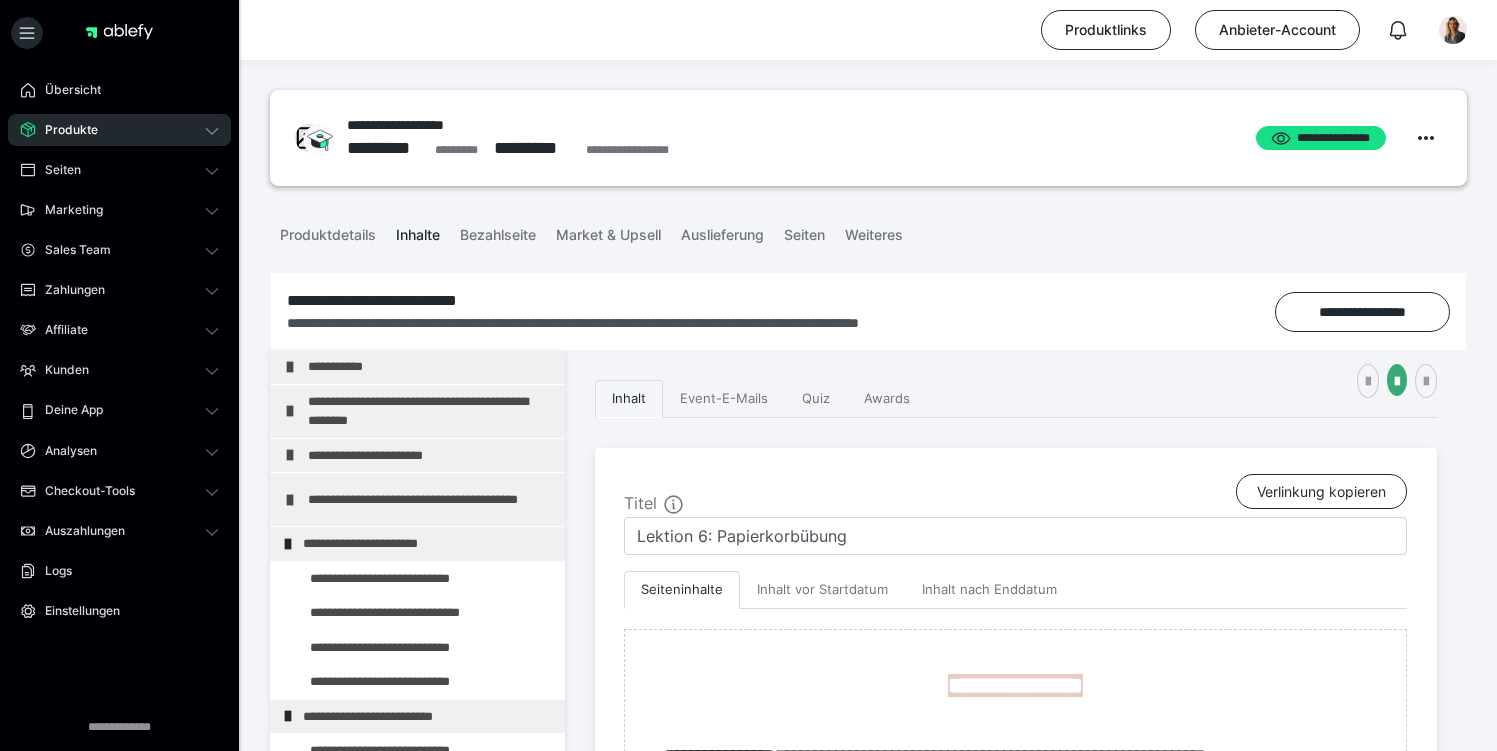 scroll, scrollTop: 599, scrollLeft: 0, axis: vertical 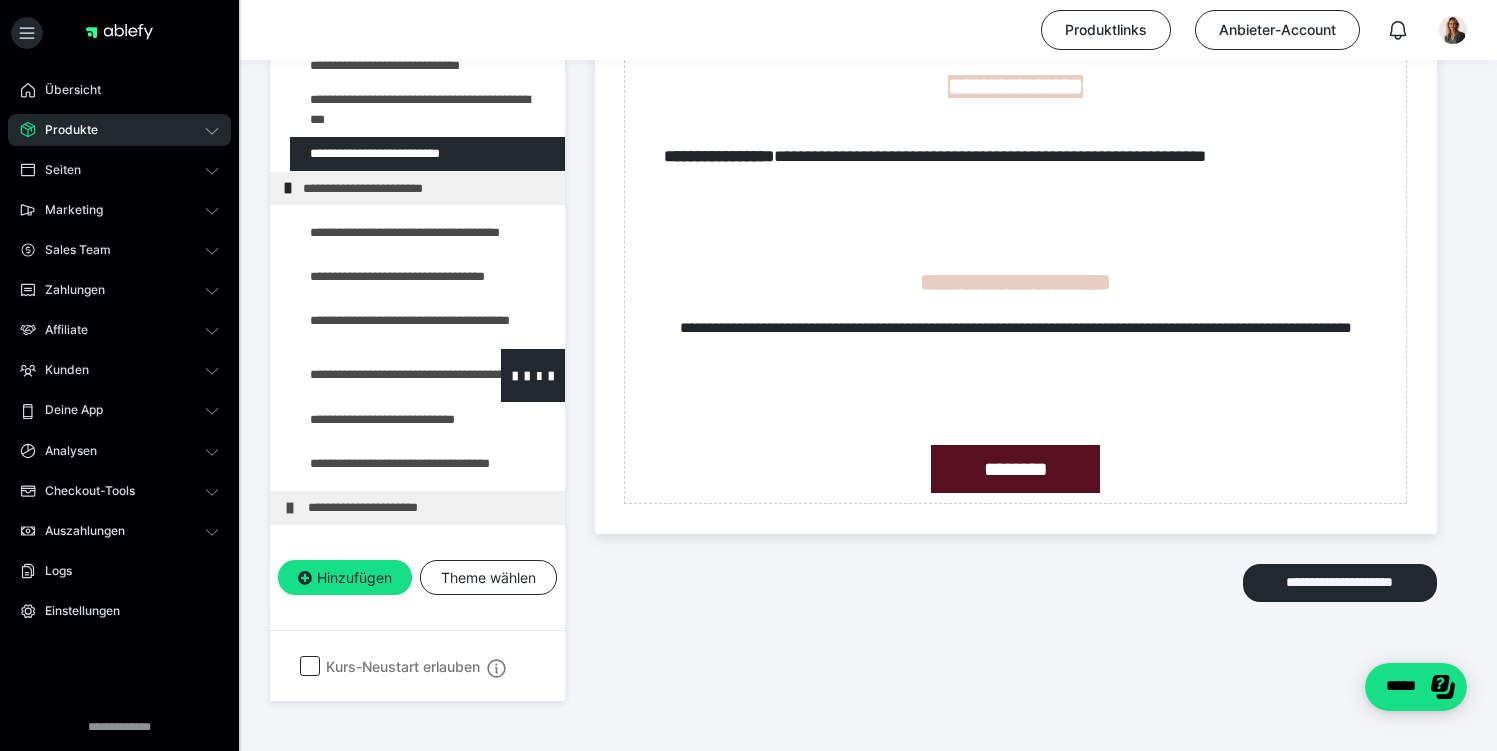 click at bounding box center [375, 375] 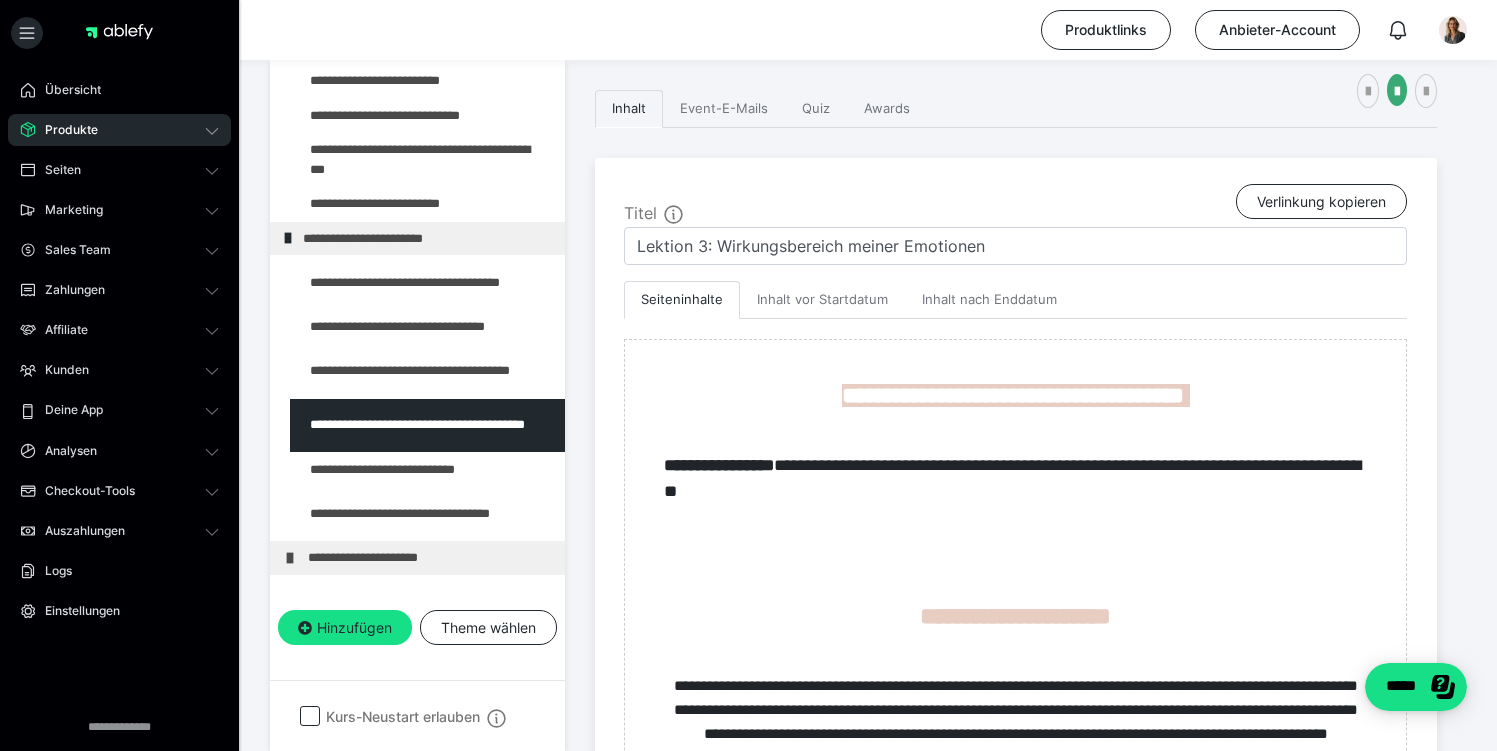 scroll, scrollTop: 599, scrollLeft: 0, axis: vertical 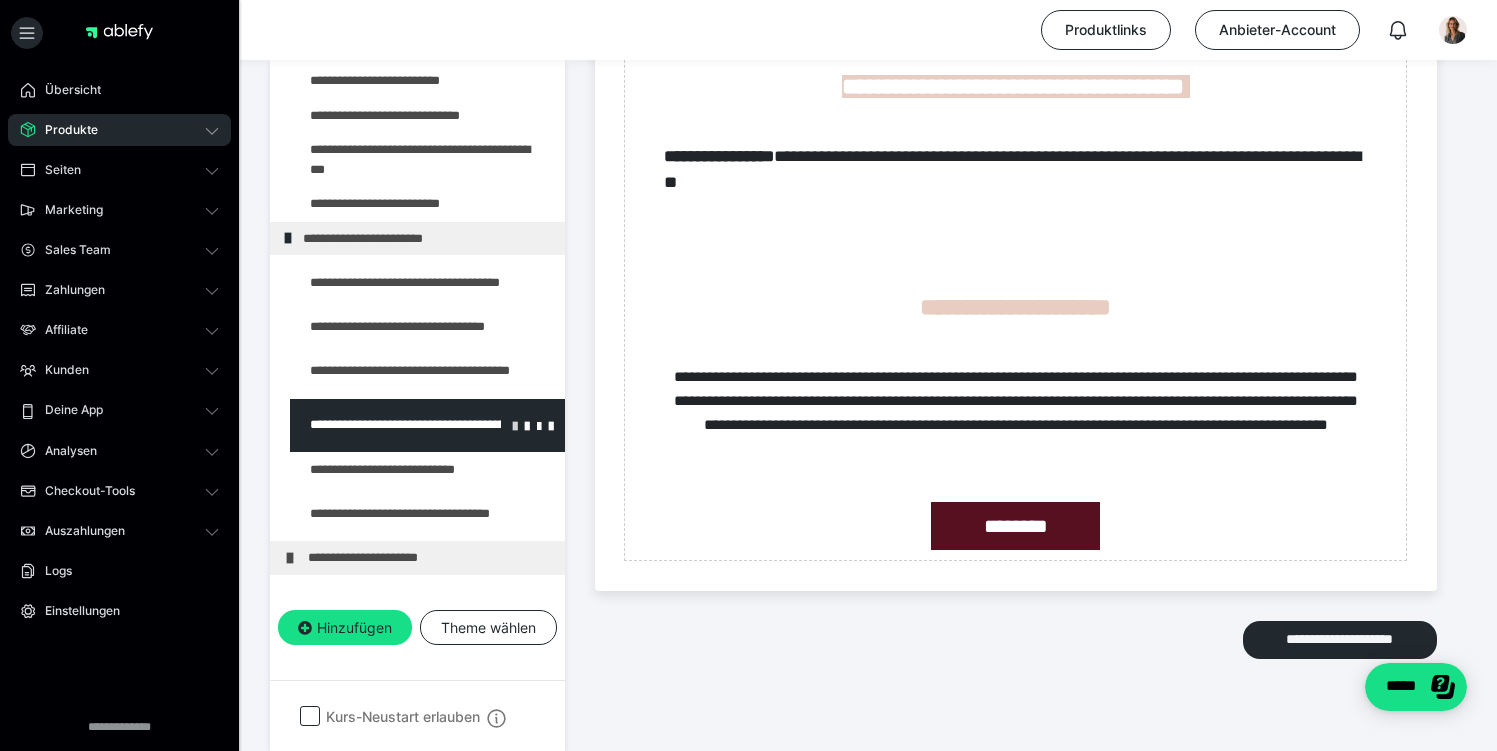 click at bounding box center (515, 425) 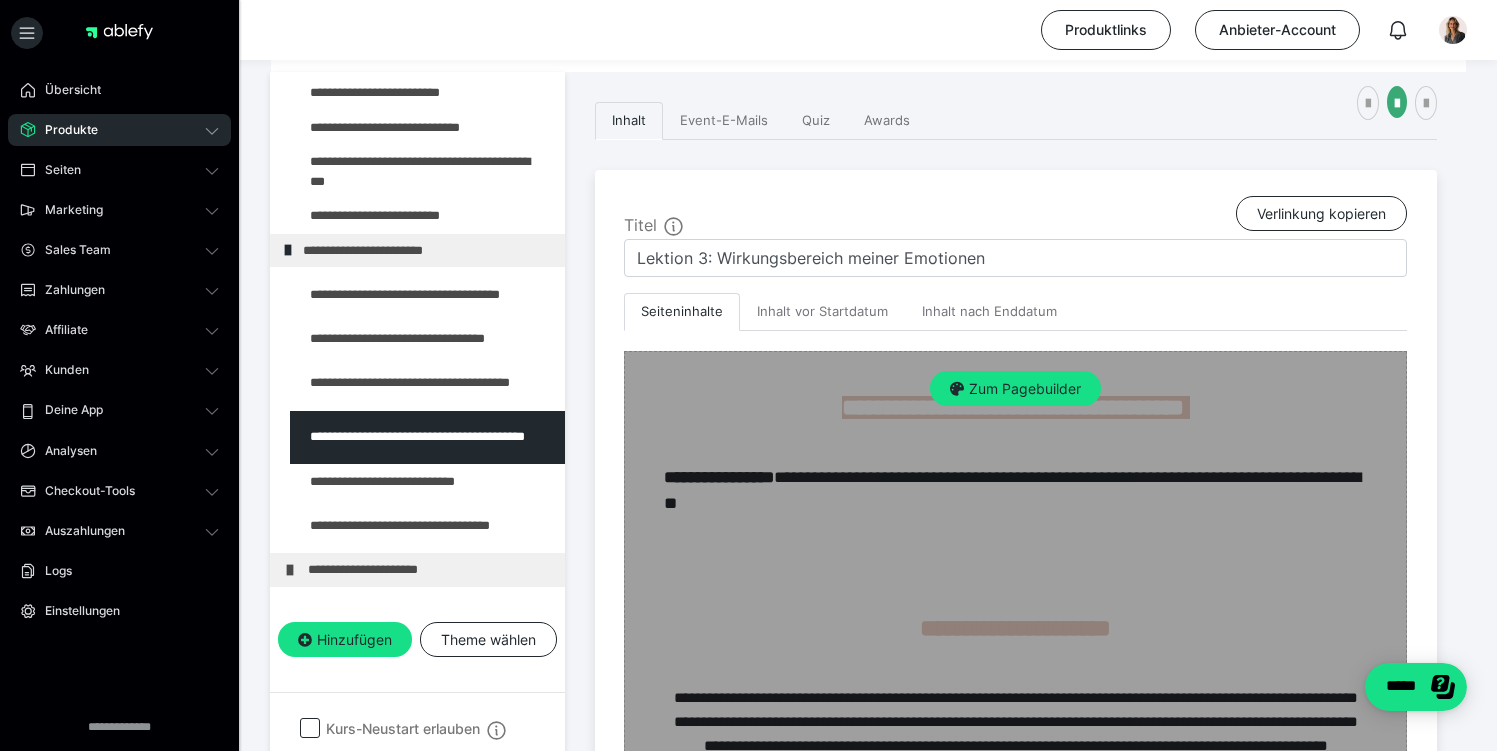 scroll, scrollTop: 190, scrollLeft: 0, axis: vertical 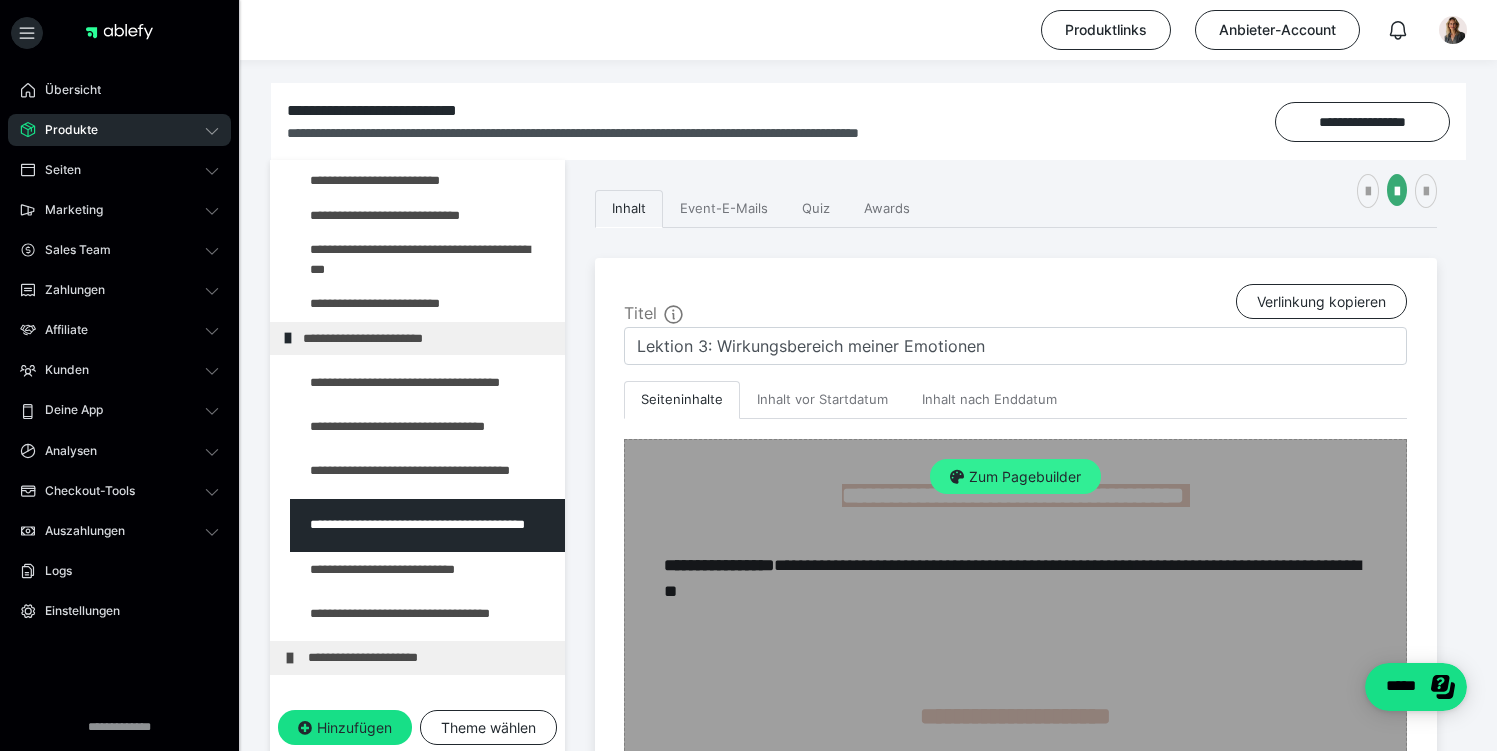 click on "Zum Pagebuilder" at bounding box center [1015, 477] 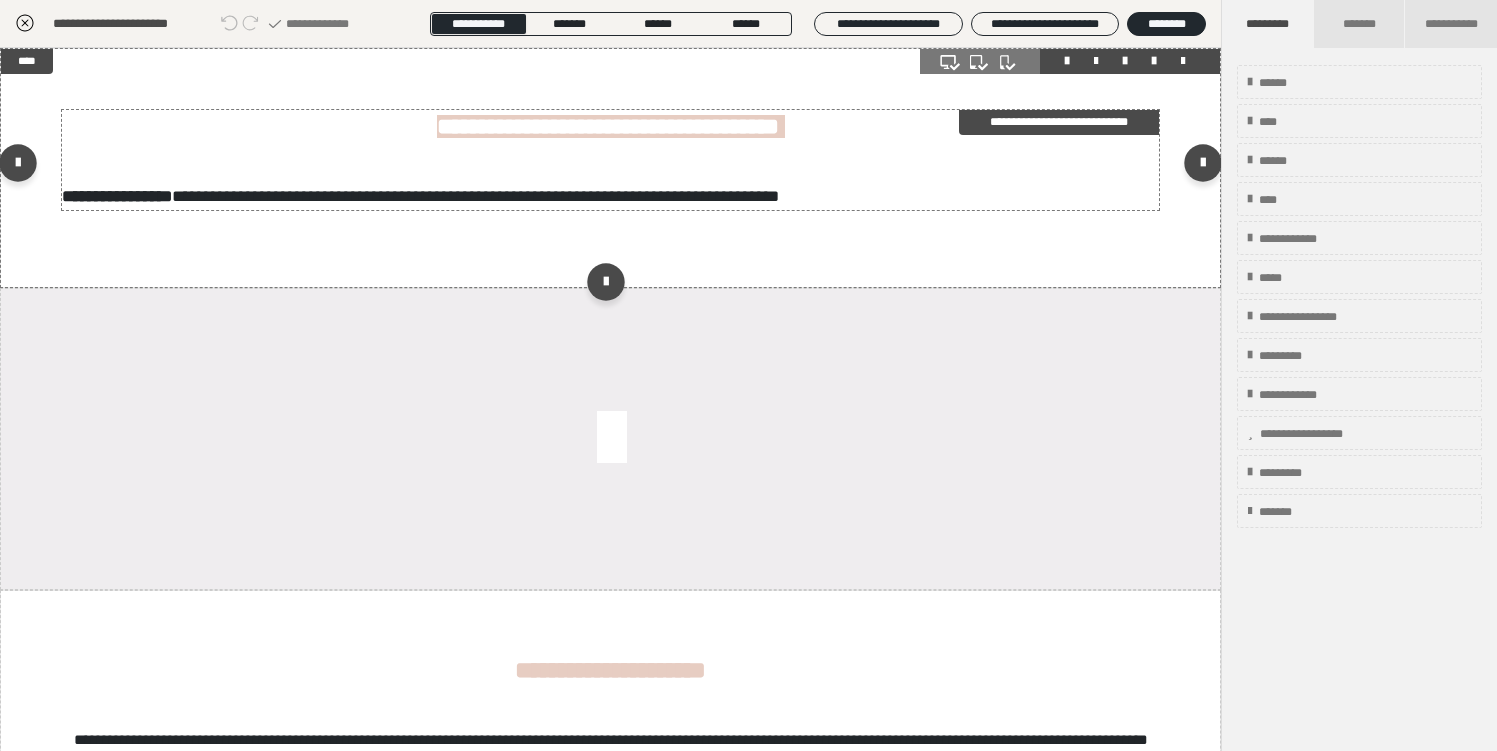 click on "**********" at bounding box center [1059, 122] 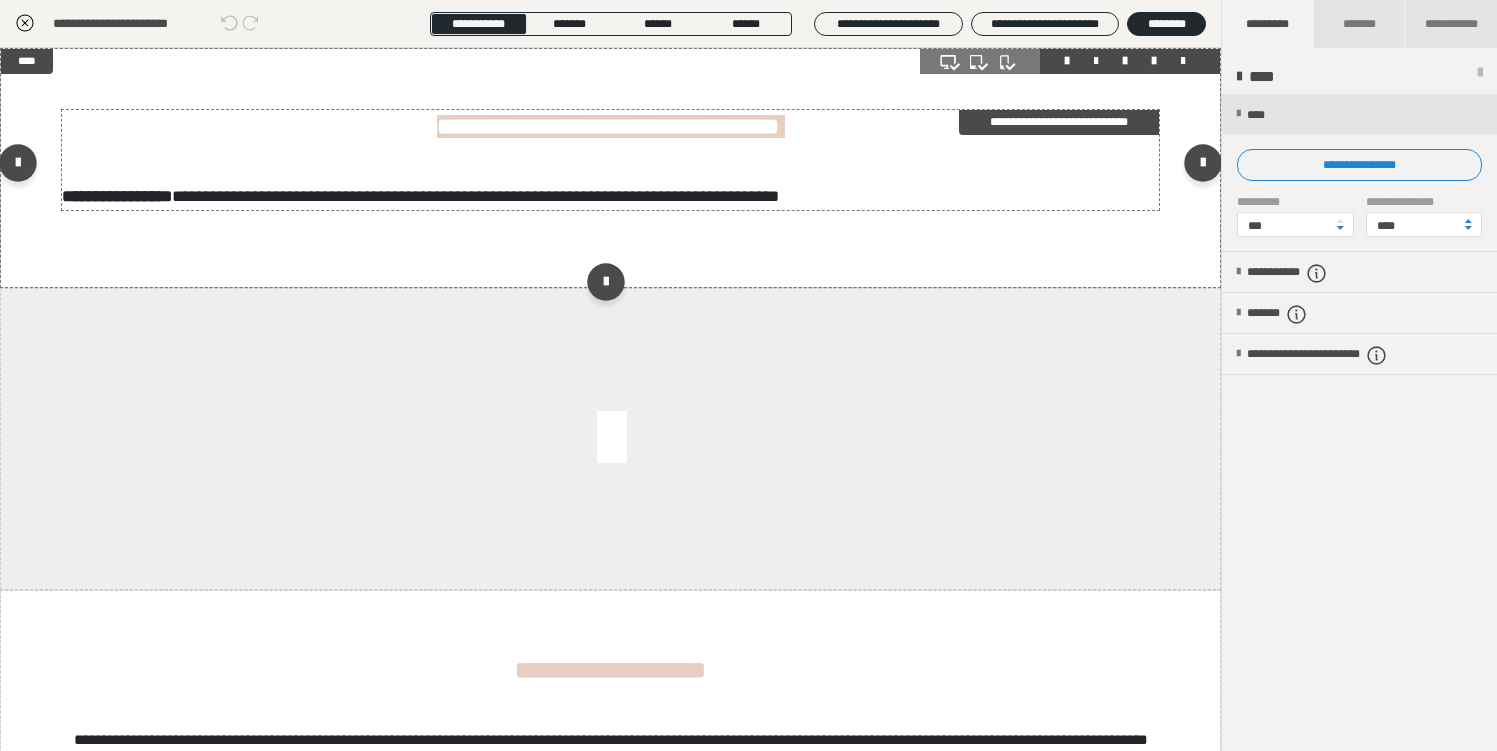 click on "**********" at bounding box center (1059, 122) 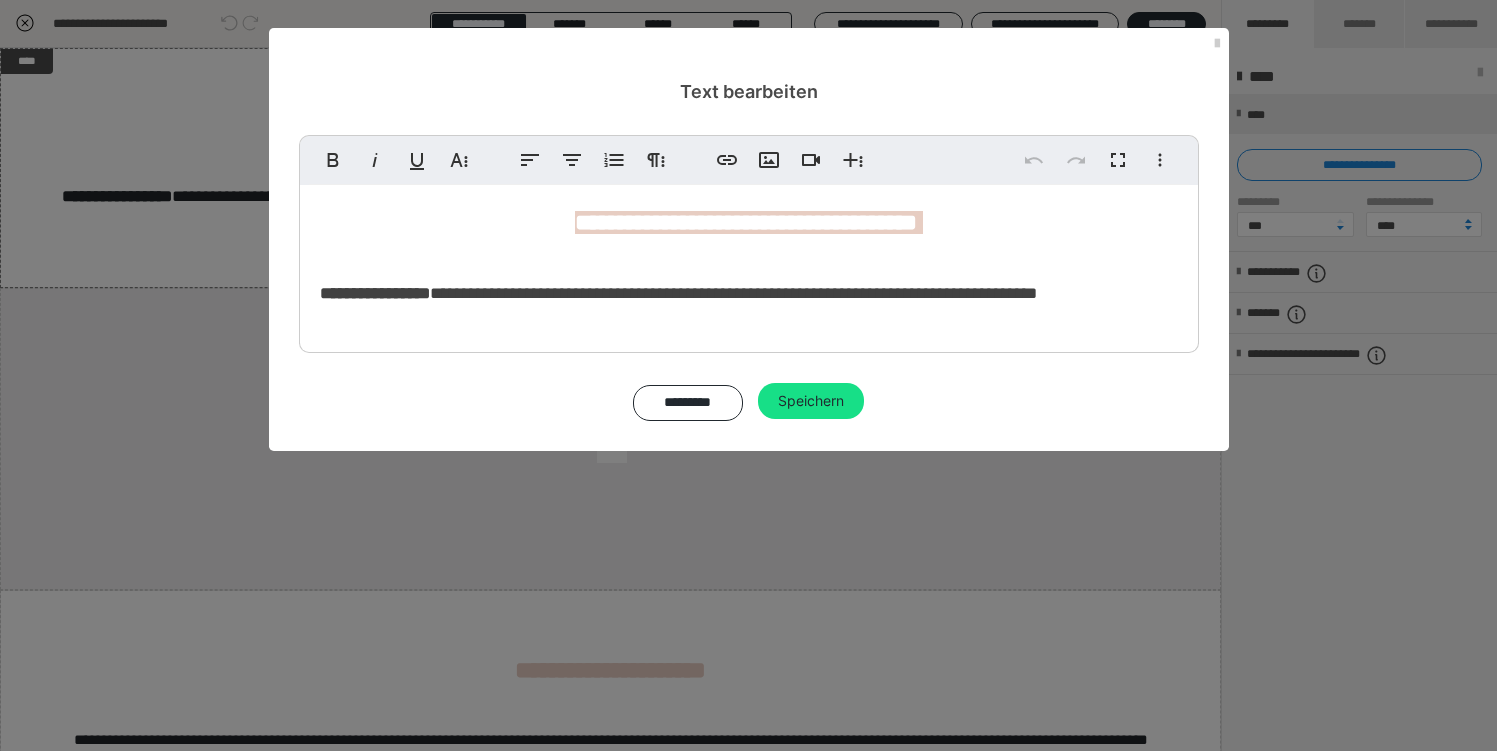 click on "**********" at bounding box center (746, 222) 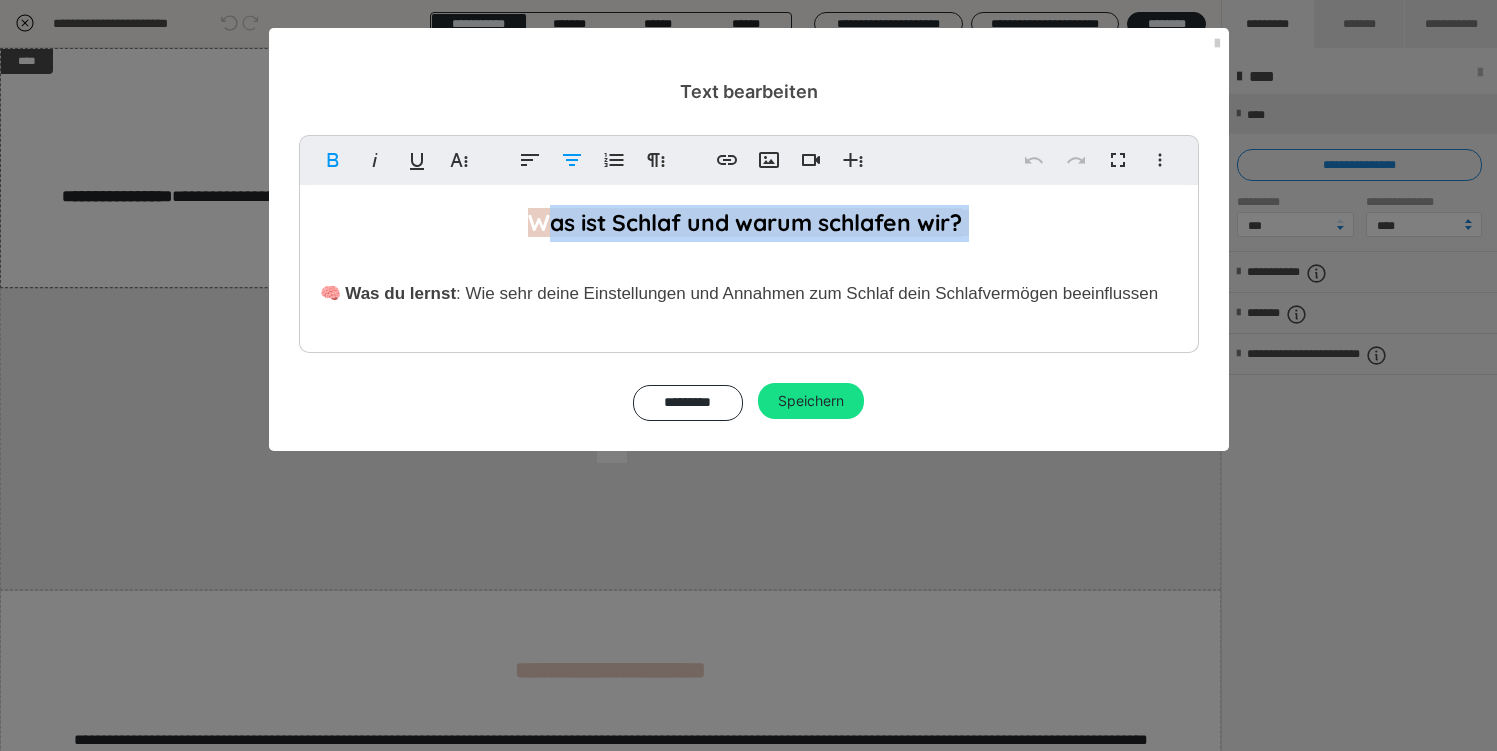 drag, startPoint x: 543, startPoint y: 223, endPoint x: 986, endPoint y: 222, distance: 443.00113 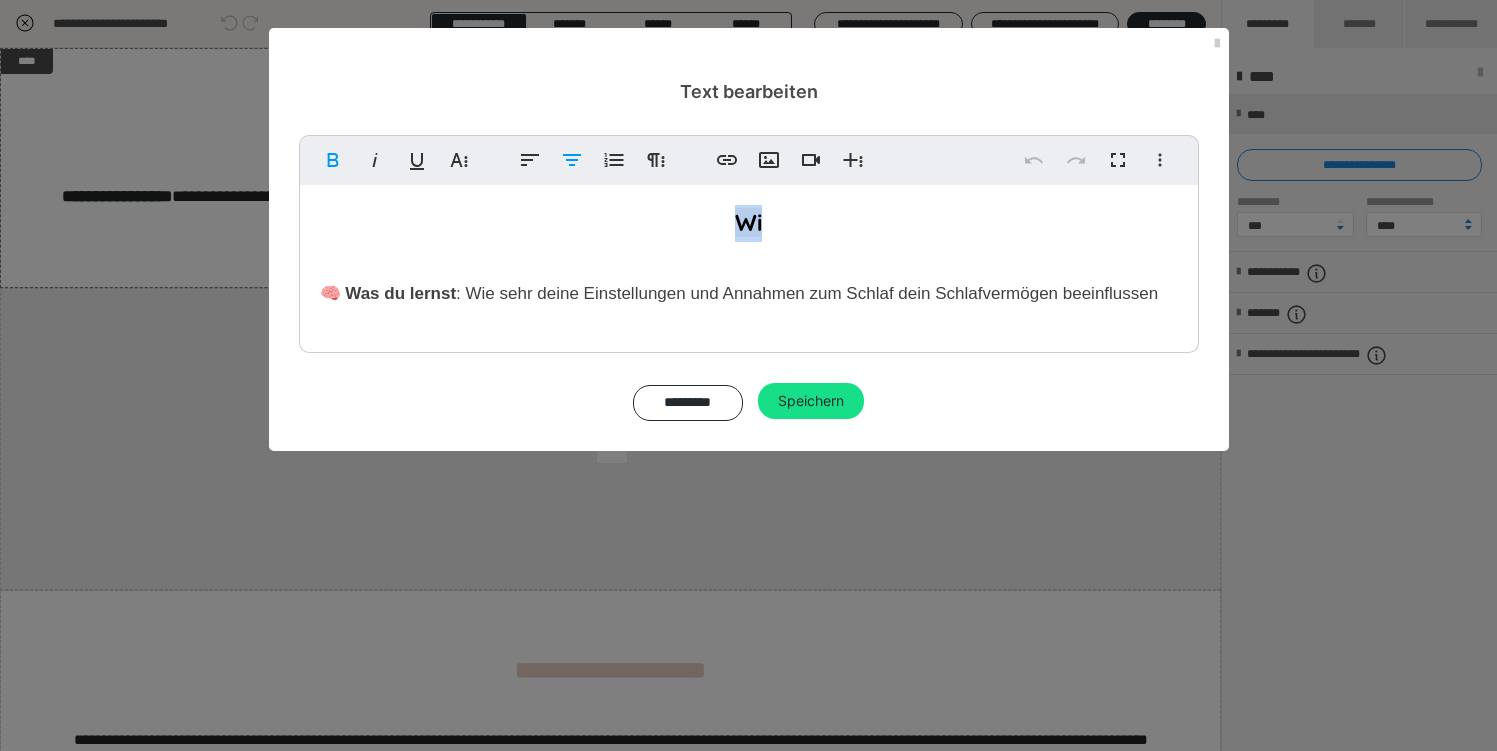 type 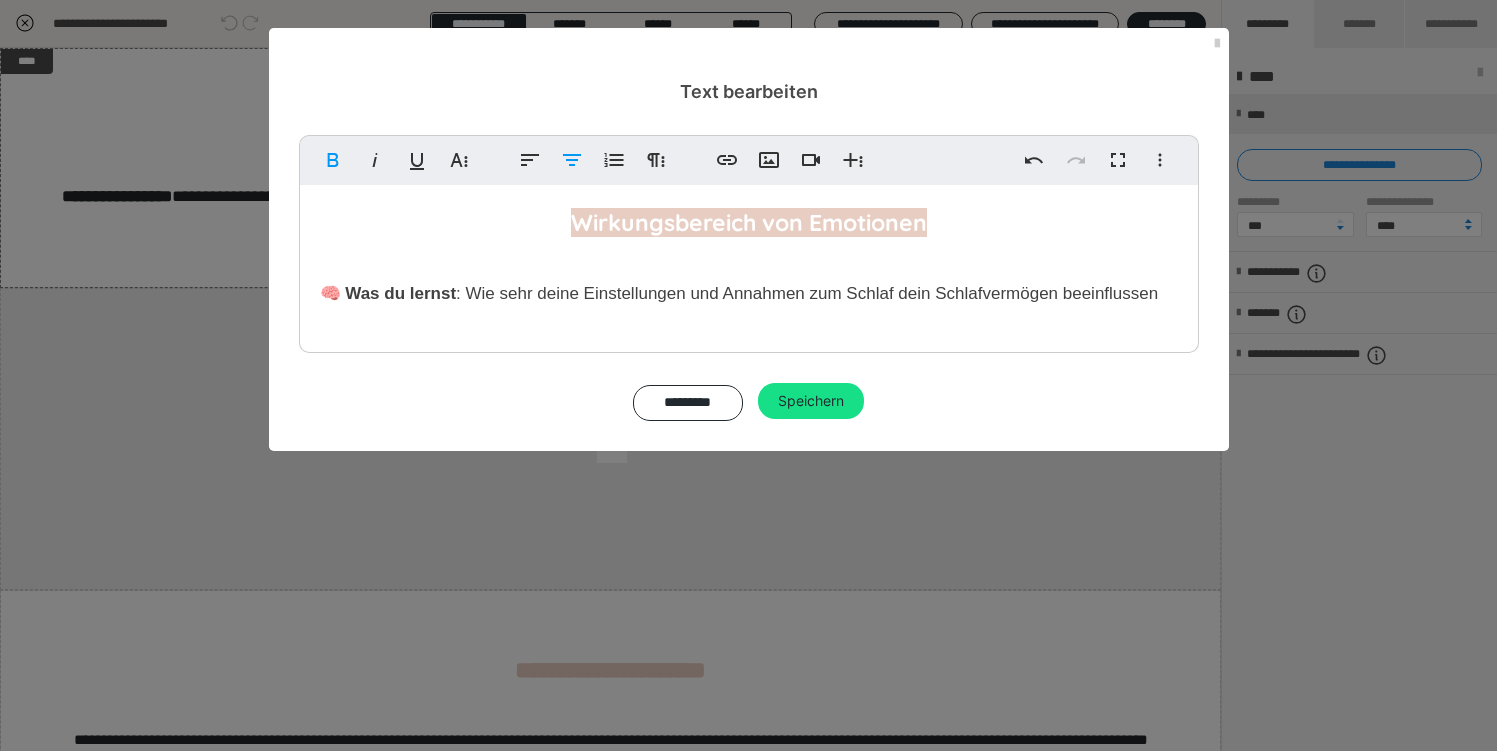 click on ": Wie sehr deine Einstellungen und Annahmen zum Schlaf dein Schlafvermögen beeinflussen" at bounding box center (807, 293) 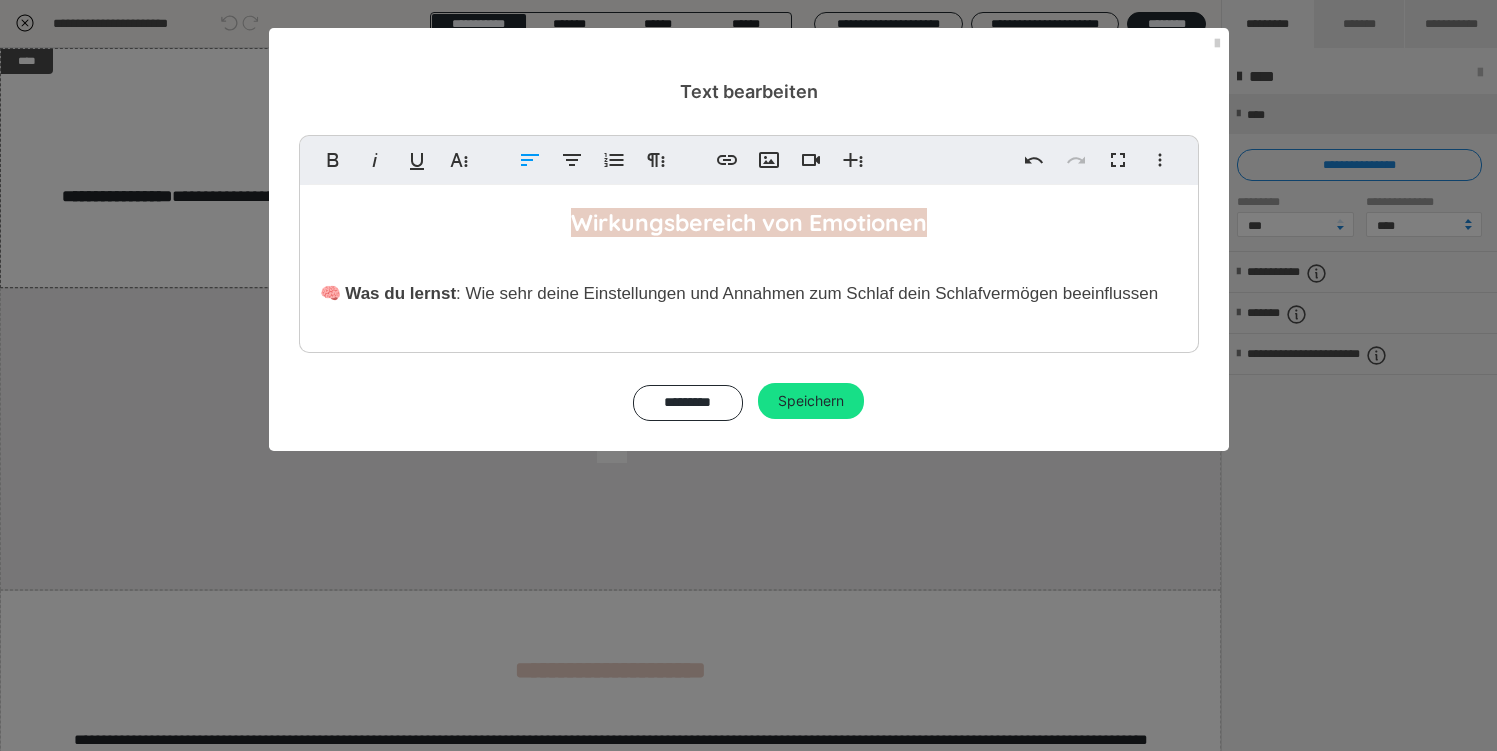 drag, startPoint x: 471, startPoint y: 296, endPoint x: 1162, endPoint y: 286, distance: 691.0723 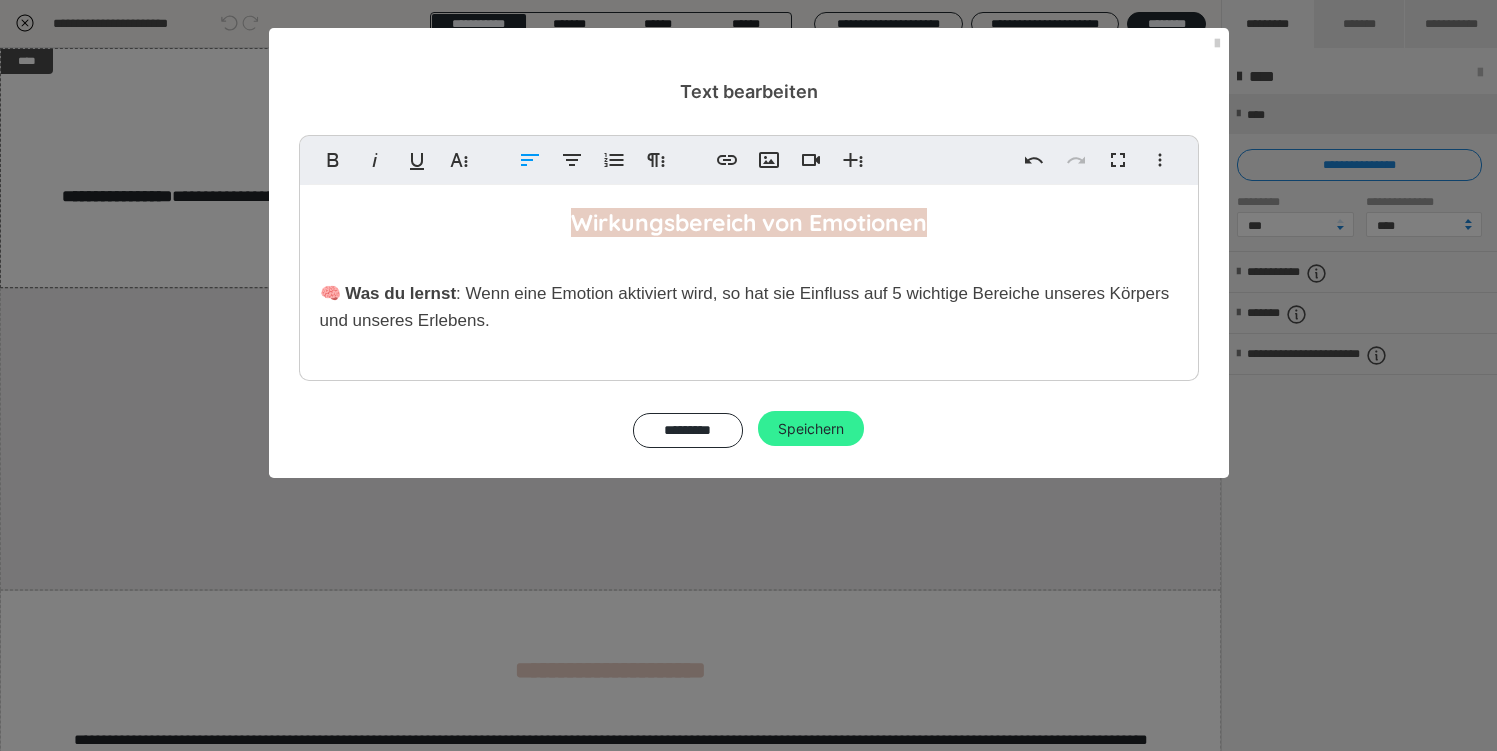 click on "Speichern" at bounding box center [811, 429] 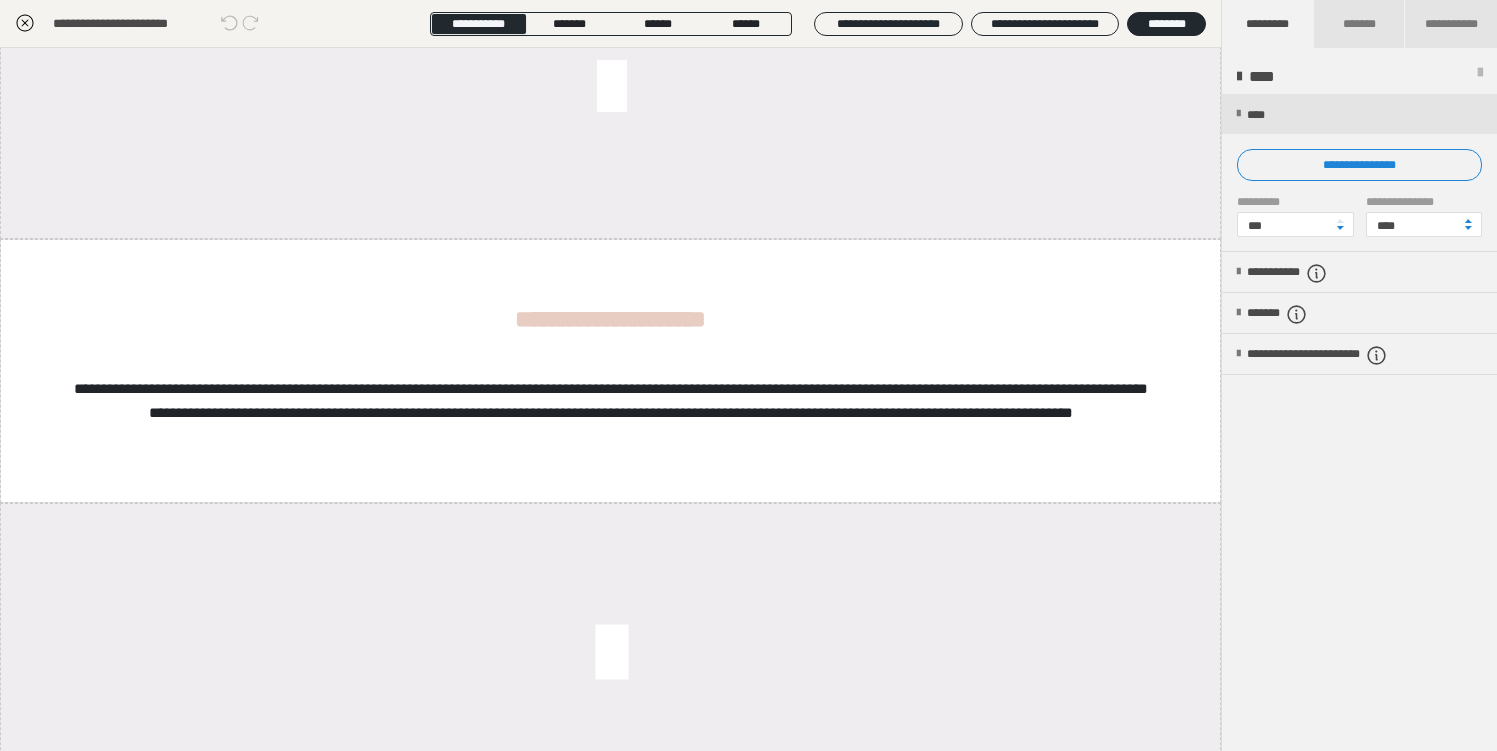 scroll, scrollTop: 595, scrollLeft: 0, axis: vertical 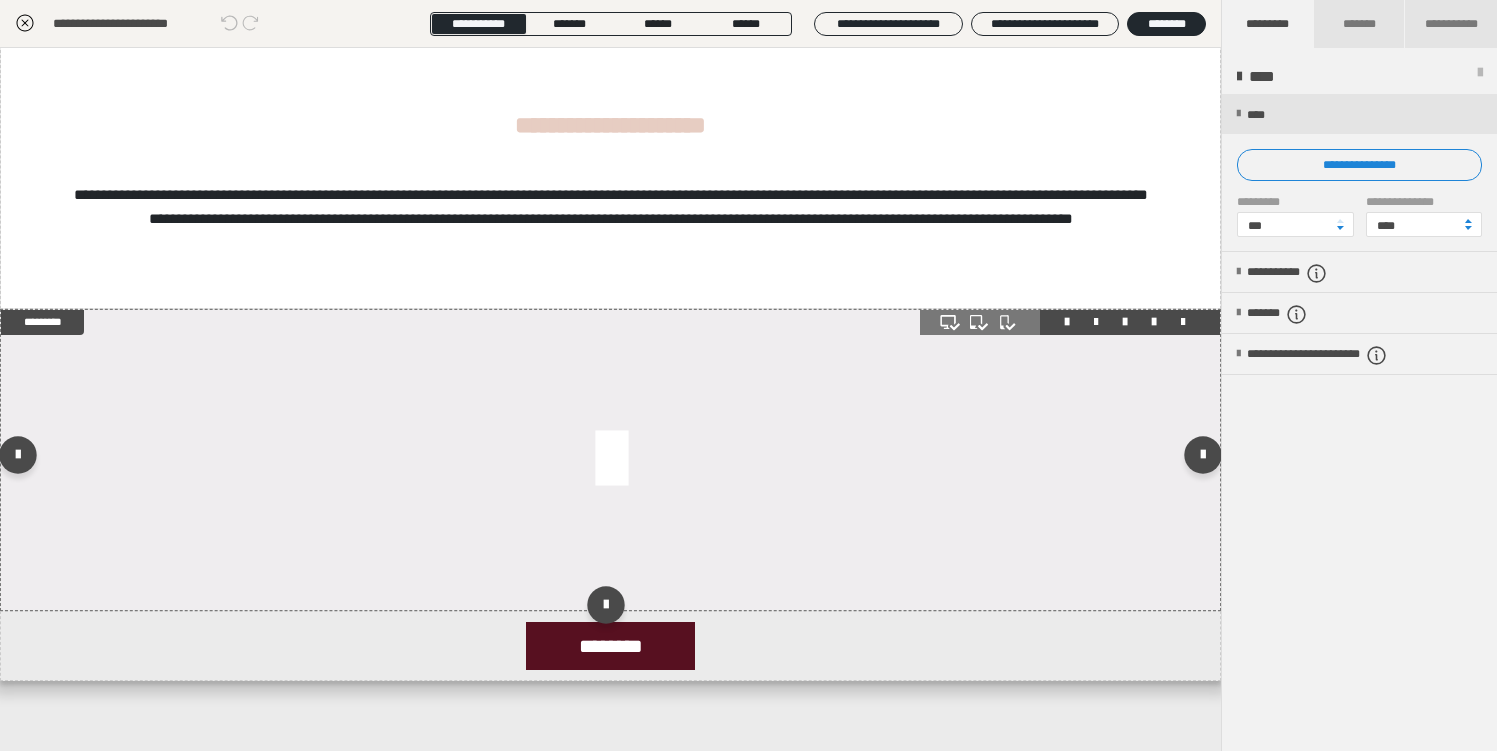 click at bounding box center (611, 460) 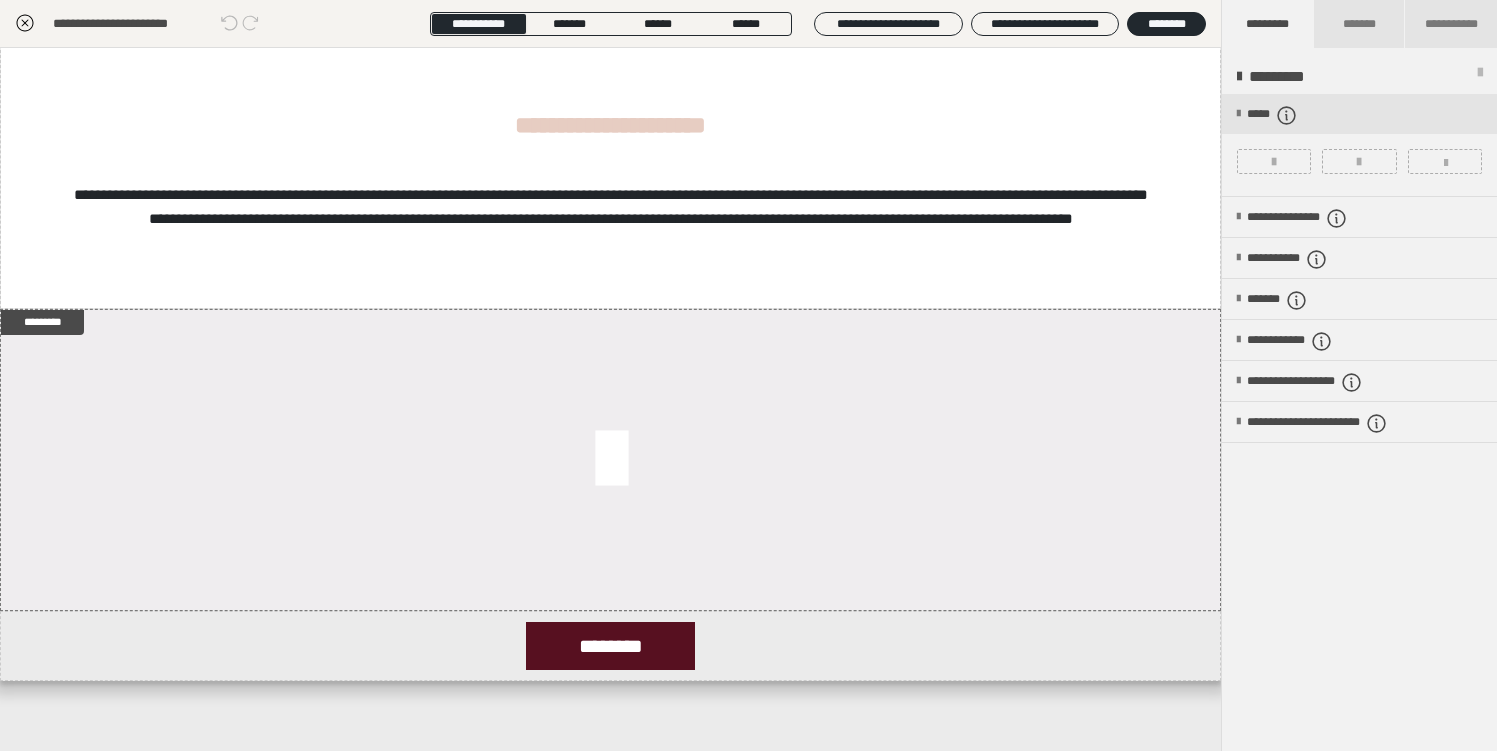 click on "*****" at bounding box center (1359, 145) 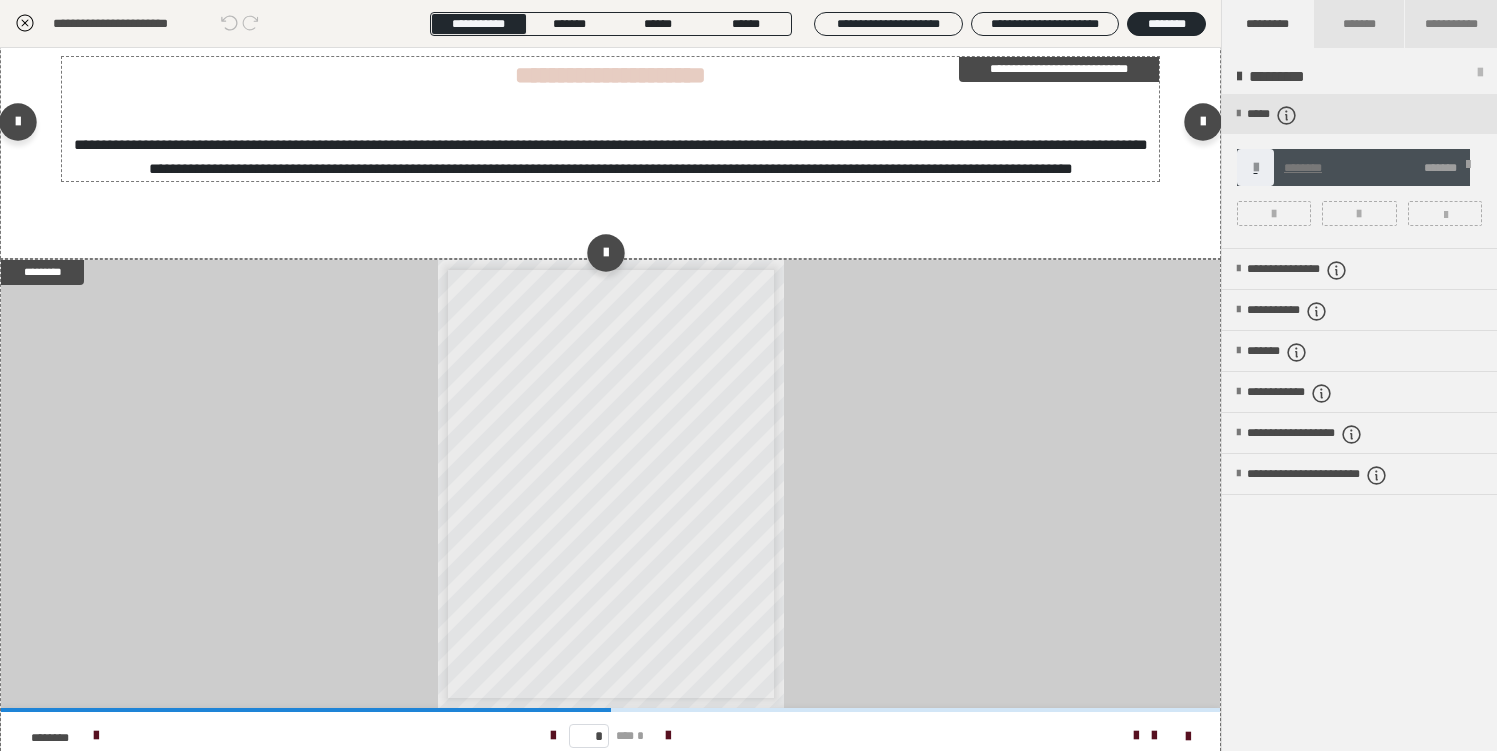click on "**********" at bounding box center (1059, 69) 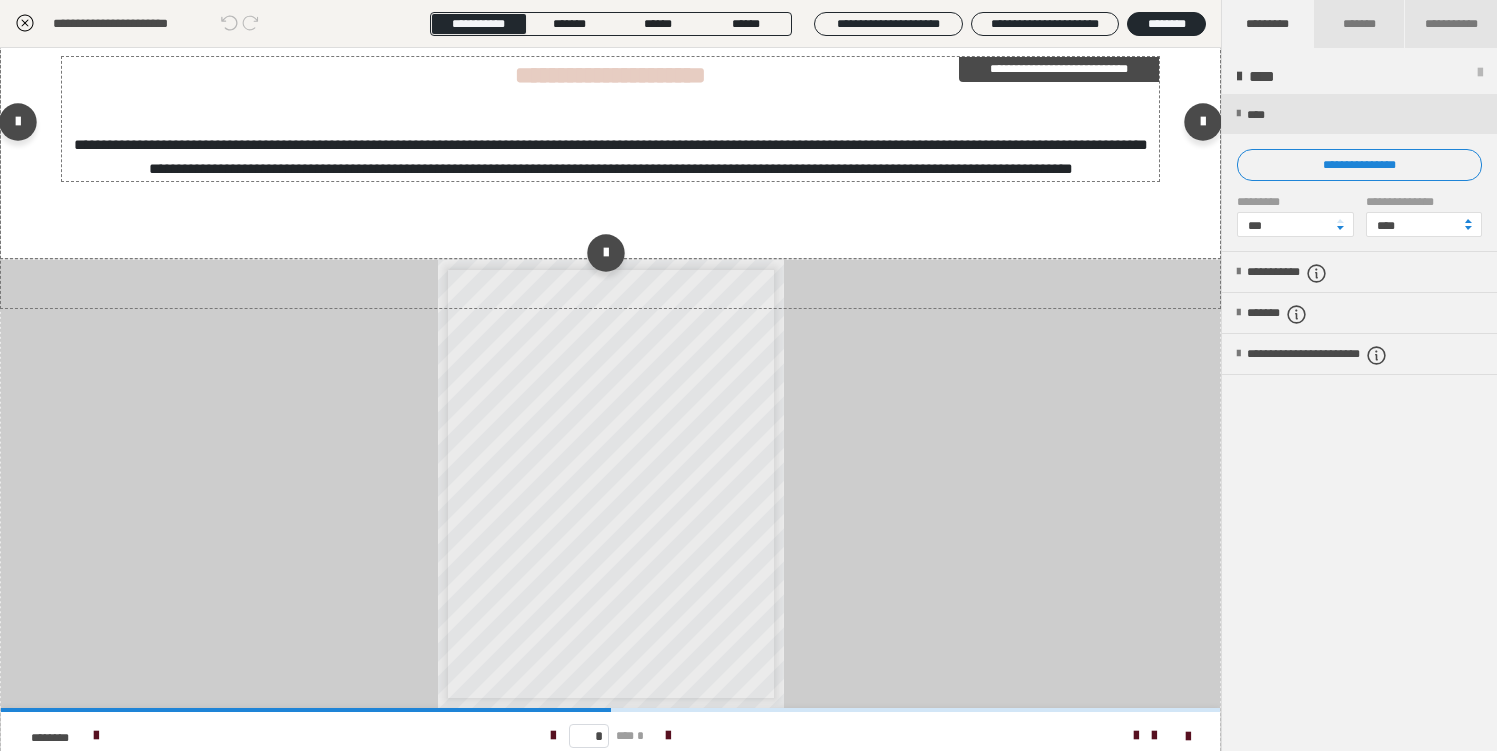 click on "**********" at bounding box center [1059, 69] 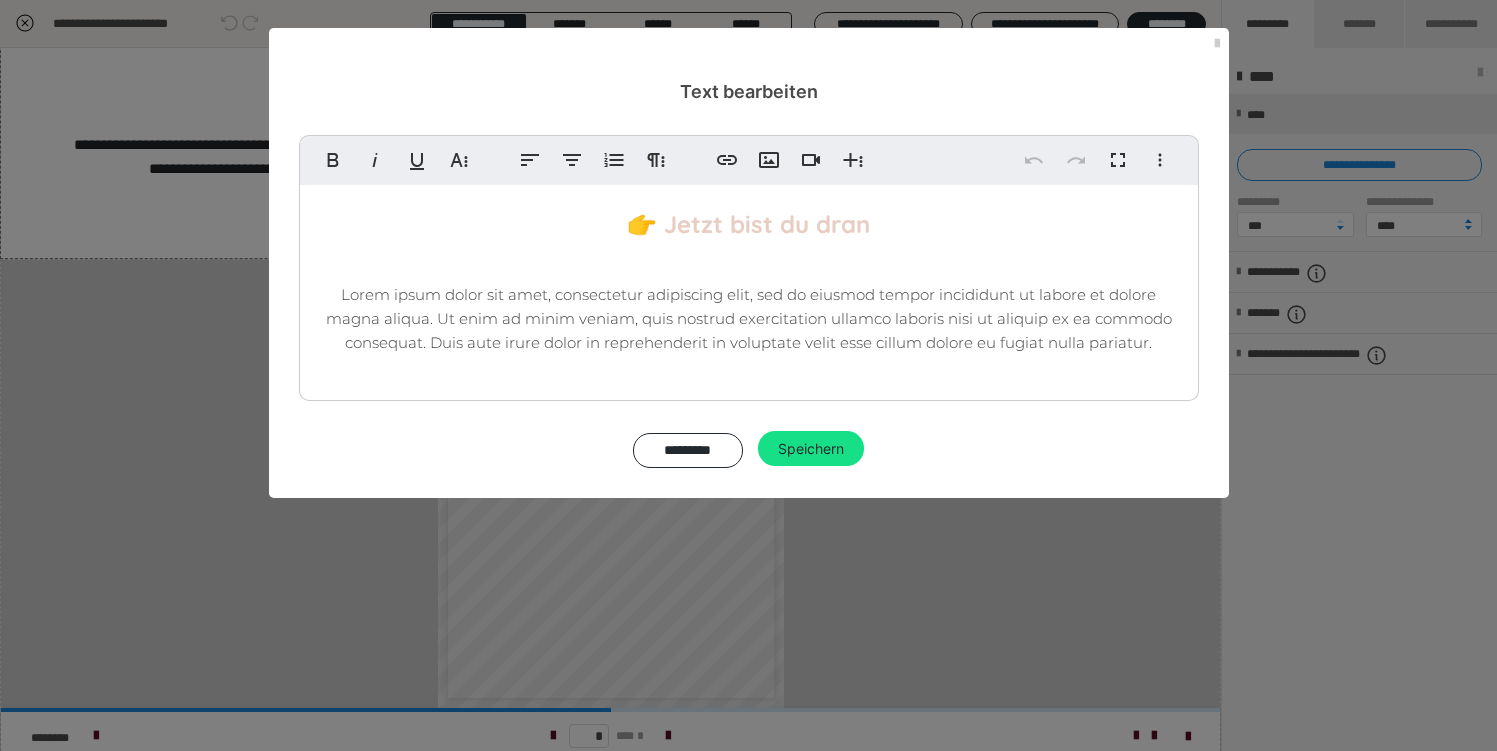 click on "👉 Jetzt bist du dran  Lorem ipsum dolor sit amet, consectetur adipiscing elit, sed do eiusmod tempor incididunt ut labore et dolore magna aliqua. Ut enim ad minim veniam, quis nostrud exercitation ullamco laboris nisi ut aliquip ex ea commodo consequat. Duis aute irure dolor in reprehenderit in voluptate velit esse cillum dolore eu fugiat nulla pariatur." at bounding box center [749, 288] 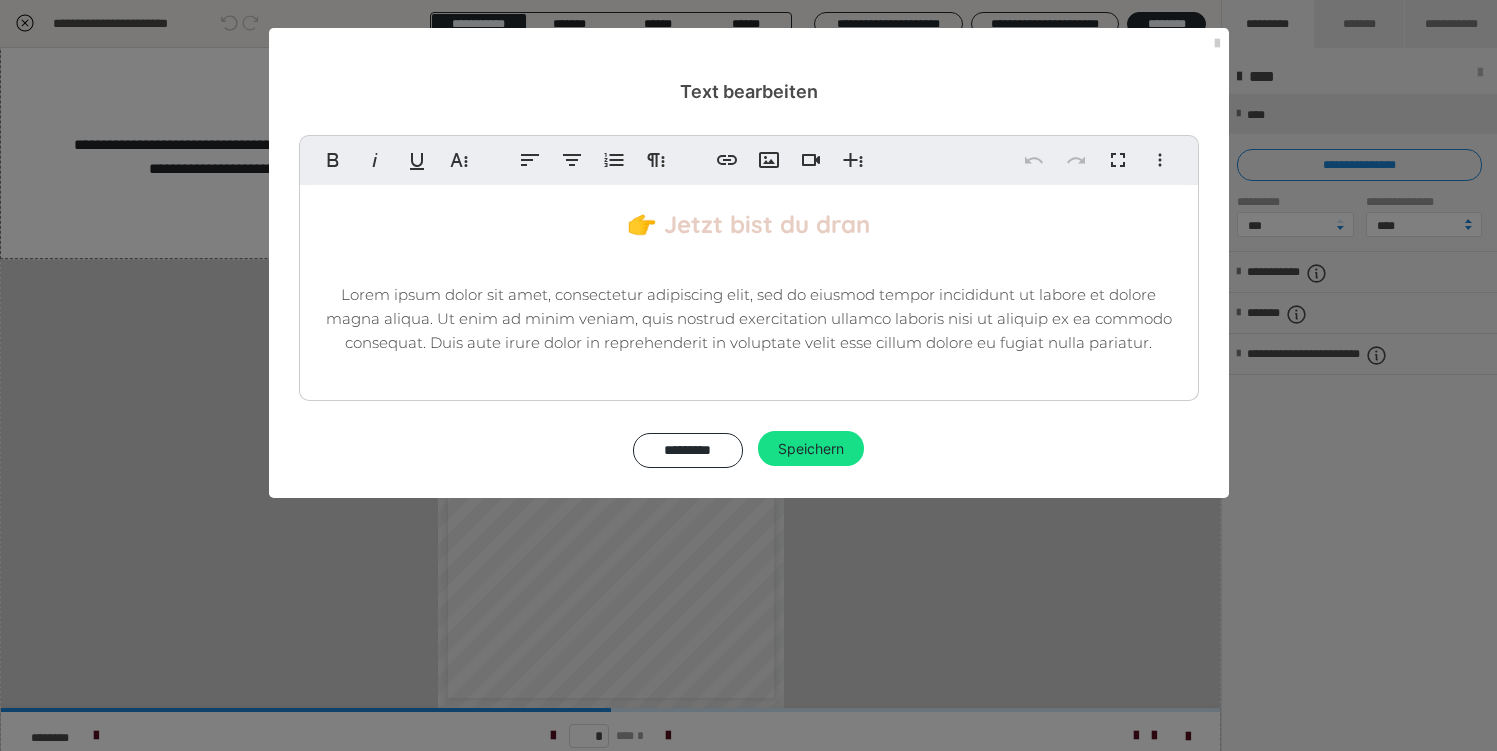 click on "Lorem ipsum dolor sit amet, consectetur adipiscing elit, sed do eiusmod tempor incididunt ut labore et dolore magna aliqua. Ut enim ad minim veniam, quis nostrud exercitation ullamco laboris nisi ut aliquip ex ea commodo consequat. Duis aute irure dolor in reprehenderit in voluptate velit esse cillum dolore eu fugiat nulla pariatur." at bounding box center (749, 318) 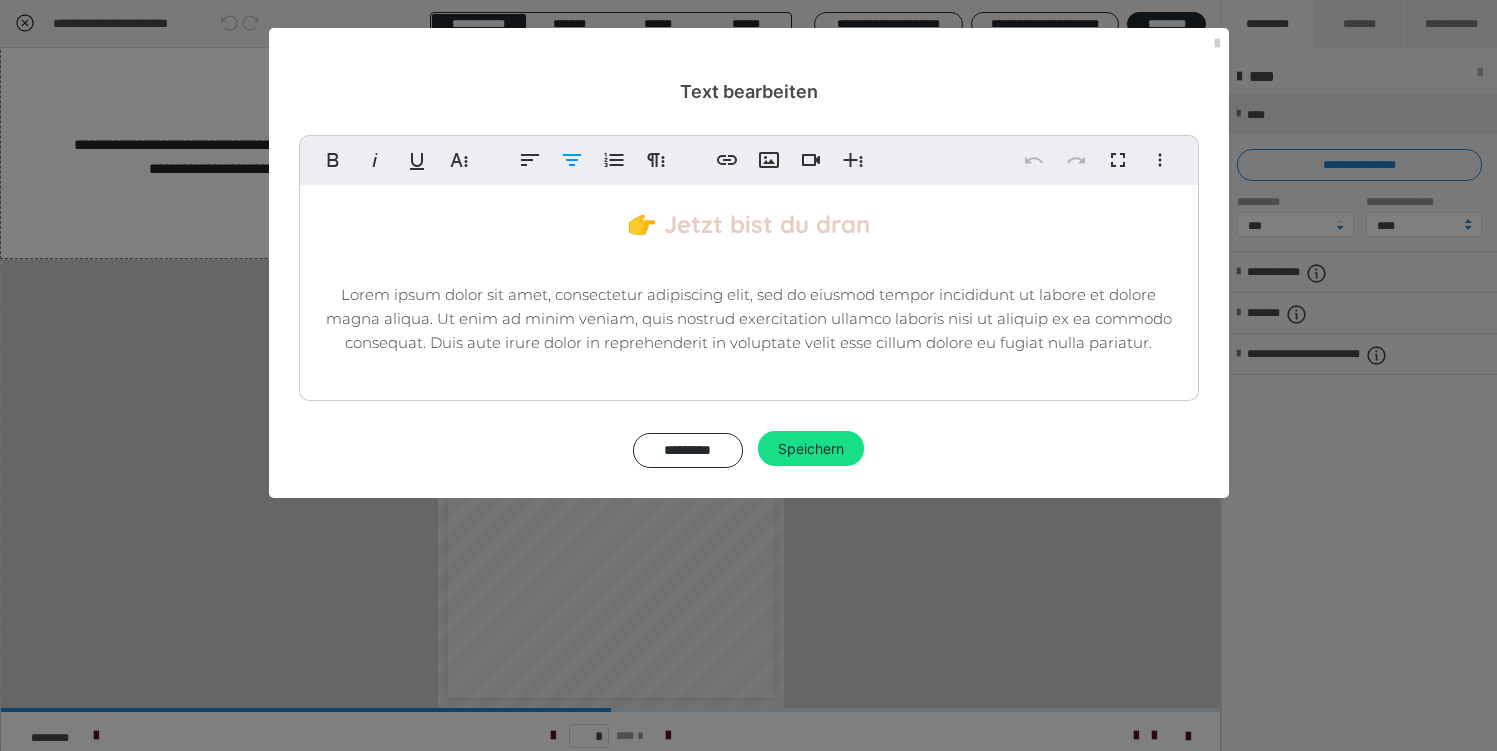 type 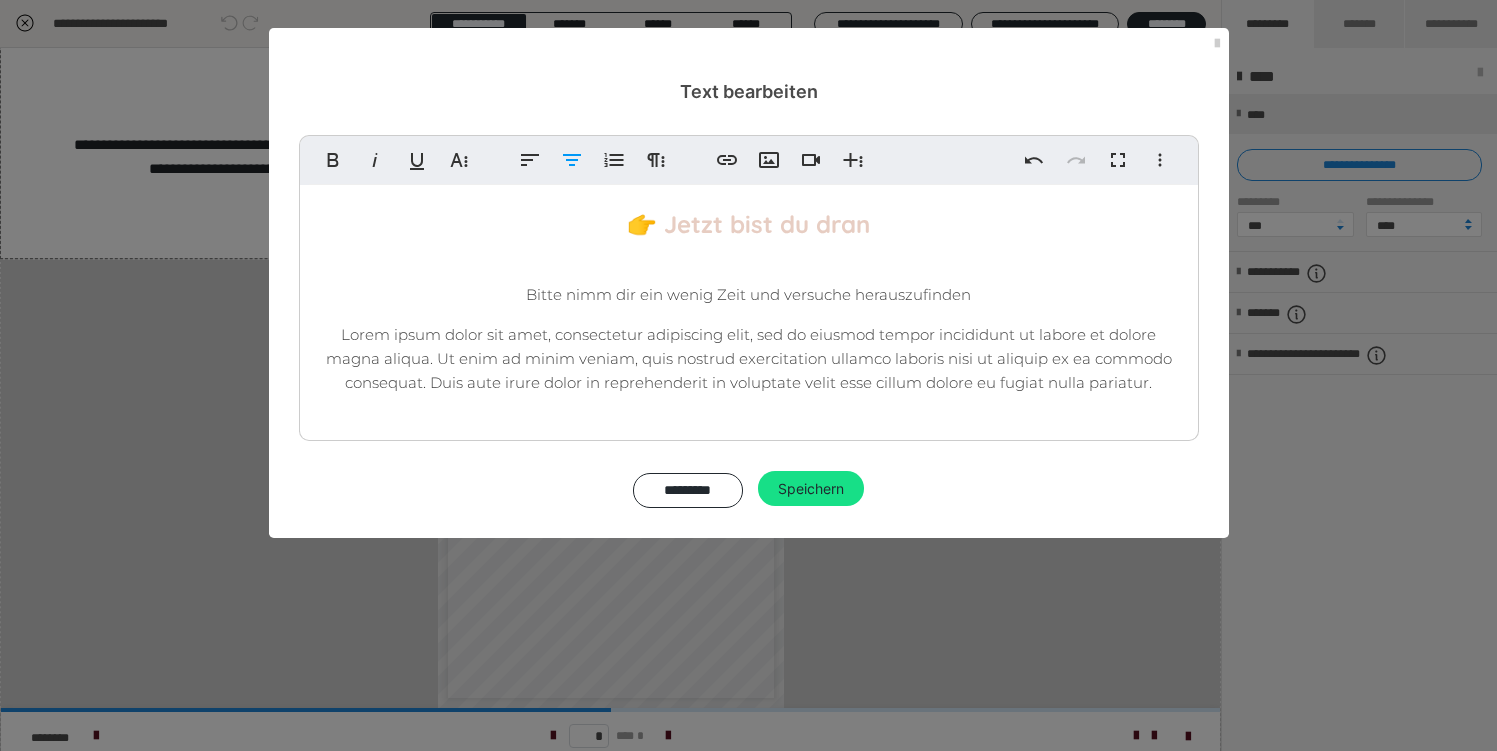 click on "Lorem ipsum dolor sit amet, consectetur adipiscing elit, sed do eiusmod tempor incididunt ut labore et dolore magna aliqua. Ut enim ad minim veniam, quis nostrud exercitation ullamco laboris nisi ut aliquip ex ea commodo consequat. Duis aute irure dolor in reprehenderit in voluptate velit esse cillum dolore eu fugiat nulla pariatur." at bounding box center [749, 358] 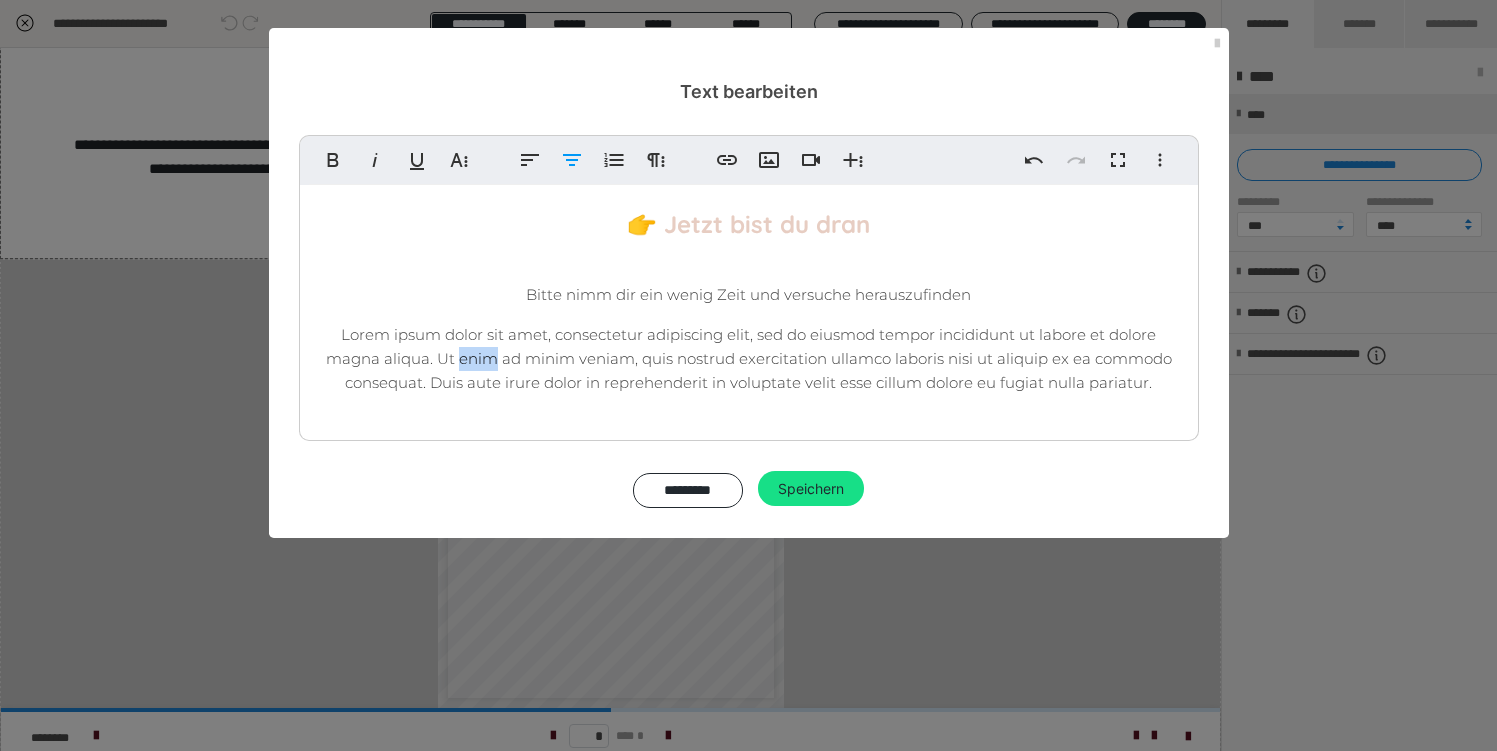 click on "Lorem ipsum dolor sit amet, consectetur adipiscing elit, sed do eiusmod tempor incididunt ut labore et dolore magna aliqua. Ut enim ad minim veniam, quis nostrud exercitation ullamco laboris nisi ut aliquip ex ea commodo consequat. Duis aute irure dolor in reprehenderit in voluptate velit esse cillum dolore eu fugiat nulla pariatur." at bounding box center [749, 358] 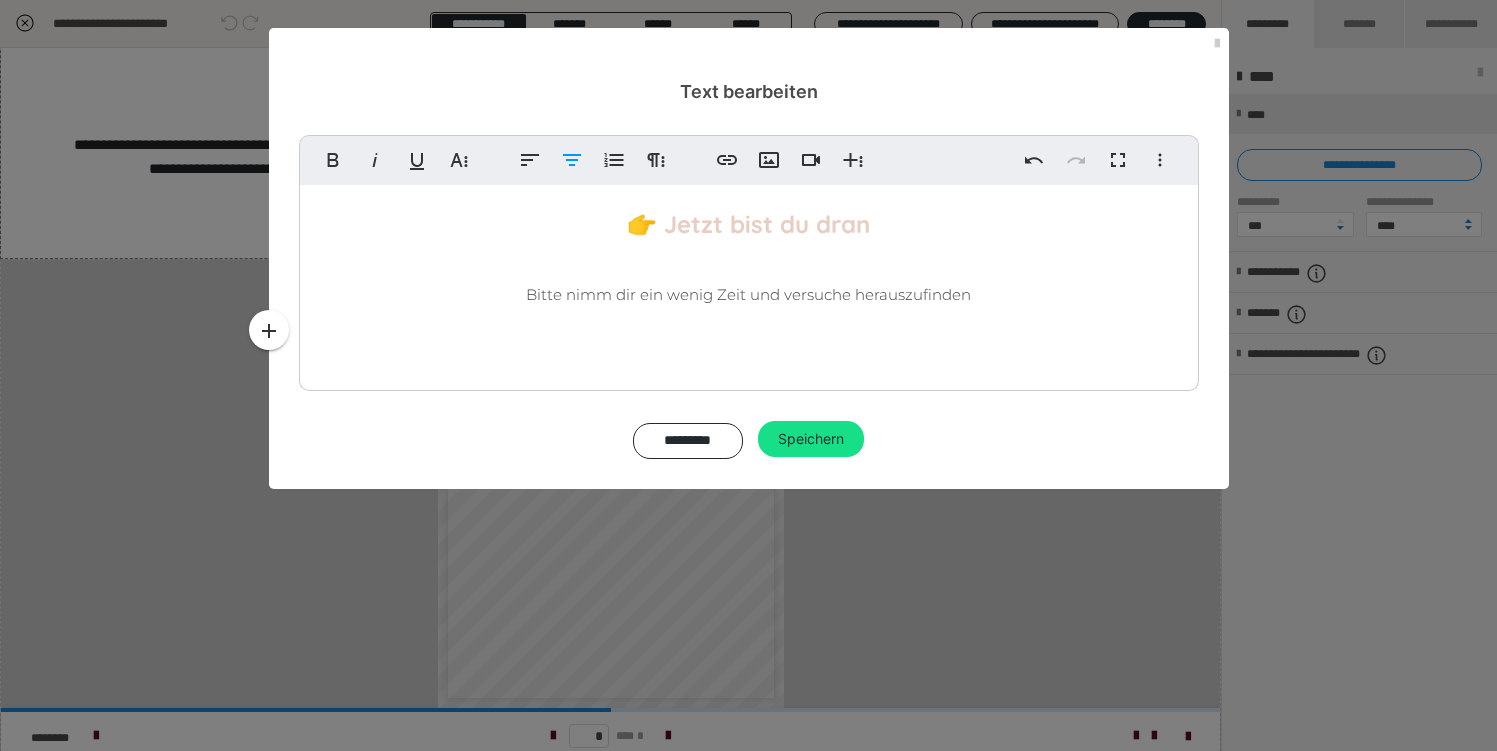 click on "Bitte nimm dir ein wenig Zeit und versuche herauszufinden" at bounding box center [749, 295] 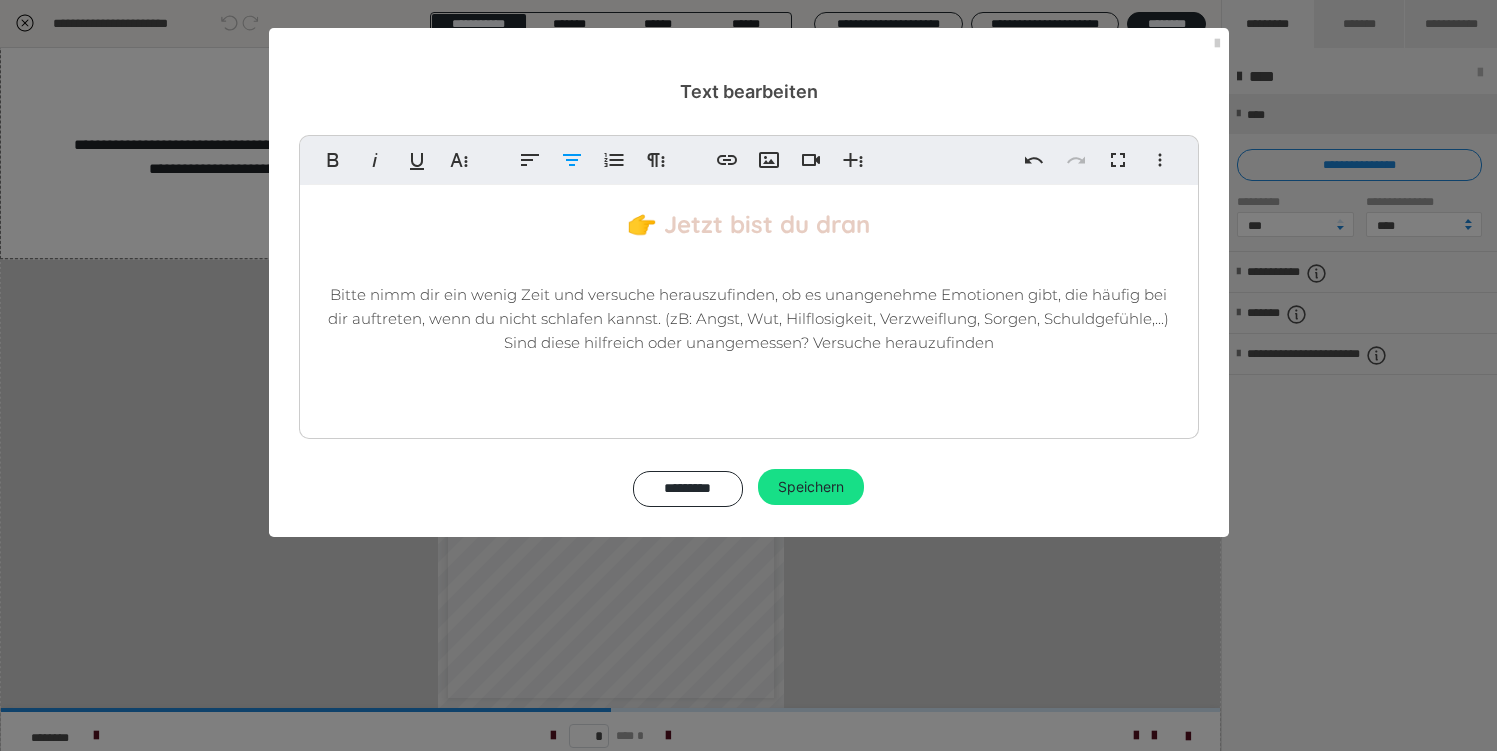click on "Bitte nimm dir ein wenig Zeit und versuche herauszufinden, ob es unangenehme Emotionen gibt, die häufig bei dir auftreten, wenn du nicht schlafen kannst. (zB: Angst, Wut, Hilflosigkeit, Verzweiflung, Sorgen, Schuldgefühle,...) Sind diese hilfreich oder unangemessen? Versuche herauzufinden" at bounding box center [748, 318] 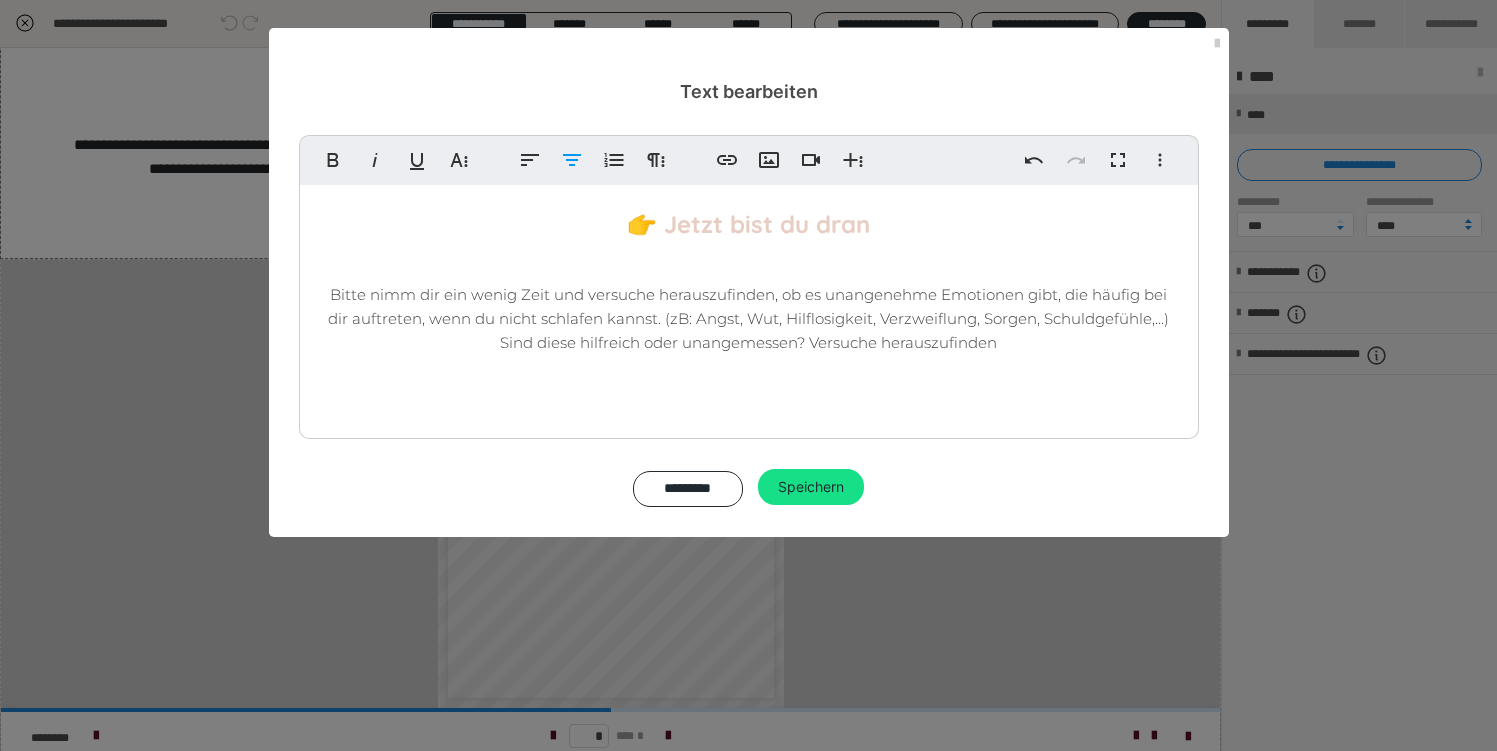 click on "Bitte nimm dir ein wenig Zeit und versuche herauszufinden, ob es unangenehme Emotionen gibt, die häufig bei dir auftreten, wenn du nicht schlafen kannst. (zB: Angst, Wut, Hilflosigkeit, Verzweiflung, Sorgen, Schuldgefühle,...) Sind diese hilfreich oder unangemessen? Versuche herauszufinden" at bounding box center (749, 319) 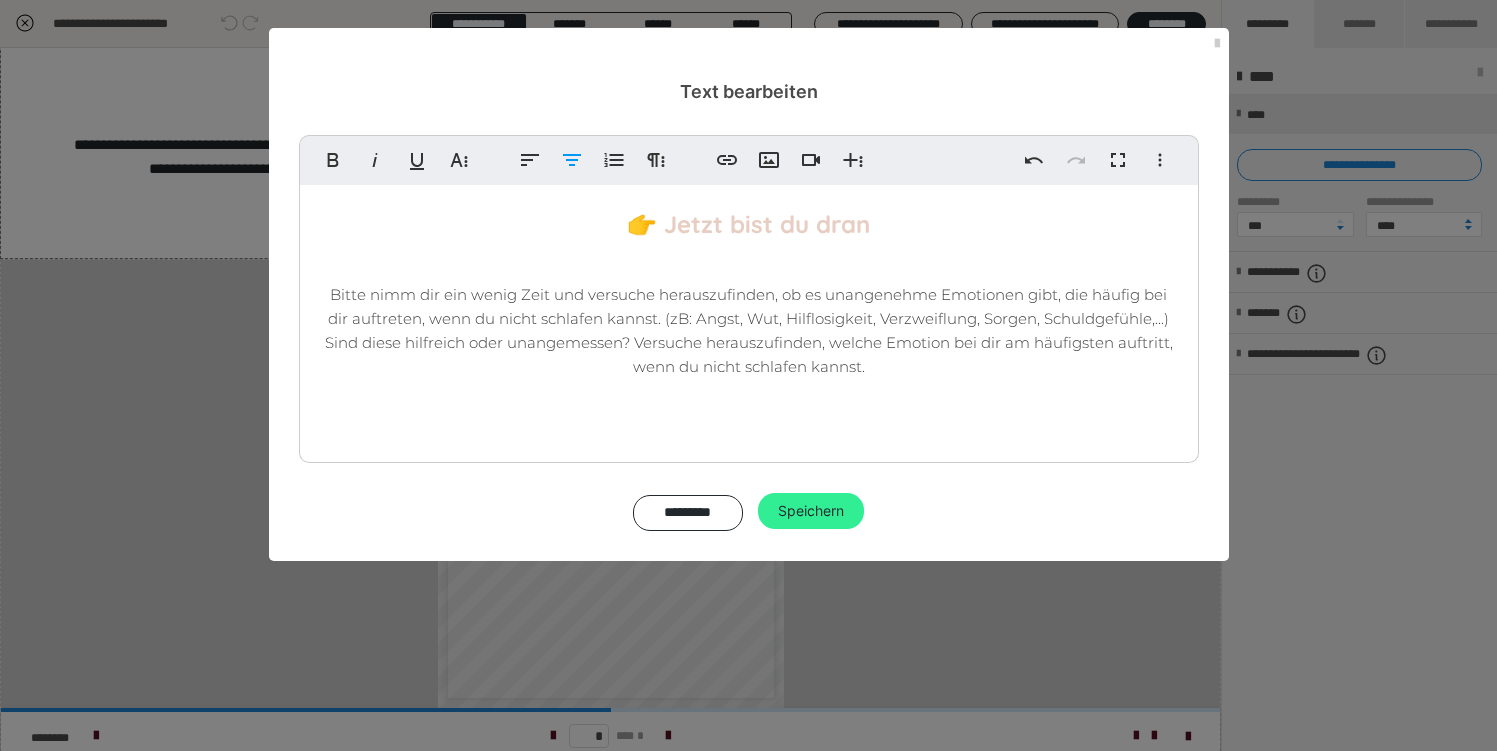 click on "Speichern" at bounding box center (811, 511) 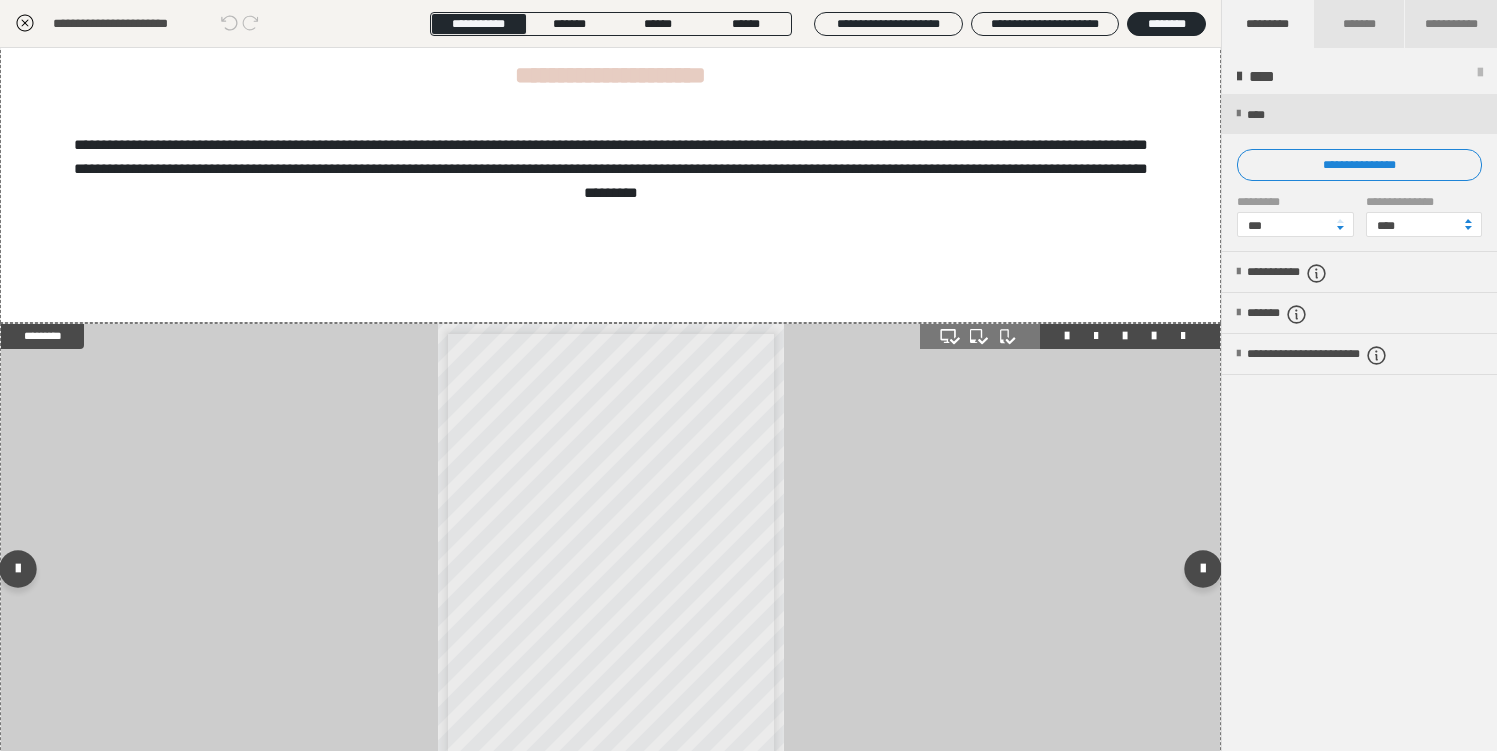 scroll, scrollTop: 1, scrollLeft: 0, axis: vertical 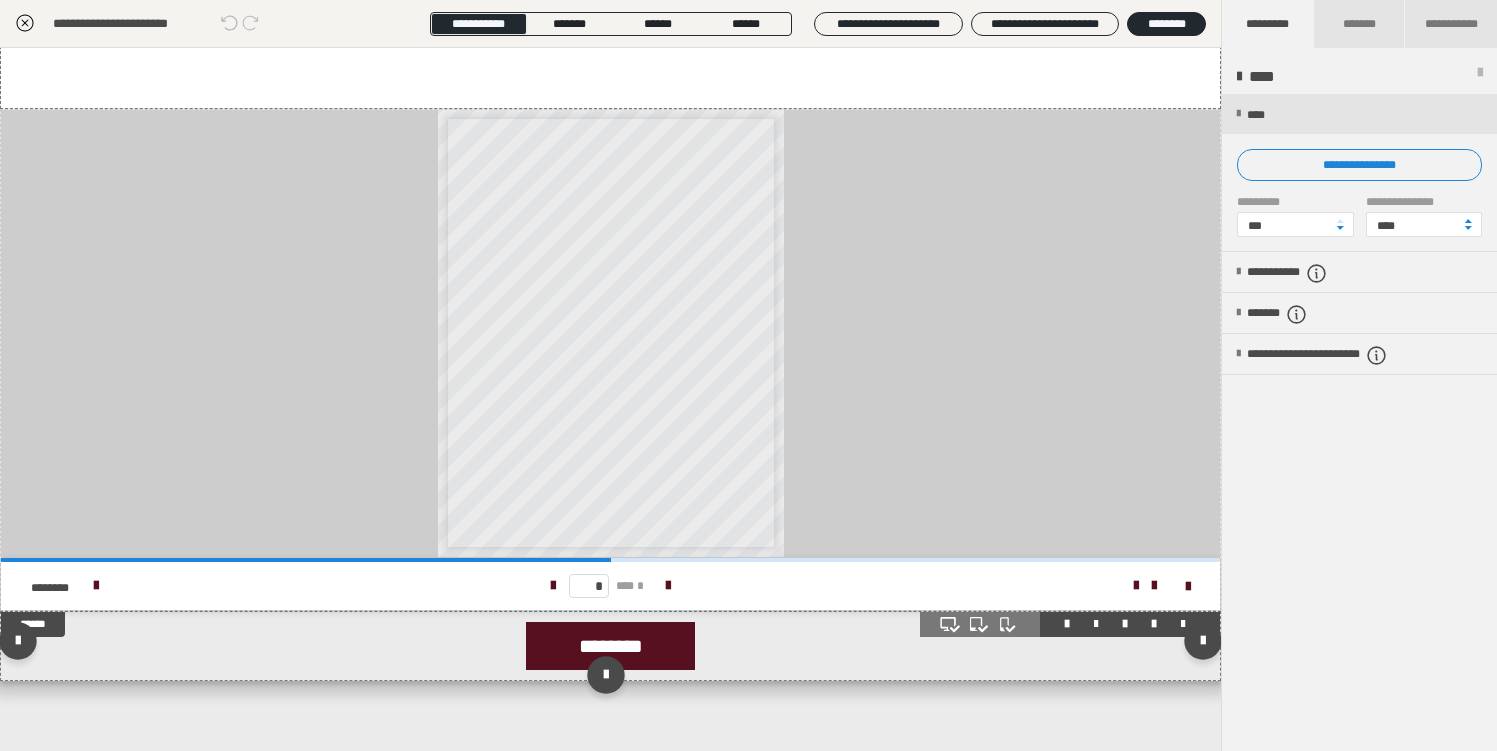 click on "********" at bounding box center [610, 646] 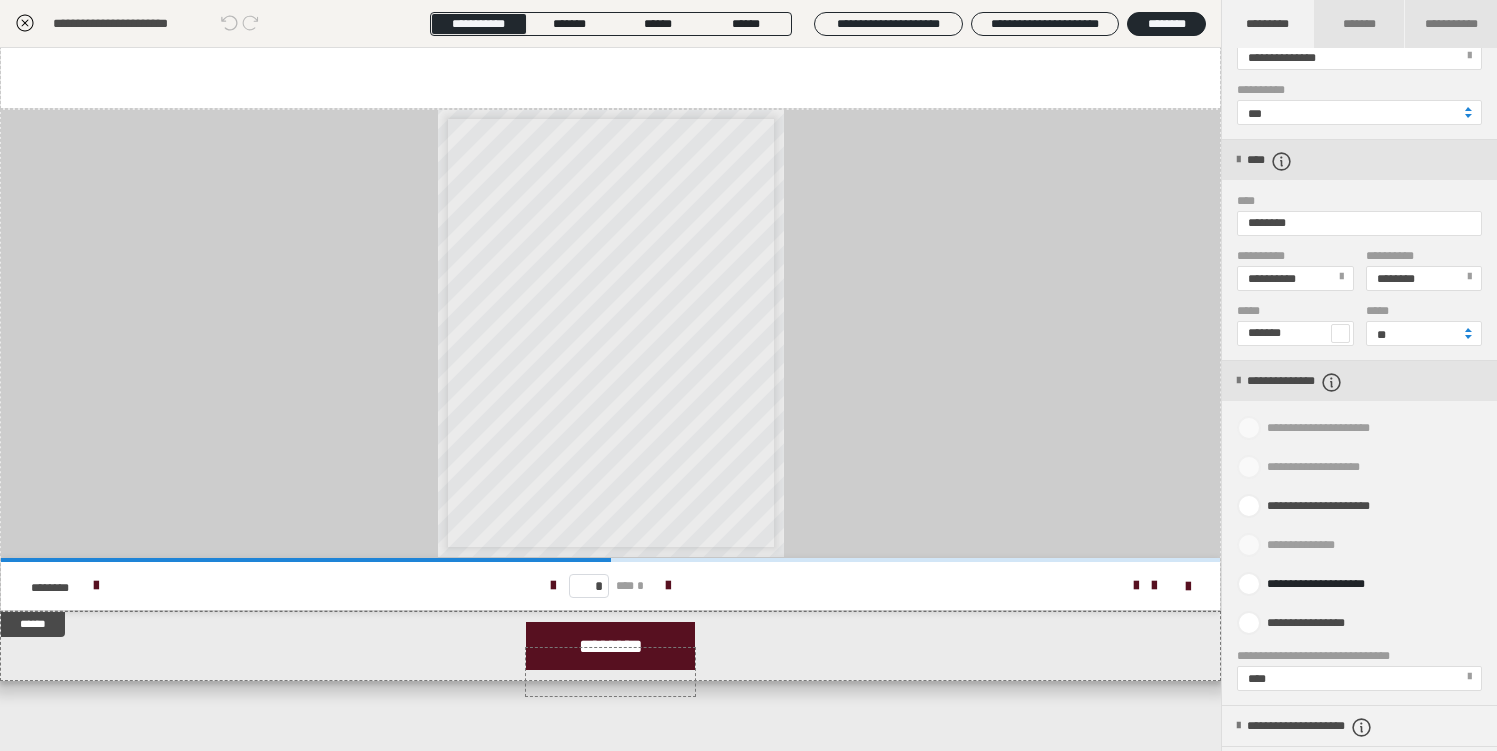 scroll, scrollTop: 849, scrollLeft: 0, axis: vertical 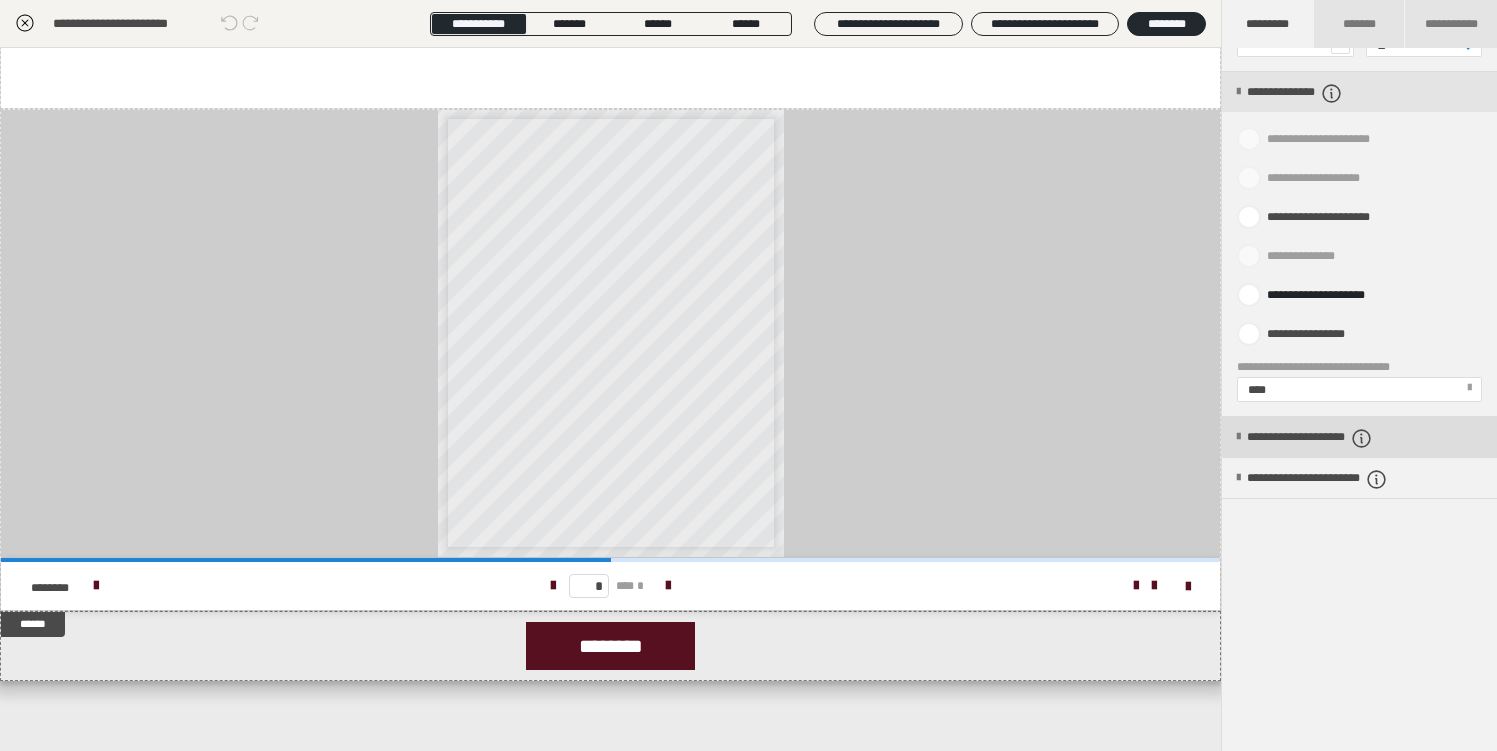 click on "**********" at bounding box center (1339, 438) 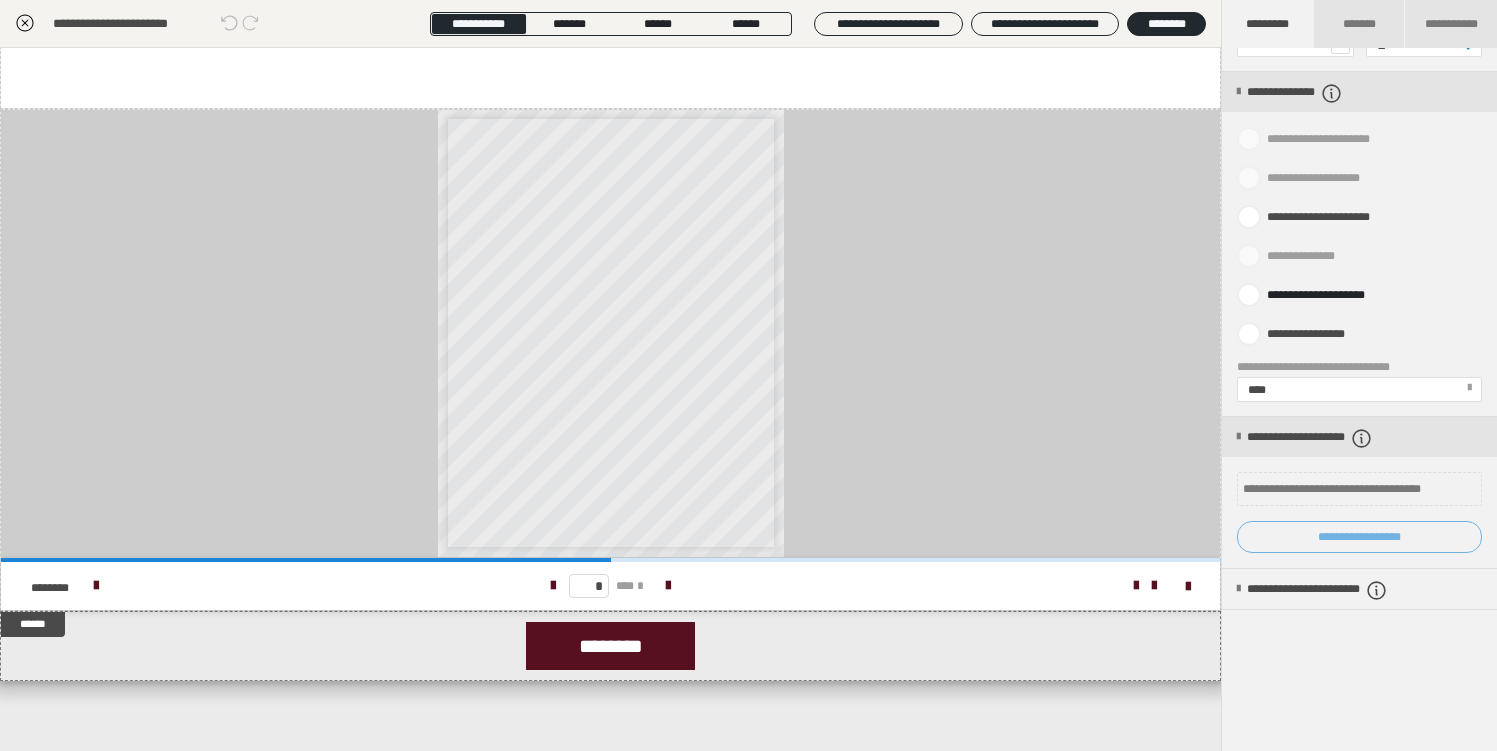 click on "**********" at bounding box center [1359, 537] 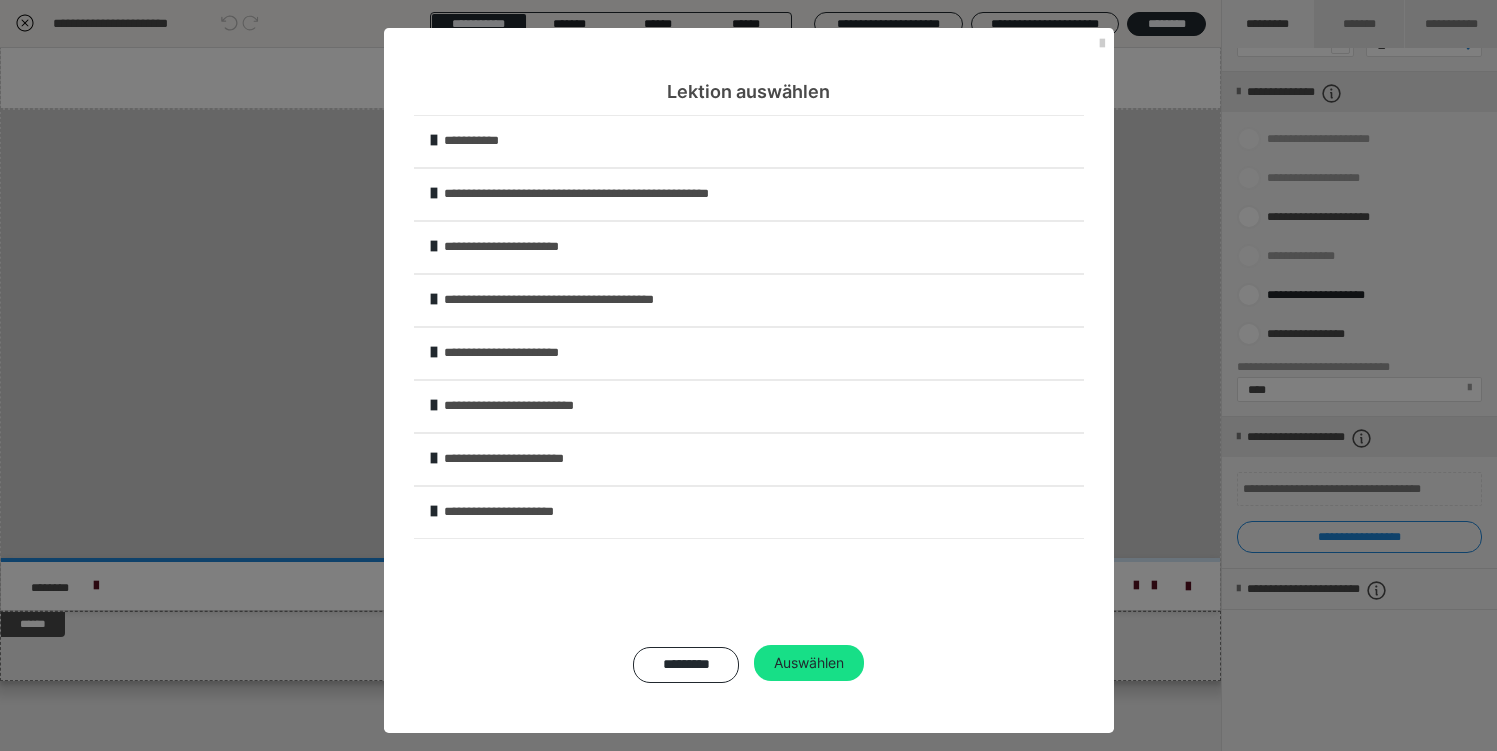 click on "**********" at bounding box center [762, 459] 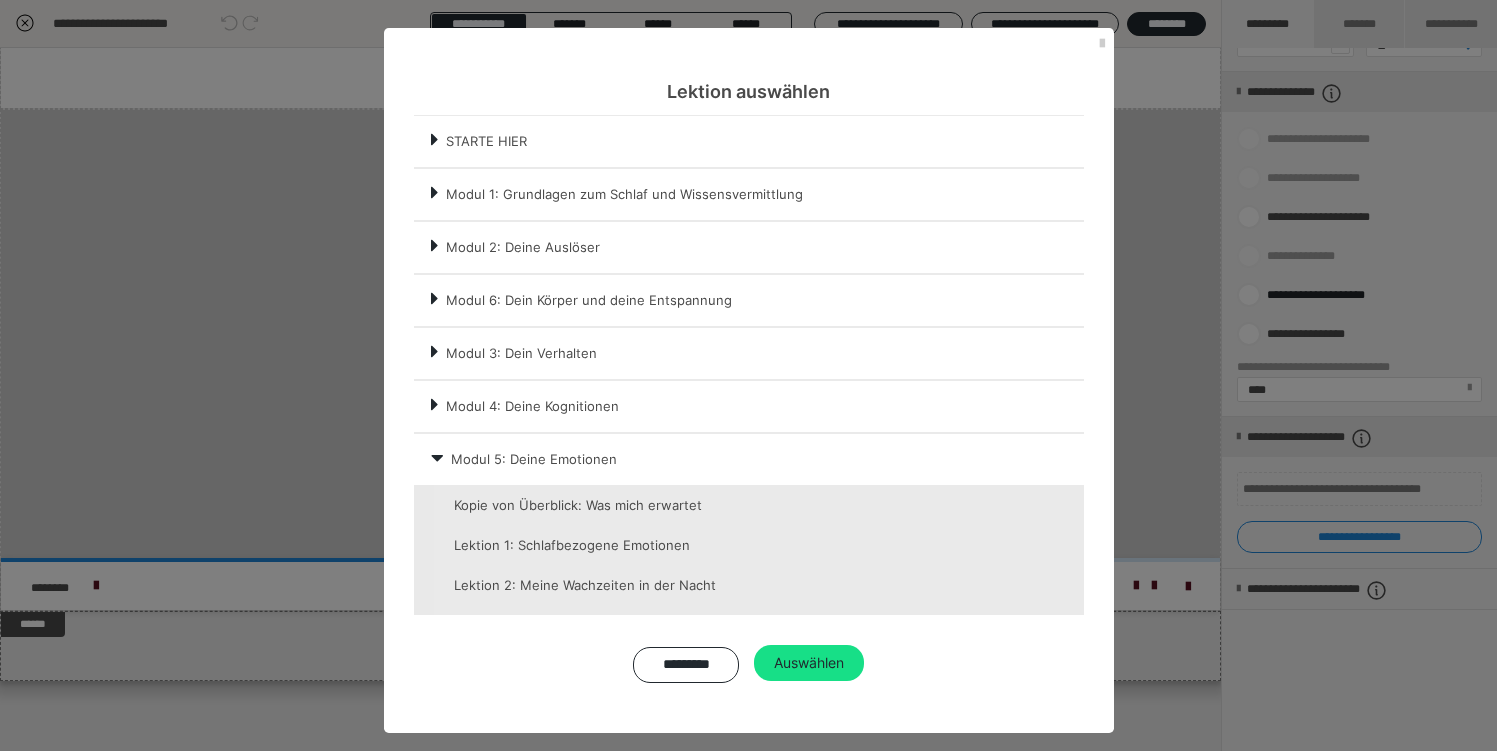 scroll, scrollTop: 164, scrollLeft: 0, axis: vertical 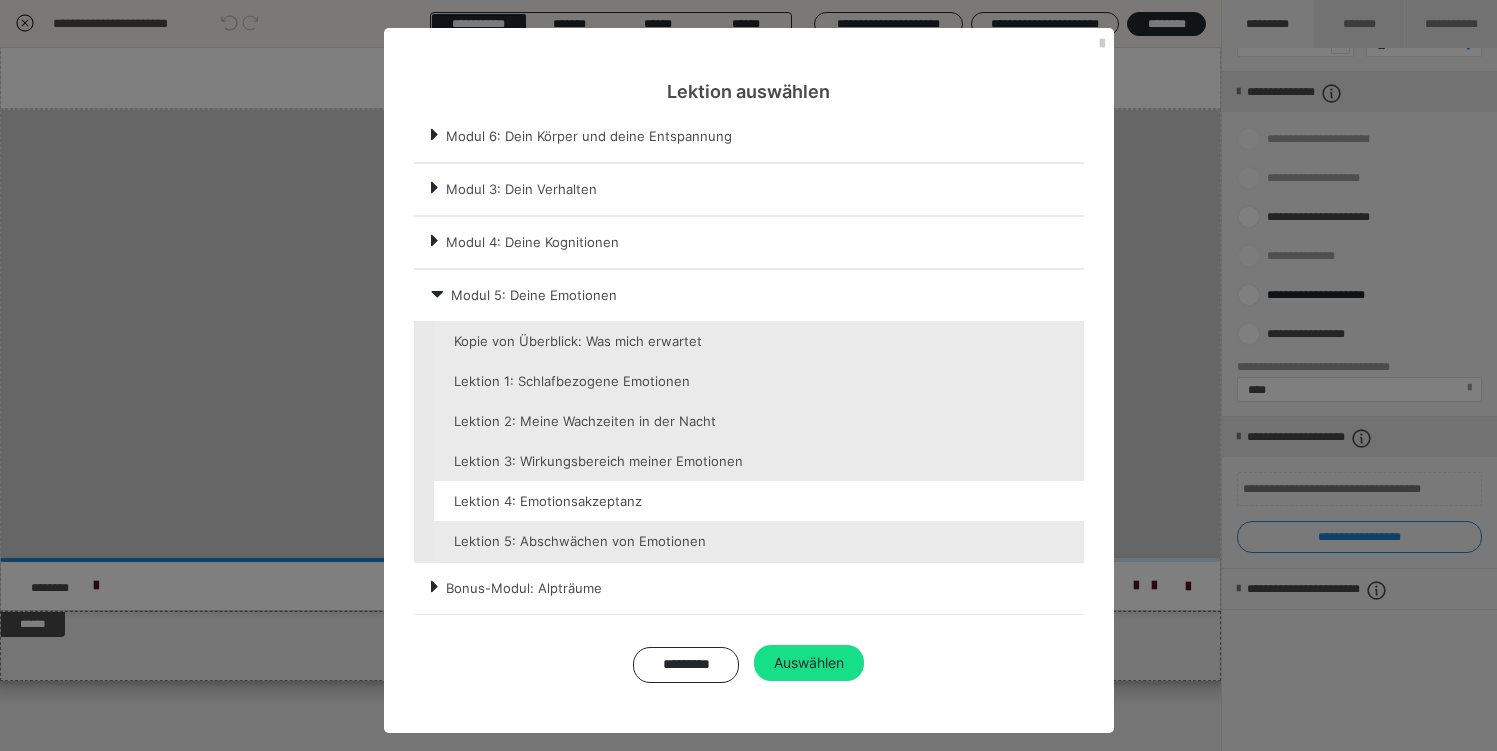 click at bounding box center [759, 501] 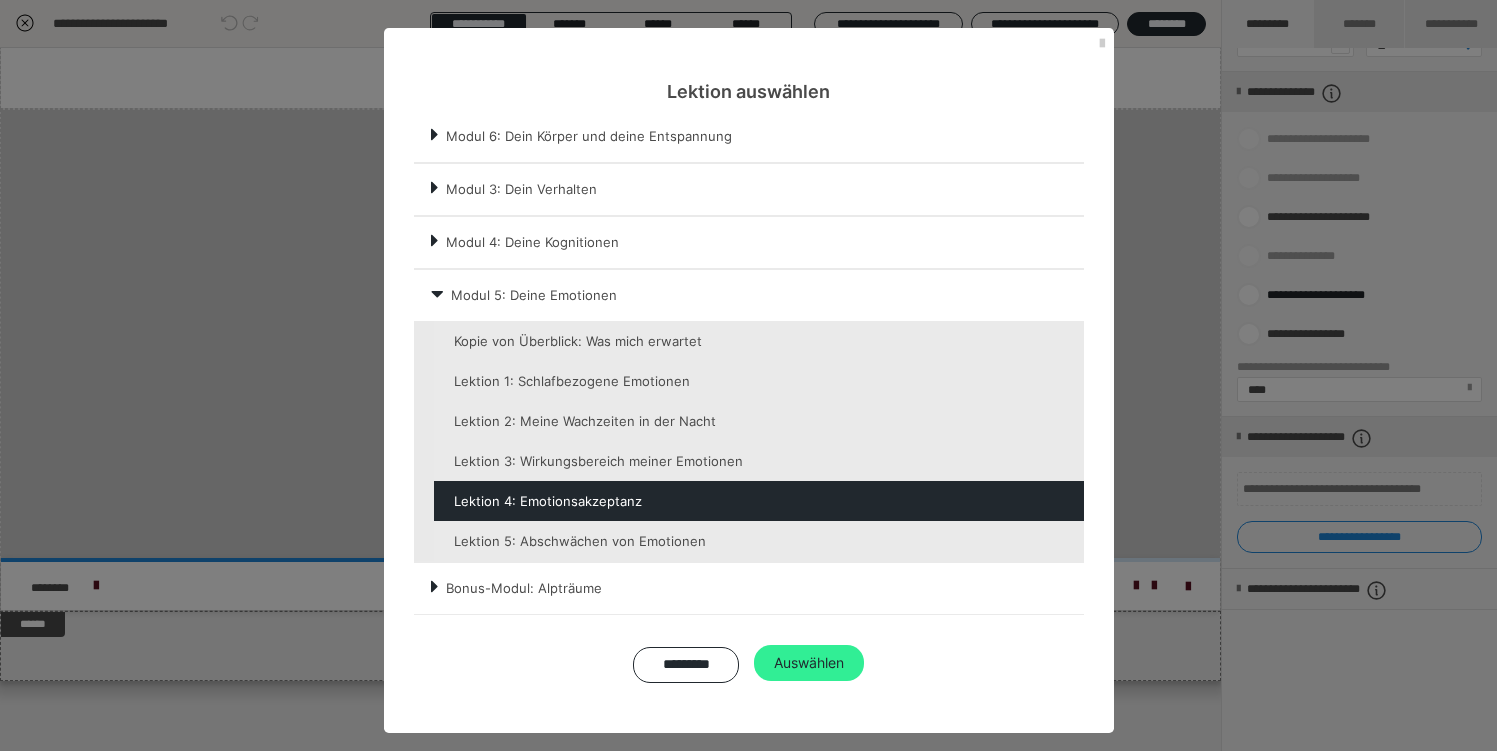click on "Auswählen" at bounding box center (809, 663) 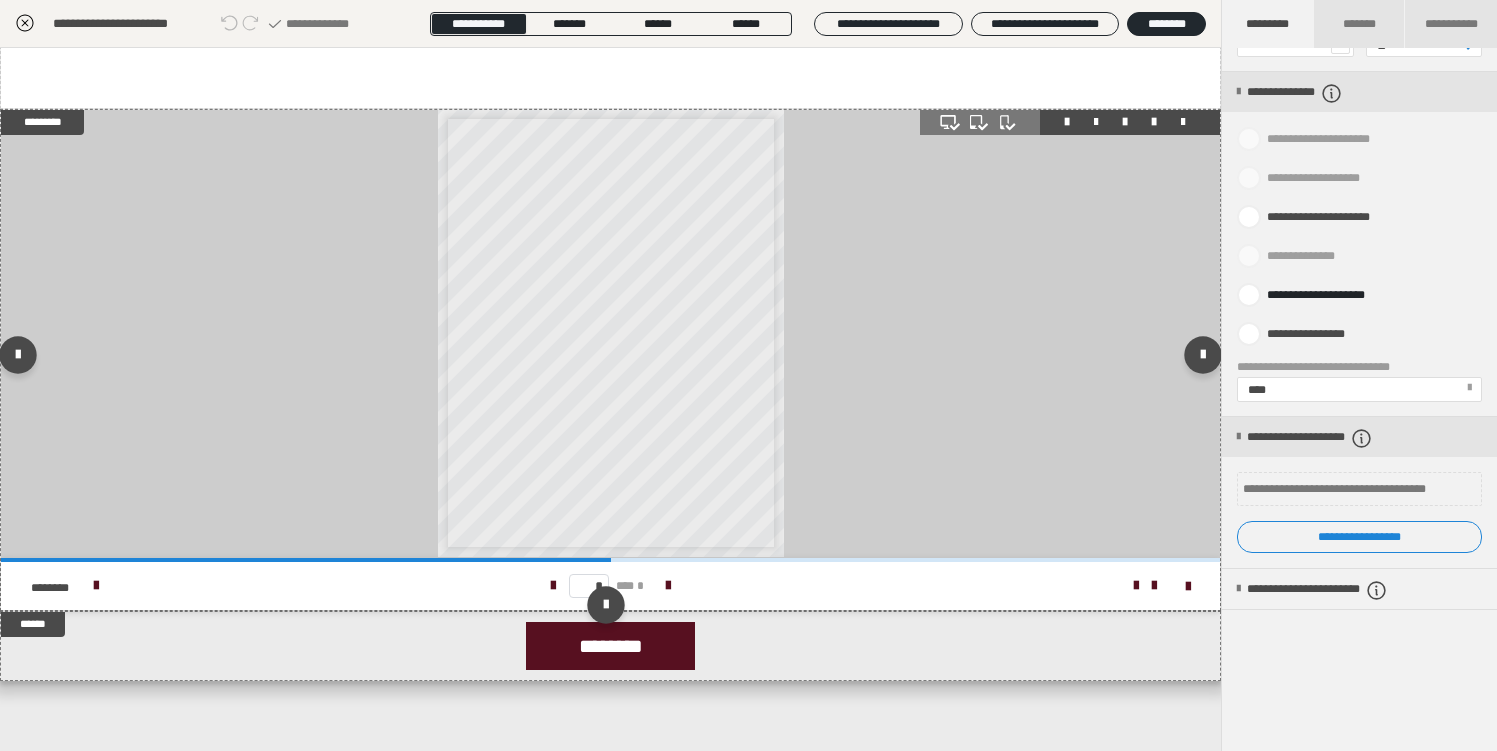 scroll, scrollTop: 0, scrollLeft: 0, axis: both 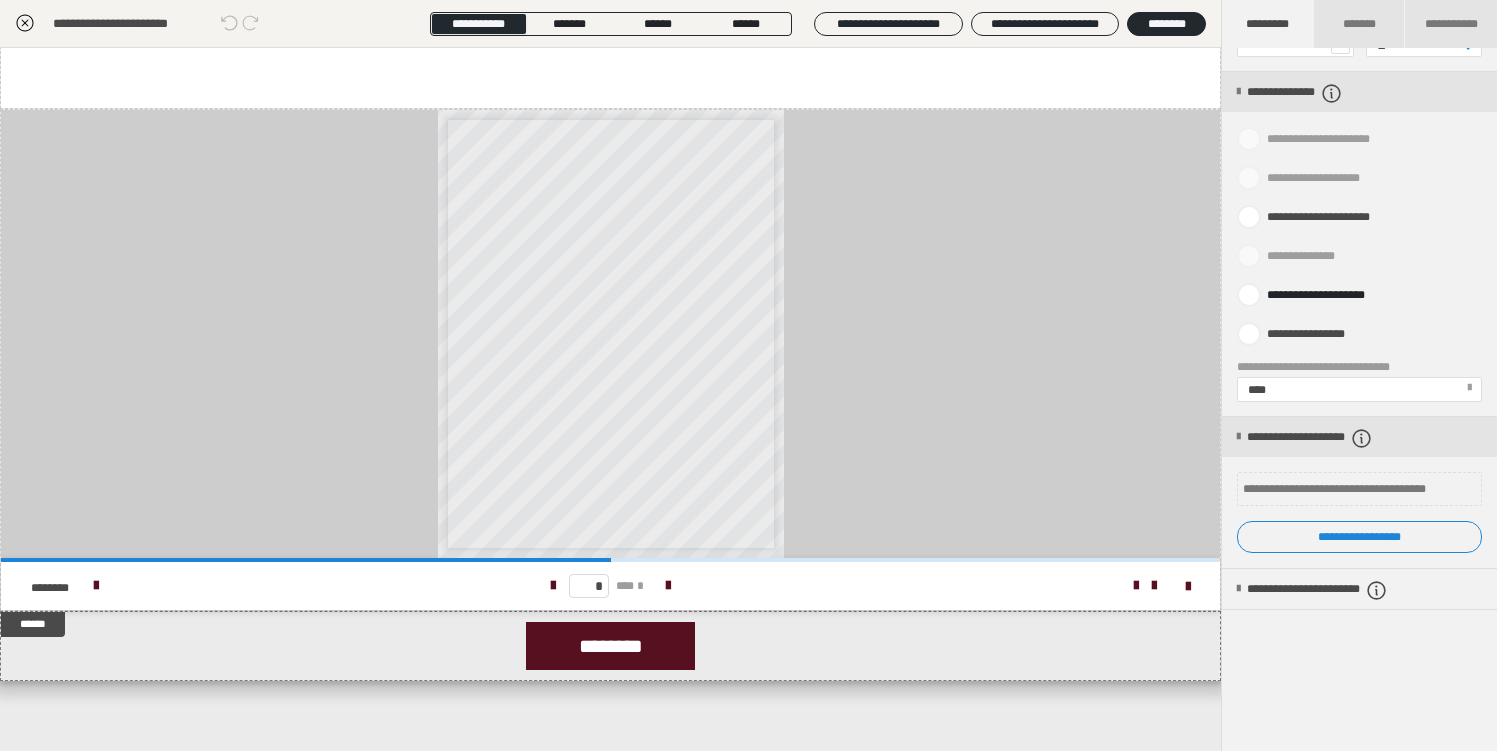click 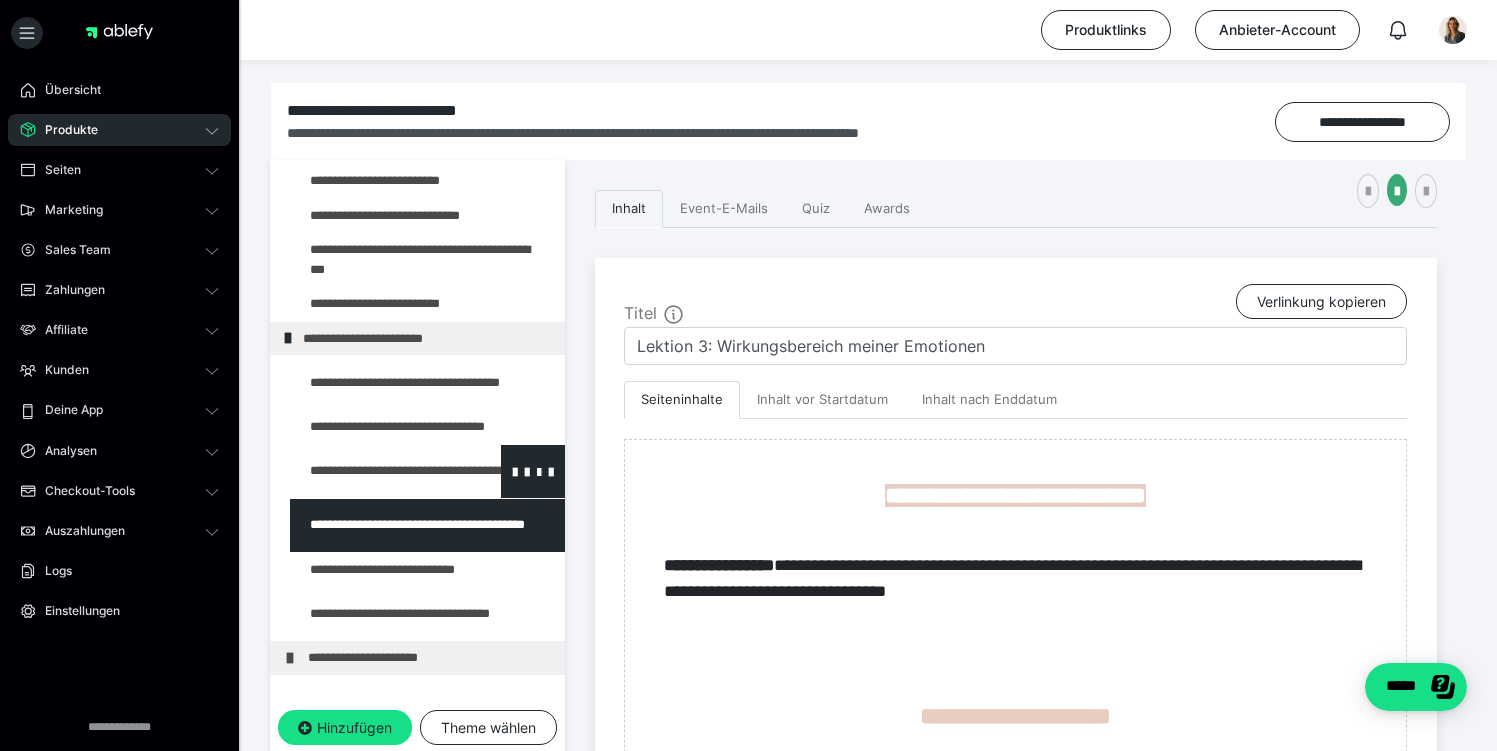 click at bounding box center [375, 471] 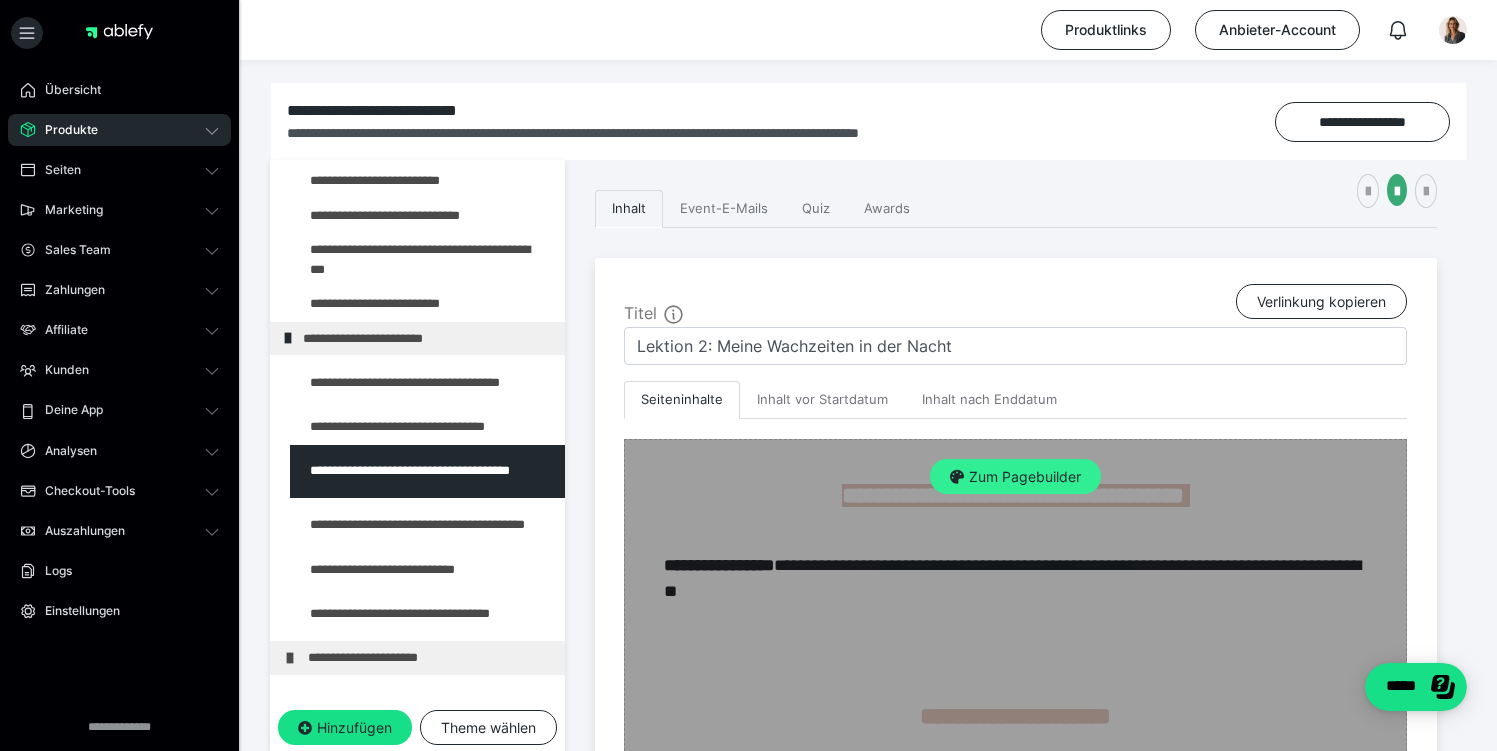 click on "Zum Pagebuilder" at bounding box center [1015, 477] 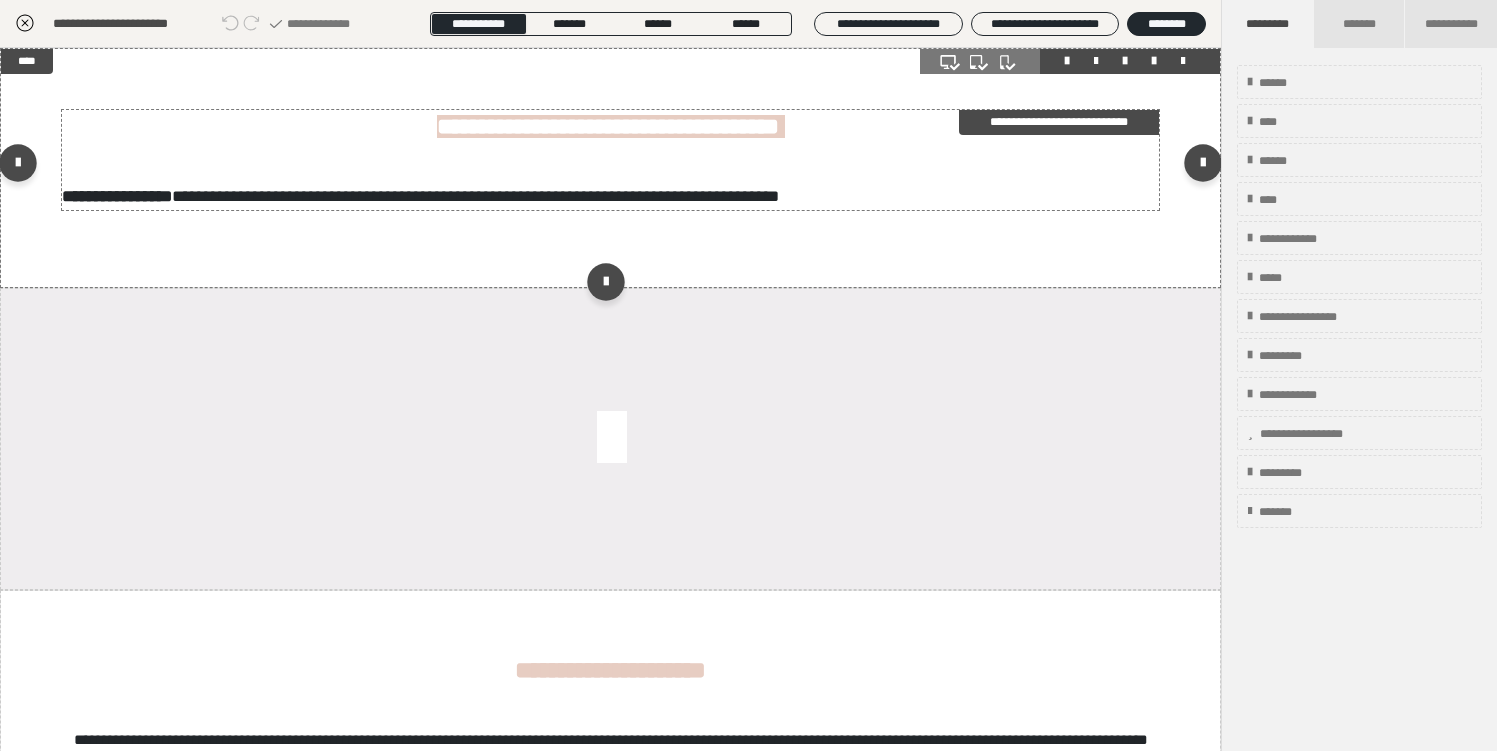click on "**********" at bounding box center (1059, 122) 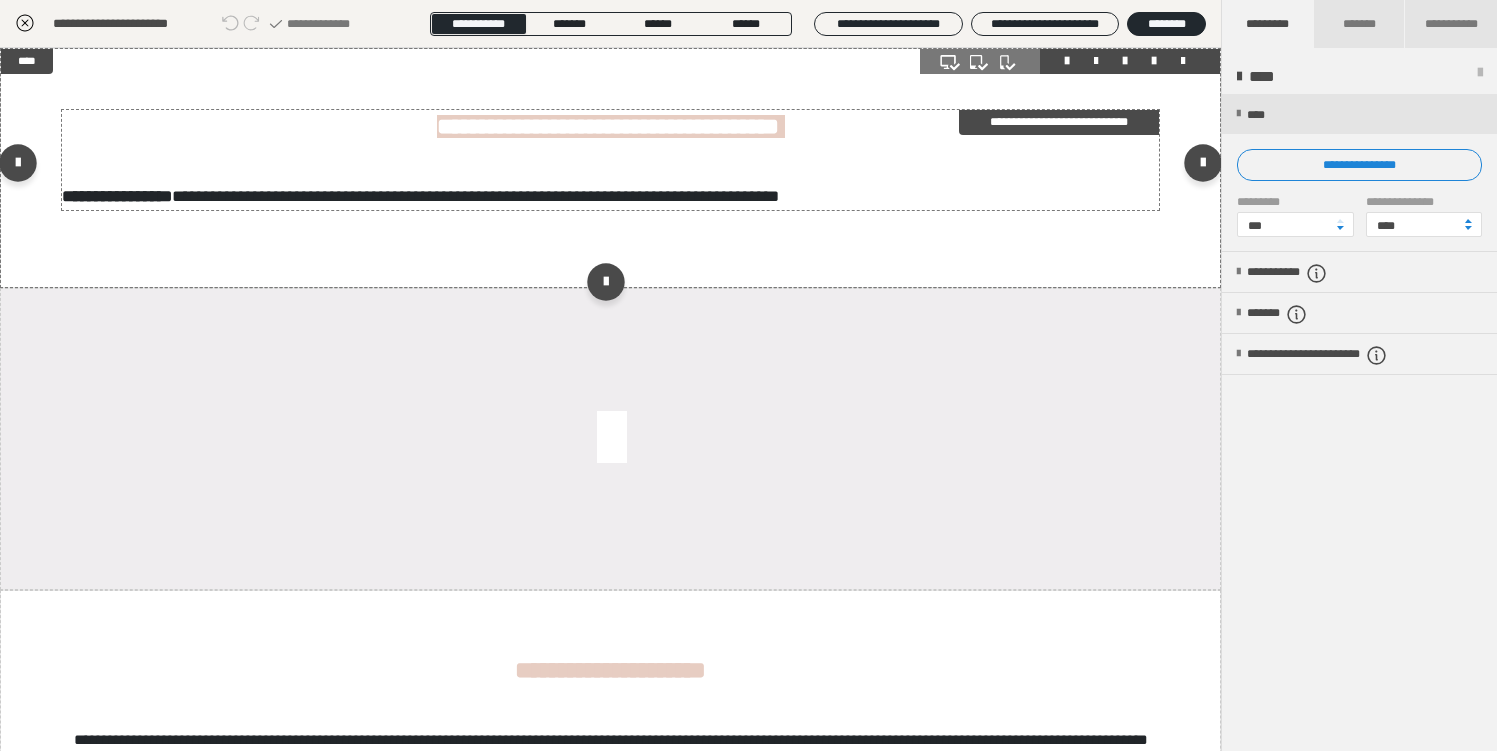 click on "**********" at bounding box center [1059, 122] 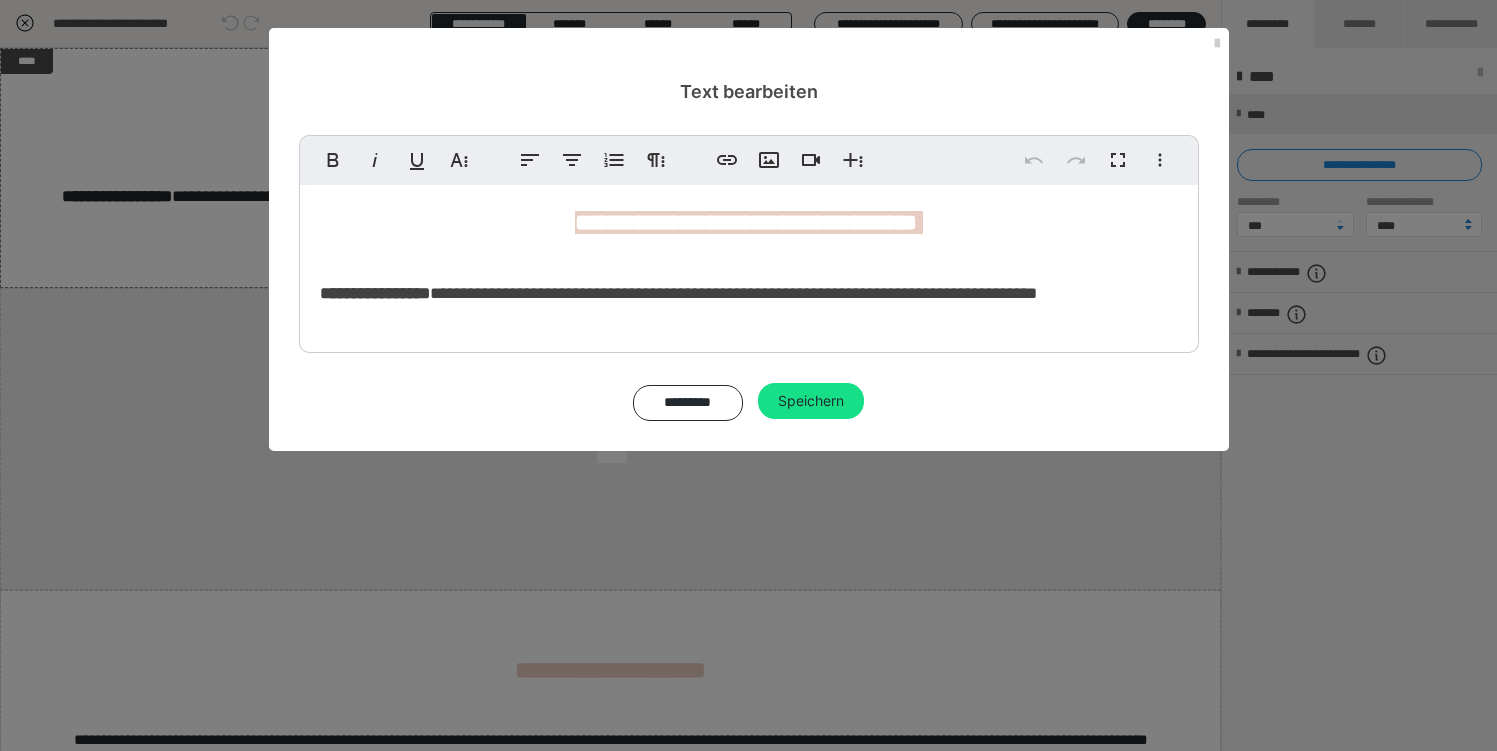 click on "**********" at bounding box center [746, 222] 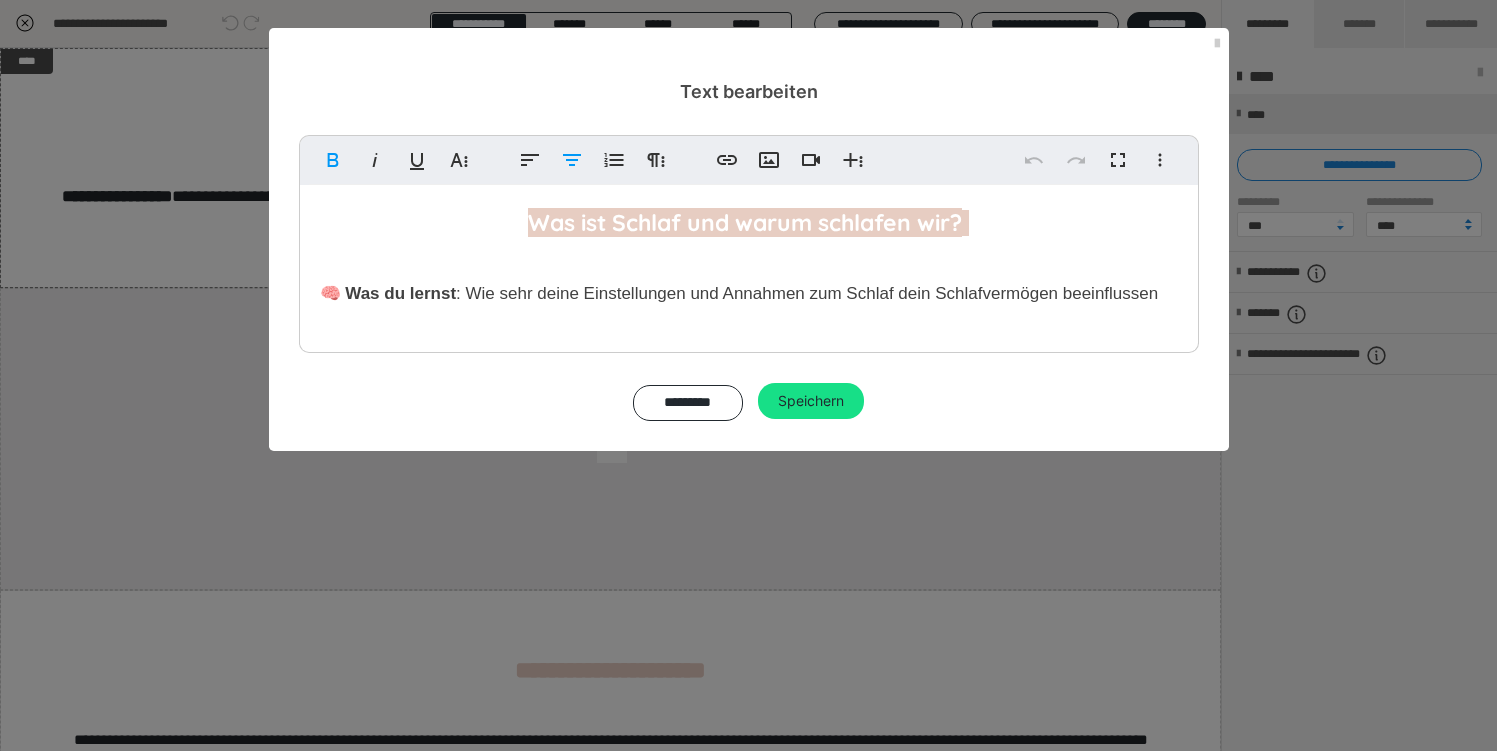 click on "Was ist Schlaf und warum schlafen wir?" at bounding box center (745, 222) 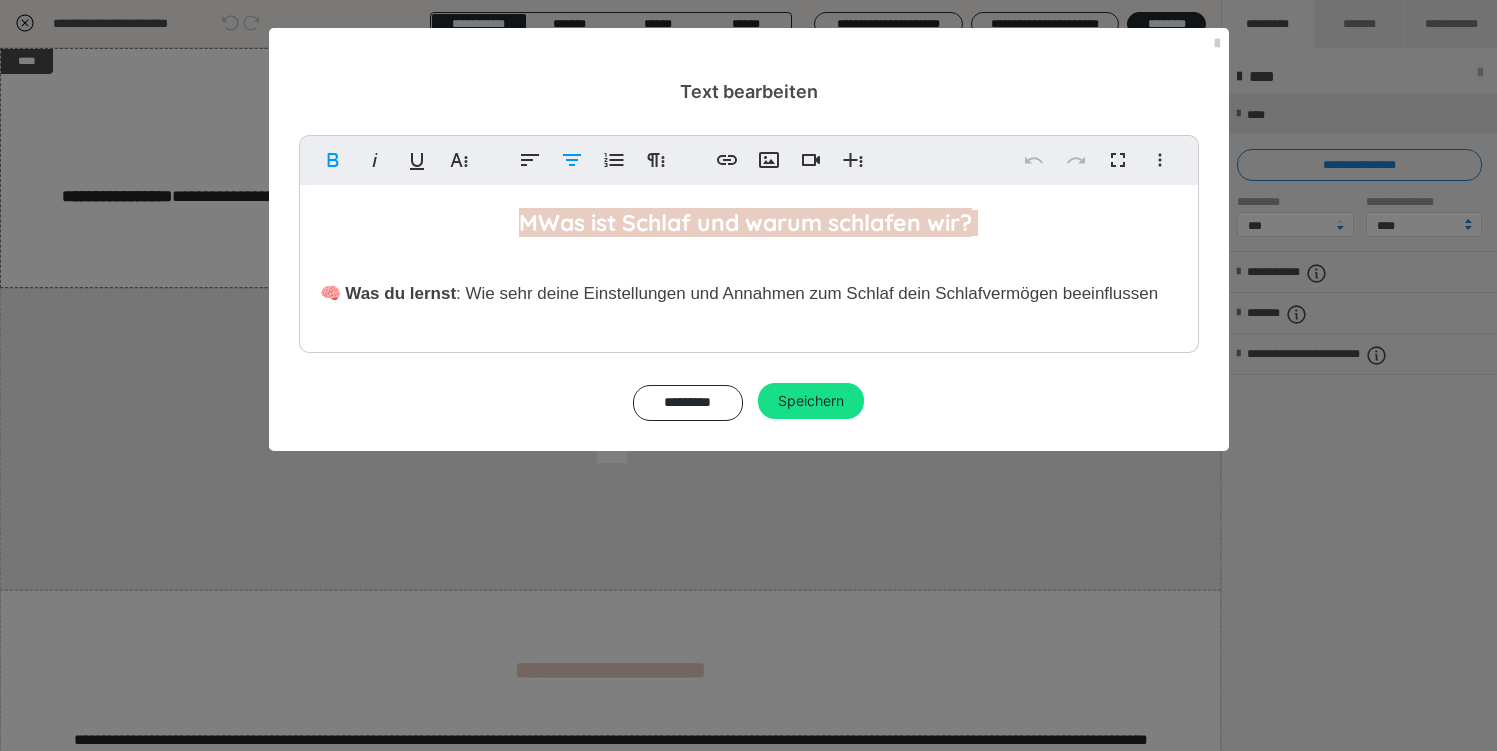 type 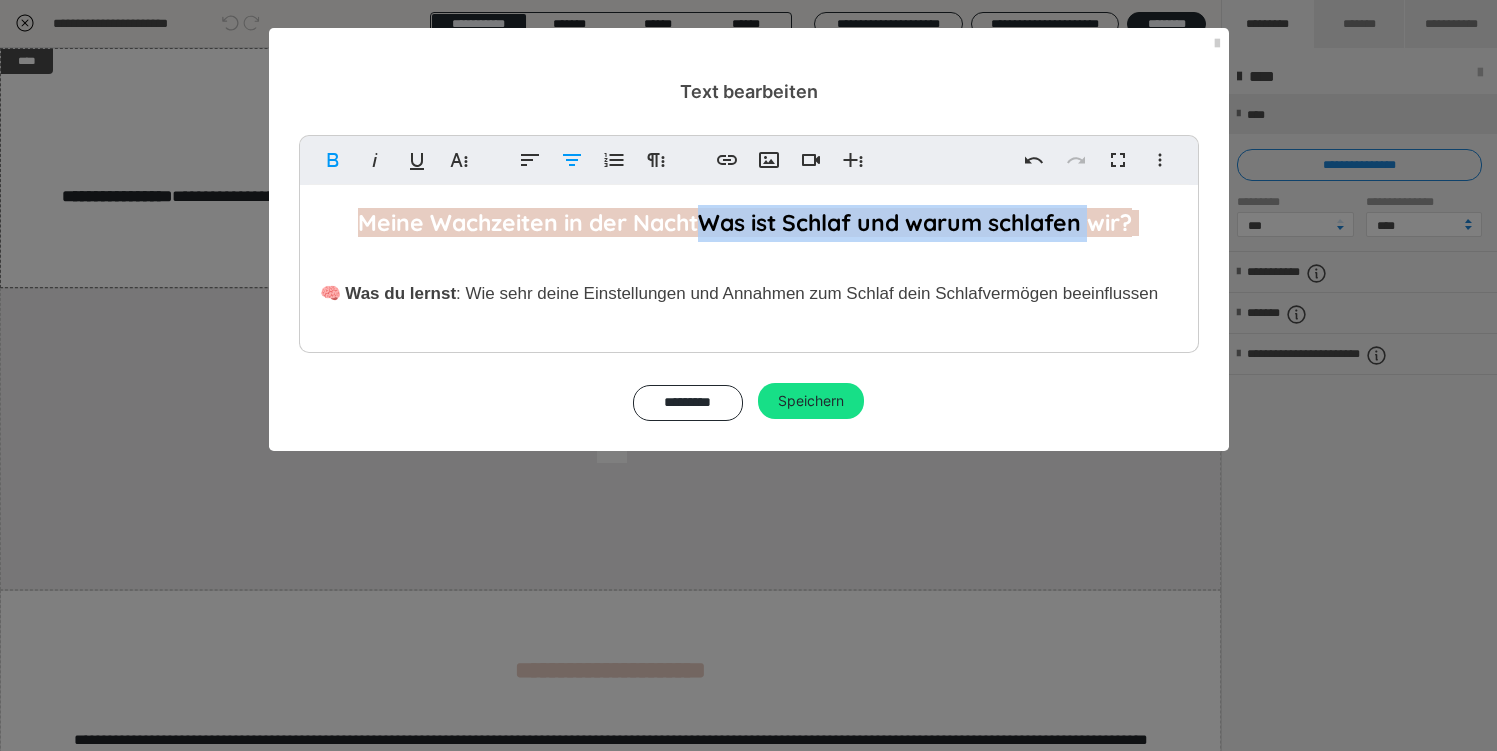 drag, startPoint x: 696, startPoint y: 223, endPoint x: 1098, endPoint y: 223, distance: 402 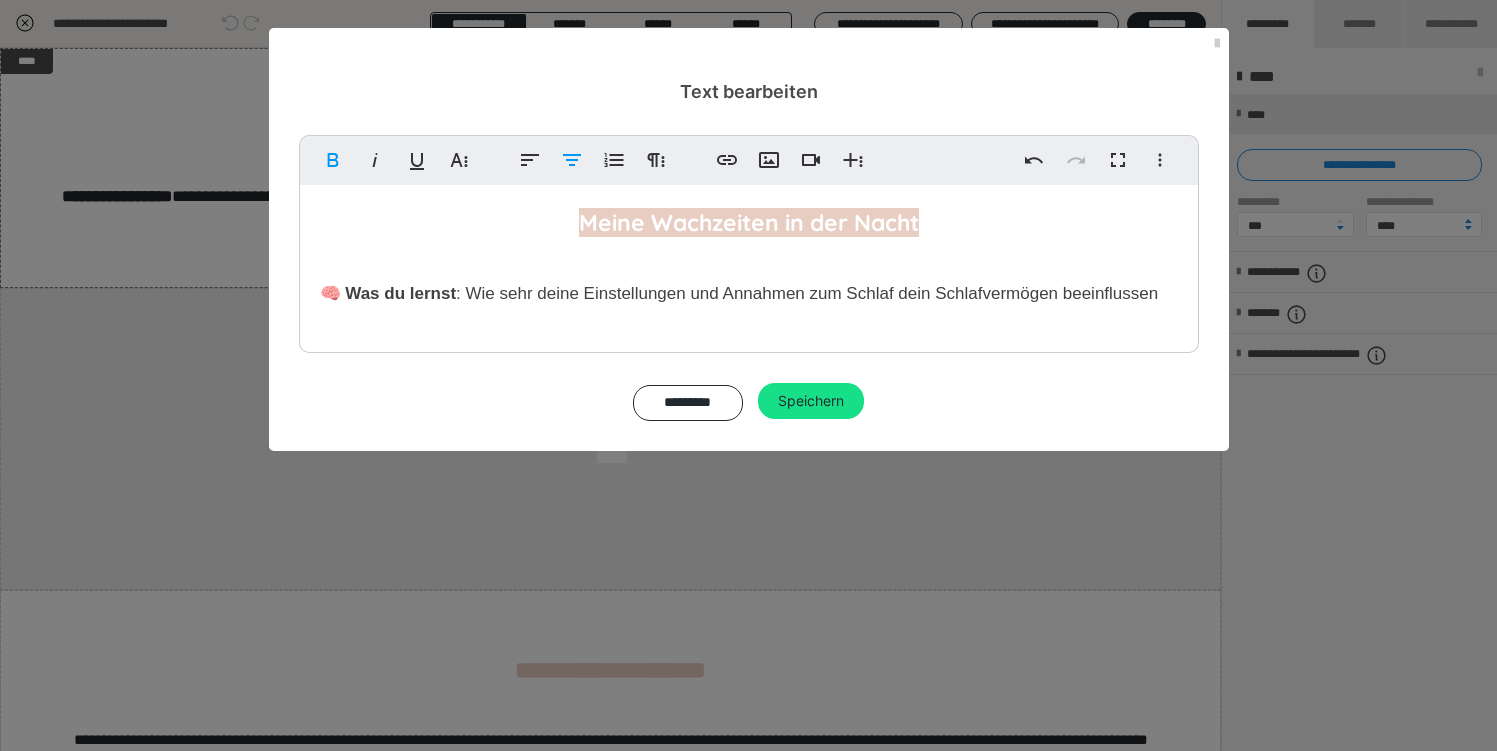 click on ": Wie sehr deine Einstellungen und Annahmen zum Schlaf dein Schlafvermögen beeinflussen" at bounding box center [807, 293] 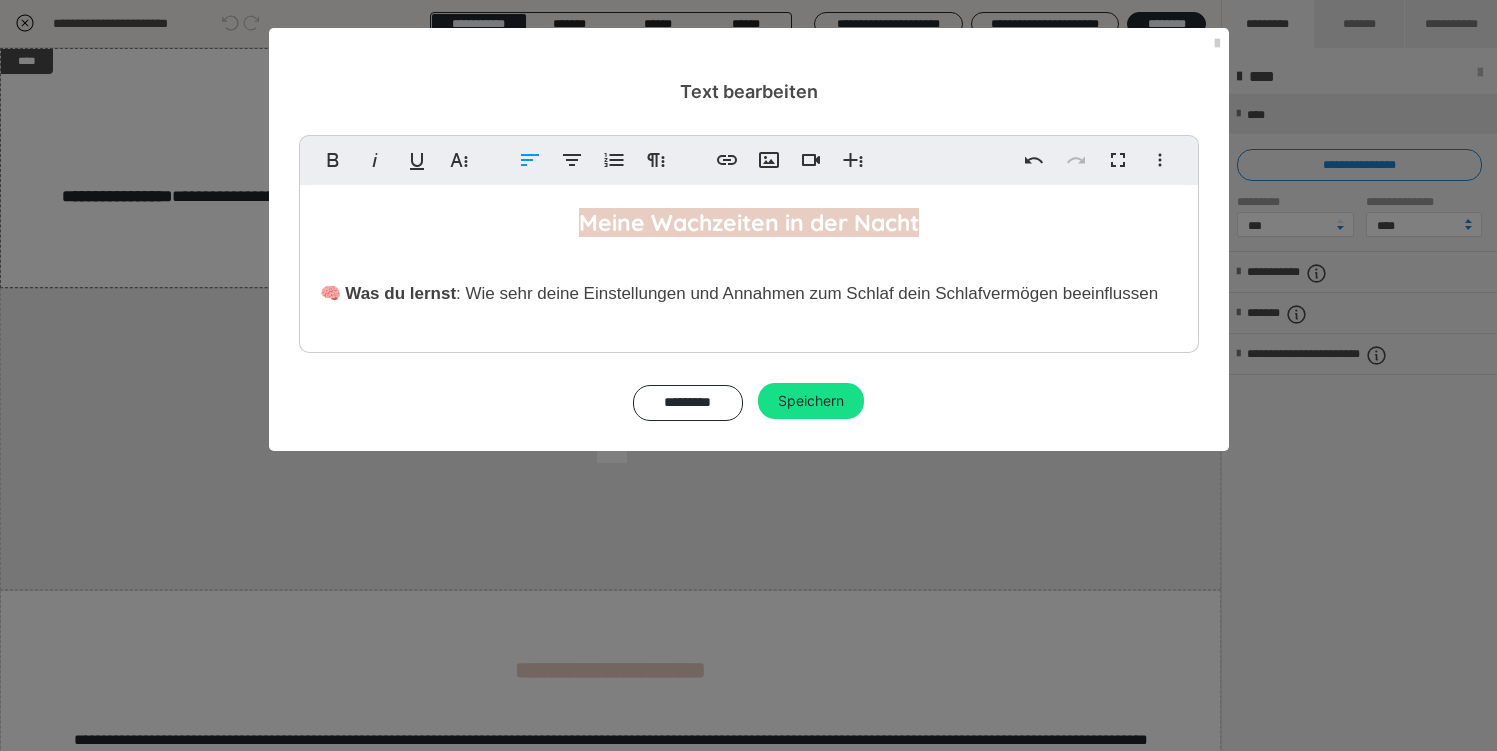 drag, startPoint x: 470, startPoint y: 296, endPoint x: 1201, endPoint y: 285, distance: 731.08276 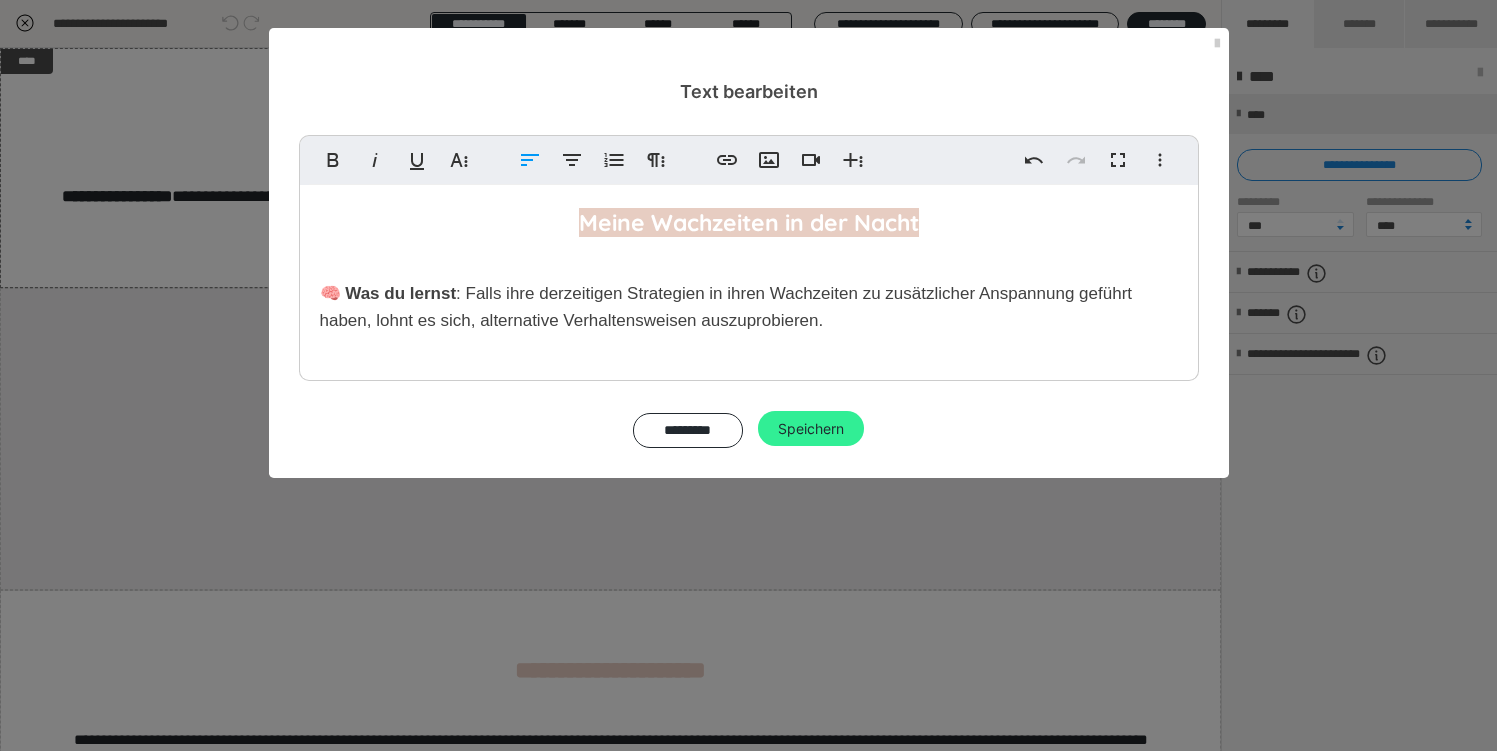 click on "Speichern" at bounding box center (811, 429) 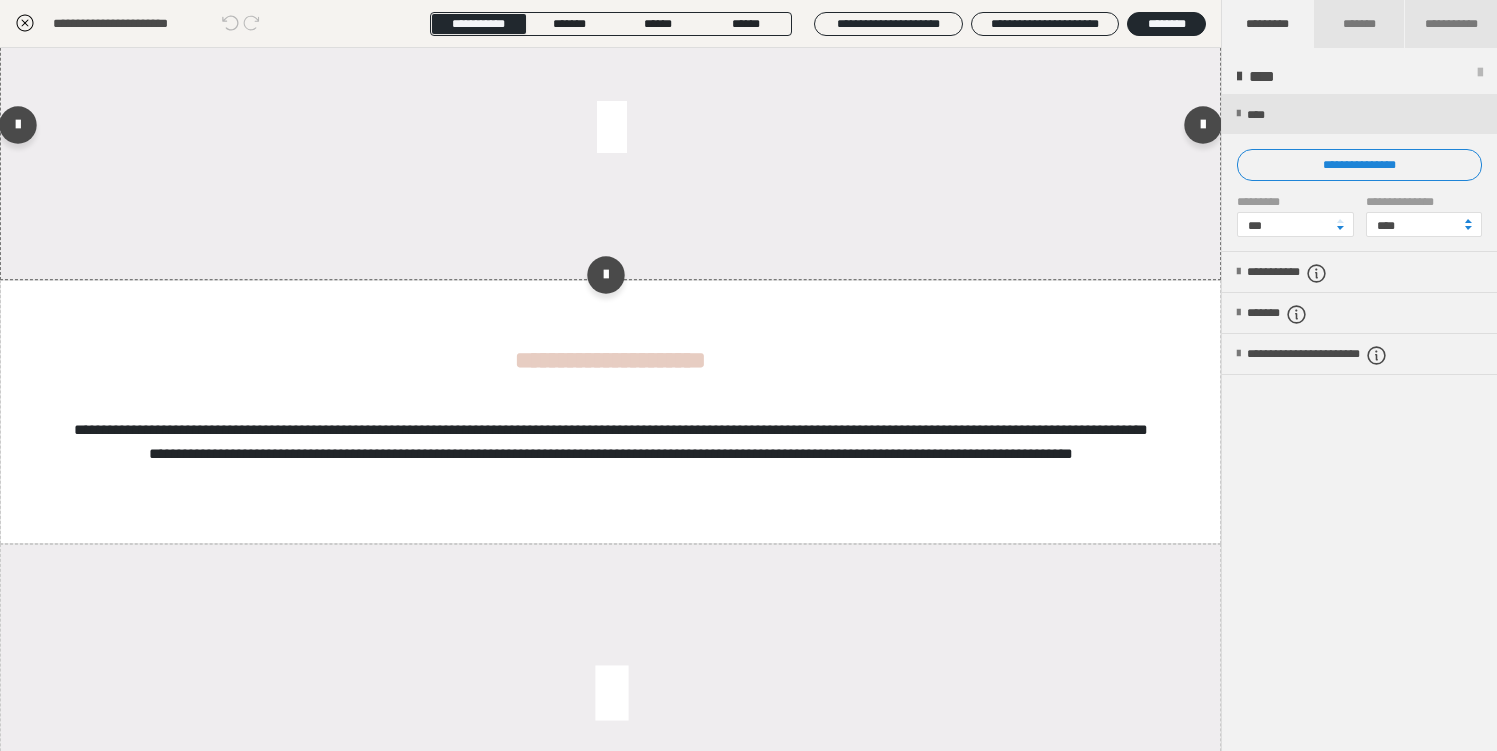 scroll, scrollTop: 333, scrollLeft: 0, axis: vertical 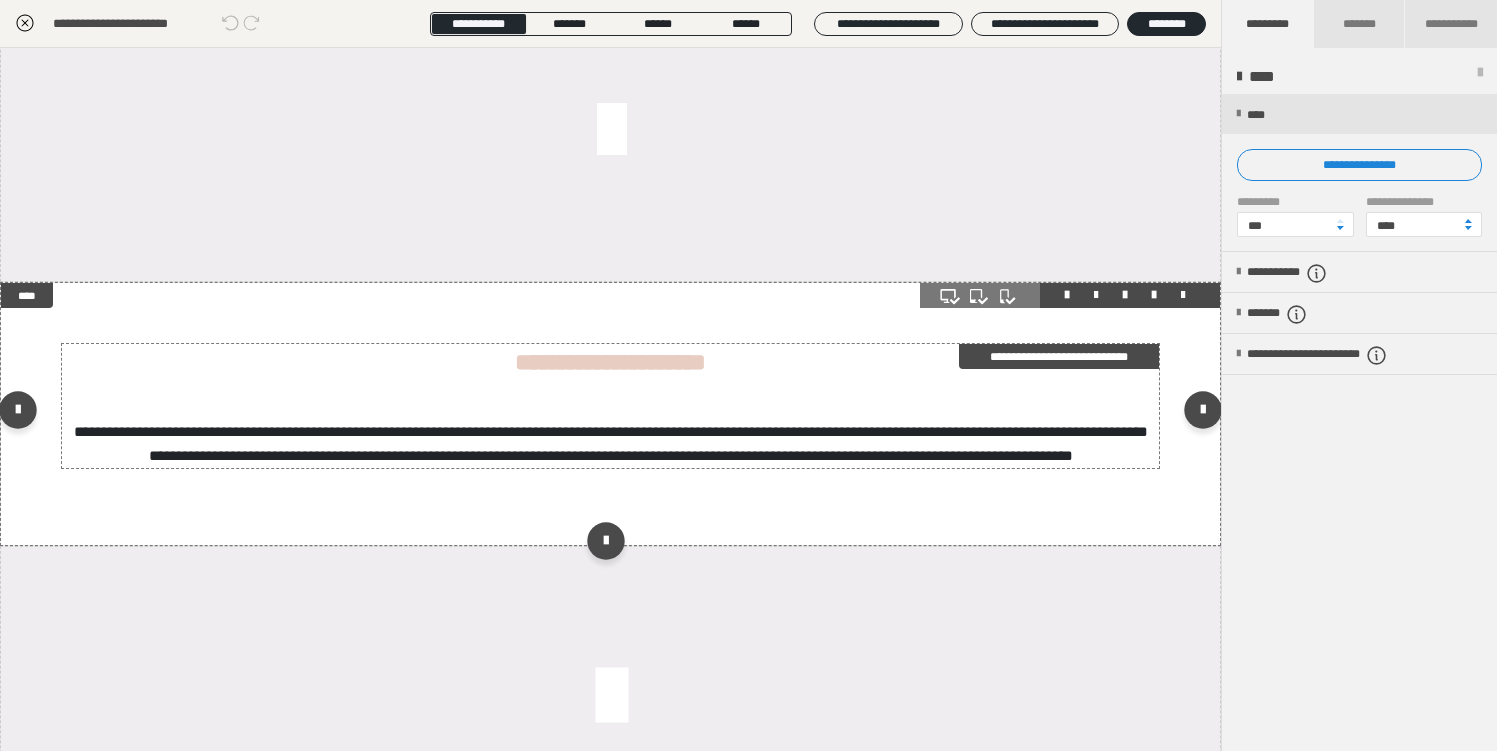 click on "**********" at bounding box center [611, 443] 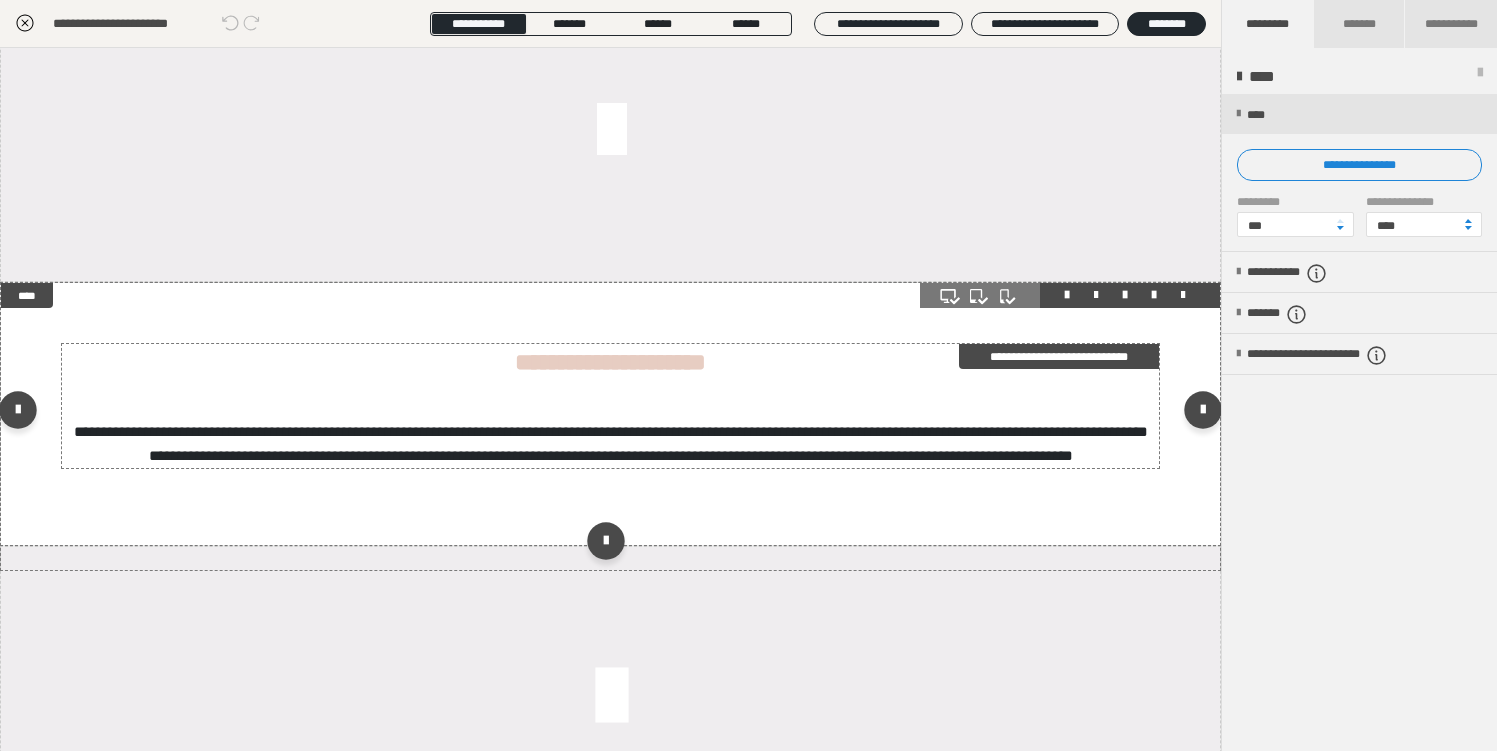 click on "**********" at bounding box center (1059, 356) 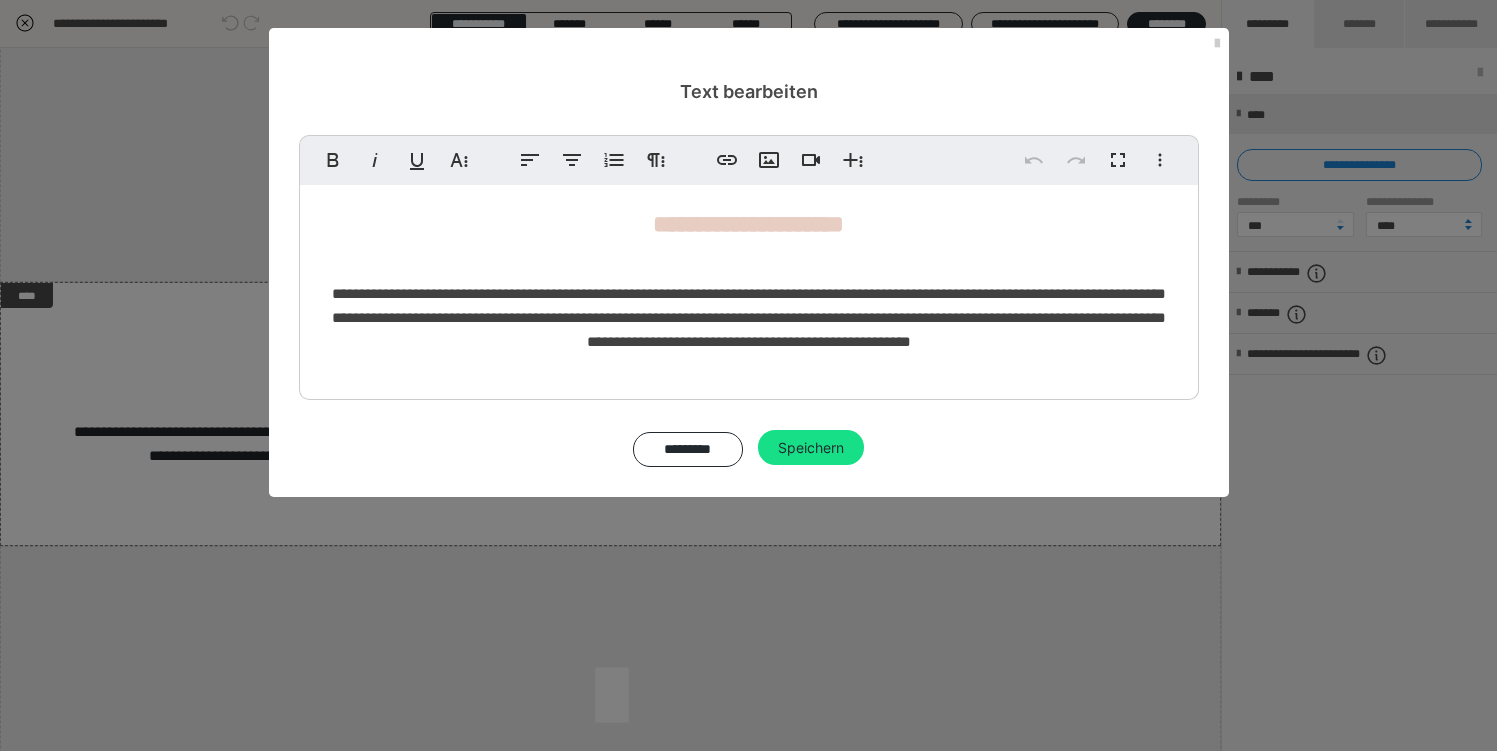 click on "**********" at bounding box center (749, 317) 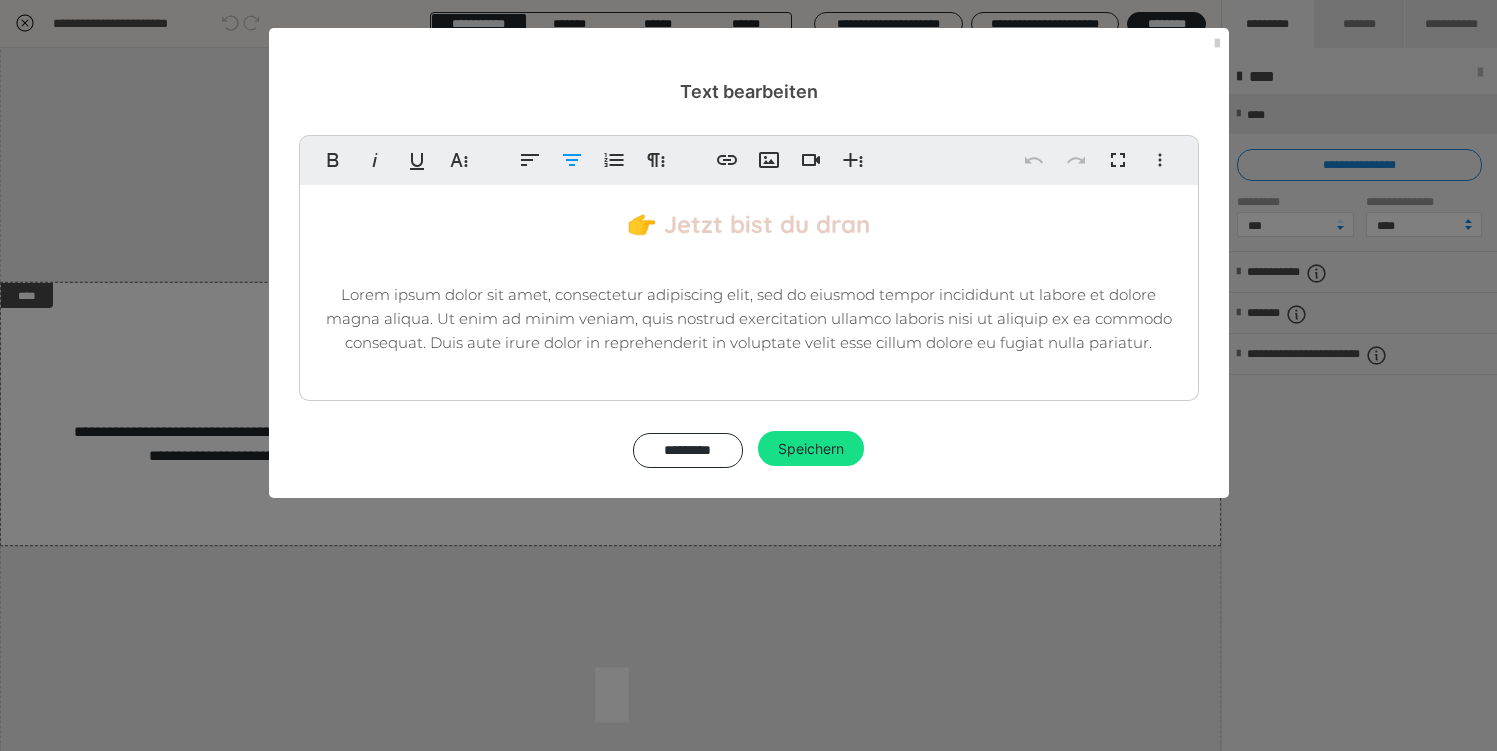click on "Lorem ipsum dolor sit amet, consectetur adipiscing elit, sed do eiusmod tempor incididunt ut labore et dolore magna aliqua. Ut enim ad minim veniam, quis nostrud exercitation ullamco laboris nisi ut aliquip ex ea commodo consequat. Duis aute irure dolor in reprehenderit in voluptate velit esse cillum dolore eu fugiat nulla pariatur." at bounding box center (749, 319) 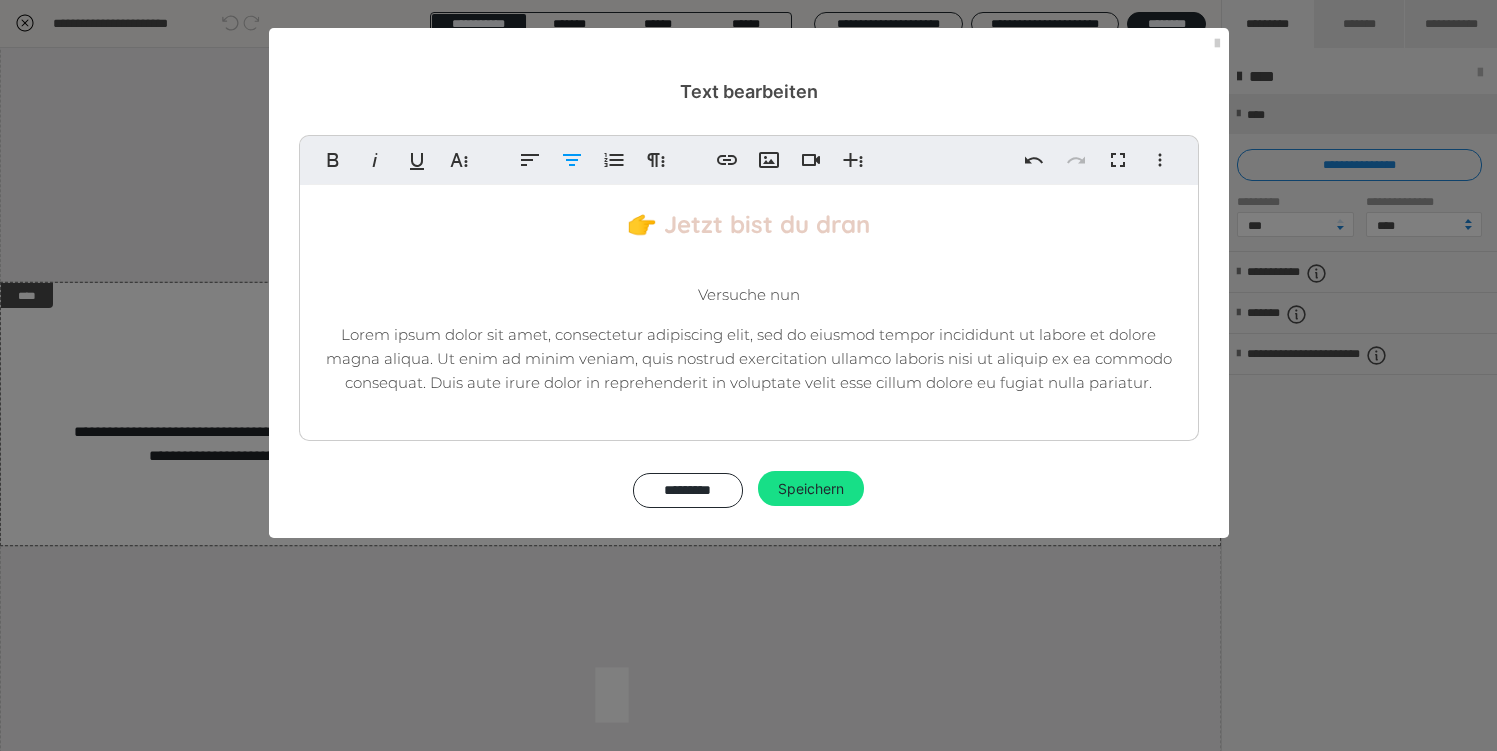click on "Lorem ipsum dolor sit amet, consectetur adipiscing elit, sed do eiusmod tempor incididunt ut labore et dolore magna aliqua. Ut enim ad minim veniam, quis nostrud exercitation ullamco laboris nisi ut aliquip ex ea commodo consequat. Duis aute irure dolor in reprehenderit in voluptate velit esse cillum dolore eu fugiat nulla pariatur." at bounding box center (749, 359) 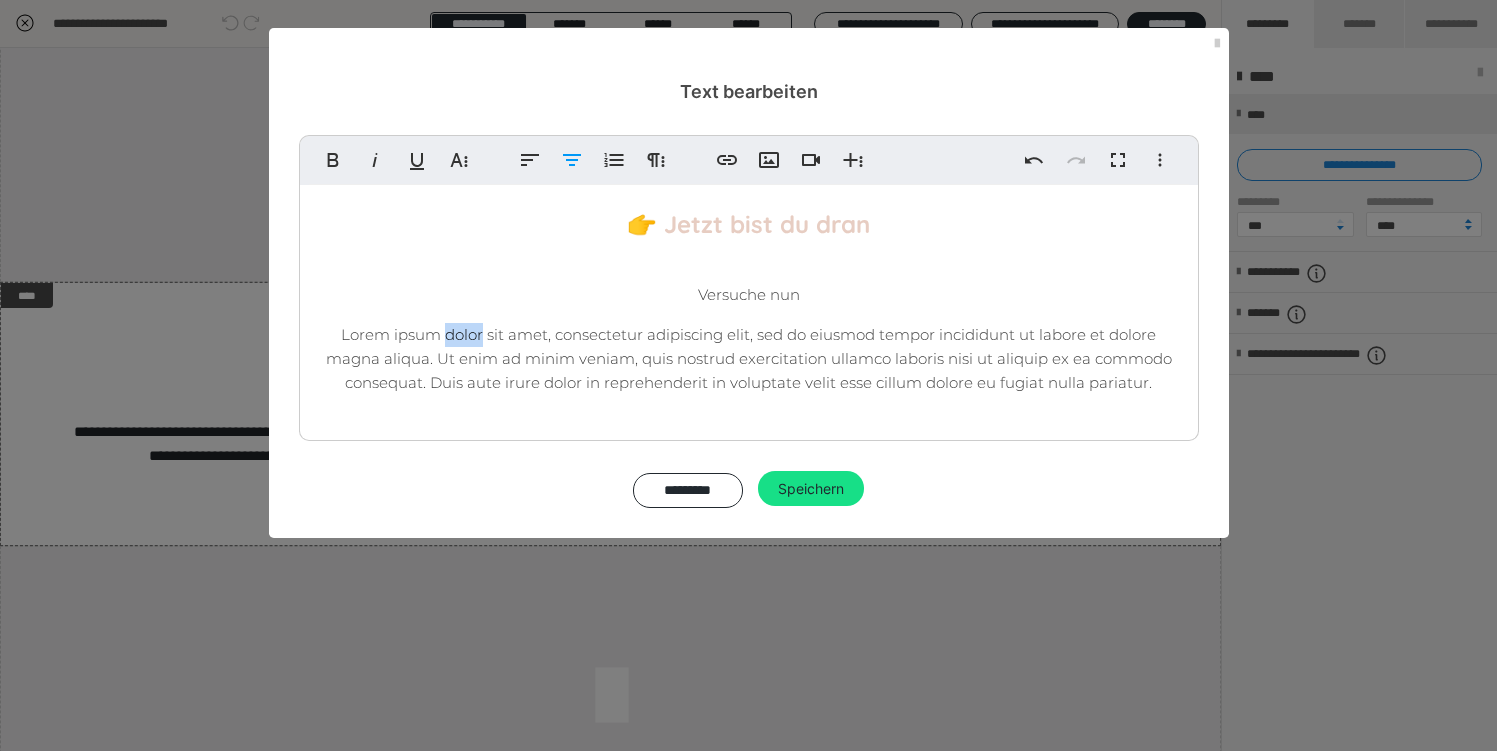click on "Lorem ipsum dolor sit amet, consectetur adipiscing elit, sed do eiusmod tempor incididunt ut labore et dolore magna aliqua. Ut enim ad minim veniam, quis nostrud exercitation ullamco laboris nisi ut aliquip ex ea commodo consequat. Duis aute irure dolor in reprehenderit in voluptate velit esse cillum dolore eu fugiat nulla pariatur." at bounding box center (749, 359) 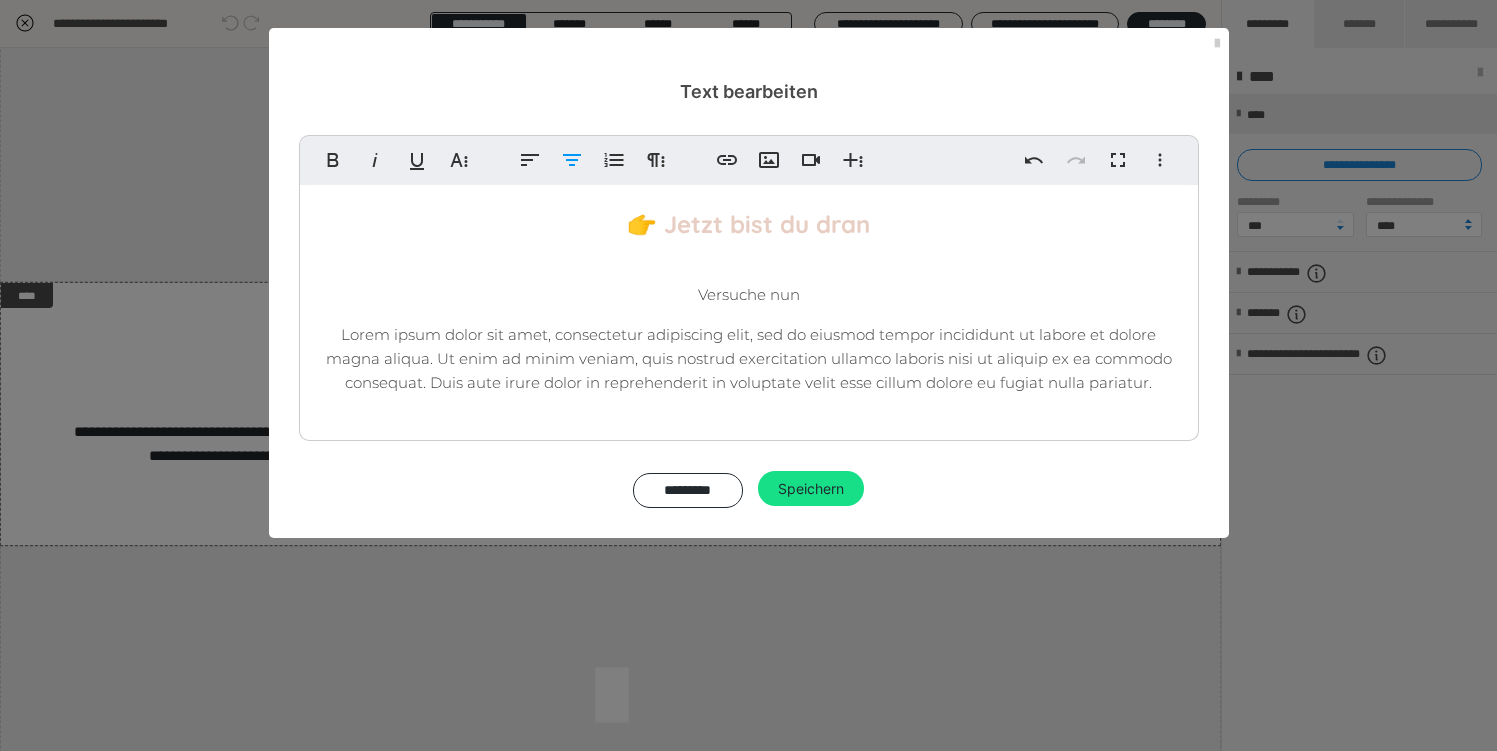 click on "Lorem ipsum dolor sit amet, consectetur adipiscing elit, sed do eiusmod tempor incididunt ut labore et dolore magna aliqua. Ut enim ad minim veniam, quis nostrud exercitation ullamco laboris nisi ut aliquip ex ea commodo consequat. Duis aute irure dolor in reprehenderit in voluptate velit esse cillum dolore eu fugiat nulla pariatur." at bounding box center (749, 358) 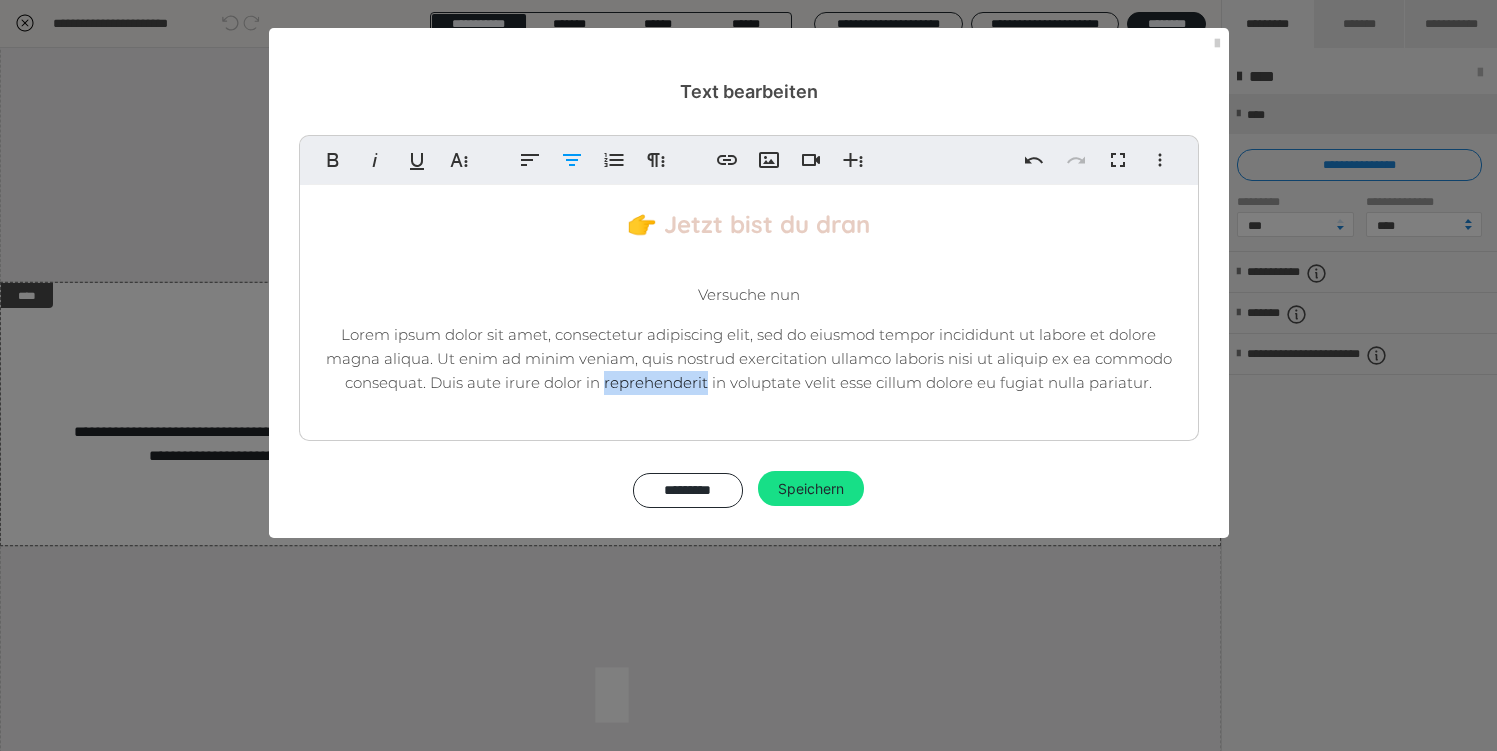 click on "Lorem ipsum dolor sit amet, consectetur adipiscing elit, sed do eiusmod tempor incididunt ut labore et dolore magna aliqua. Ut enim ad minim veniam, quis nostrud exercitation ullamco laboris nisi ut aliquip ex ea commodo consequat. Duis aute irure dolor in reprehenderit in voluptate velit esse cillum dolore eu fugiat nulla pariatur." at bounding box center [749, 358] 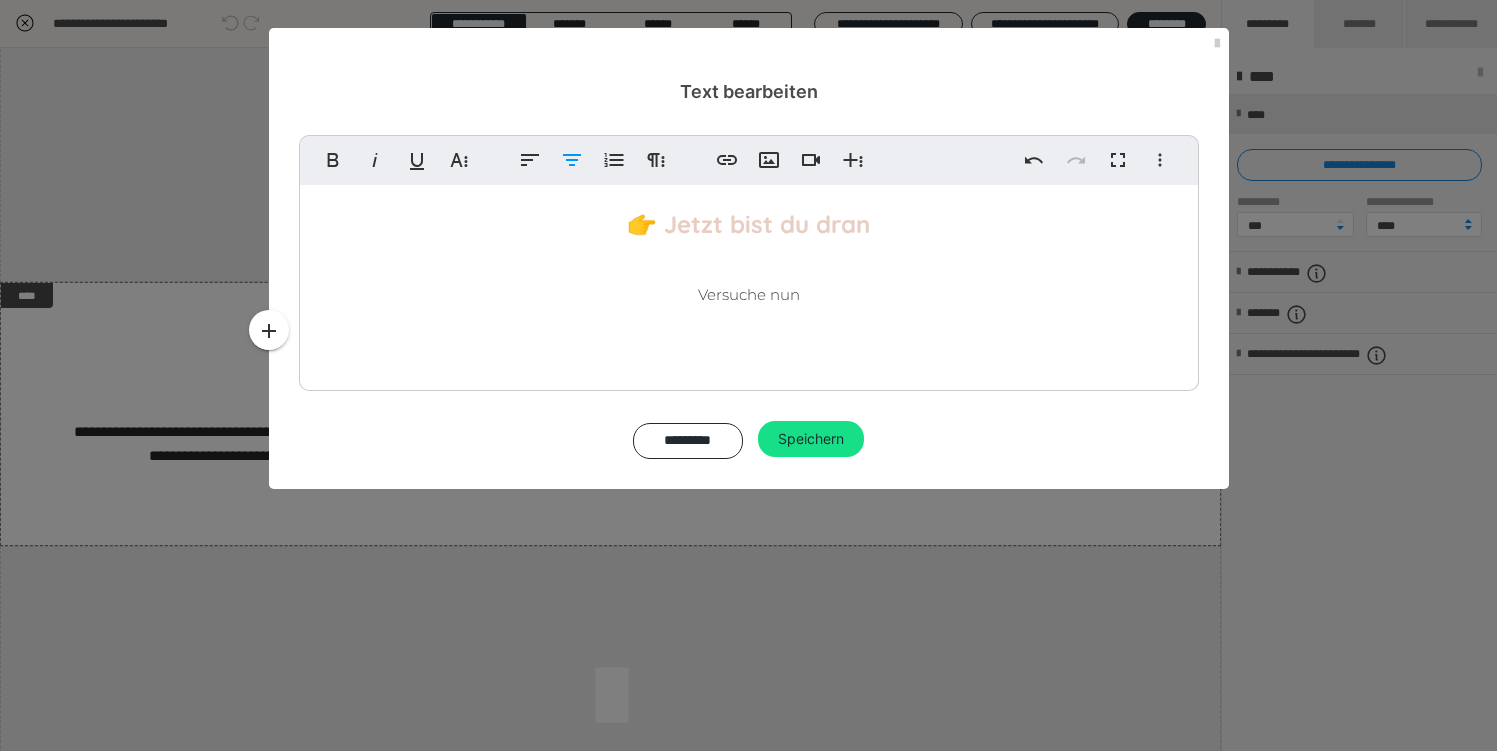 click on "Versuche nun" at bounding box center (749, 295) 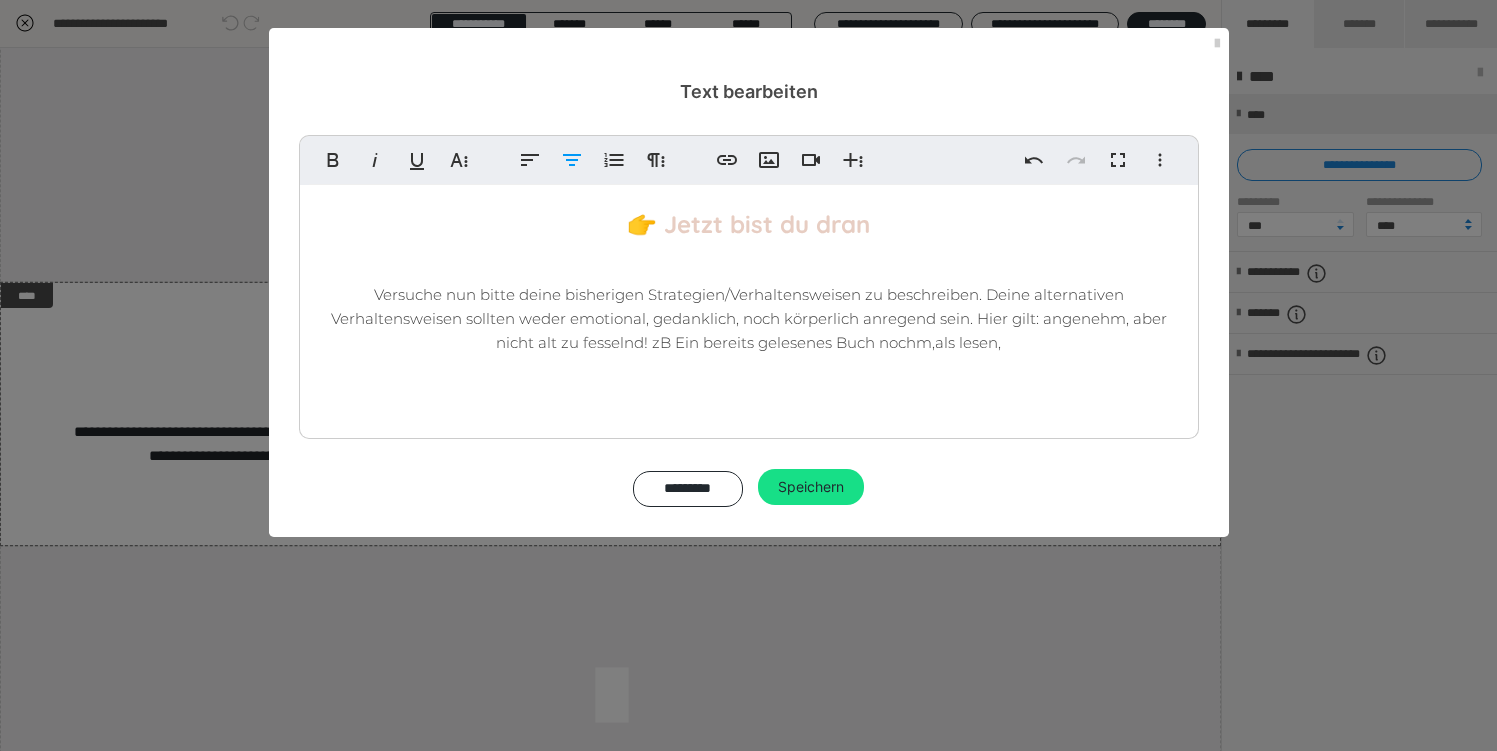 click on "Versuche nun bitte deine bisherigen Strategien/Verhaltensweisen zu beschreiben. Deine alternativen Verhaltensweisen sollten weder emotional, gedanklich, noch körperlich anregend sein. Hier gilt: angenehm, aber nicht alt zu fesselnd! zB Ein bereits gelesenes Buch nochm,als lesen," at bounding box center (749, 318) 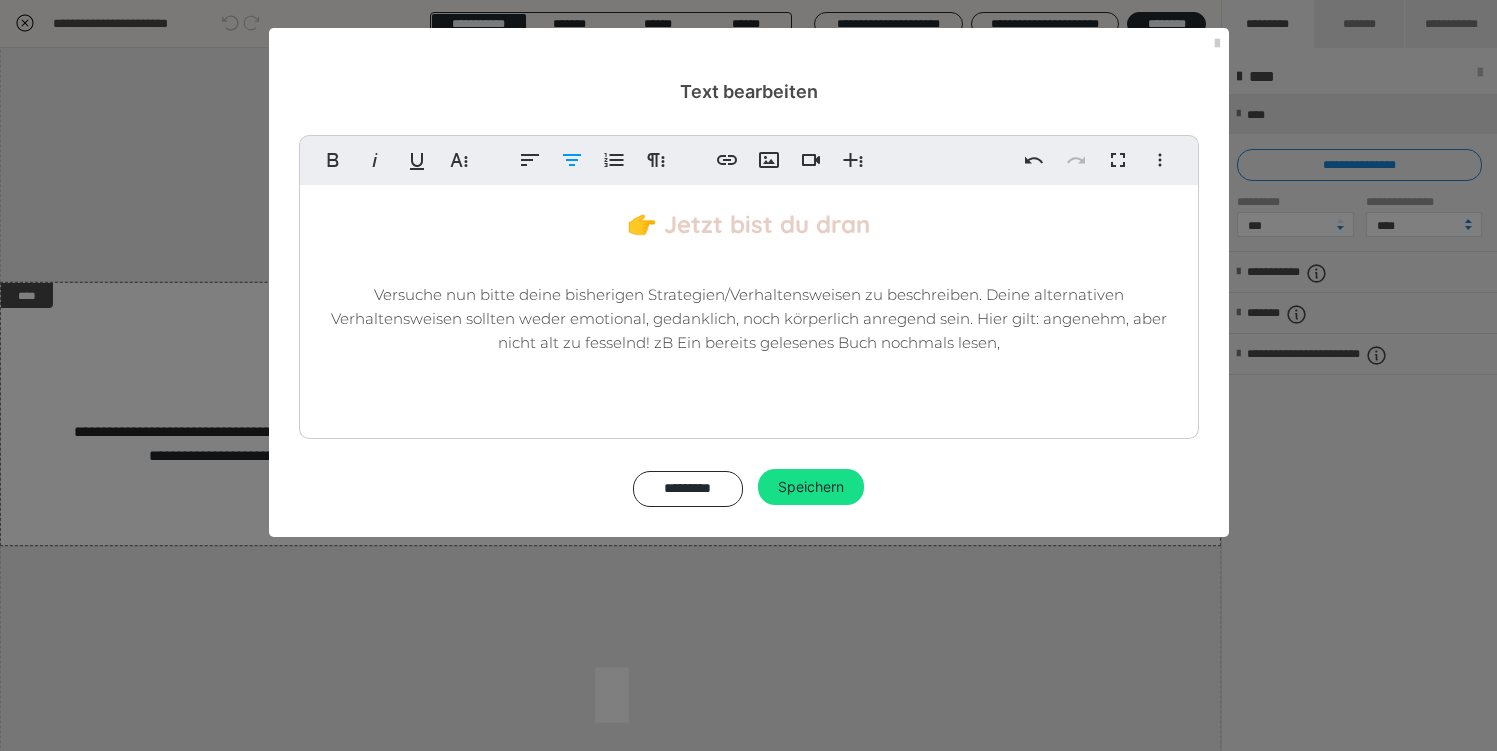 click on "👉 Jetzt bist du dran  Versuche nun bitte deine bisherigen Strategien/Verhaltensweisen zu beschreiben. Deine alternativen Verhaltensweisen sollten weder emotional, gedanklich, noch körperlich anregend sein. Hier gilt: angenehm, aber nicht alt zu fesselnd! zB Ein bereits gelesenes Buch nochmals lesen," at bounding box center [749, 307] 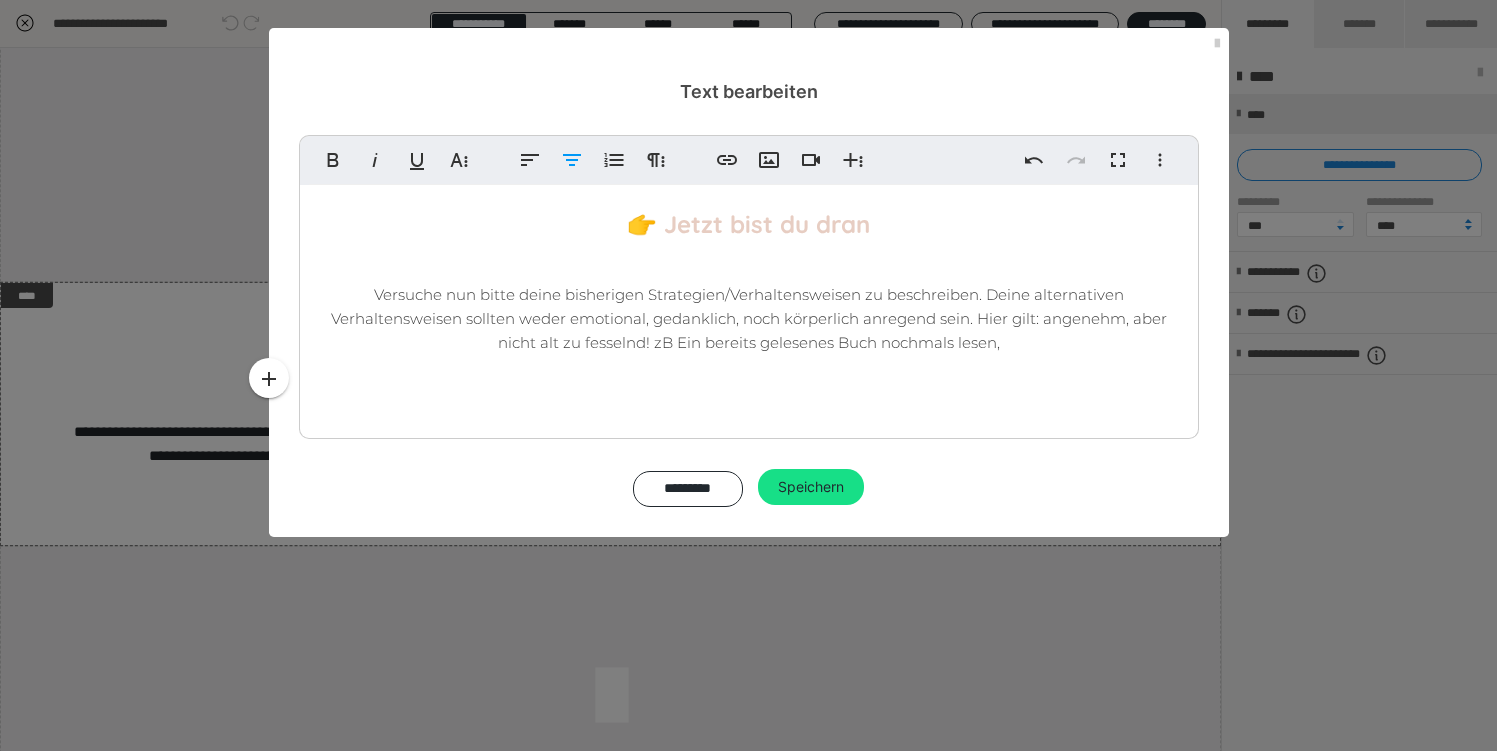 click on "Versuche nun bitte deine bisherigen Strategien/Verhaltensweisen zu beschreiben. Deine alternativen Verhaltensweisen sollten weder emotional, gedanklich, noch körperlich anregend sein. Hier gilt: angenehm, aber nicht alt zu fesselnd! zB Ein bereits gelesenes Buch nochmals lesen," at bounding box center (749, 319) 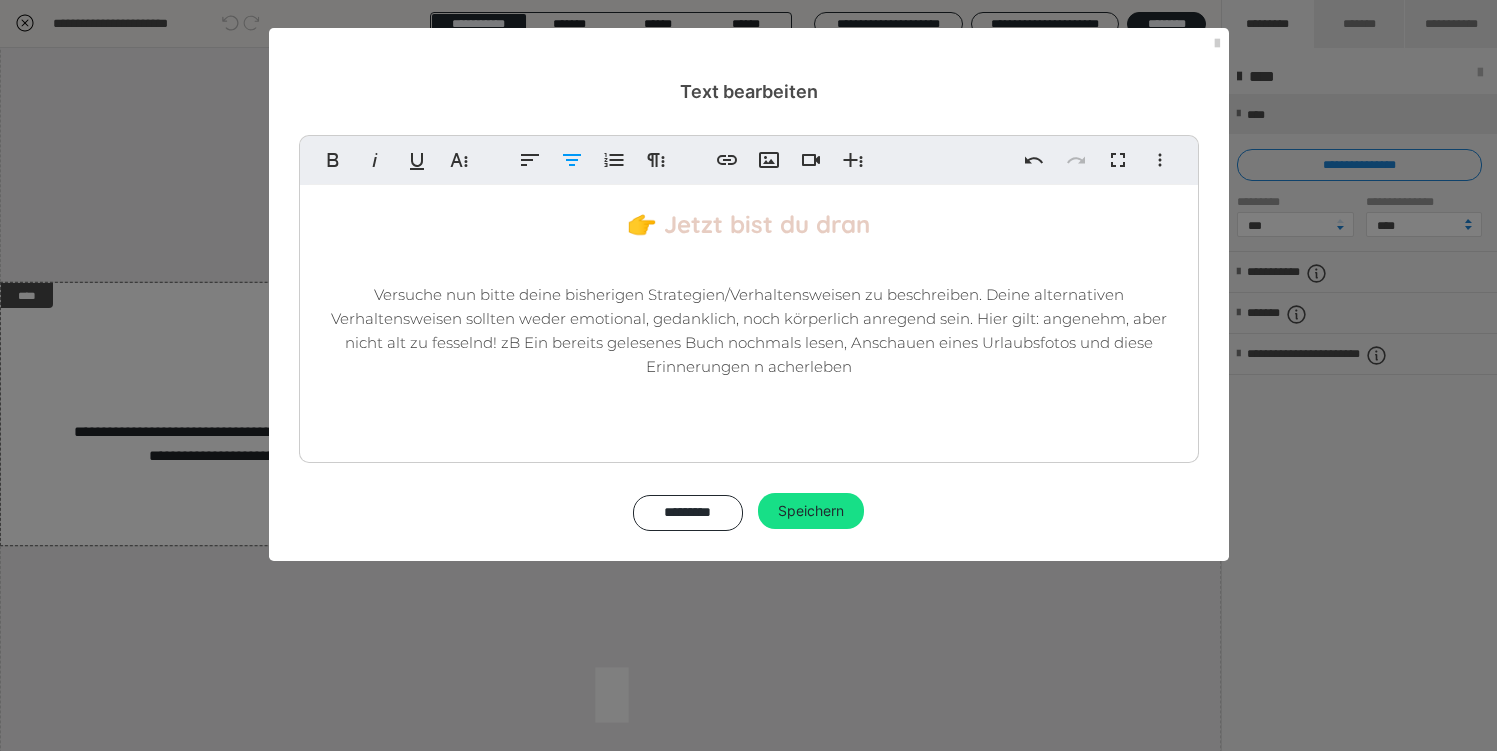 click on "Versuche nun bitte deine bisherigen Strategien/Verhaltensweisen zu beschreiben. Deine alternativen Verhaltensweisen sollten weder emotional, gedanklich, noch körperlich anregend sein. Hier gilt: angenehm, aber nicht alt zu fesselnd! zB Ein bereits gelesenes Buch nochmals lesen, Anschauen eines Urlaubsfotos und diese Erinnerungen n acherleben" at bounding box center (749, 330) 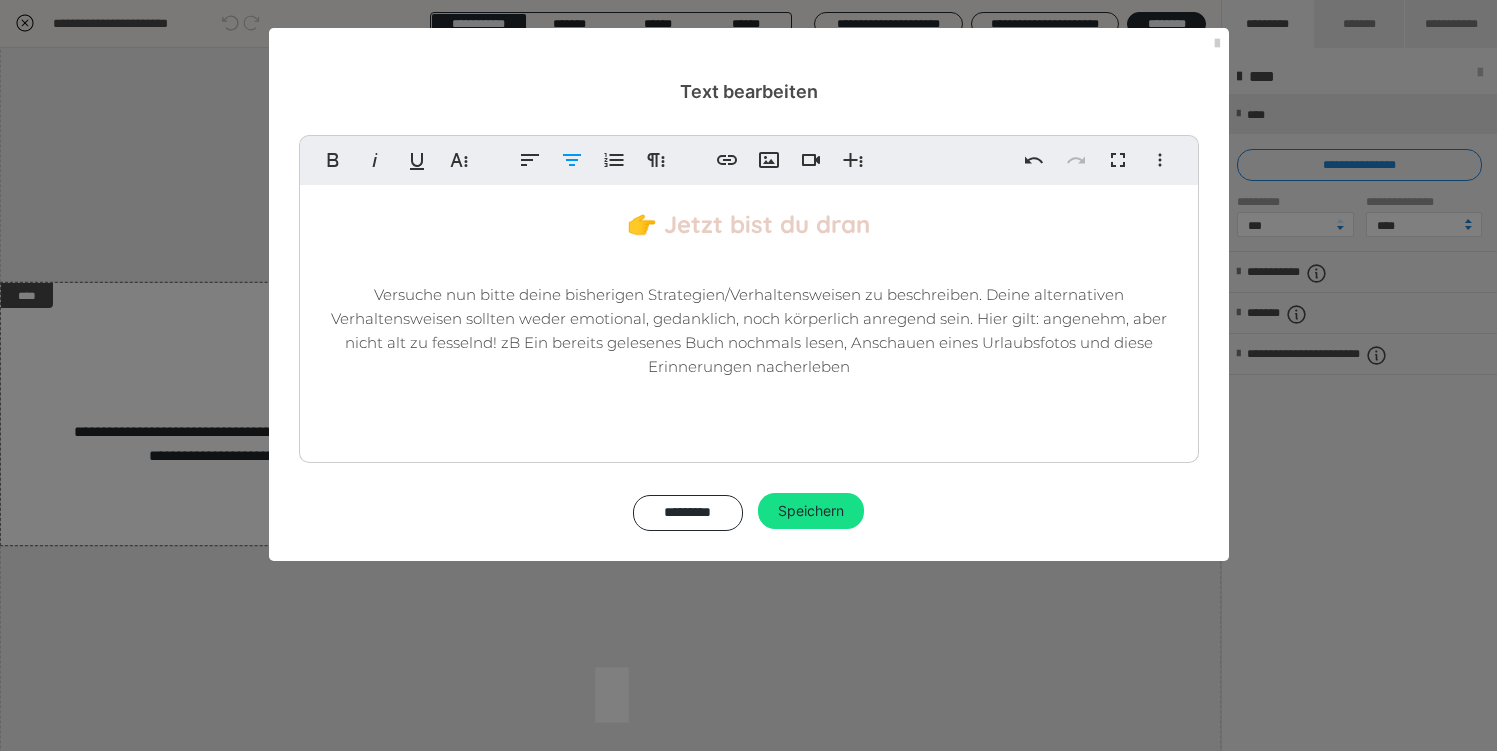 click on "Versuche nun bitte deine bisherigen Strategien/Verhaltensweisen zu beschreiben. Deine alternativen Verhaltensweisen sollten weder emotional, gedanklich, noch körperlich anregend sein. Hier gilt: angenehm, aber nicht alt zu fesselnd! zB Ein bereits gelesenes Buch nochmals lesen, Anschauen eines Urlaubsfotos und diese Erinnerungen nacherleben" at bounding box center [749, 330] 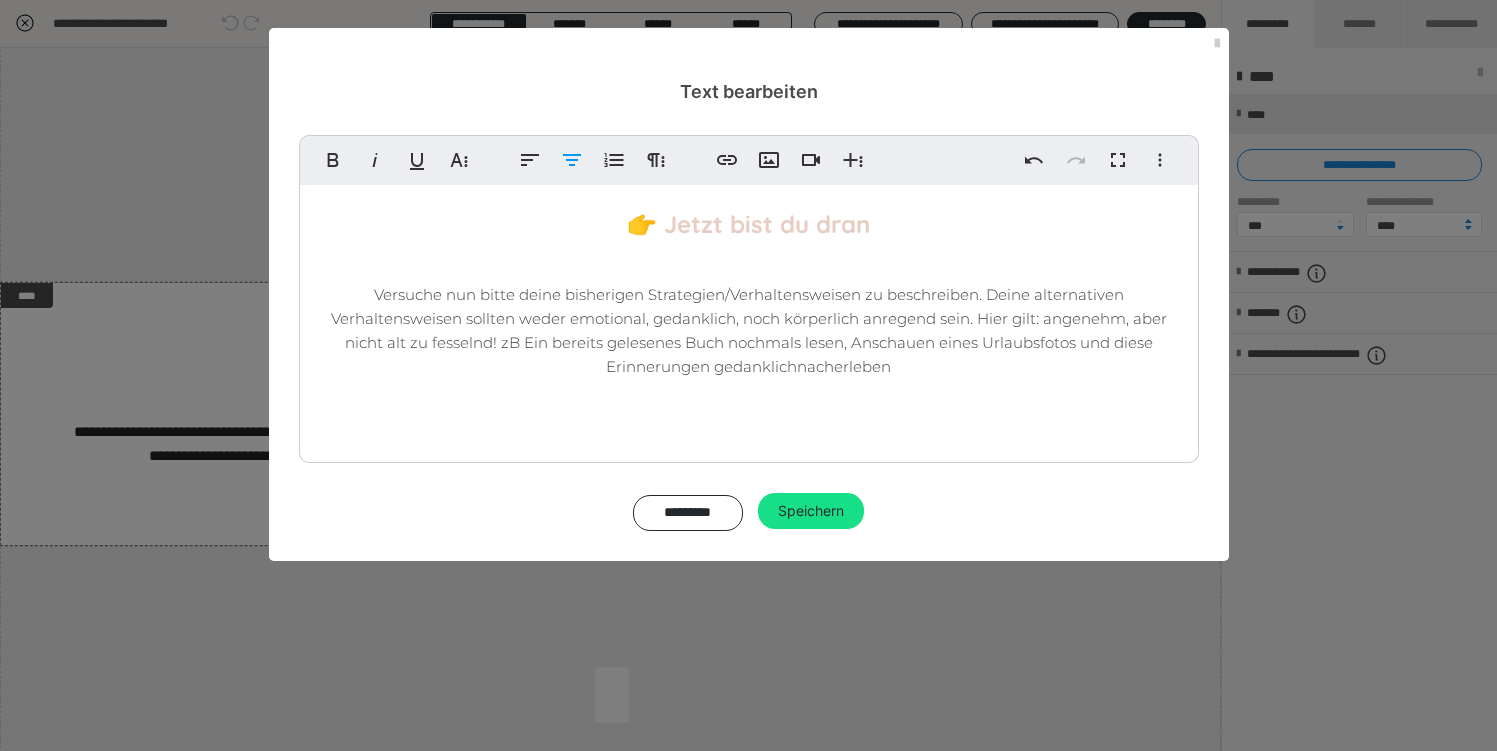 click on "👉 Jetzt bist du dran  Versuche nun bitte deine bisherigen Strategien/Verhaltensweisen zu beschreiben. Deine alternativen Verhaltensweisen sollten weder emotional, gedanklich, noch körperlich anregend sein. Hier gilt: angenehm, aber nicht alt zu fesselnd! zB Ein bereits gelesenes Buch nochmals lesen, Anschauen eines Urlaubsfotos und diese Erinnerungen gedanklich  nacherleben" at bounding box center [749, 319] 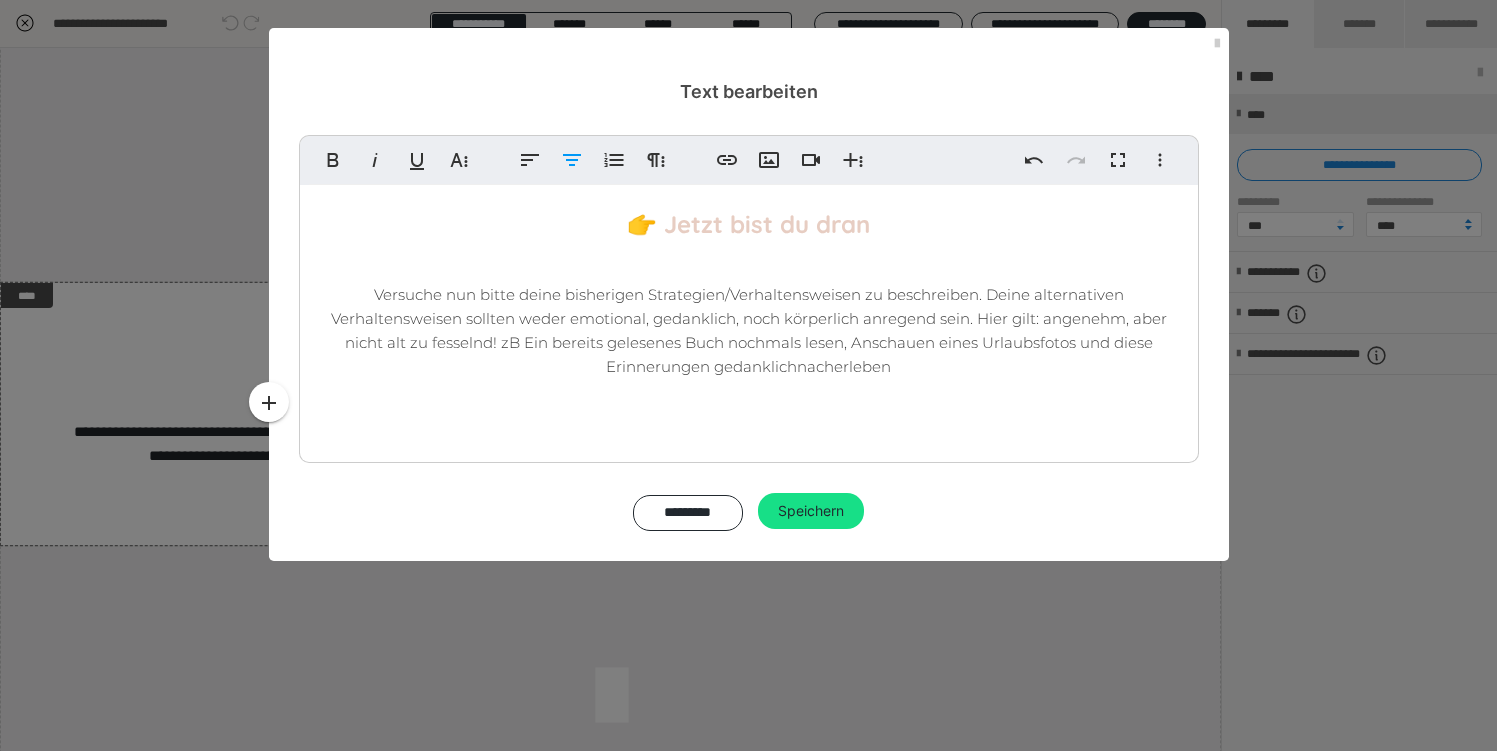 click on "Versuche nun bitte deine bisherigen Strategien/Verhaltensweisen zu beschreiben. Deine alternativen Verhaltensweisen sollten weder emotional, gedanklich, noch körperlich anregend sein. Hier gilt: angenehm, aber nicht alt zu fesselnd! zB Ein bereits gelesenes Buch nochmals lesen, Anschauen eines Urlaubsfotos und diese Erinnerungen gedanklich  nacherleben" at bounding box center [749, 331] 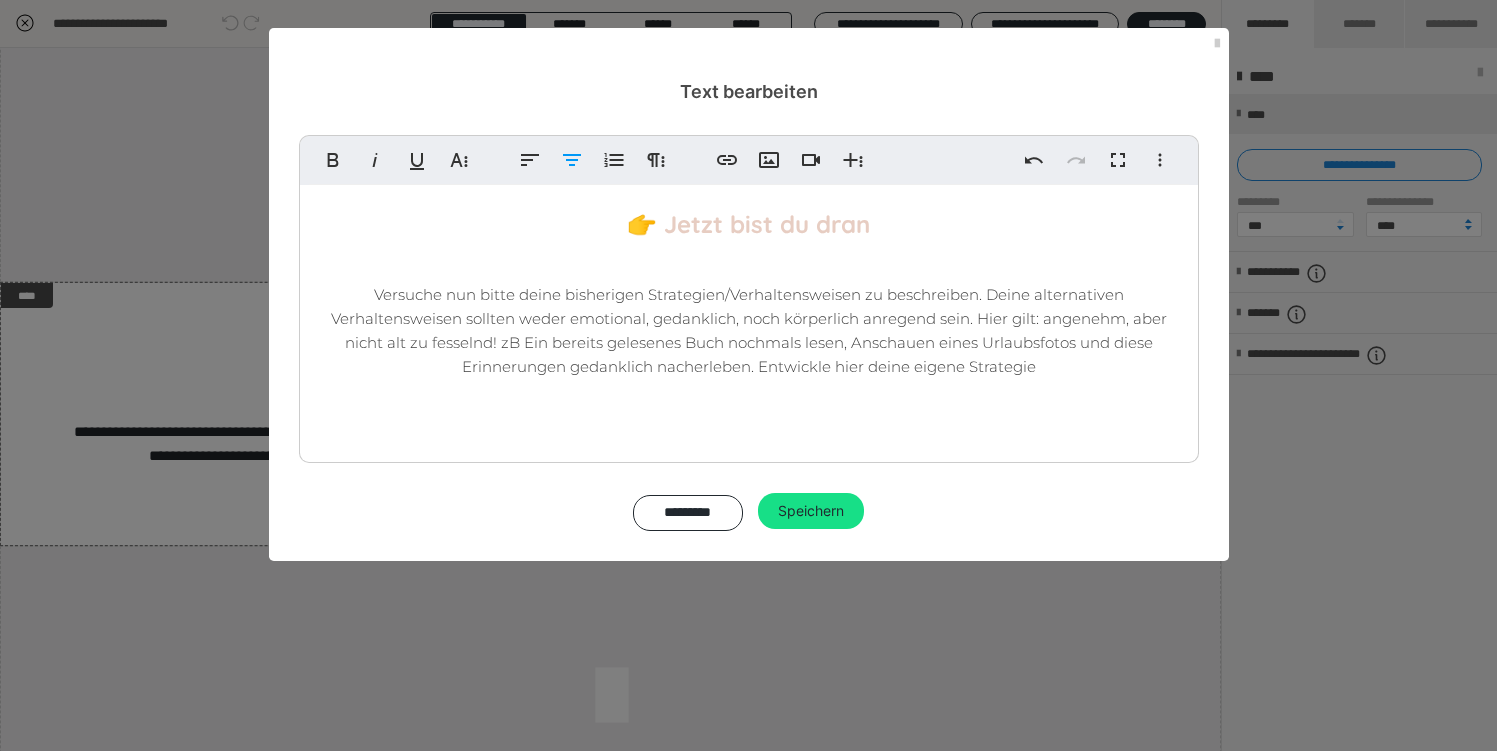 click on "Versuche nun bitte deine bisherigen Strategien/Verhaltensweisen zu beschreiben. Deine alternativen Verhaltensweisen sollten weder emotional, gedanklich, noch körperlich anregend sein. Hier gilt: angenehm, aber nicht alt zu fesselnd! zB Ein bereits gelesenes Buch nochmals lesen, Anschauen eines Urlaubsfotos und diese Erinnerungen gedanklich nacherleben. Entwickle hier deine eigene Strategie" at bounding box center [749, 330] 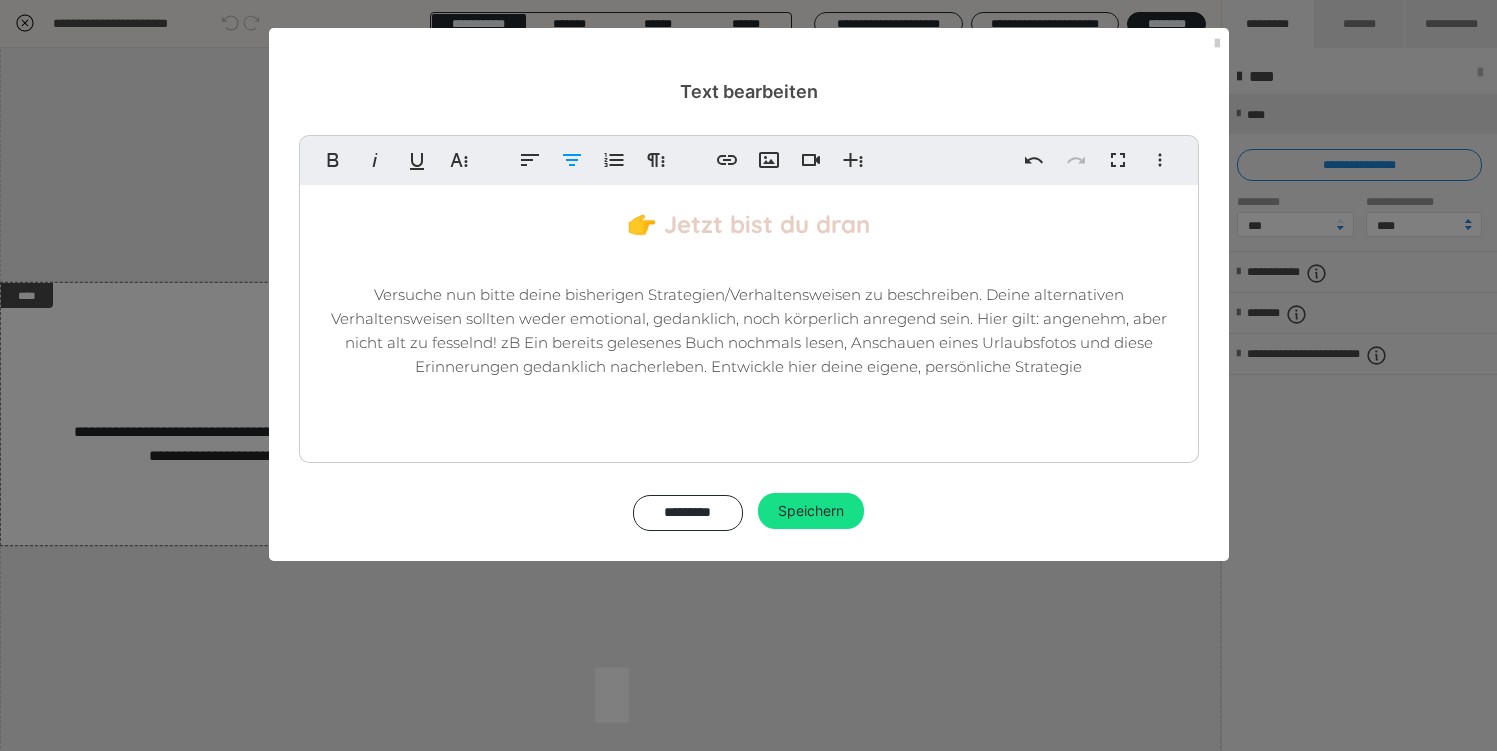 click on "Versuche nun bitte deine bisherigen Strategien/Verhaltensweisen zu beschreiben. Deine alternativen Verhaltensweisen sollten weder emotional, gedanklich, noch körperlich anregend sein. Hier gilt: angenehm, aber nicht alt zu fesselnd! zB Ein bereits gelesenes Buch nochmals lesen, Anschauen eines Urlaubsfotos und diese Erinnerungen gedanklich nacherleben. Entwickle hier deine eigene, persönliche Strategie" at bounding box center (749, 331) 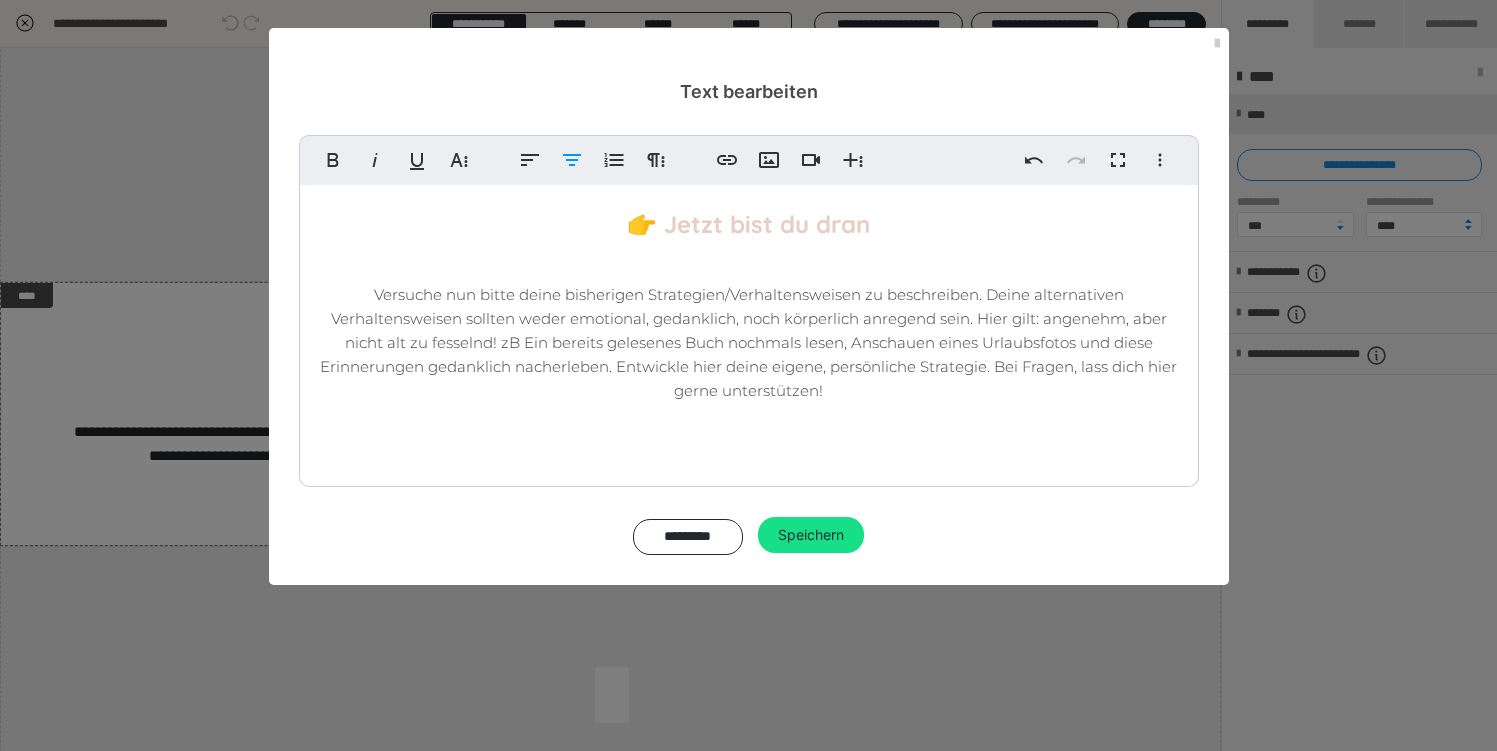 click on "Versuche nun bitte deine bisherigen Strategien/Verhaltensweisen zu beschreiben. Deine alternativen Verhaltensweisen sollten weder emotional, gedanklich, noch körperlich anregend sein. Hier gilt: angenehm, aber nicht alt zu fesselnd! zB Ein bereits gelesenes Buch nochmals lesen, Anschauen eines Urlaubsfotos und diese Erinnerungen gedanklich nacherleben. Entwickle hier deine eigene, persönliche Strategie. Bei Fragen, lass dich hier gerne unterstützen!" at bounding box center (748, 342) 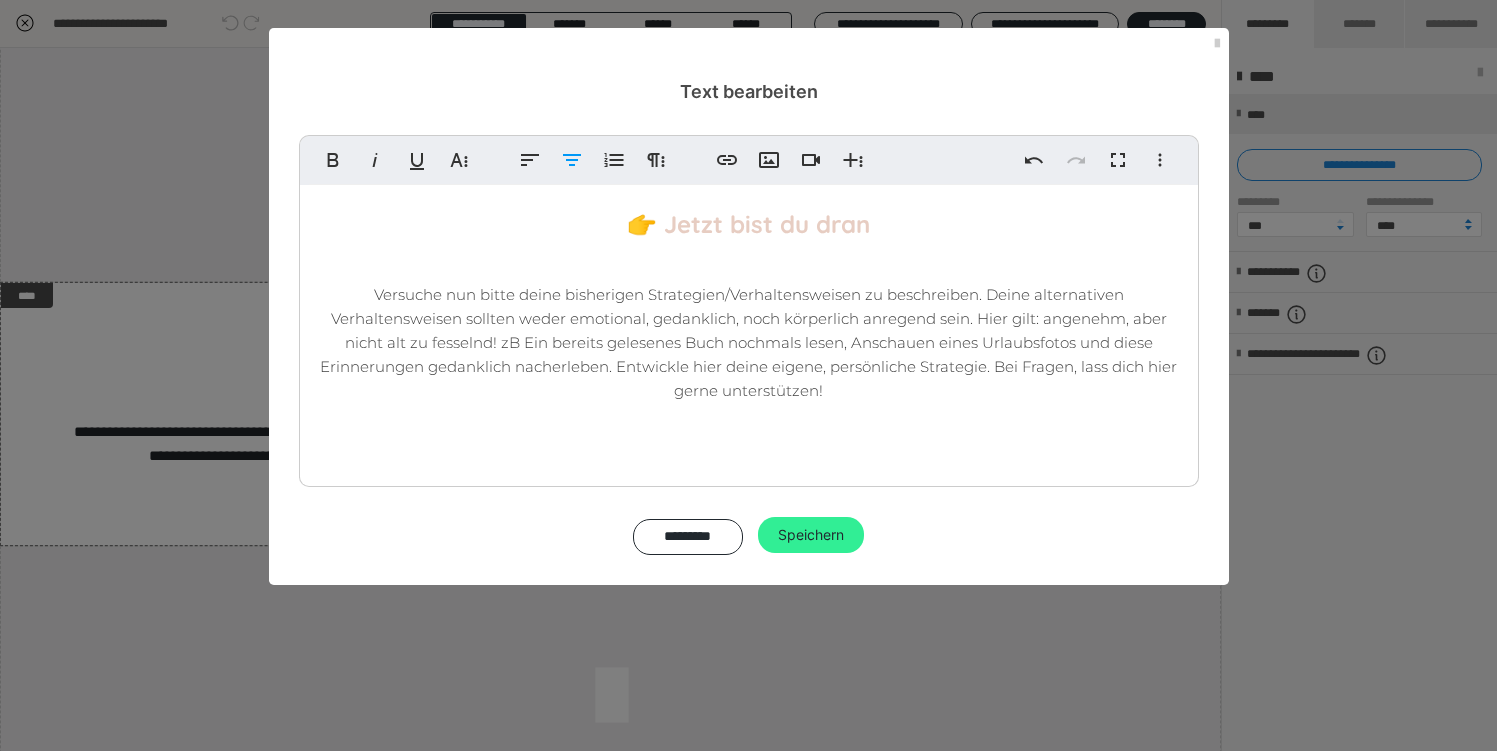 click on "Speichern" at bounding box center [811, 535] 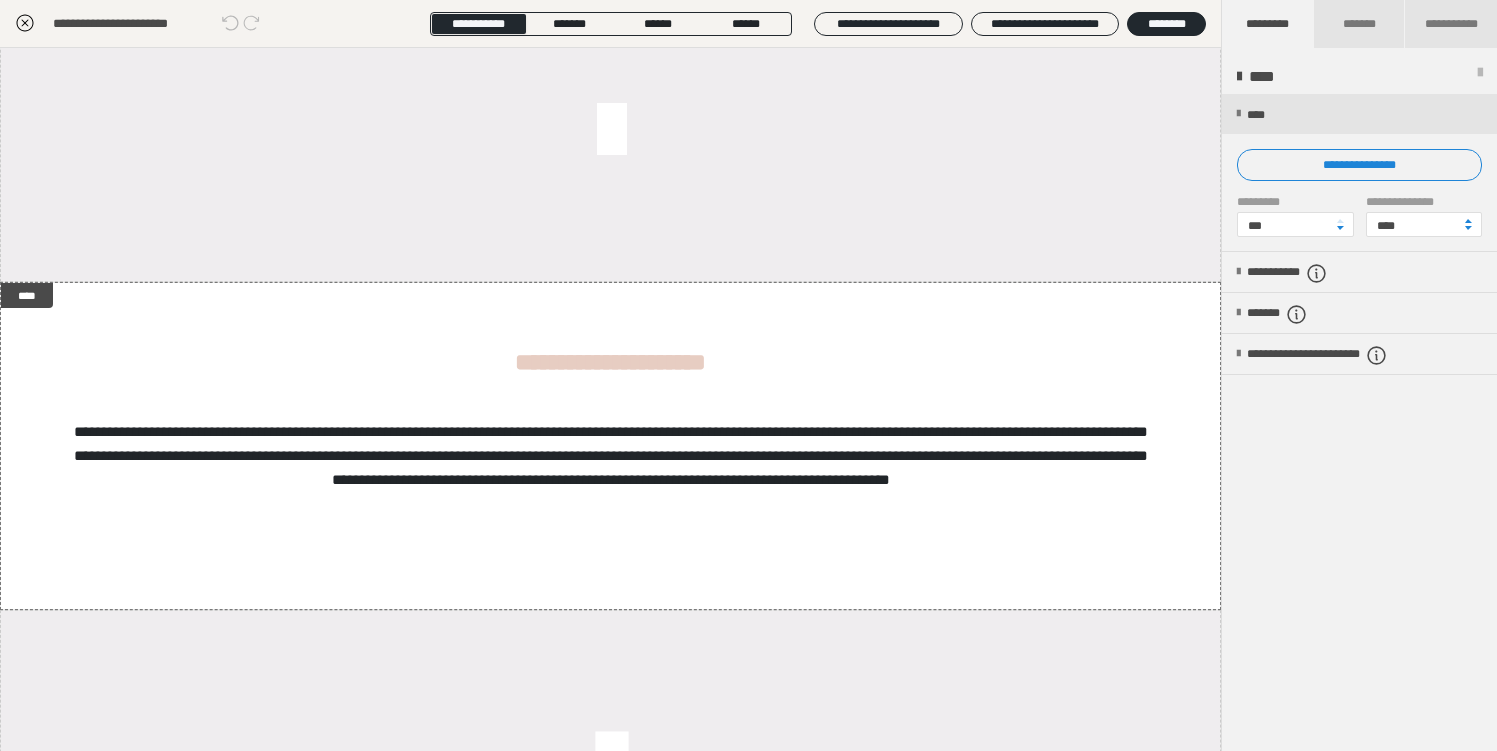 scroll, scrollTop: 659, scrollLeft: 0, axis: vertical 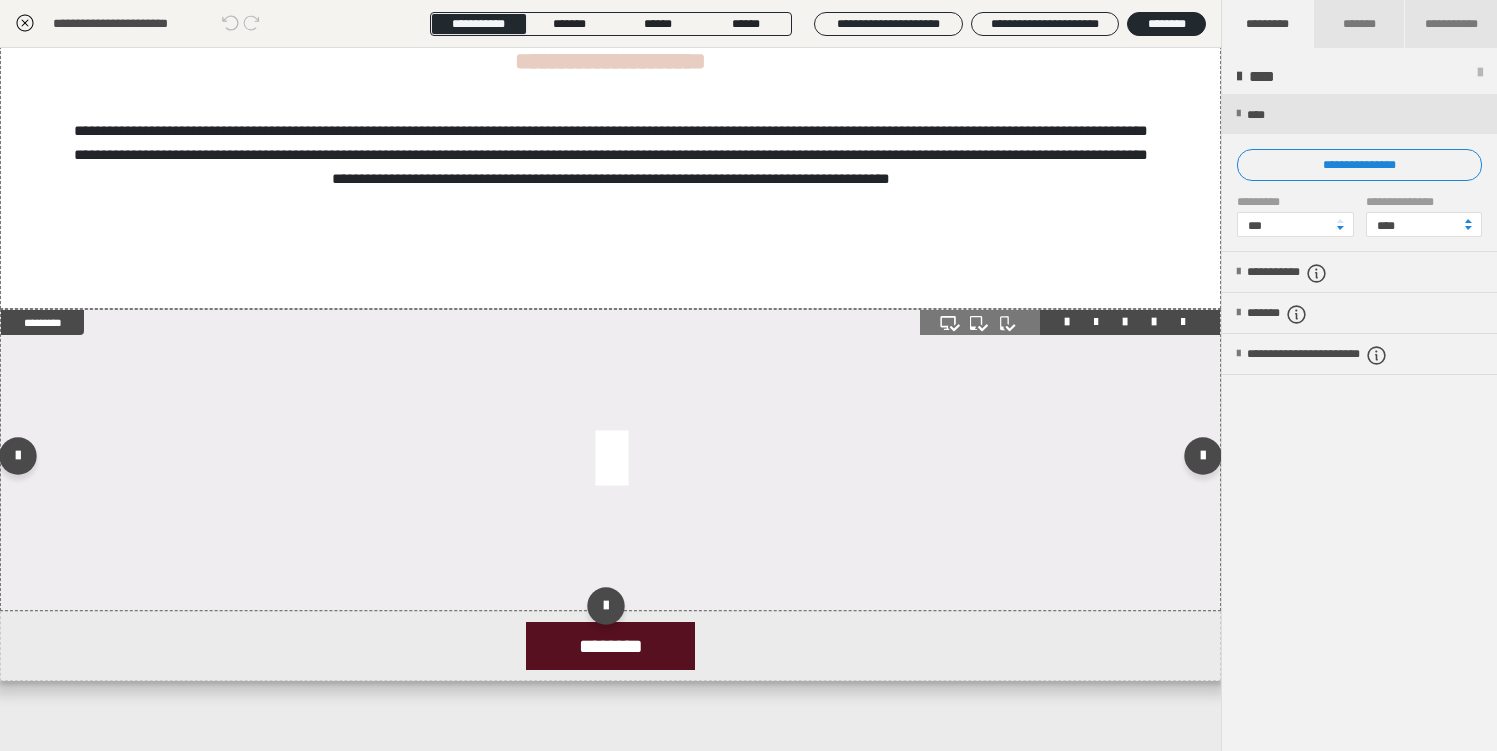 click at bounding box center (611, 460) 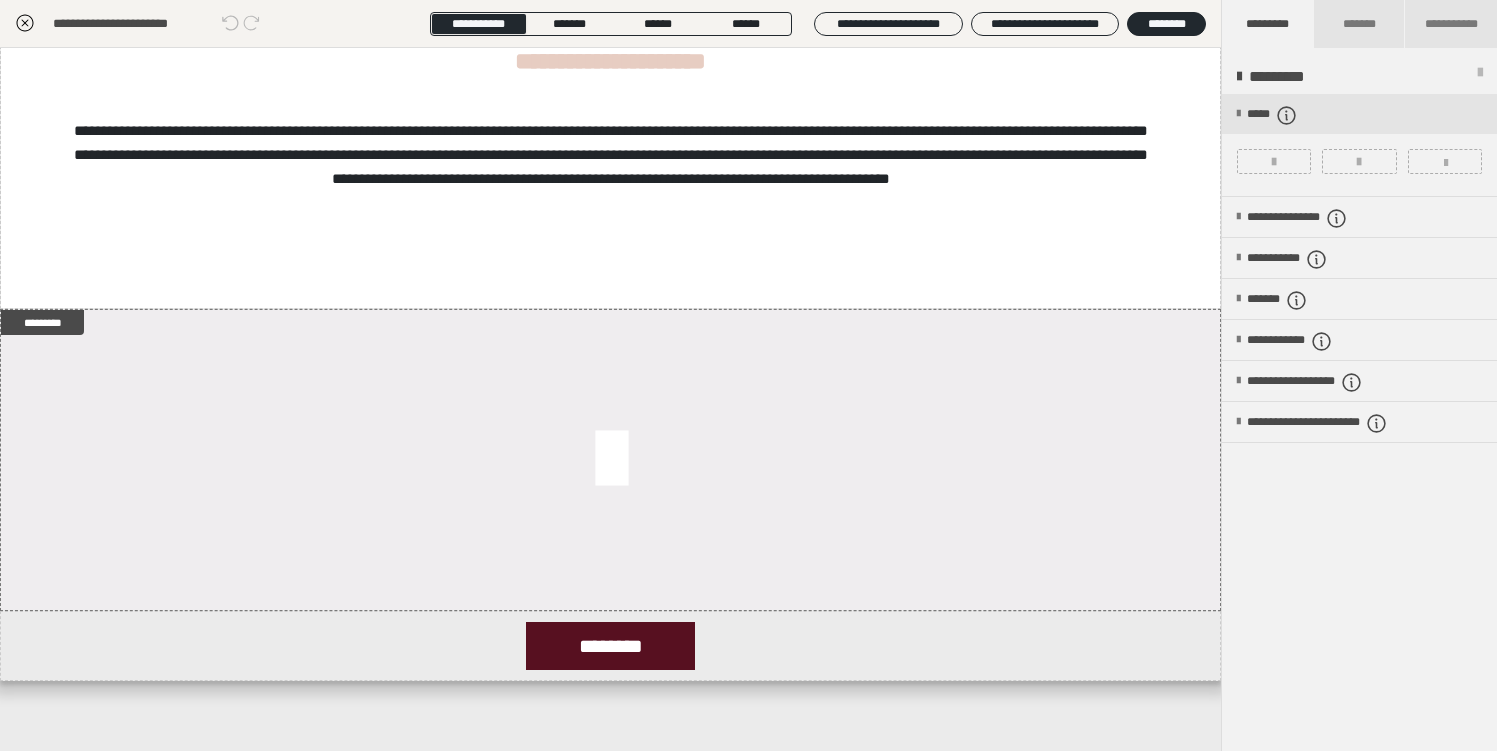 click at bounding box center [1359, 145] 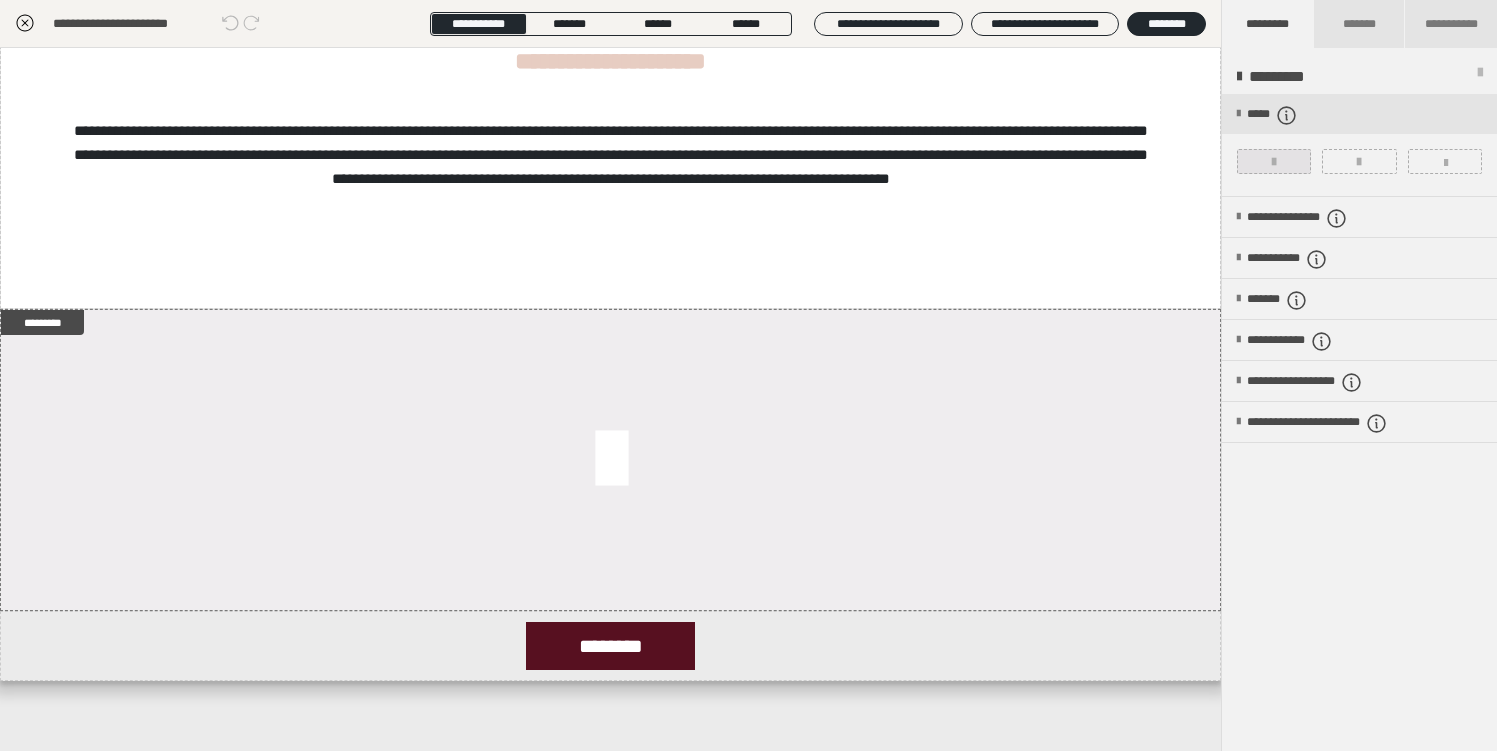 click at bounding box center (1274, 161) 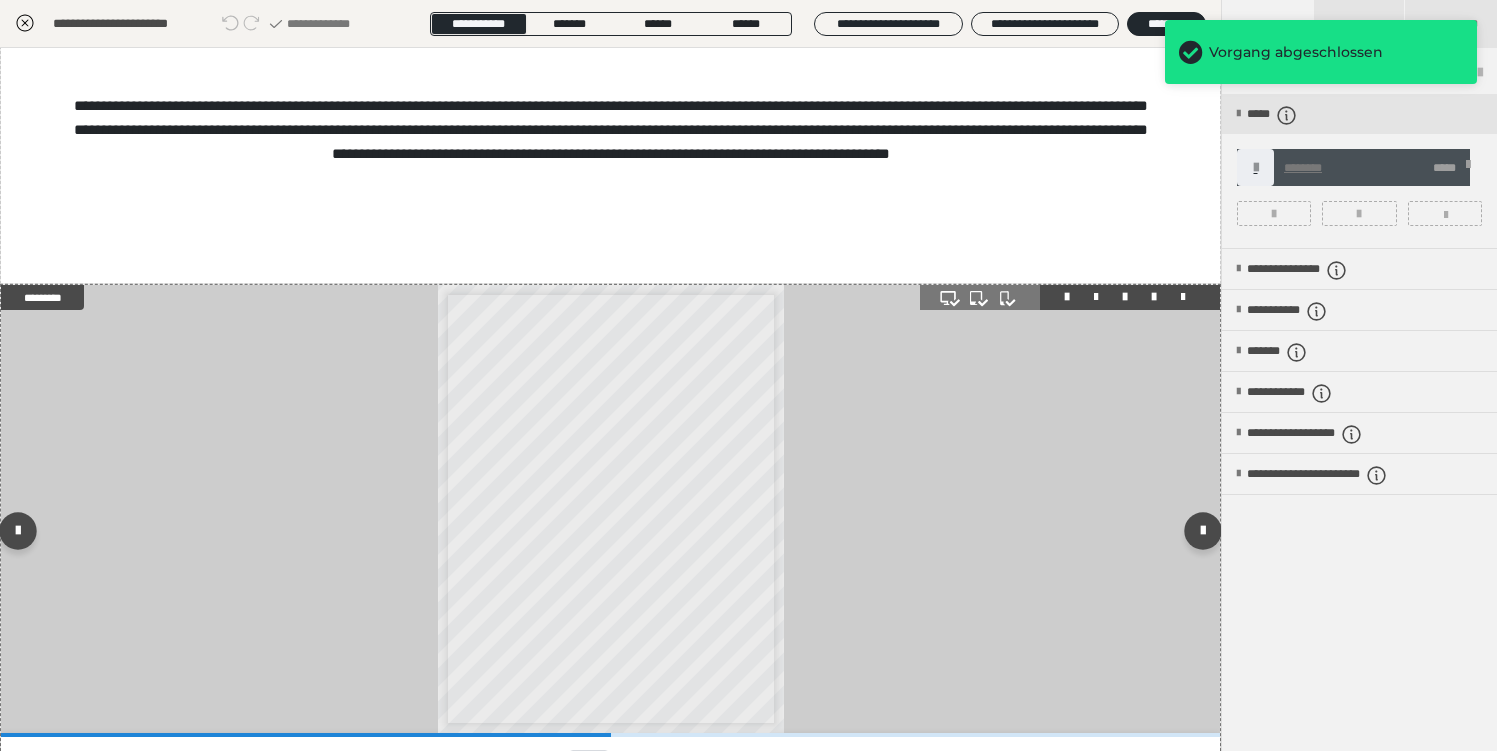 scroll, scrollTop: 1, scrollLeft: 0, axis: vertical 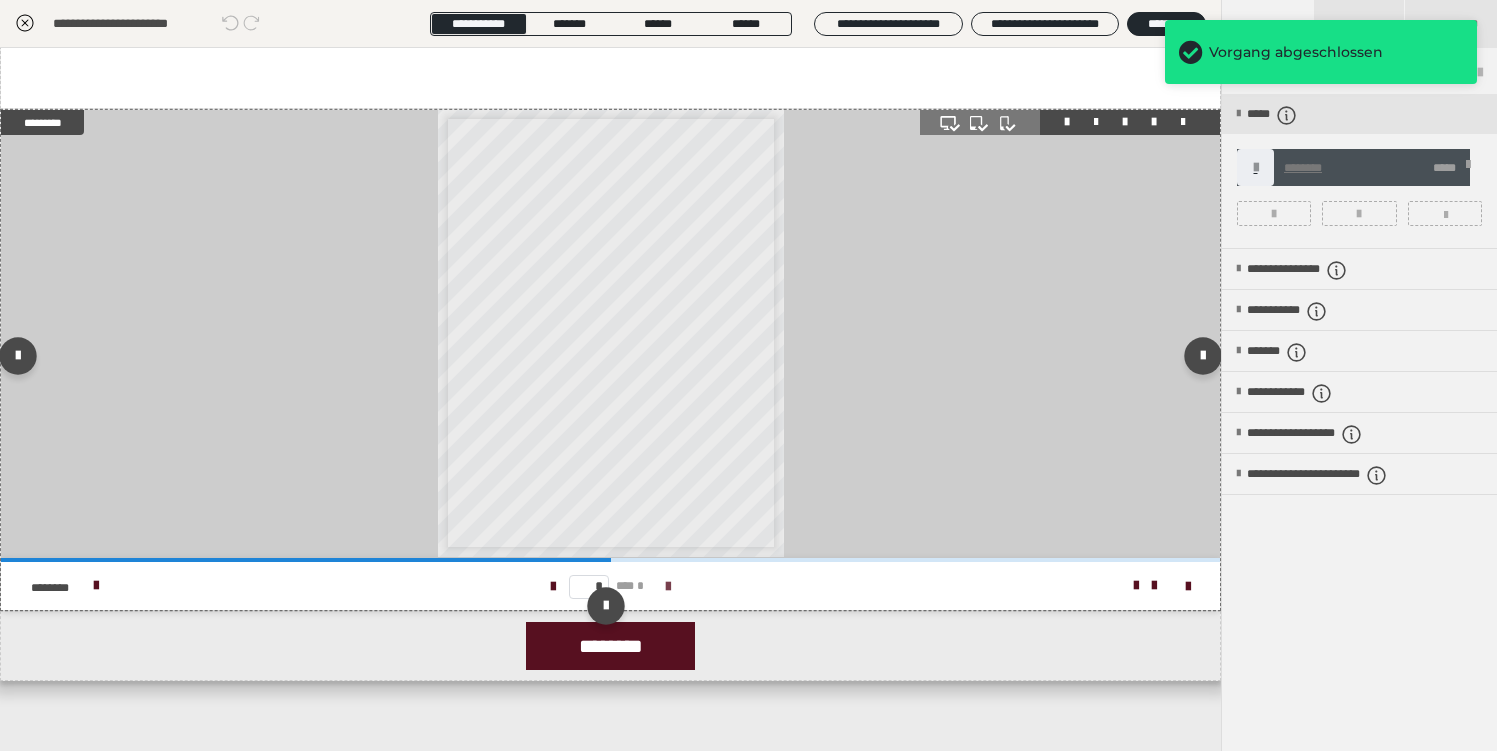 click at bounding box center [668, 587] 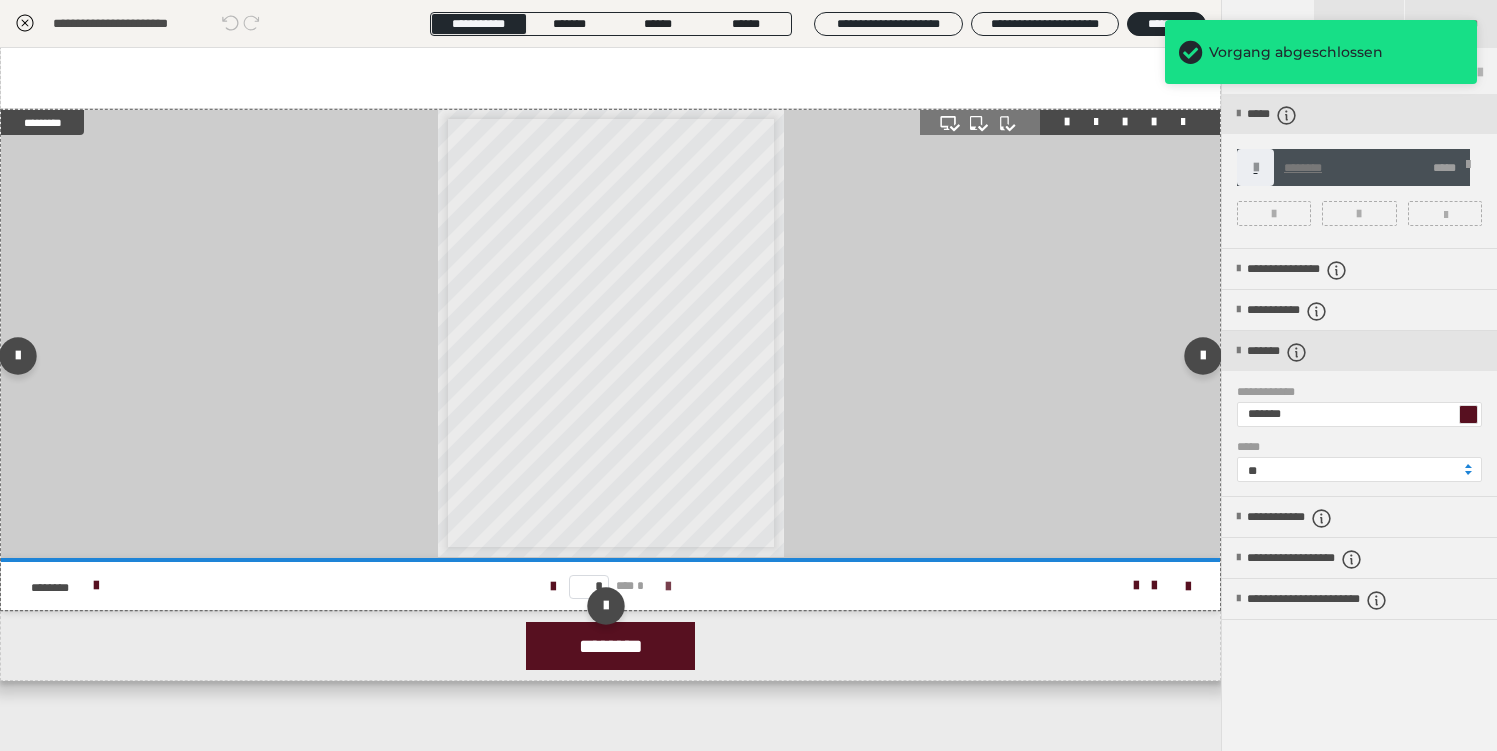 scroll, scrollTop: 0, scrollLeft: 0, axis: both 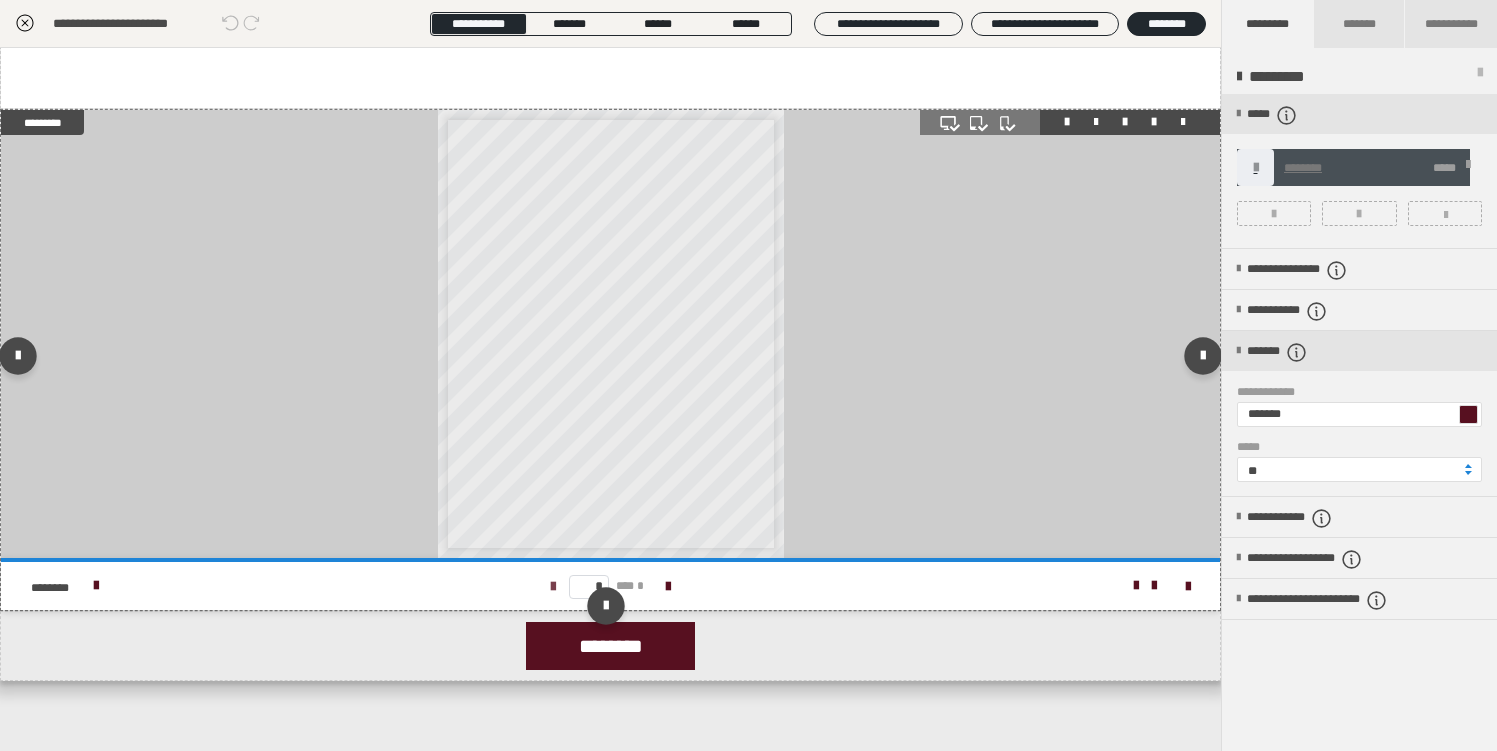 click at bounding box center (553, 587) 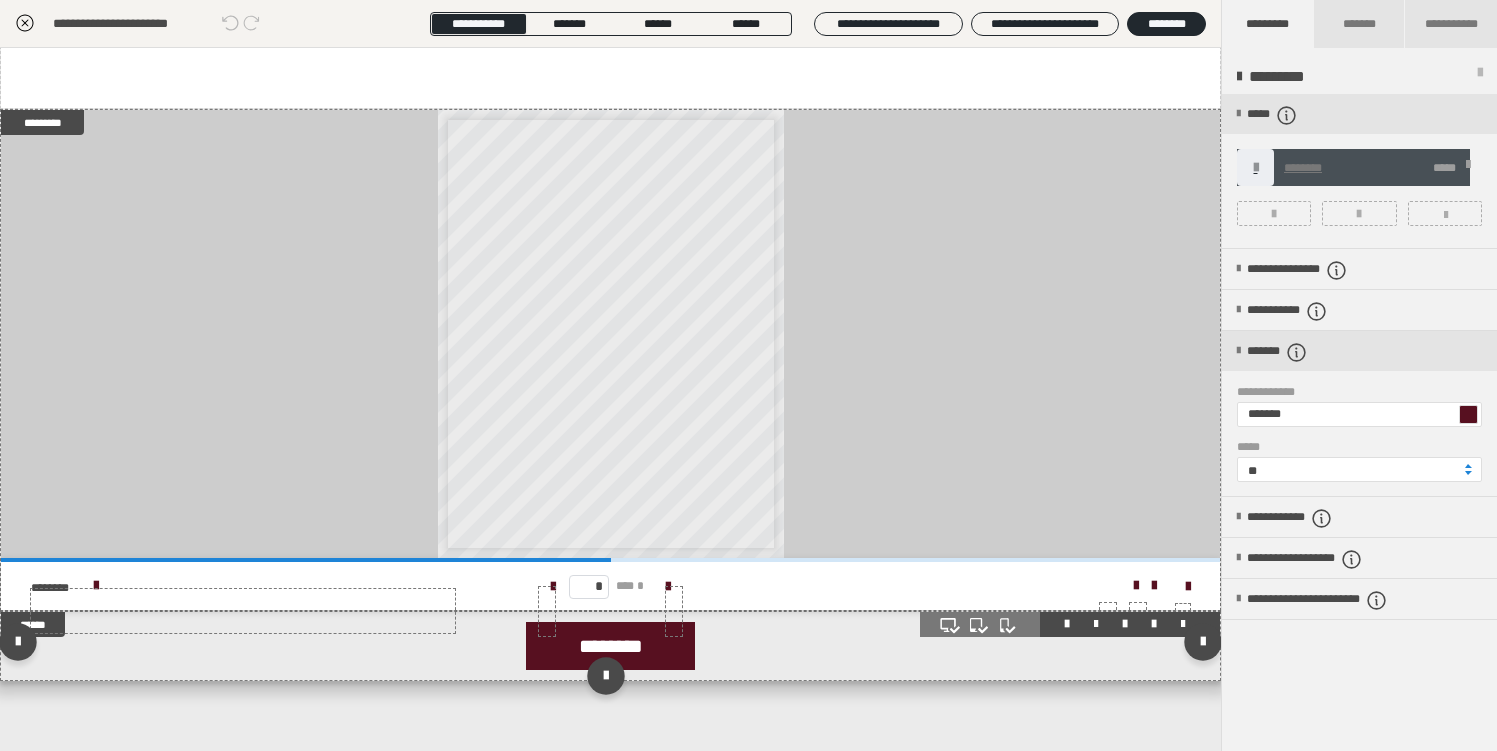 click on "********" at bounding box center (610, 646) 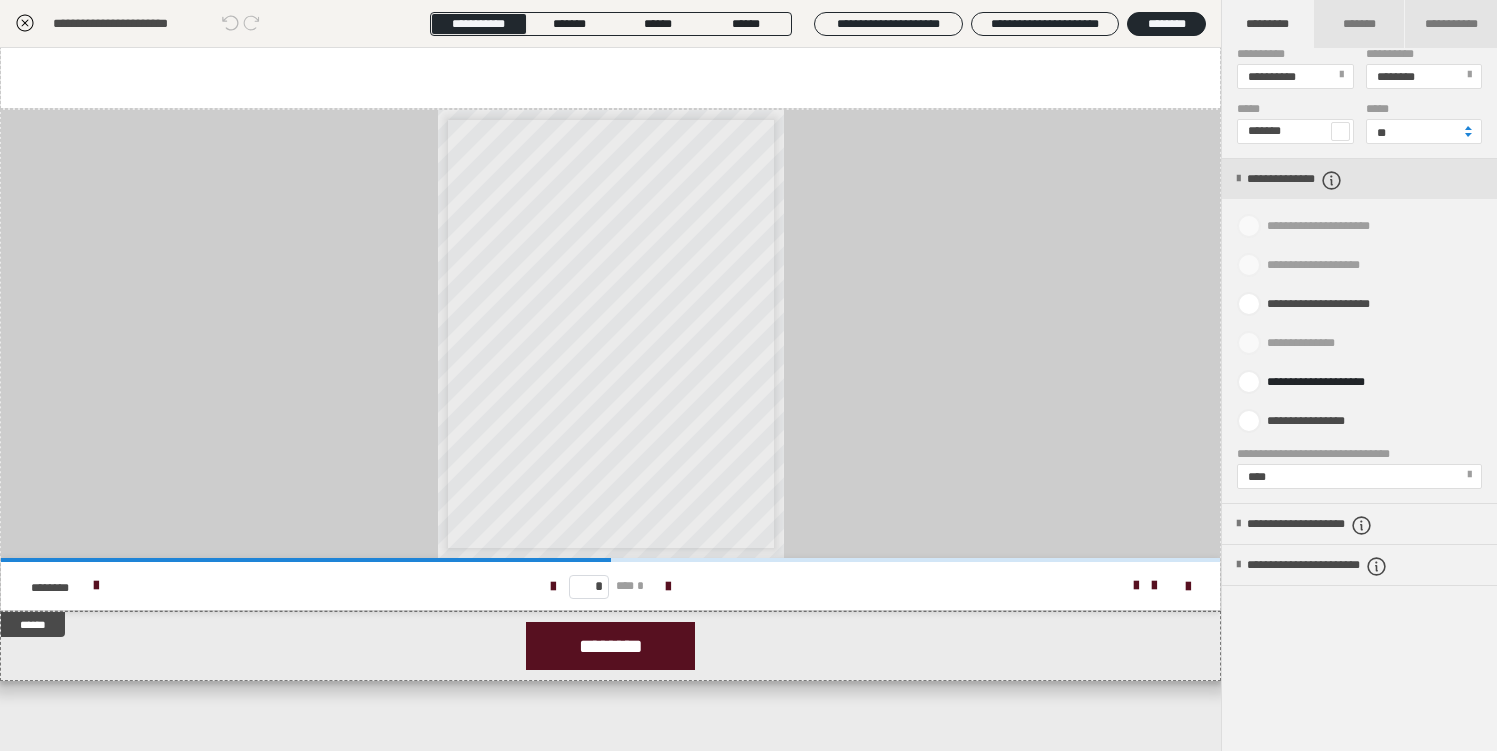 scroll, scrollTop: 849, scrollLeft: 0, axis: vertical 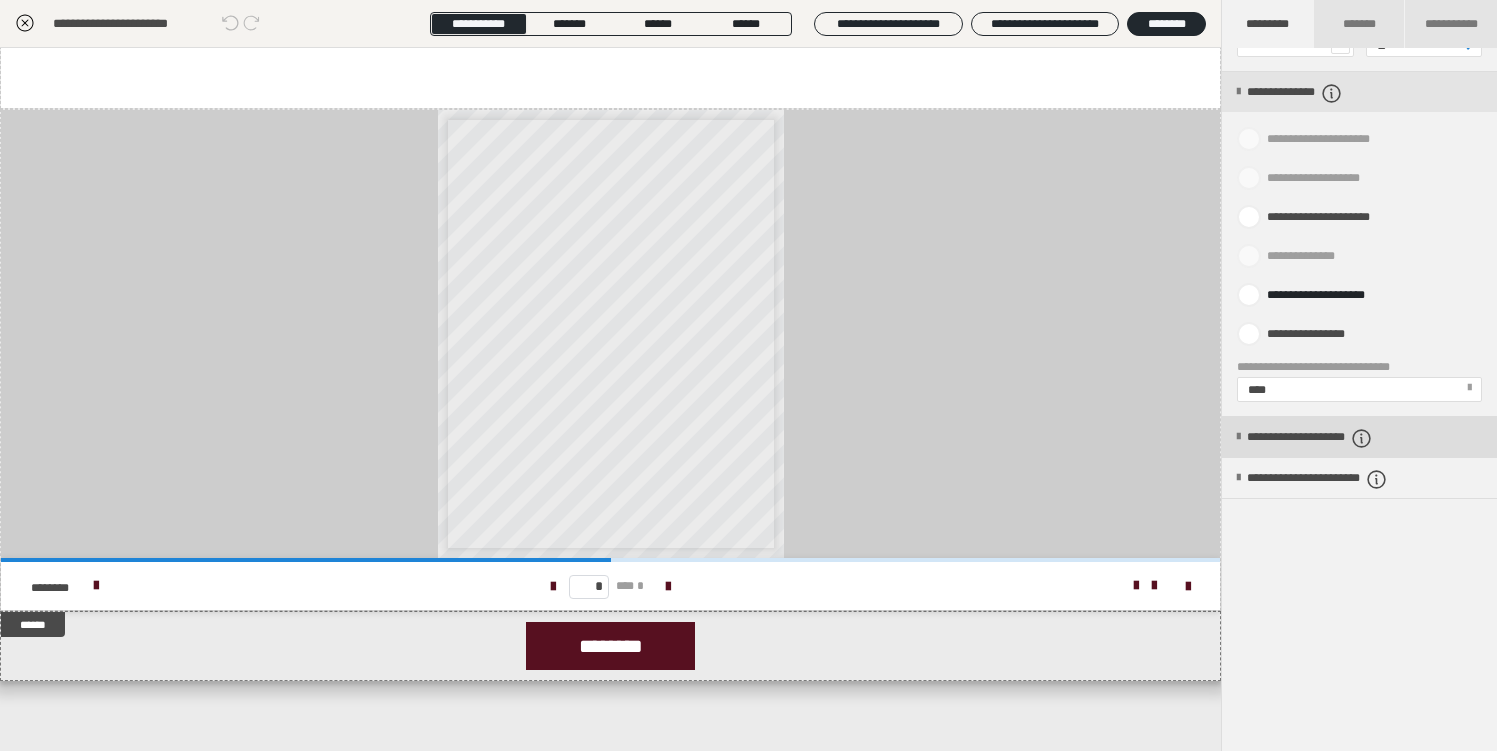 click on "**********" at bounding box center [1339, 438] 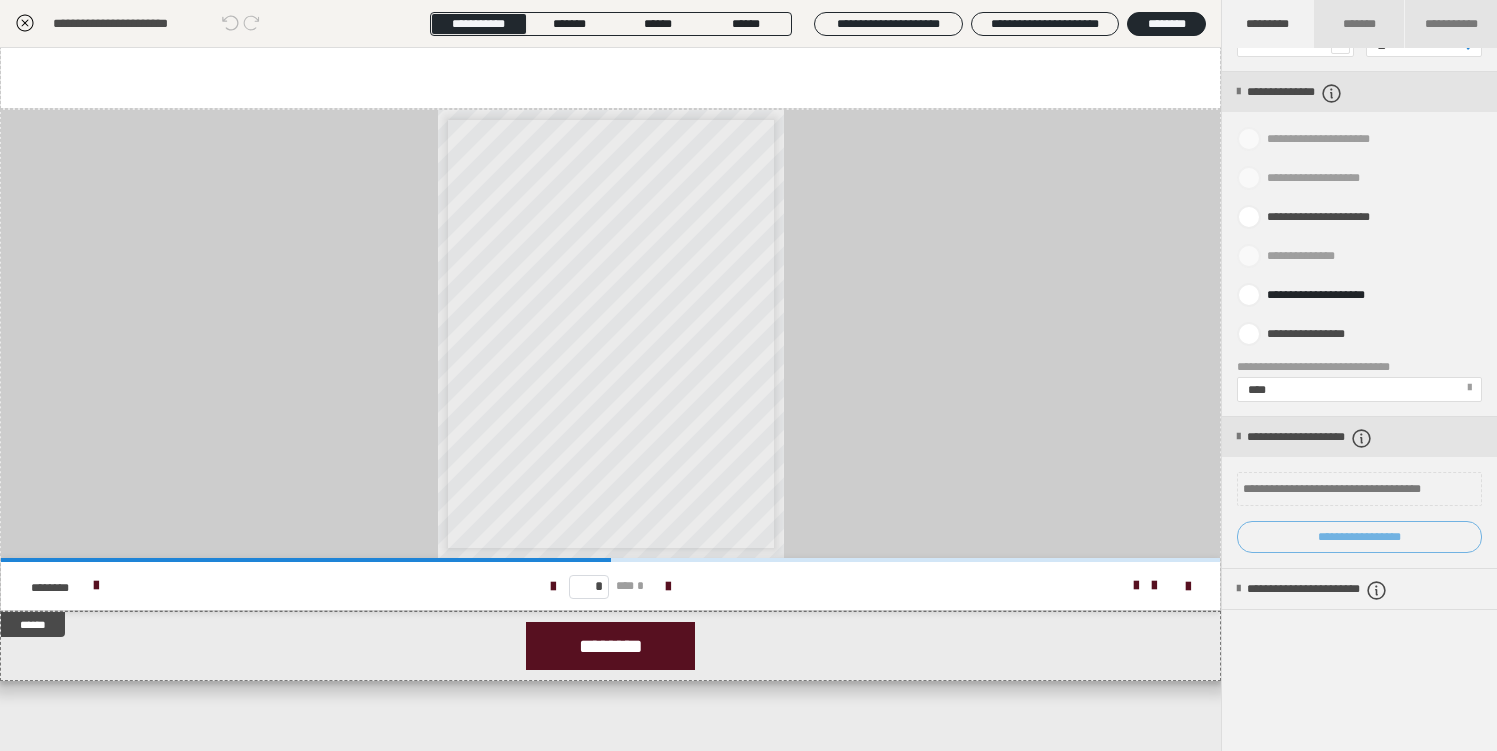 click on "**********" at bounding box center [1359, 537] 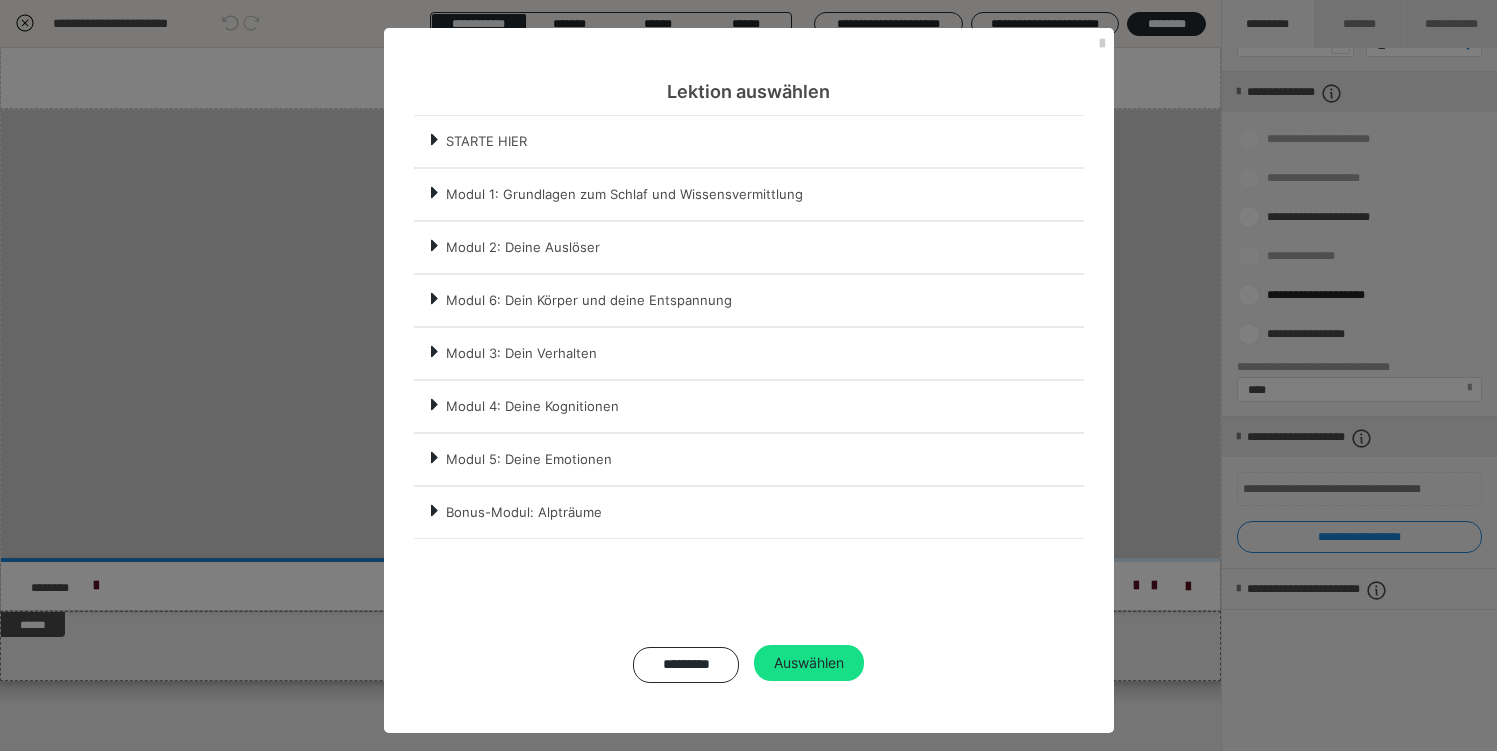 click on "Modul 5: Deine Emotionen" at bounding box center (764, 459) 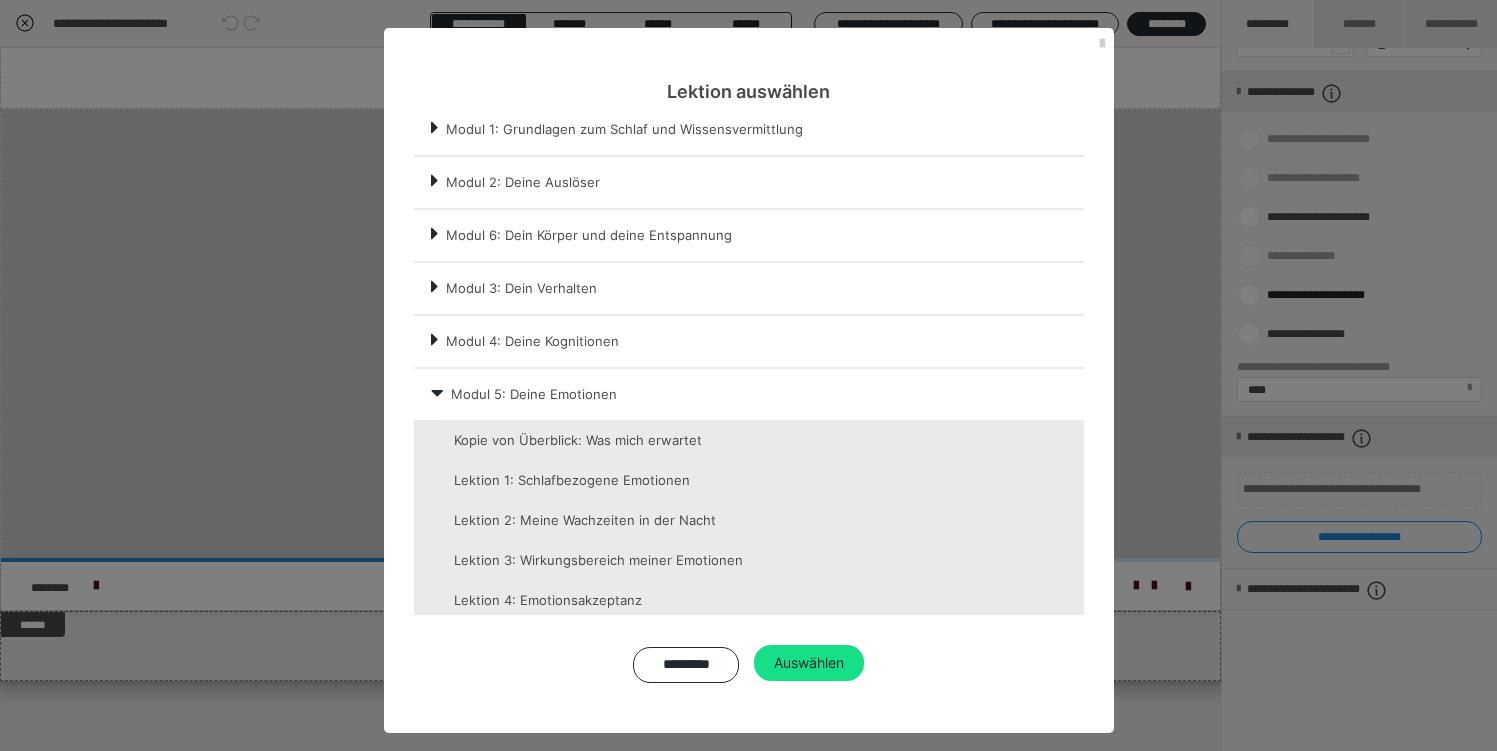 scroll, scrollTop: 164, scrollLeft: 0, axis: vertical 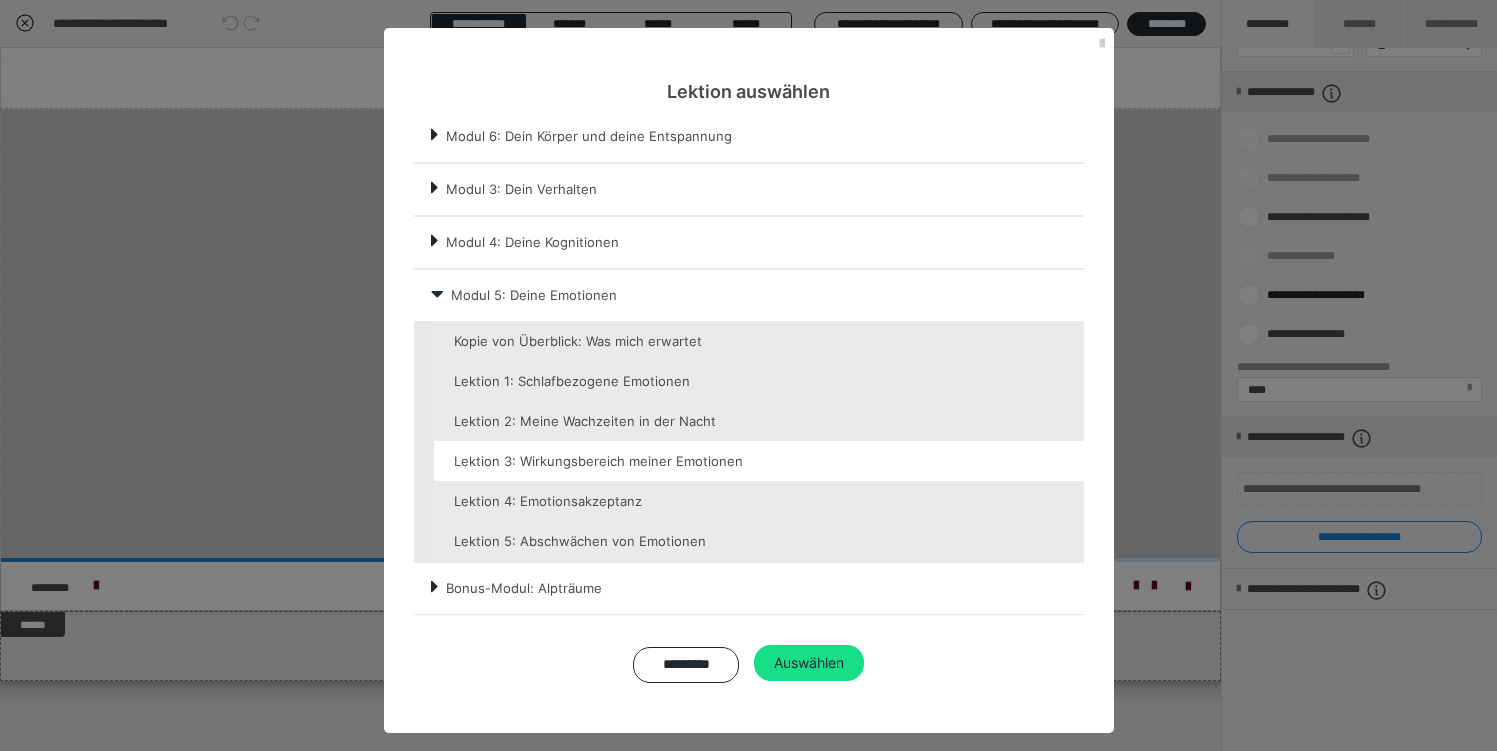 click at bounding box center (759, 461) 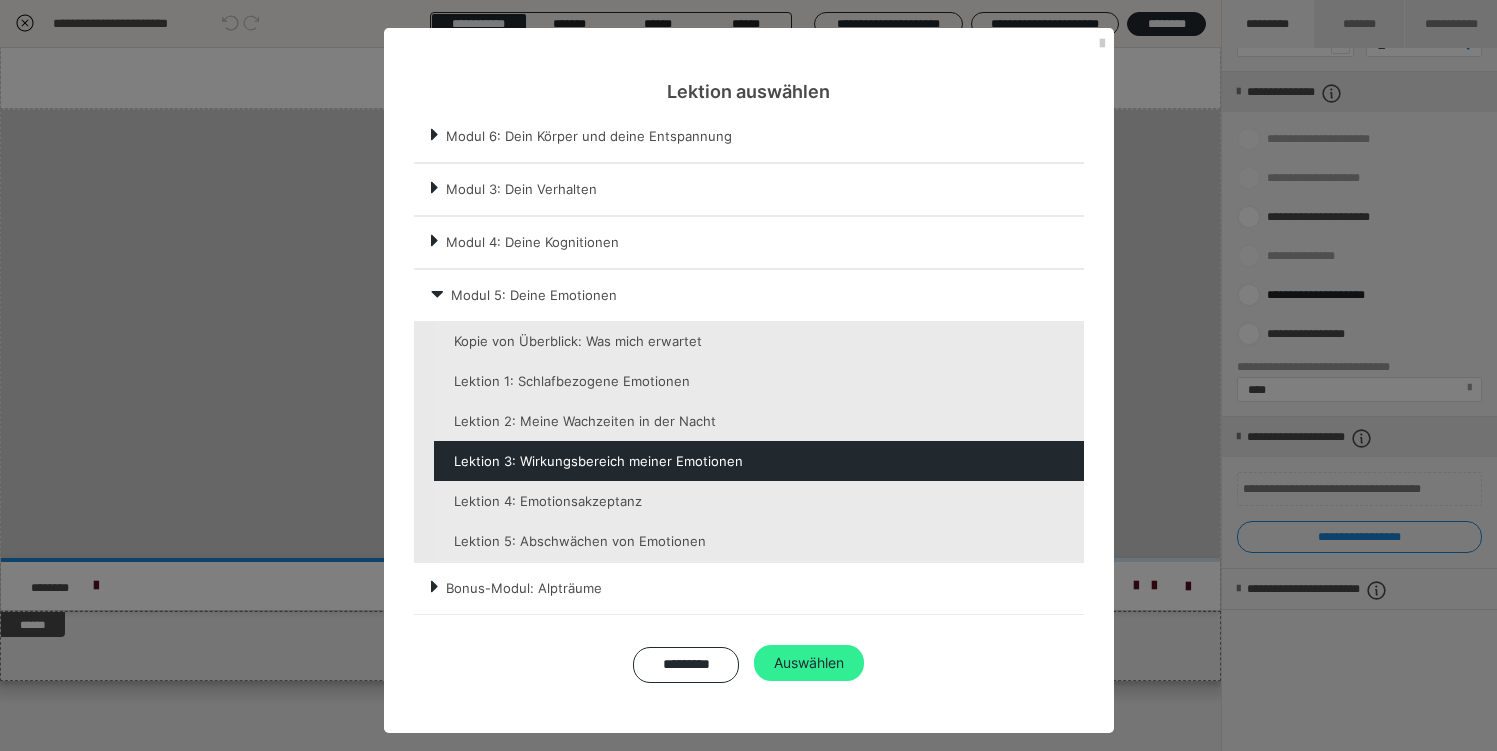 click on "Auswählen" at bounding box center (809, 663) 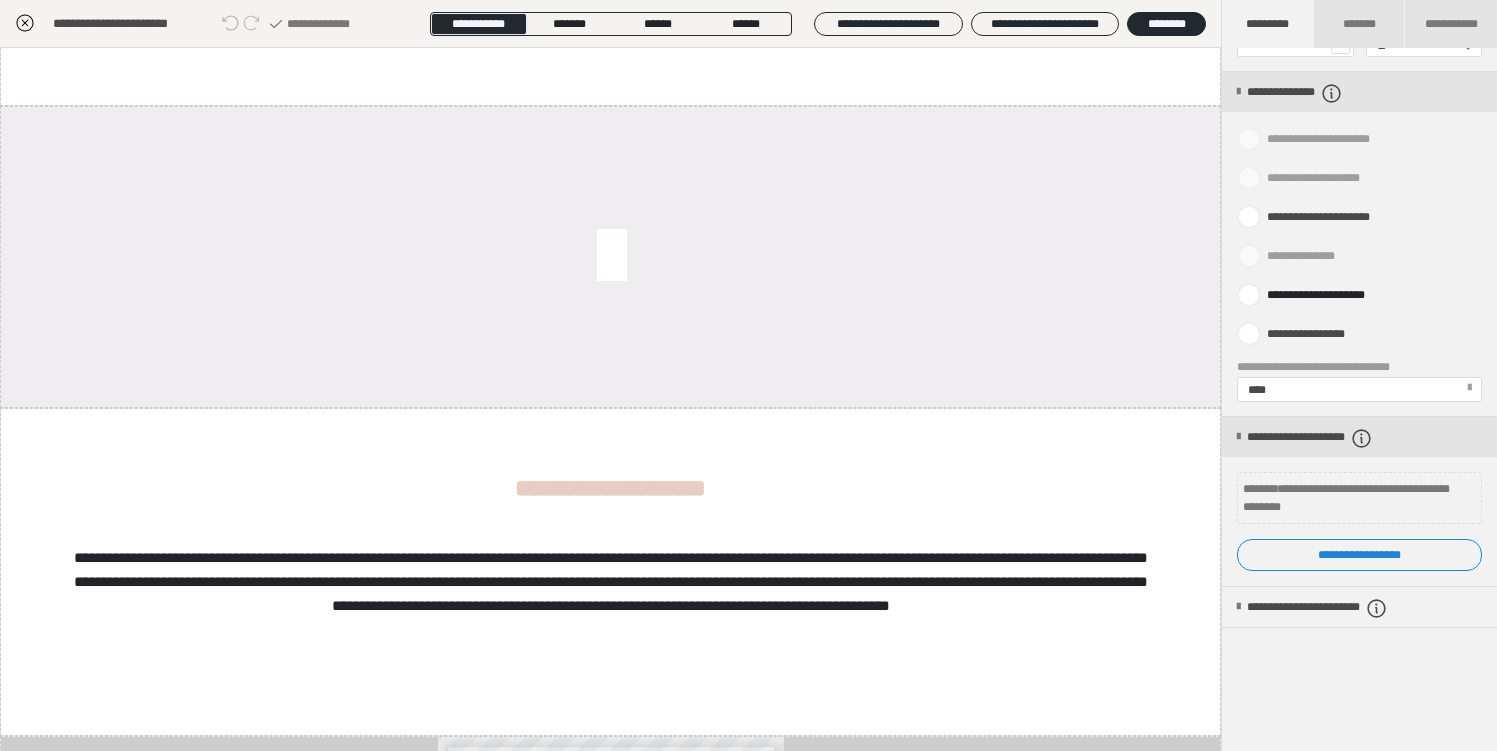 scroll, scrollTop: 0, scrollLeft: 0, axis: both 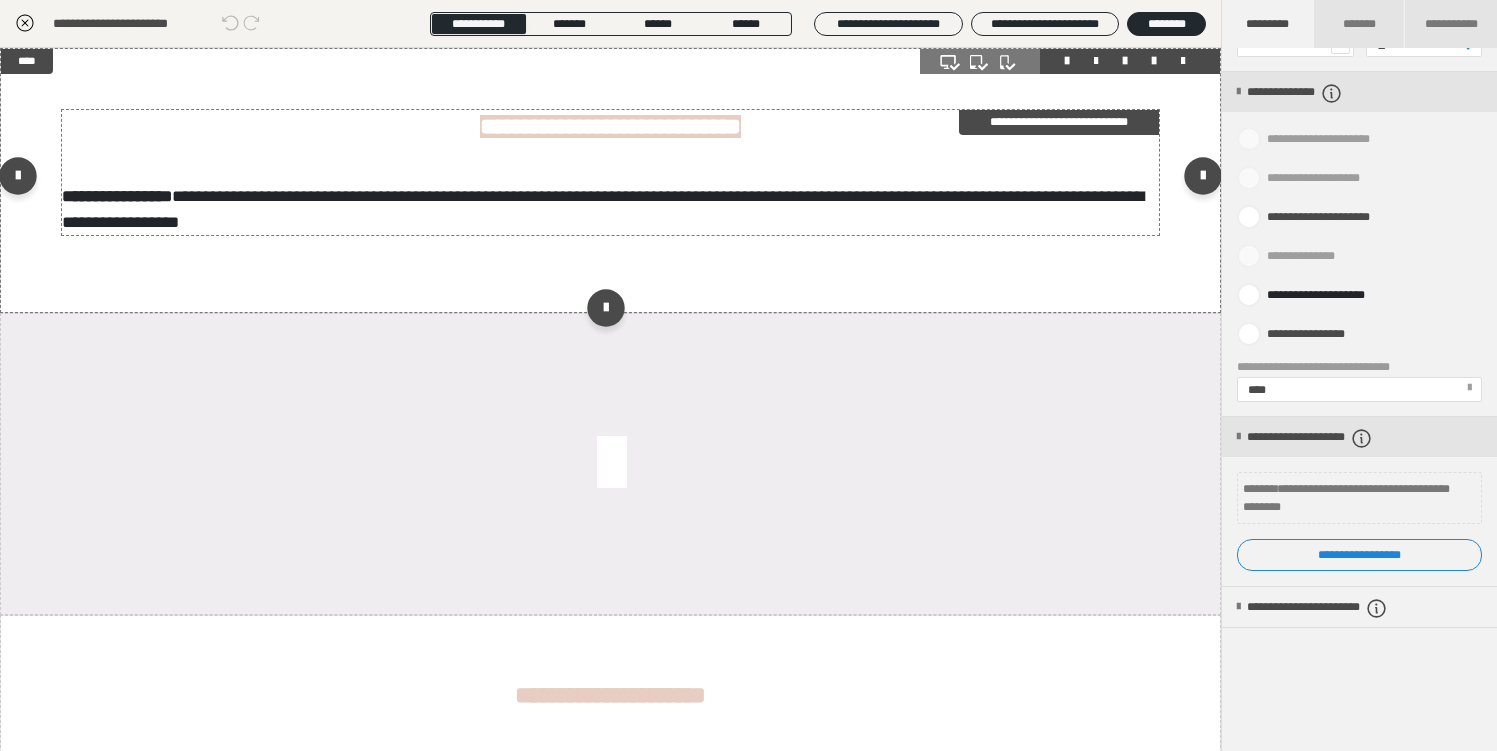 click on "**********" at bounding box center (1059, 122) 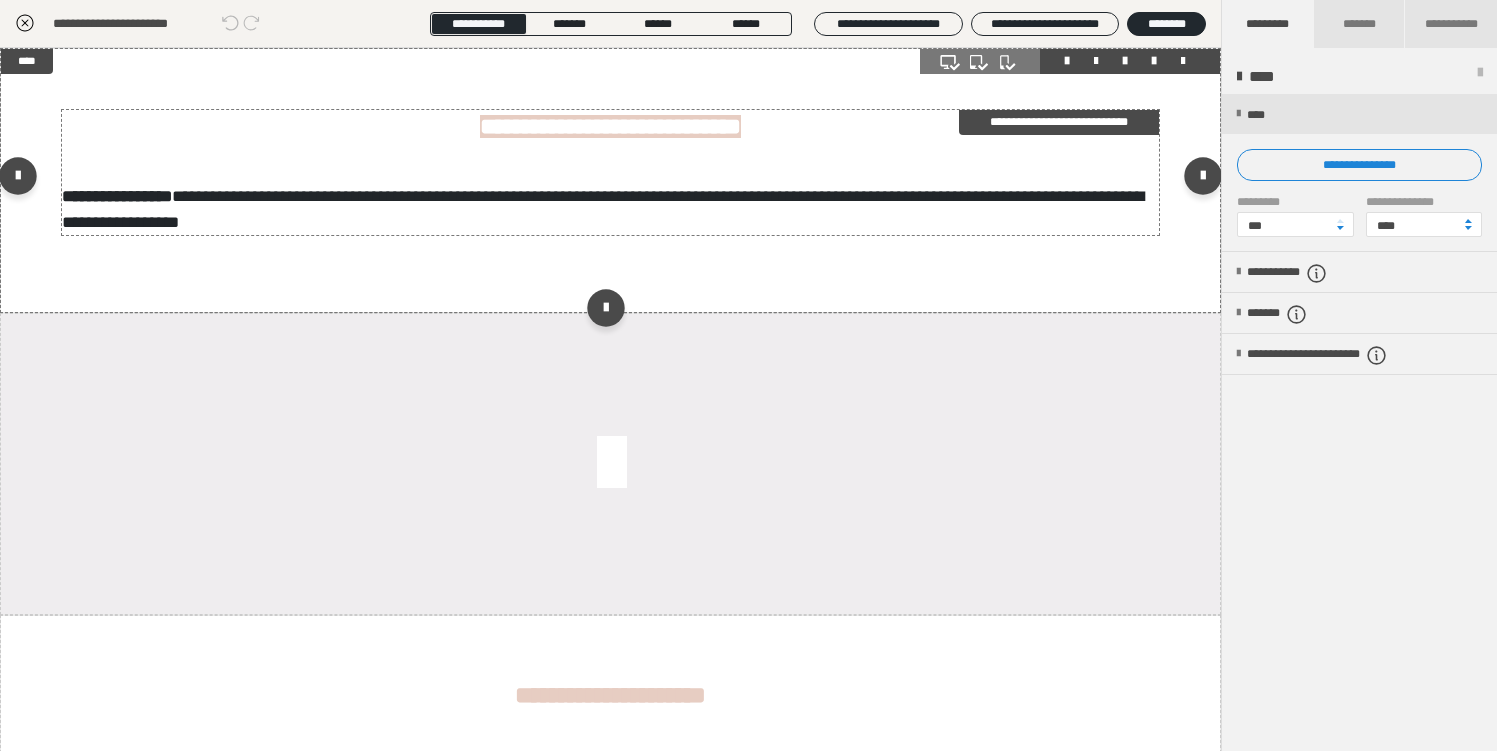 click on "**********" at bounding box center [1059, 122] 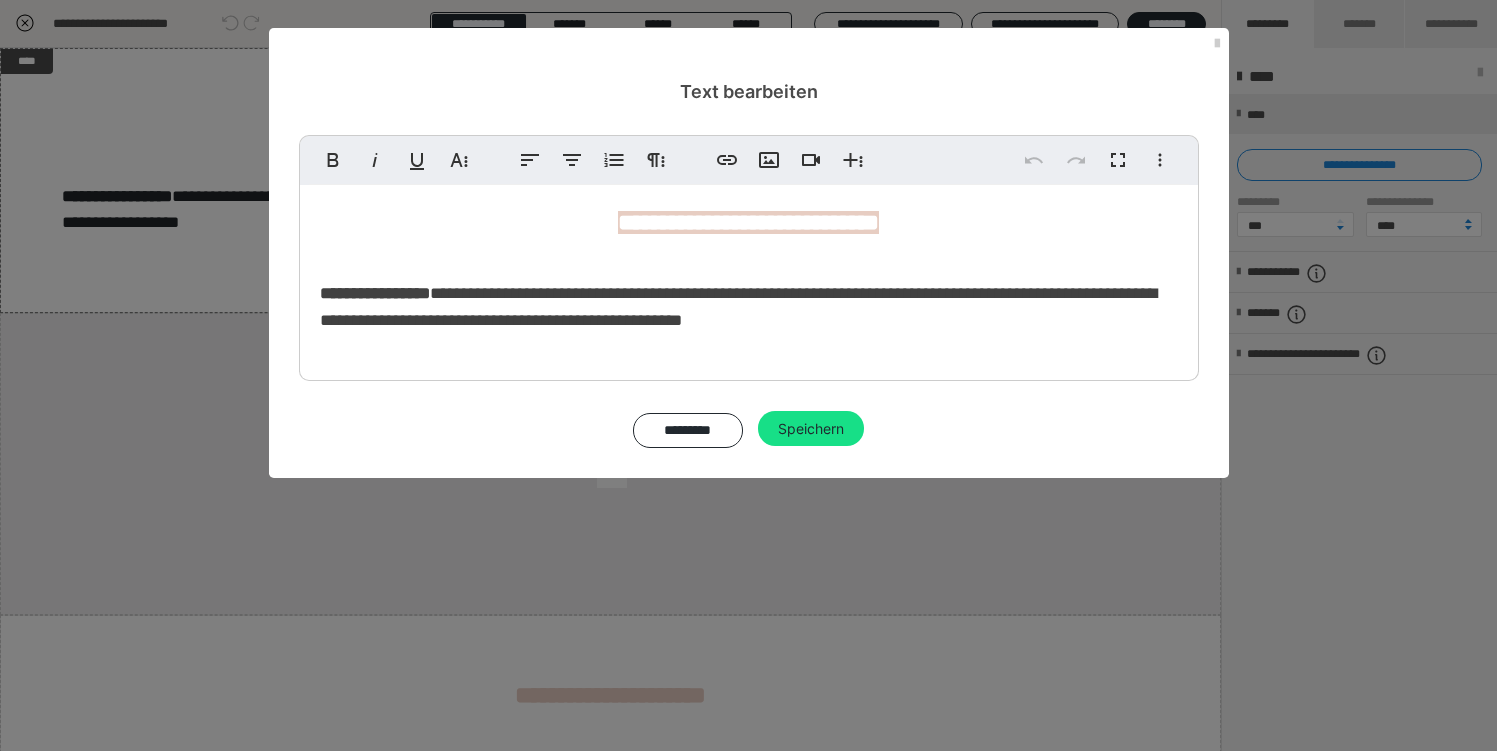 click on "**********" at bounding box center (749, 307) 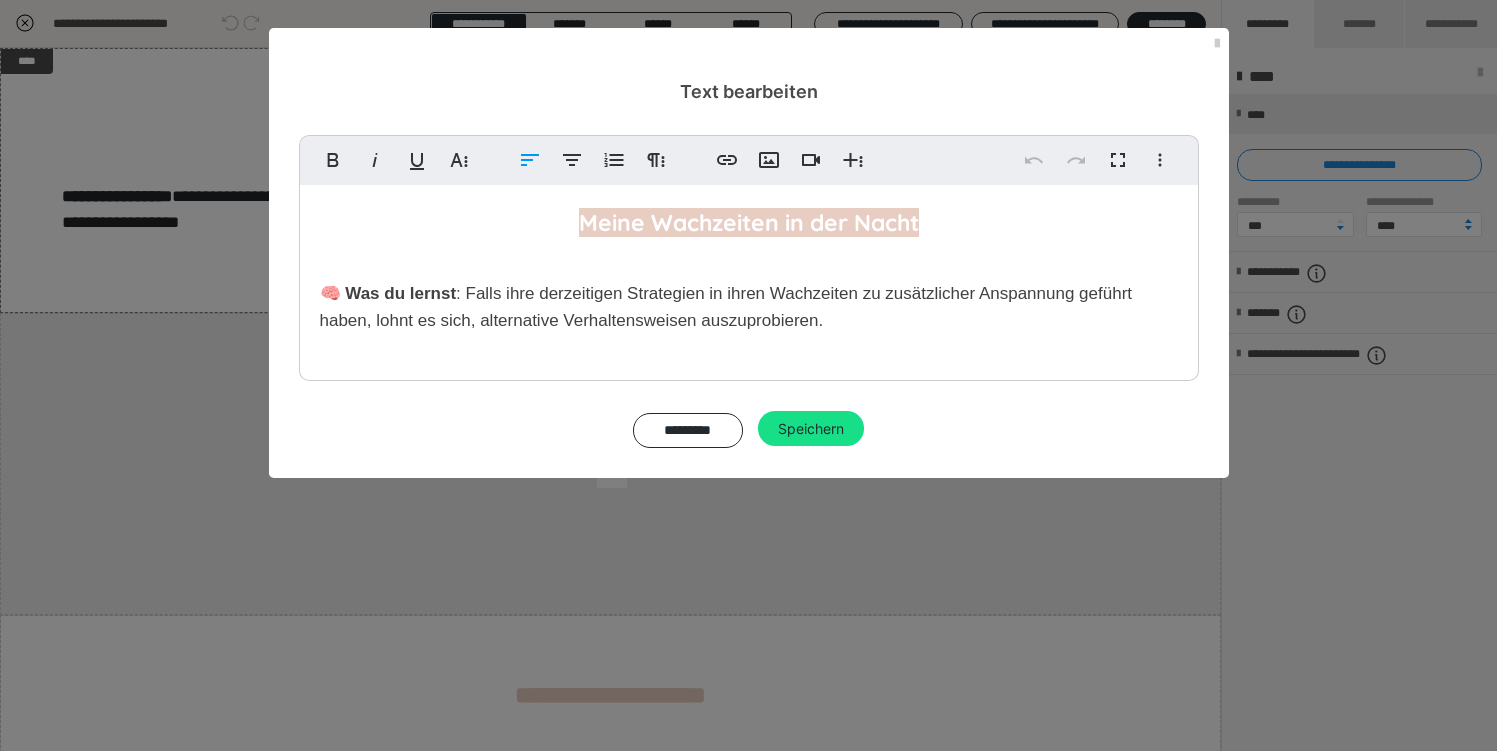 click on ": Falls ihre derzeitigen Strategien in ihren Wachzeiten zu zusätzlicher Anspannung geführt haben, lohnt es sich, alternative Verhaltensweisen auszuprobieren." at bounding box center [726, 307] 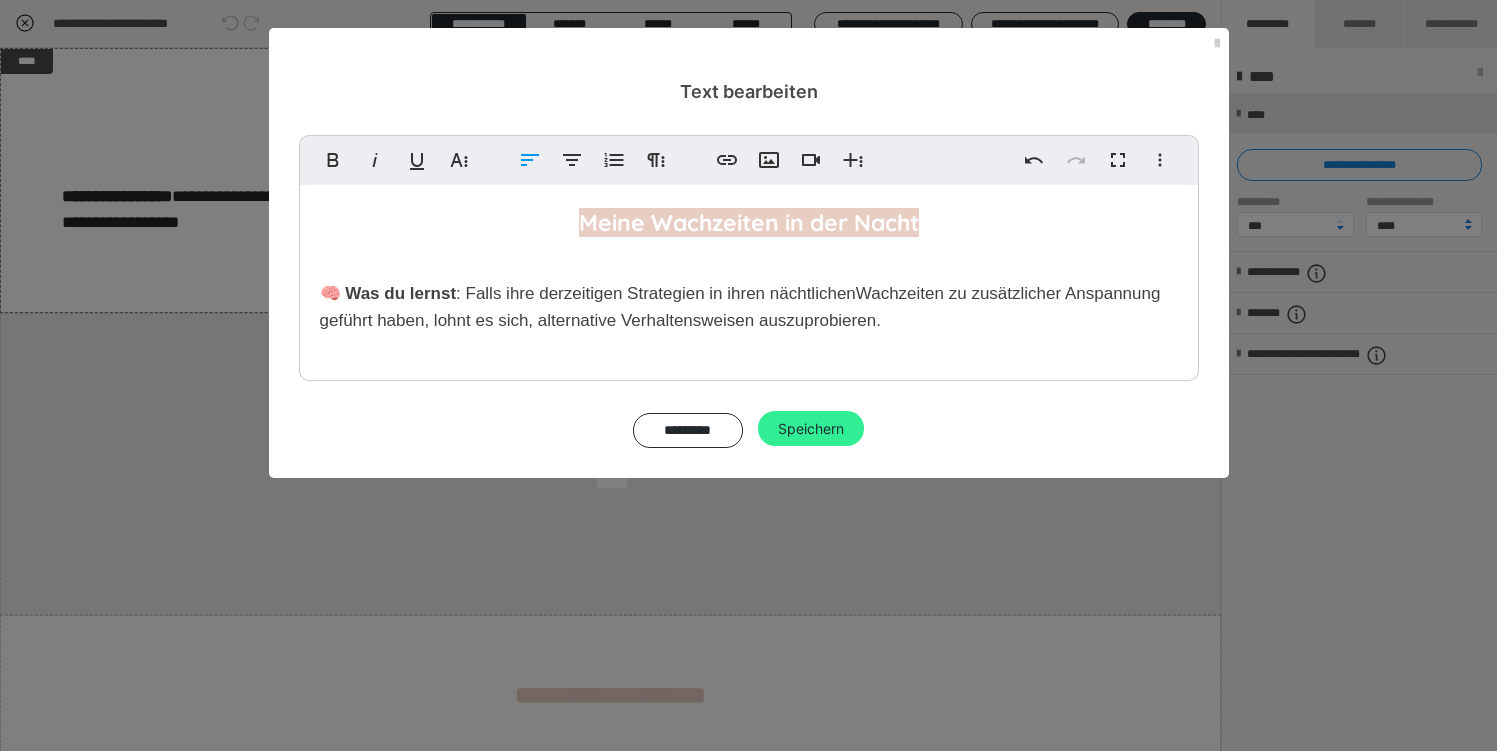 click on "Speichern" at bounding box center [811, 429] 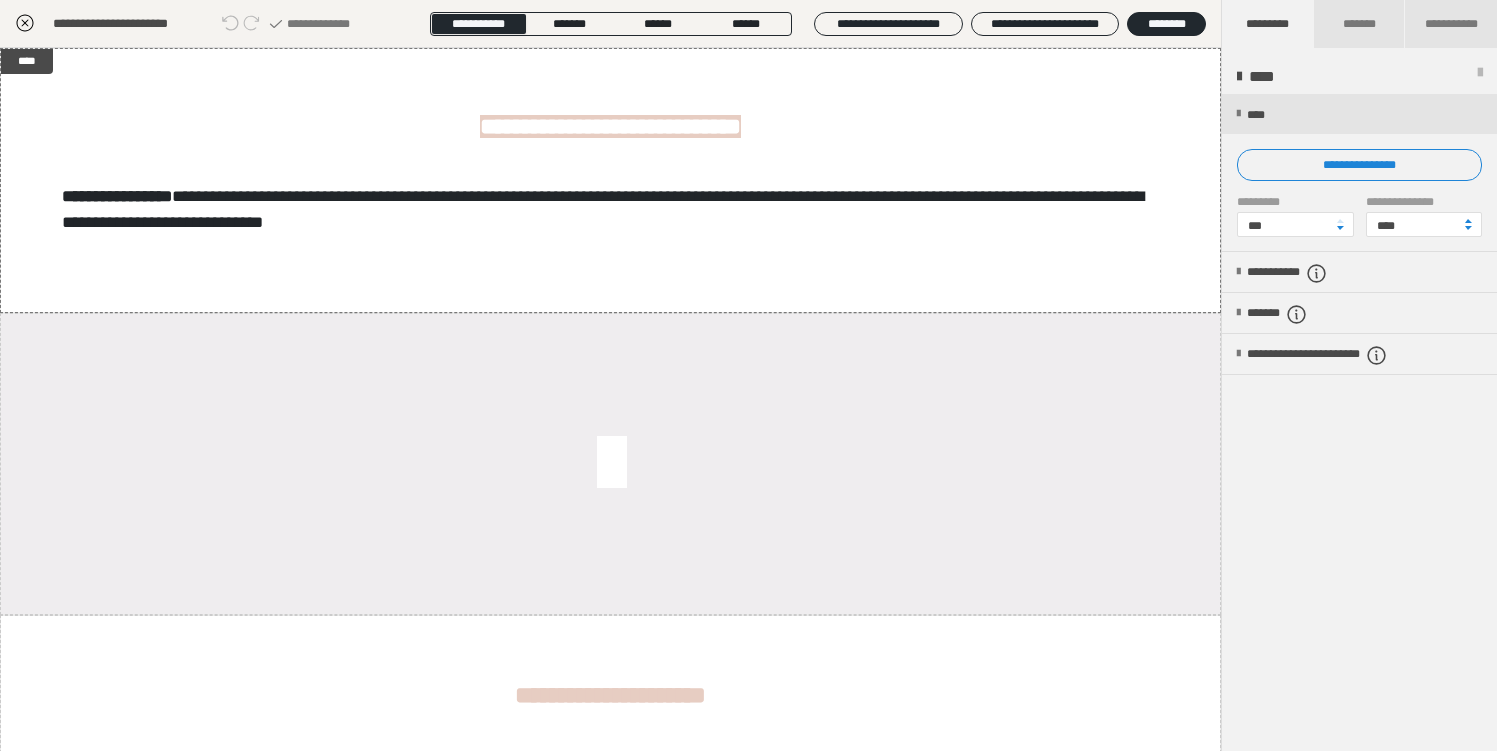 click 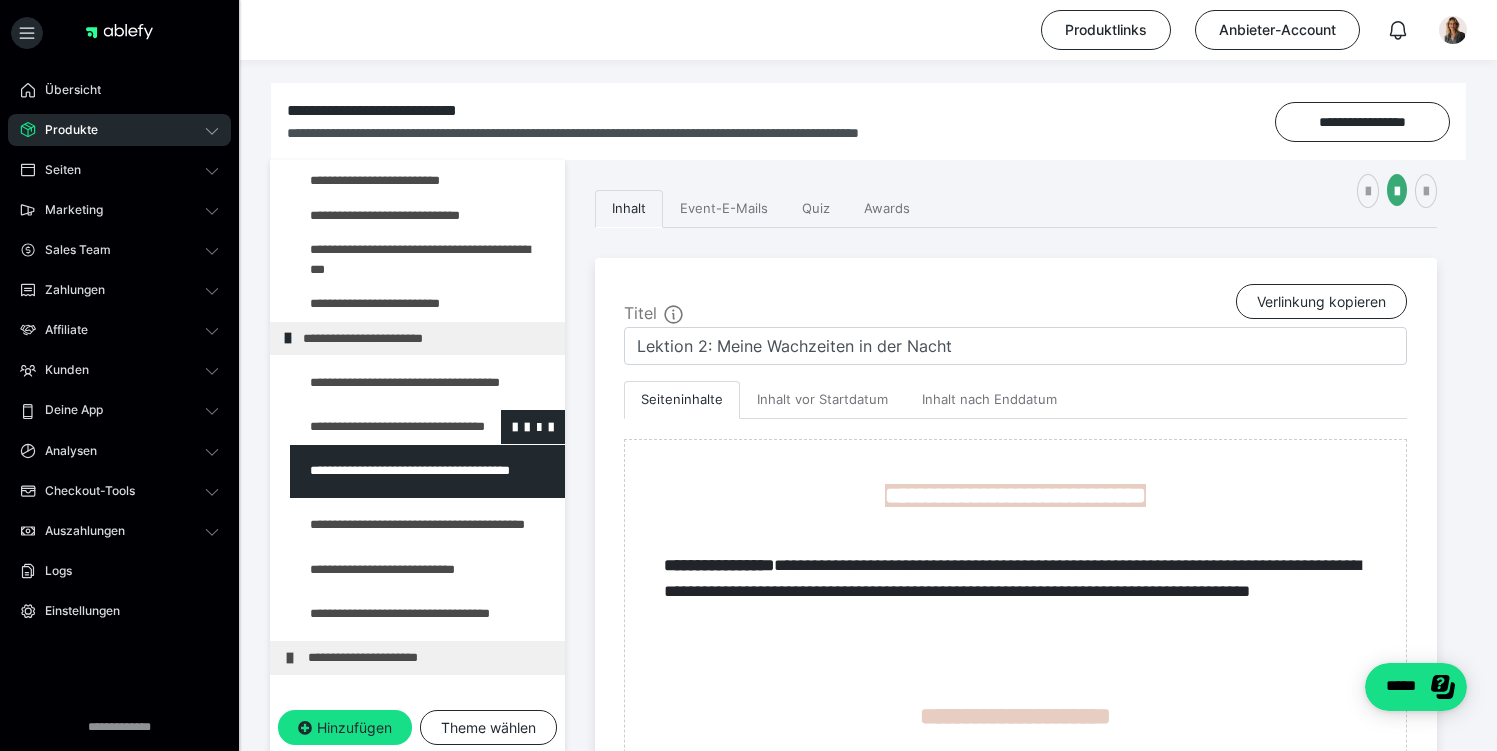 click at bounding box center (375, 427) 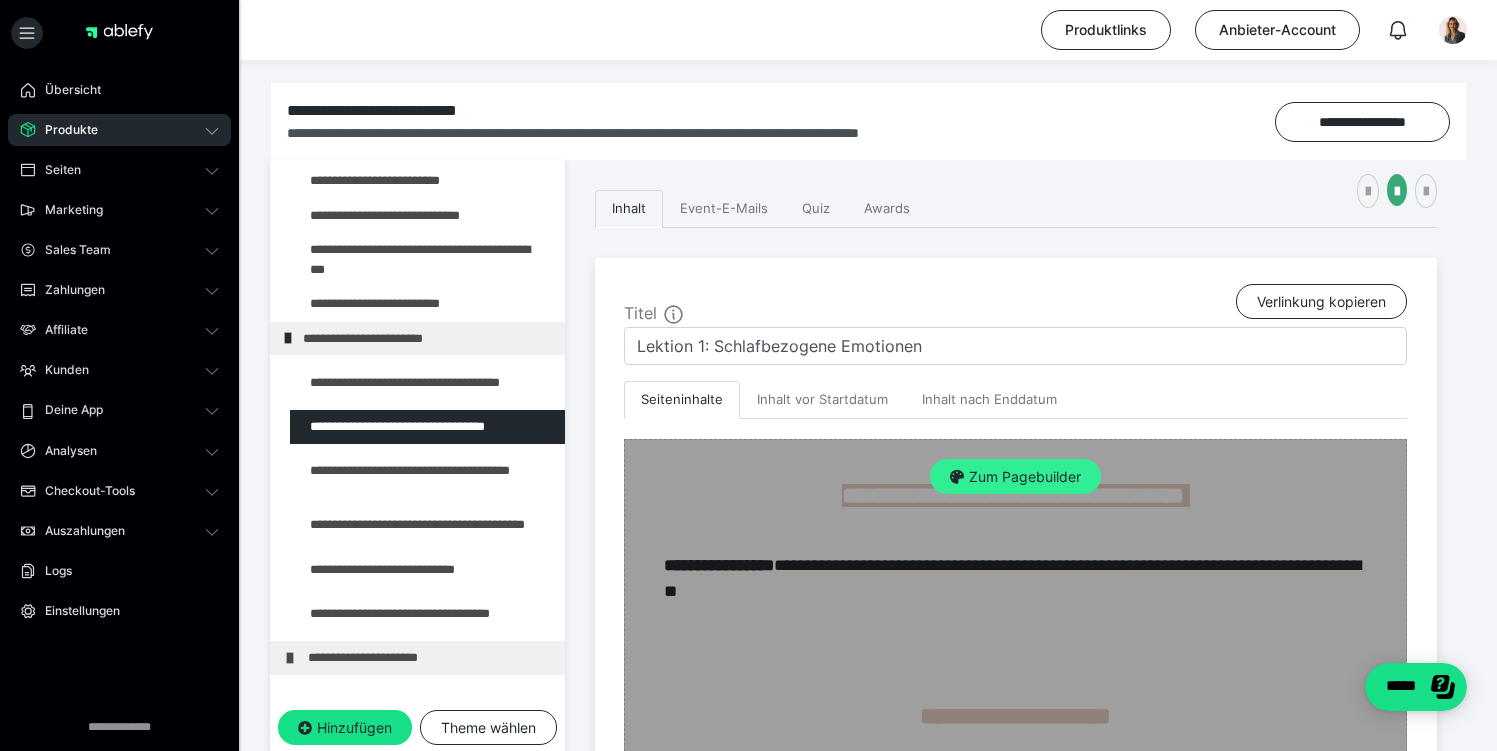 click on "Zum Pagebuilder" at bounding box center (1015, 477) 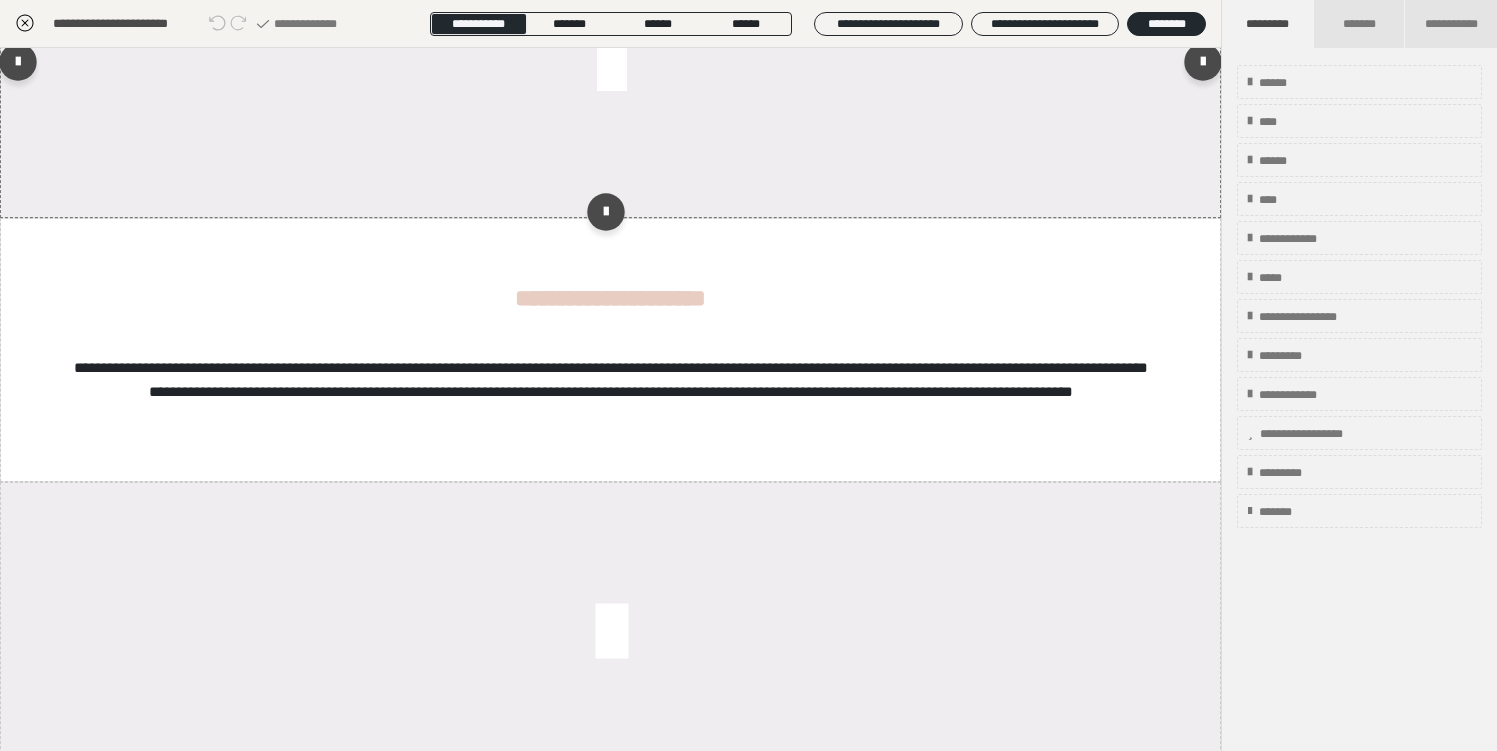scroll, scrollTop: 412, scrollLeft: 0, axis: vertical 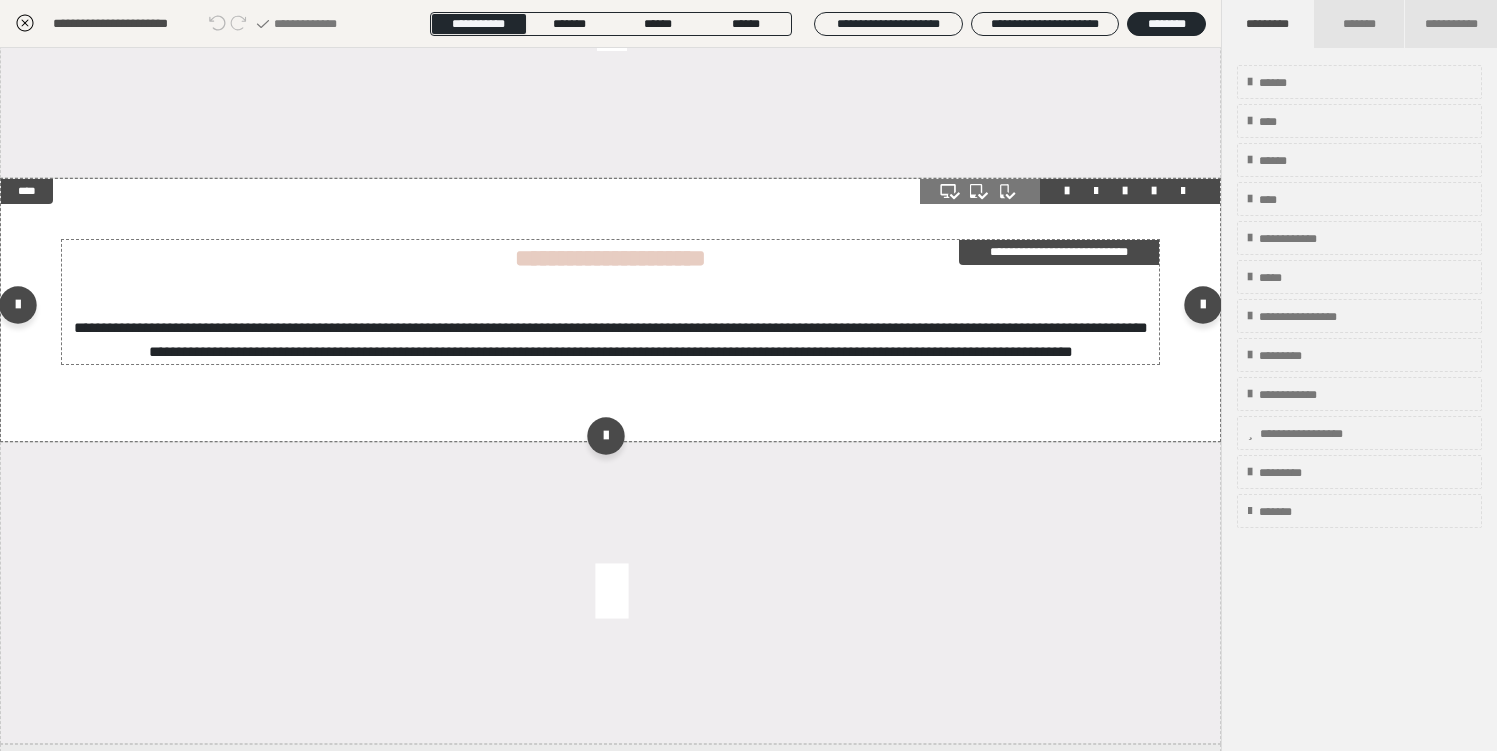 click on "**********" at bounding box center (611, 339) 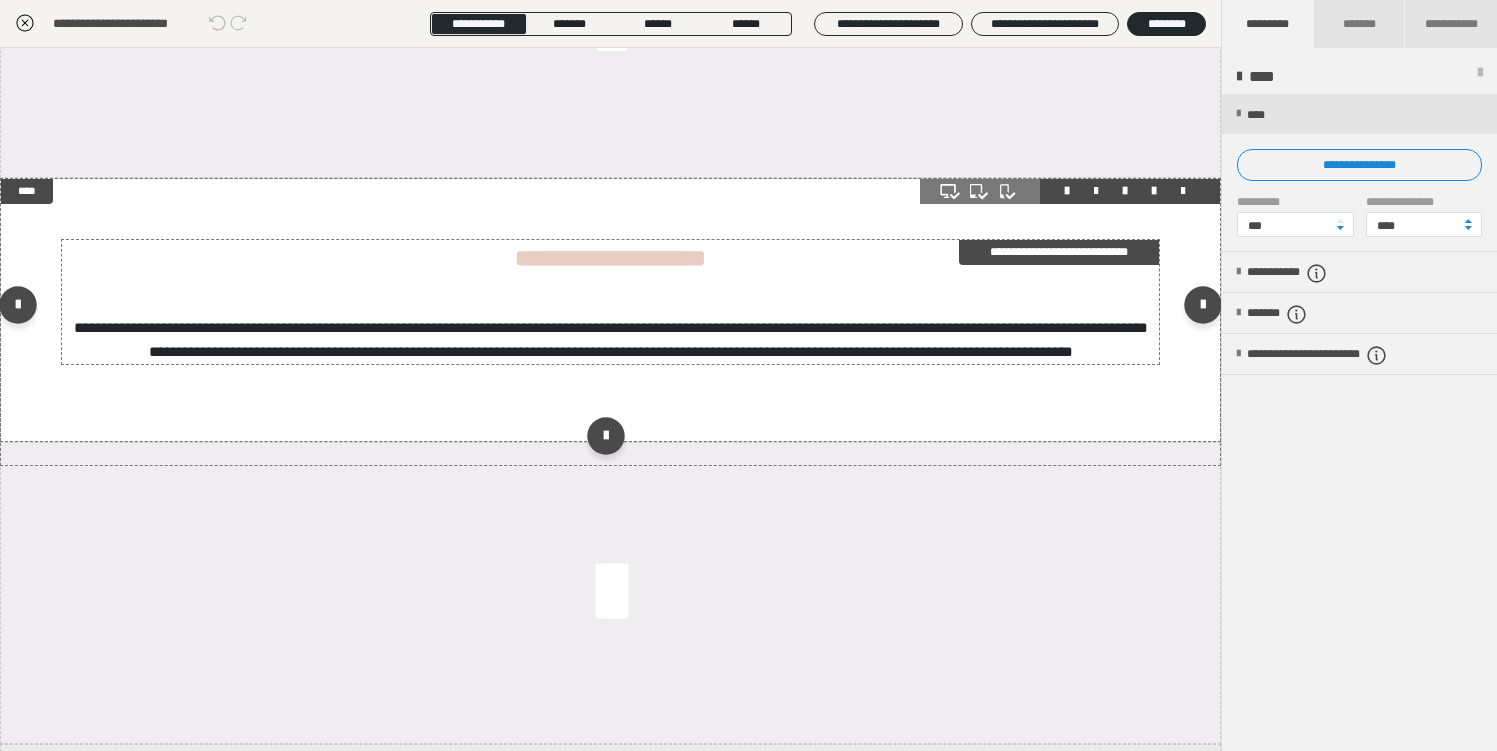 click on "**********" at bounding box center (1059, 252) 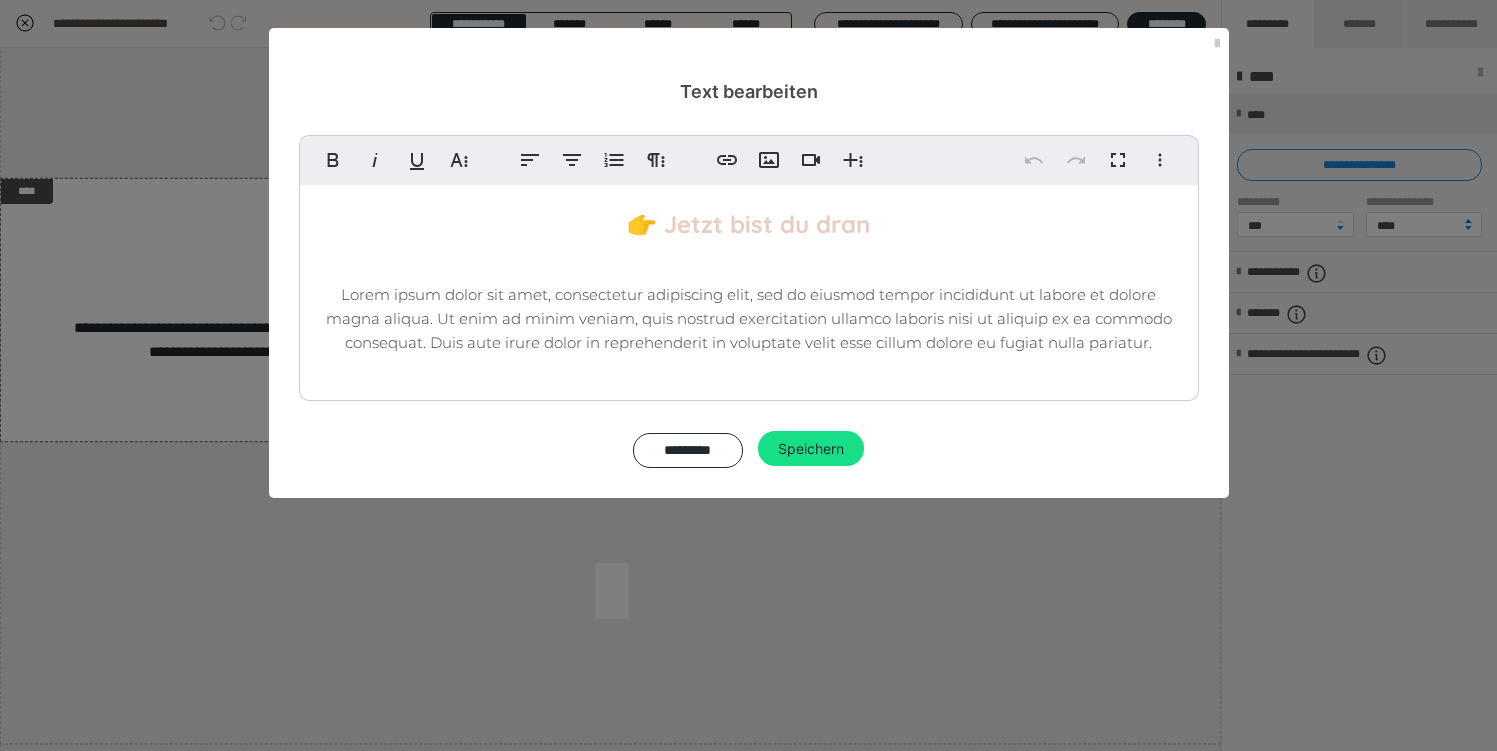 click on "Lorem ipsum dolor sit amet, consectetur adipiscing elit, sed do eiusmod tempor incididunt ut labore et dolore magna aliqua. Ut enim ad minim veniam, quis nostrud exercitation ullamco laboris nisi ut aliquip ex ea commodo consequat. Duis aute irure dolor in reprehenderit in voluptate velit esse cillum dolore eu fugiat nulla pariatur." at bounding box center [749, 318] 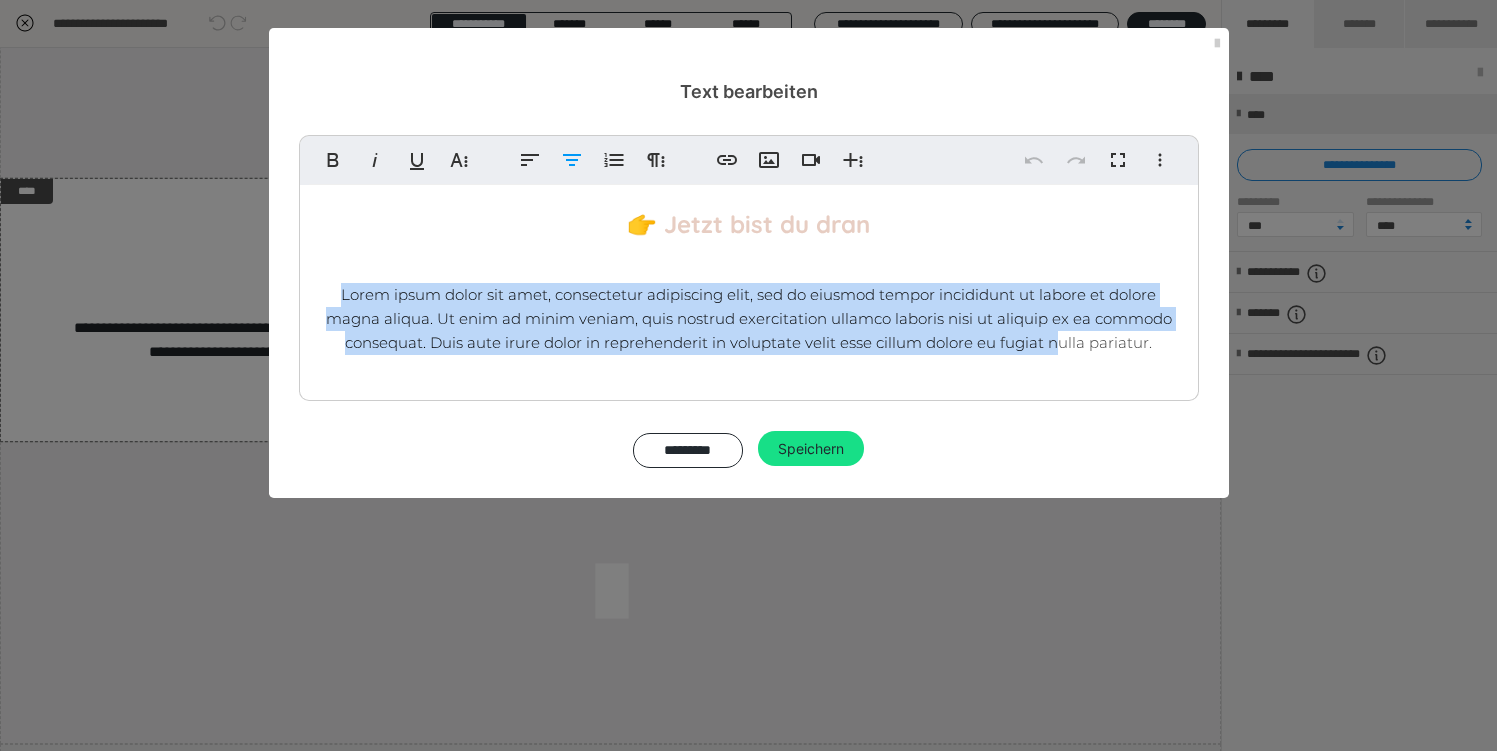 drag, startPoint x: 344, startPoint y: 298, endPoint x: 1058, endPoint y: 342, distance: 715.35443 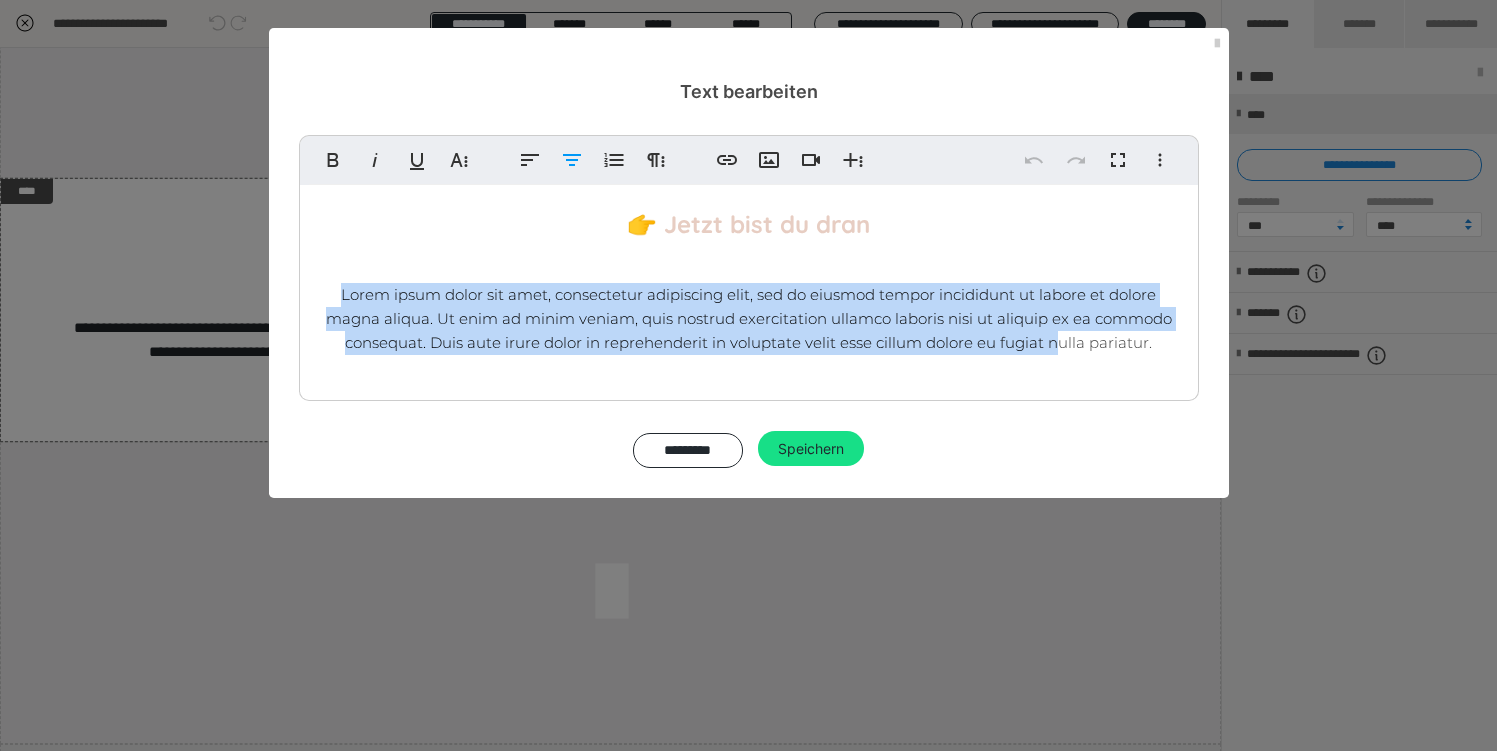click on "Lorem ipsum dolor sit amet, consectetur adipiscing elit, sed do eiusmod tempor incididunt ut labore et dolore magna aliqua. Ut enim ad minim veniam, quis nostrud exercitation ullamco laboris nisi ut aliquip ex ea commodo consequat. Duis aute irure dolor in reprehenderit in voluptate velit esse cillum dolore eu fugiat nulla pariatur." at bounding box center [749, 318] 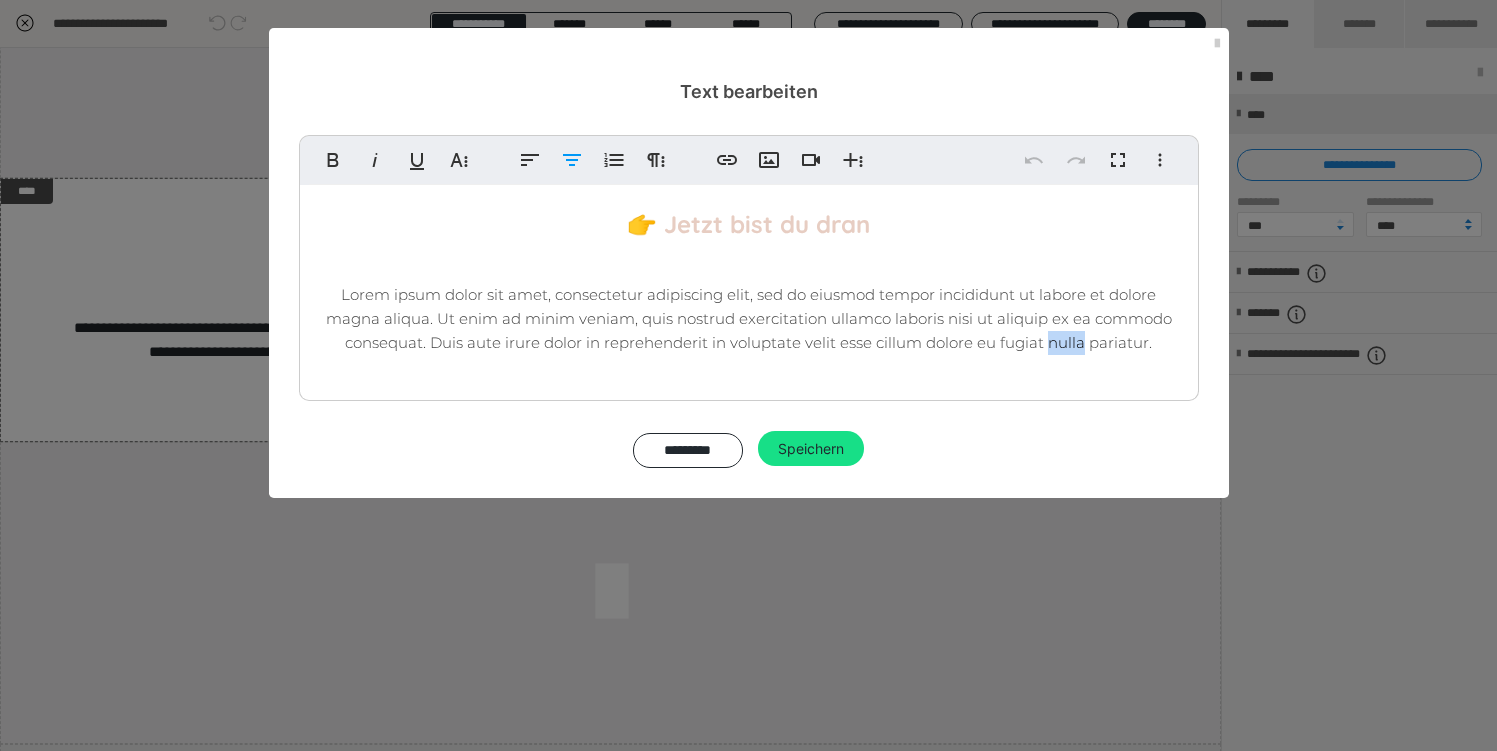 click on "Lorem ipsum dolor sit amet, consectetur adipiscing elit, sed do eiusmod tempor incididunt ut labore et dolore magna aliqua. Ut enim ad minim veniam, quis nostrud exercitation ullamco laboris nisi ut aliquip ex ea commodo consequat. Duis aute irure dolor in reprehenderit in voluptate velit esse cillum dolore eu fugiat nulla pariatur." at bounding box center [749, 318] 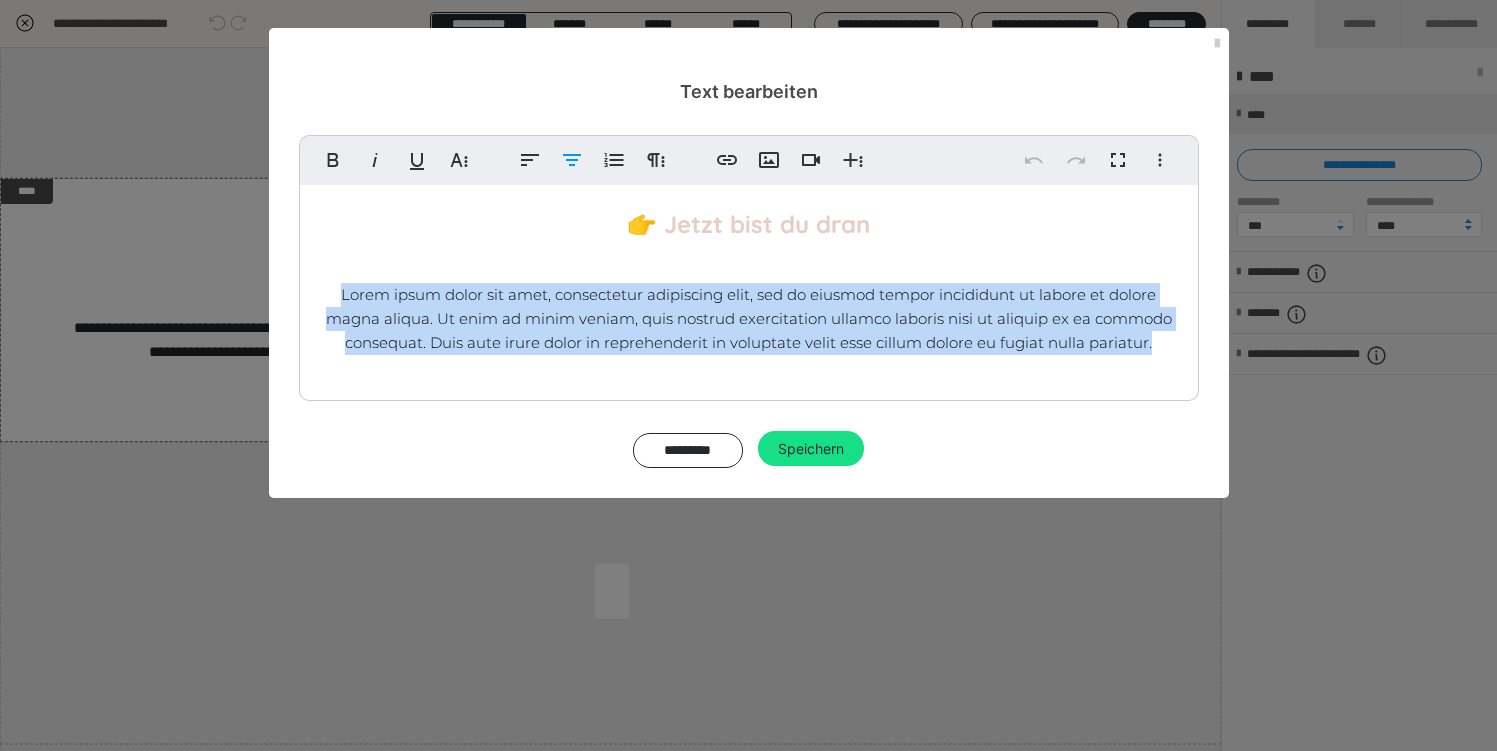 click on "Lorem ipsum dolor sit amet, consectetur adipiscing elit, sed do eiusmod tempor incididunt ut labore et dolore magna aliqua. Ut enim ad minim veniam, quis nostrud exercitation ullamco laboris nisi ut aliquip ex ea commodo consequat. Duis aute irure dolor in reprehenderit in voluptate velit esse cillum dolore eu fugiat nulla pariatur." at bounding box center [749, 318] 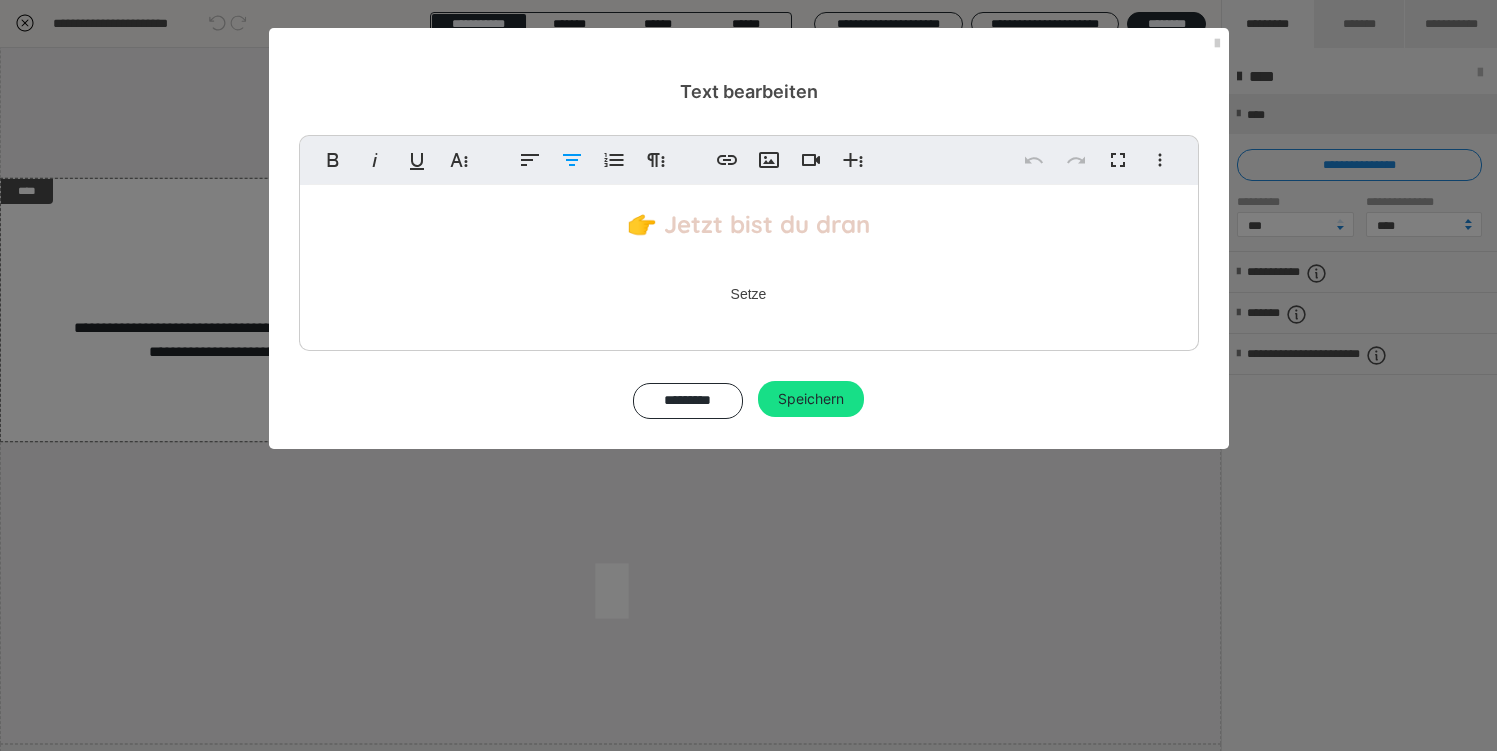 type 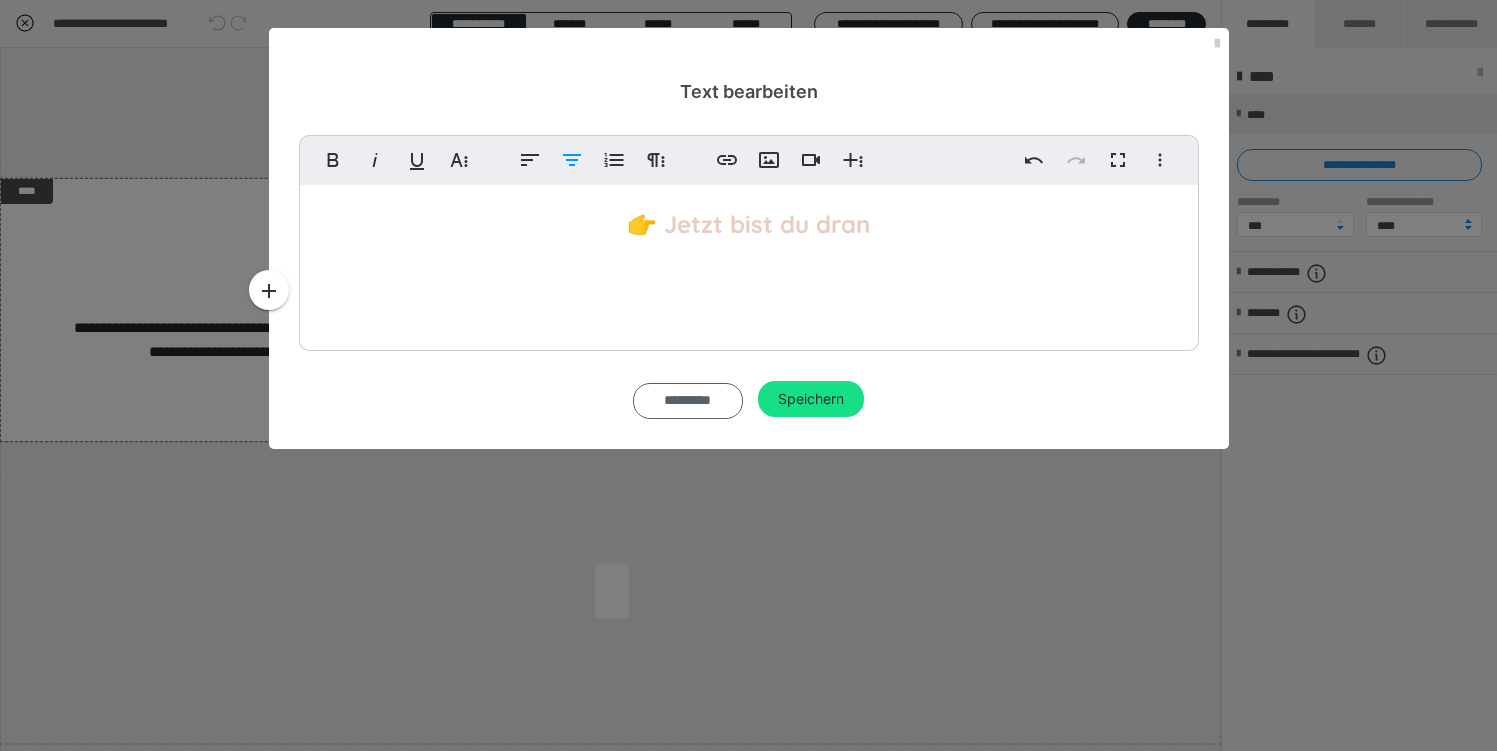 click on "*********" at bounding box center (688, 401) 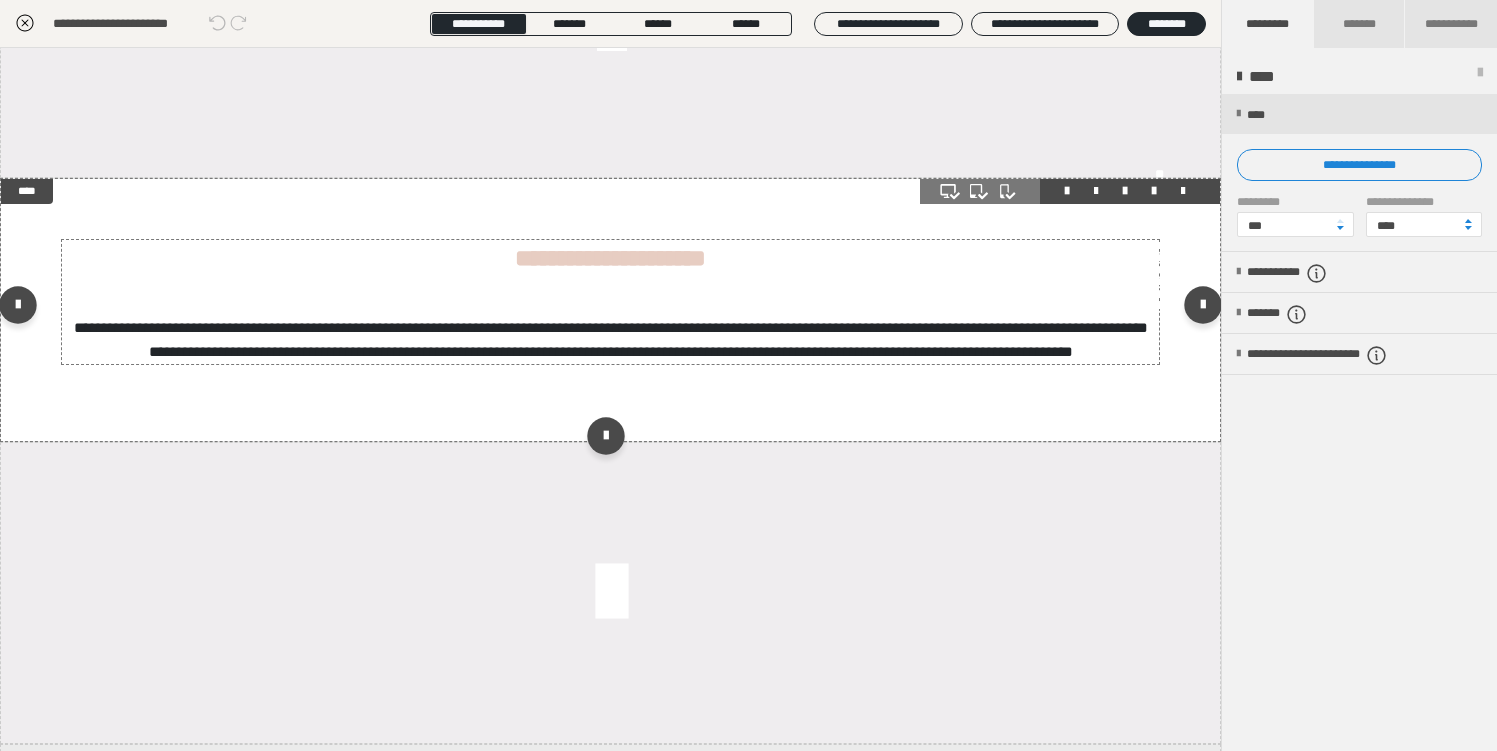 click on "**********" at bounding box center [611, 339] 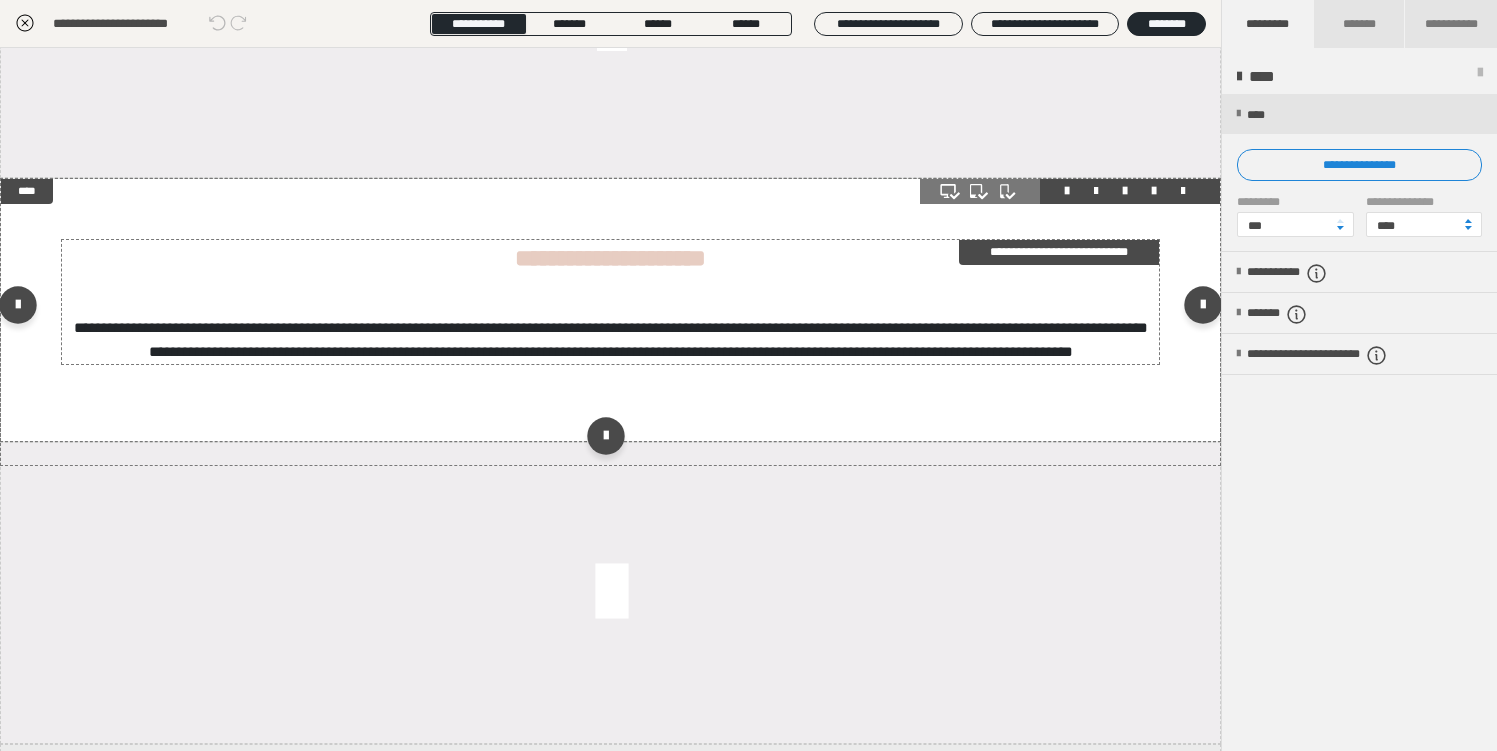 click on "**********" at bounding box center [611, 339] 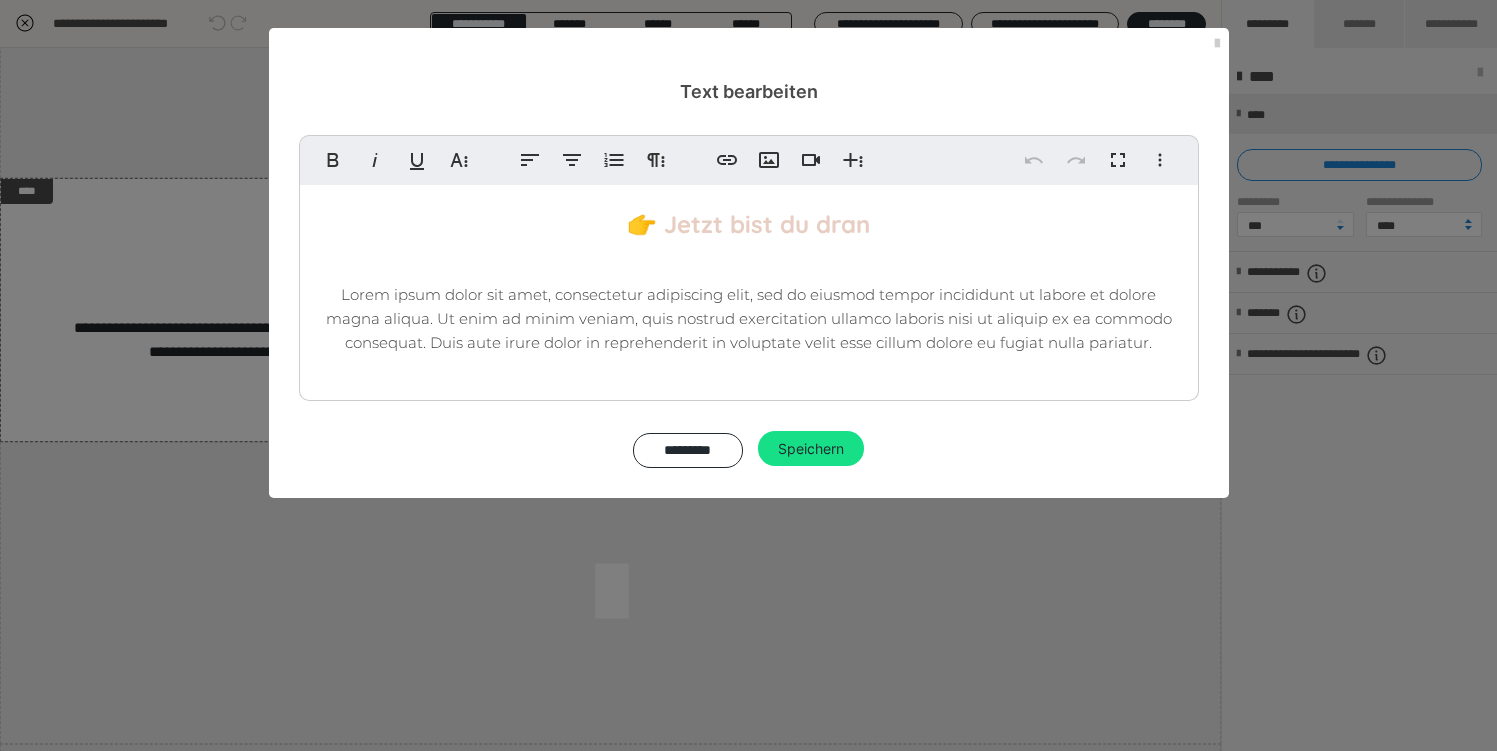 click on "👉 Jetzt bist du dran  Lorem ipsum dolor sit amet, consectetur adipiscing elit, sed do eiusmod tempor incididunt ut labore et dolore magna aliqua. Ut enim ad minim veniam, quis nostrud exercitation ullamco laboris nisi ut aliquip ex ea commodo consequat. Duis aute irure dolor in reprehenderit in voluptate velit esse cillum dolore eu fugiat nulla pariatur." at bounding box center [749, 288] 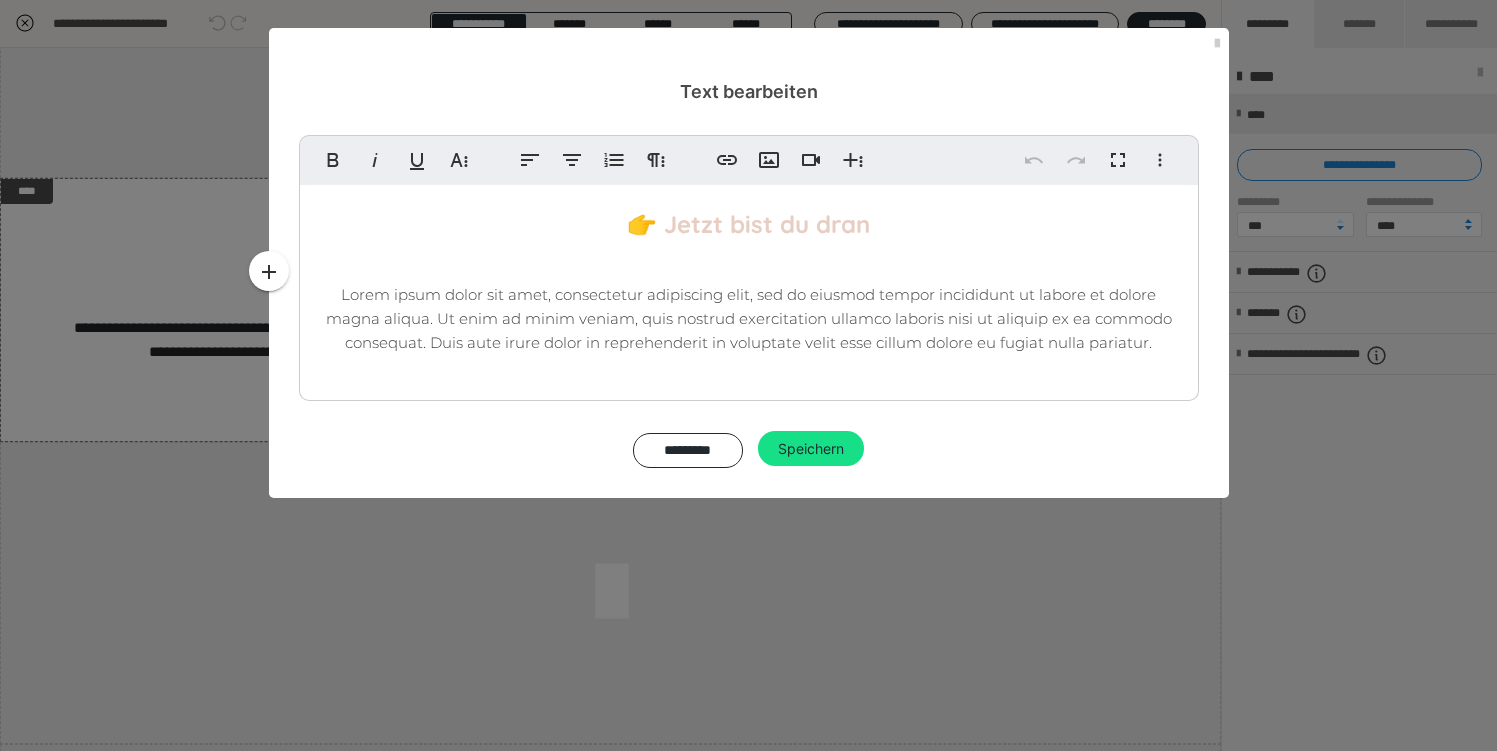 click on "Lorem ipsum dolor sit amet, consectetur adipiscing elit, sed do eiusmod tempor incididunt ut labore et dolore magna aliqua. Ut enim ad minim veniam, quis nostrud exercitation ullamco laboris nisi ut aliquip ex ea commodo consequat. Duis aute irure dolor in reprehenderit in voluptate velit esse cillum dolore eu fugiat nulla pariatur." at bounding box center [749, 319] 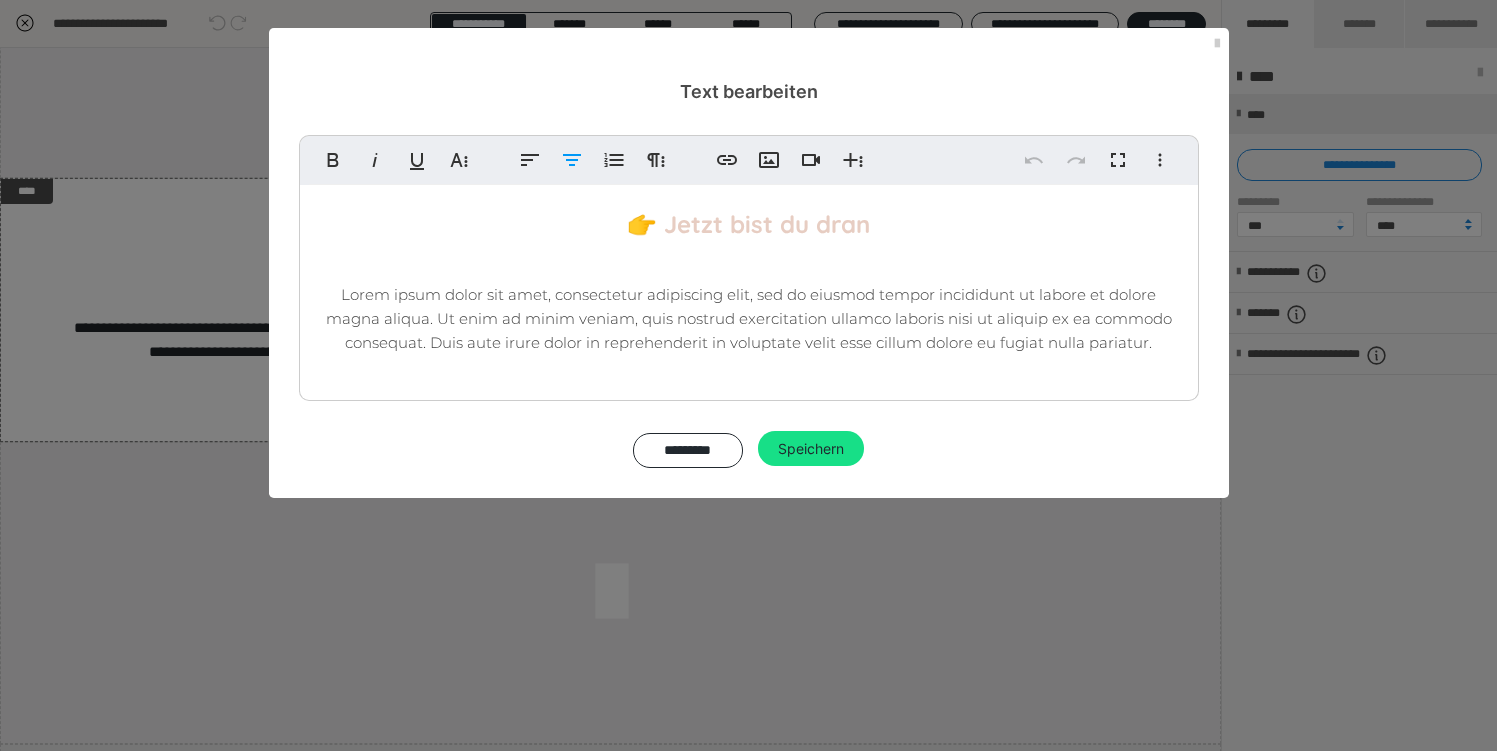 type 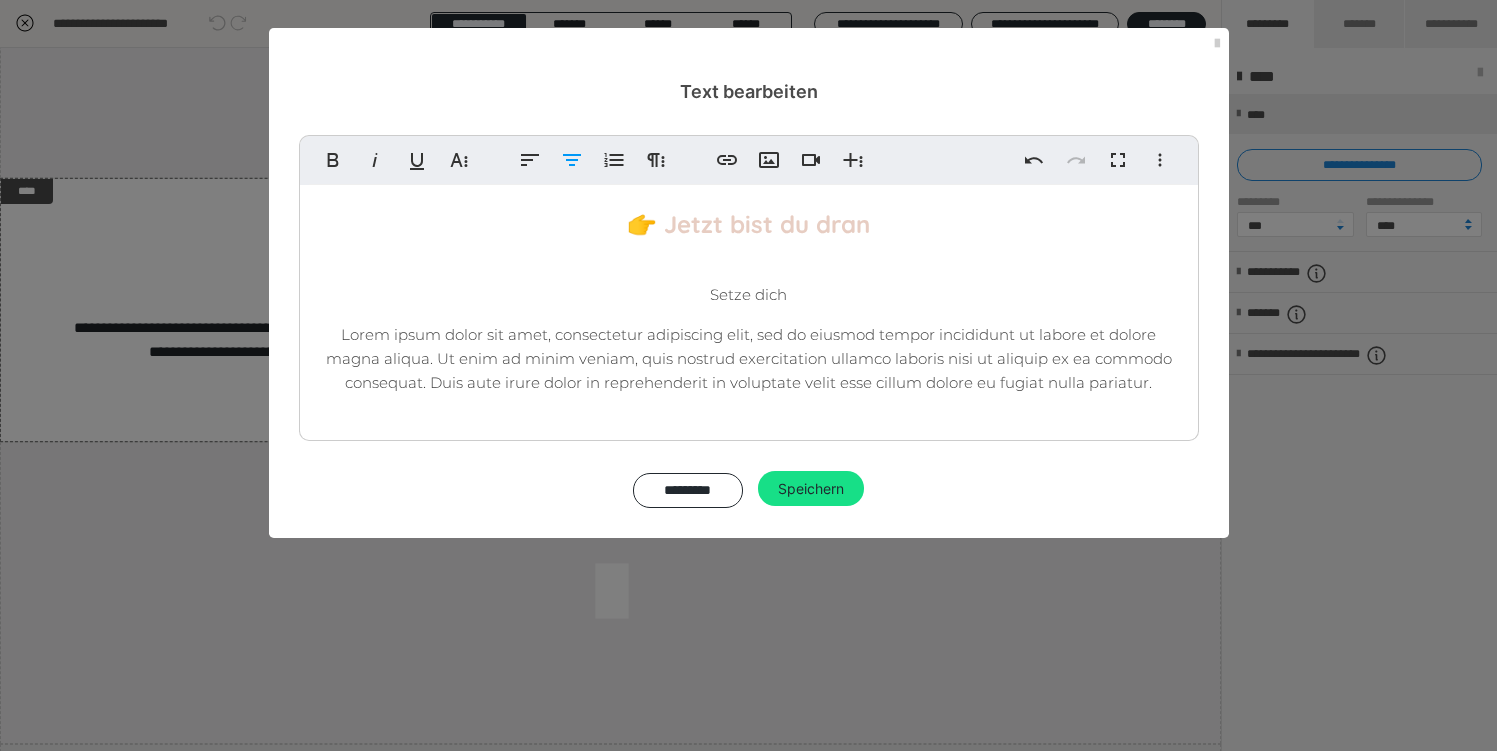 click on "Lorem ipsum dolor sit amet, consectetur adipiscing elit, sed do eiusmod tempor incididunt ut labore et dolore magna aliqua. Ut enim ad minim veniam, quis nostrud exercitation ullamco laboris nisi ut aliquip ex ea commodo consequat. Duis aute irure dolor in reprehenderit in voluptate velit esse cillum dolore eu fugiat nulla pariatur." at bounding box center (749, 358) 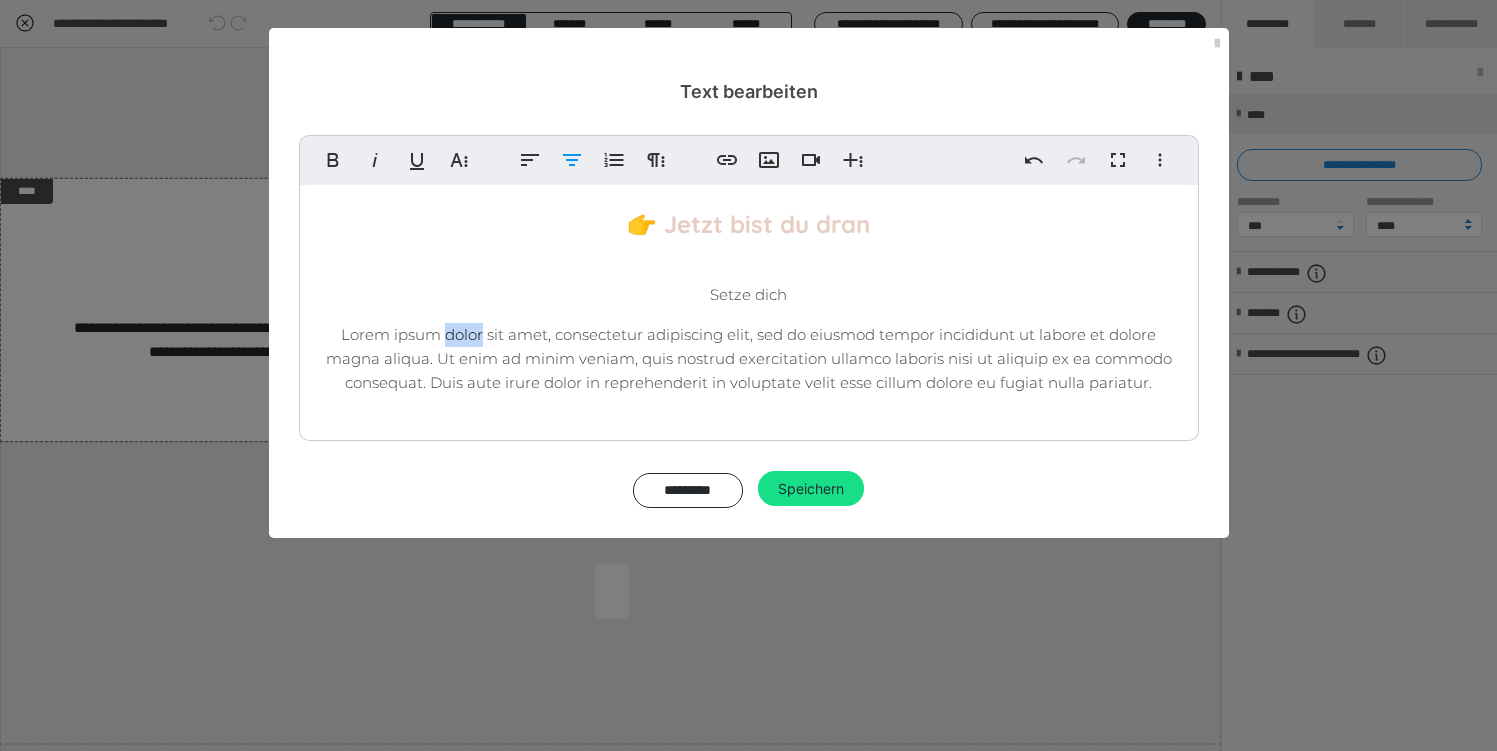 click on "Lorem ipsum dolor sit amet, consectetur adipiscing elit, sed do eiusmod tempor incididunt ut labore et dolore magna aliqua. Ut enim ad minim veniam, quis nostrud exercitation ullamco laboris nisi ut aliquip ex ea commodo consequat. Duis aute irure dolor in reprehenderit in voluptate velit esse cillum dolore eu fugiat nulla pariatur." at bounding box center [749, 358] 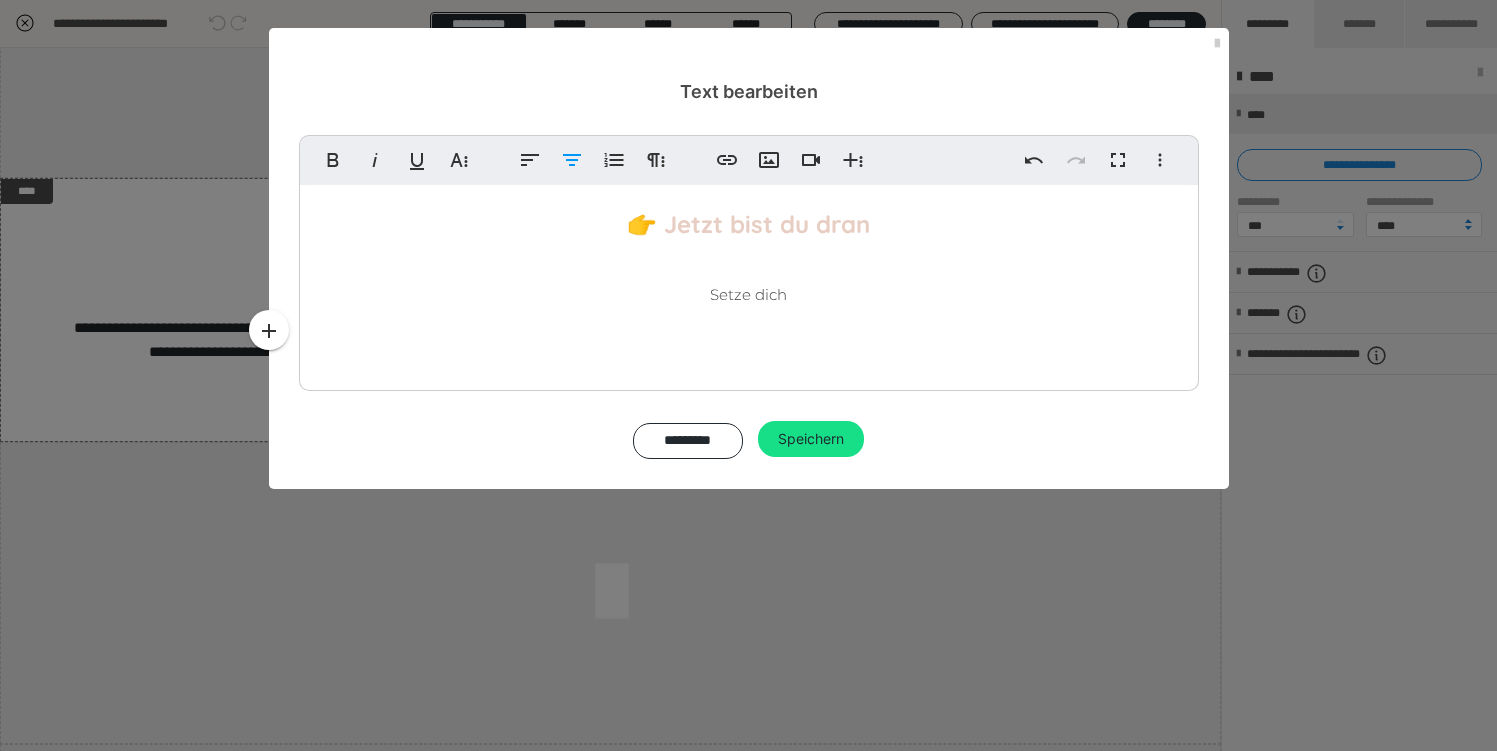 click on "Setze dich" at bounding box center [749, 295] 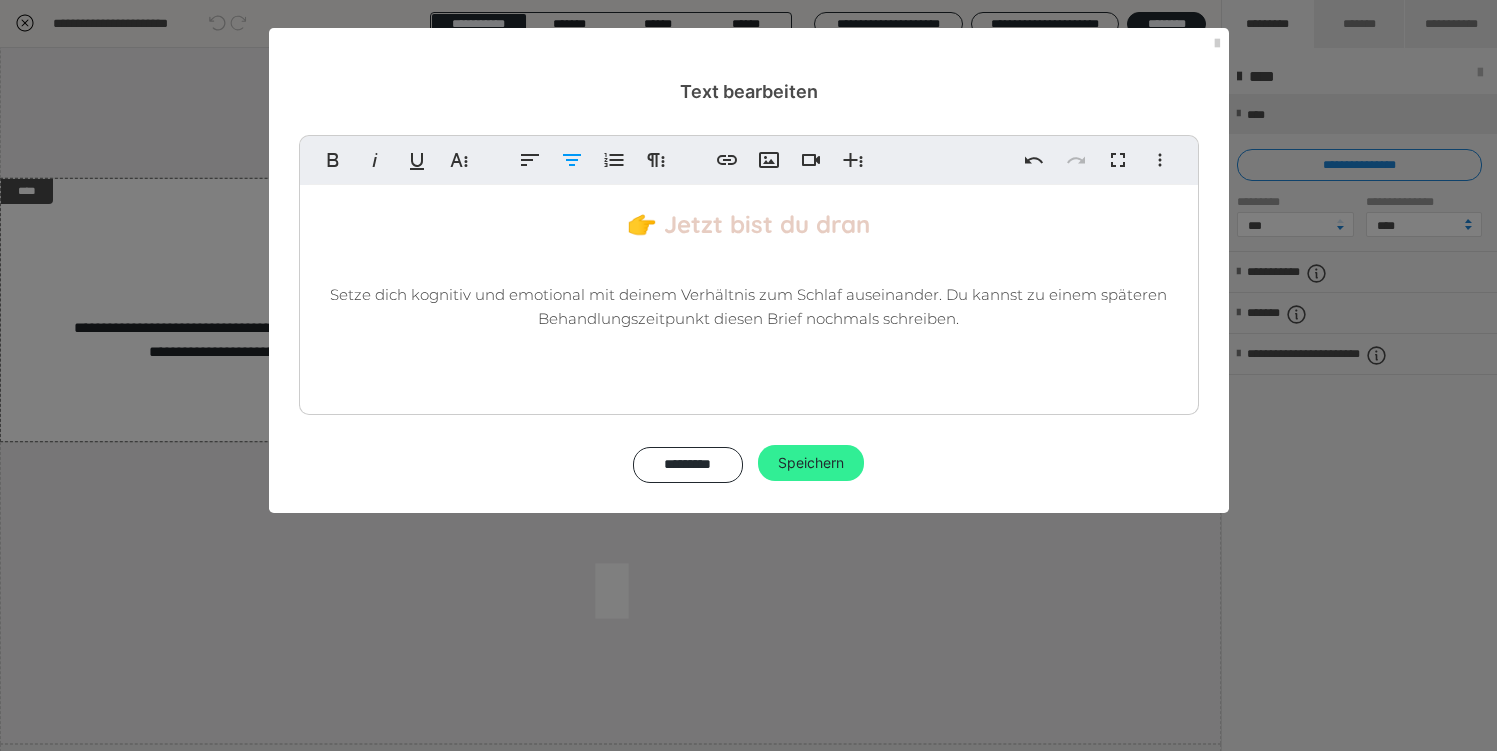 click on "Speichern" at bounding box center (811, 463) 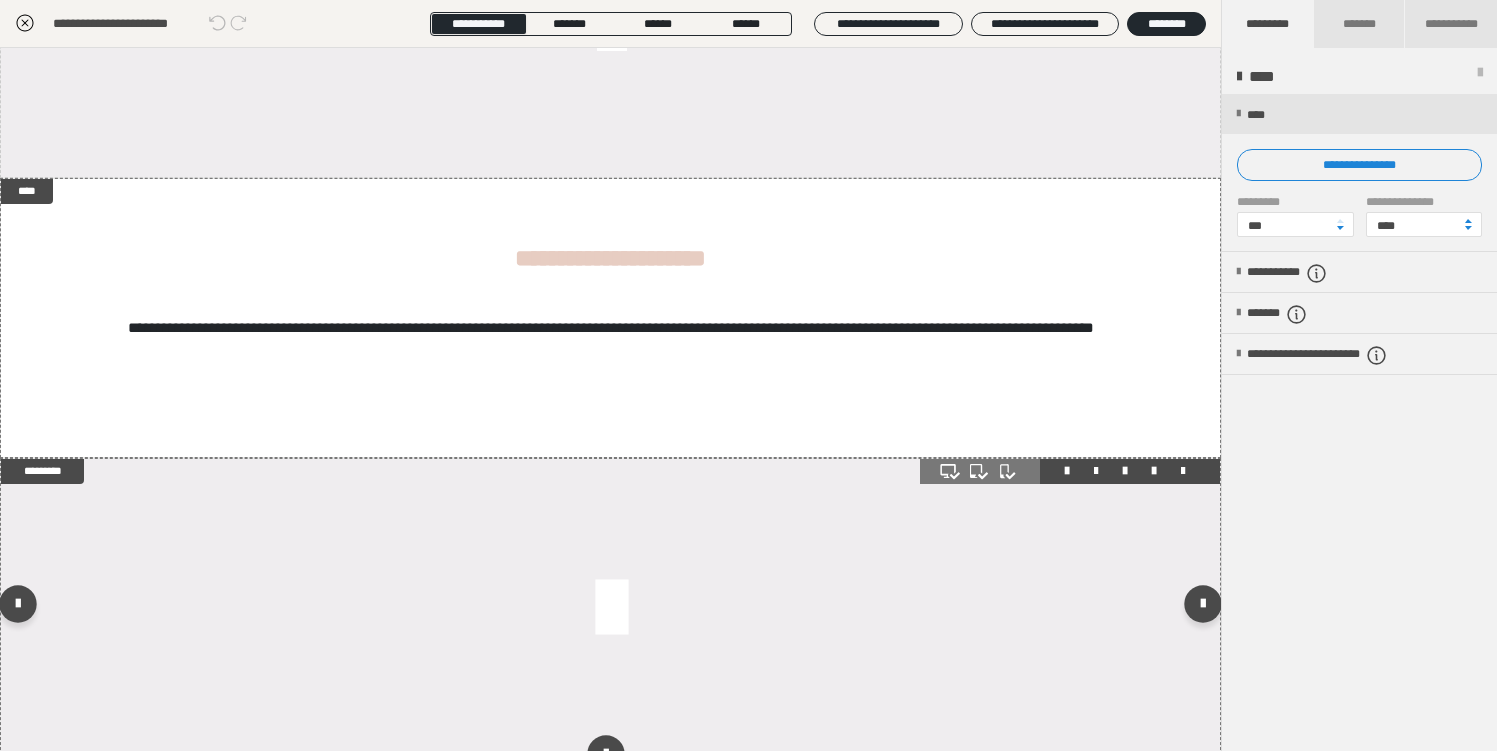 click at bounding box center (611, 609) 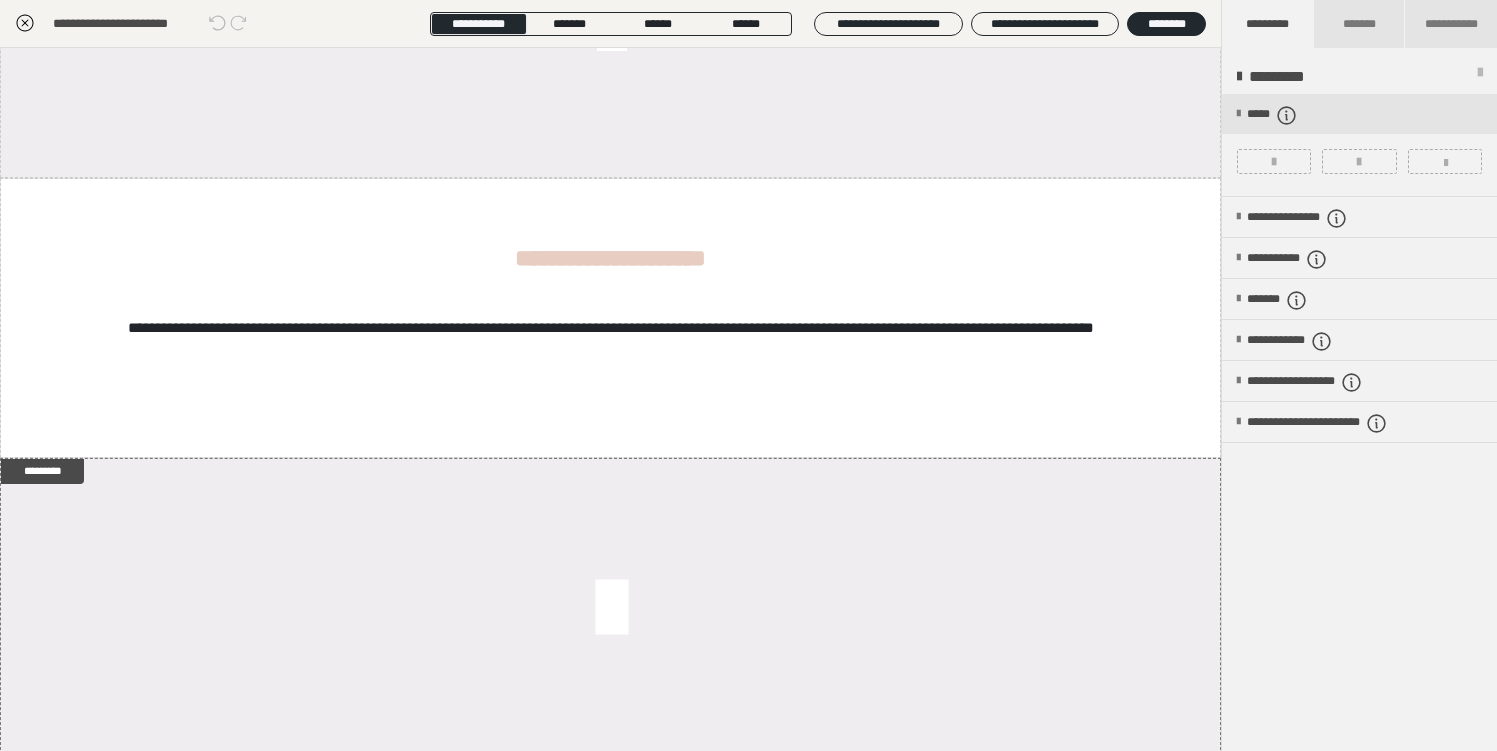 click at bounding box center (1359, 145) 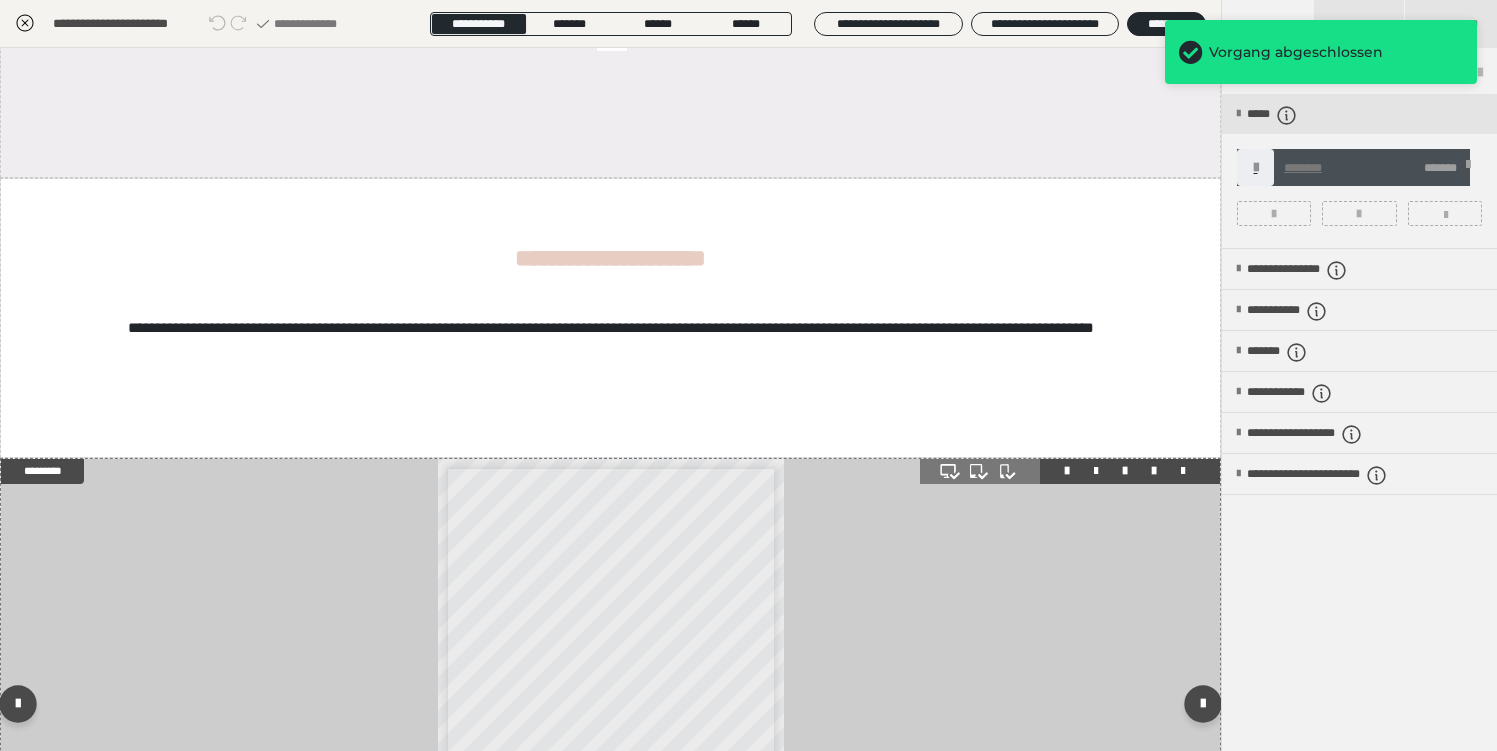 scroll, scrollTop: 1, scrollLeft: 0, axis: vertical 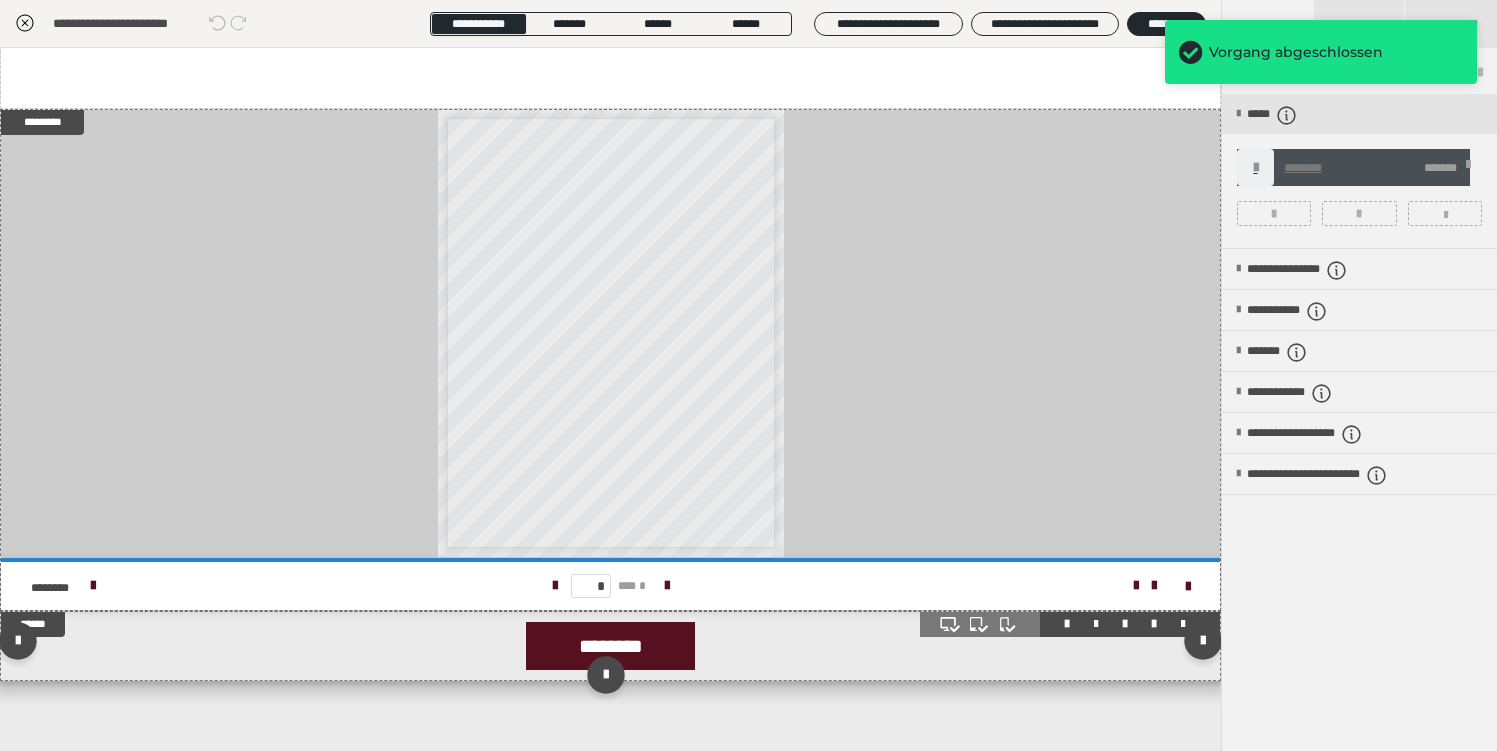 click on "********" at bounding box center [610, 646] 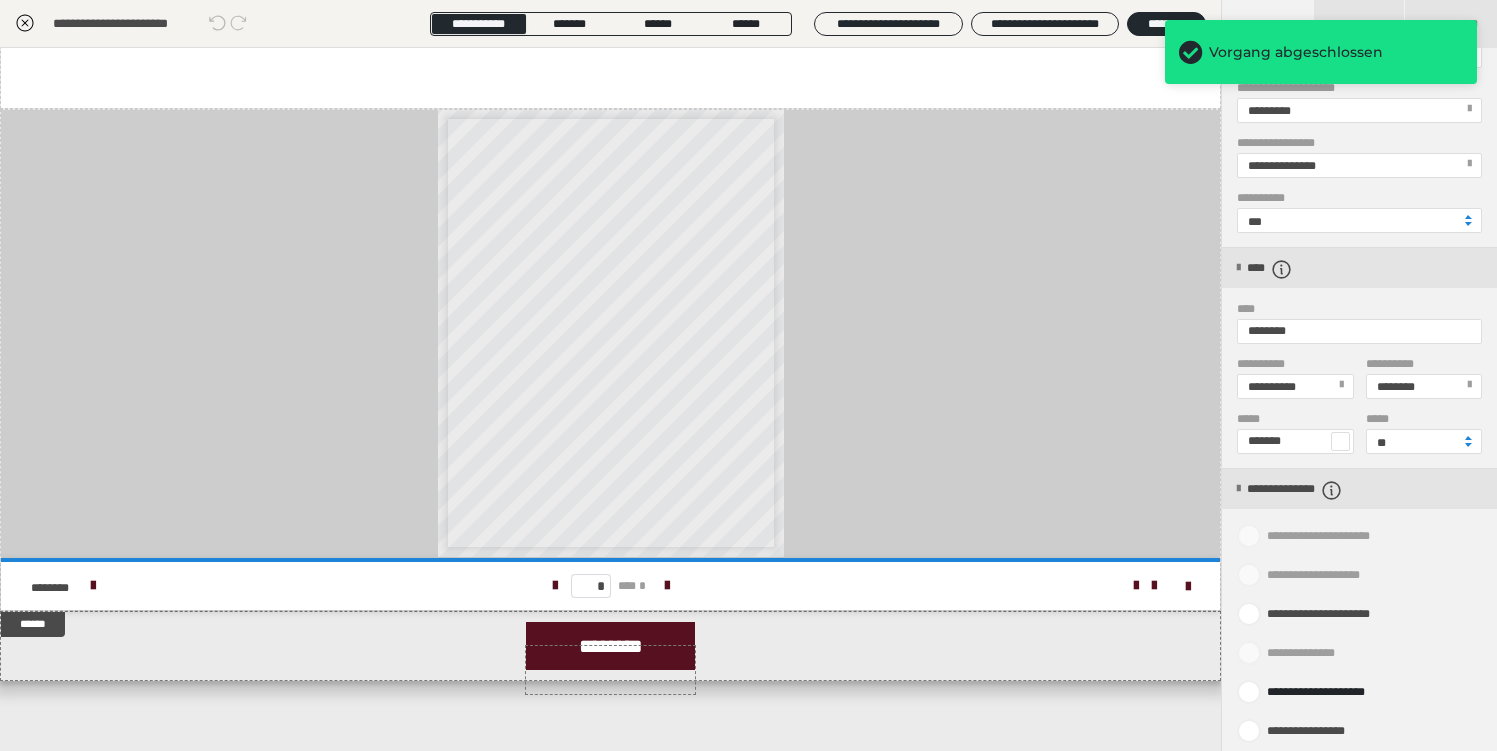 scroll, scrollTop: 849, scrollLeft: 0, axis: vertical 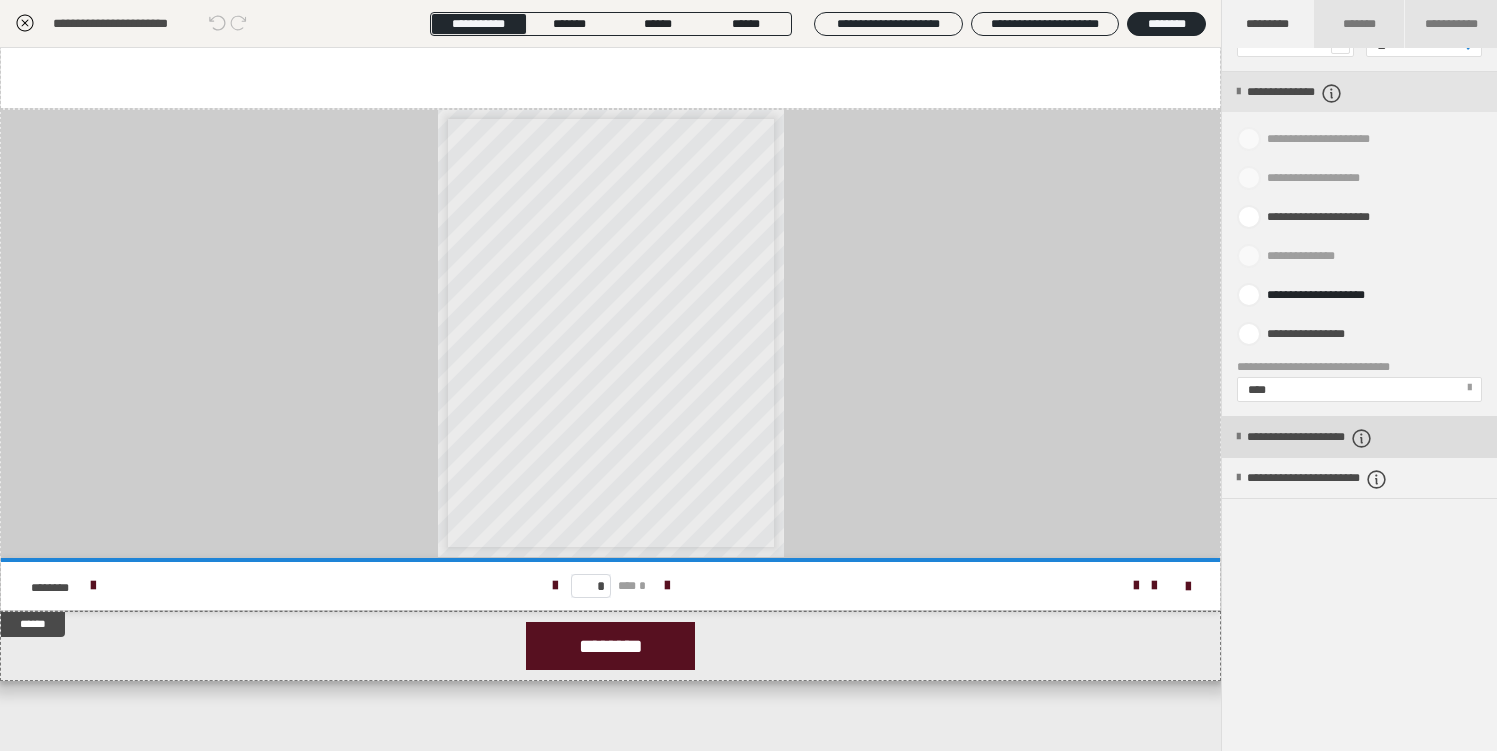 click on "**********" at bounding box center [1339, 438] 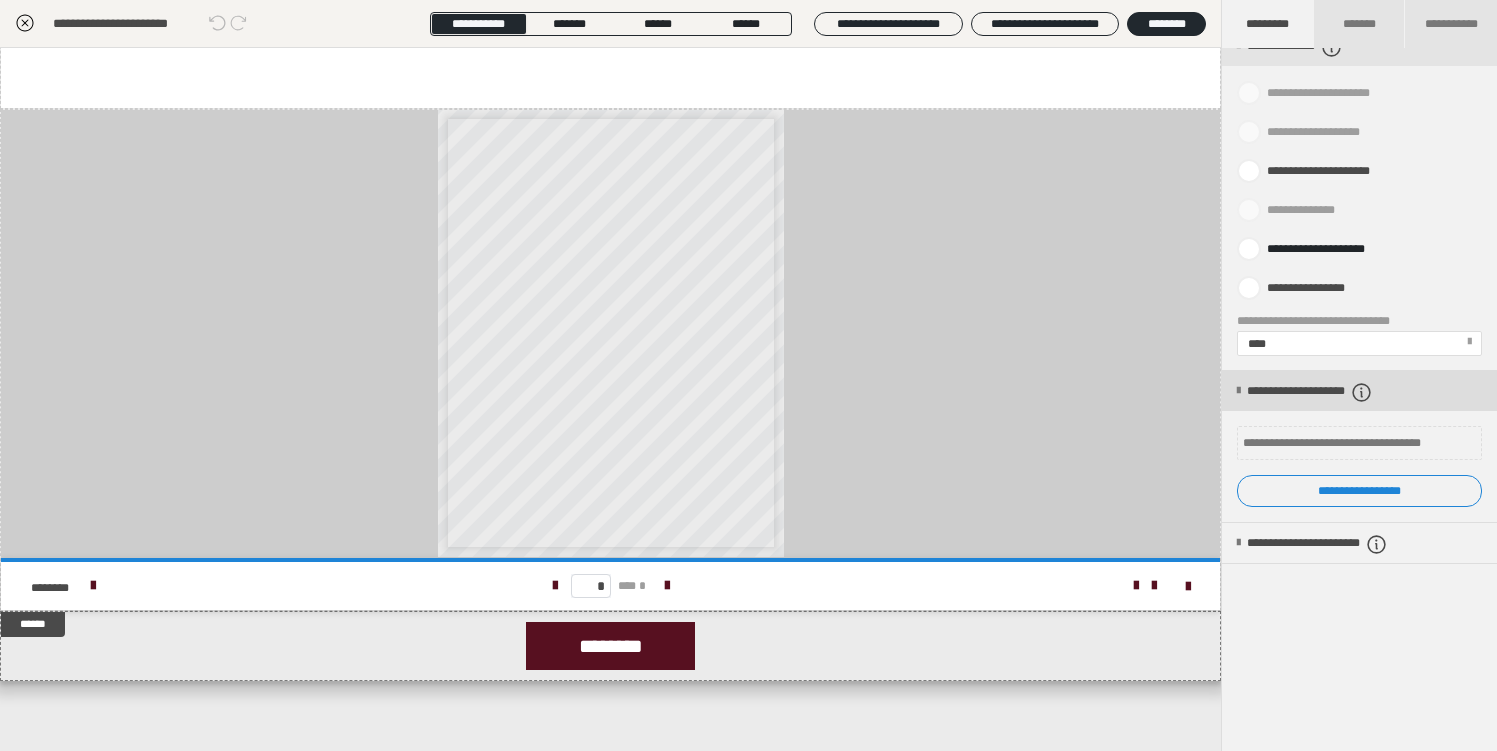 scroll, scrollTop: 911, scrollLeft: 0, axis: vertical 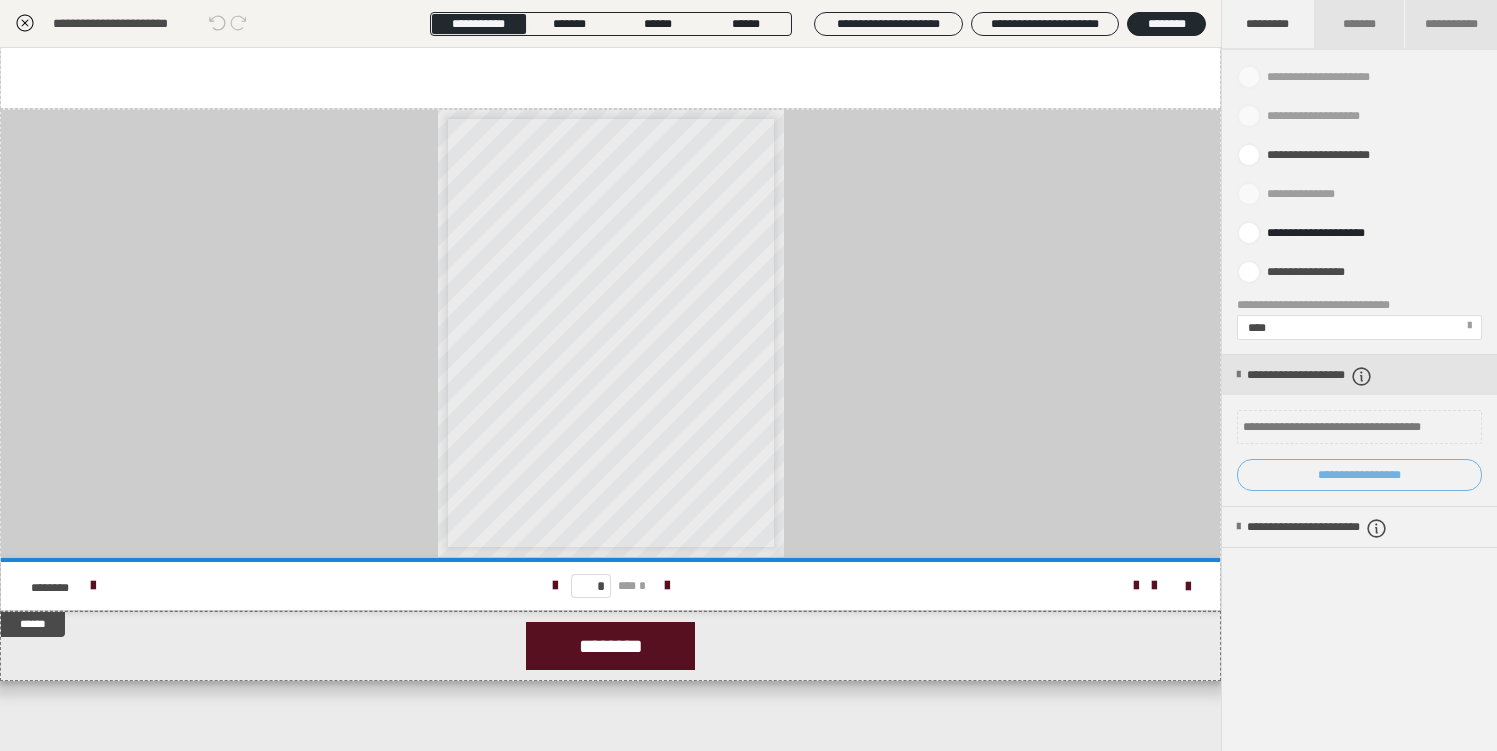click on "**********" at bounding box center (1359, 475) 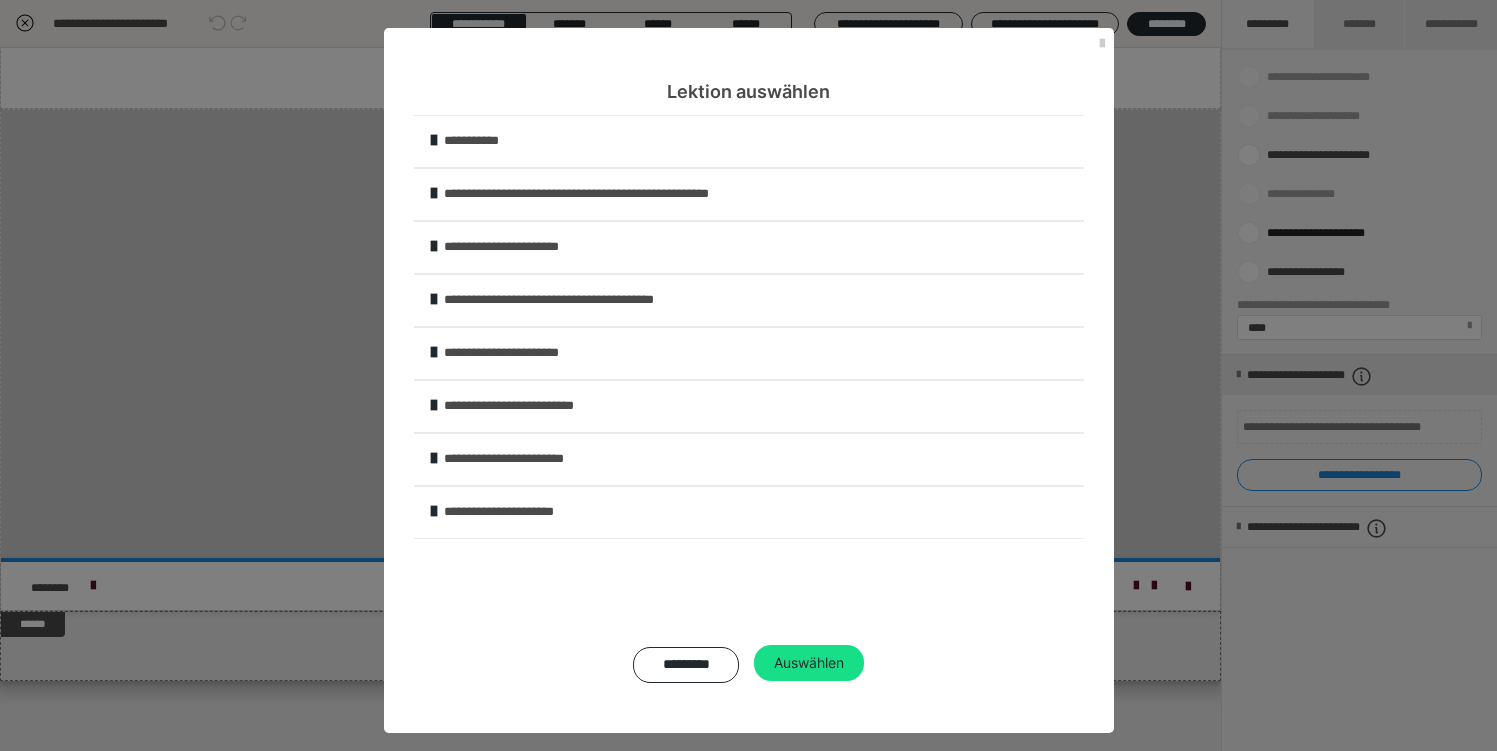 click on "**********" at bounding box center (762, 459) 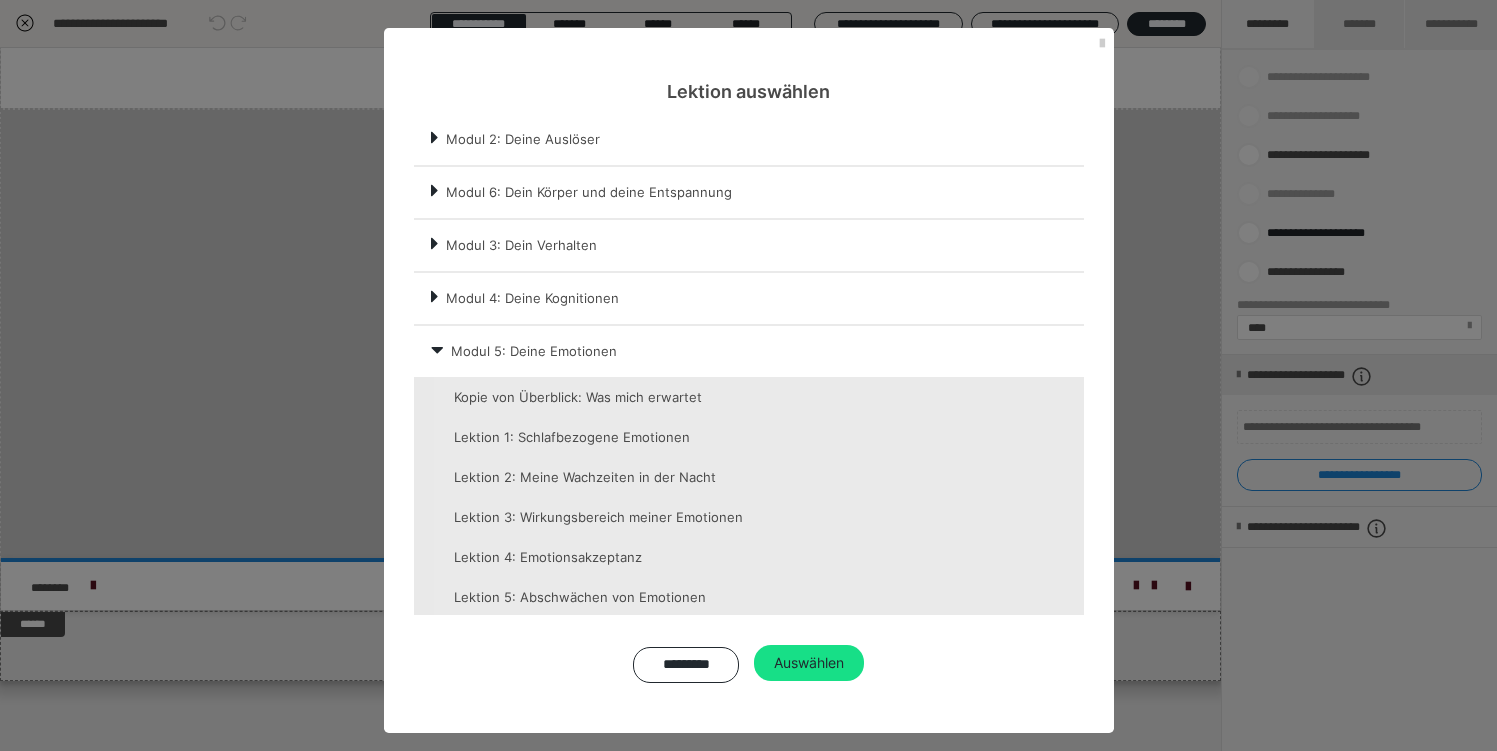 scroll, scrollTop: 164, scrollLeft: 0, axis: vertical 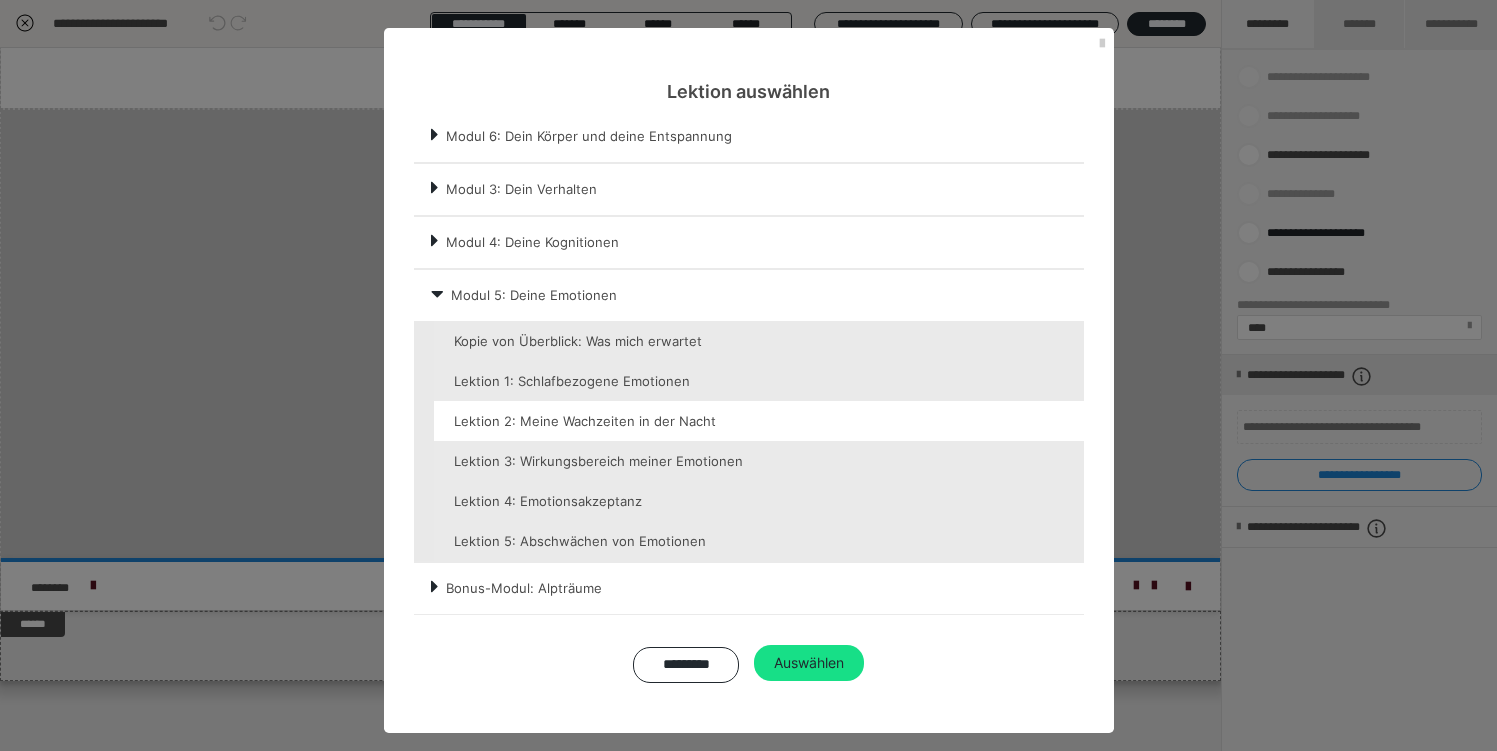 click at bounding box center [759, 421] 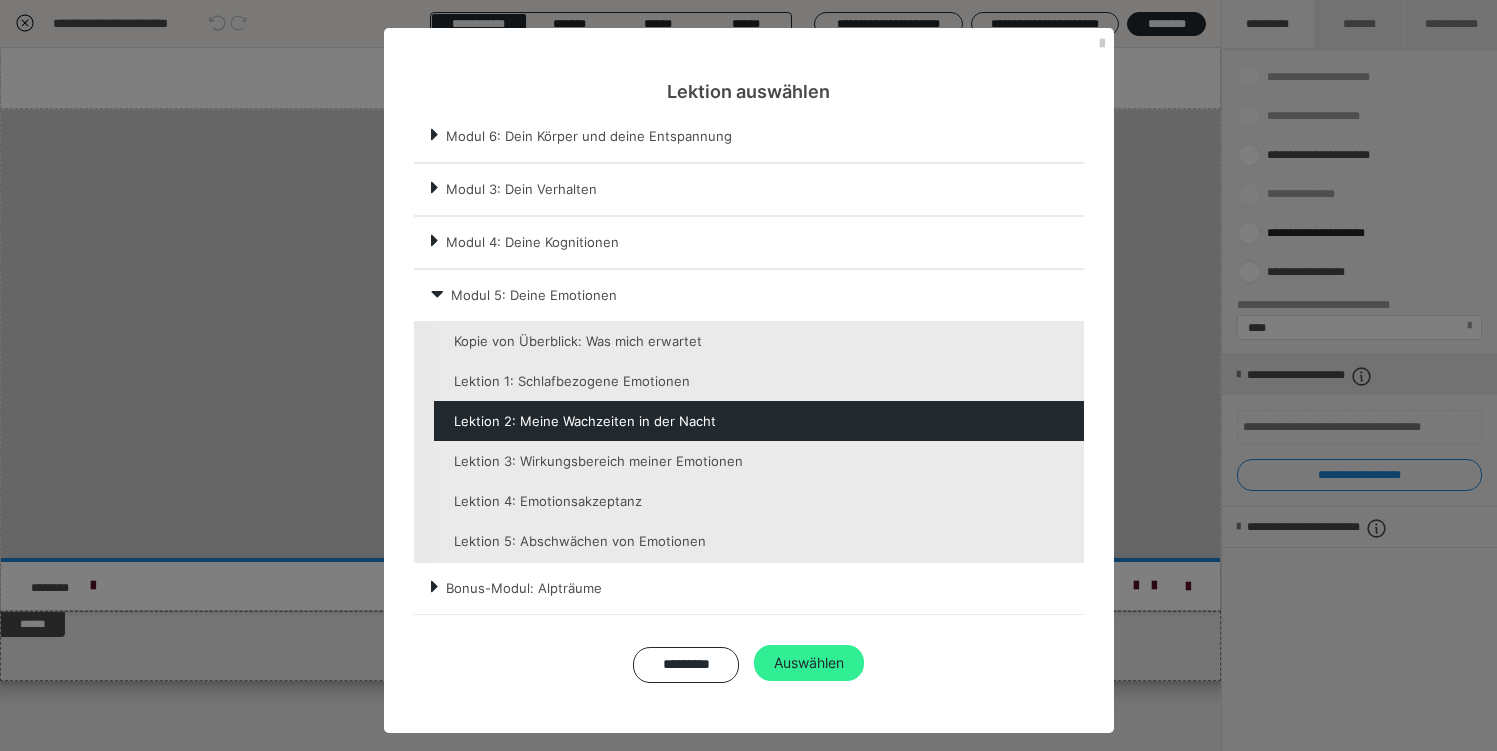 click on "Auswählen" at bounding box center [809, 663] 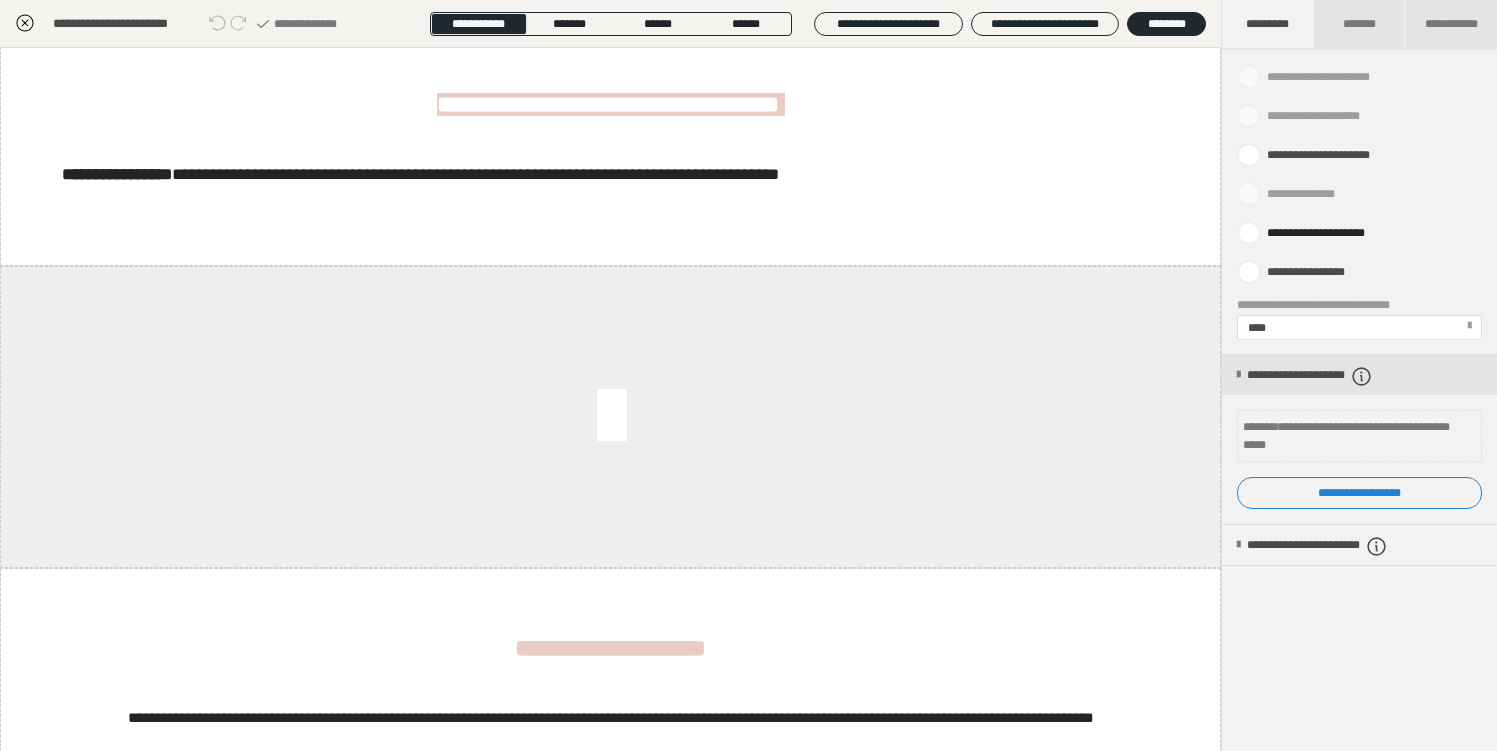 scroll, scrollTop: 0, scrollLeft: 0, axis: both 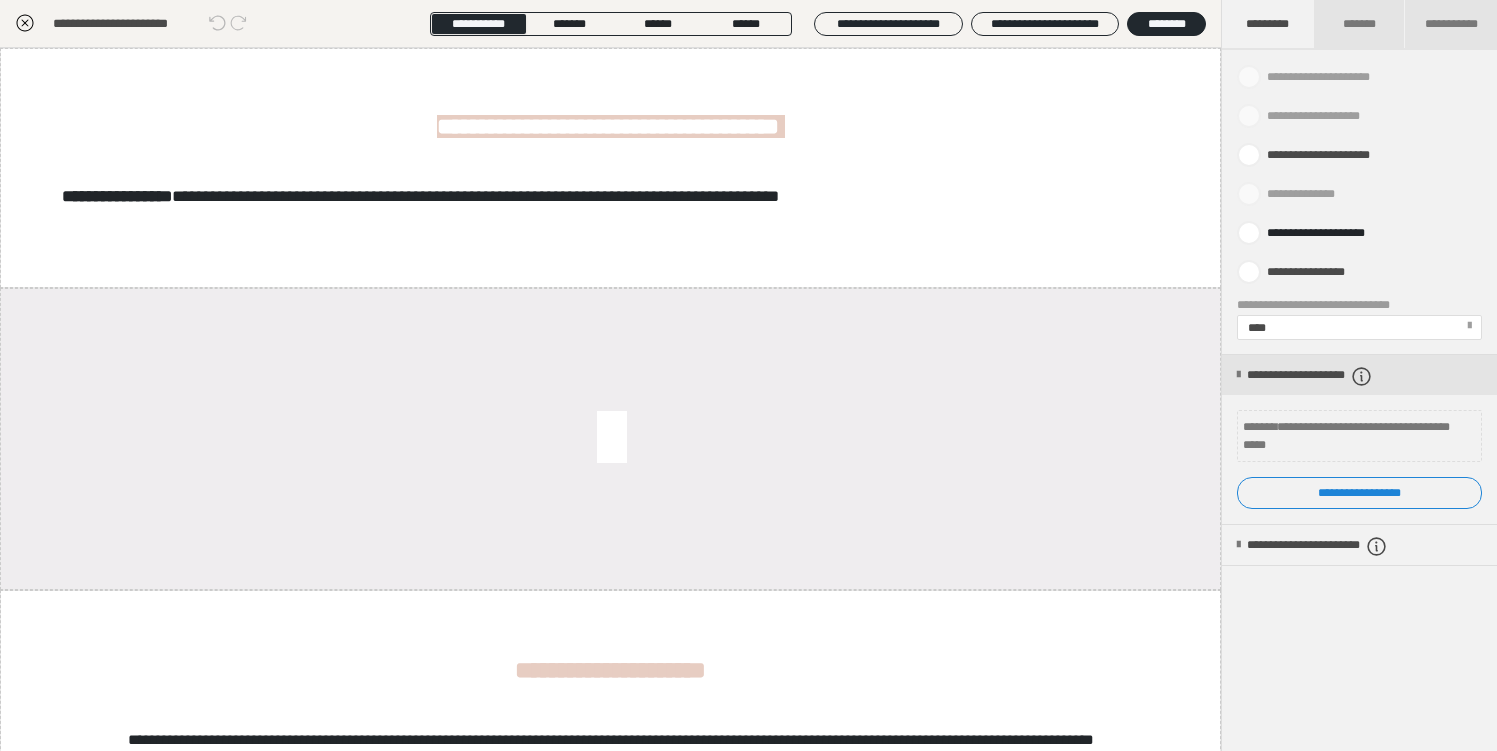 click 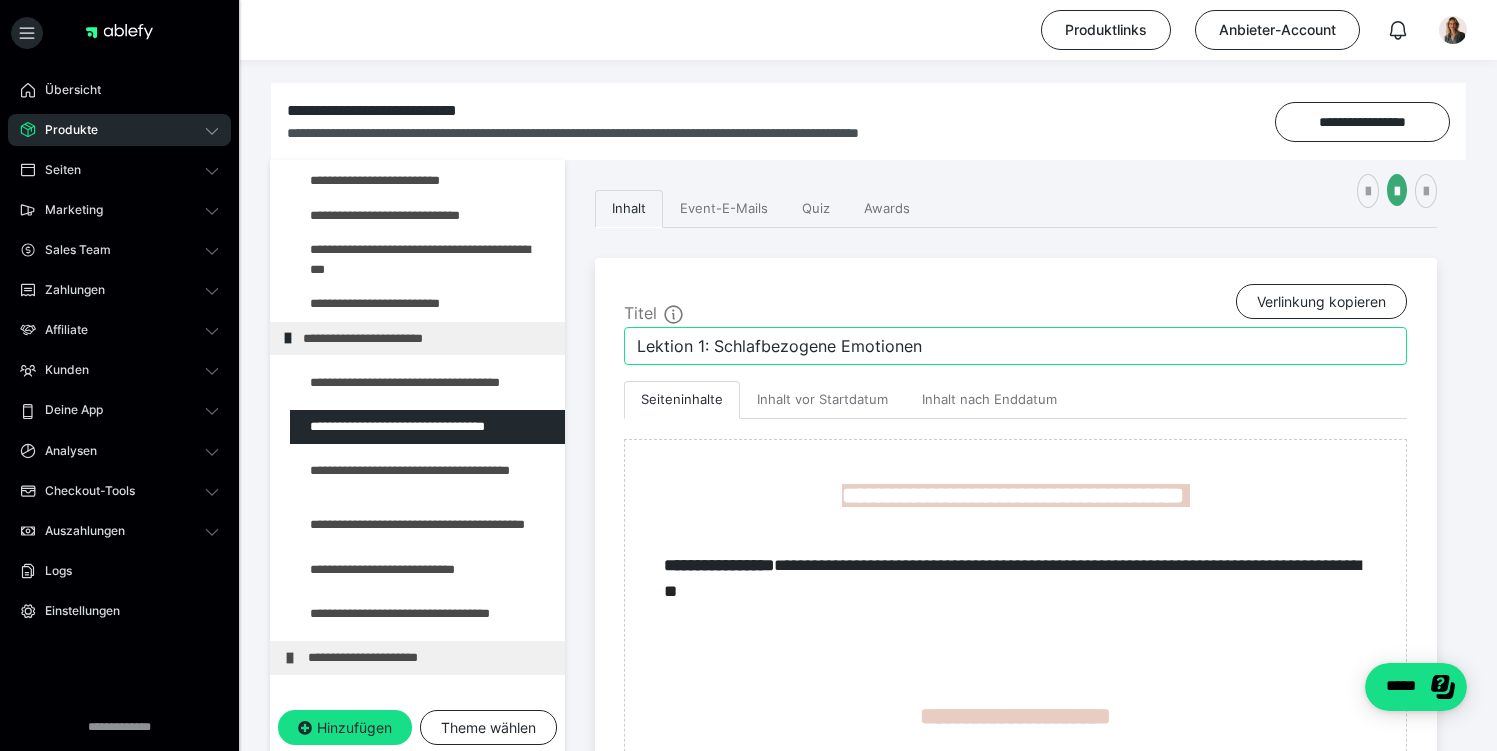 click on "Lektion 1: Schlafbezogene Emotionen" at bounding box center [1015, 346] 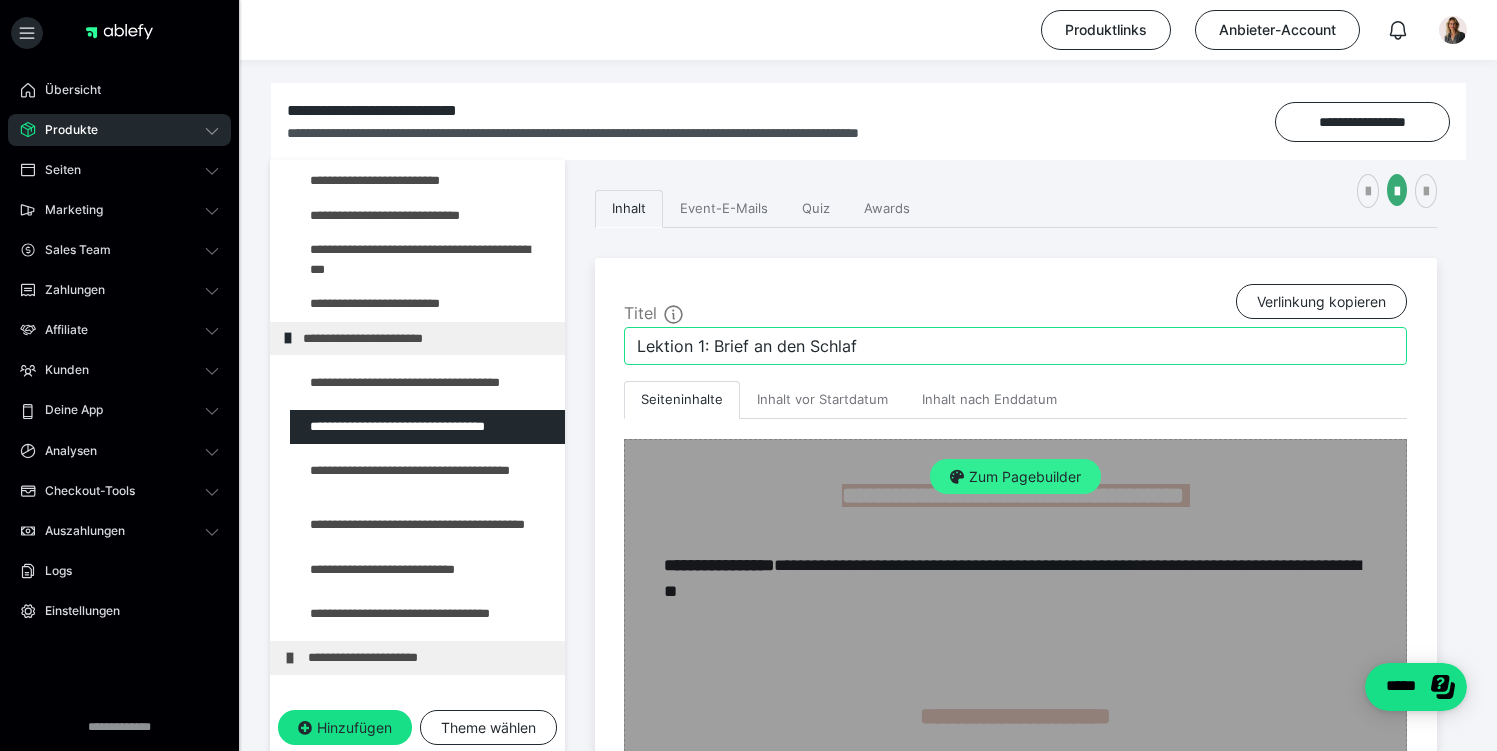 type on "Lektion 1: Brief an den Schlaf" 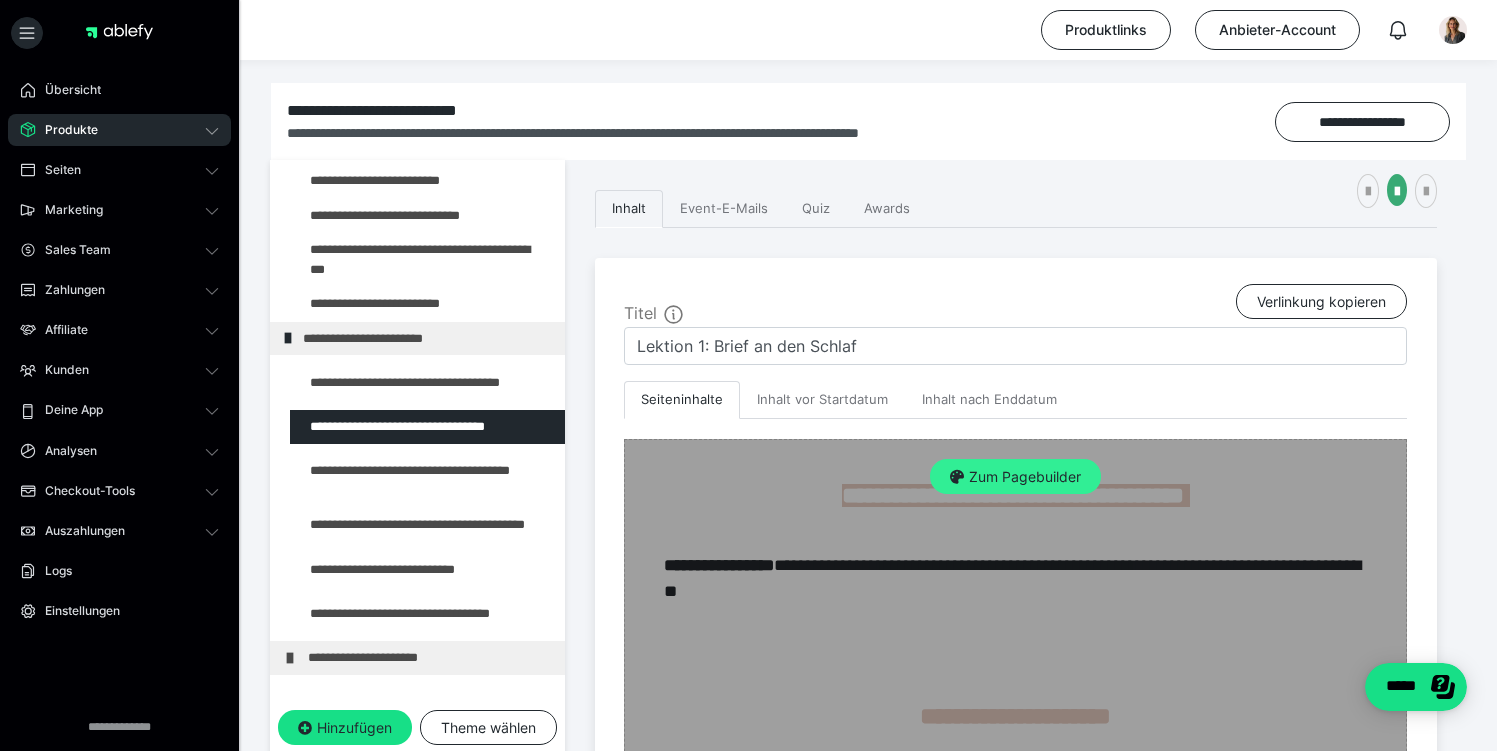 click on "Zum Pagebuilder" at bounding box center (1015, 477) 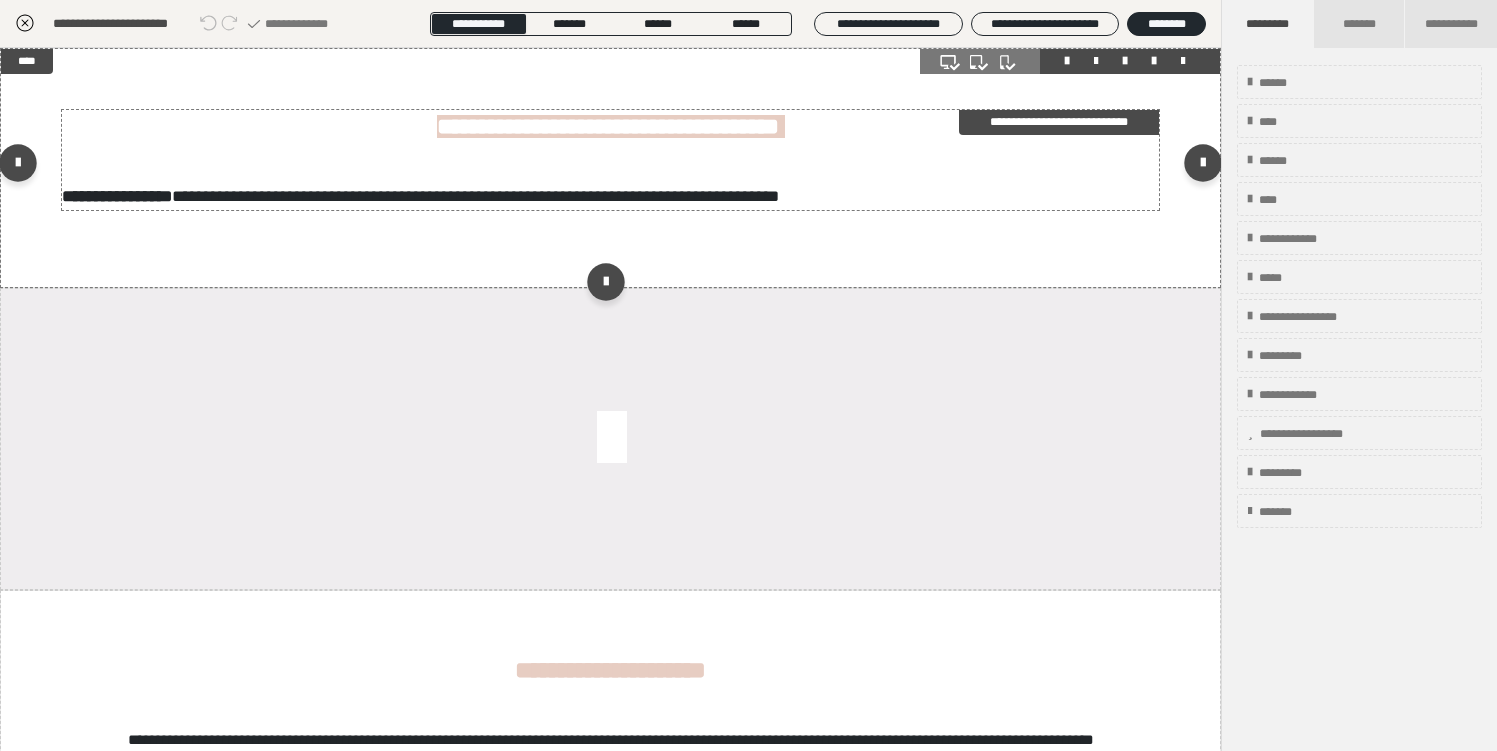 click on "**********" at bounding box center (608, 126) 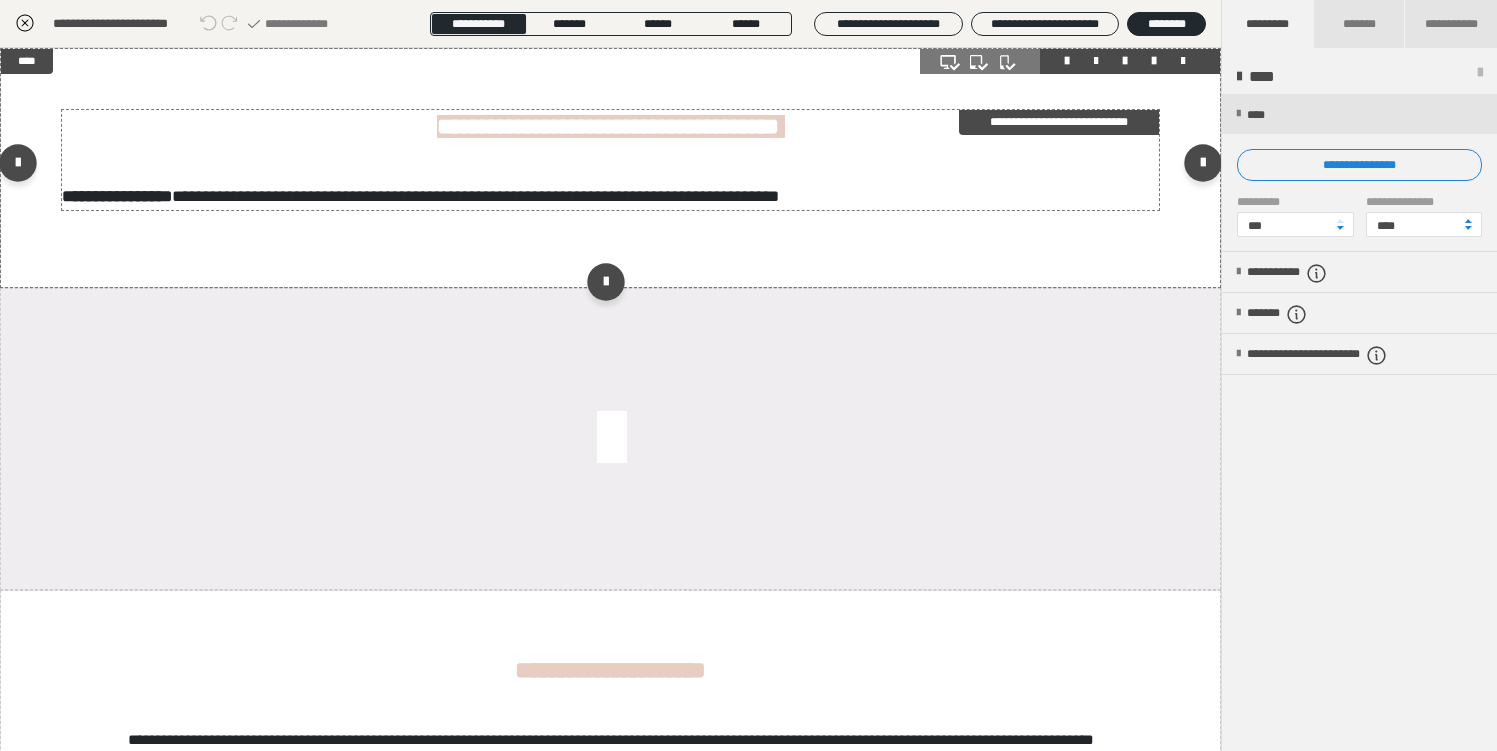click on "**********" at bounding box center (608, 126) 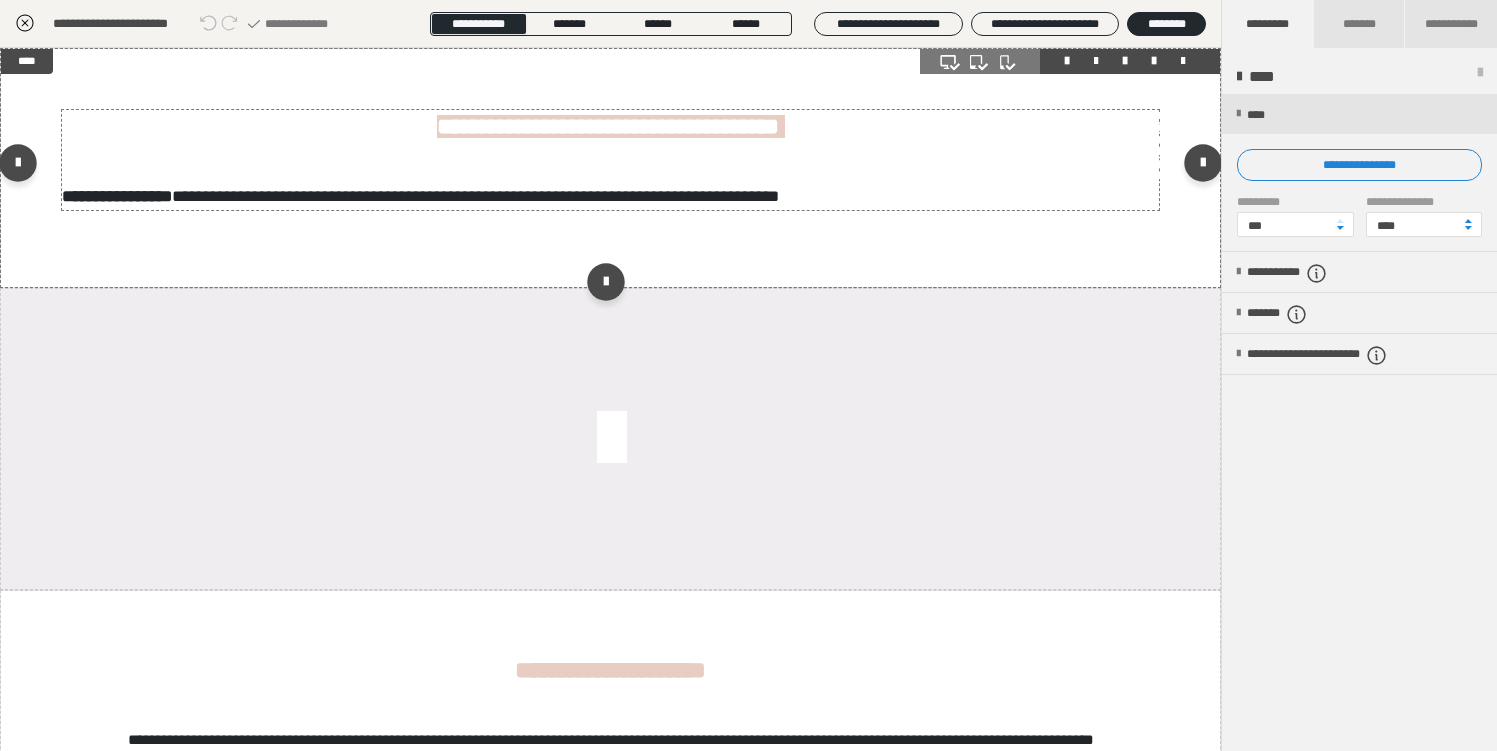 click on "**********" at bounding box center [593, 110] 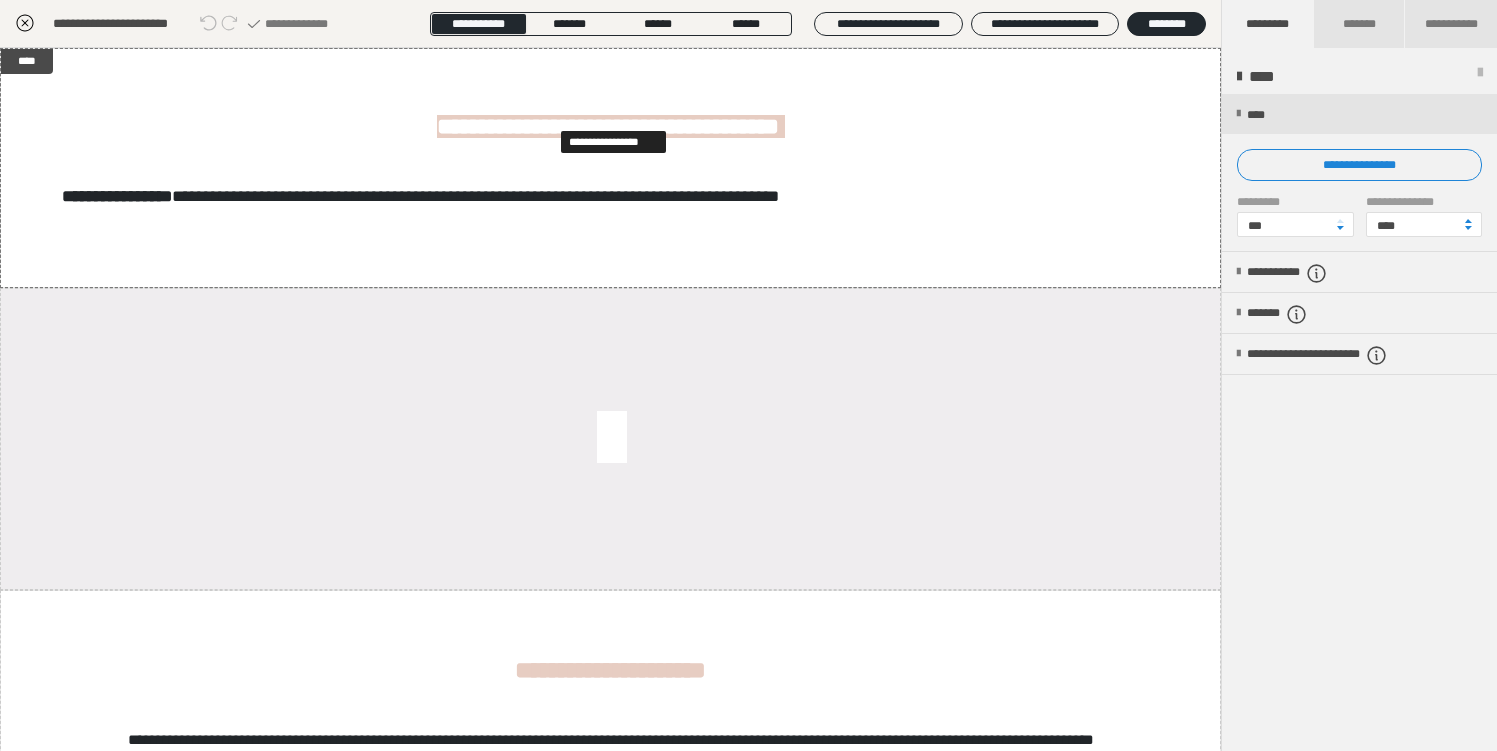 click 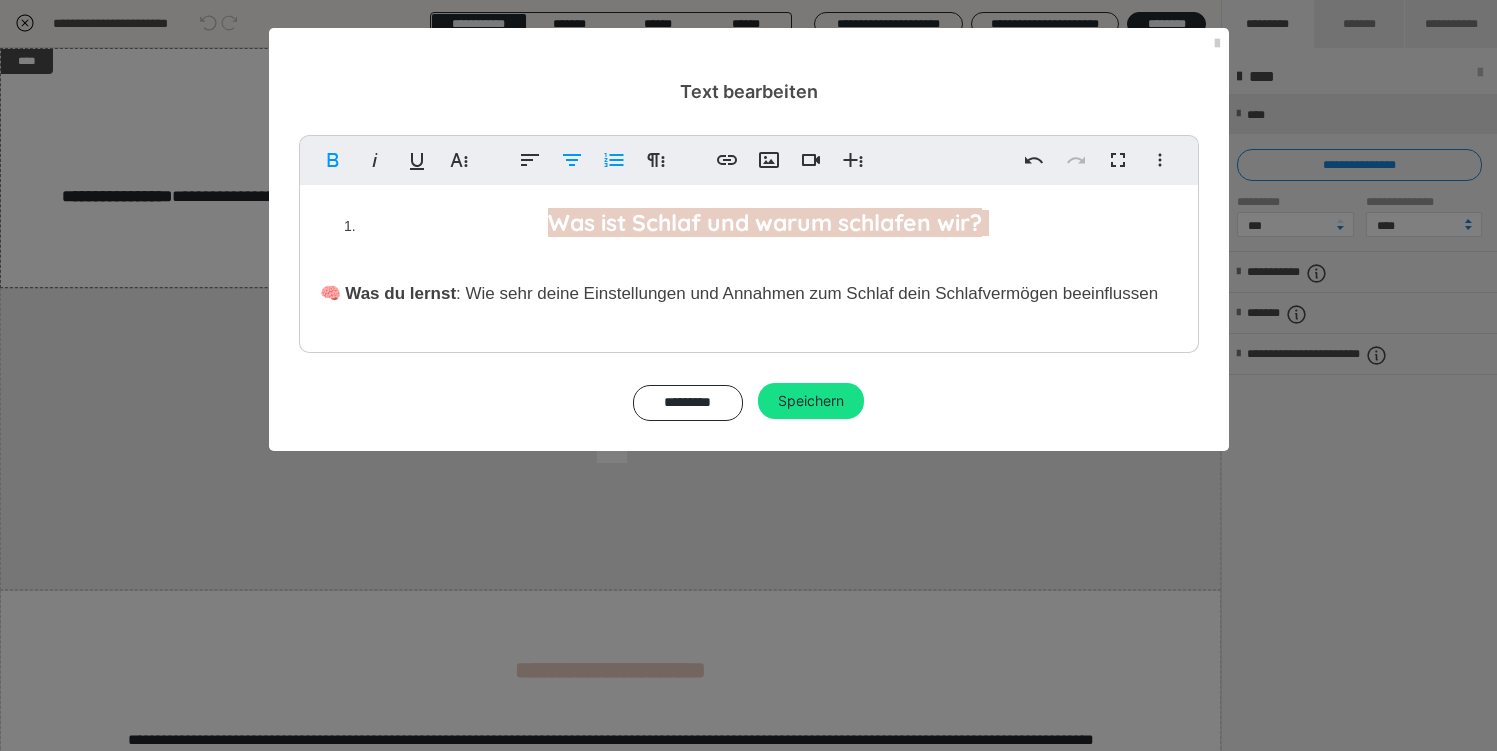 click on "Was ist Schlaf und warum schlafen wir?" at bounding box center [765, 222] 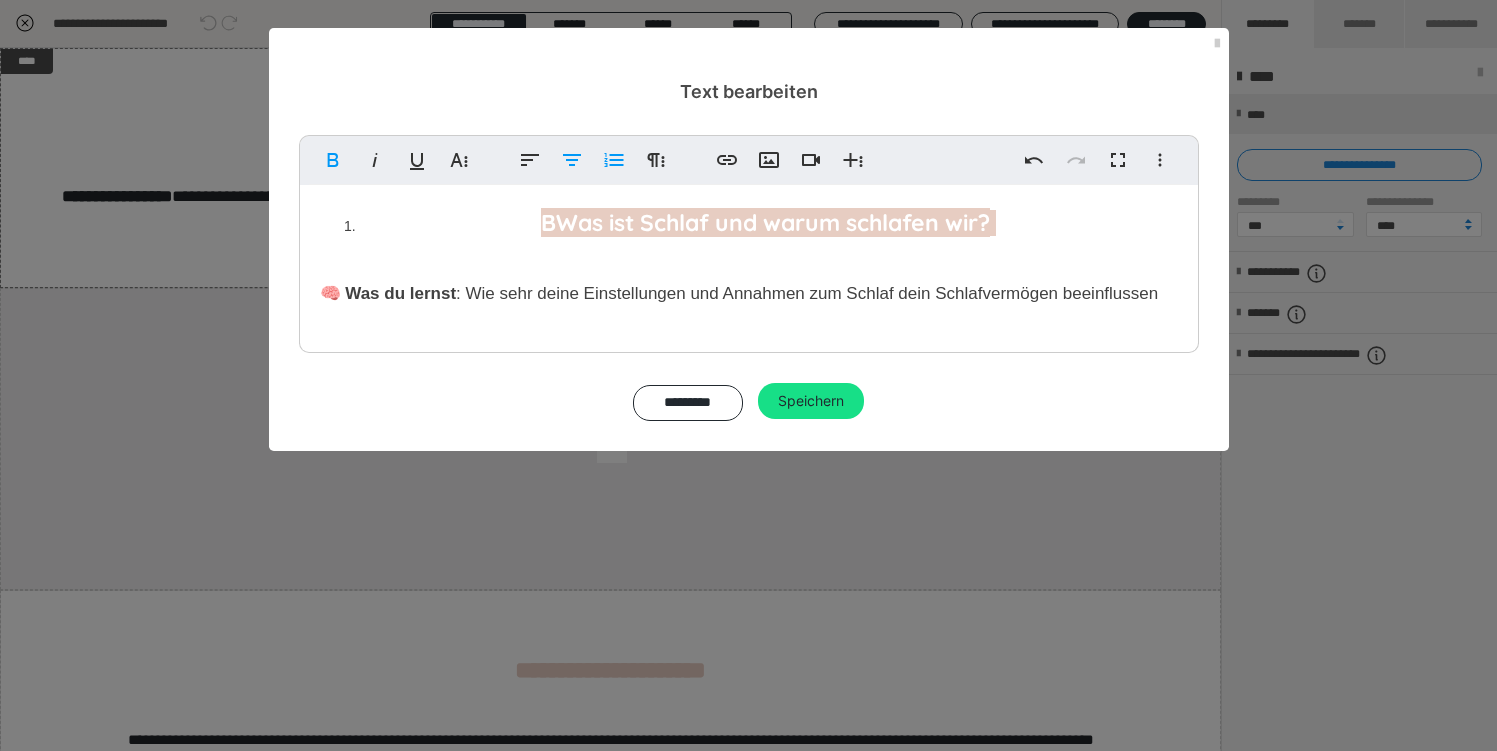 type 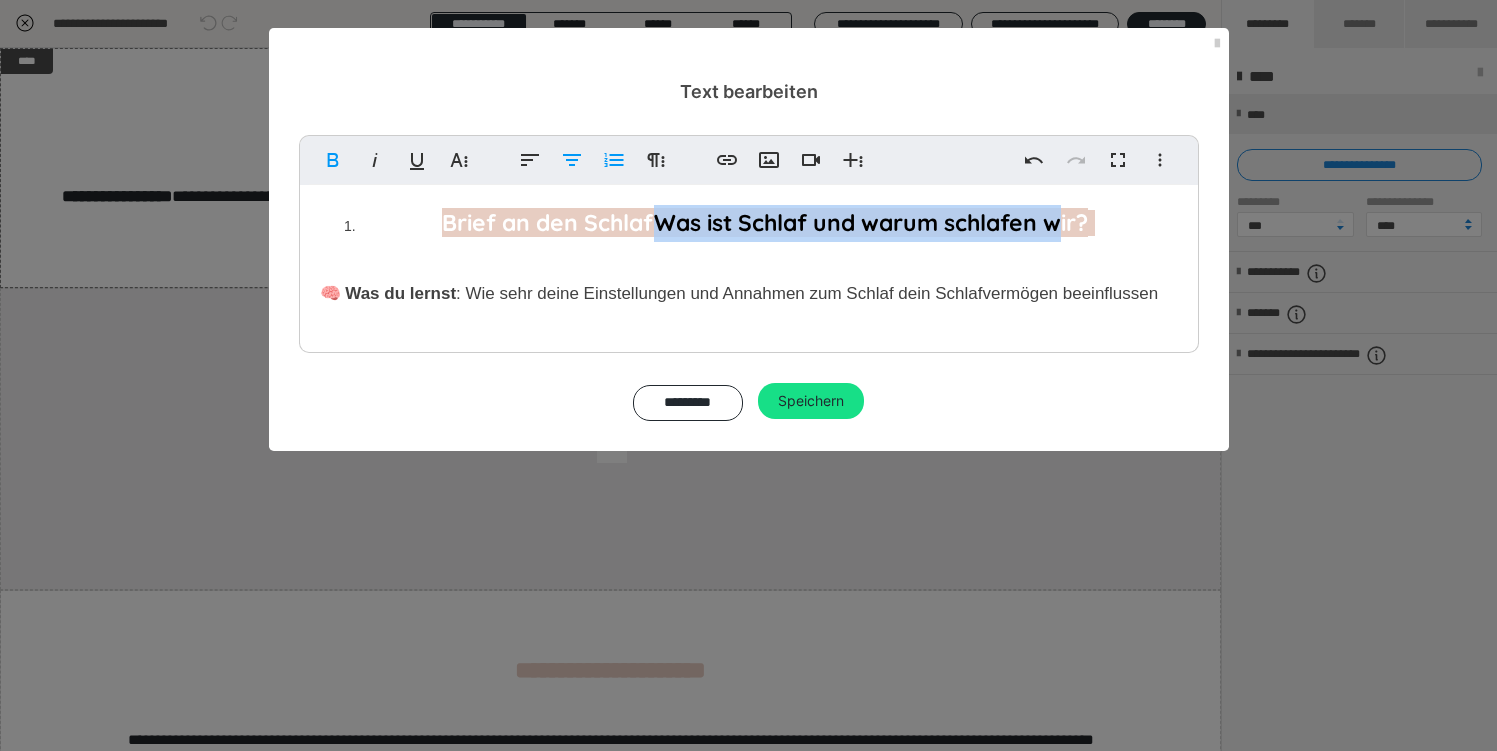 drag, startPoint x: 655, startPoint y: 221, endPoint x: 1064, endPoint y: 228, distance: 409.0599 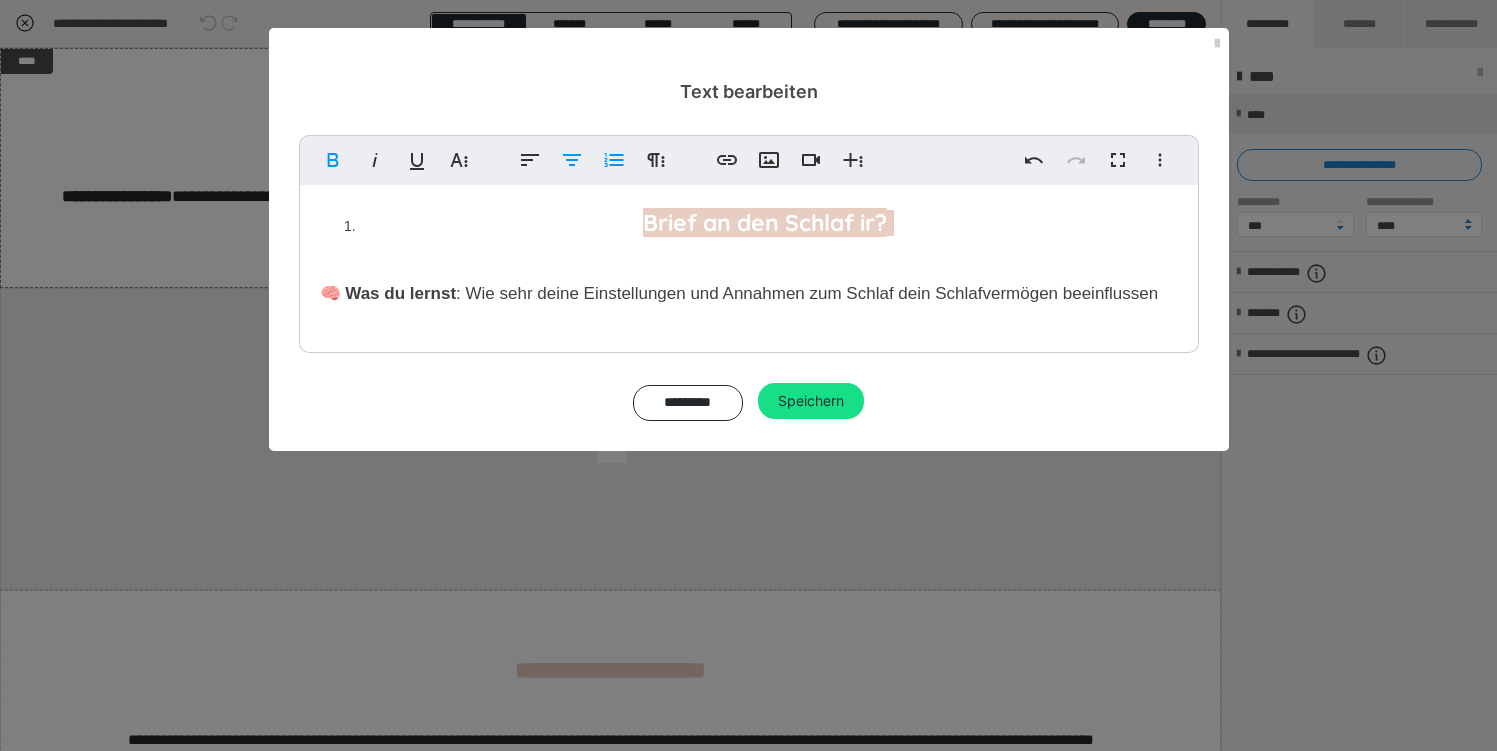 click at bounding box center (890, 223) 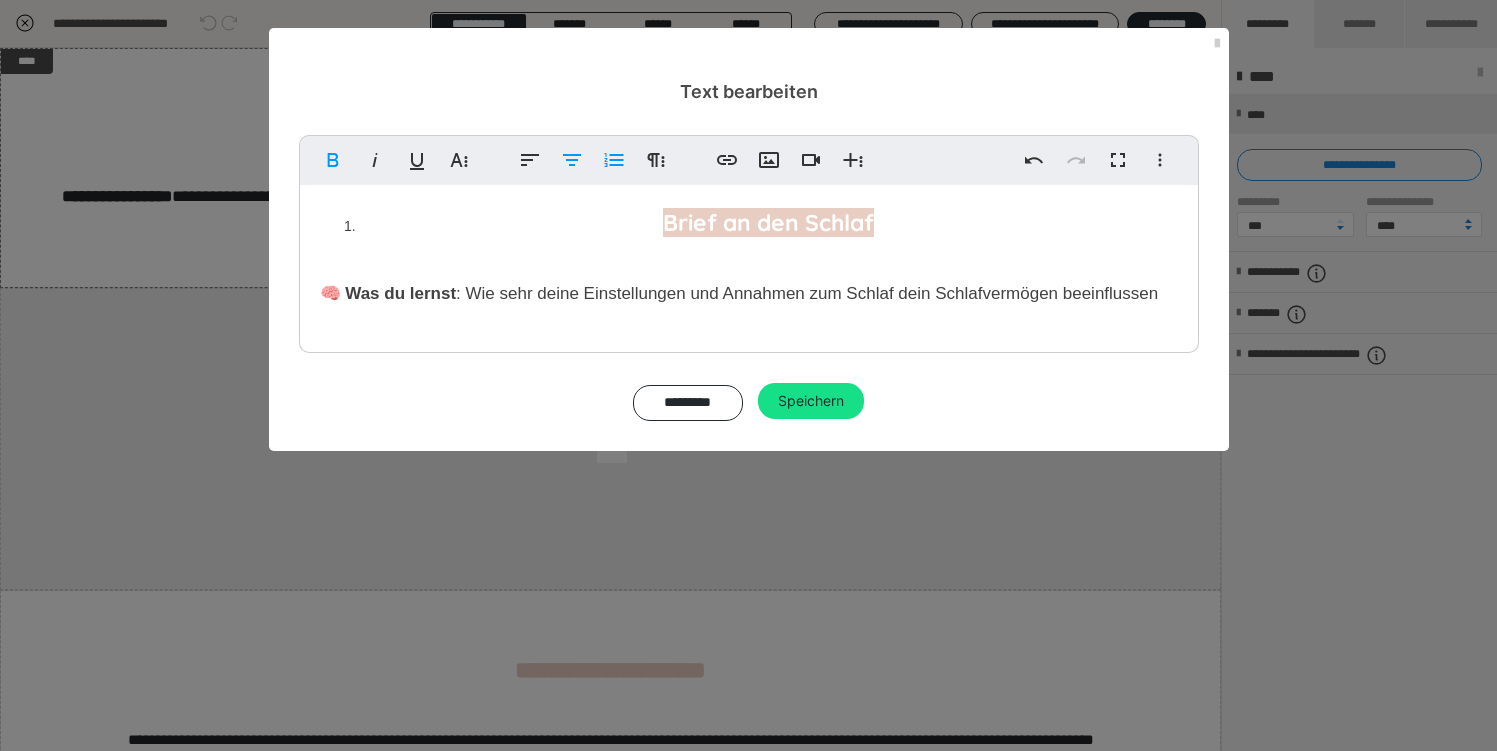 click on "Brief an den Schlaf ​" at bounding box center [769, 223] 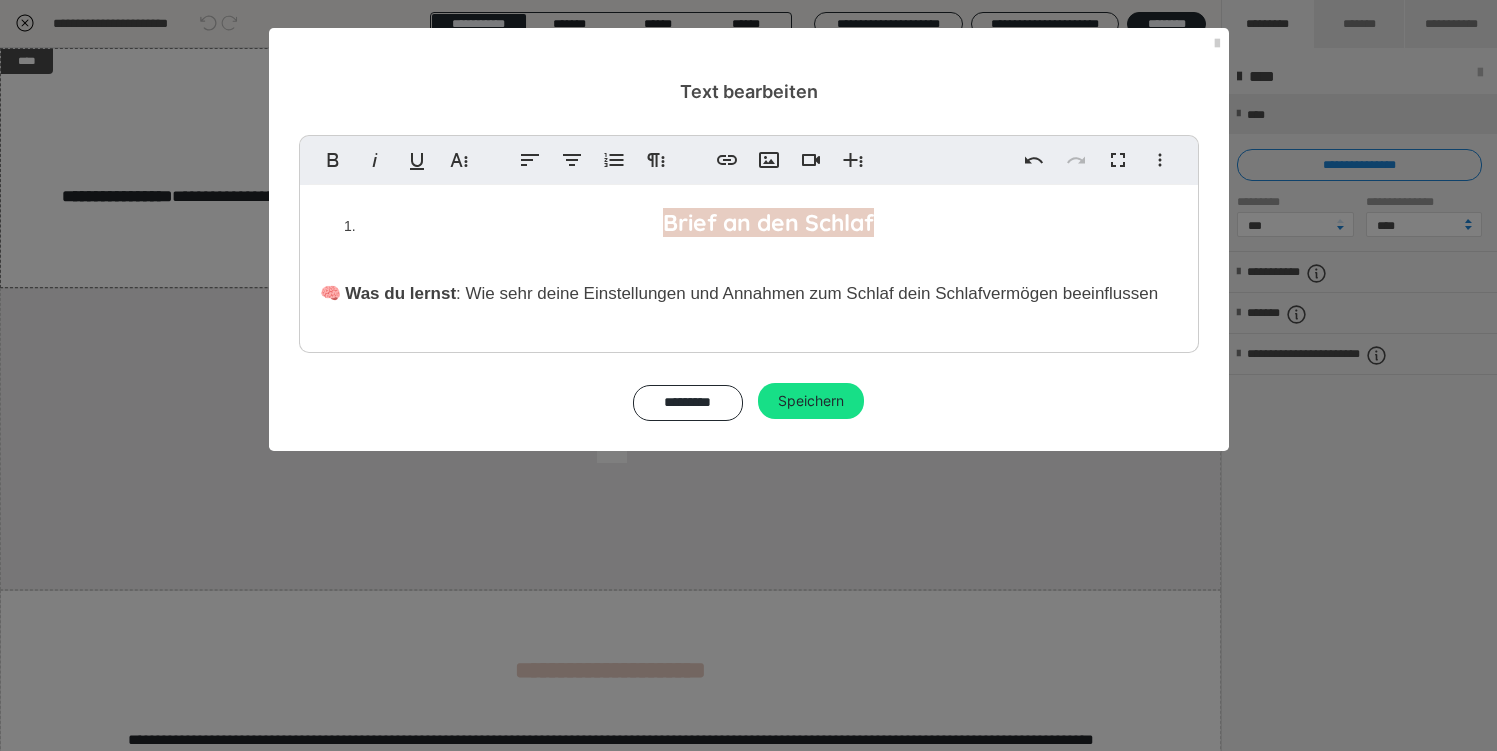 click on "Brief an den Schlaf ​ 🧠 Was du lernst : Wie sehr deine Einstellungen und Annahmen zum Schlaf dein Schlafvermögen beeinflussen" at bounding box center (749, 264) 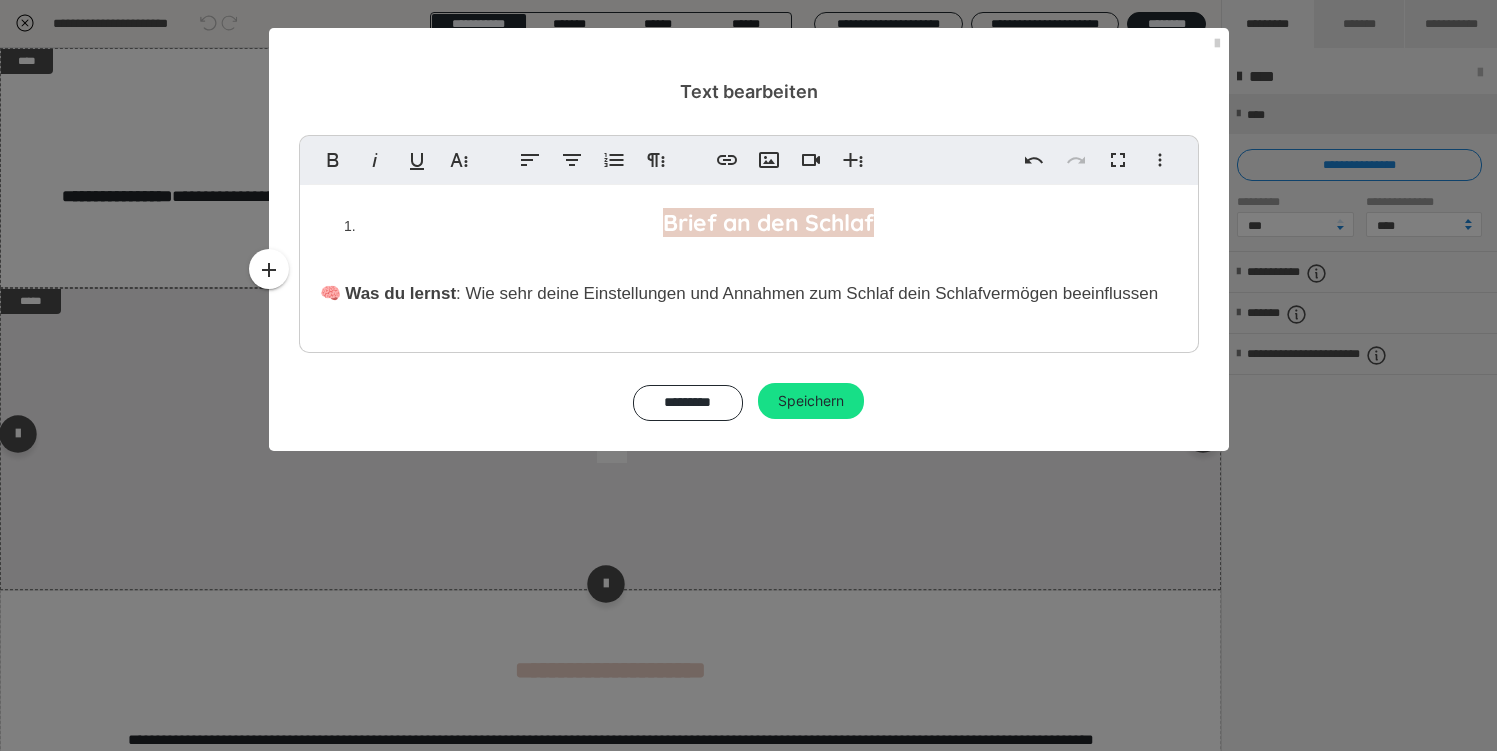click on "Speichern" at bounding box center [811, 401] 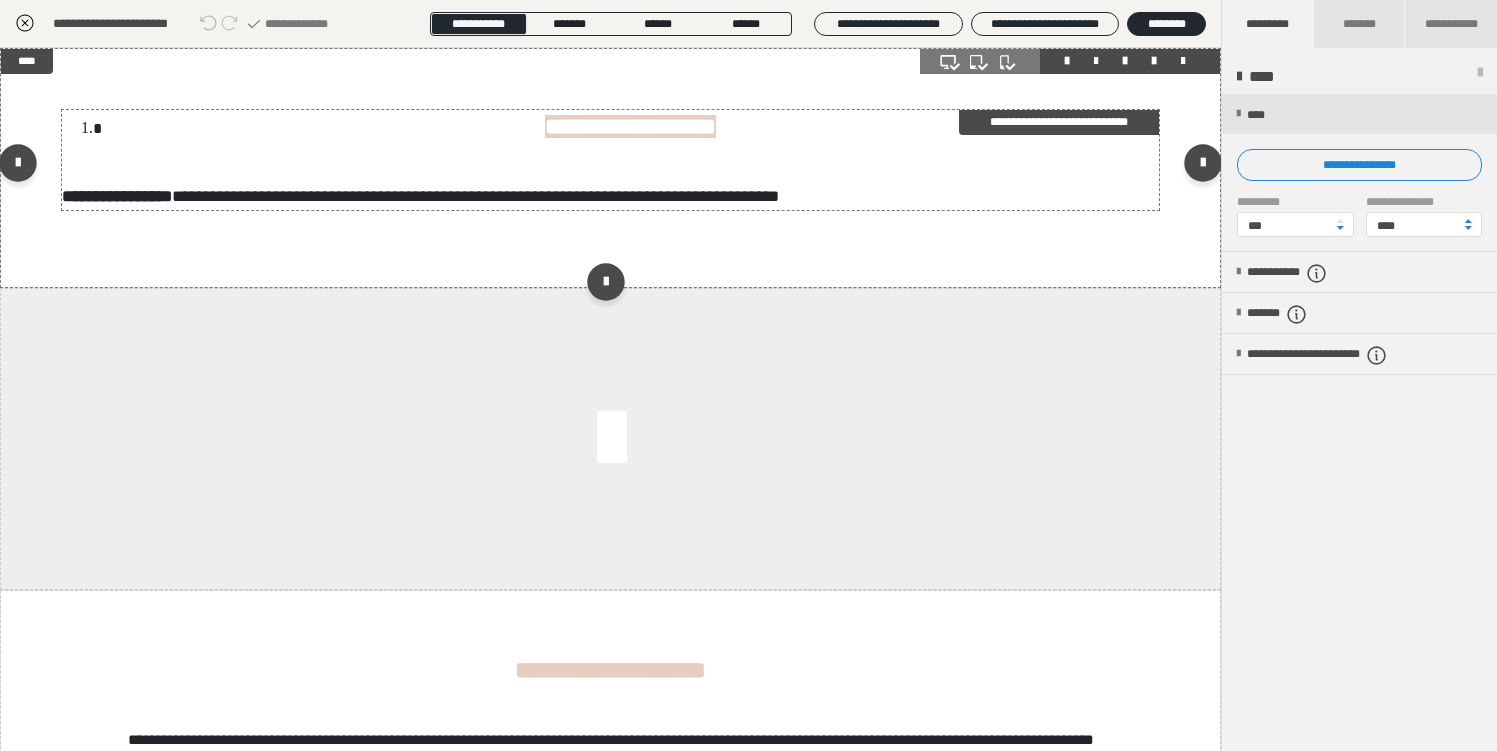 click on "**********" at bounding box center [630, 126] 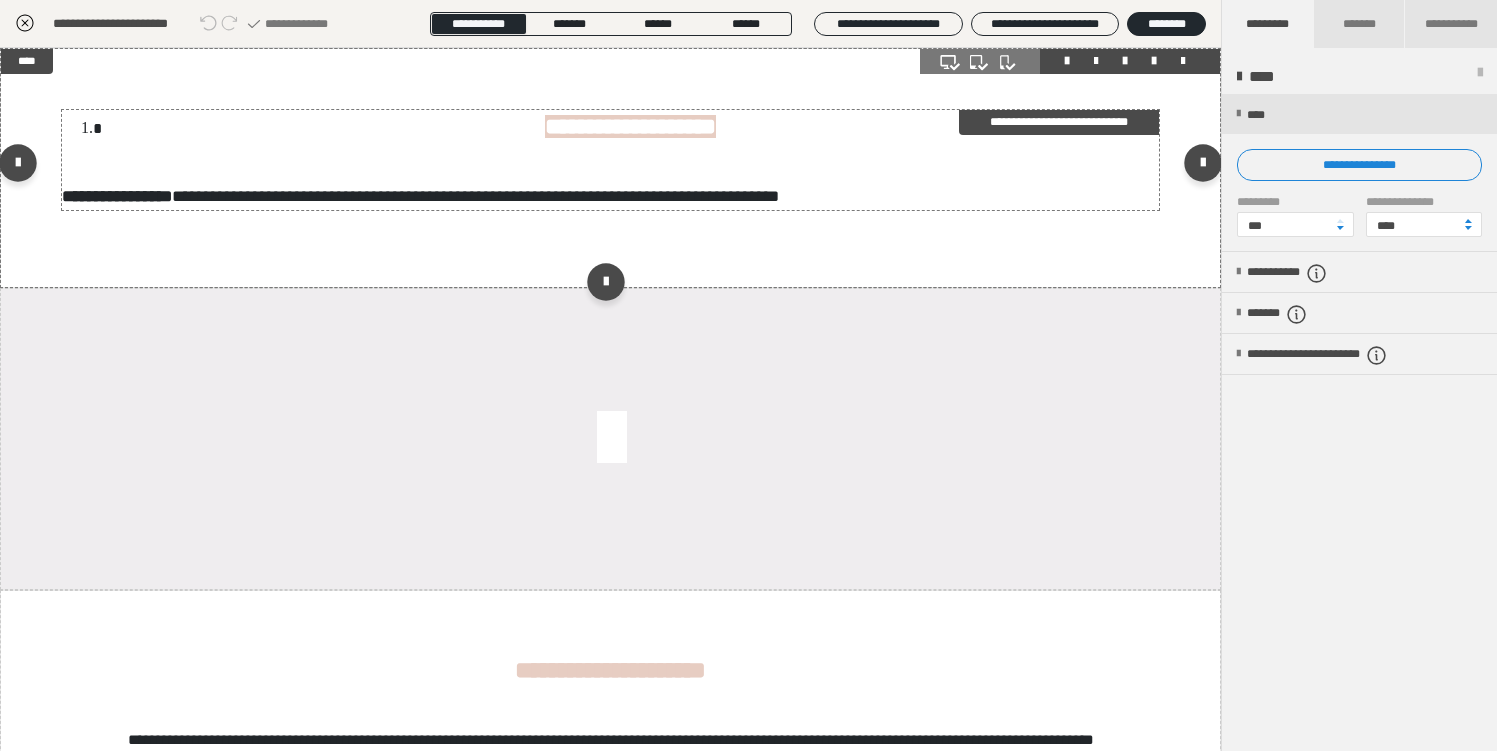 click on "**********" at bounding box center (630, 126) 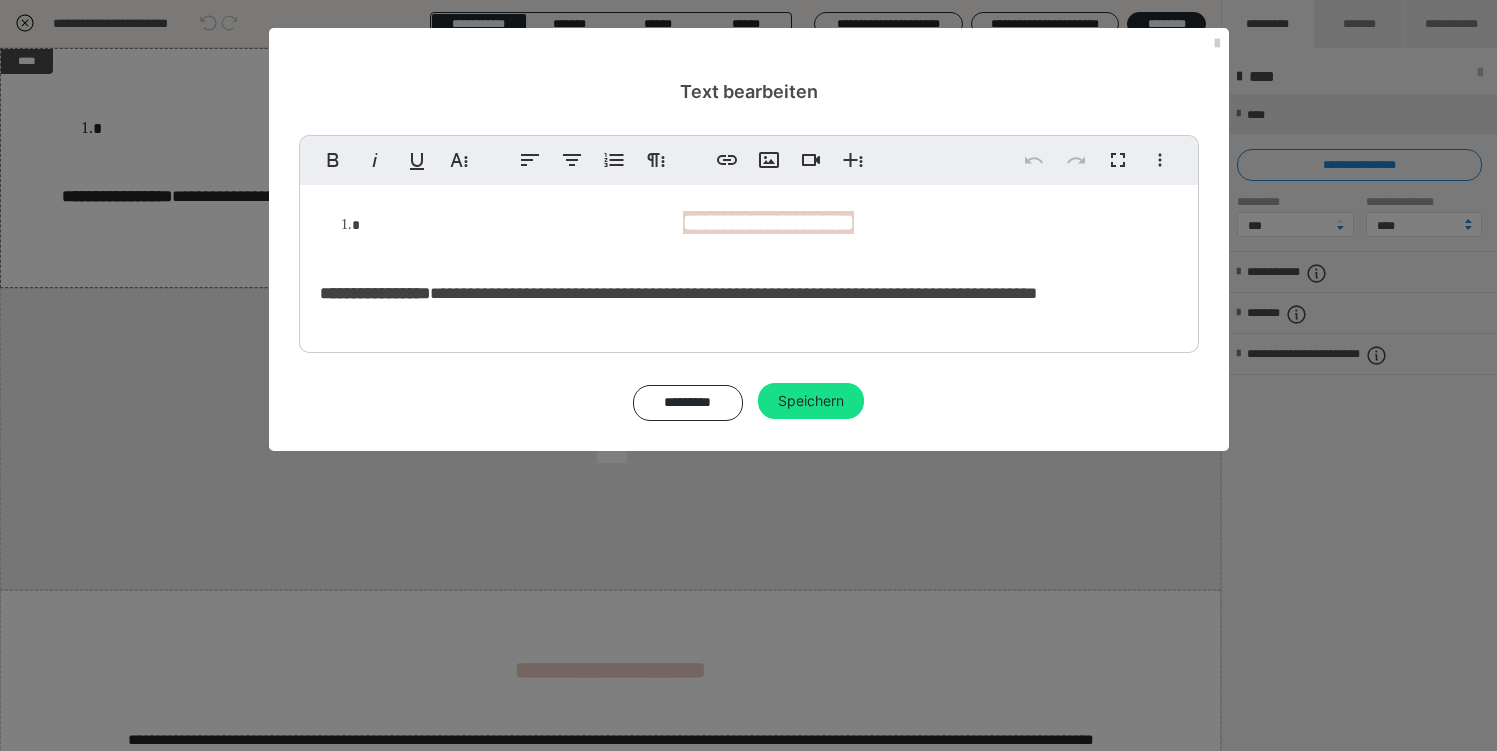 click on "**********" at bounding box center [769, 223] 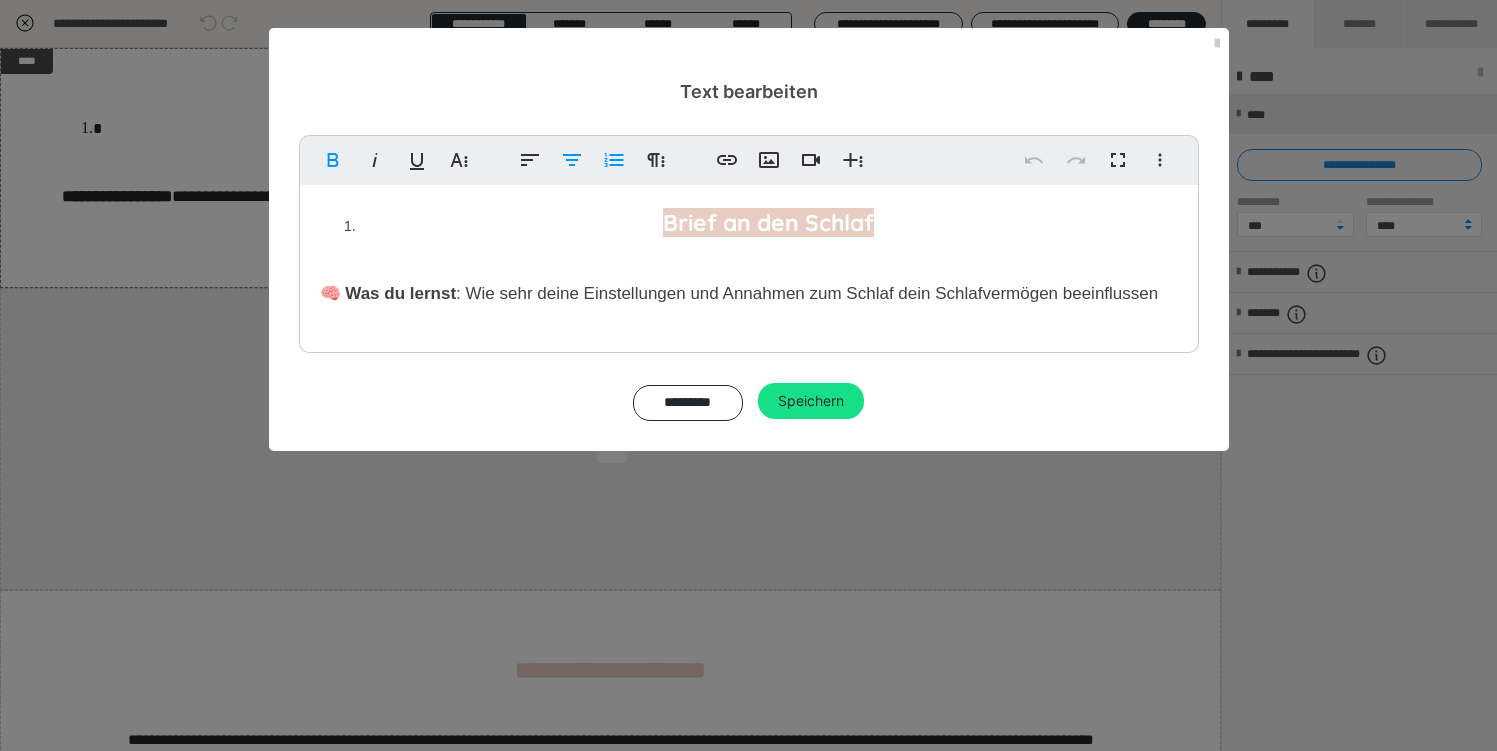 click on "Brief an den Schlaf" at bounding box center [769, 223] 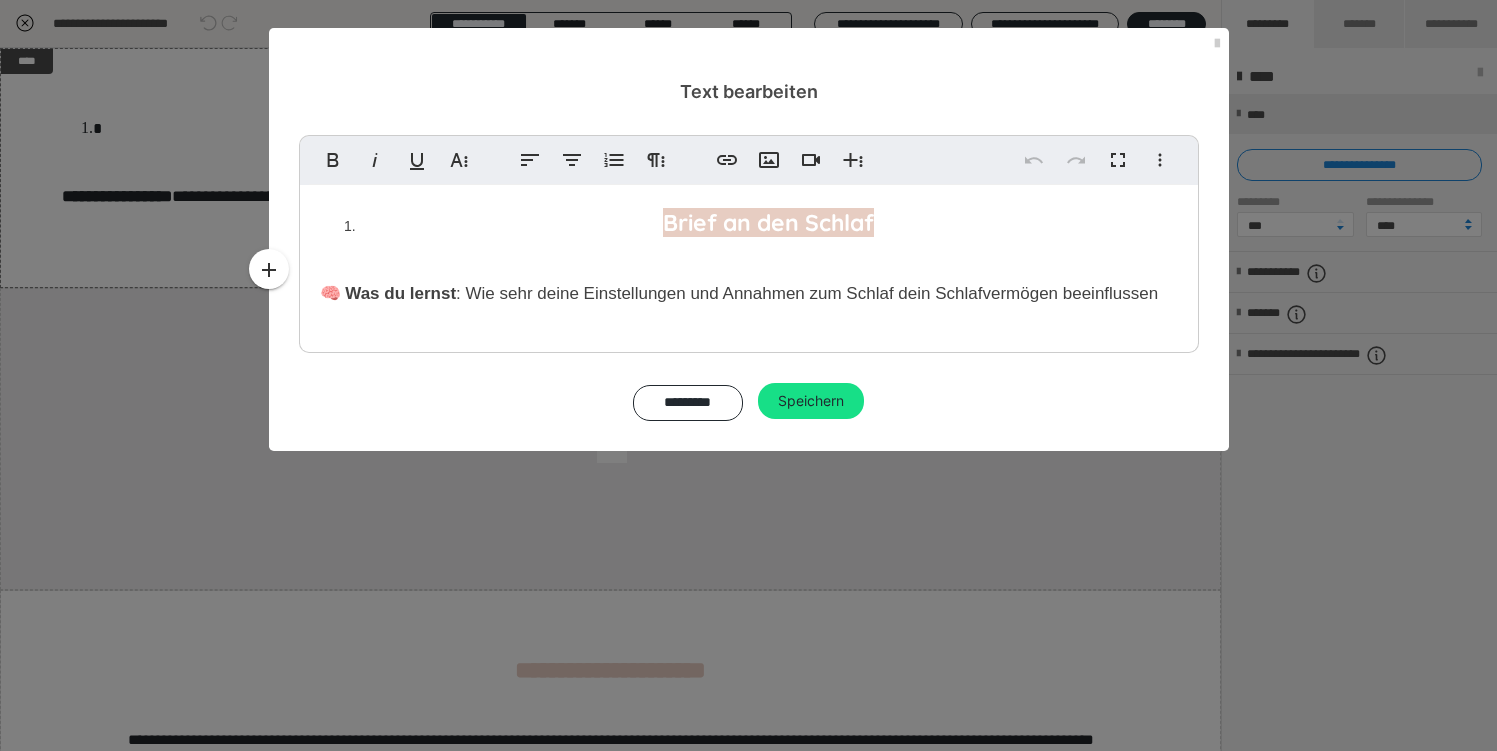 click on "Brief an den Schlaf" at bounding box center (769, 223) 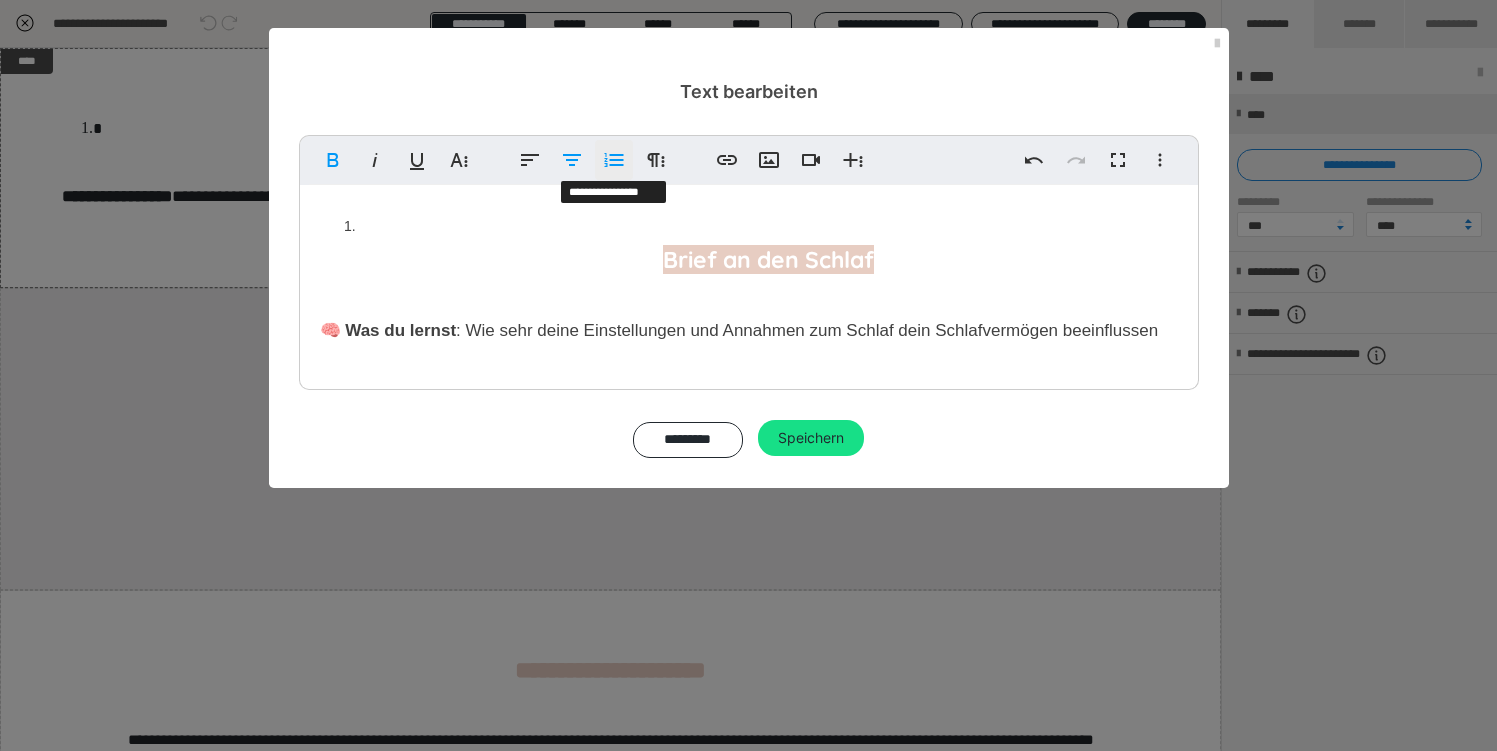 click 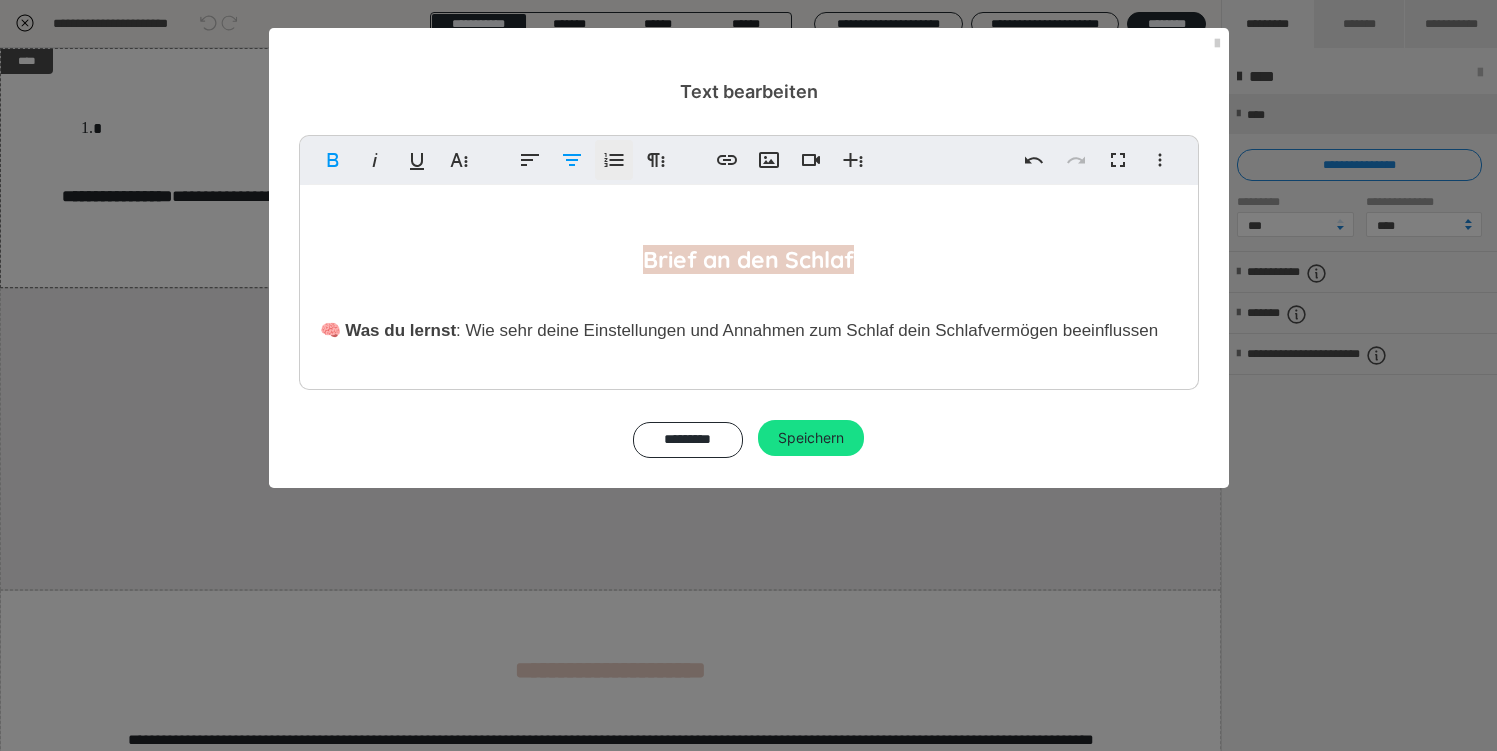 click 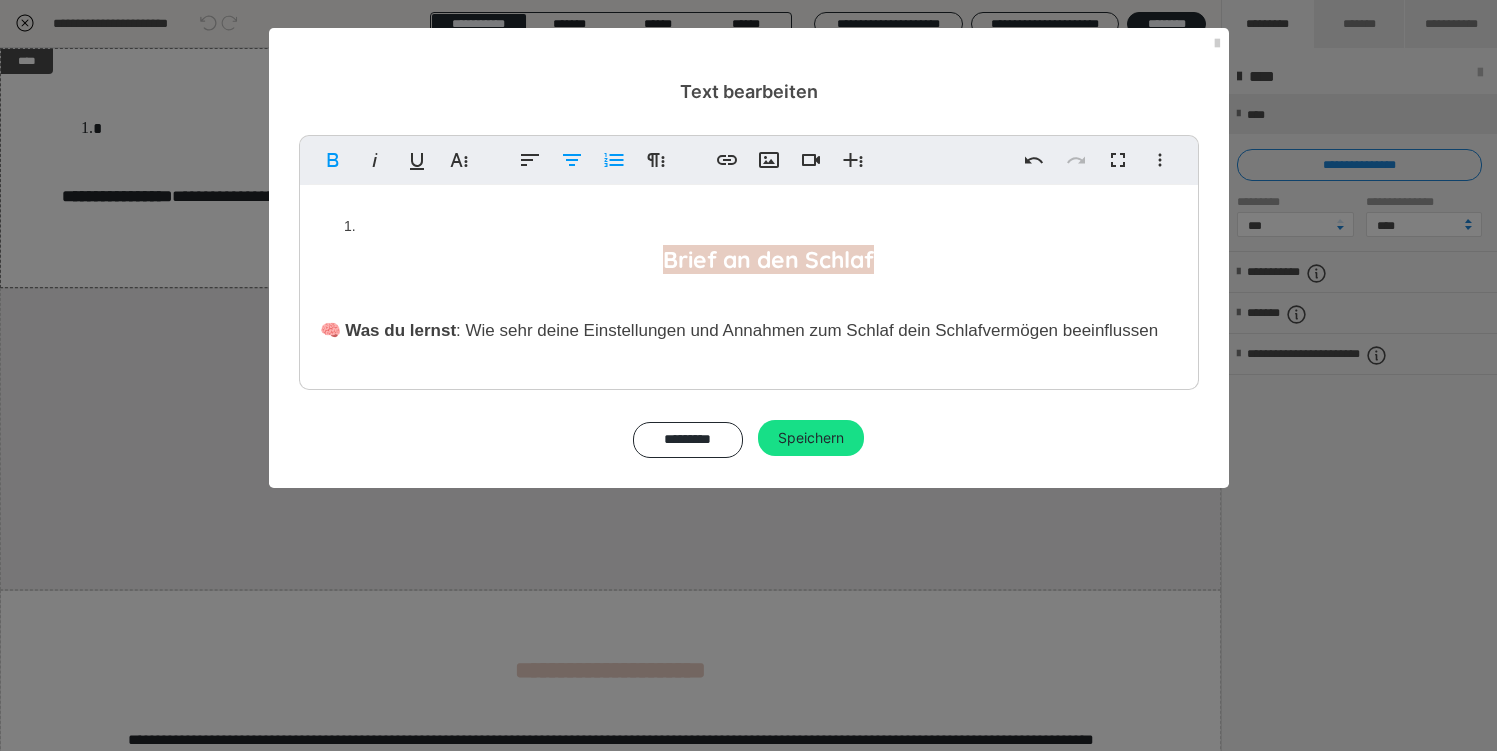 click on "Brief an den Schlaf" at bounding box center (769, 242) 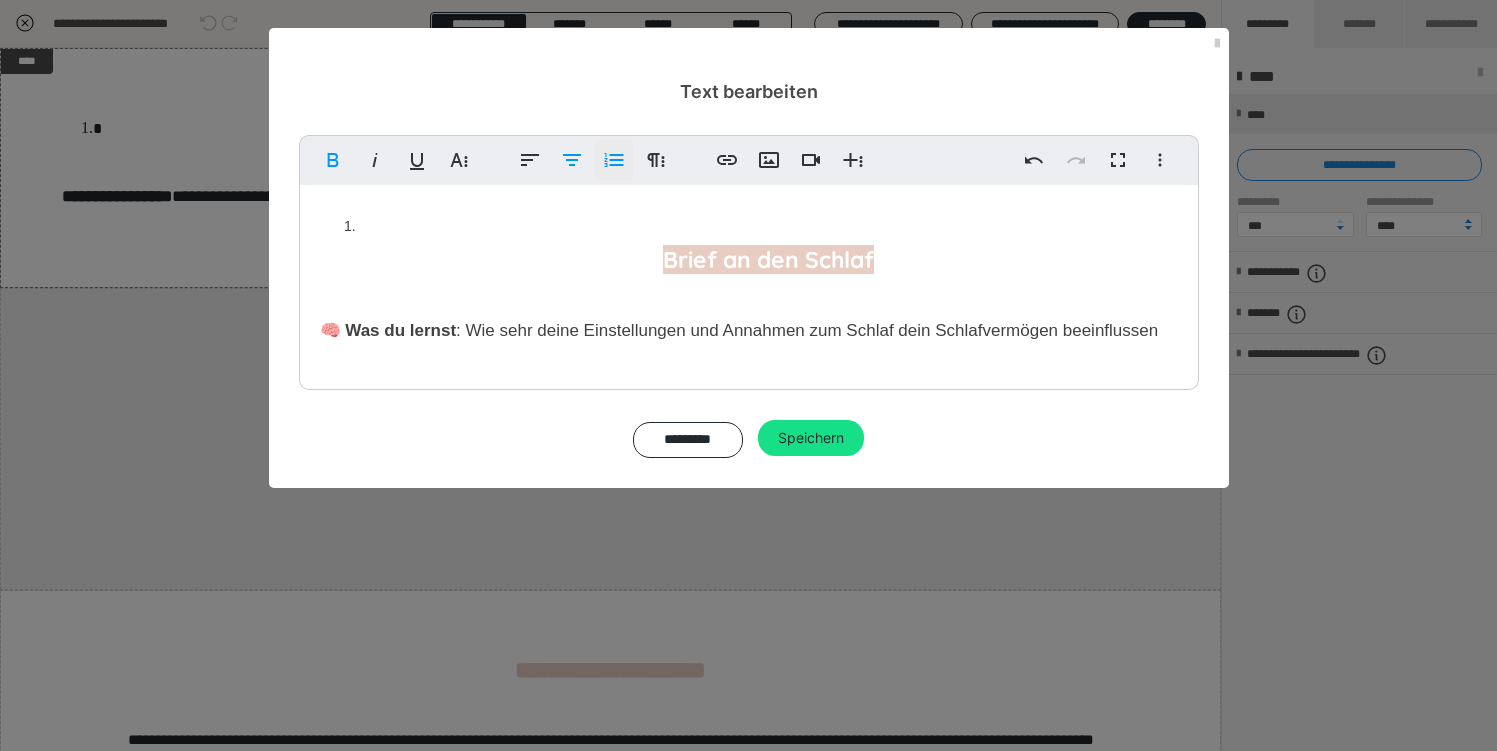 click on "Nummerierte Liste" at bounding box center [614, 160] 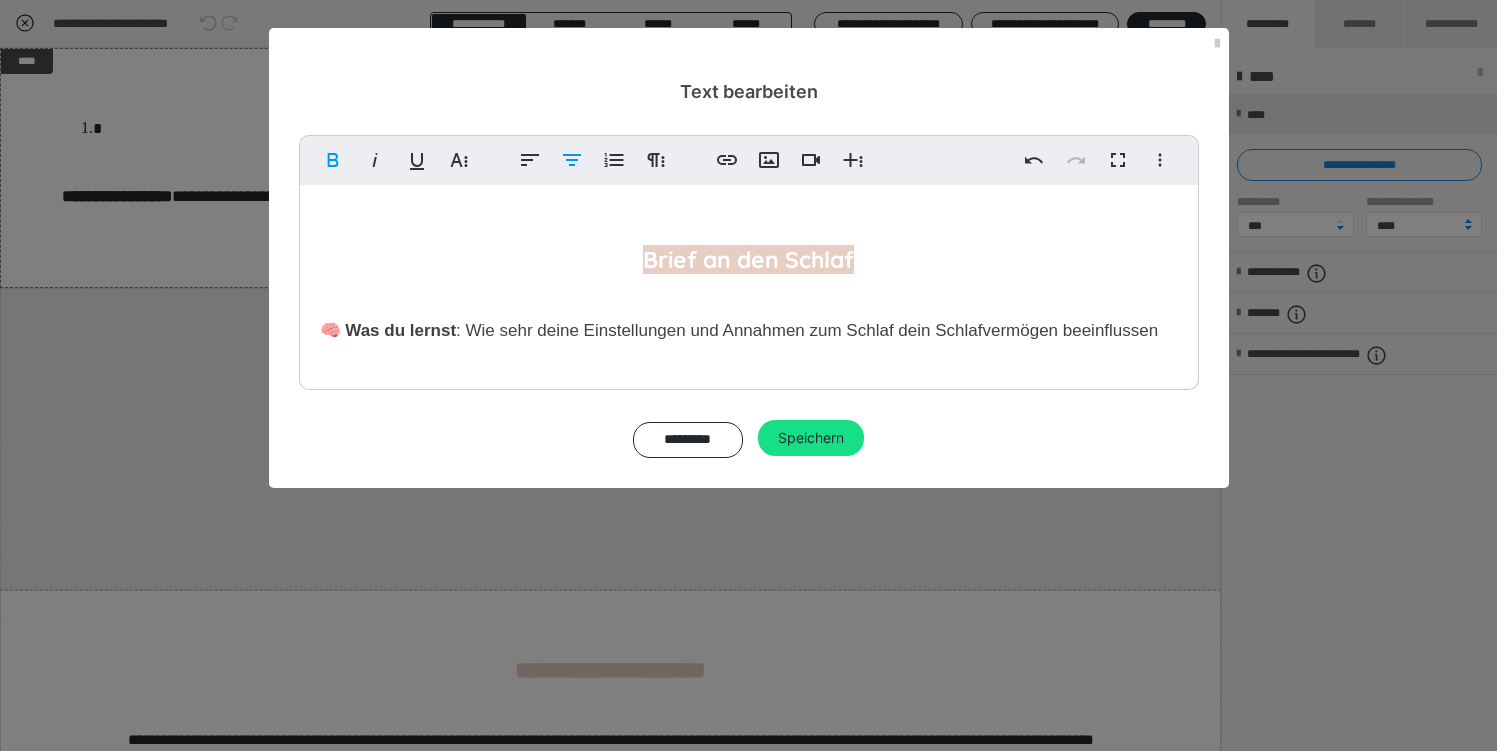 click on "Brief an den Schlaf" at bounding box center (749, 242) 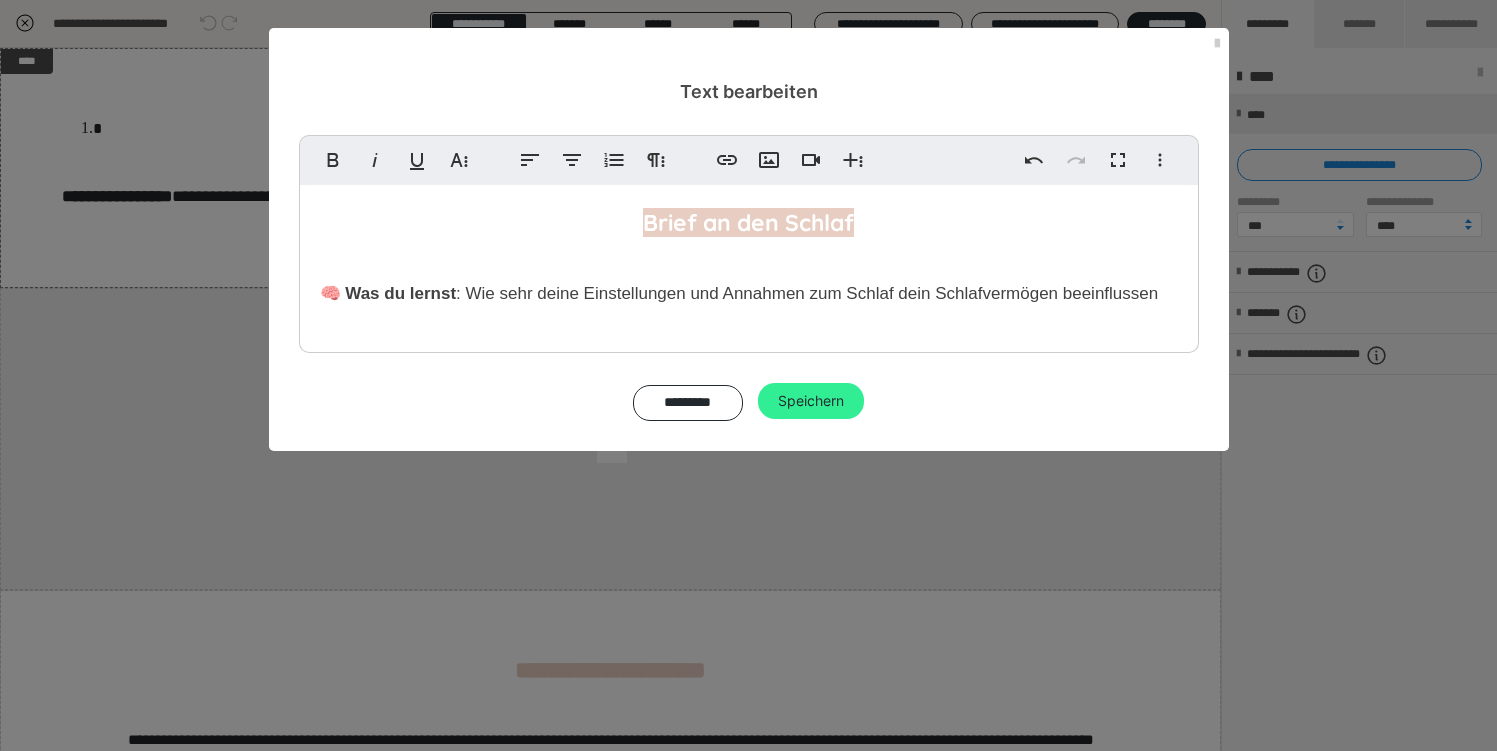 click on "Speichern" at bounding box center (811, 401) 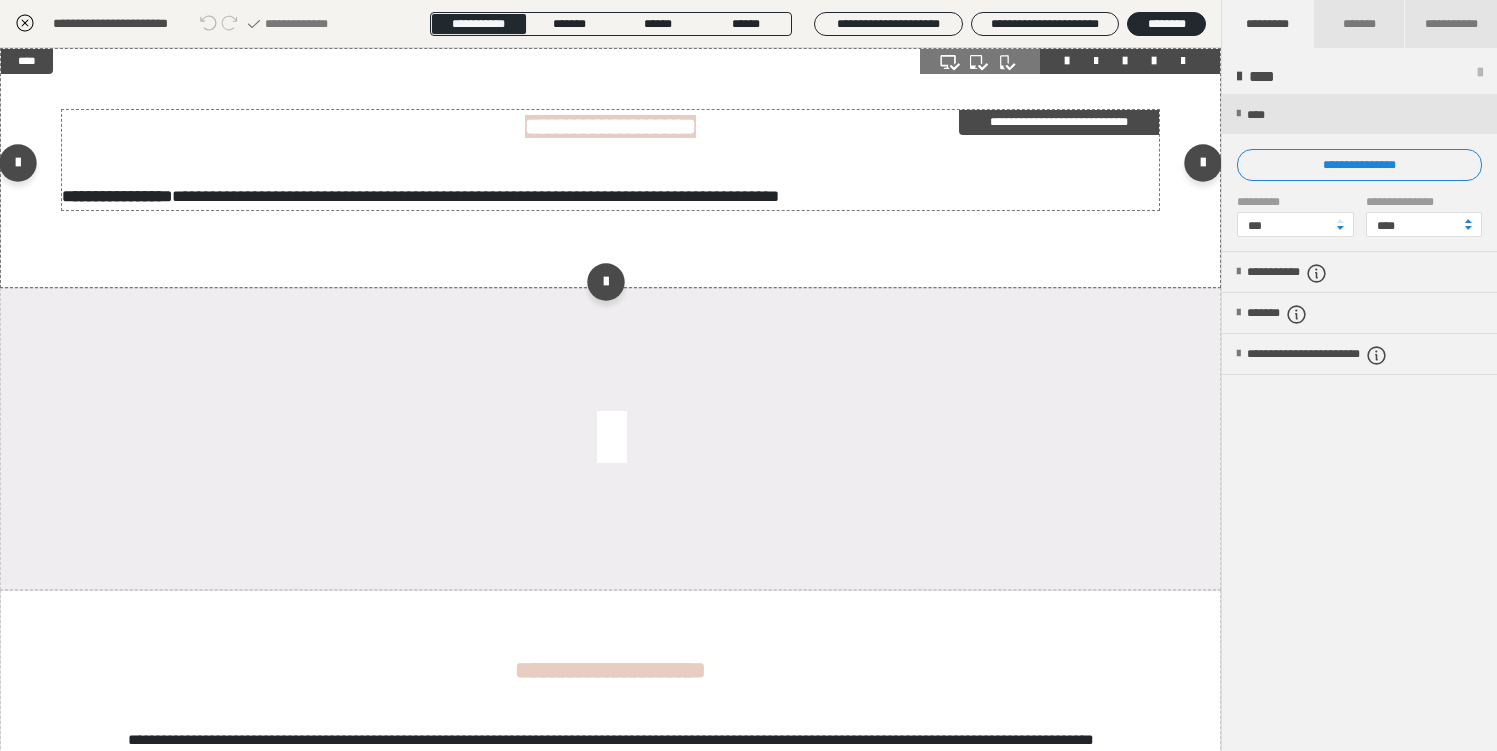 click on "**********" at bounding box center [1059, 122] 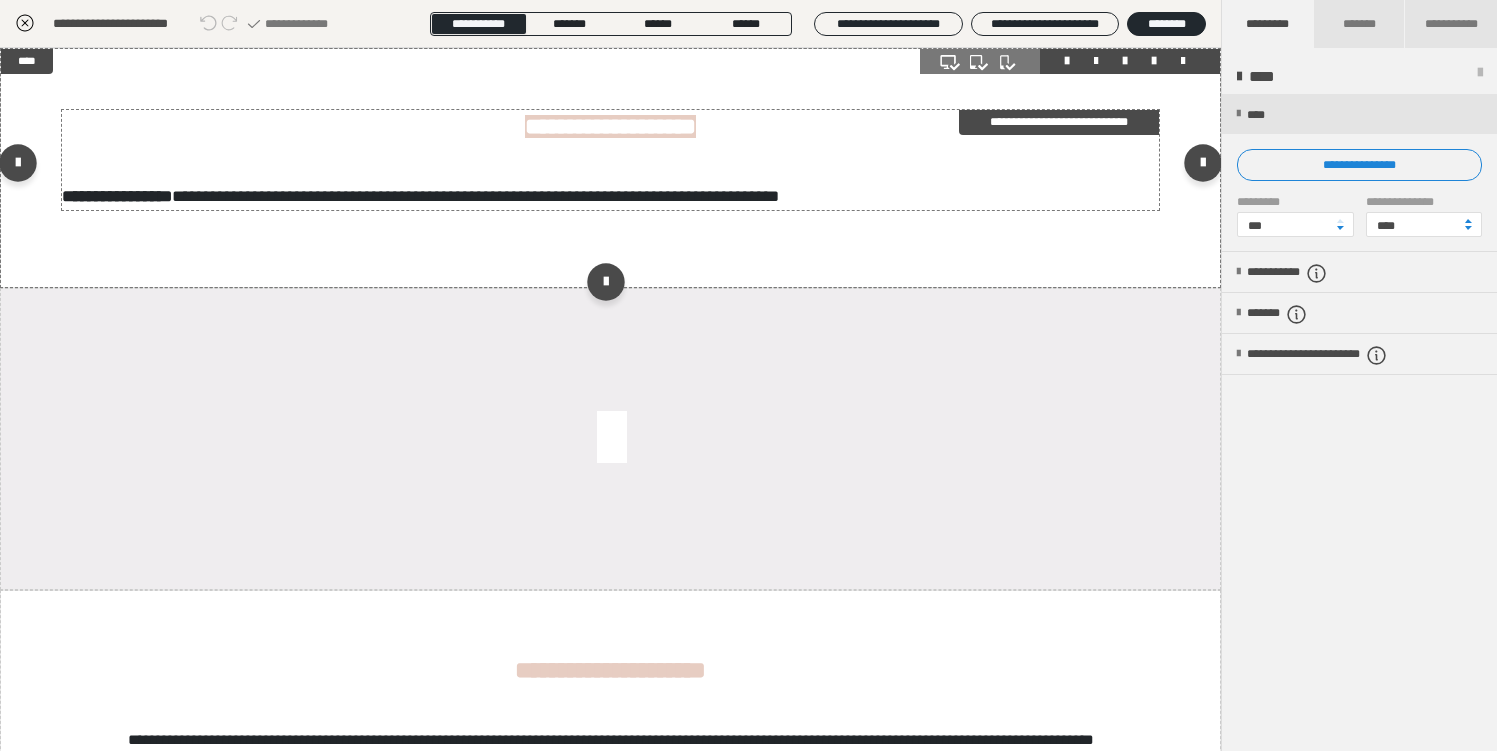 click on "**********" at bounding box center [1059, 122] 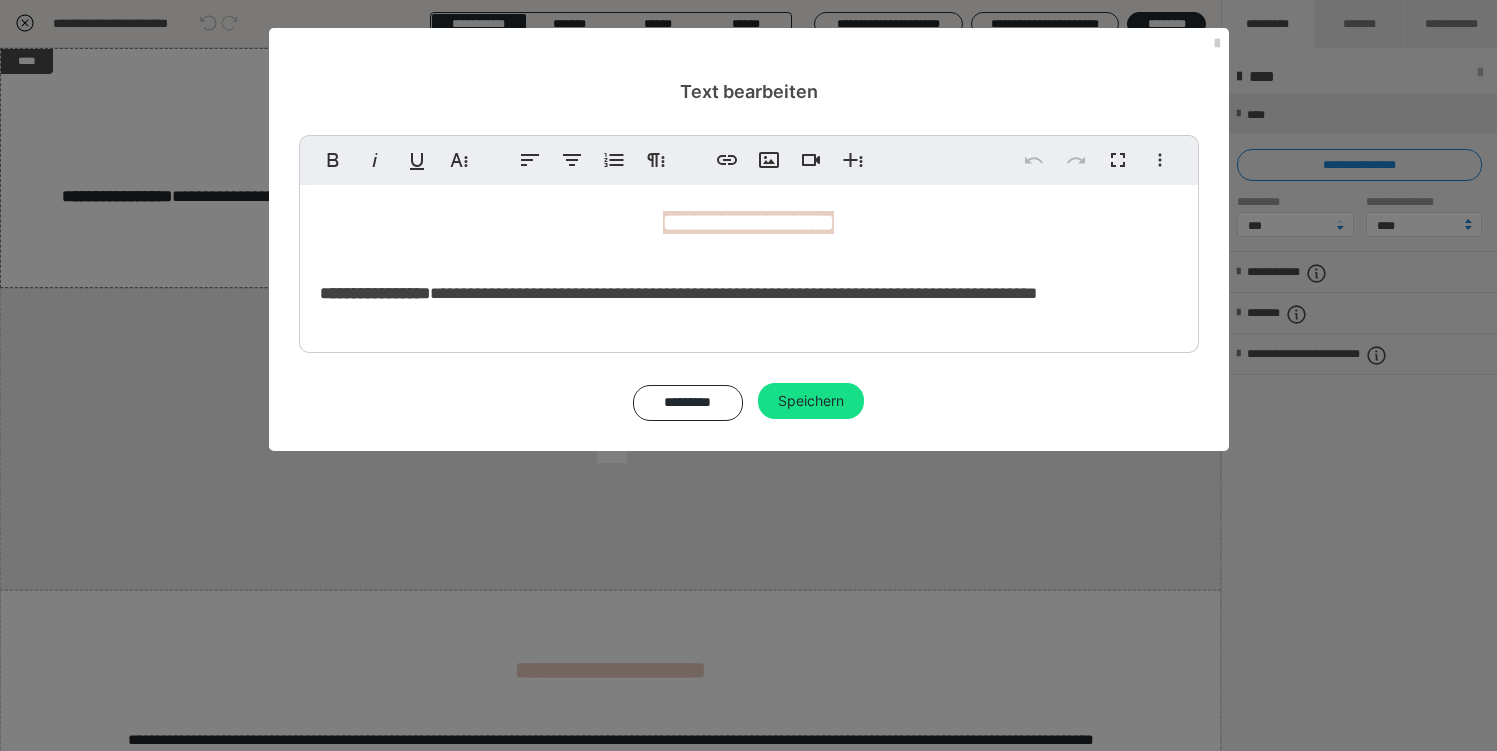 click on "**********" at bounding box center (749, 264) 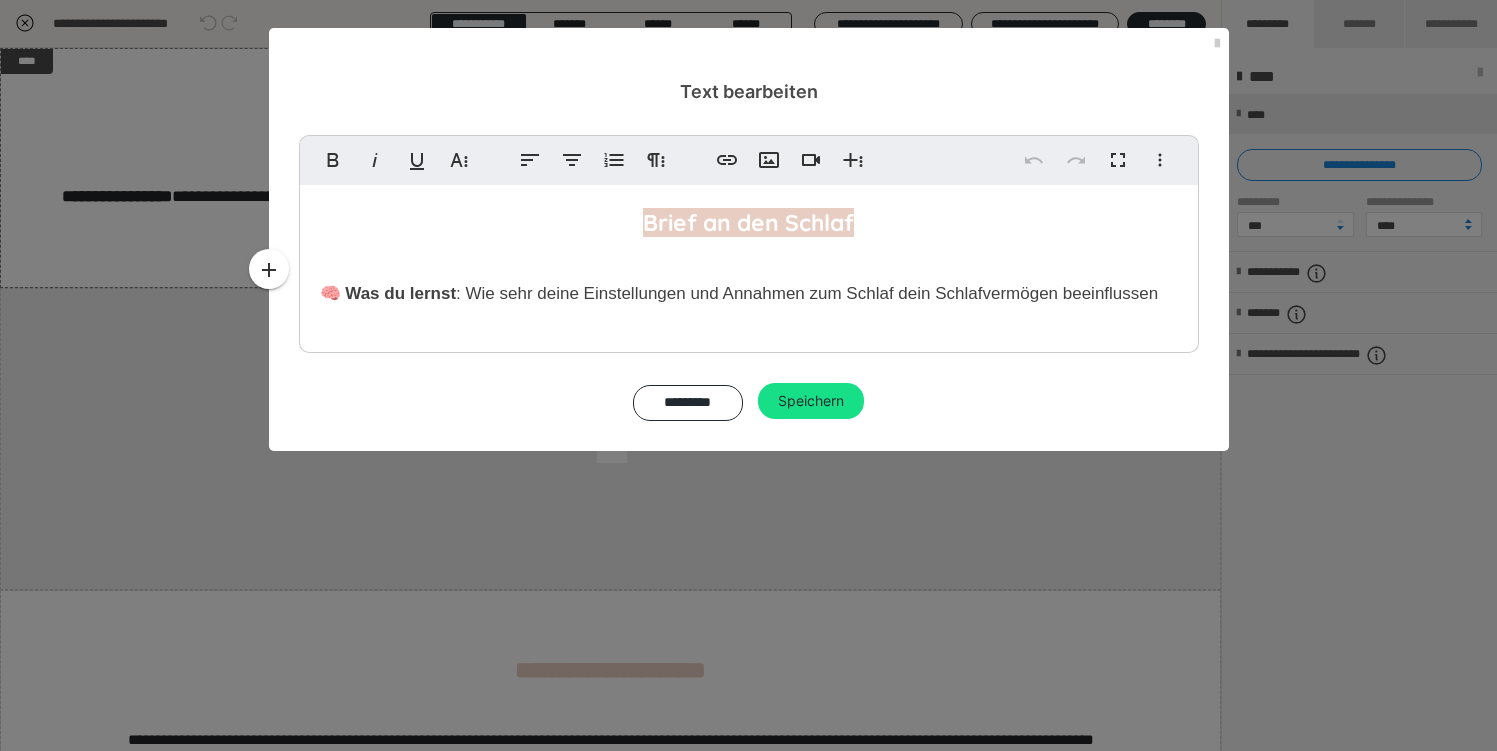 click on ": Wie sehr deine Einstellungen und Annahmen zum Schlaf dein Schlafvermögen beeinflussen" at bounding box center [807, 293] 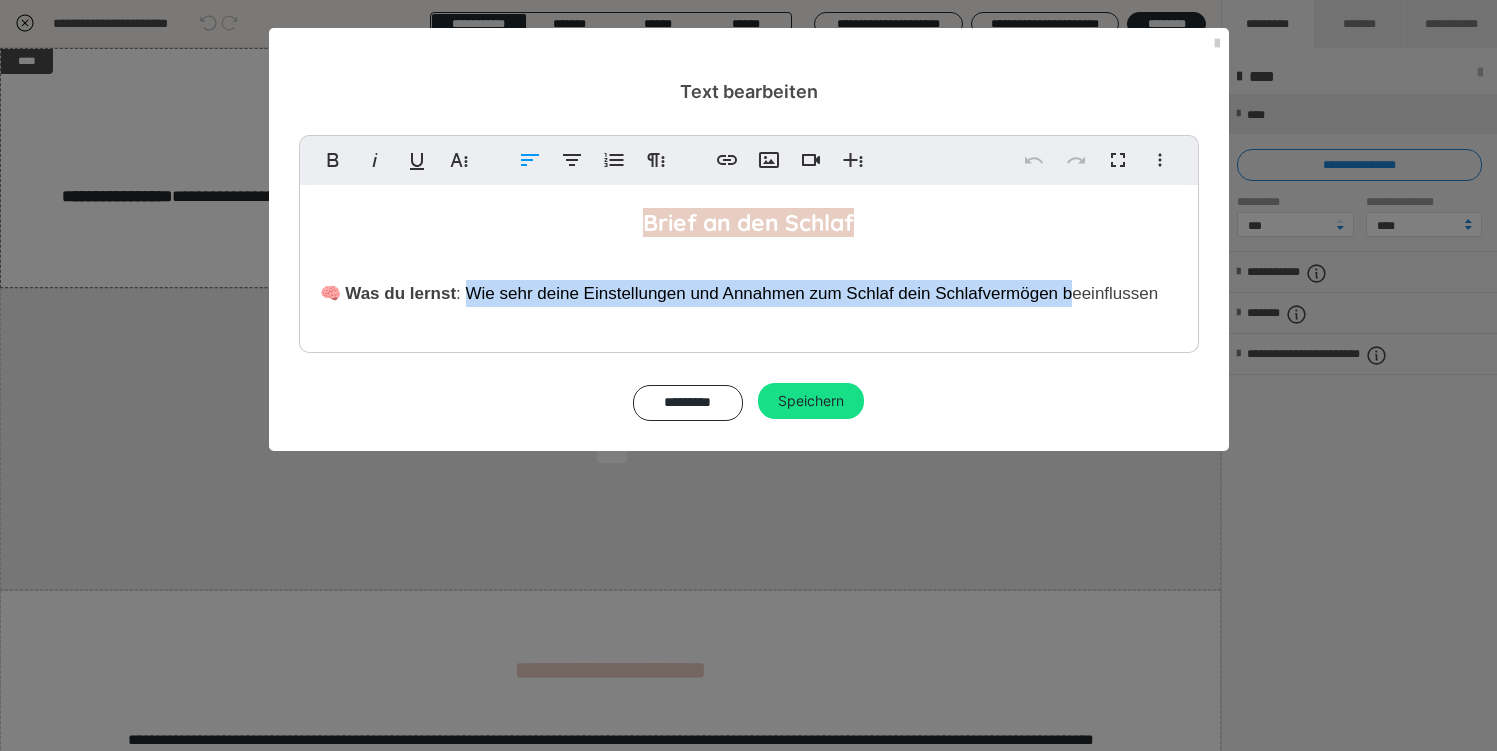 drag, startPoint x: 467, startPoint y: 295, endPoint x: 1070, endPoint y: 295, distance: 603 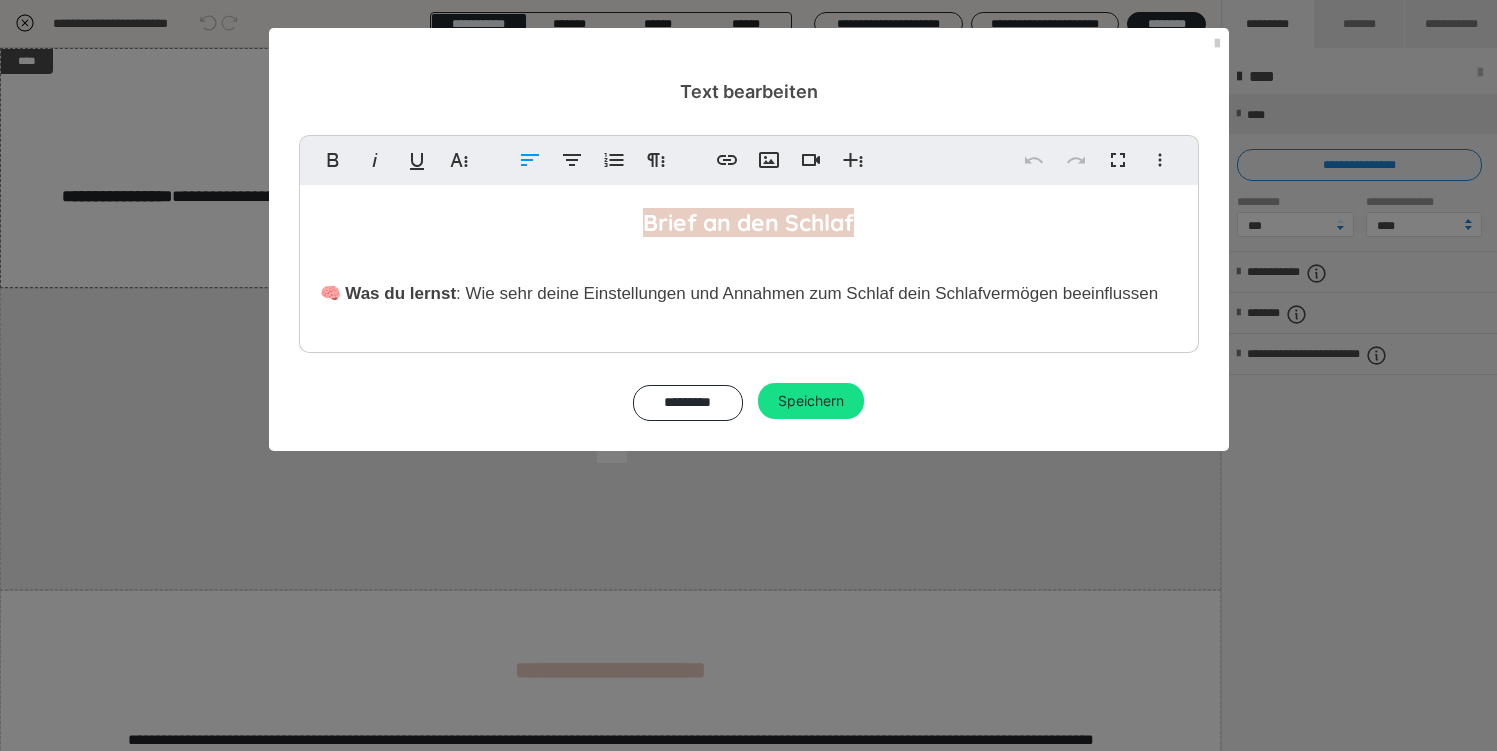 click on ": Wie sehr deine Einstellungen und Annahmen zum Schlaf dein Schlafvermögen beeinflussen" at bounding box center [807, 293] 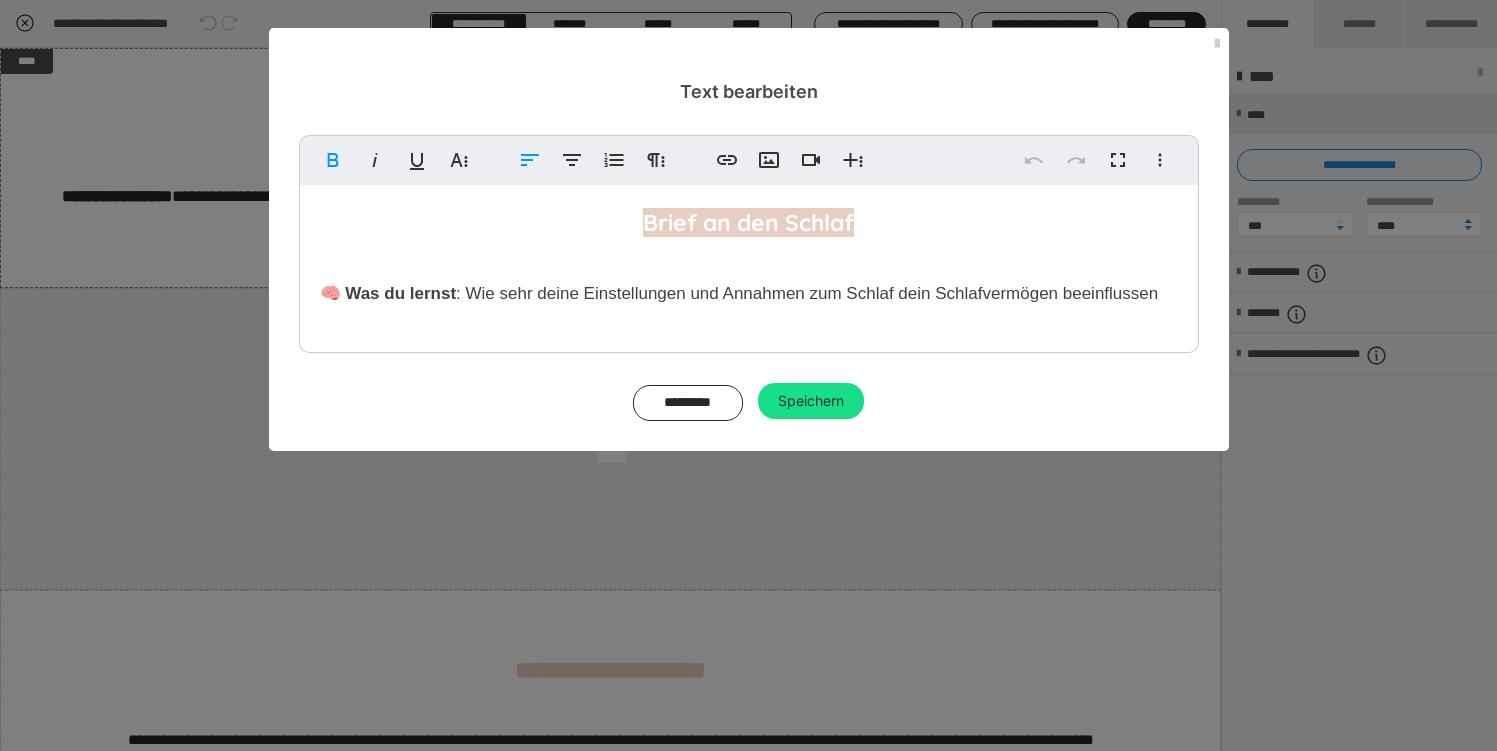 click on ": Wie sehr deine Einstellungen und Annahmen zum Schlaf dein Schlafvermögen beeinflussen" at bounding box center [807, 293] 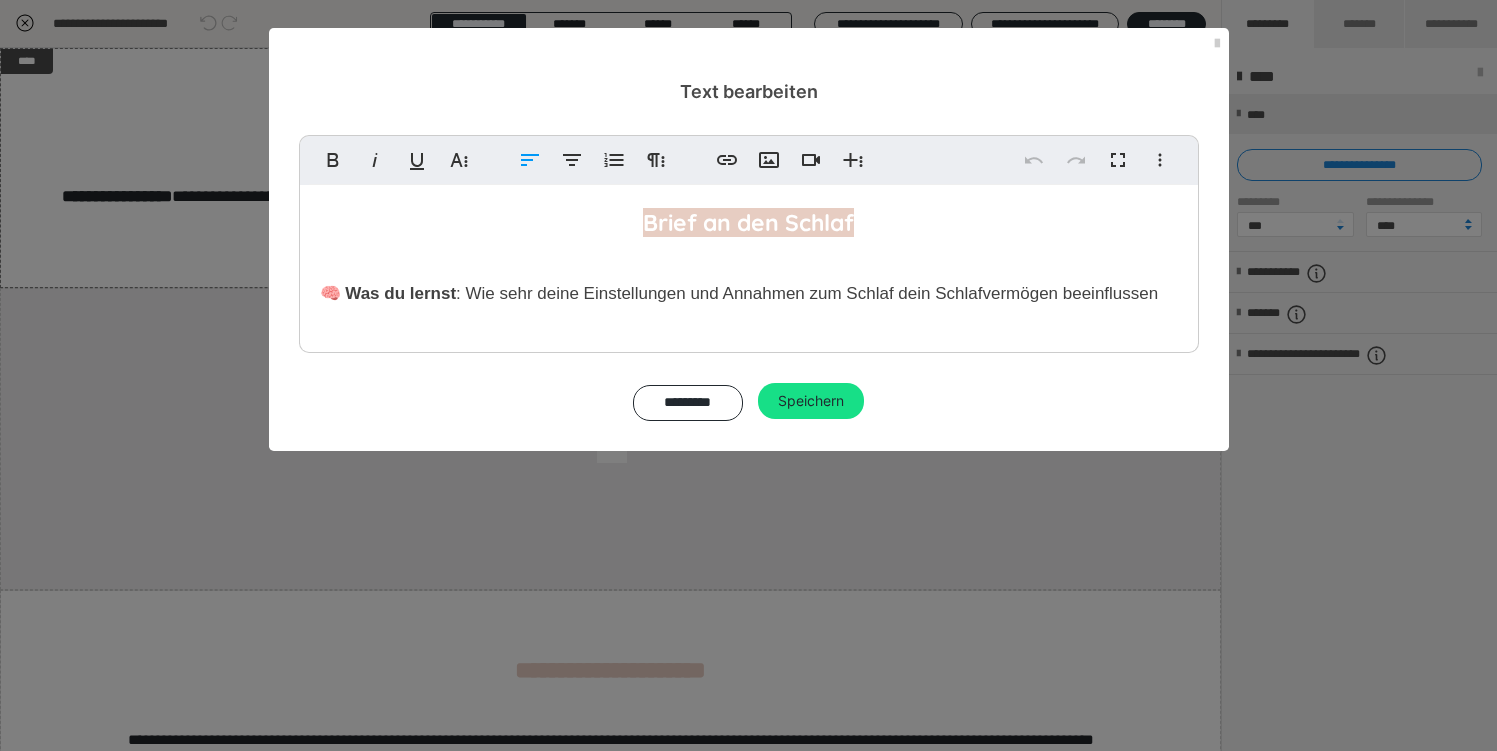 drag, startPoint x: 467, startPoint y: 294, endPoint x: 1157, endPoint y: 296, distance: 690.00287 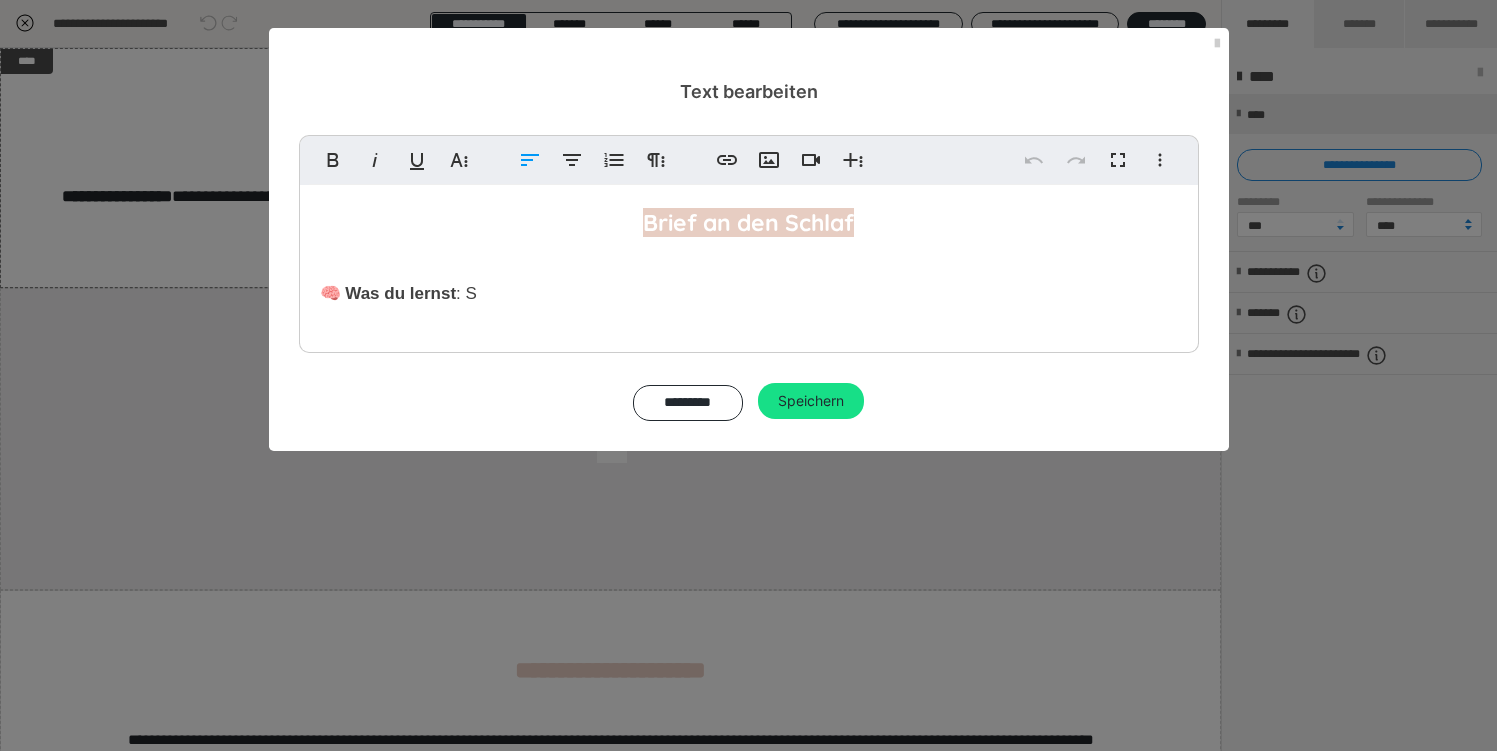 type 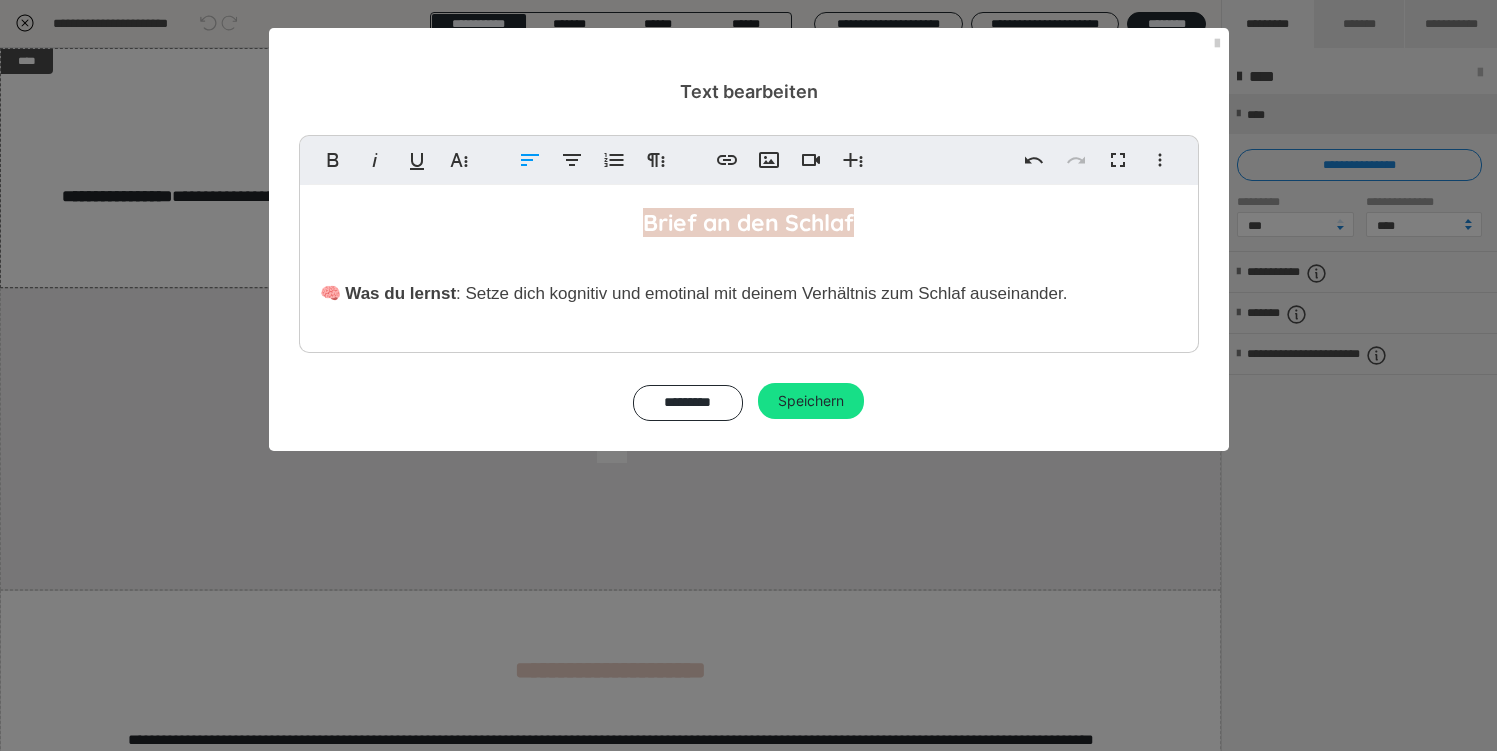 click on ": Setze dich kognitiv und emotinal mit deinem Verhältnis zum Schlaf auseinander." at bounding box center (761, 293) 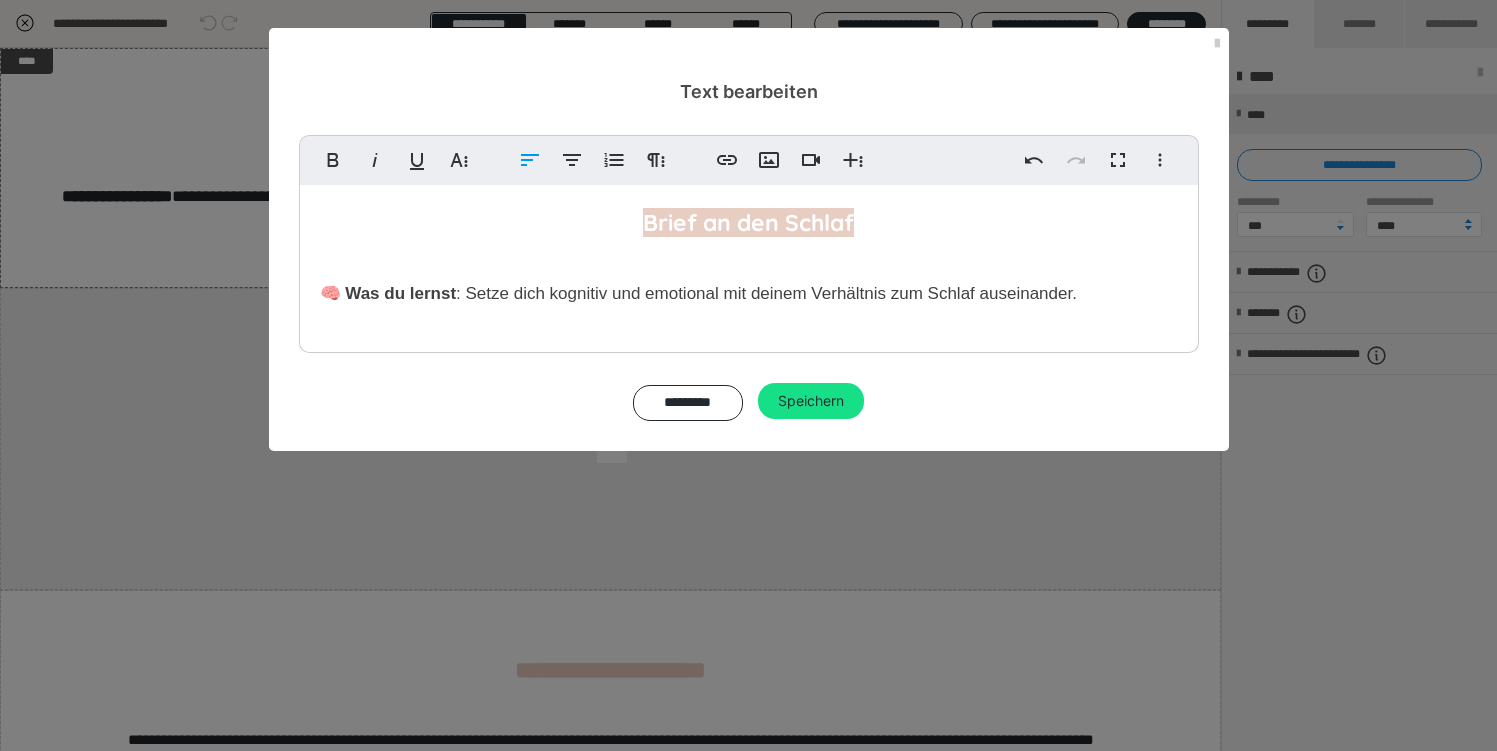 click on "🧠 Was du lernst : Setze dich kognitiv und emotional mit deinem Verhältnis zum Schlaf auseinander." at bounding box center [749, 293] 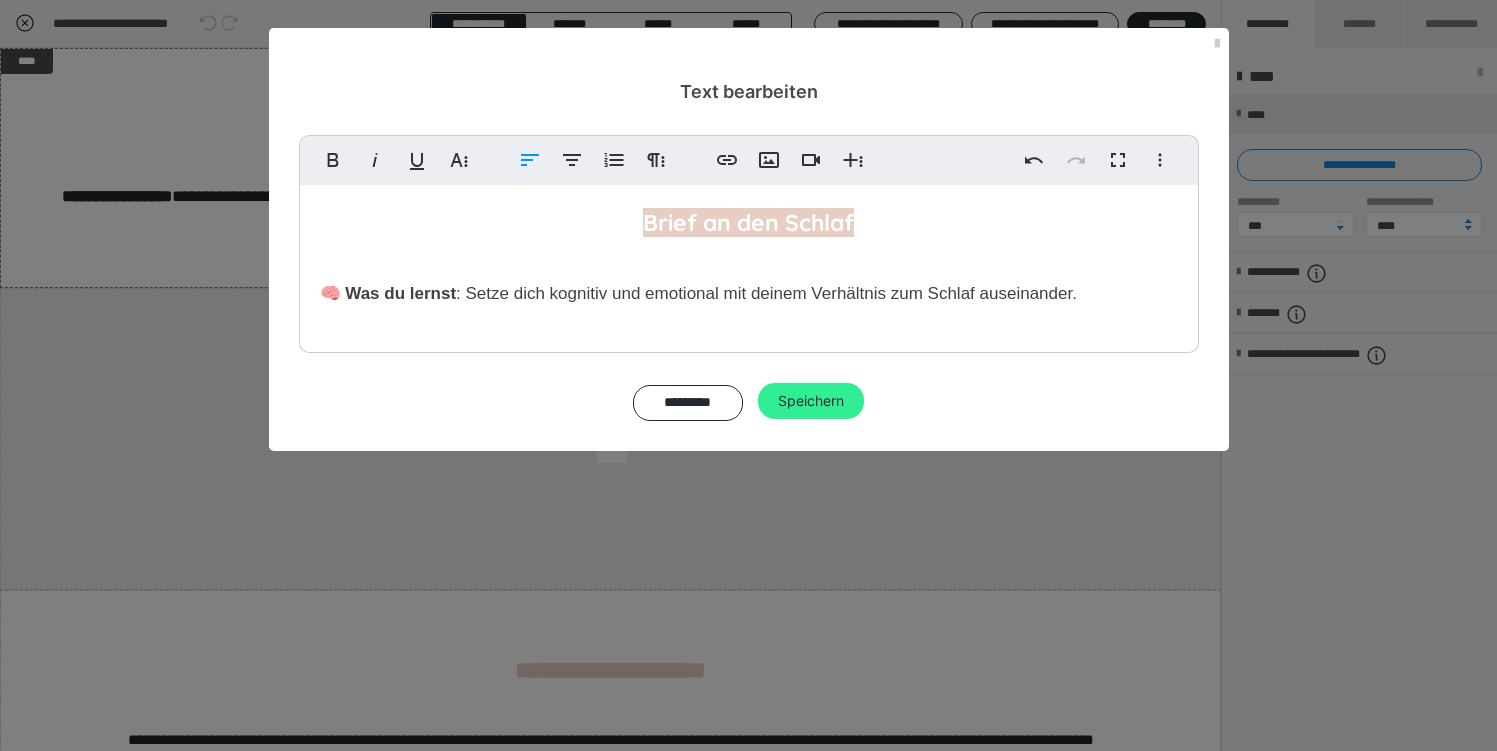 click on "Speichern" at bounding box center [811, 401] 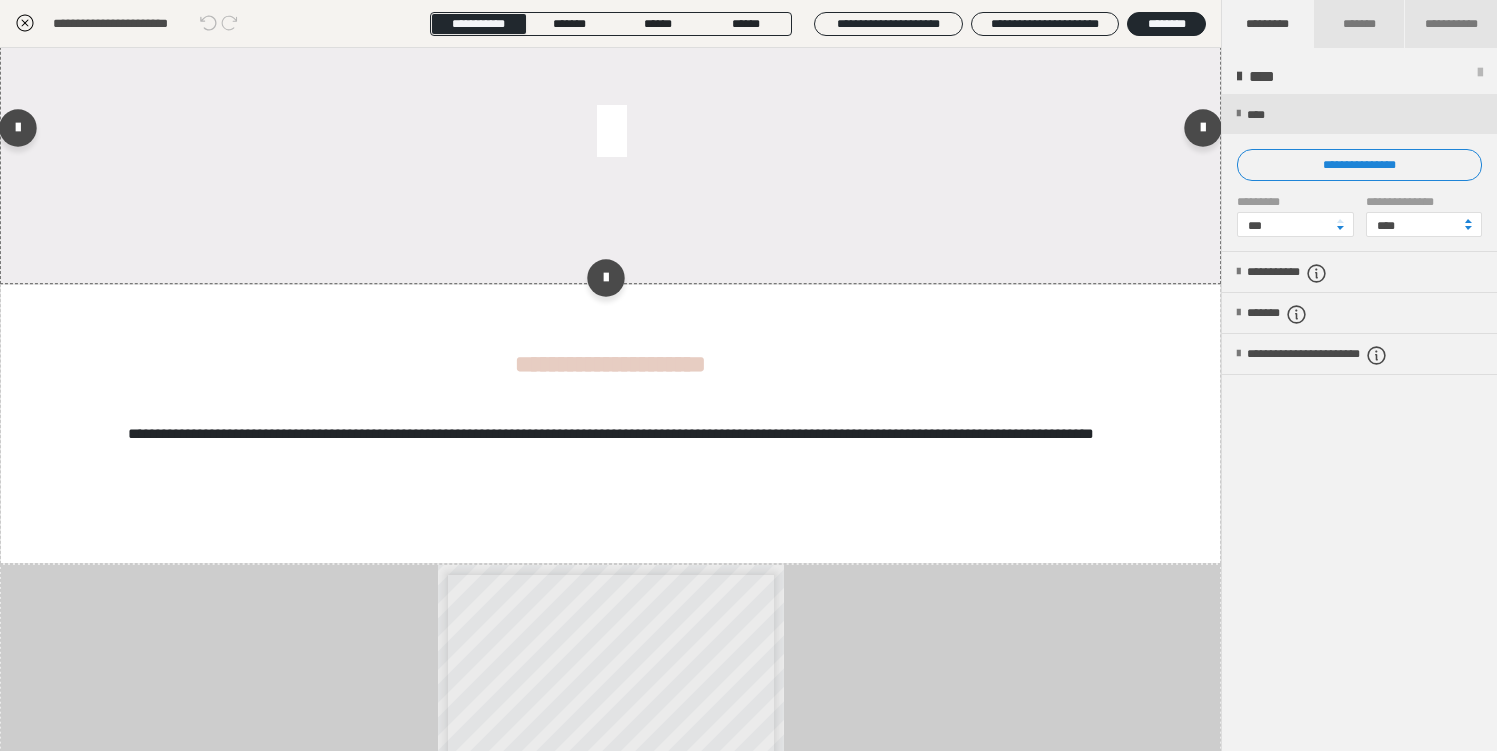 scroll, scrollTop: 307, scrollLeft: 0, axis: vertical 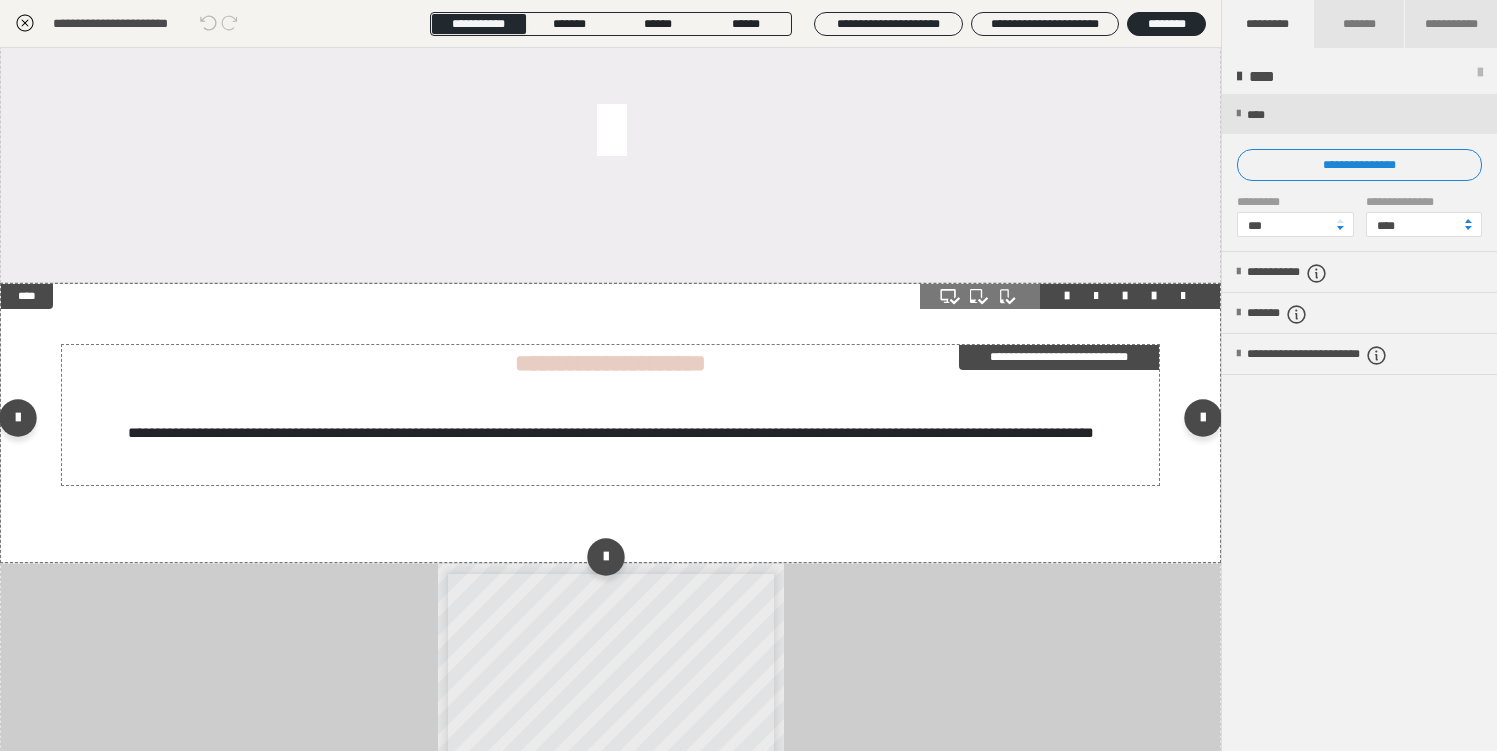 click on "**********" at bounding box center [1059, 357] 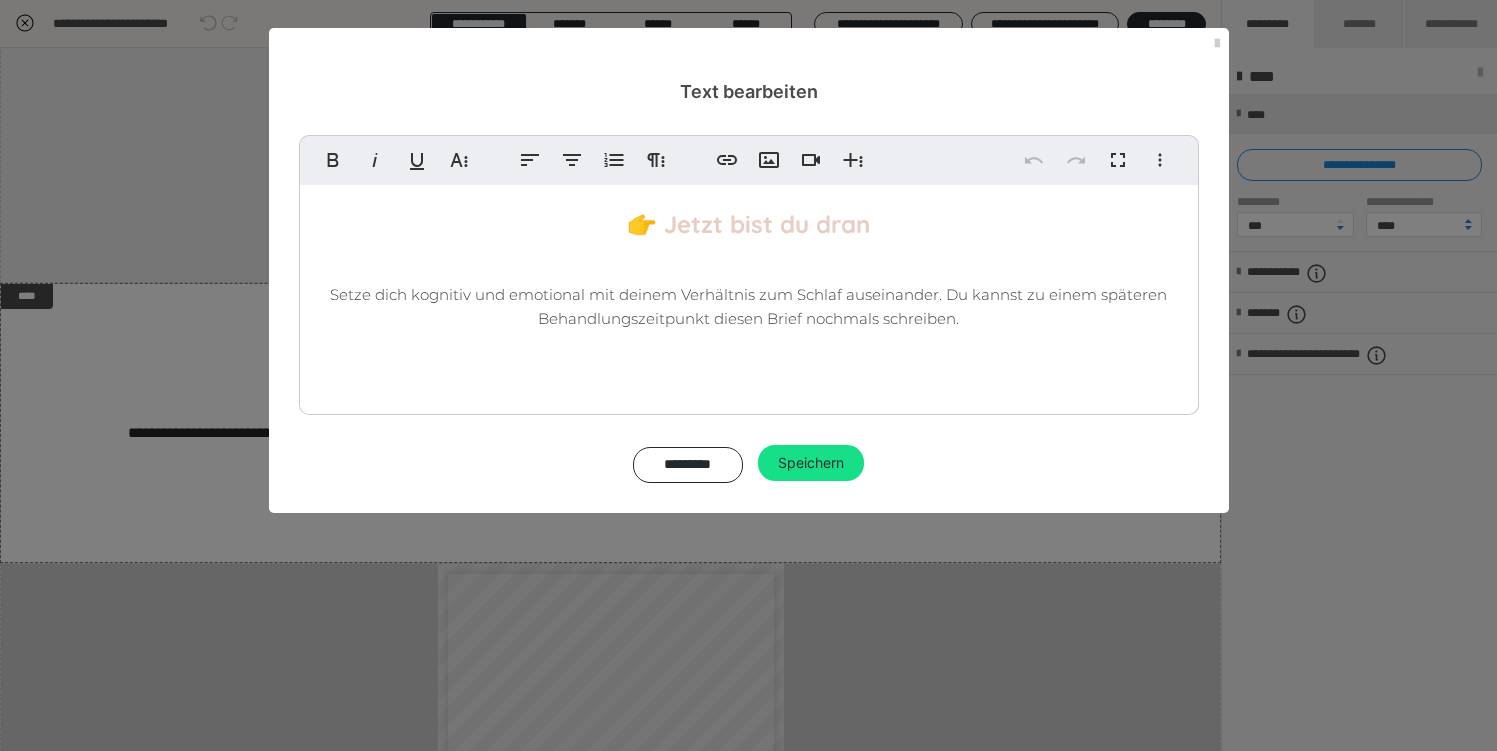 click on "Setze dich kognitiv und emotional mit deinem Verhältnis zum Schlaf auseinander. Du kannst zu einem späteren Behandlungszeitpunkt diesen Brief nochmals schreiben." at bounding box center [749, 307] 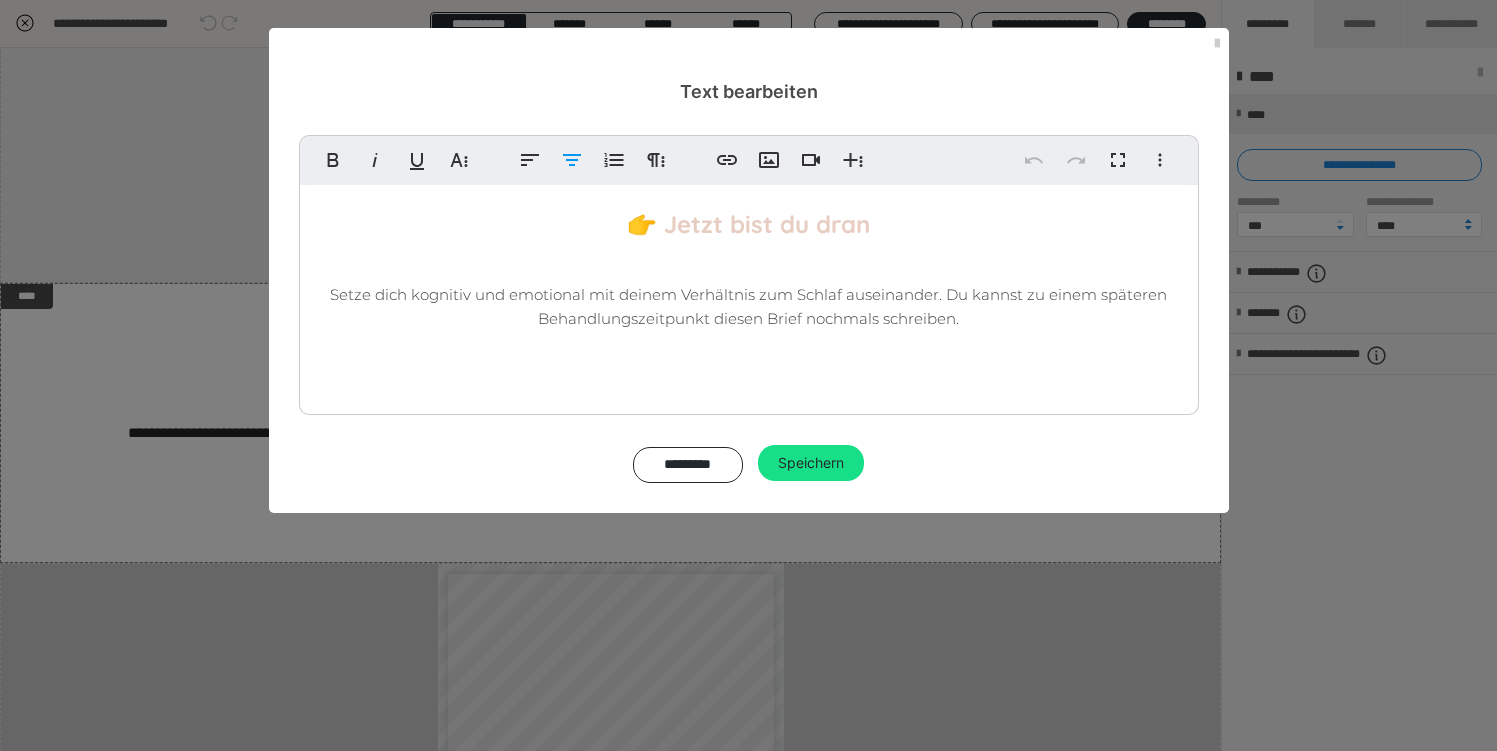 click on "Setze dich kognitiv und emotional mit deinem Verhältnis zum Schlaf auseinander. Du kannst zu einem späteren Behandlungszeitpunkt diesen Brief nochmals schreiben." at bounding box center (748, 306) 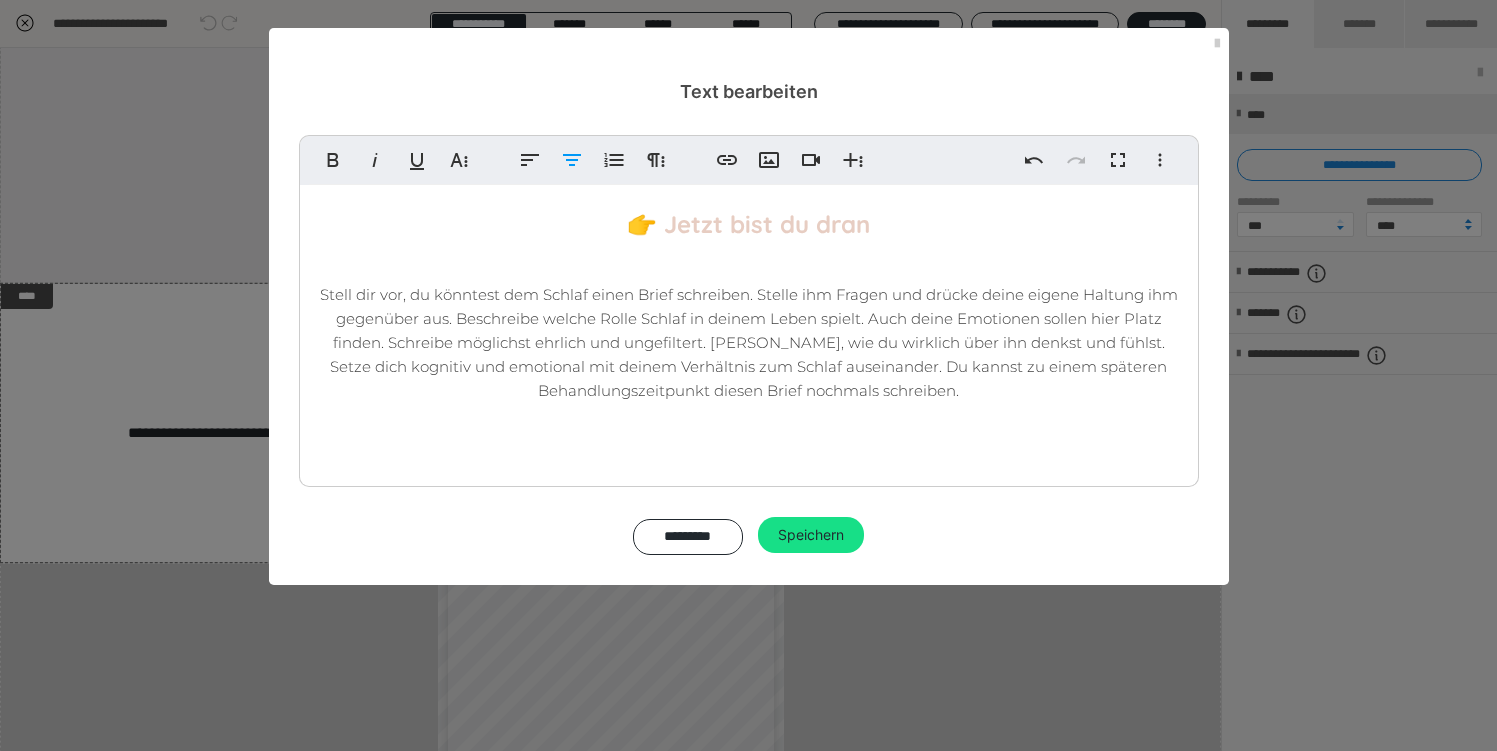 scroll, scrollTop: 4677, scrollLeft: 2, axis: both 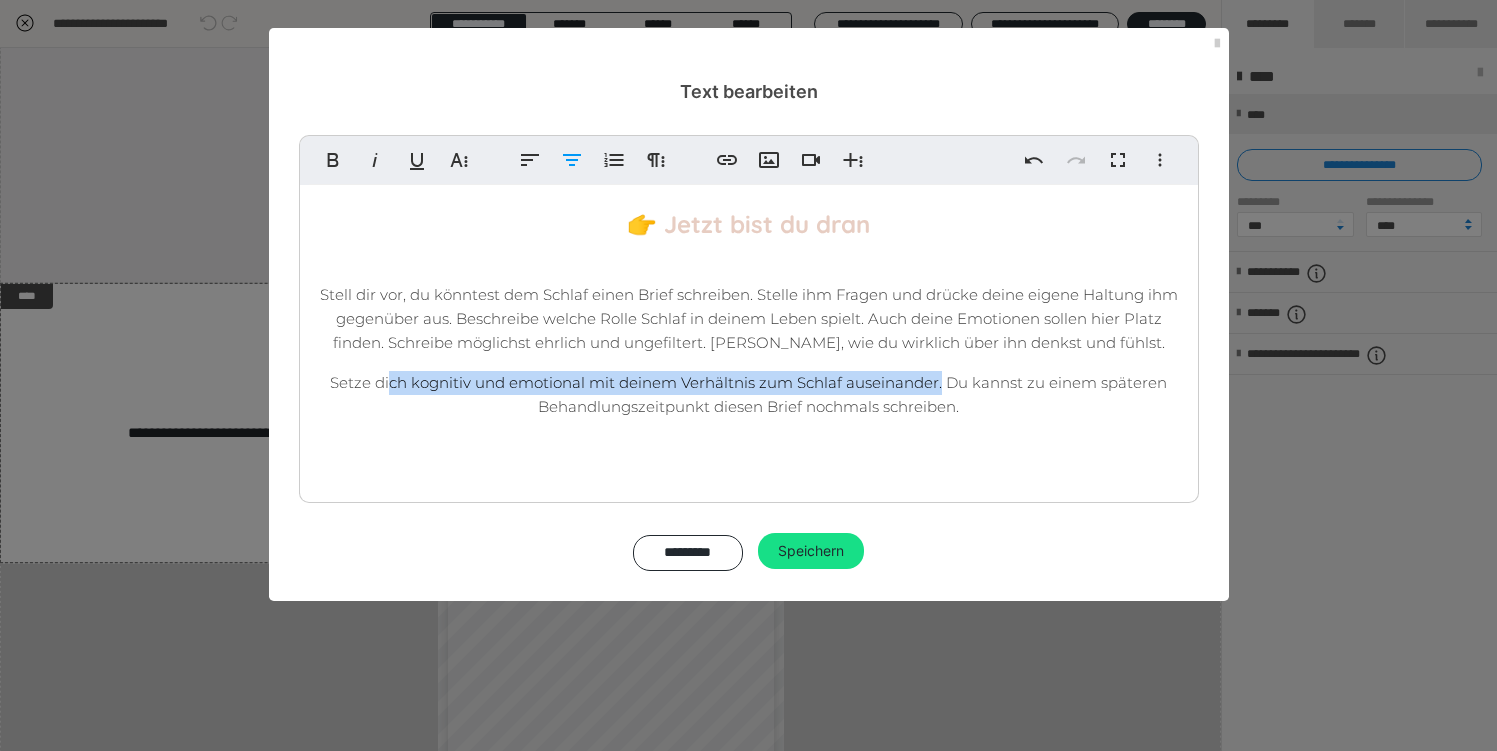 drag, startPoint x: 942, startPoint y: 383, endPoint x: 391, endPoint y: 374, distance: 551.0735 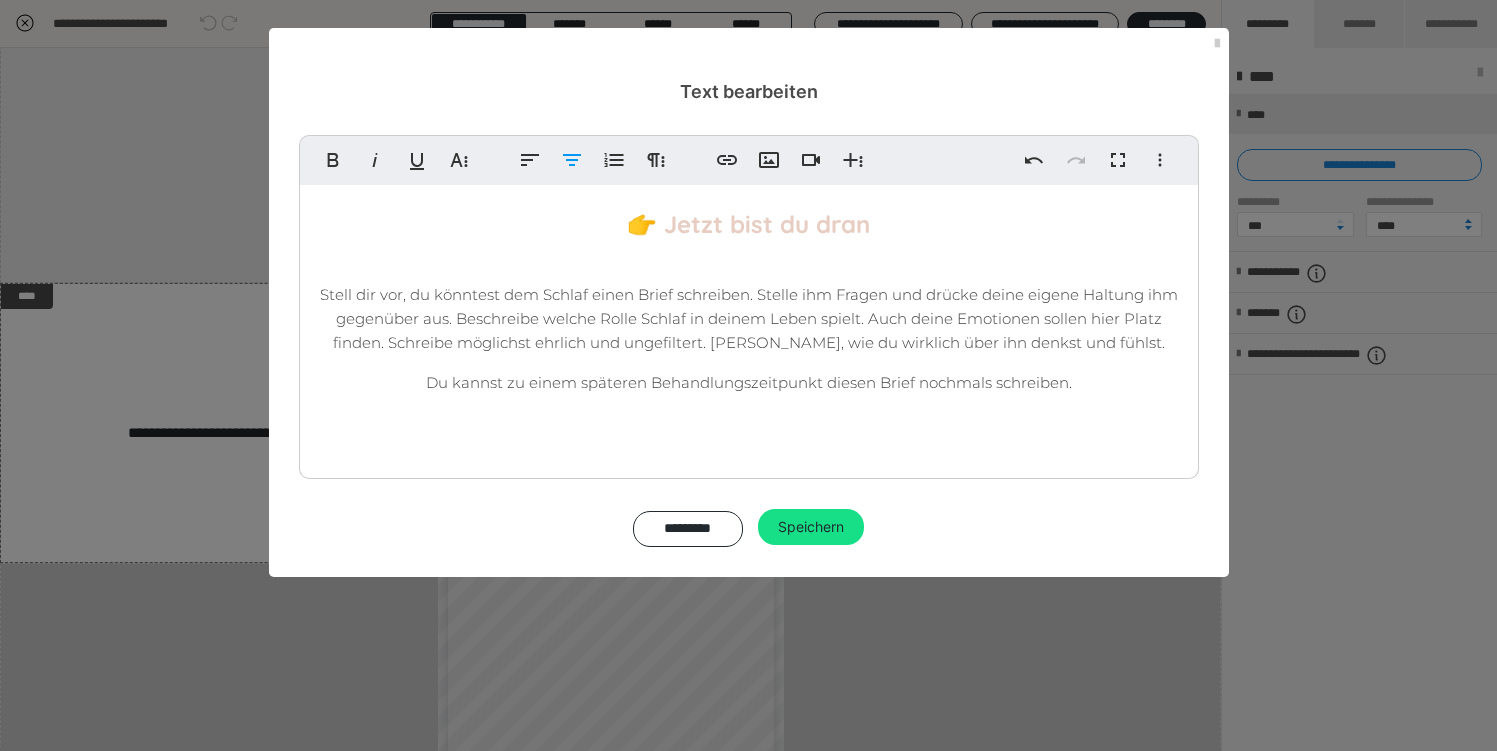 click on "Du kannst zu einem späteren Behandlungszeitpunkt diesen Brief nochmals schreiben." at bounding box center (749, 382) 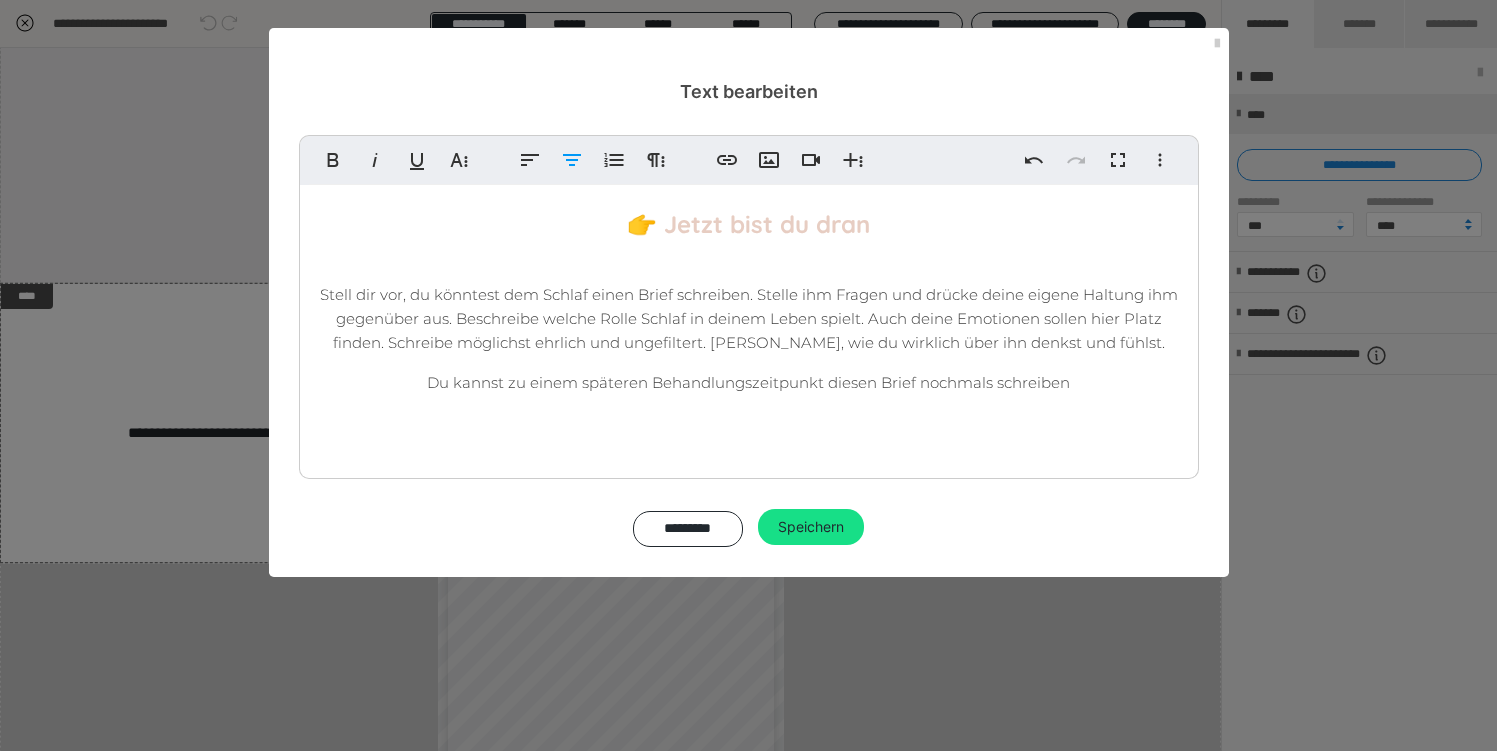 type 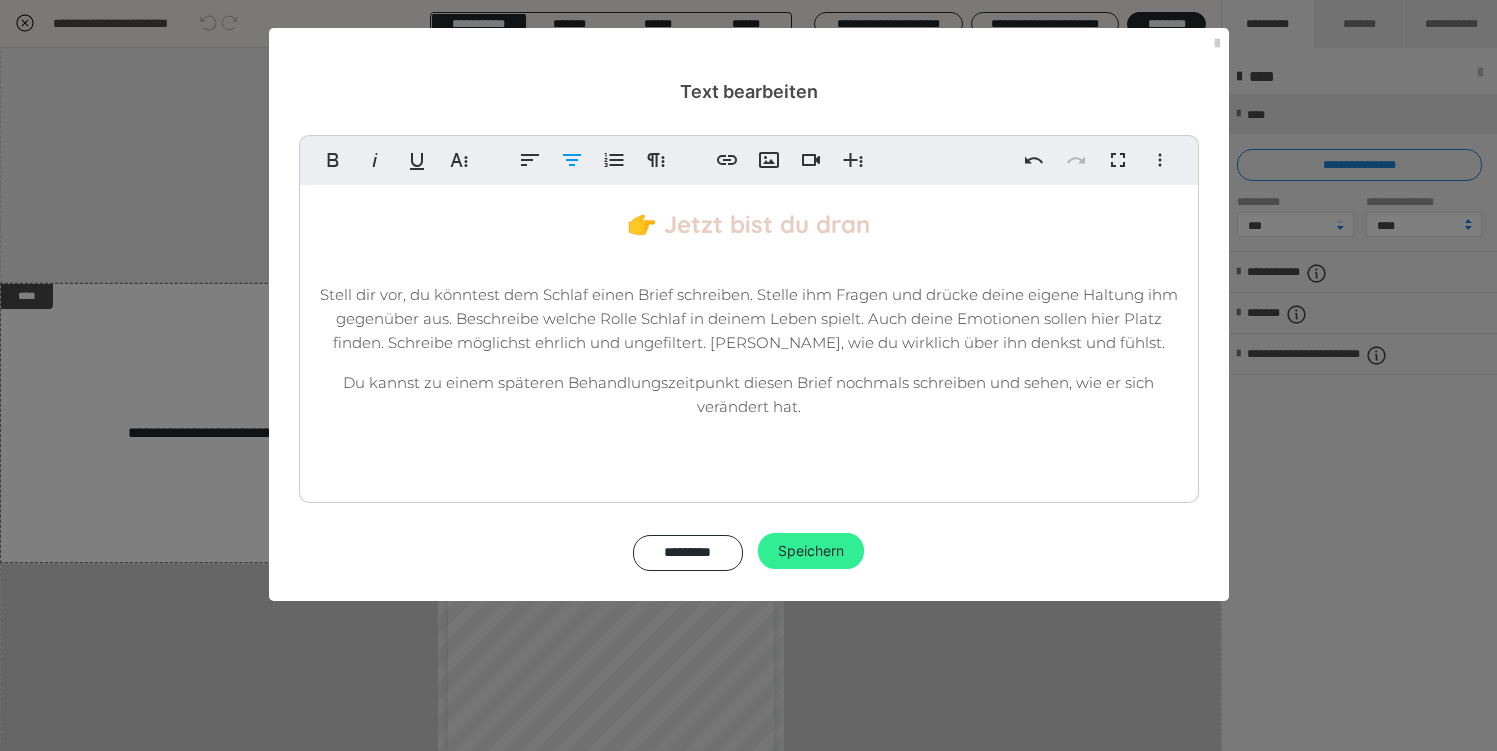 click on "Speichern" at bounding box center [811, 551] 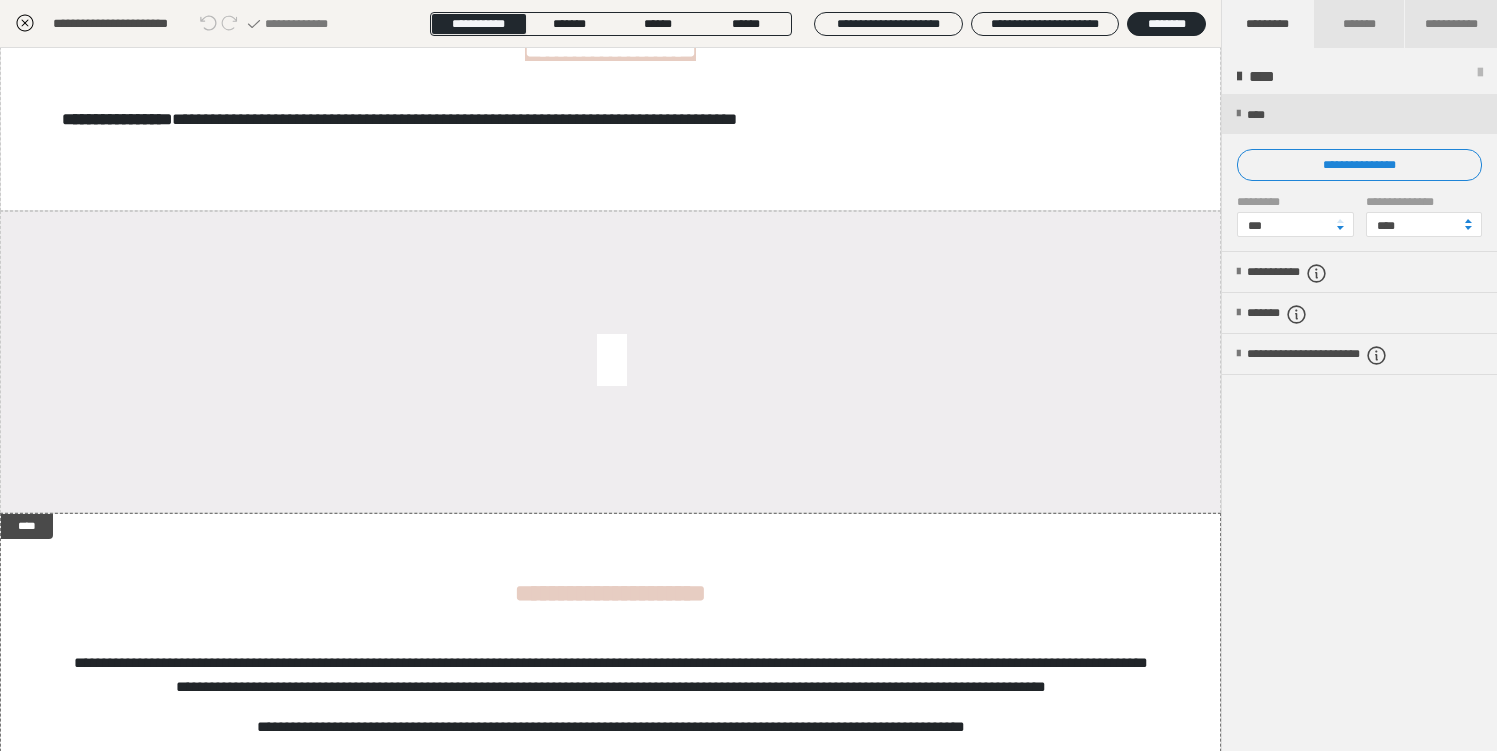 scroll, scrollTop: 0, scrollLeft: 0, axis: both 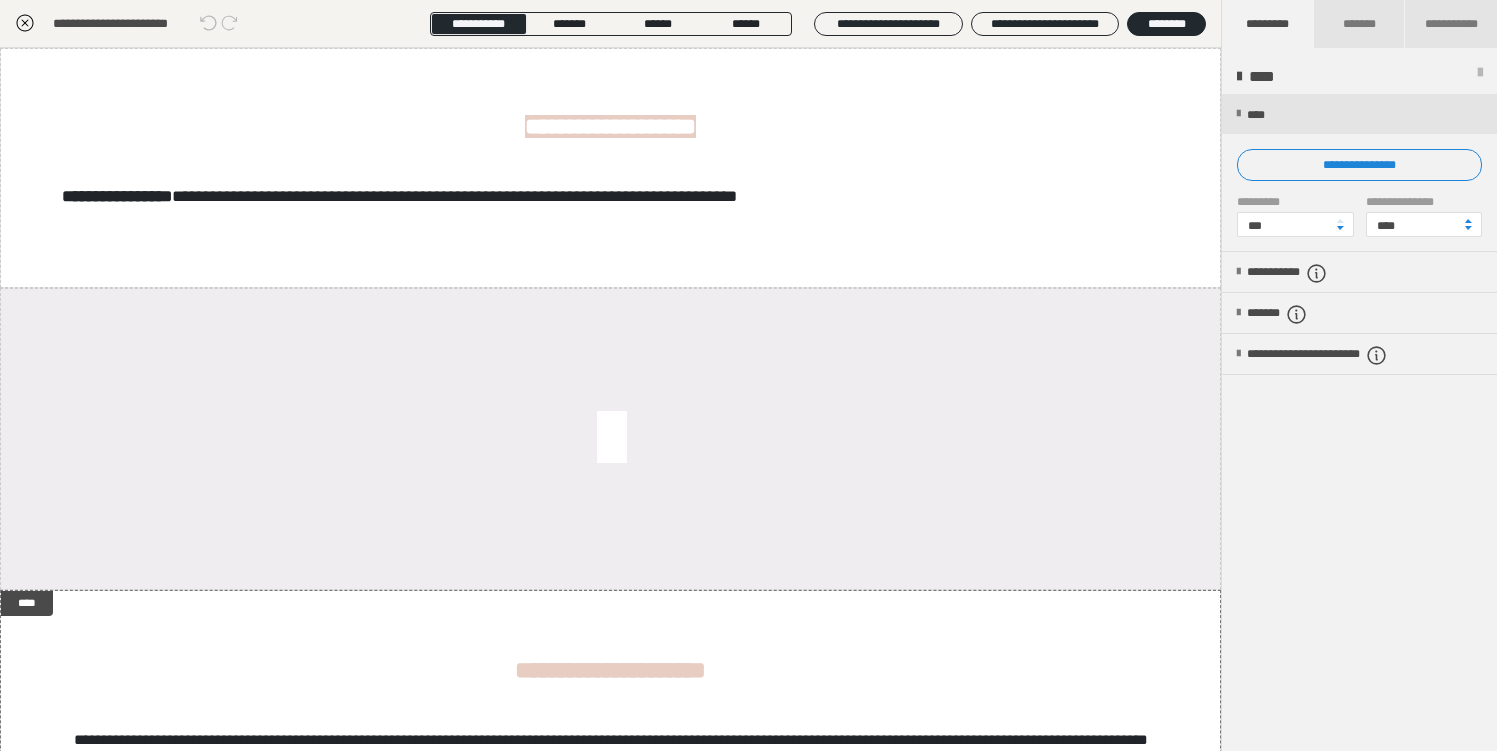 click 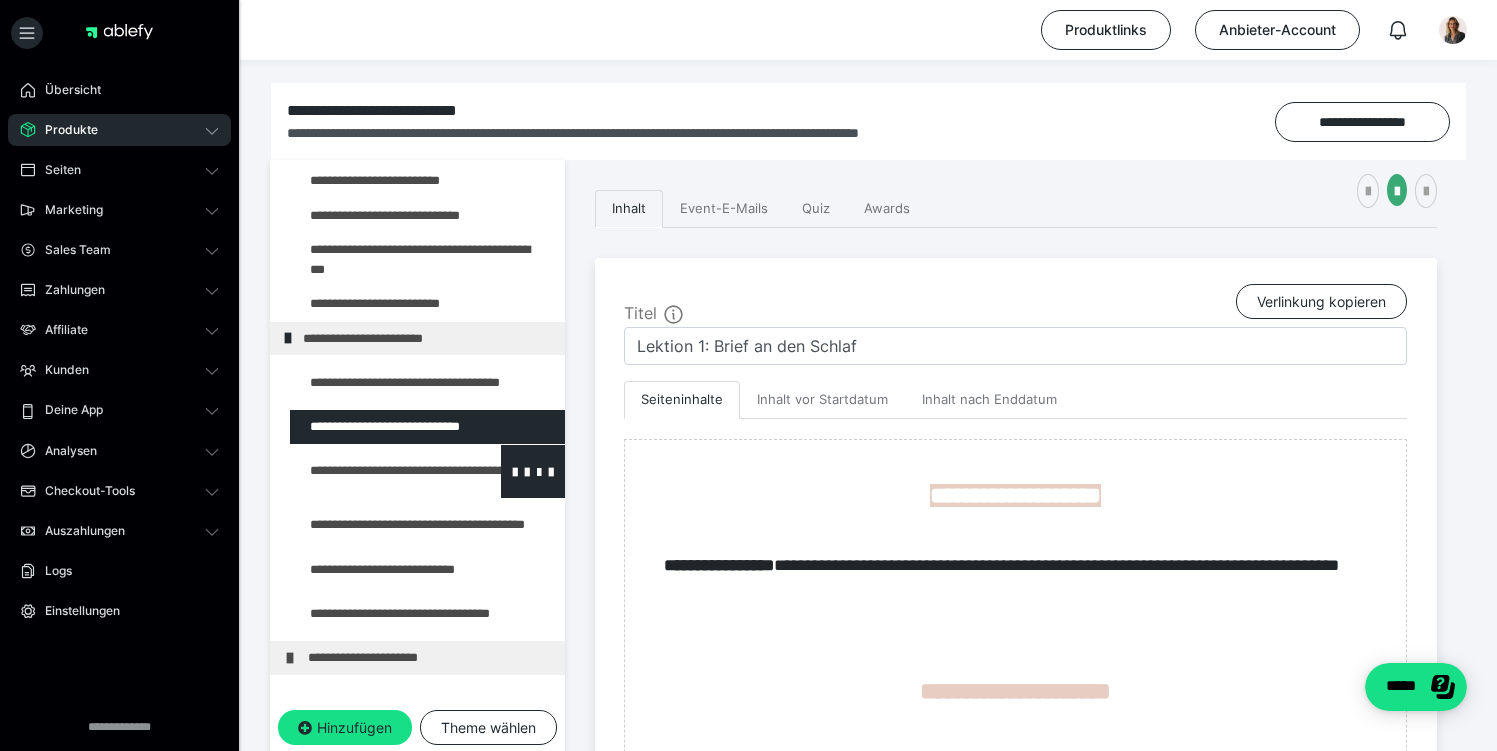 click at bounding box center [375, 471] 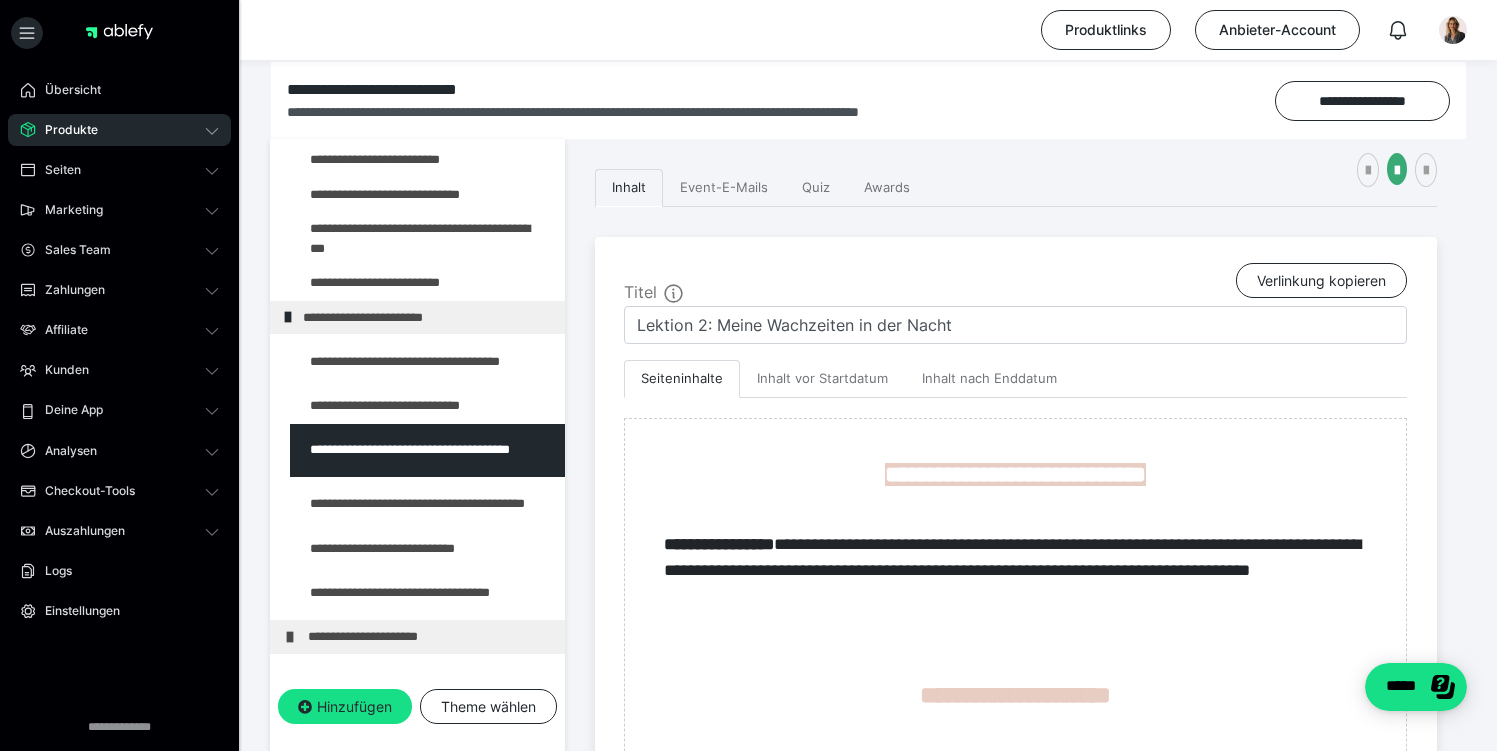 scroll, scrollTop: 212, scrollLeft: 0, axis: vertical 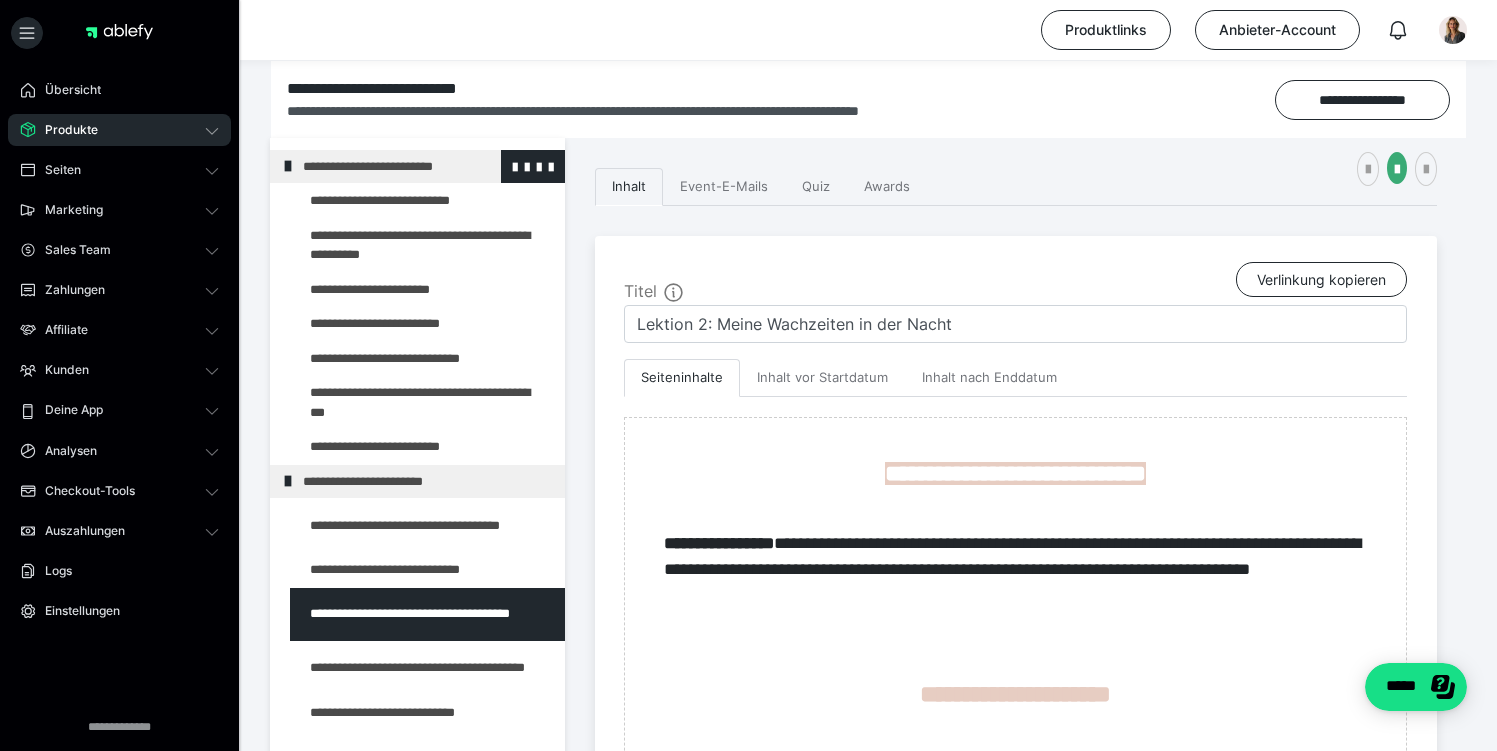 click at bounding box center [288, 166] 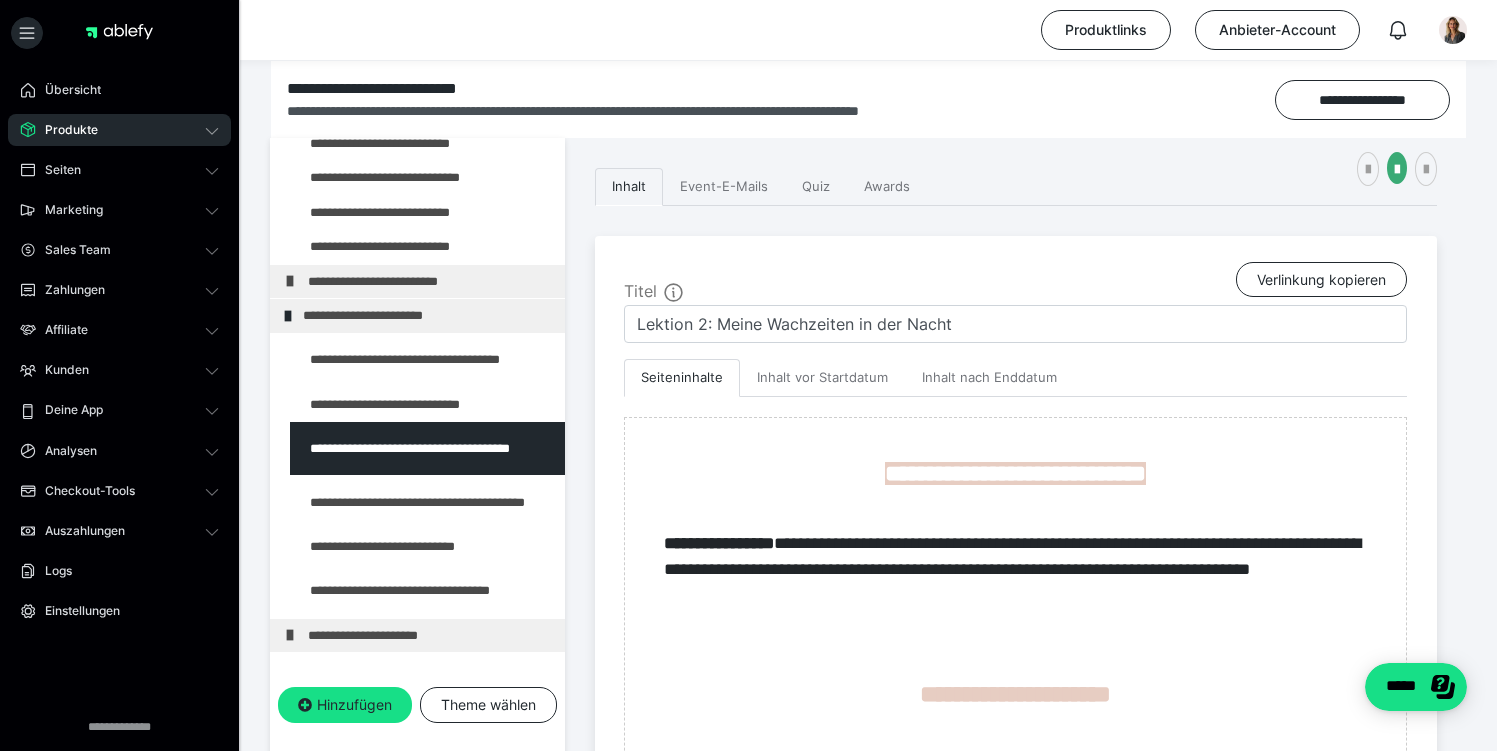 scroll, scrollTop: 222, scrollLeft: 0, axis: vertical 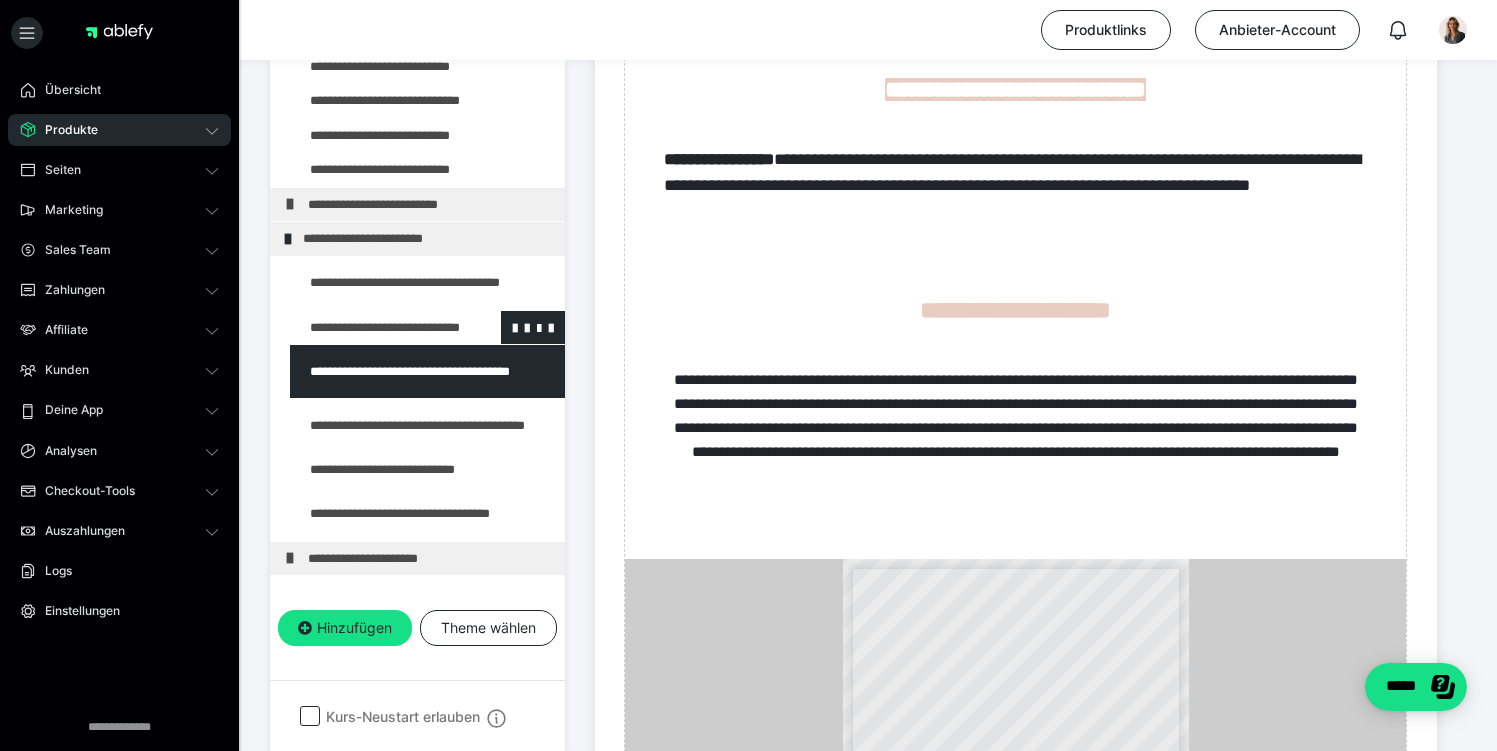 click at bounding box center (375, 328) 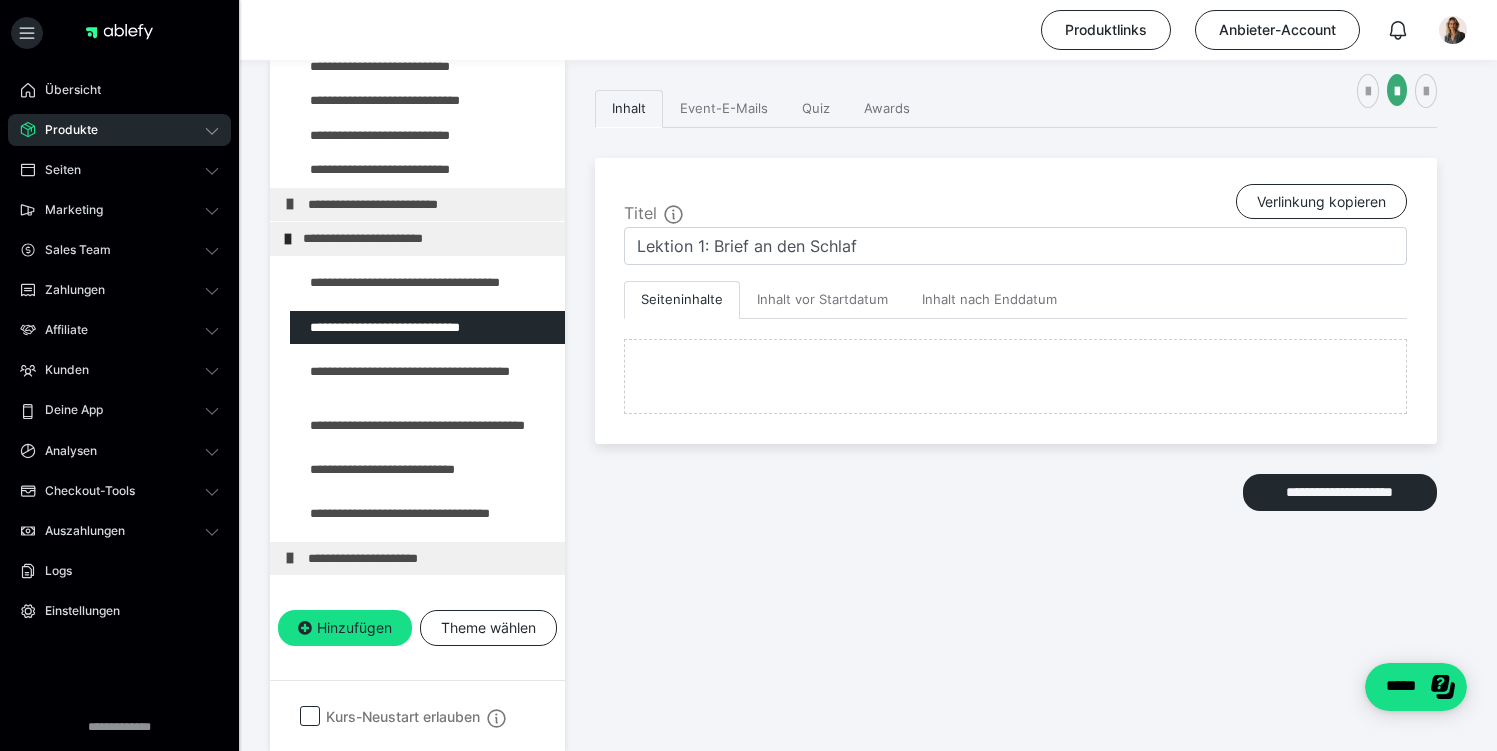 scroll, scrollTop: 596, scrollLeft: 0, axis: vertical 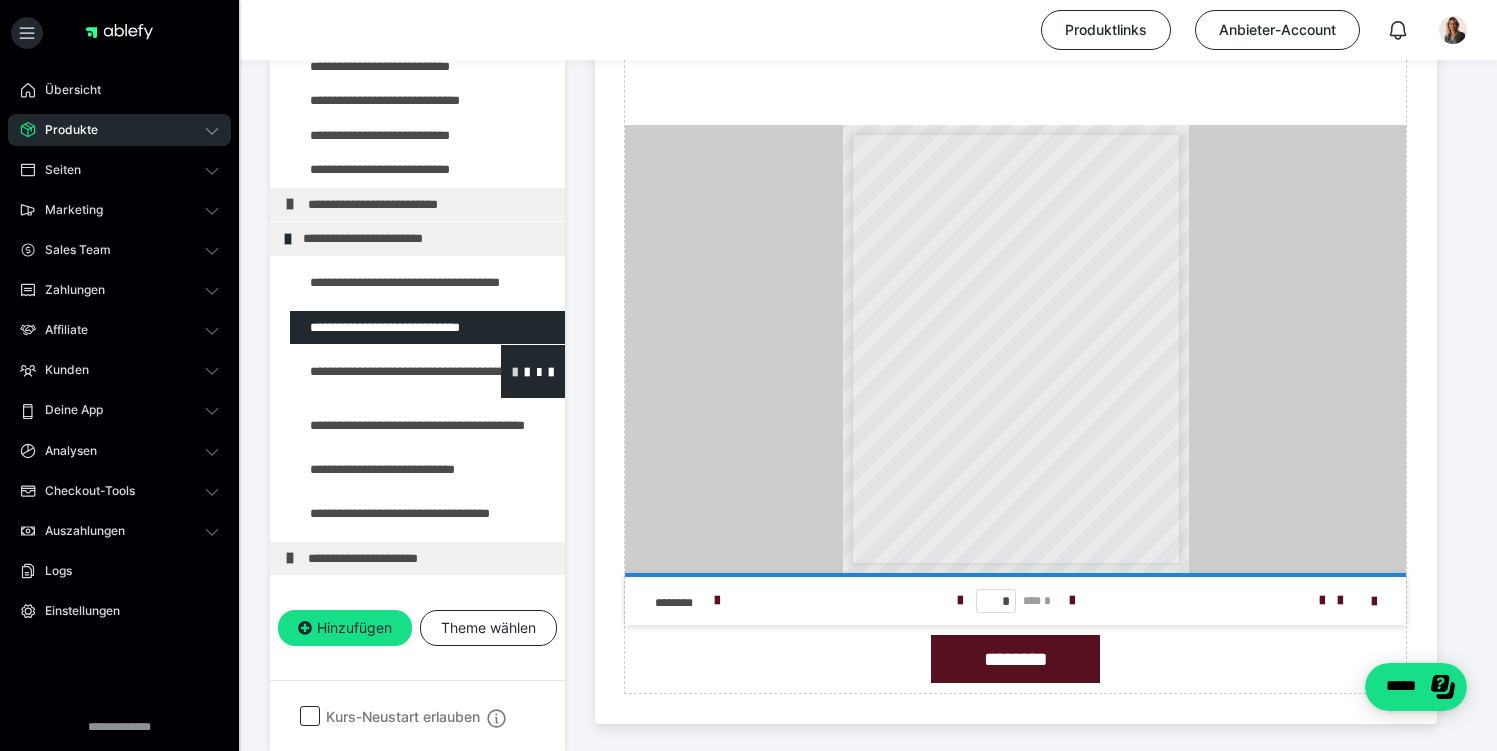 click at bounding box center [515, 371] 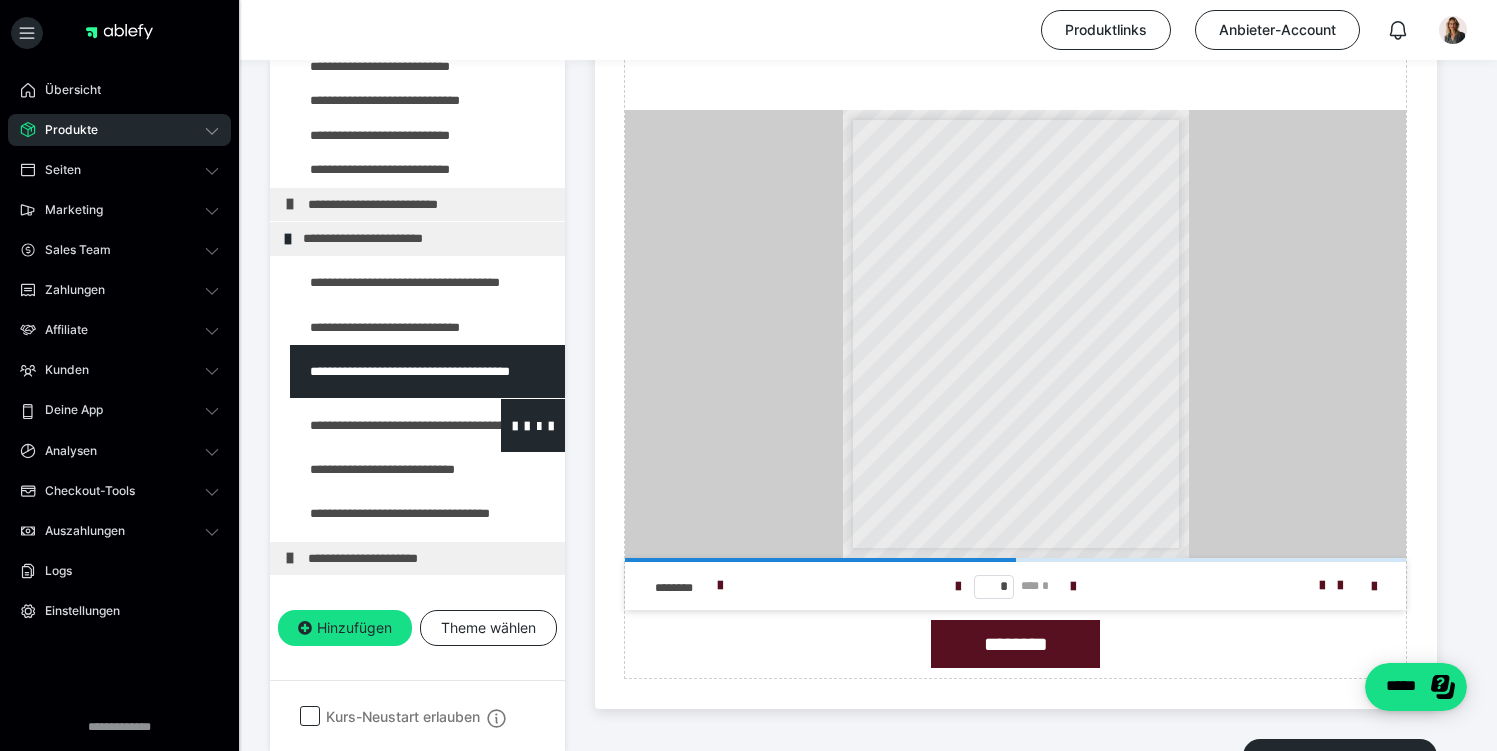 click at bounding box center (375, 425) 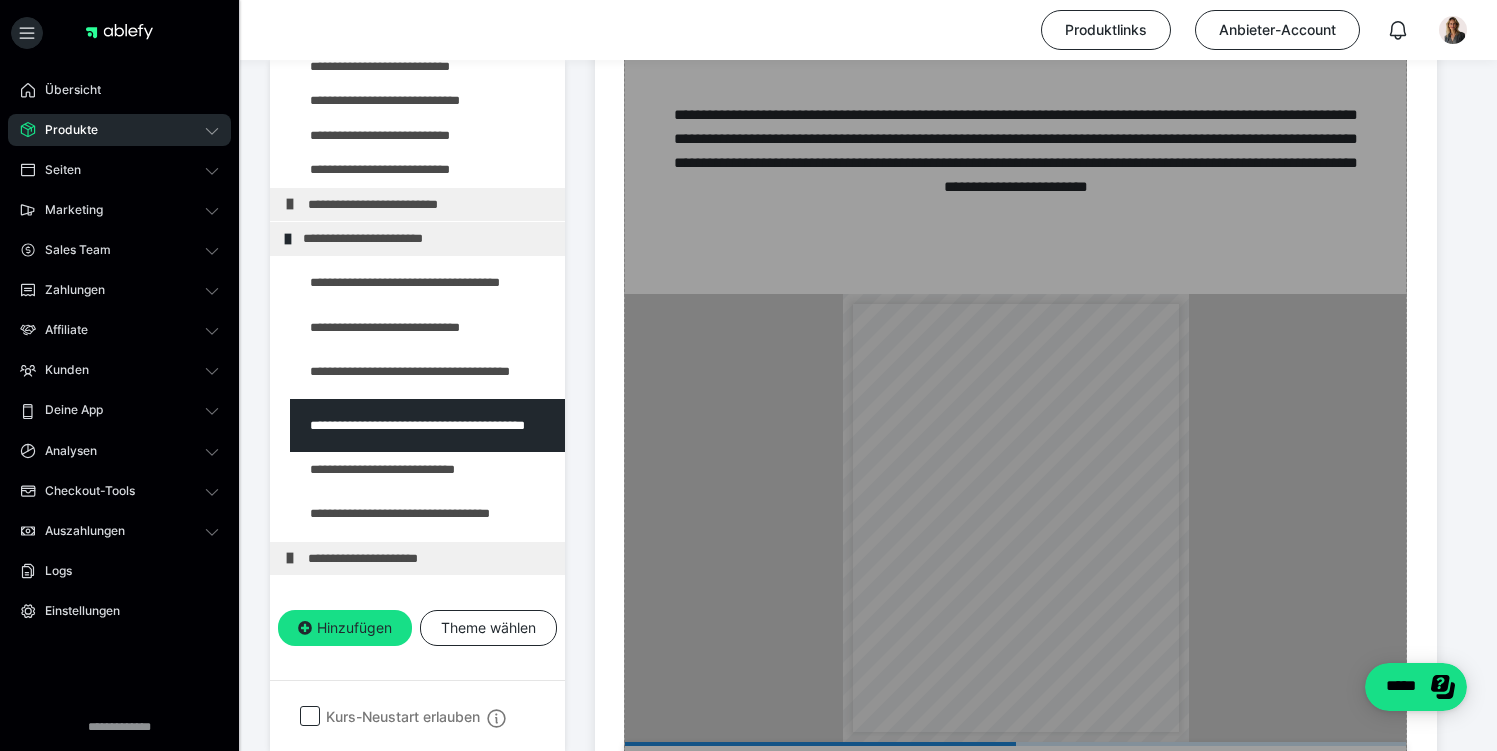 scroll, scrollTop: 871, scrollLeft: 0, axis: vertical 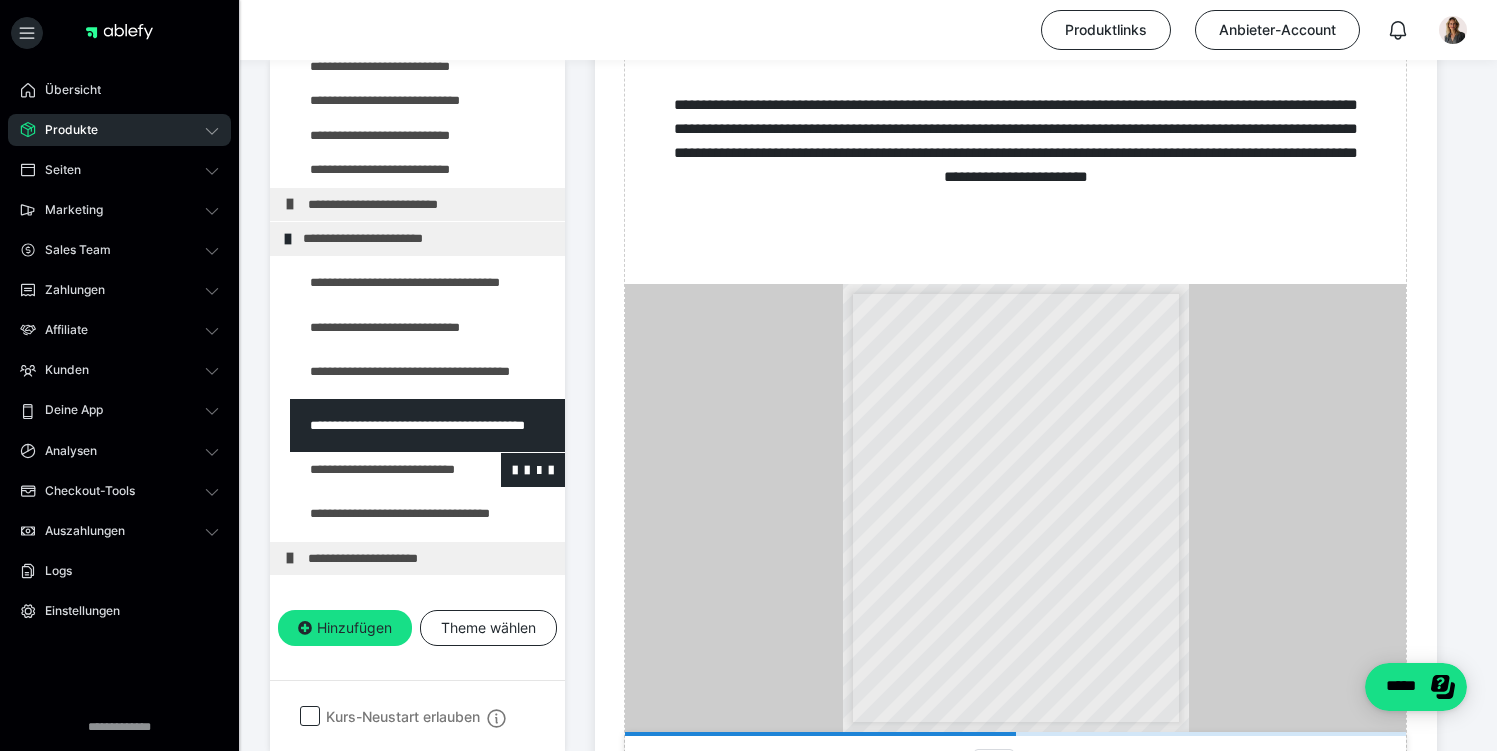 click at bounding box center (375, 470) 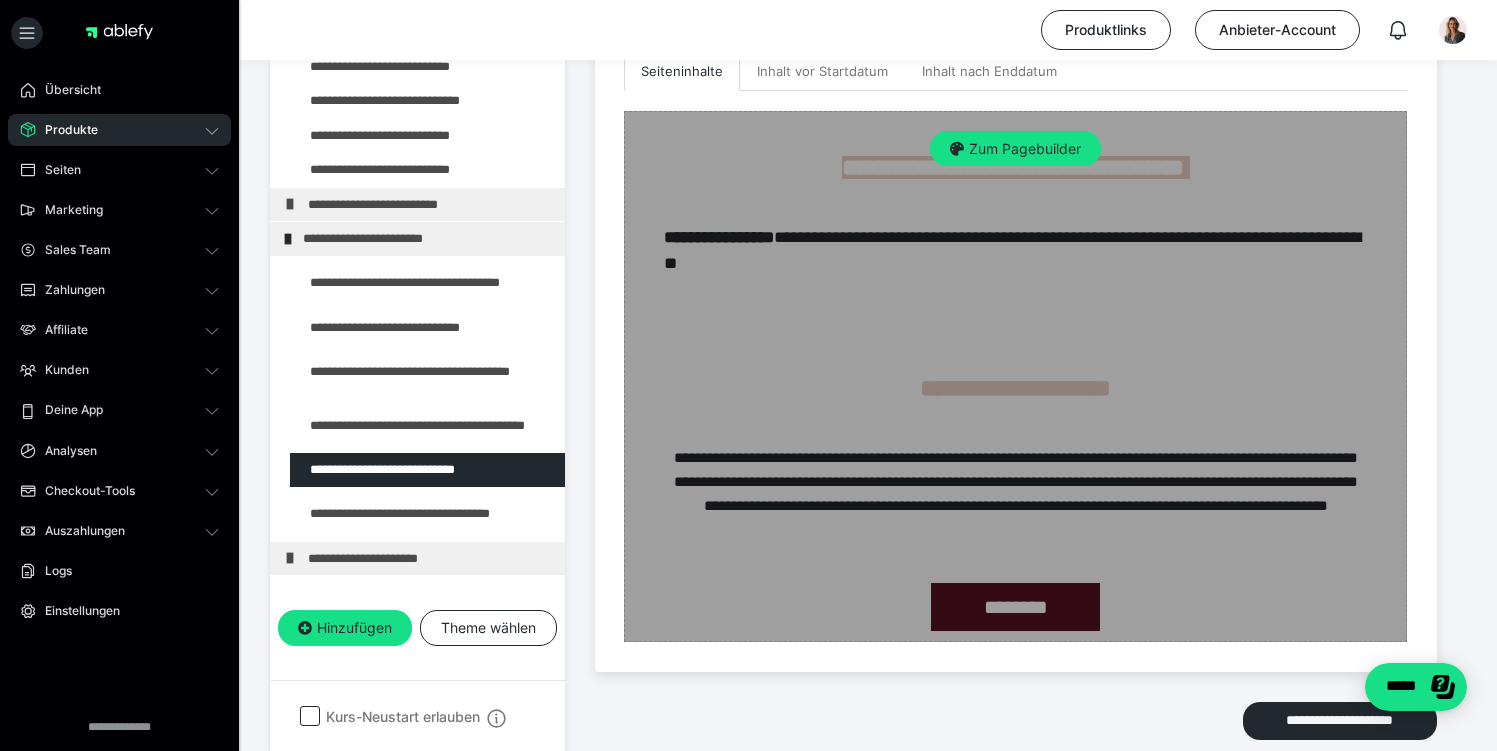scroll, scrollTop: 511, scrollLeft: 0, axis: vertical 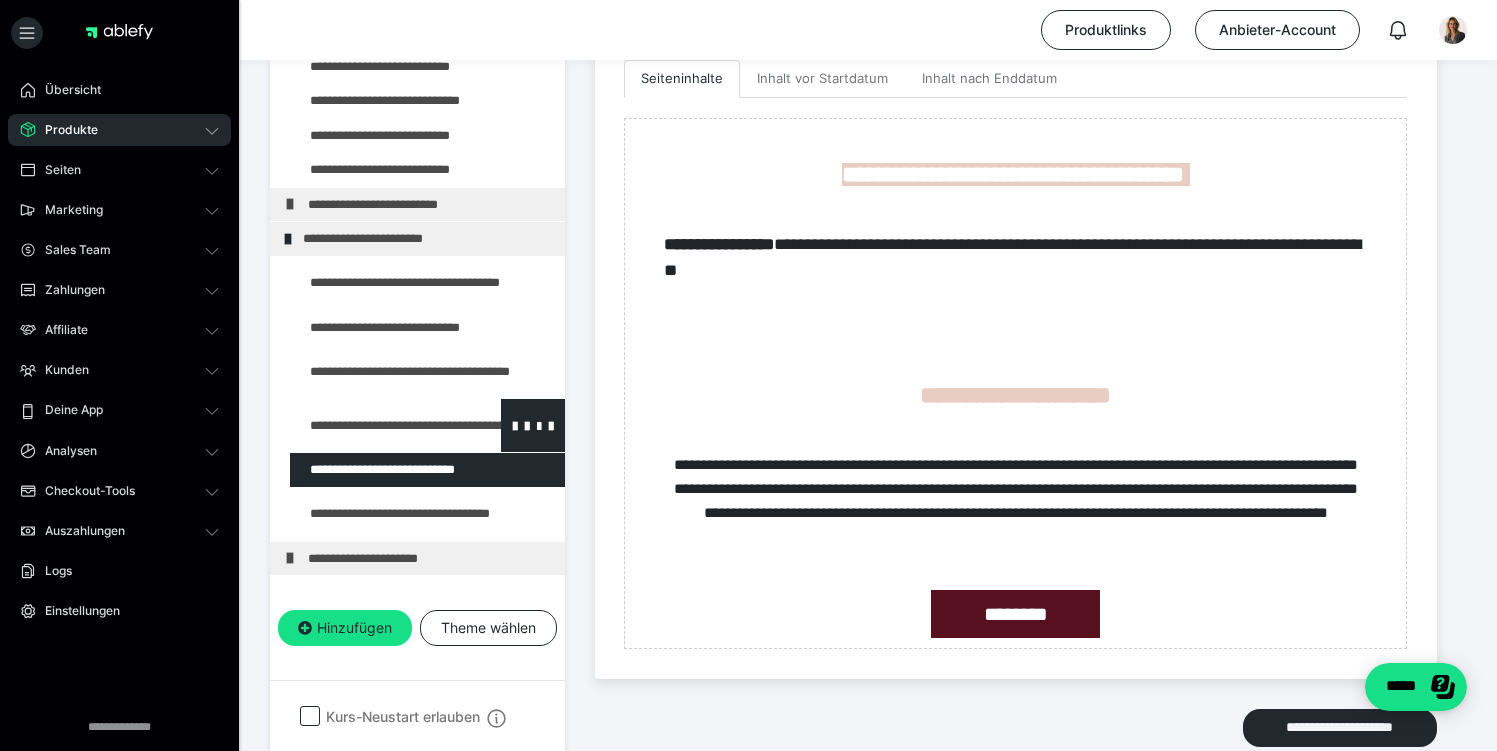 click at bounding box center (375, 425) 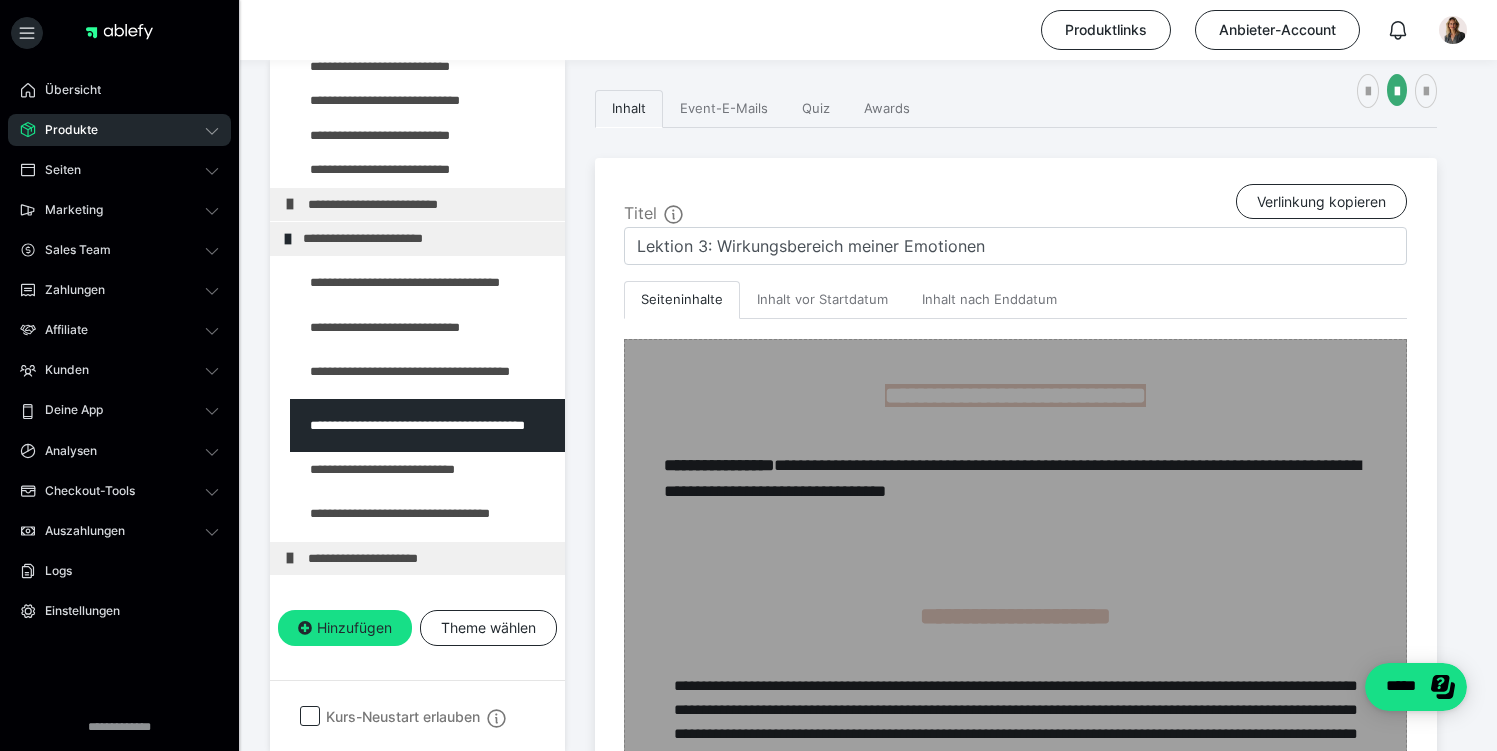 scroll, scrollTop: 511, scrollLeft: 0, axis: vertical 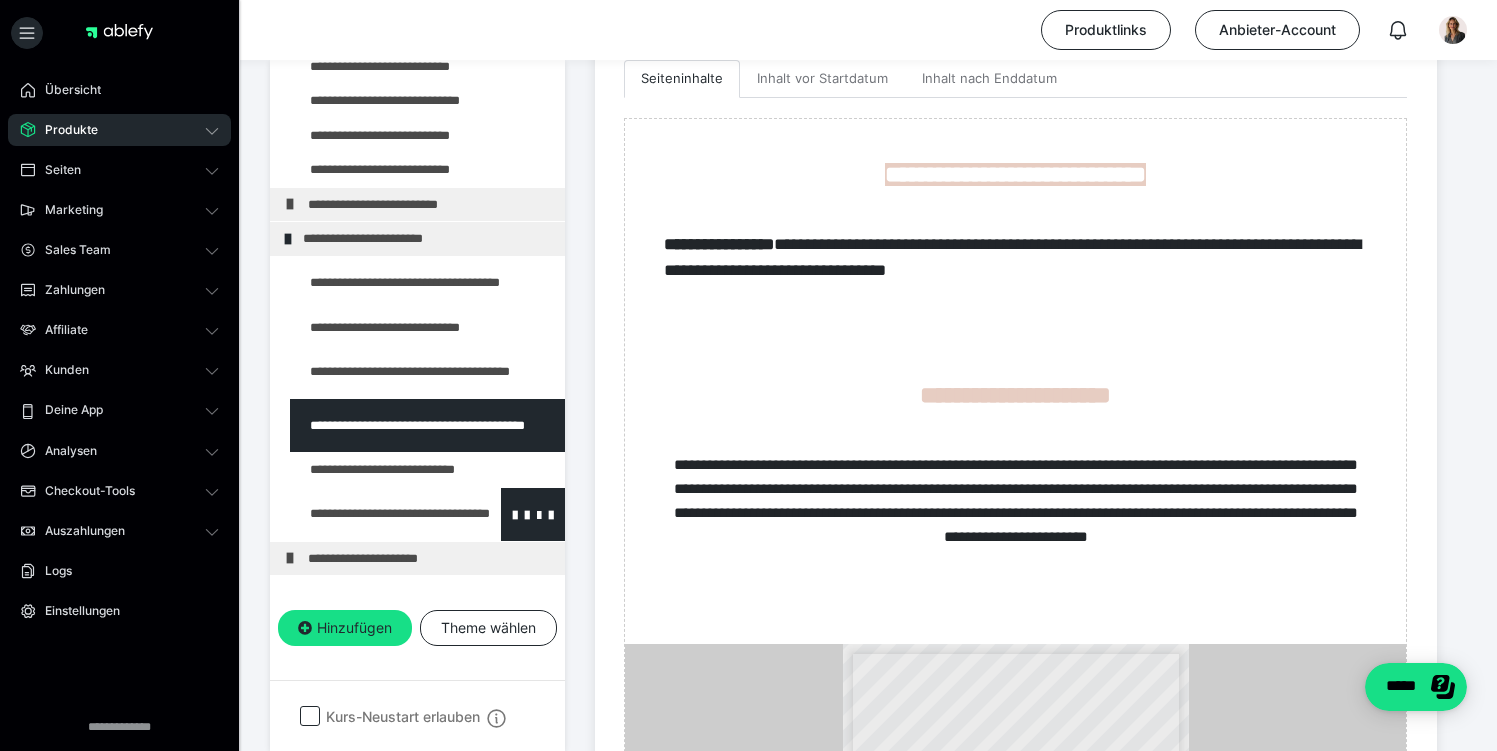click at bounding box center [375, 514] 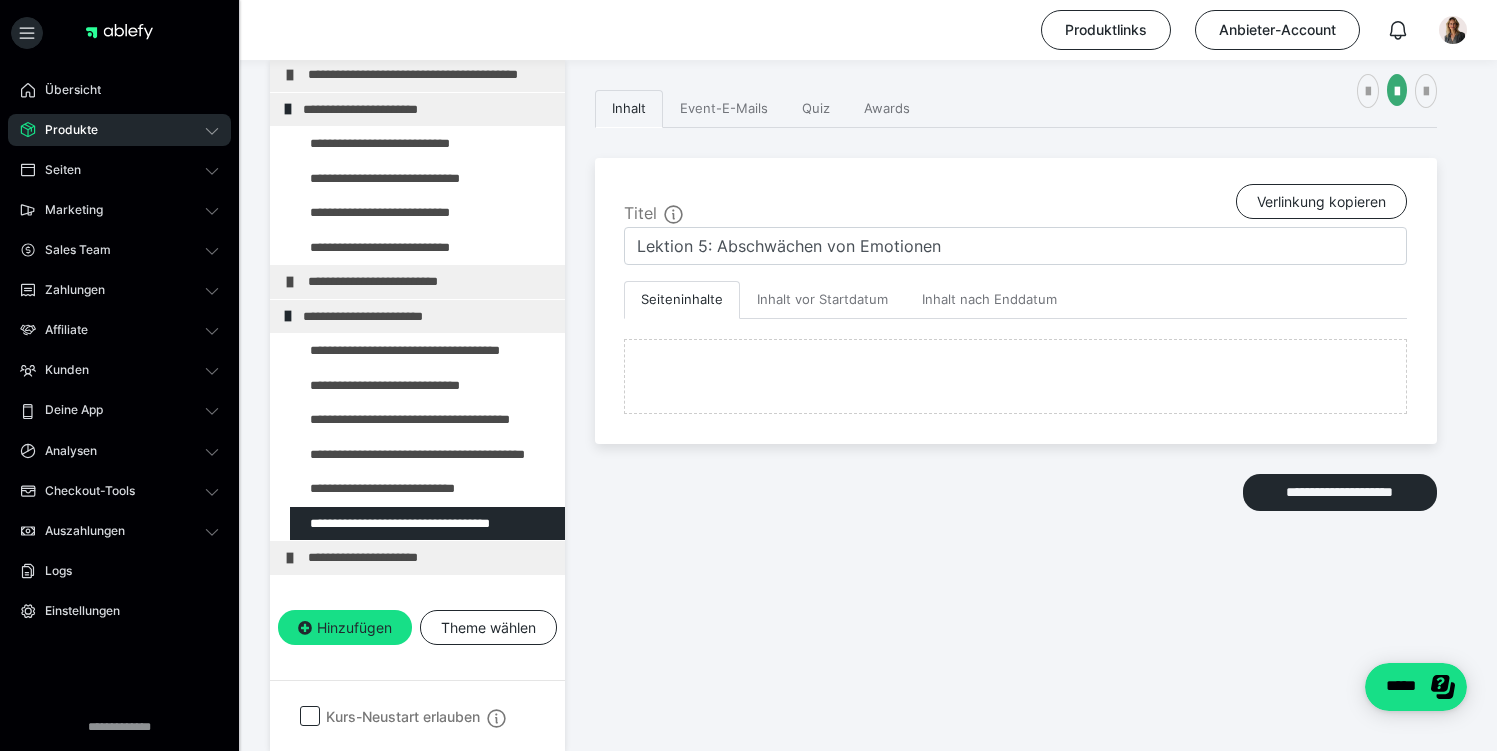 scroll, scrollTop: 511, scrollLeft: 0, axis: vertical 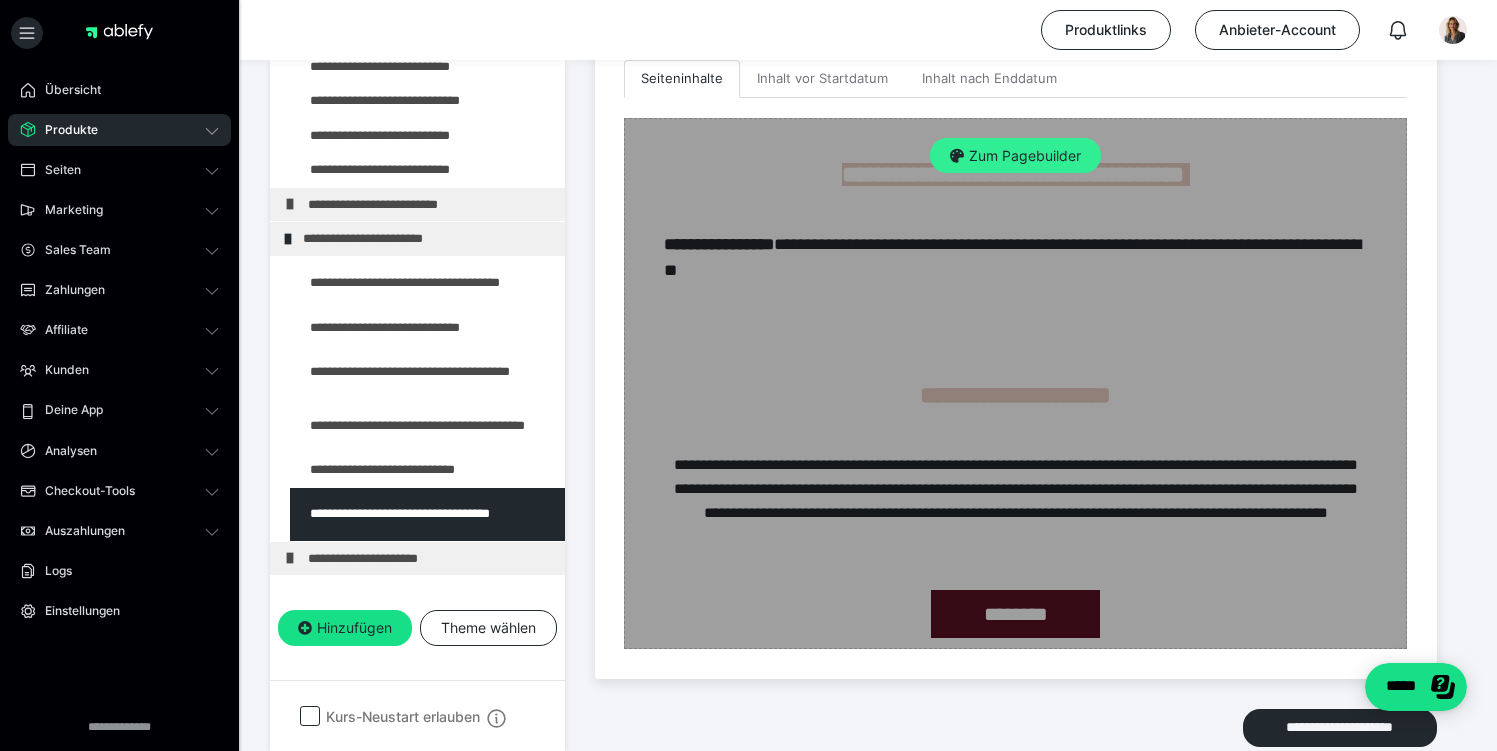 click on "Zum Pagebuilder" at bounding box center [1015, 156] 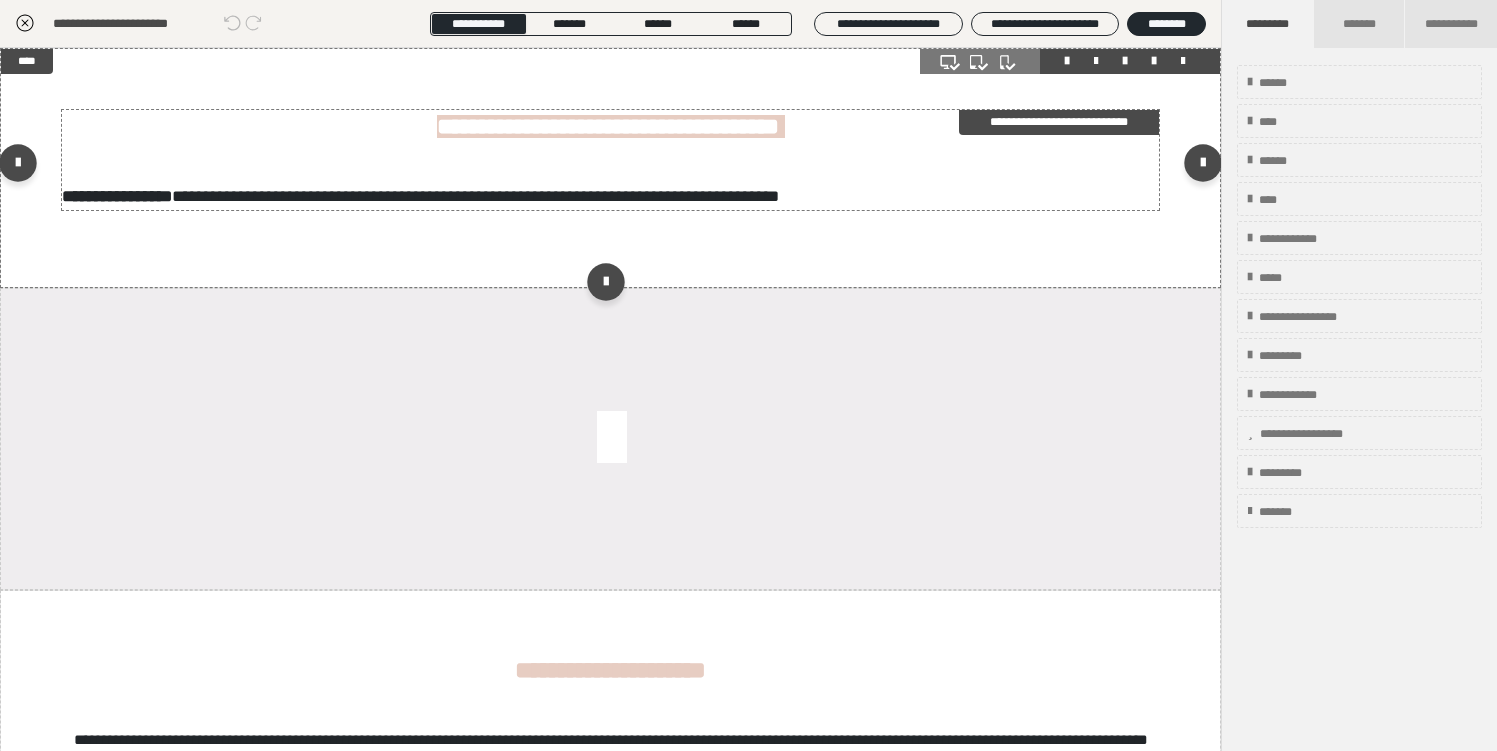 click on "**********" at bounding box center [1059, 122] 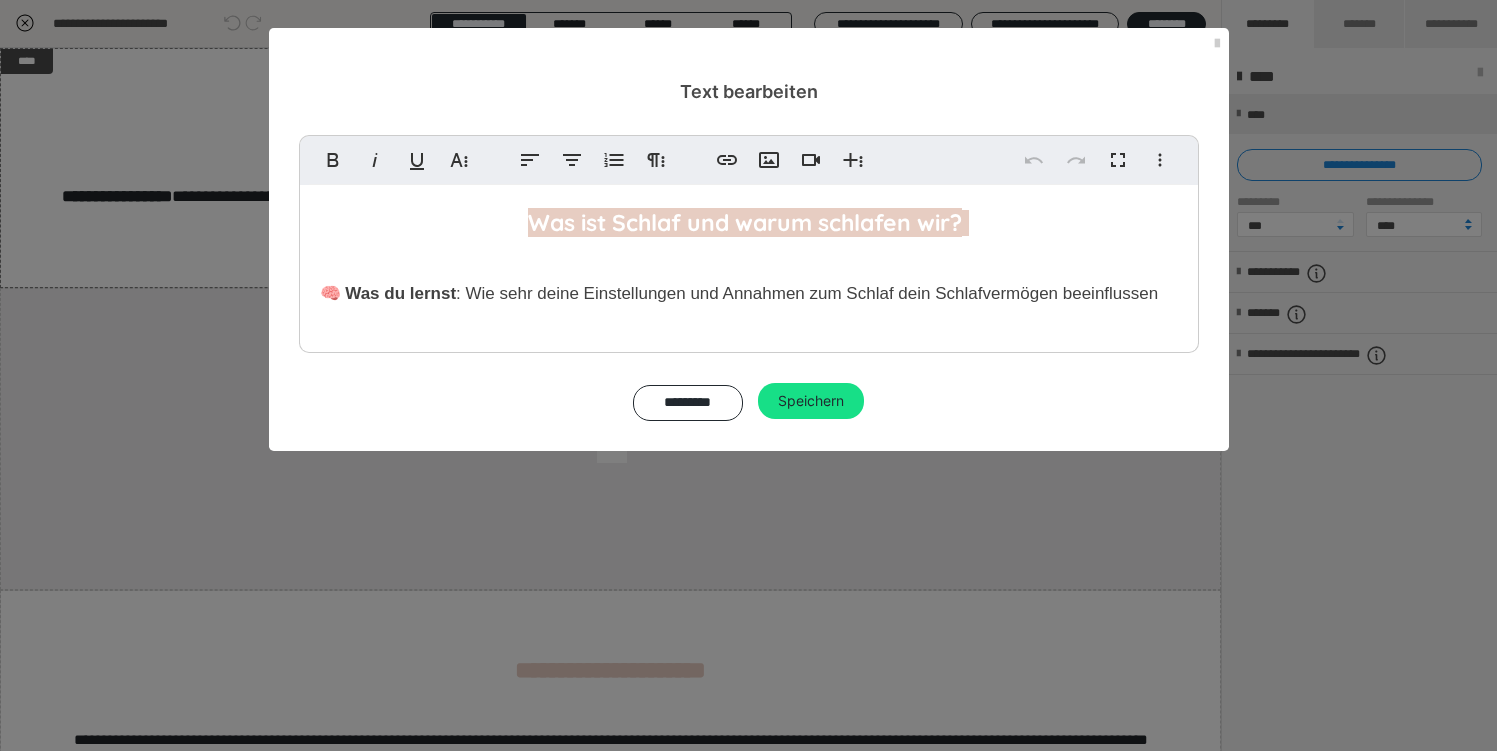click on "Was ist Schlaf und warum schlafen wir?" at bounding box center (745, 222) 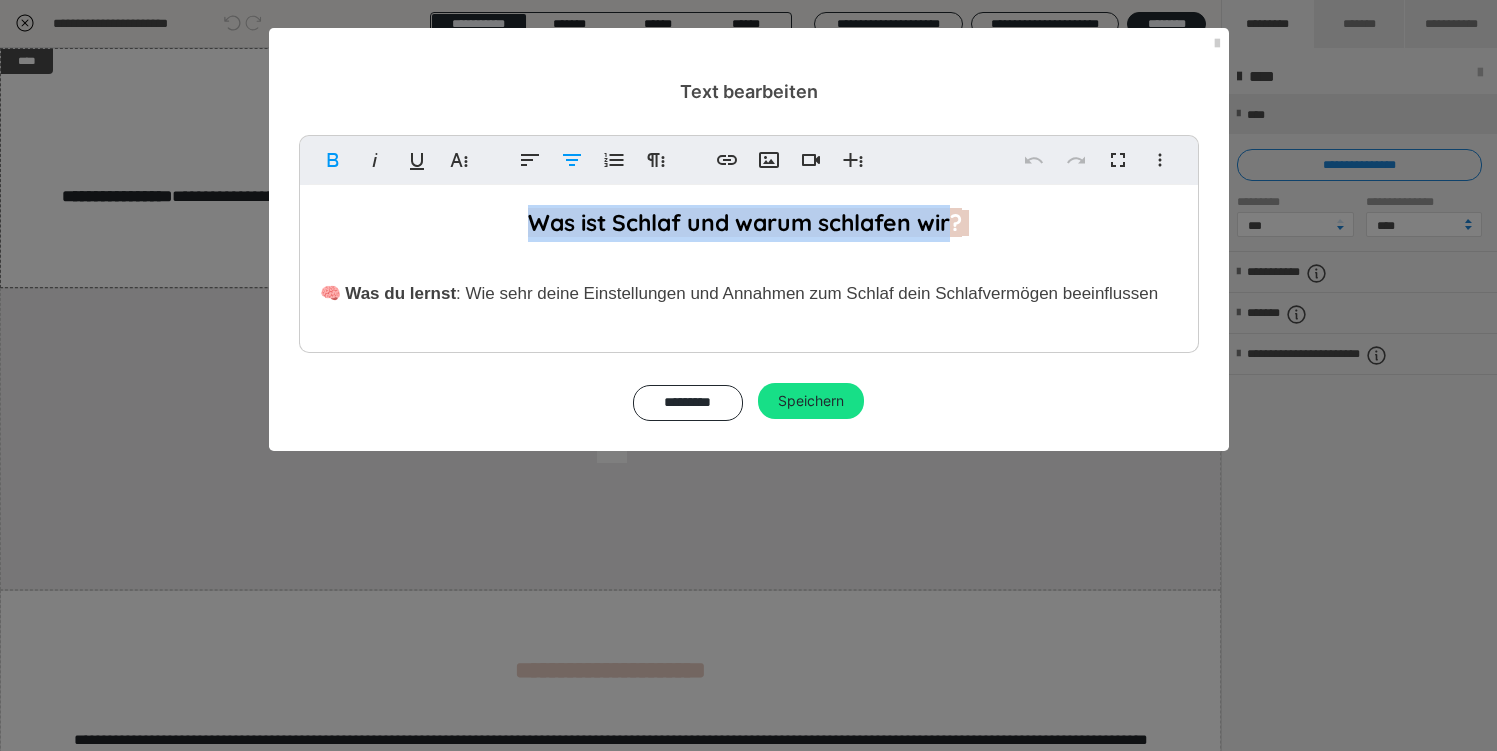 drag, startPoint x: 647, startPoint y: 224, endPoint x: 958, endPoint y: 232, distance: 311.10287 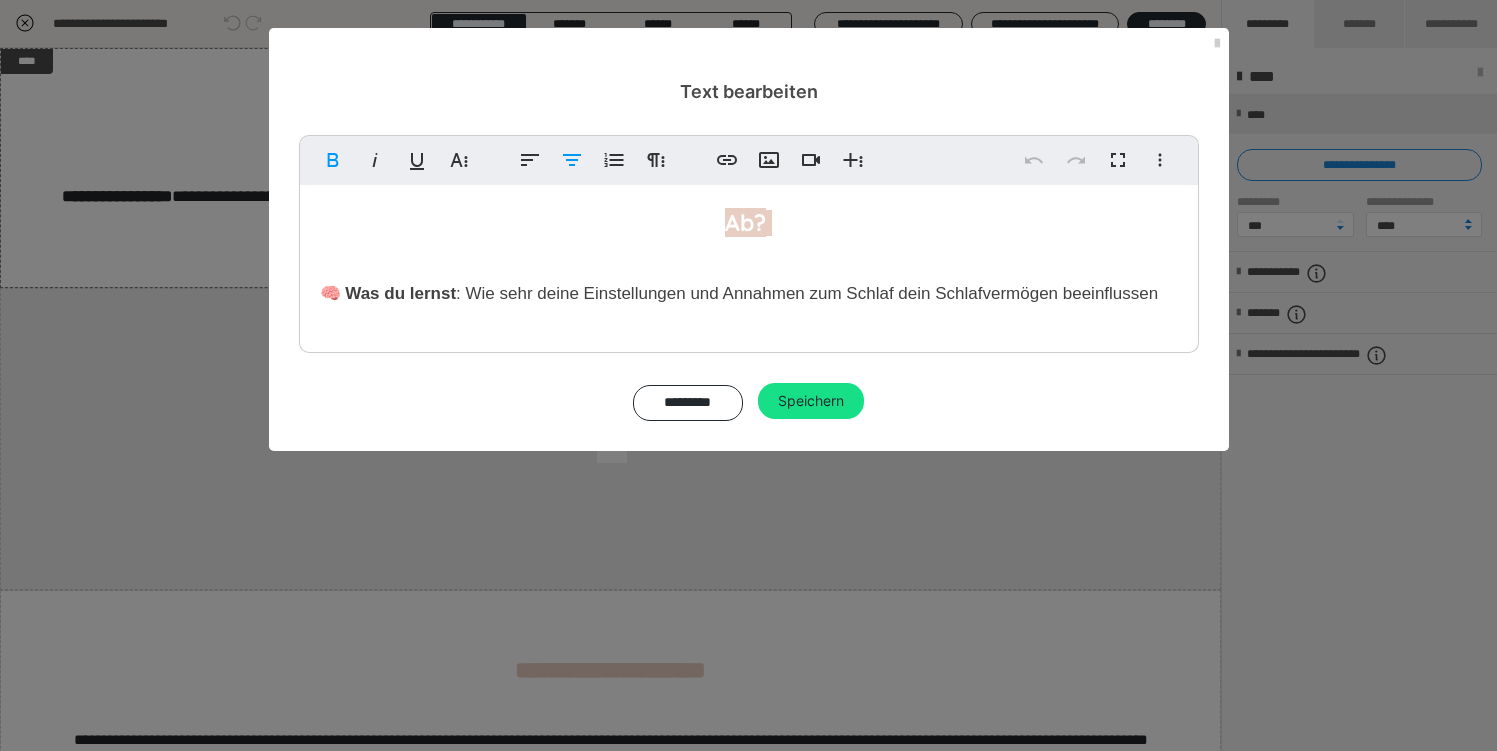 type 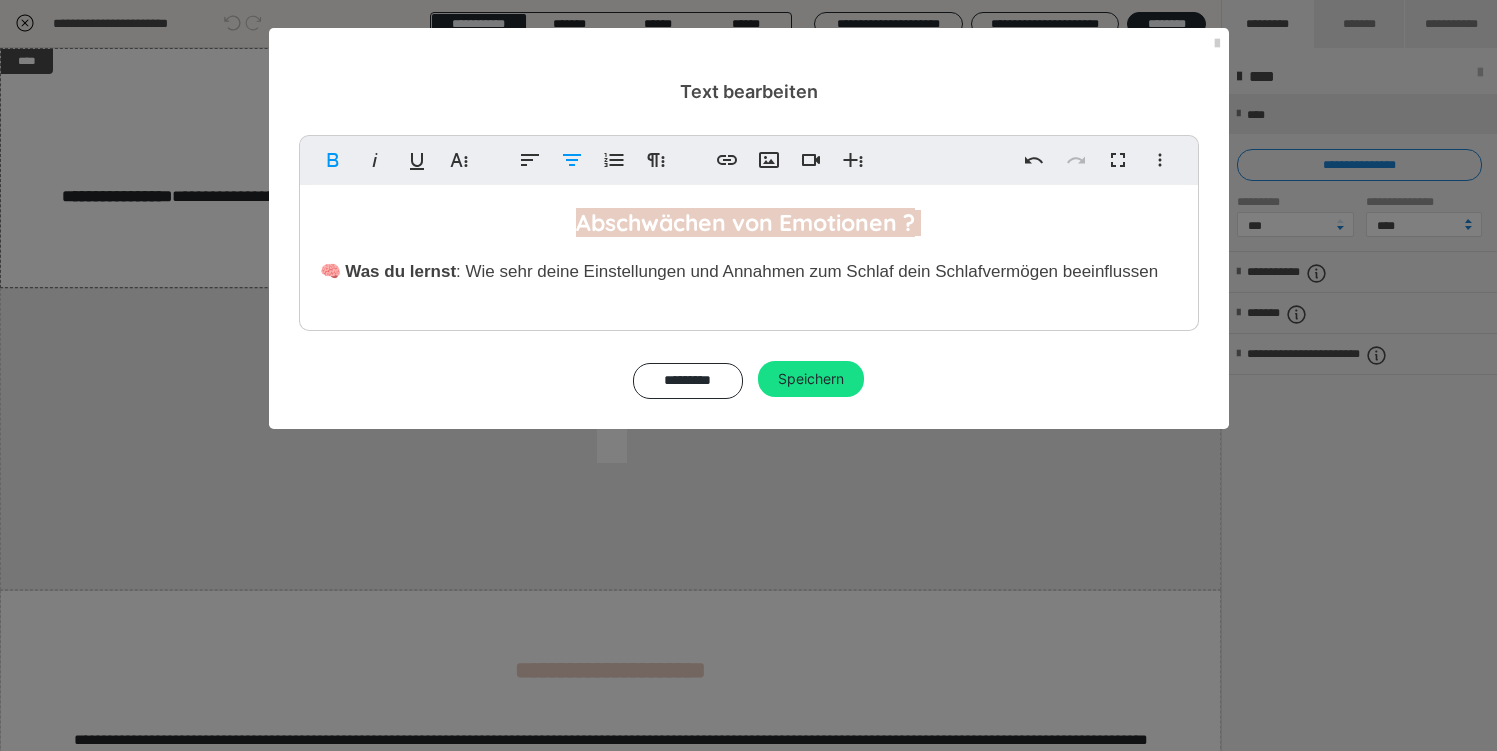 click at bounding box center [918, 223] 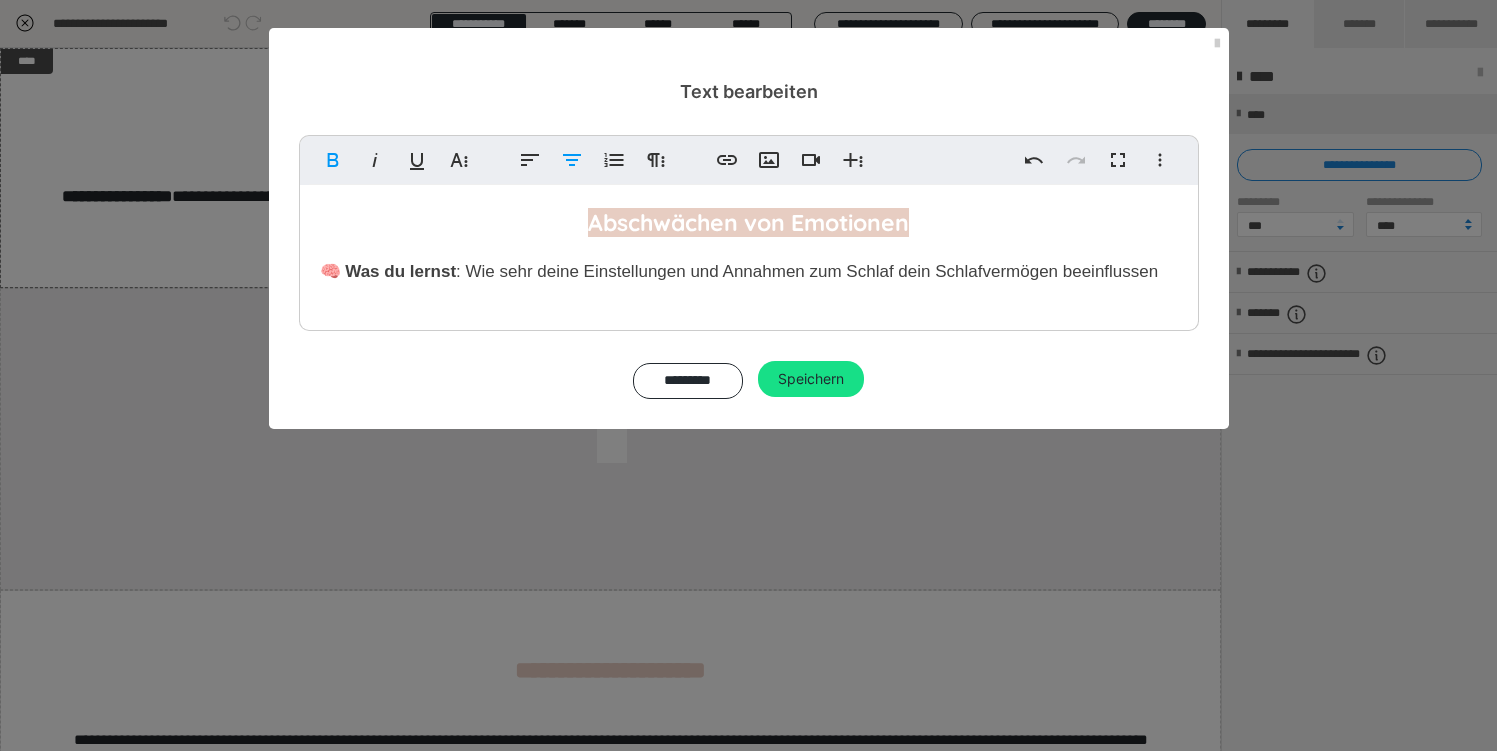 click on "Abschwächen von Emotionen ​ 🧠 Was du lernst : Wie sehr deine Einstellungen und Annahmen zum Schlaf dein Schlafvermögen beeinflussen" at bounding box center (749, 253) 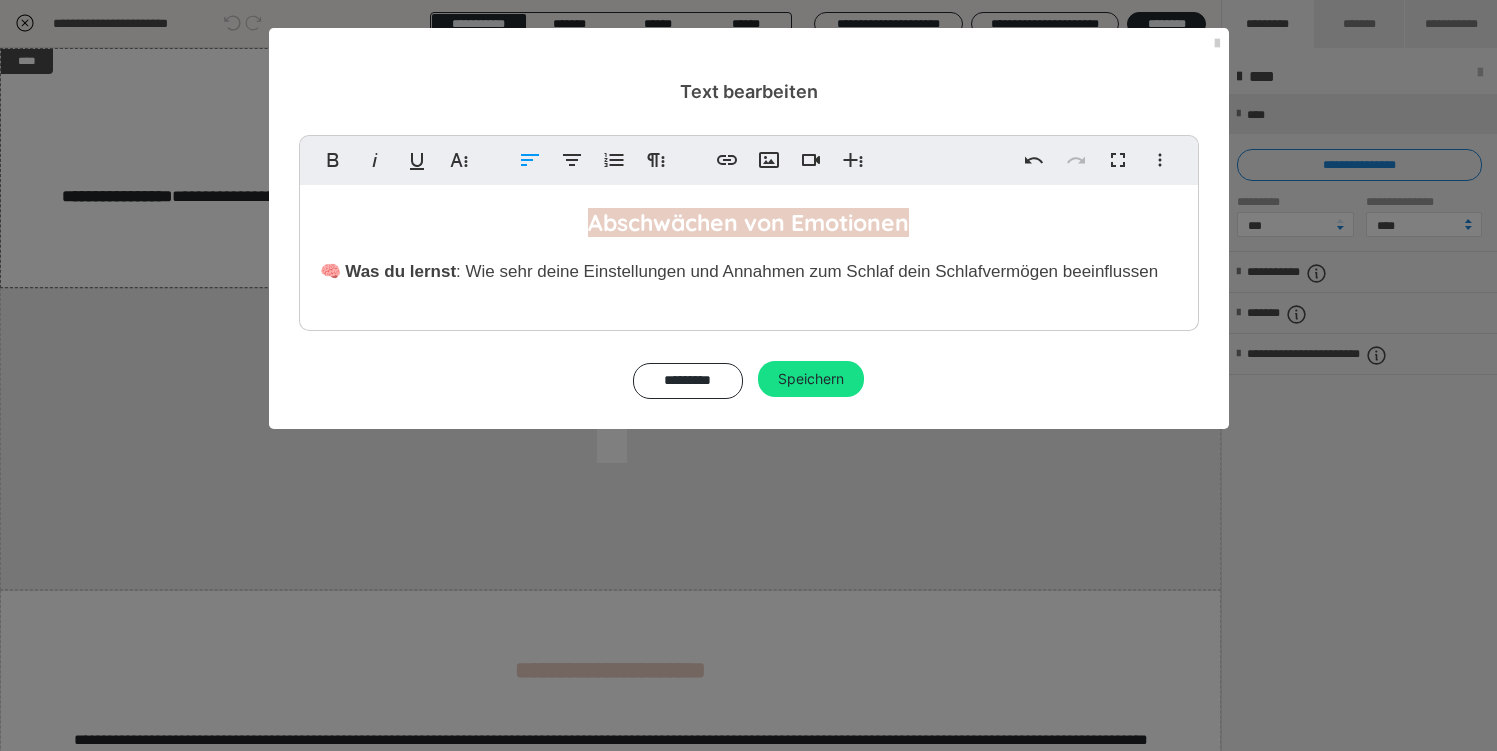 click on ": Wie sehr deine Einstellungen und Annahmen zum Schlaf dein Schlafvermögen beeinflussen" at bounding box center (807, 271) 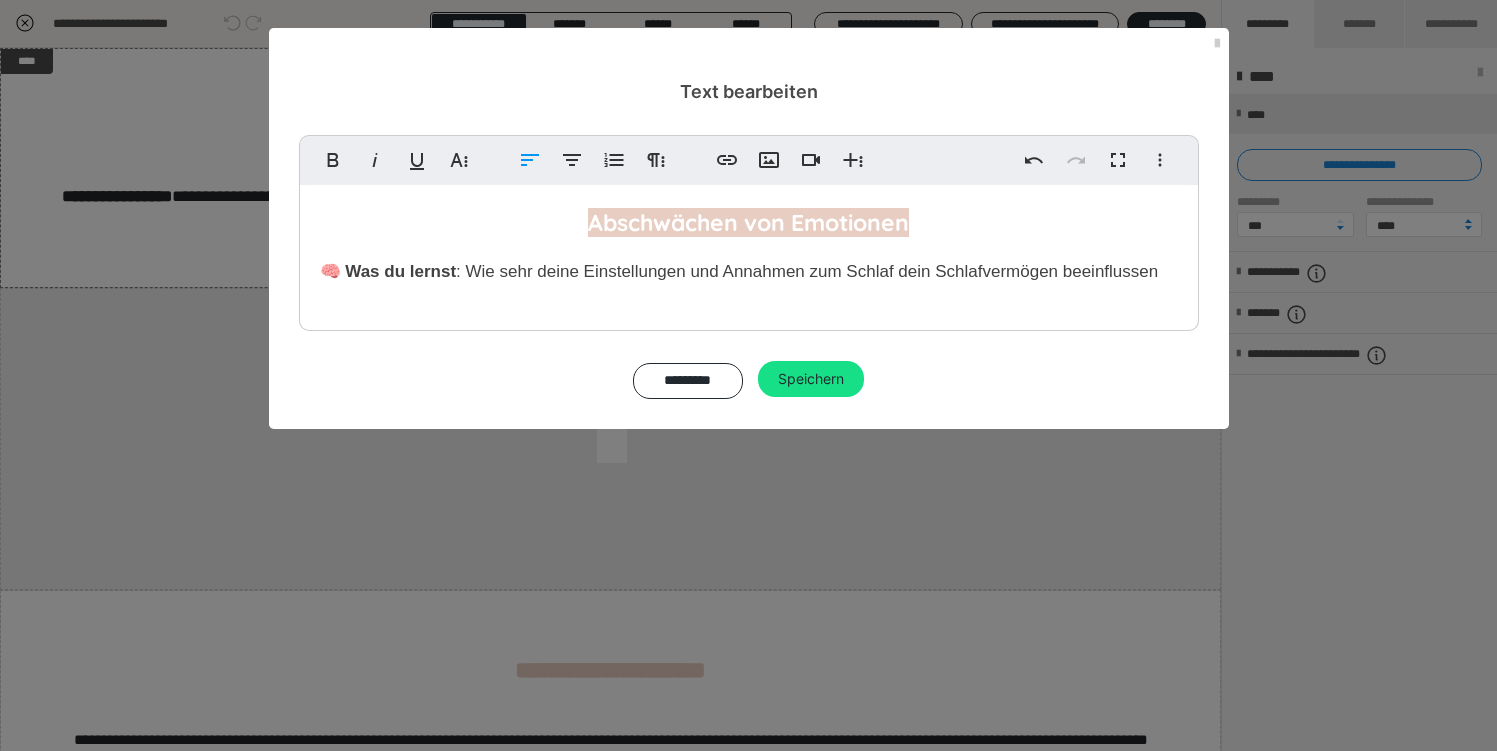 drag, startPoint x: 464, startPoint y: 272, endPoint x: 1159, endPoint y: 267, distance: 695.018 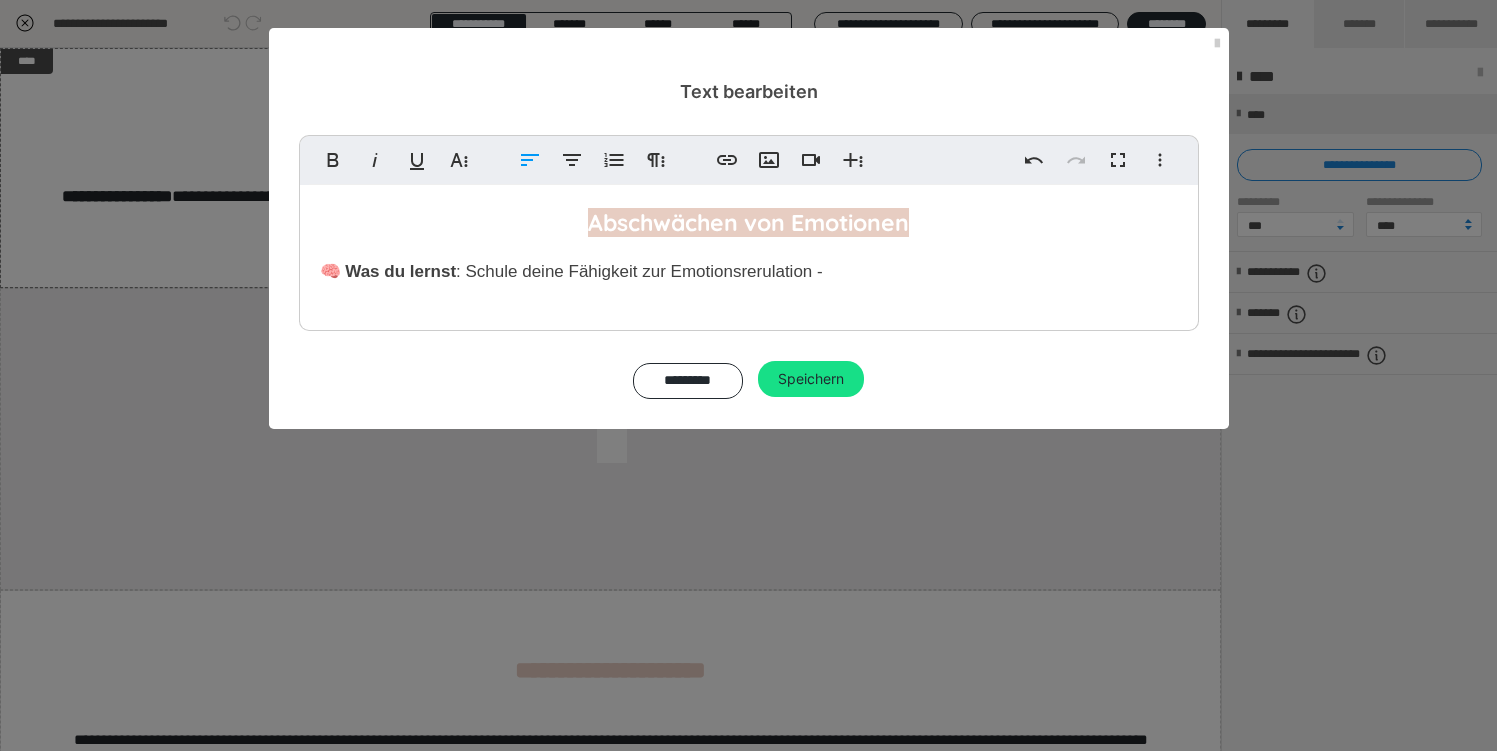 click on ": Schule deine Fähigkeit zur Emotionsrerulation -" at bounding box center [639, 271] 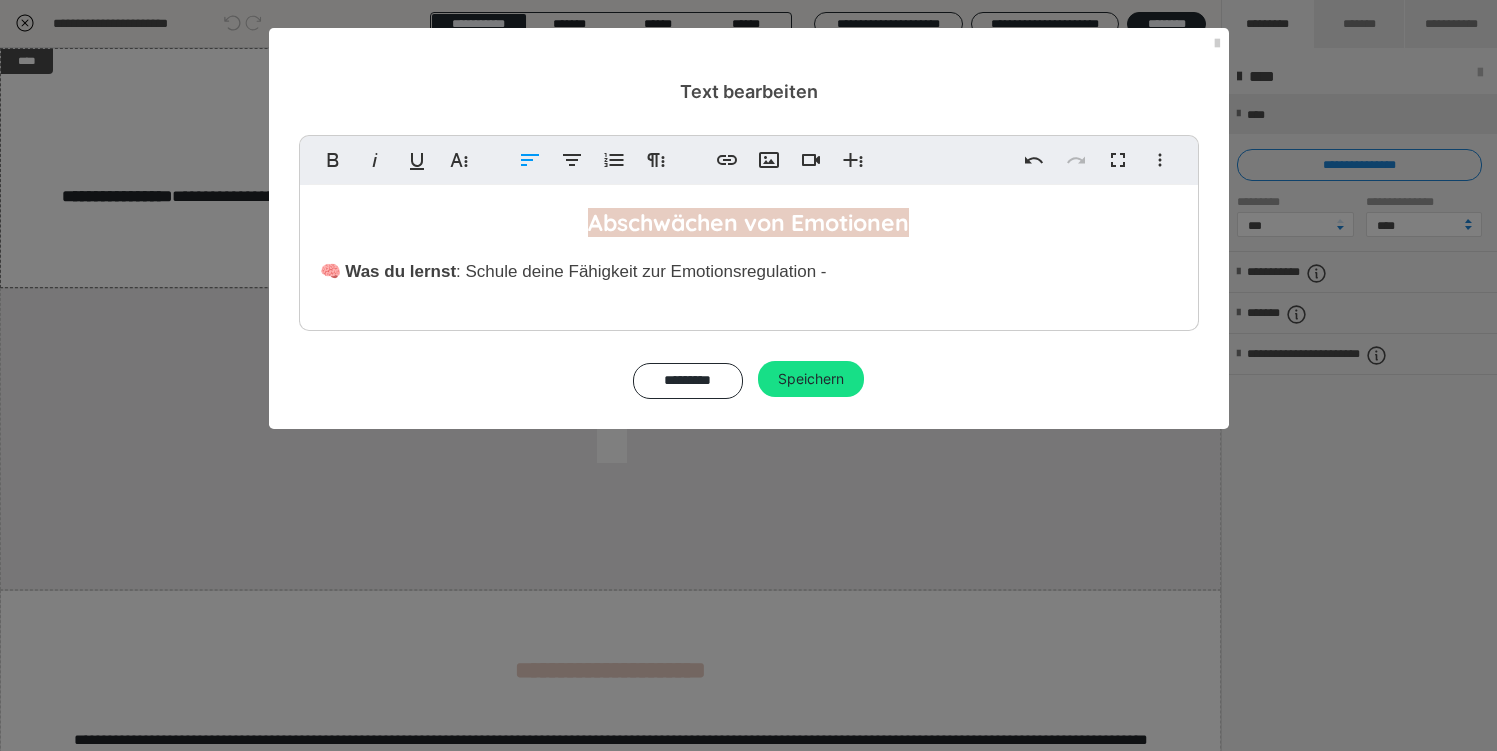 click on "🧠 Was du lernst : Schule deine Fähigkeit zur Emotionsregulation -" at bounding box center (749, 271) 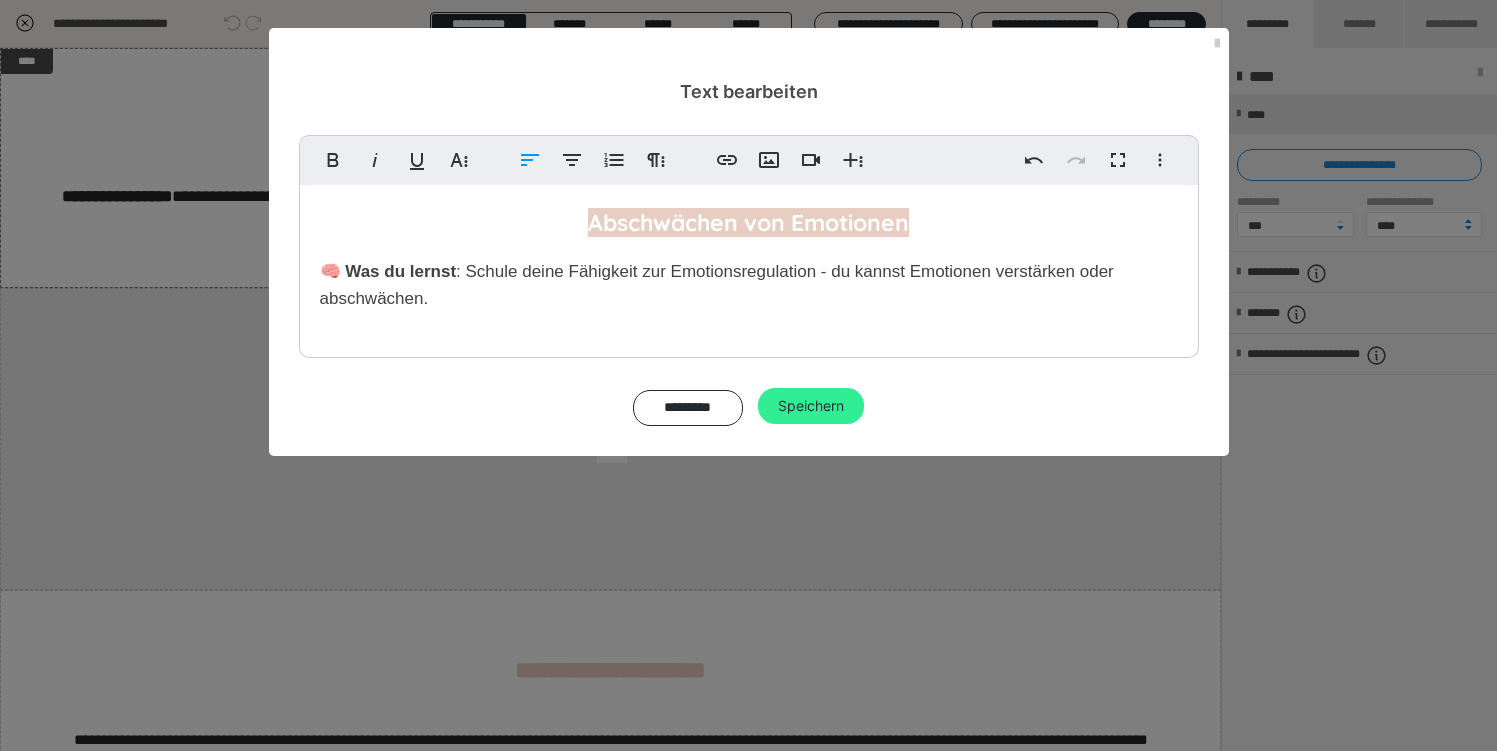 click on "Speichern" at bounding box center (811, 406) 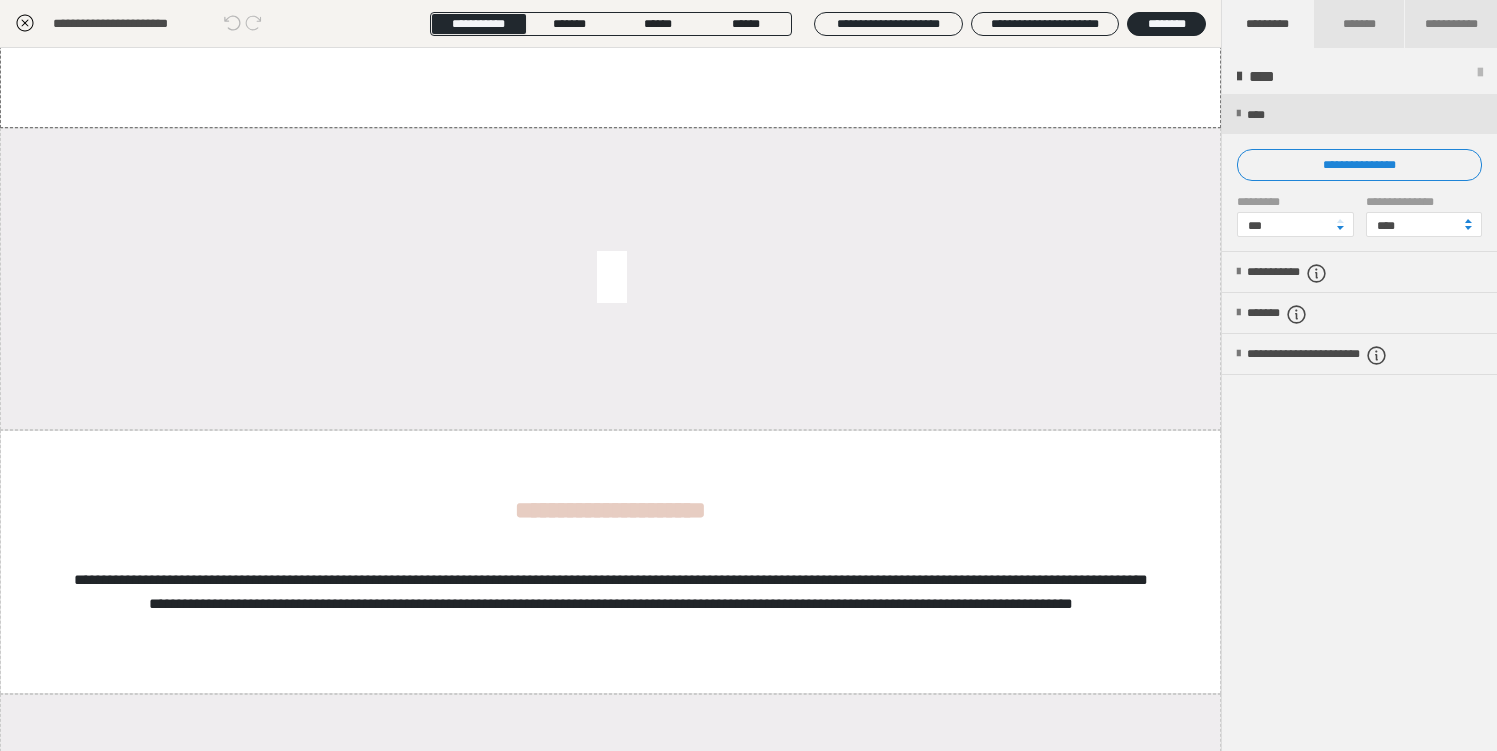 scroll, scrollTop: 170, scrollLeft: 0, axis: vertical 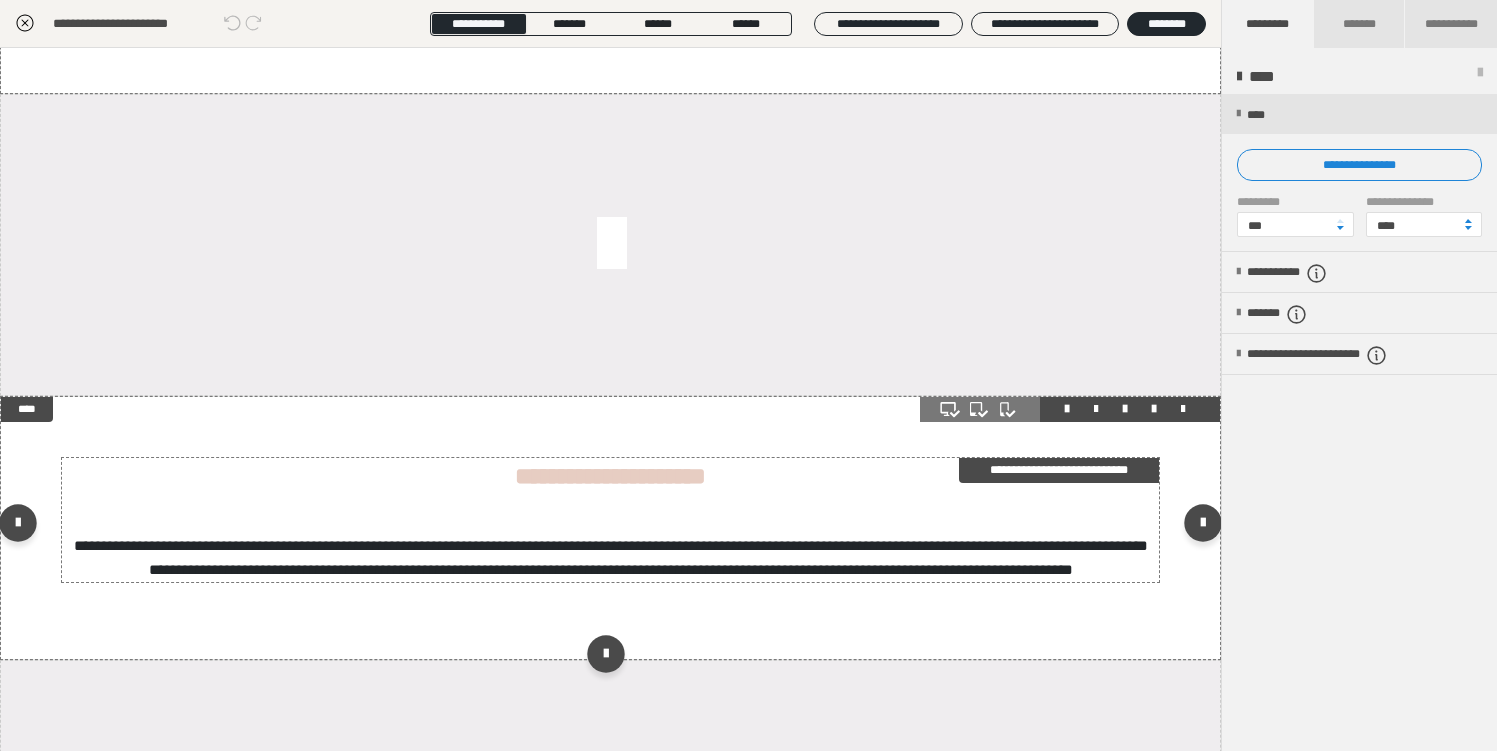 click on "**********" at bounding box center (1059, 470) 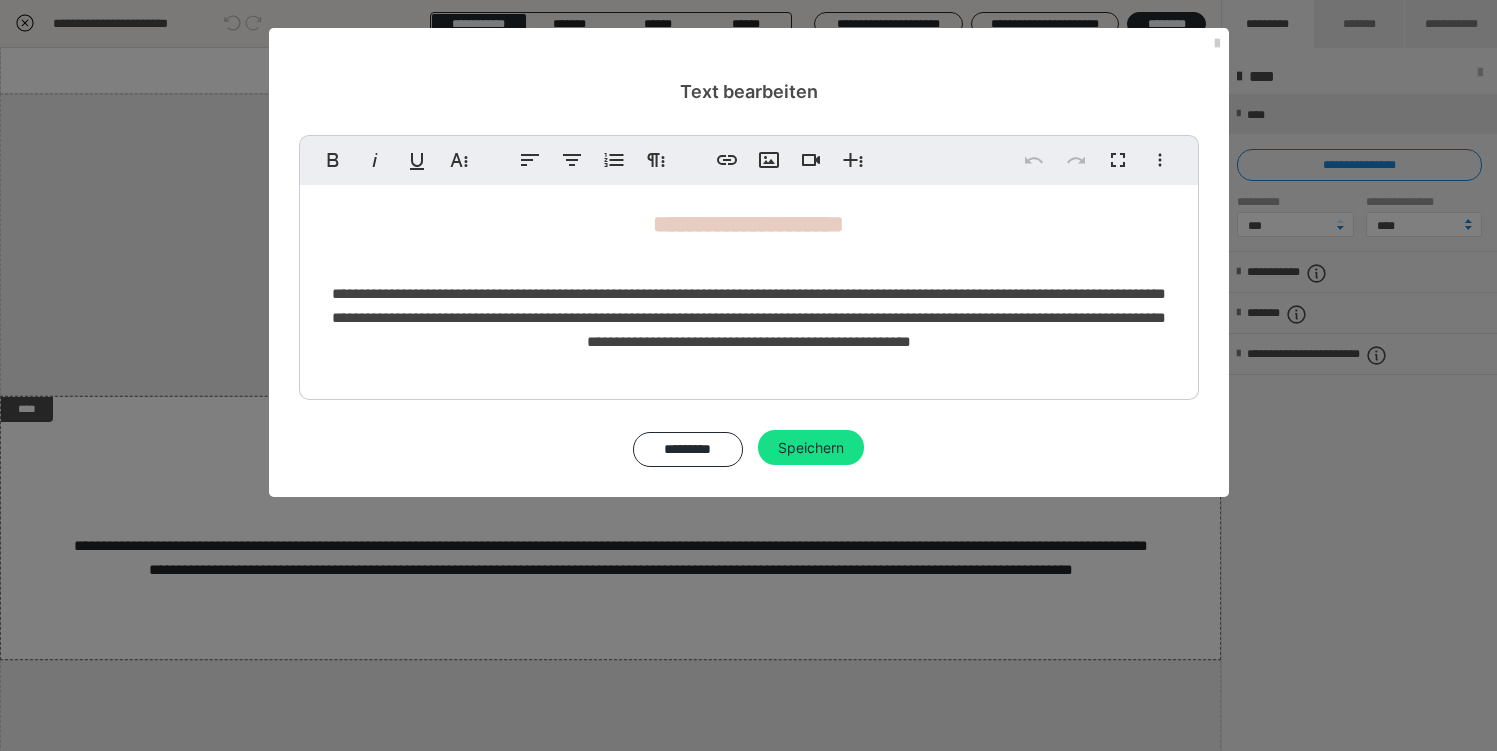 click on "**********" at bounding box center (749, 317) 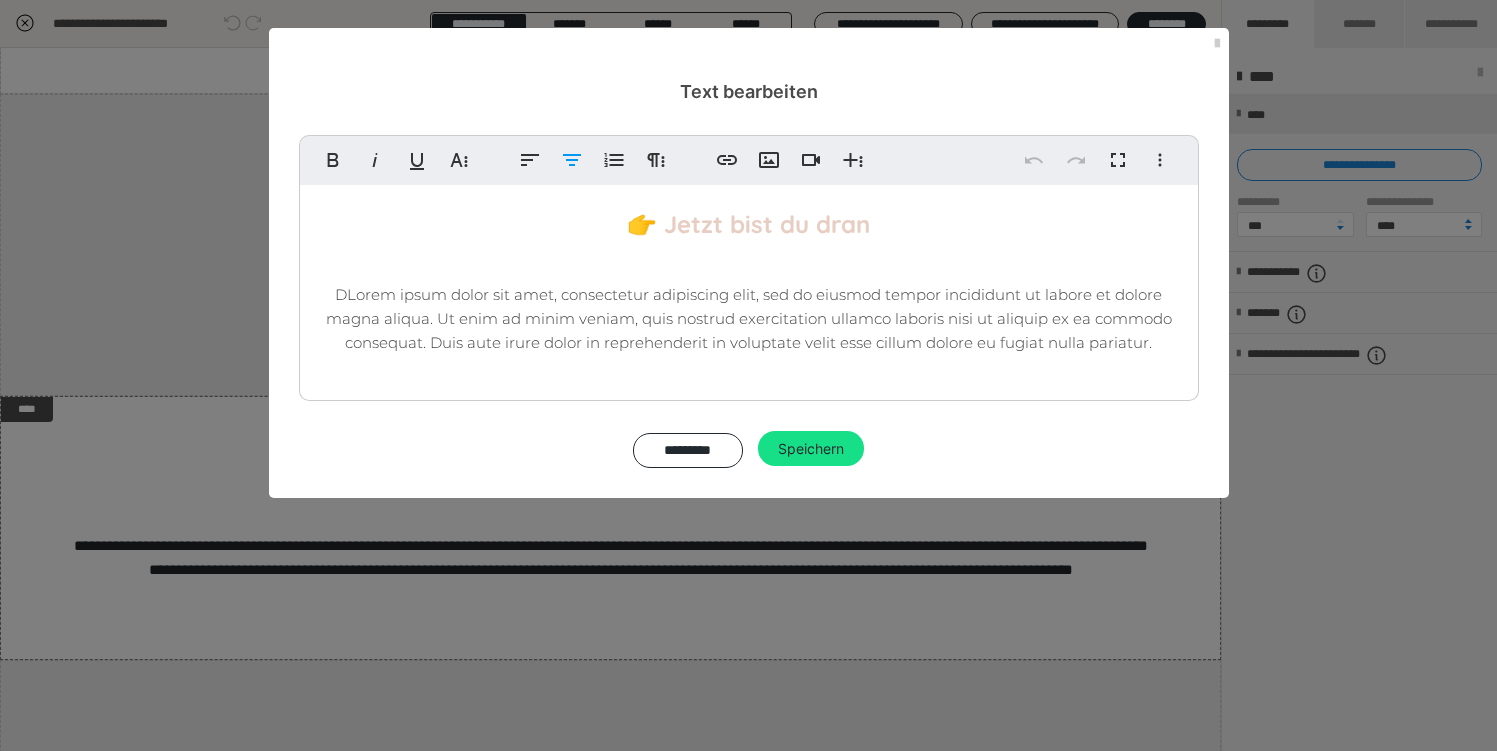 type 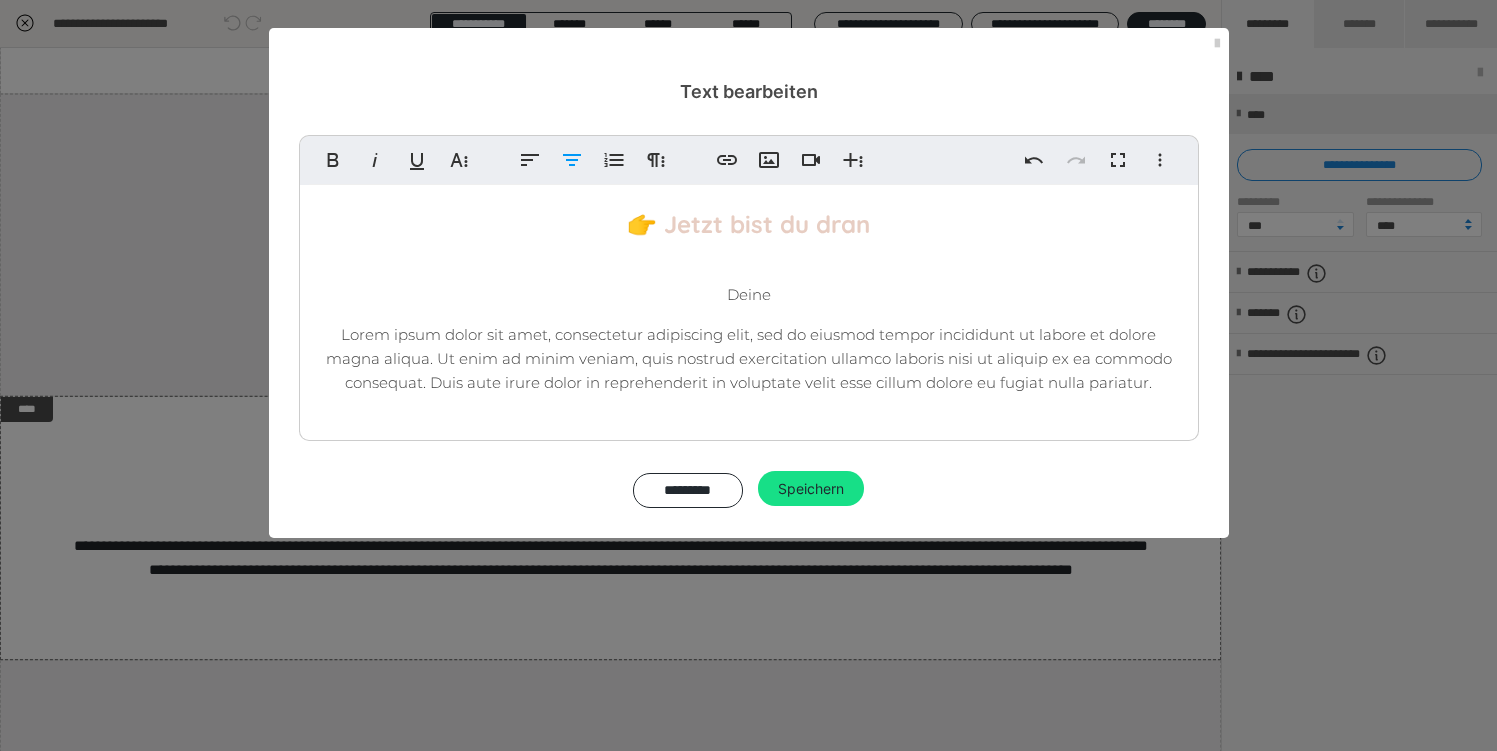 click on "Deine" at bounding box center (749, 295) 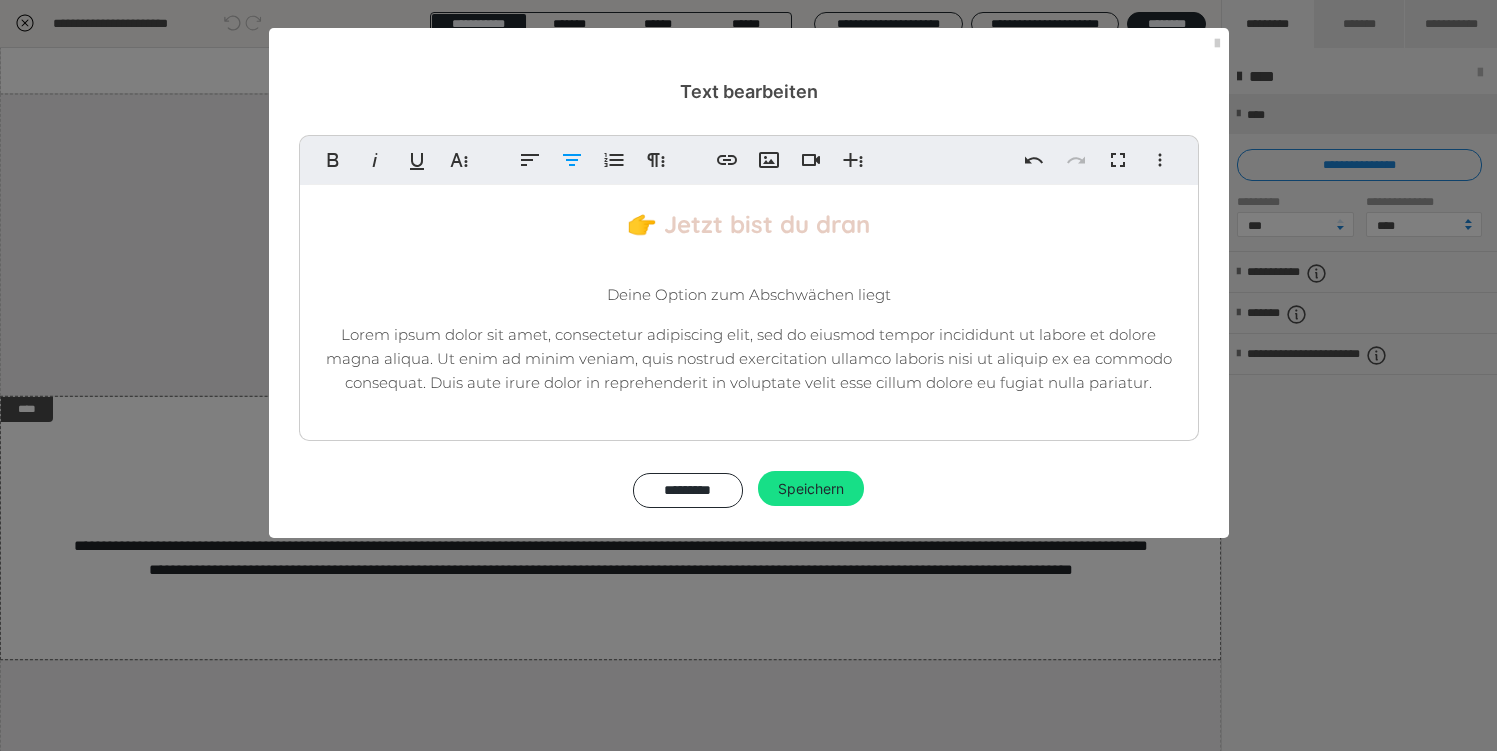 click on "Deine Option zum Abschwächen liegt" at bounding box center (749, 294) 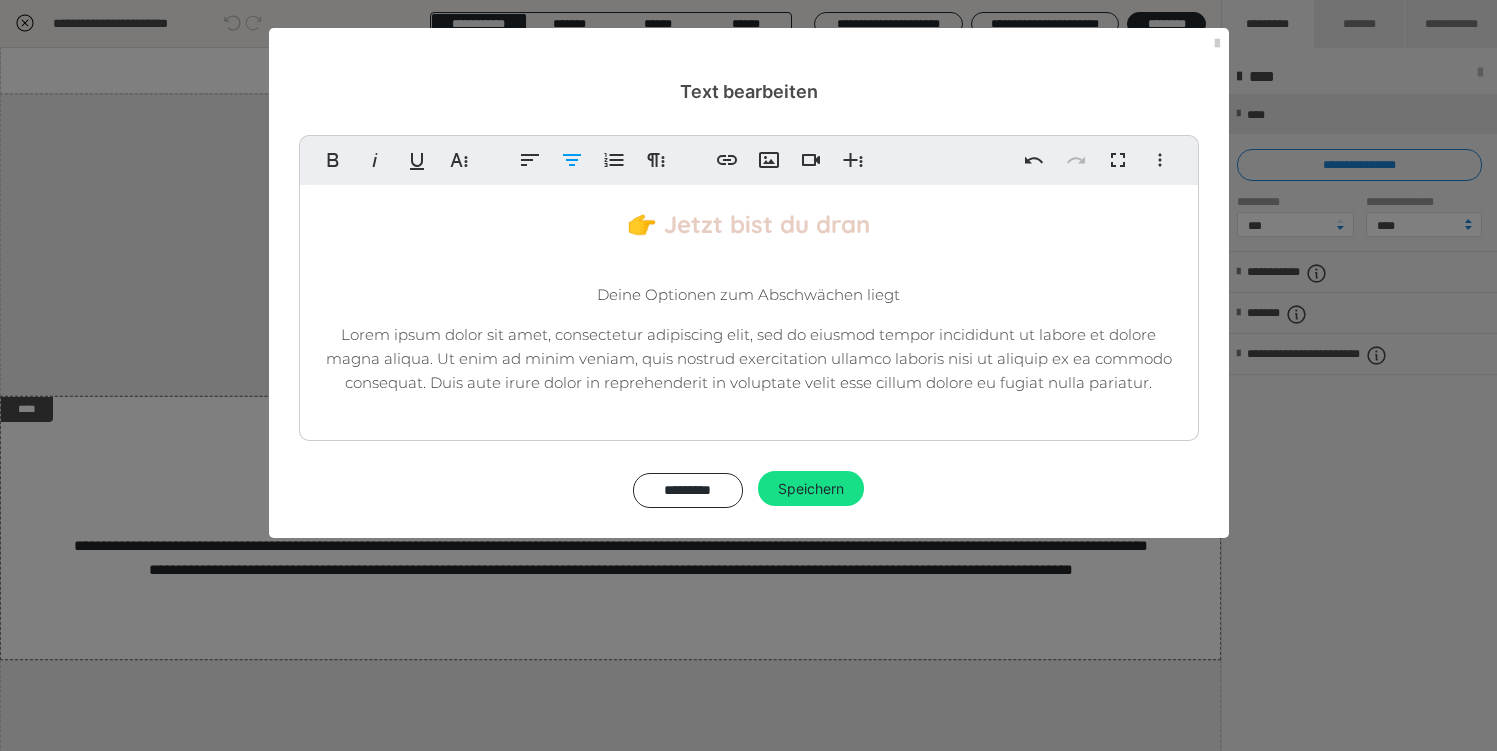 click on "Deine Optionen zum Abschwächen liegt" at bounding box center [748, 294] 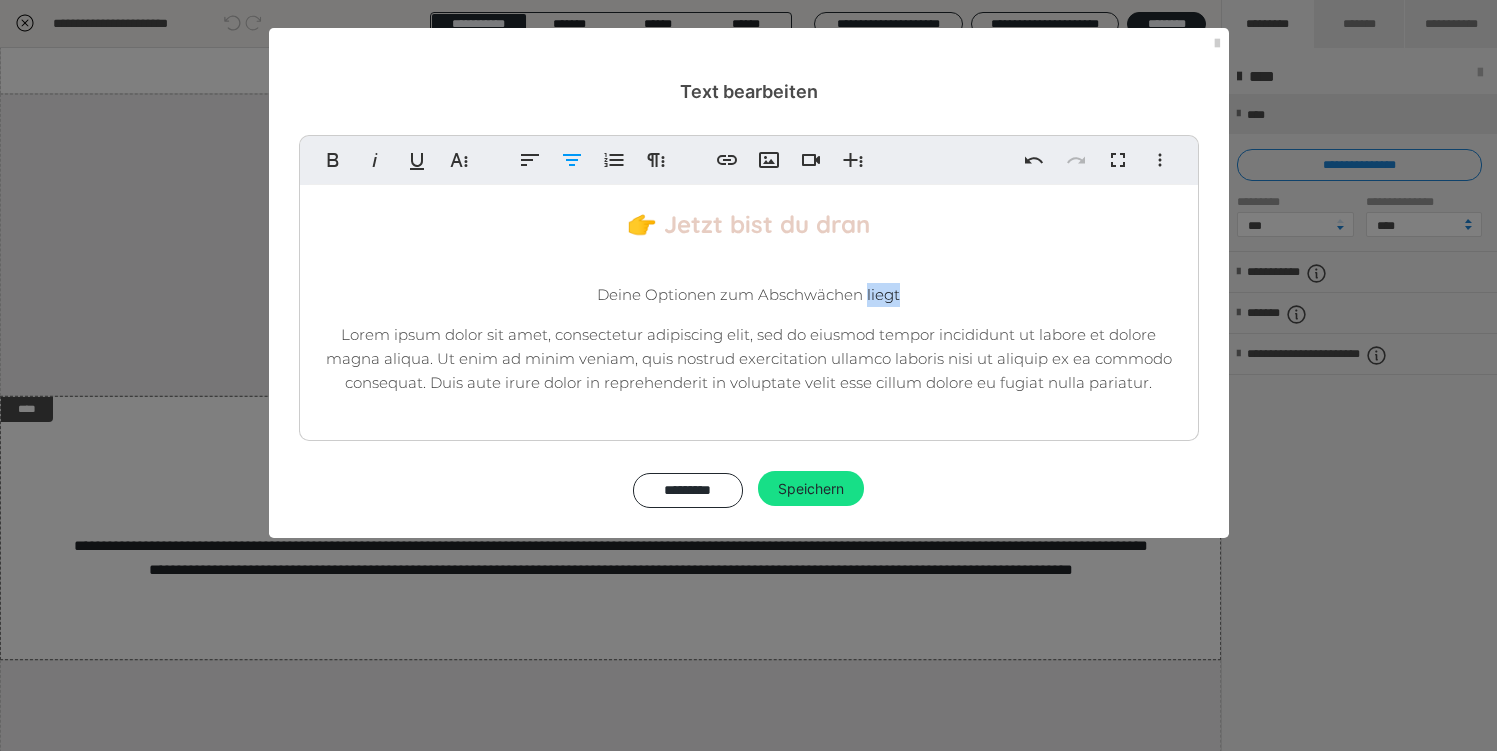 click on "Deine Optionen zum Abschwächen liegt" at bounding box center (748, 294) 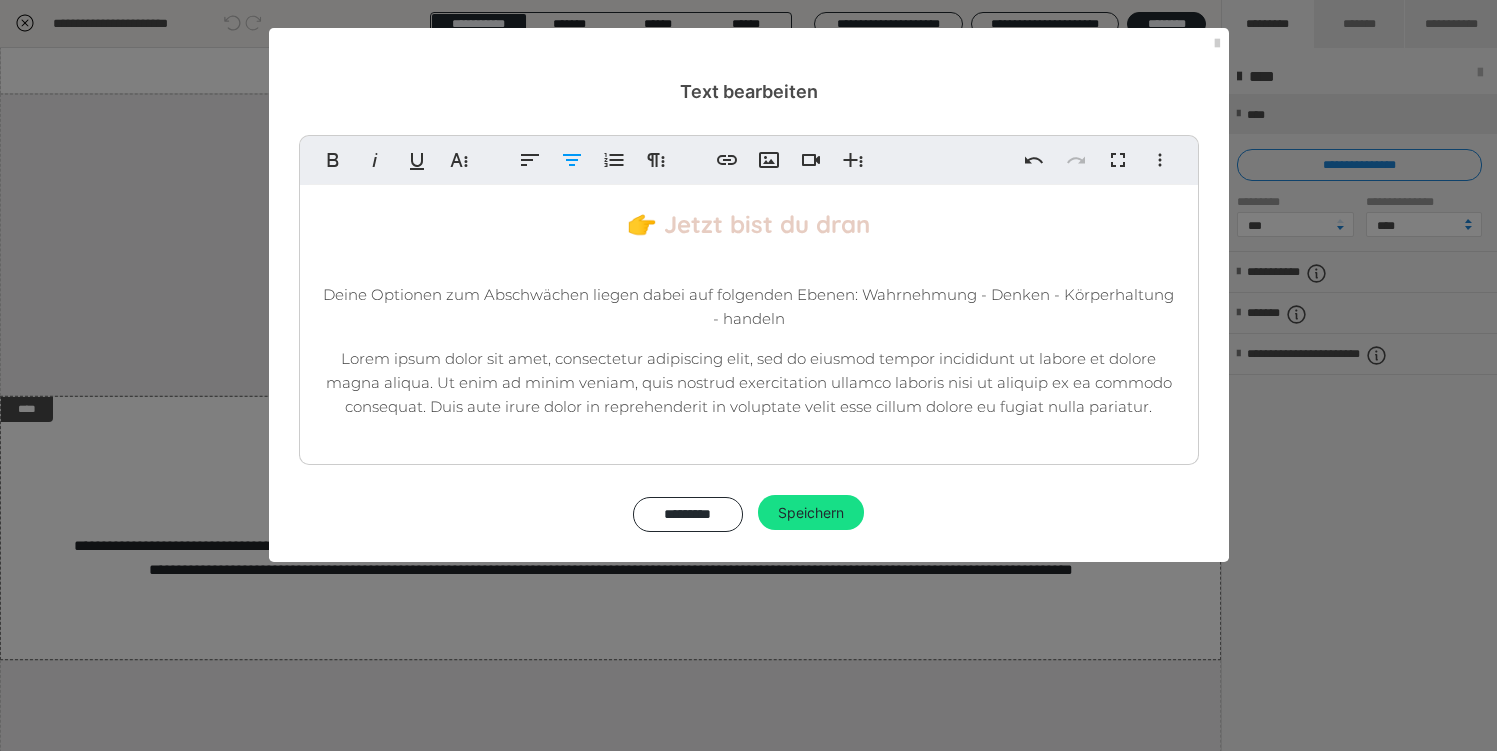 click on "Lorem ipsum dolor sit amet, consectetur adipiscing elit, sed do eiusmod tempor incididunt ut labore et dolore magna aliqua. Ut enim ad minim veniam, quis nostrud exercitation ullamco laboris nisi ut aliquip ex ea commodo consequat. Duis aute irure dolor in reprehenderit in voluptate velit esse cillum dolore eu fugiat nulla pariatur." at bounding box center [749, 382] 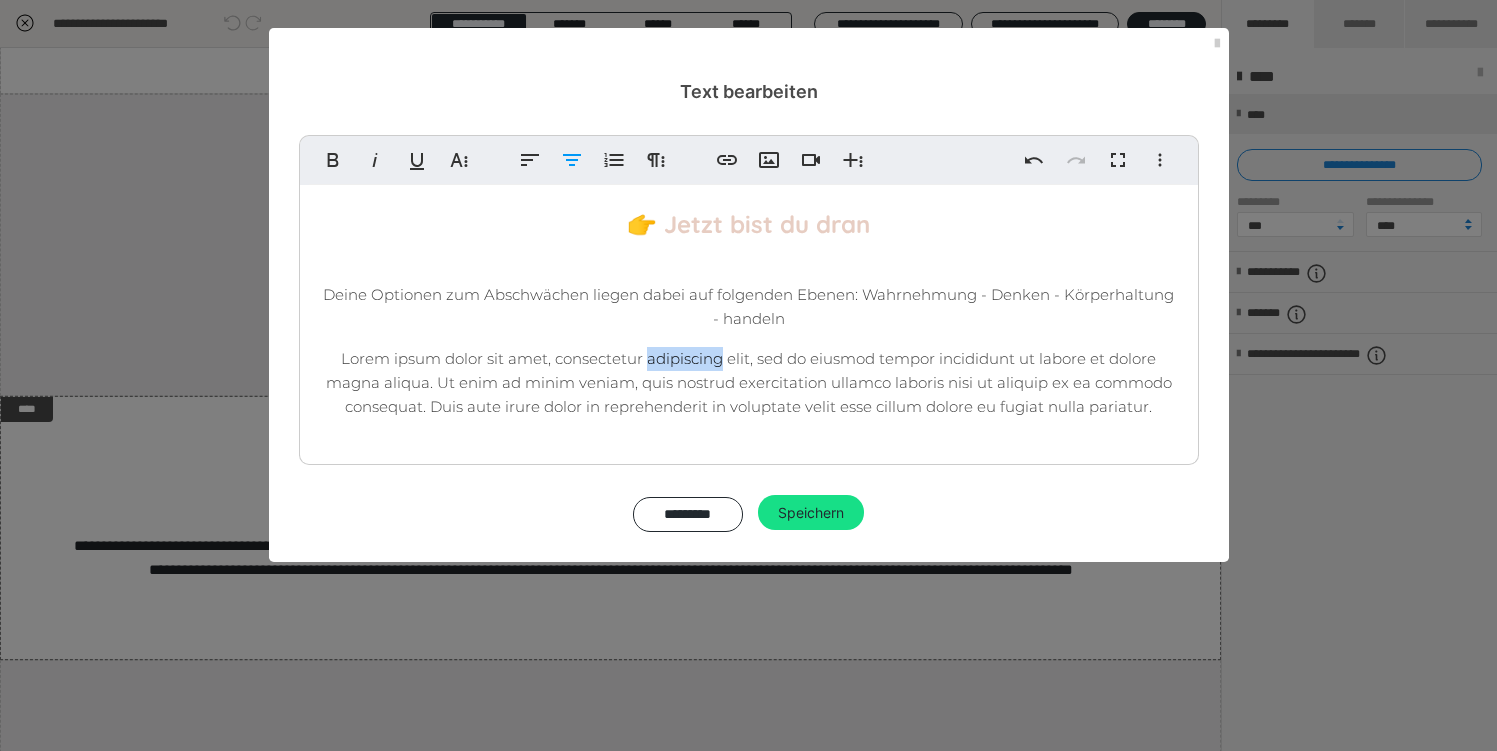 click on "Lorem ipsum dolor sit amet, consectetur adipiscing elit, sed do eiusmod tempor incididunt ut labore et dolore magna aliqua. Ut enim ad minim veniam, quis nostrud exercitation ullamco laboris nisi ut aliquip ex ea commodo consequat. Duis aute irure dolor in reprehenderit in voluptate velit esse cillum dolore eu fugiat nulla pariatur." at bounding box center (749, 382) 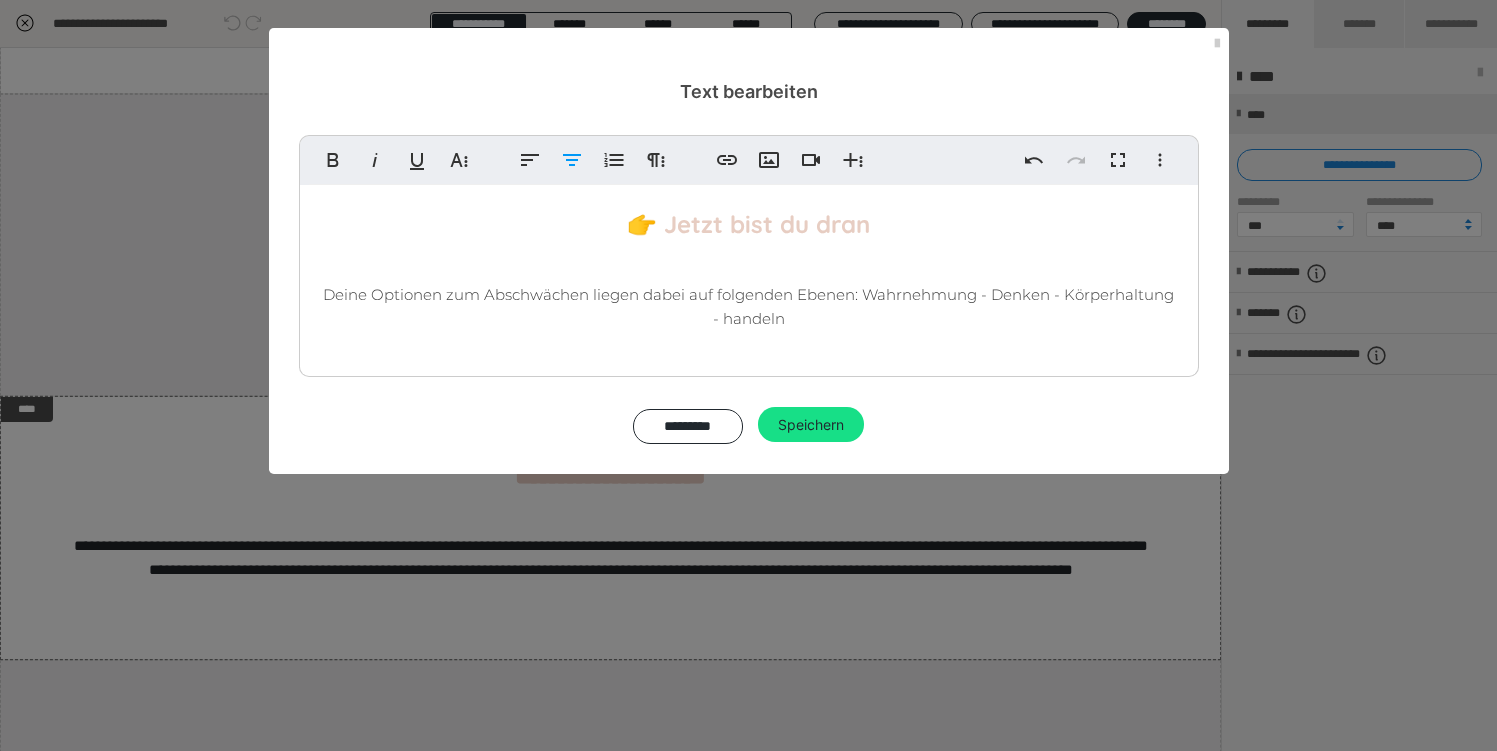 click on "Deine Optionen zum Abschwächen liegen dabei auf folgenden Ebenen: Wahrnehmung - Denken - Körperhaltung - handeln" at bounding box center [748, 306] 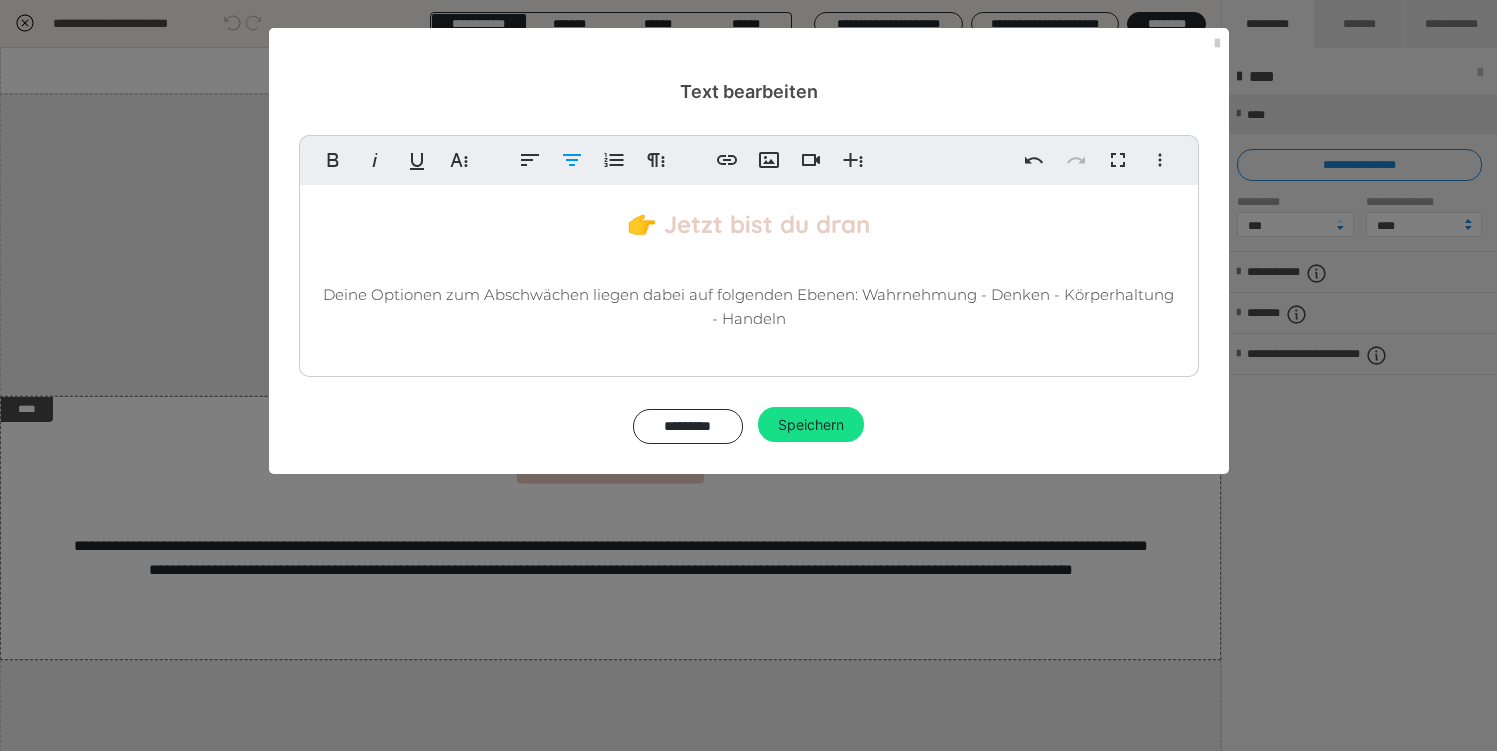 click on "Deine Optionen zum Abschwächen liegen dabei auf folgenden Ebenen: Wahrnehmung - Denken - Körperhaltung - Handeln" at bounding box center (748, 306) 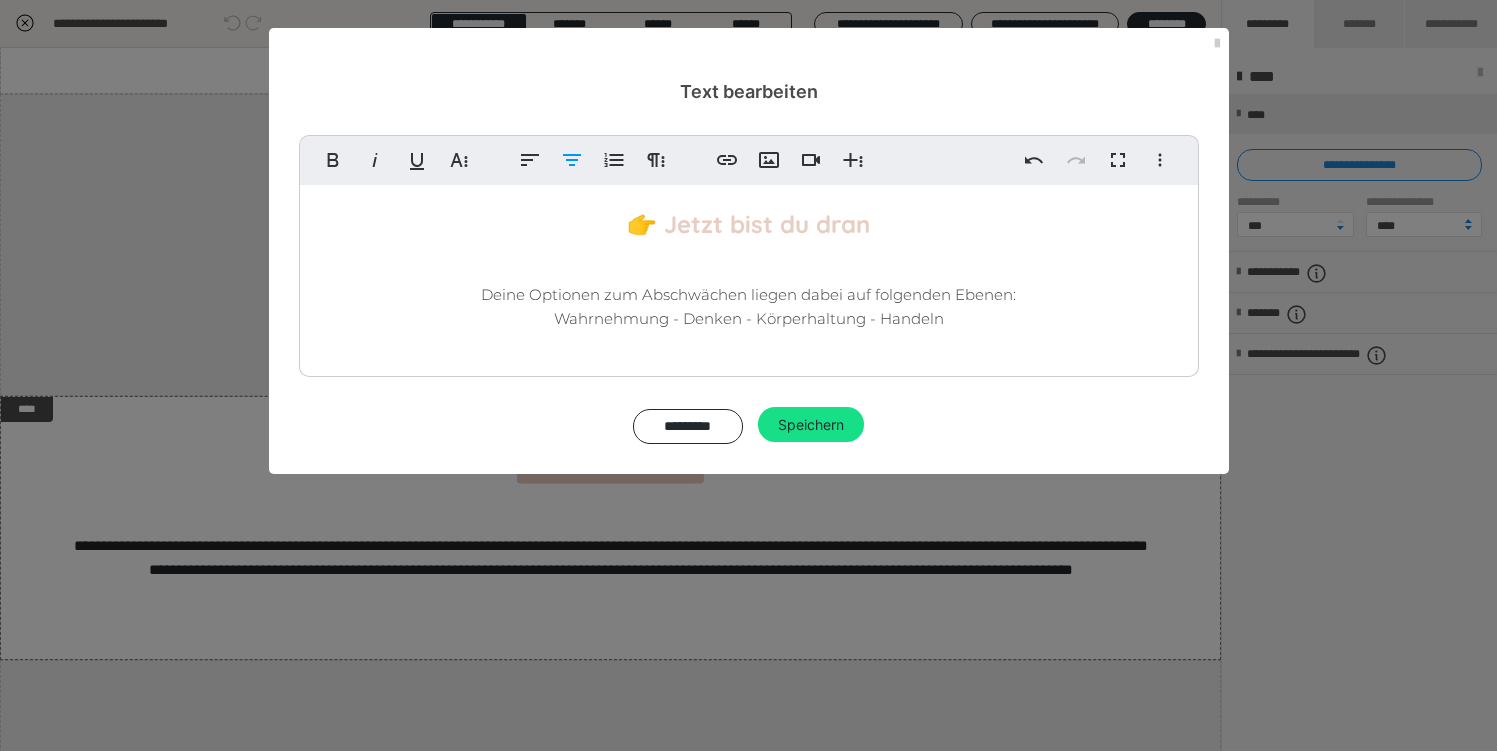 click on "Deine Optionen zum Abschwächen liegen dabei auf folgenden Ebenen:  Wahrnehmung - Denken - Körperhaltung - Handeln" at bounding box center (749, 307) 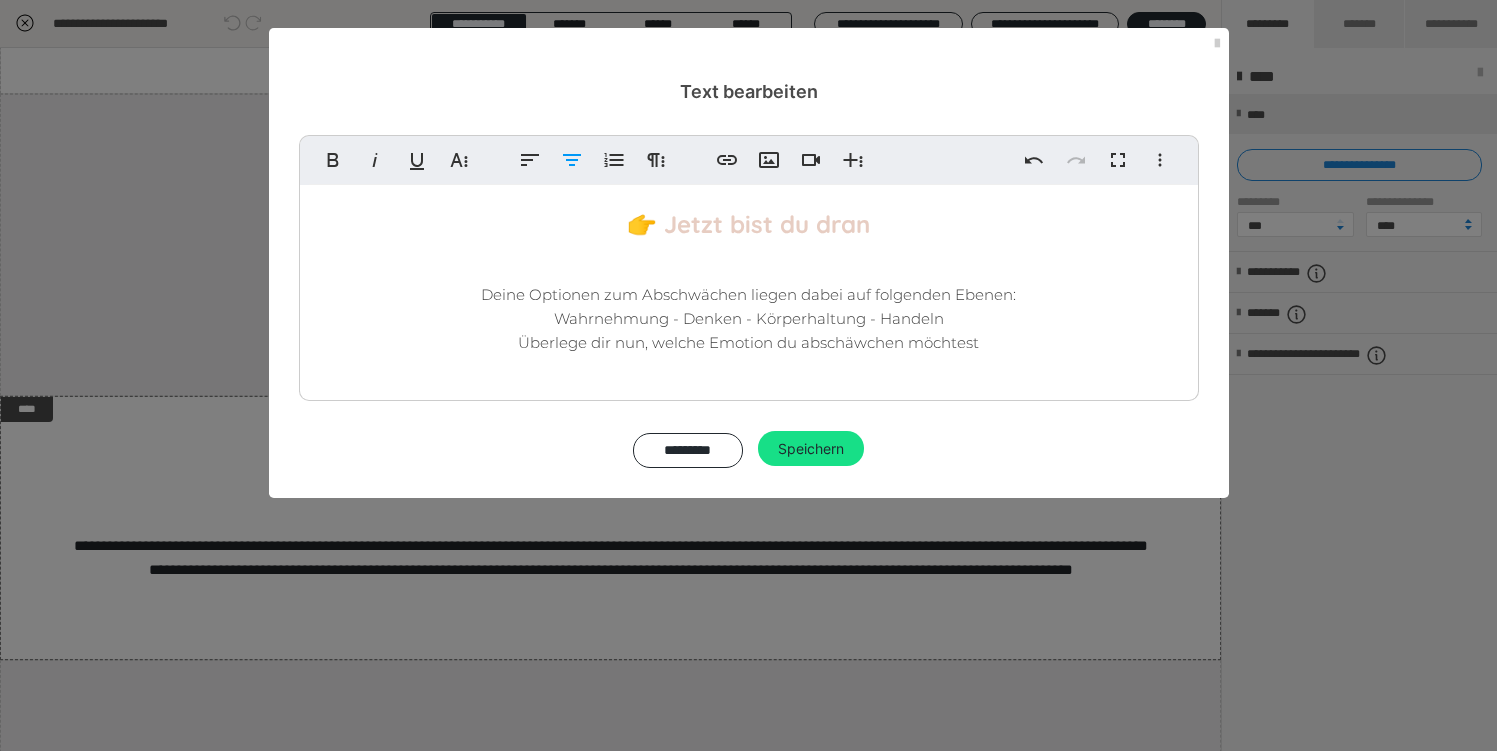click on "Überlege dir nun, welche Emotion du abschäwchen möchtest" at bounding box center (748, 342) 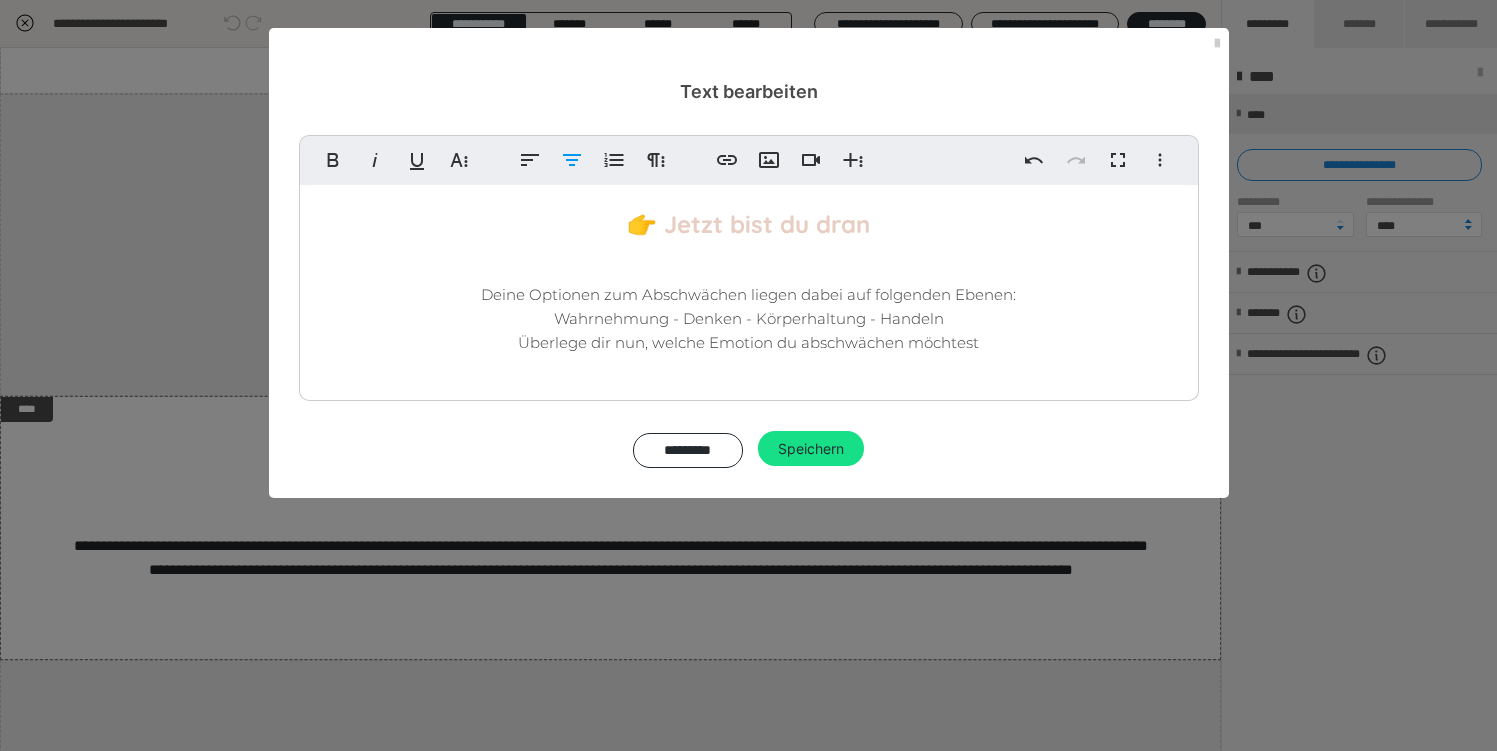 click on "Deine Optionen zum Abschwächen liegen dabei auf folgenden Ebenen:  Wahrnehmung - Denken - Körperhaltung - Handeln  Überlege dir nun, welche Emotion du abschwächen möchtest" at bounding box center (749, 319) 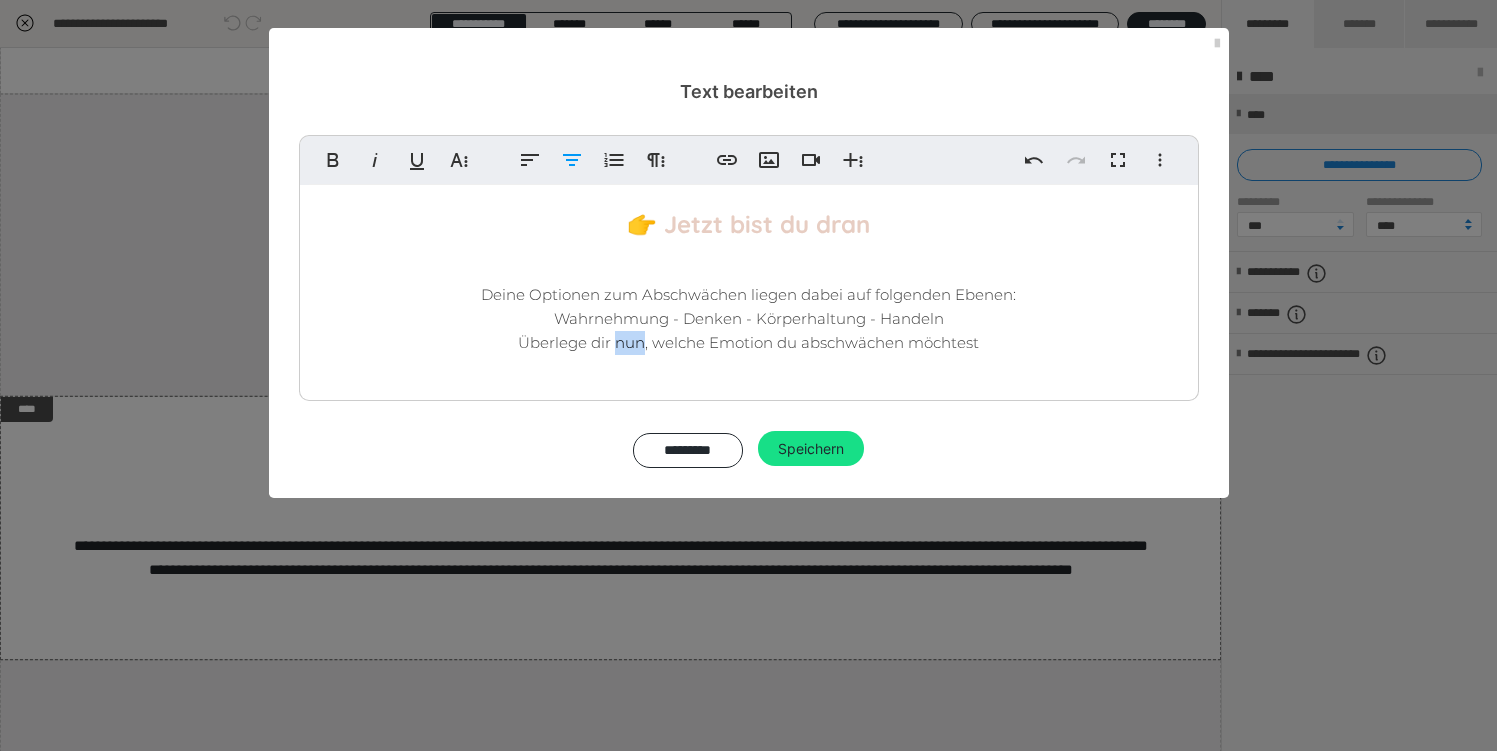 click on "Überlege dir nun, welche Emotion du abschwächen möchtest" at bounding box center (748, 342) 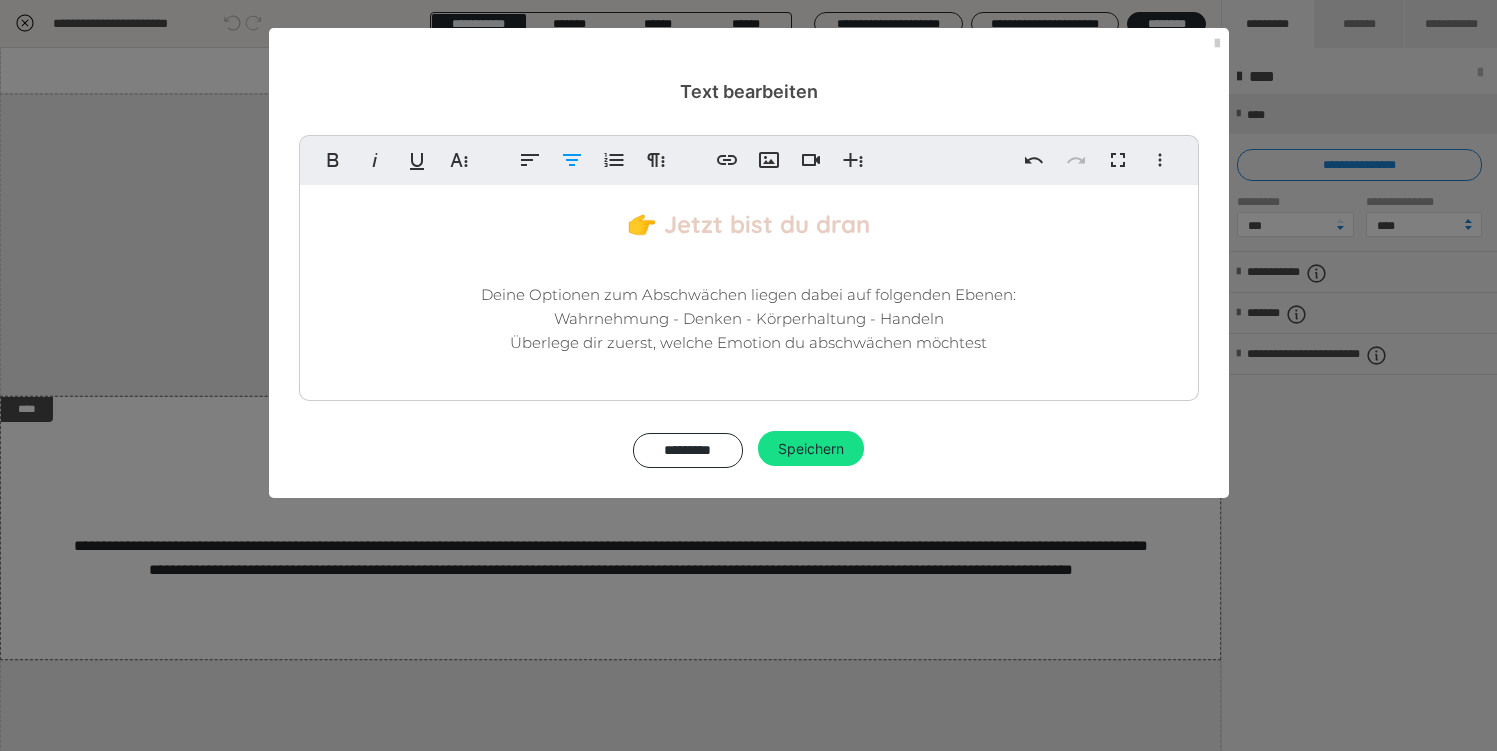 click on "Deine Optionen zum Abschwächen liegen dabei auf folgenden Ebenen:  Wahrnehmung - Denken - Körperhaltung - Handeln  Überlege dir zuerst, welche Emotion du abschwächen möchtest" at bounding box center [749, 319] 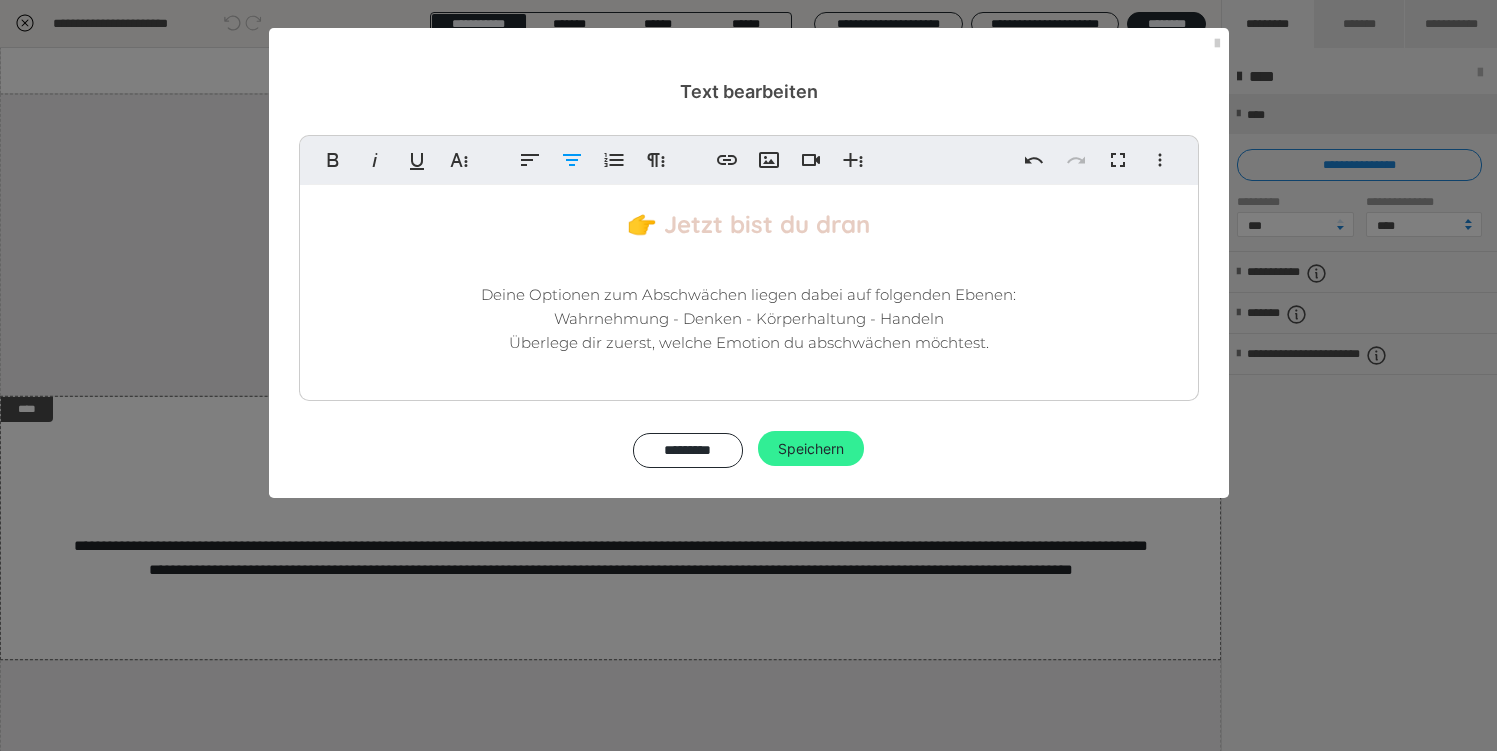 click on "Speichern" at bounding box center [811, 449] 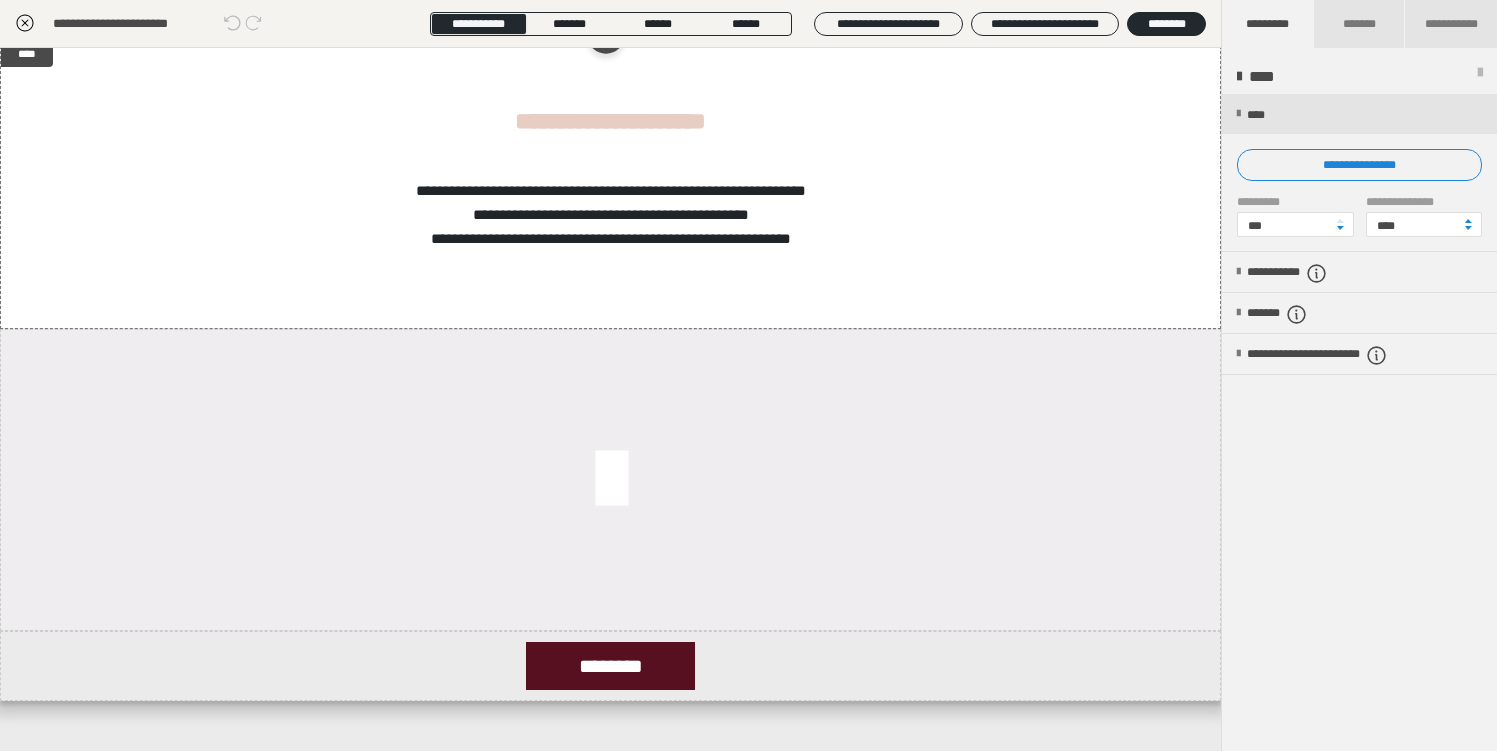 scroll, scrollTop: 545, scrollLeft: 0, axis: vertical 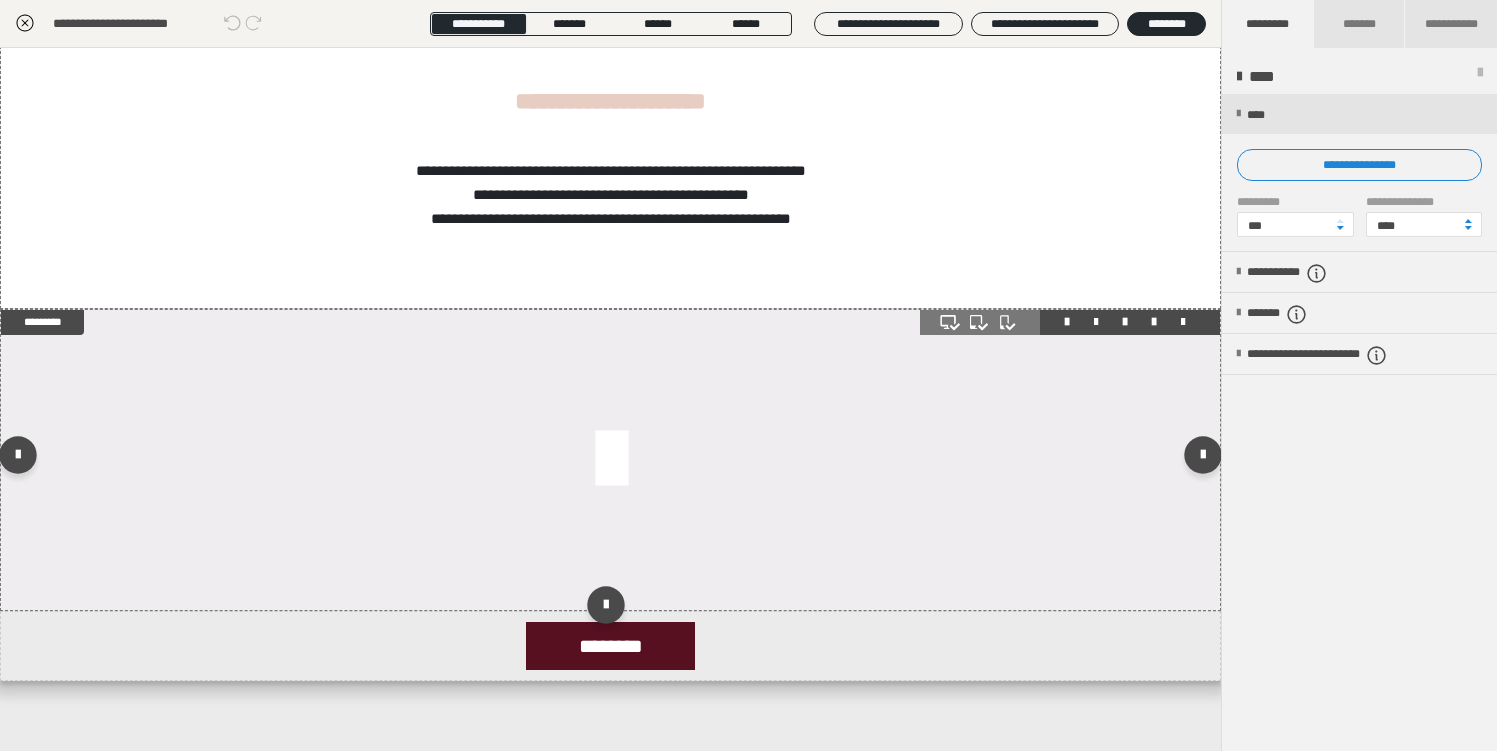 click at bounding box center [610, 460] 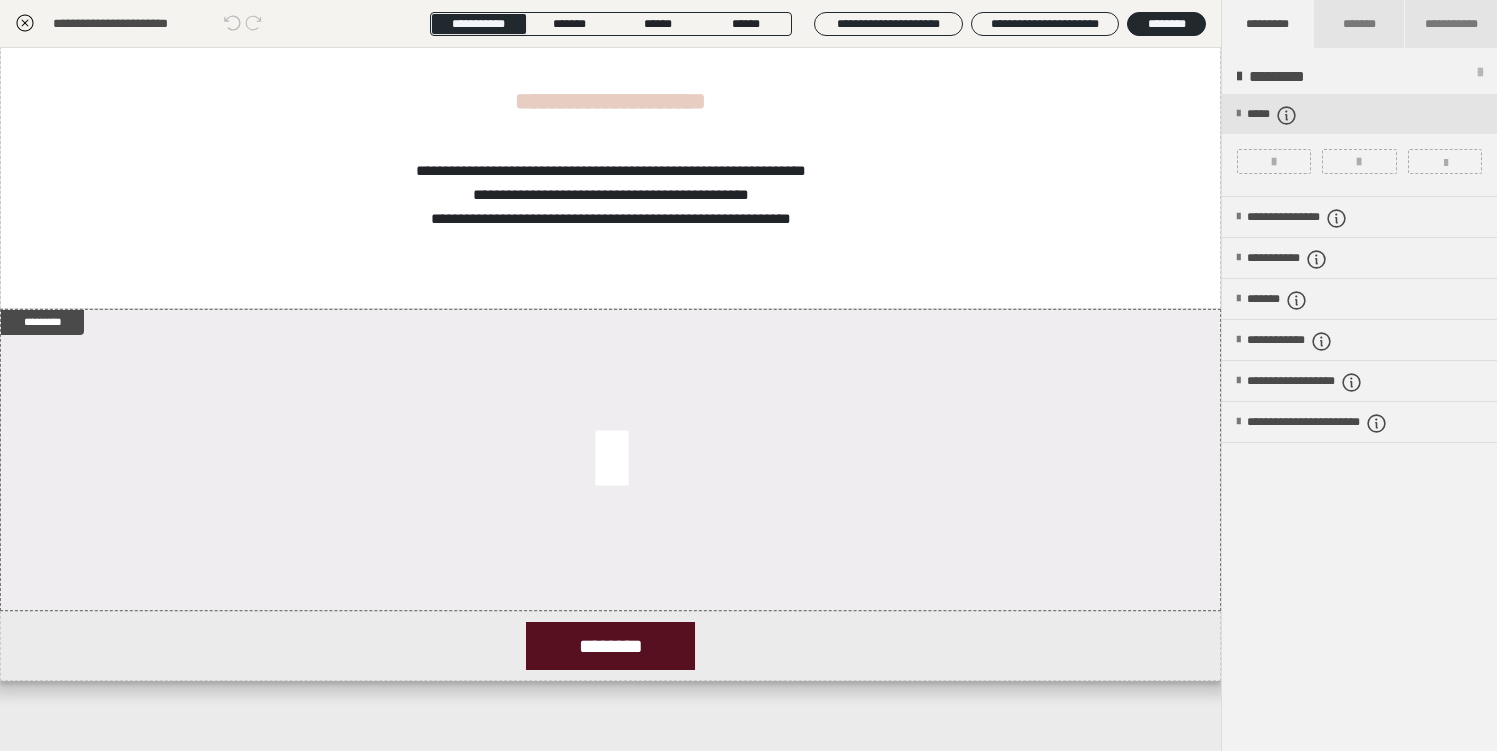 click at bounding box center (1274, 161) 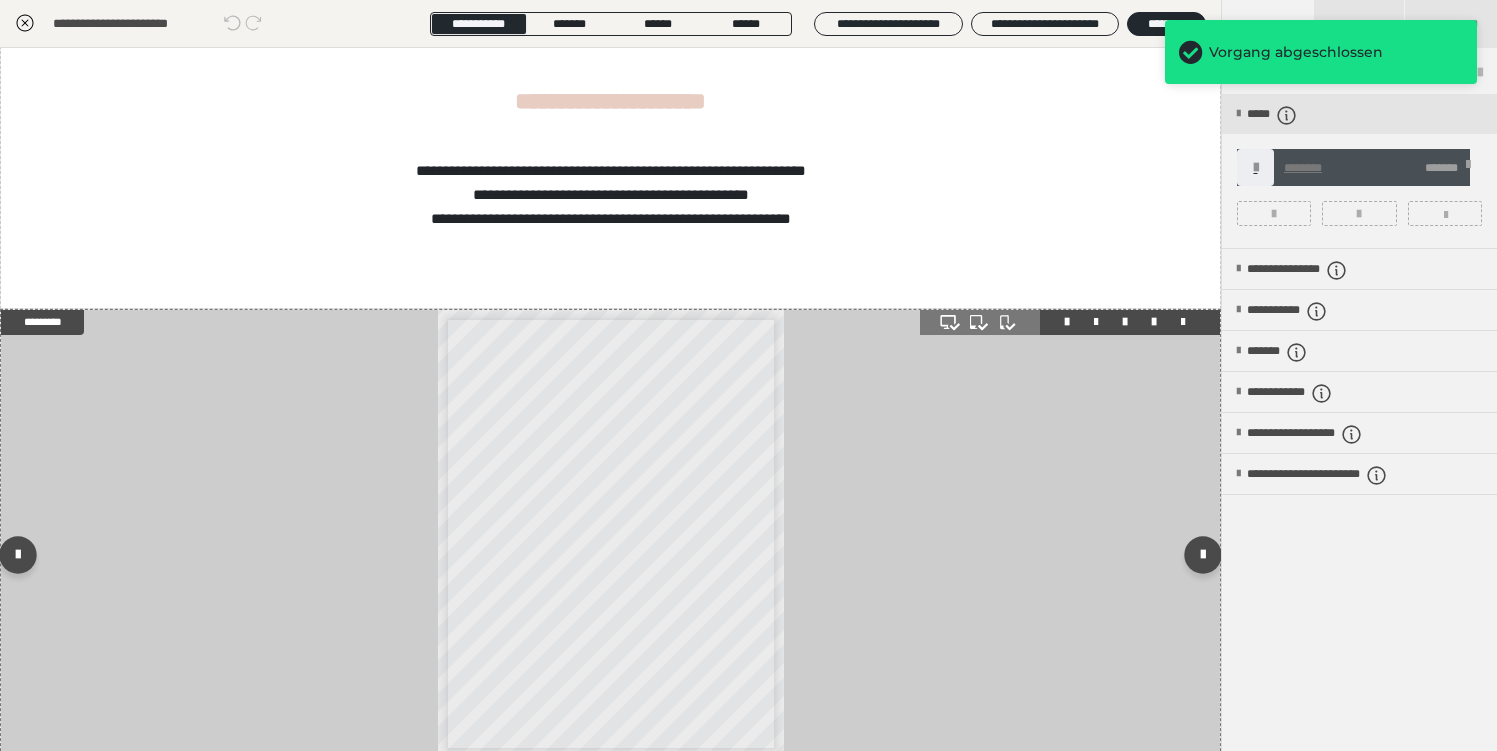 scroll, scrollTop: 1, scrollLeft: 0, axis: vertical 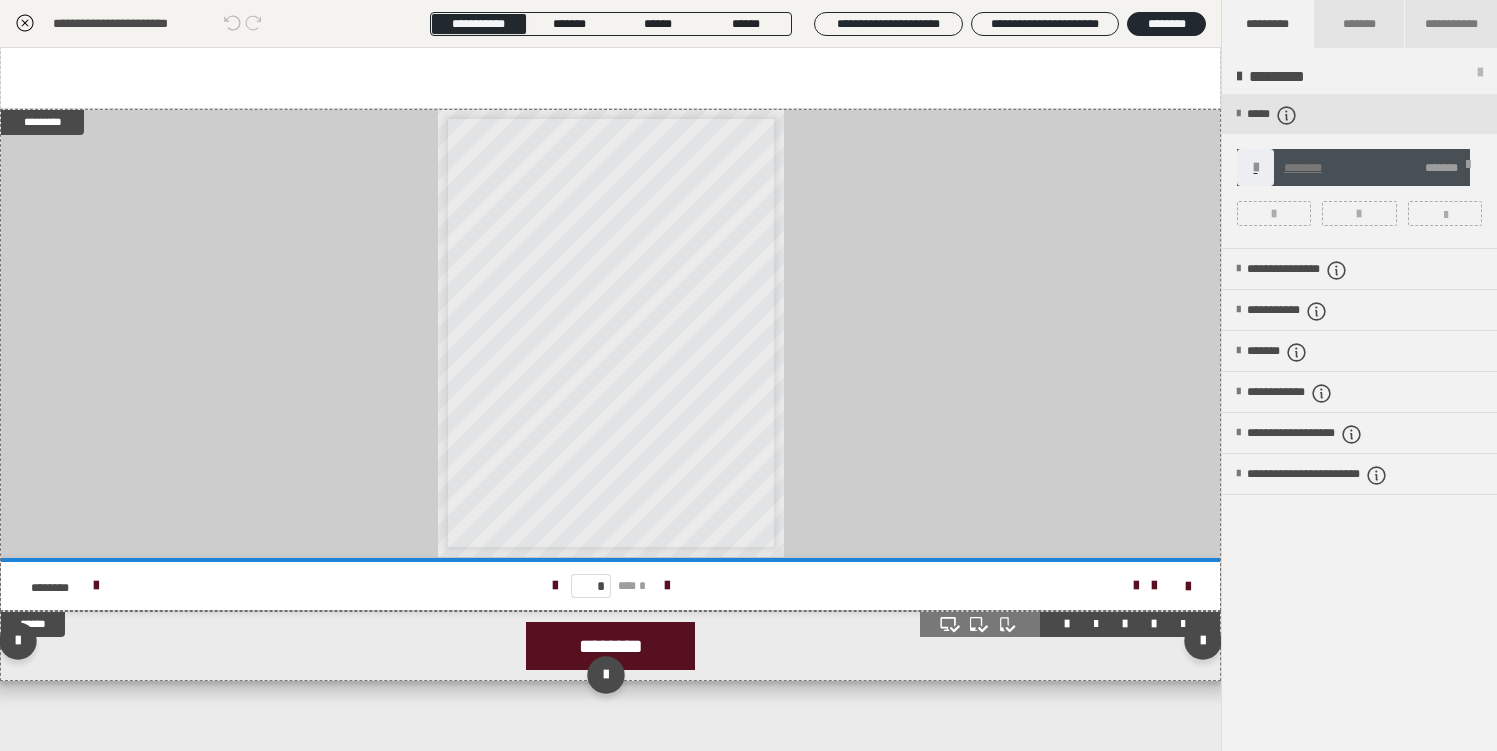 click on "********" at bounding box center [610, 646] 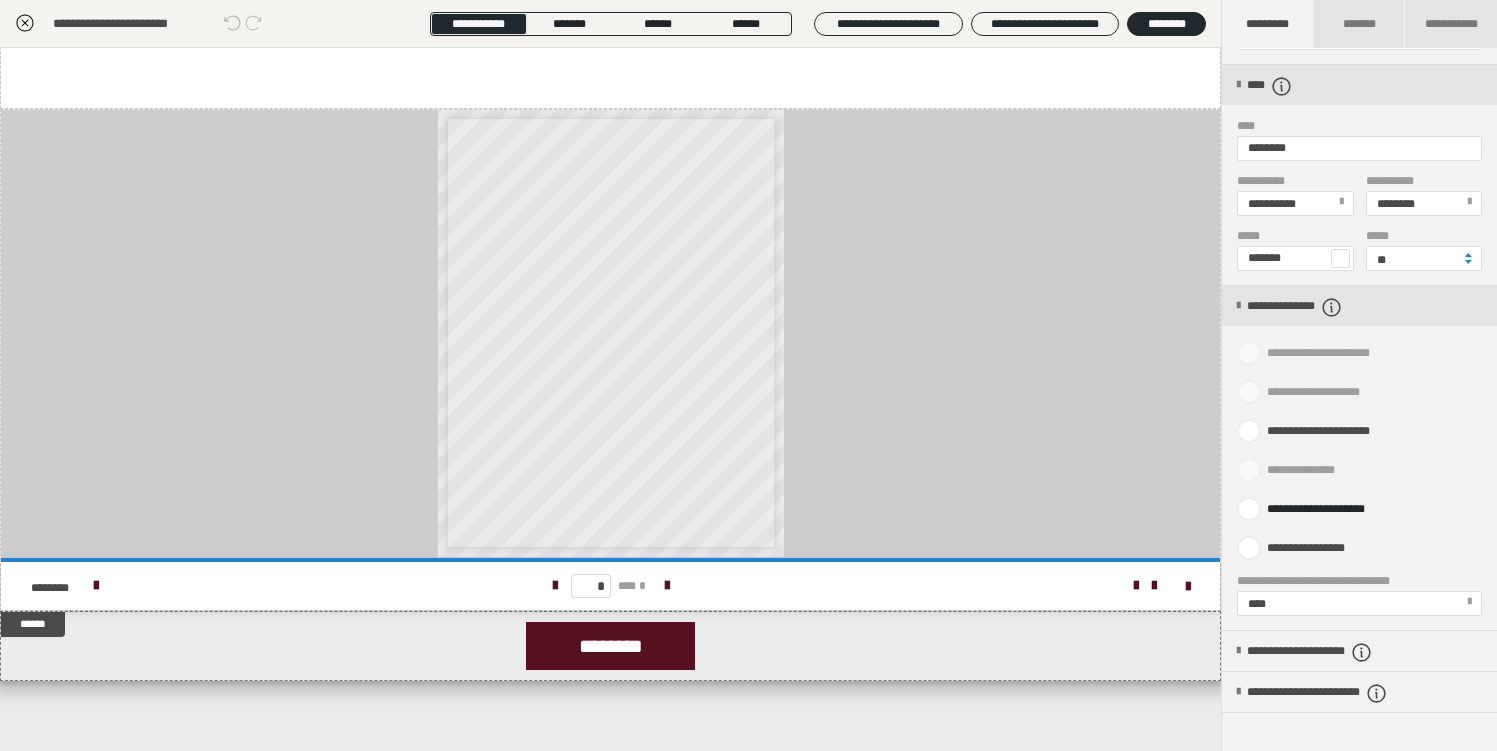scroll, scrollTop: 849, scrollLeft: 0, axis: vertical 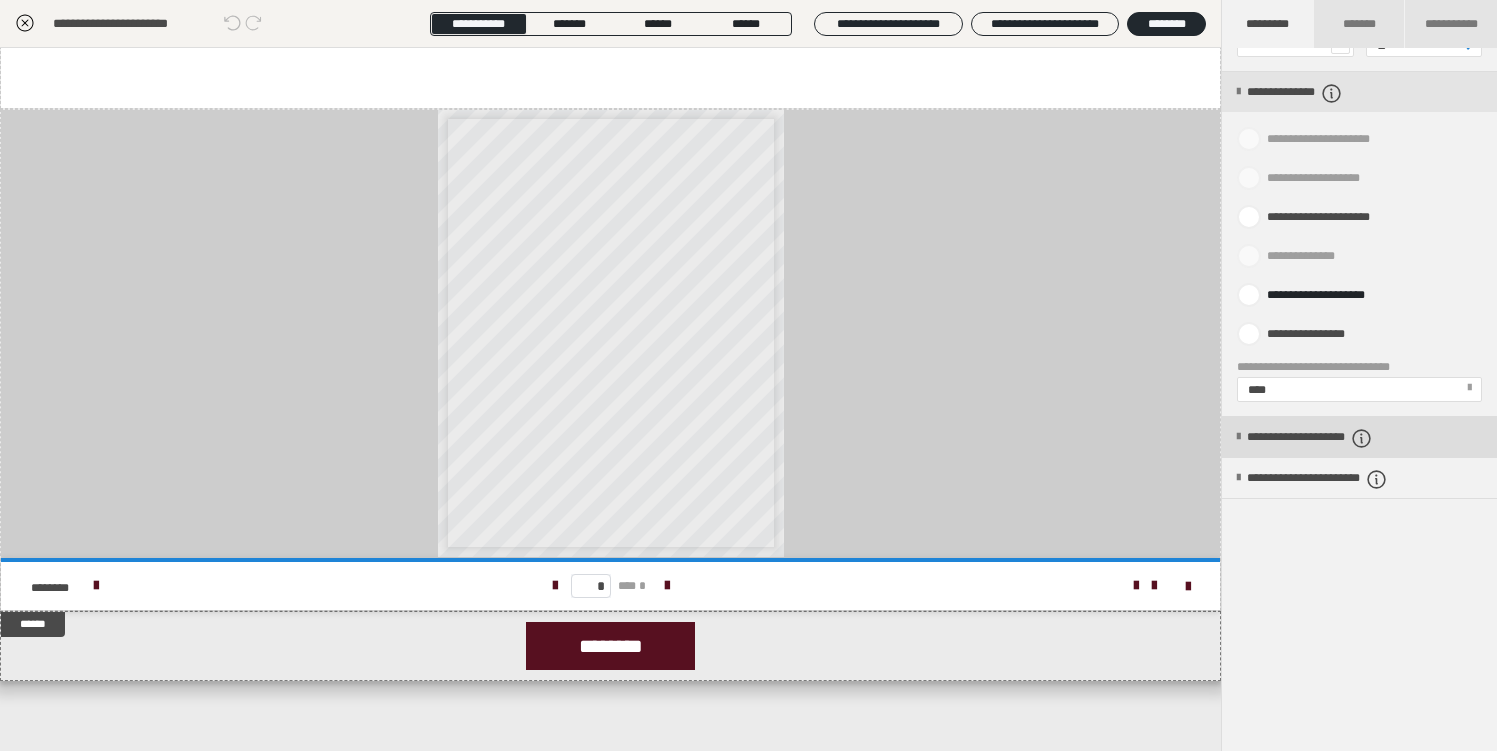 click on "**********" at bounding box center [1339, 438] 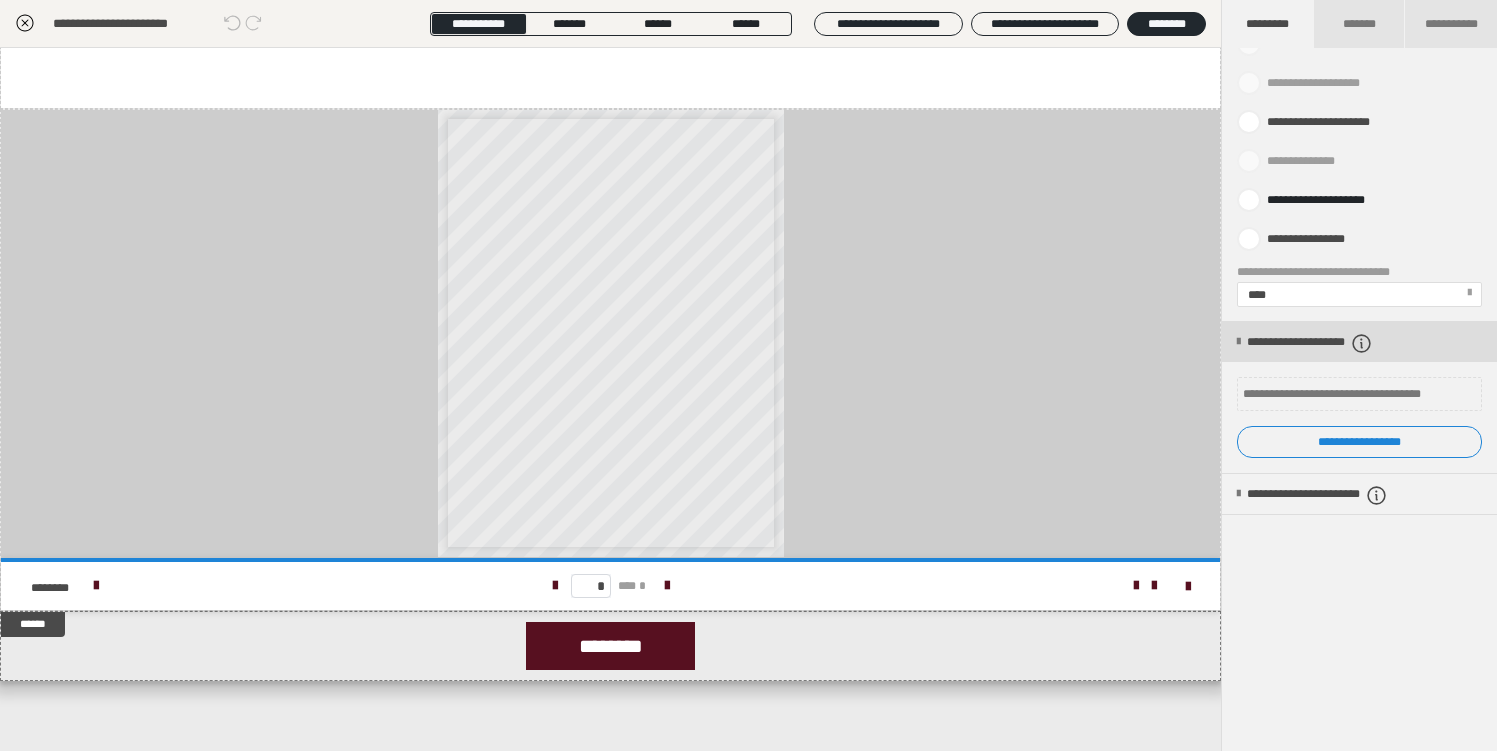 scroll, scrollTop: 960, scrollLeft: 0, axis: vertical 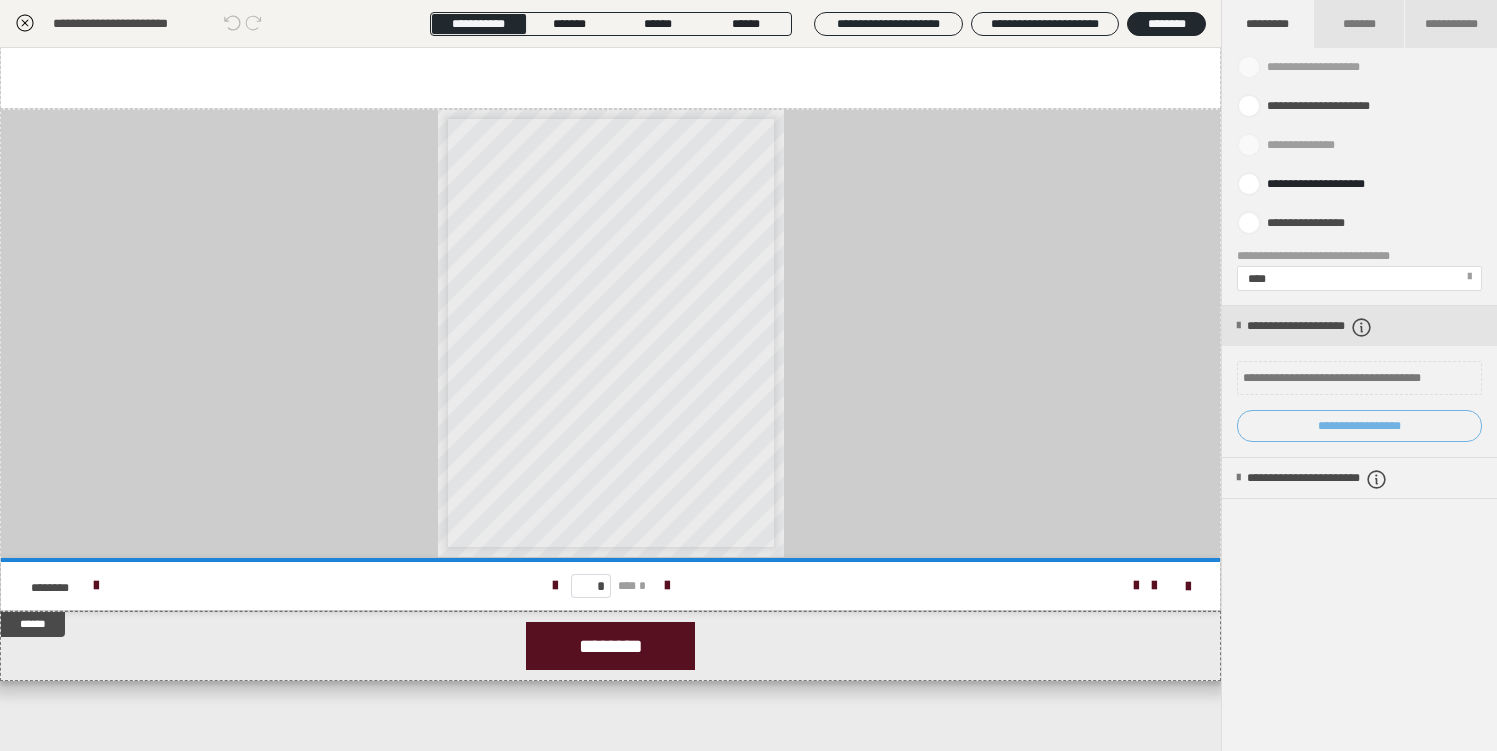 click on "**********" at bounding box center [1359, 426] 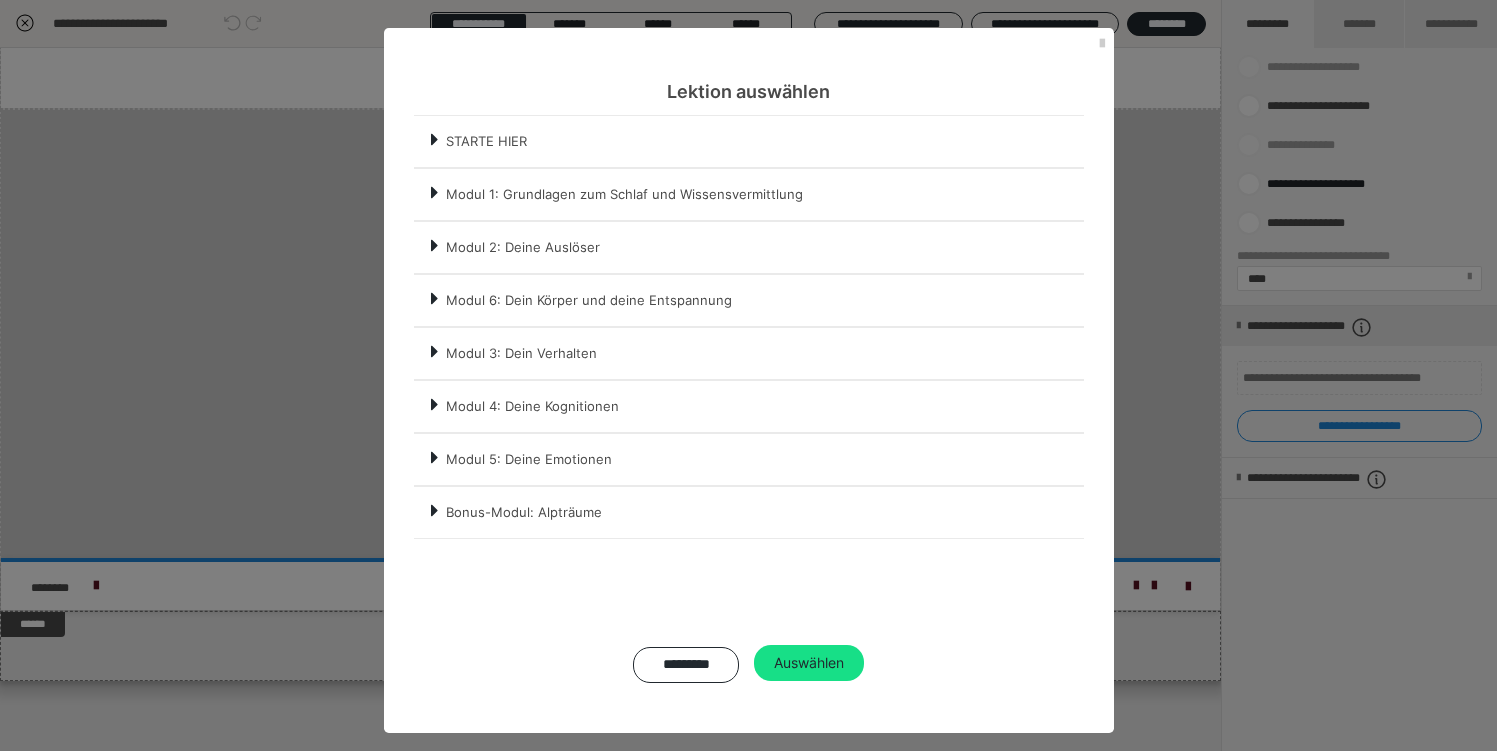 click on "Modul 5: Deine Emotionen" at bounding box center [764, 459] 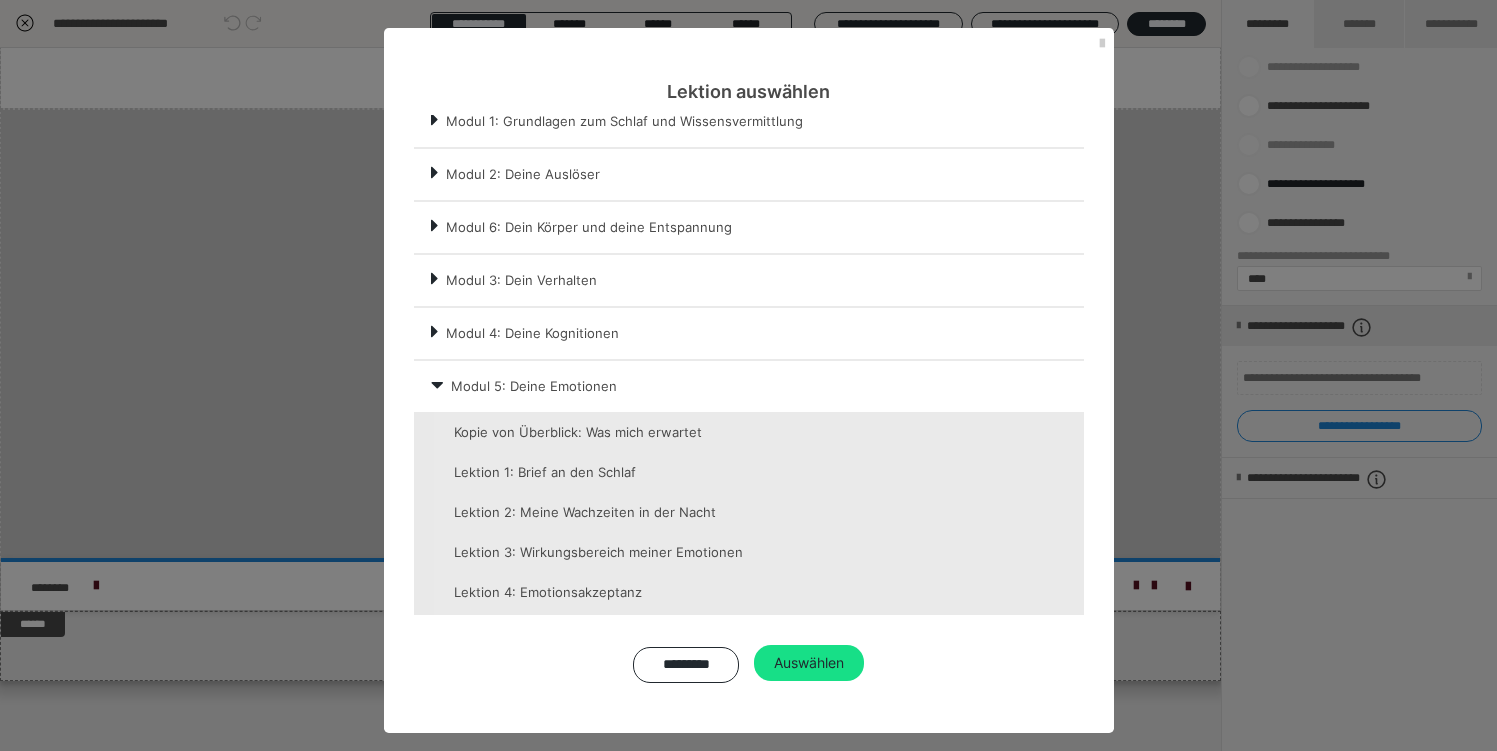 scroll, scrollTop: 164, scrollLeft: 0, axis: vertical 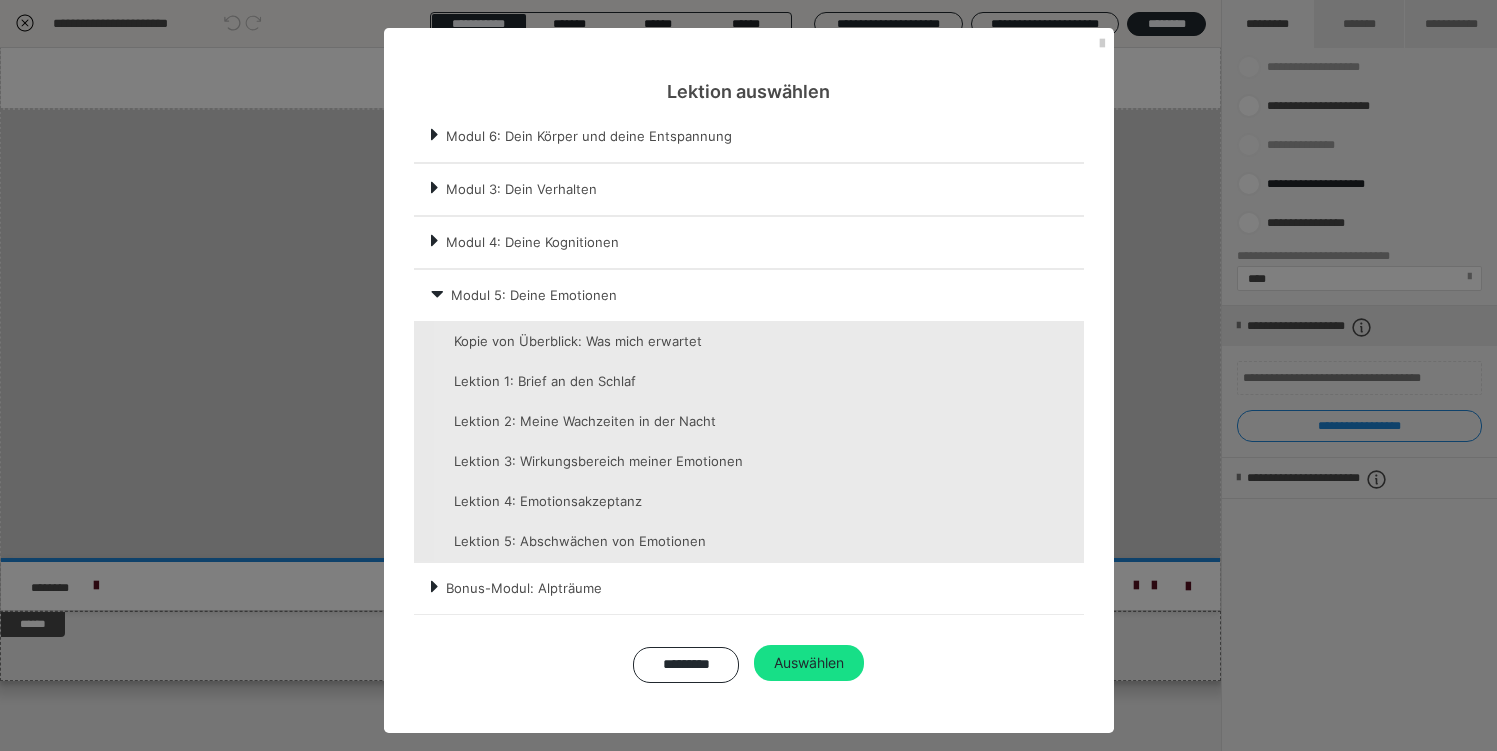 click on "Bonus-Modul: Alpträume" at bounding box center (764, 588) 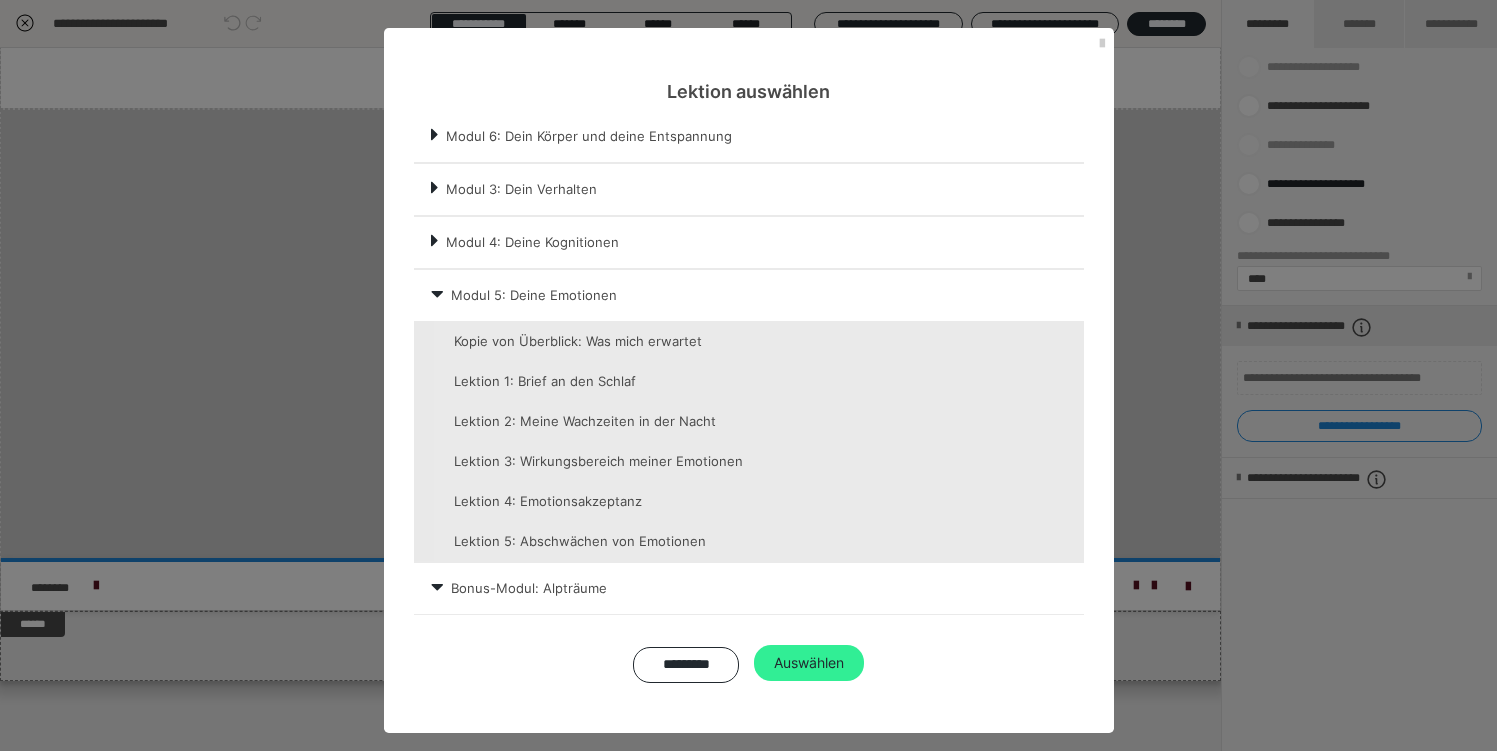 click on "Auswählen" at bounding box center (809, 663) 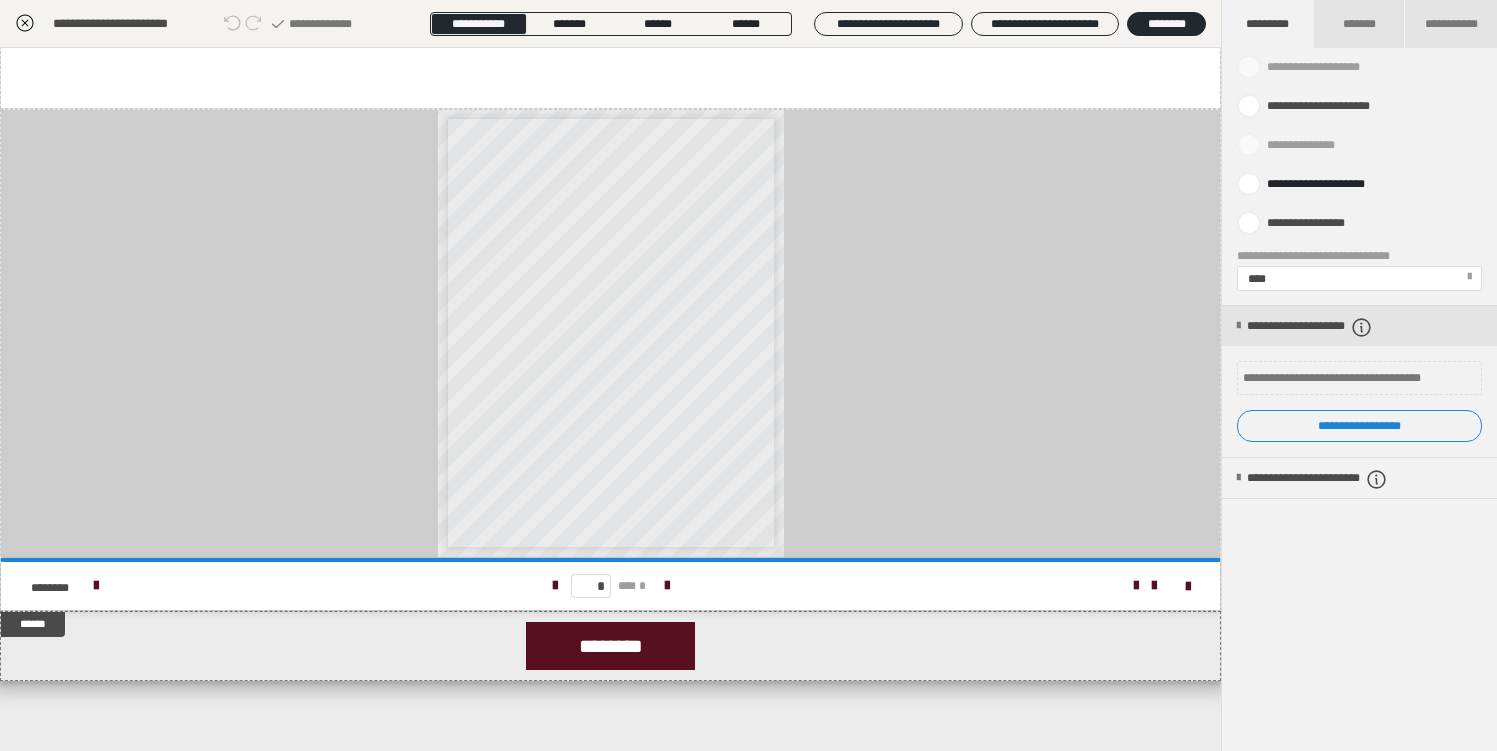 click 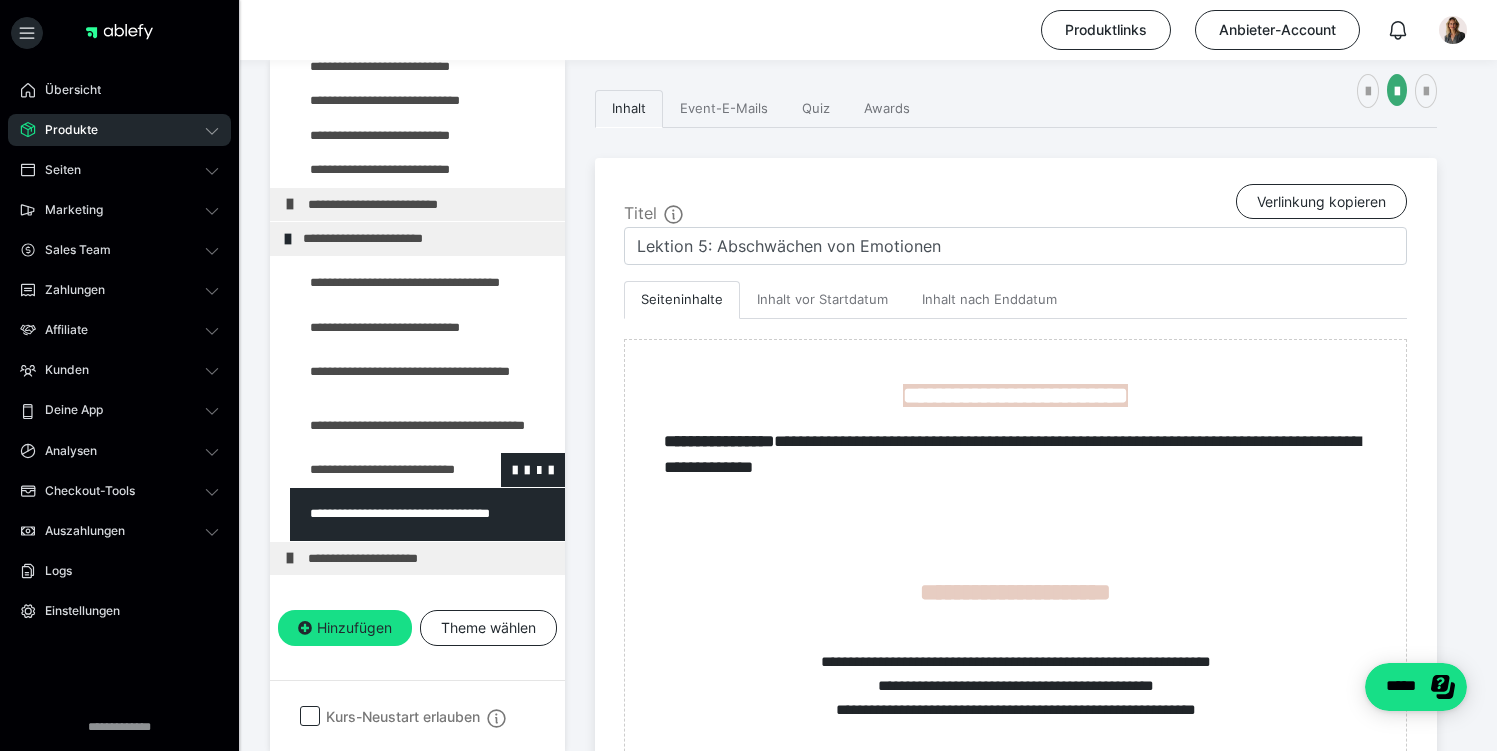 click at bounding box center (375, 470) 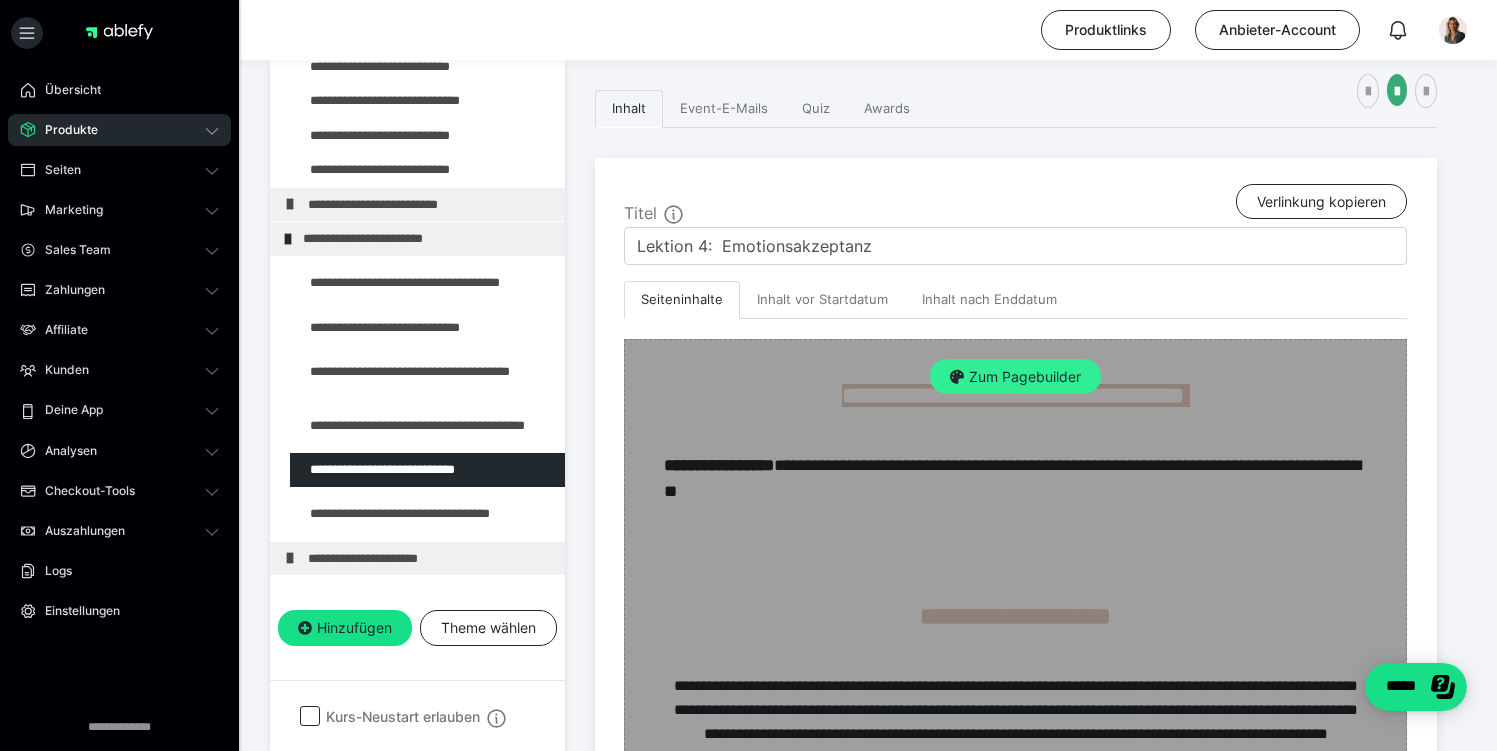 click on "Zum Pagebuilder" at bounding box center [1015, 377] 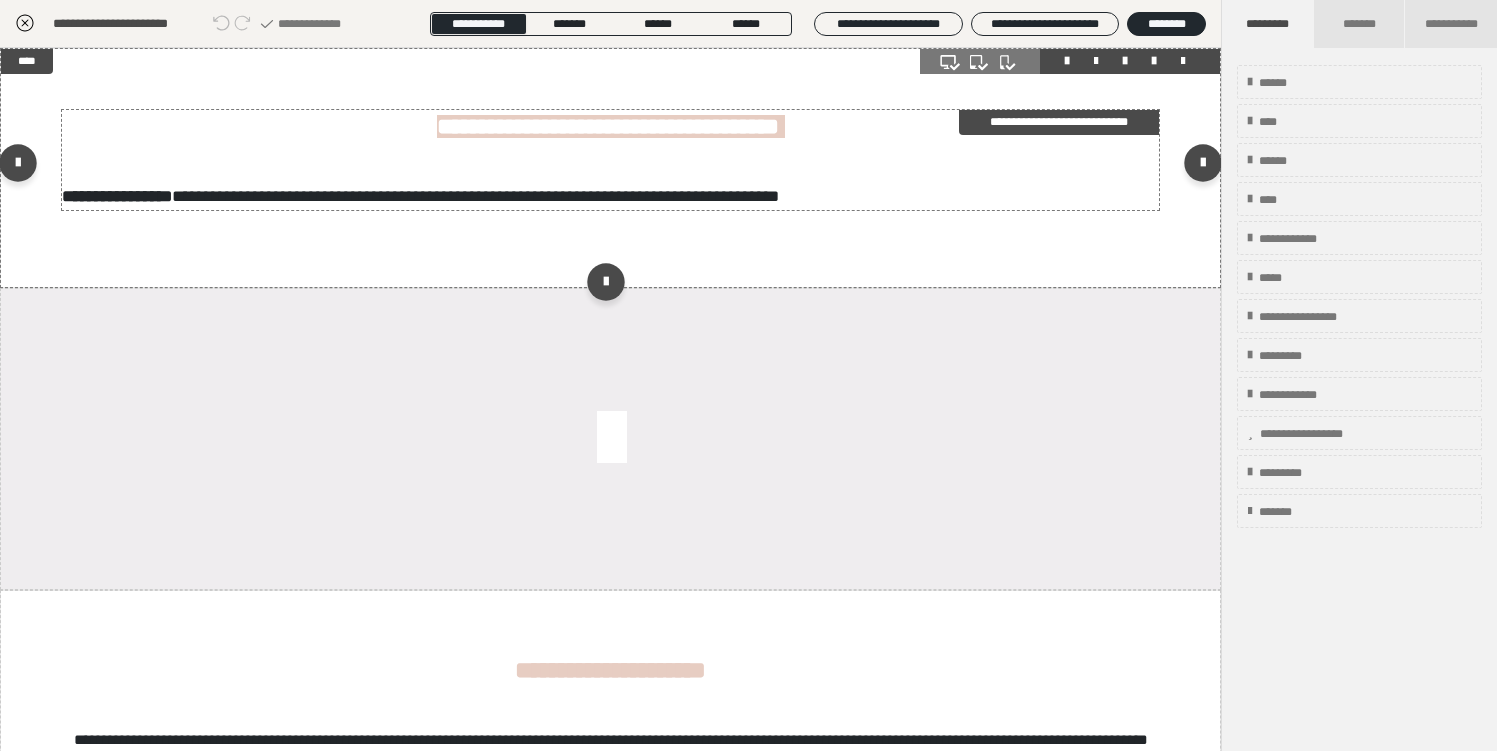 click on "**********" at bounding box center (608, 126) 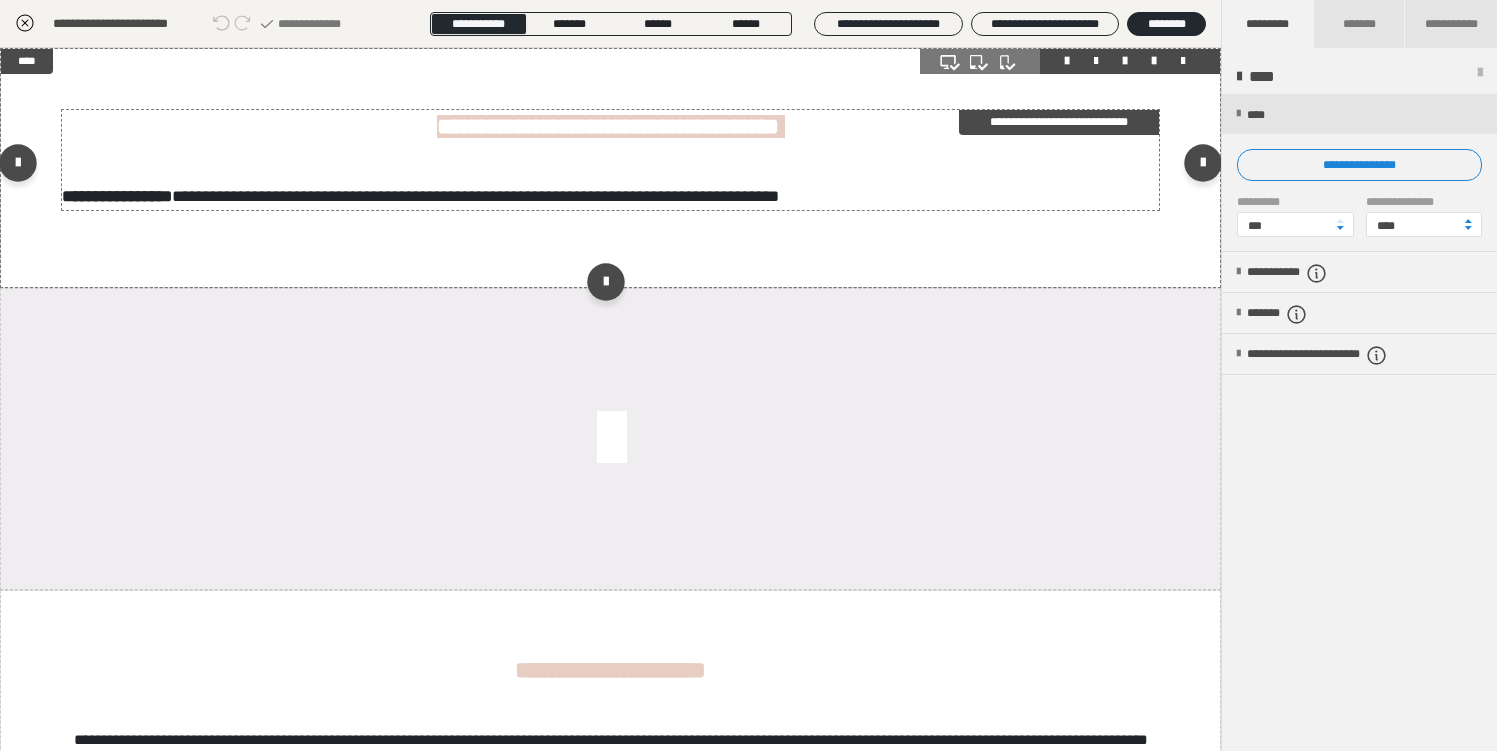 click on "**********" at bounding box center (608, 126) 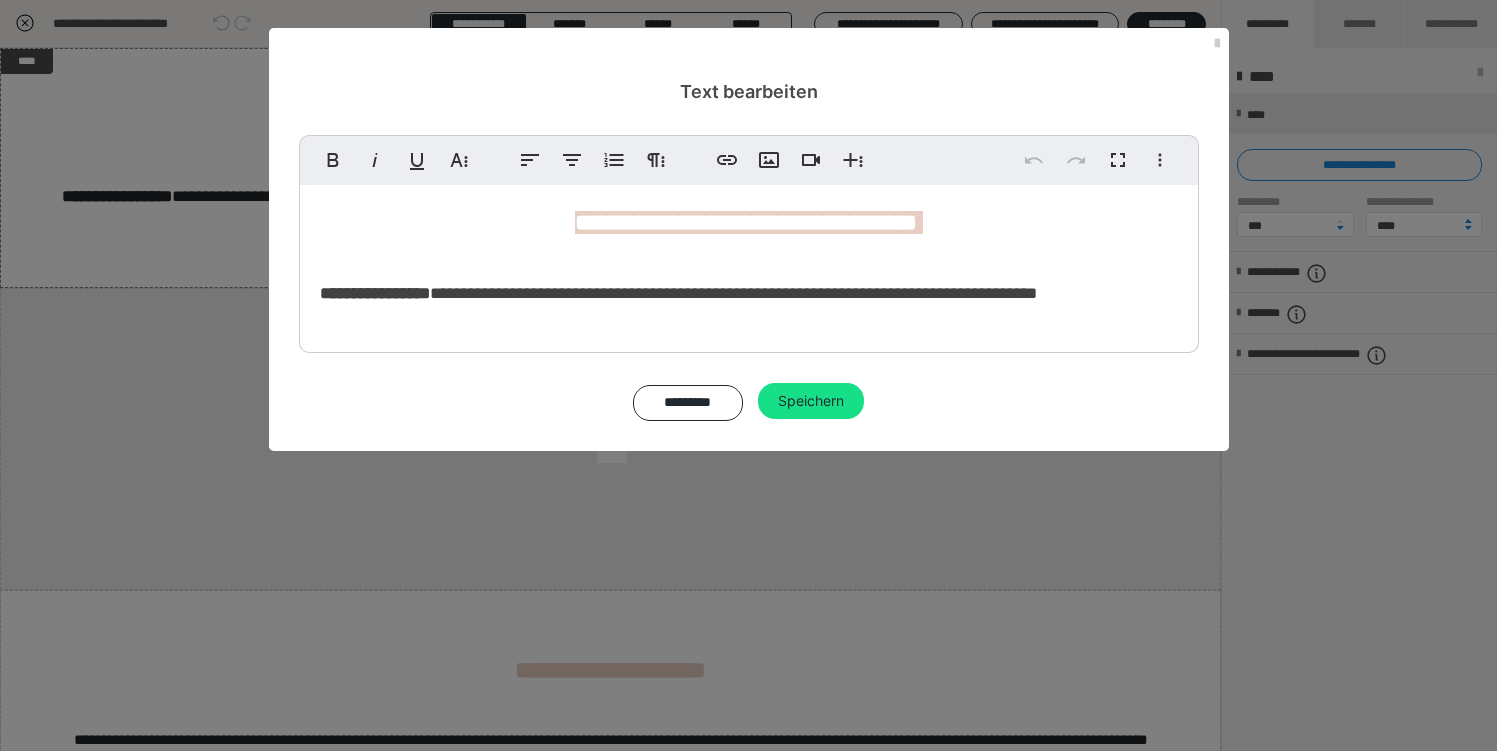 click on "**********" at bounding box center [746, 222] 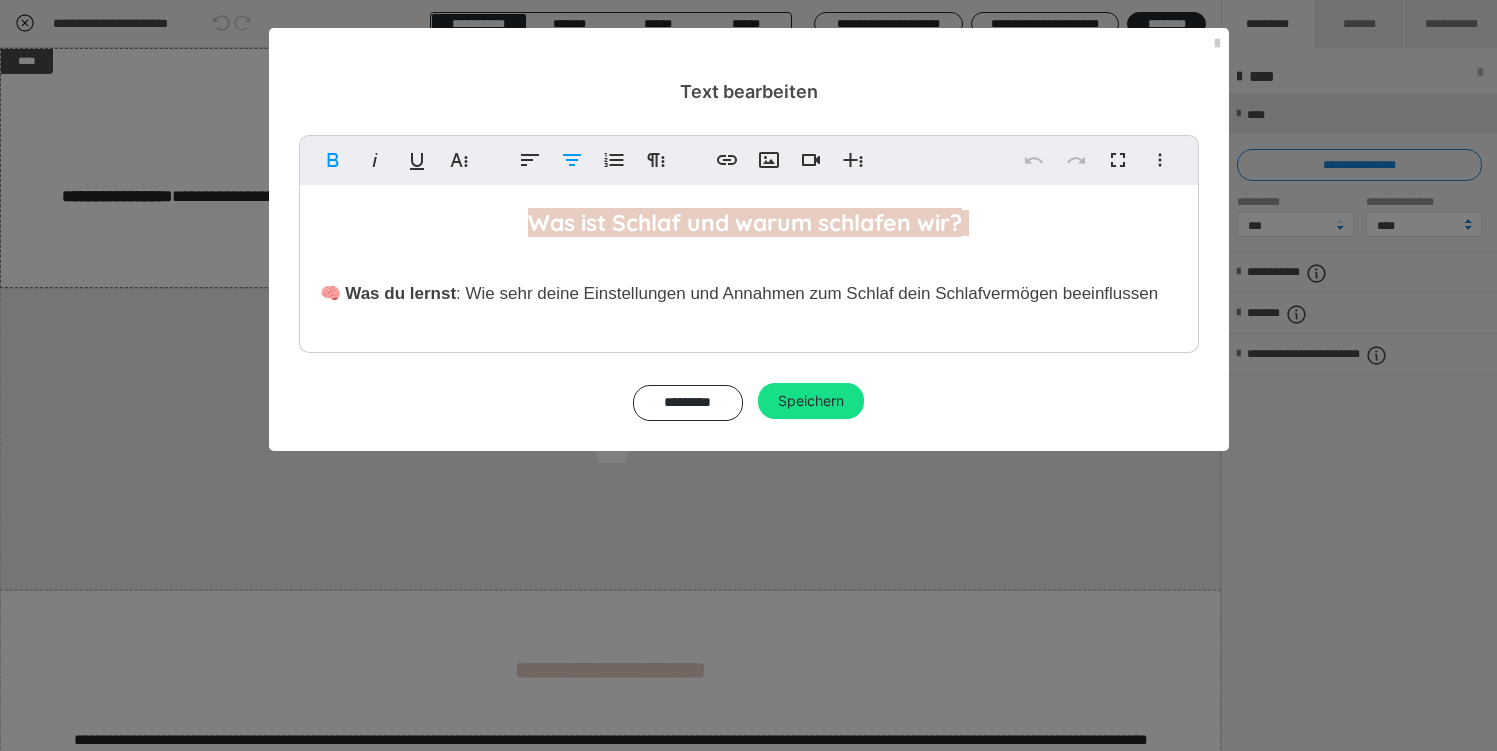 click on "Was ist Schlaf und warum schlafen wir?" at bounding box center (745, 222) 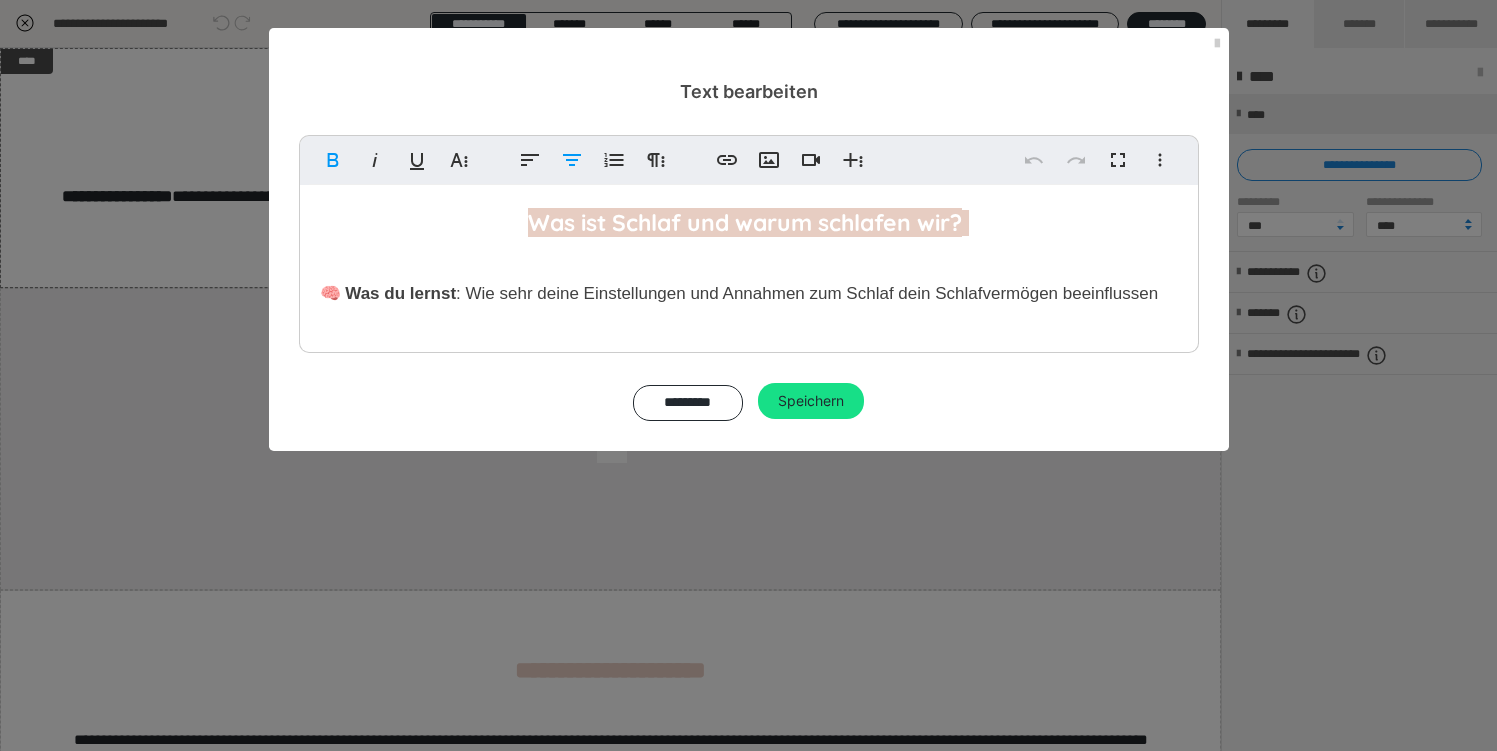 type 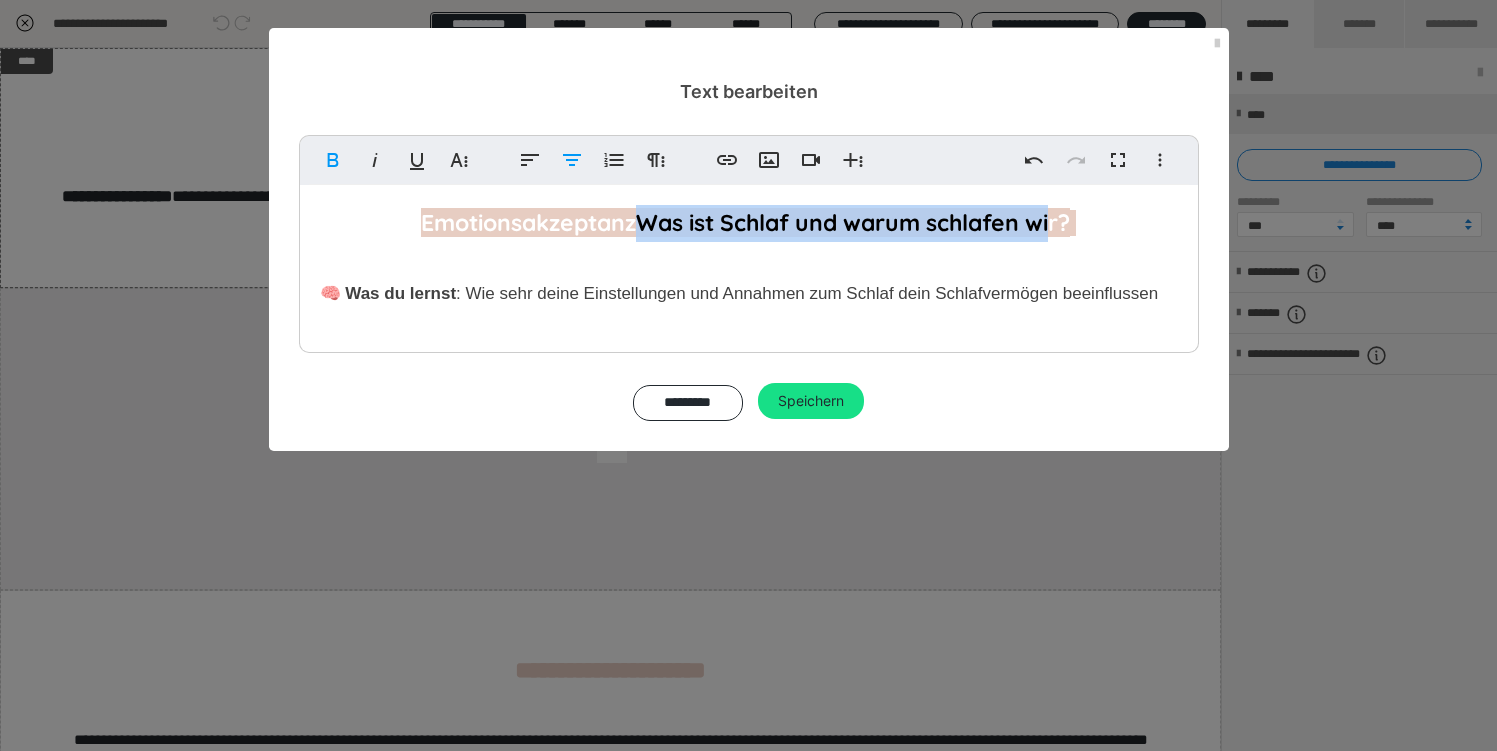 drag, startPoint x: 635, startPoint y: 230, endPoint x: 1058, endPoint y: 241, distance: 423.143 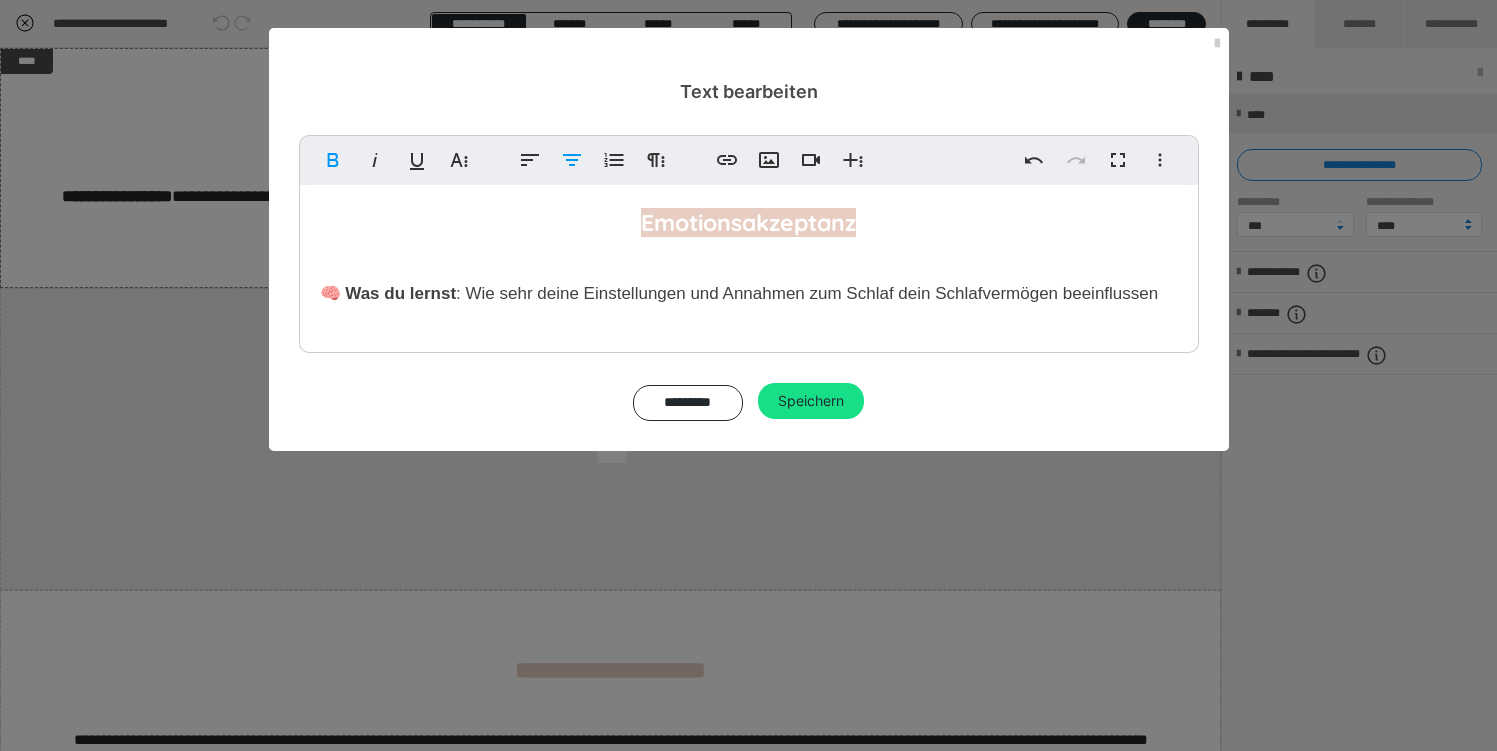 click on ": Wie sehr deine Einstellungen und Annahmen zum Schlaf dein Schlafvermögen beeinflussen" at bounding box center [807, 293] 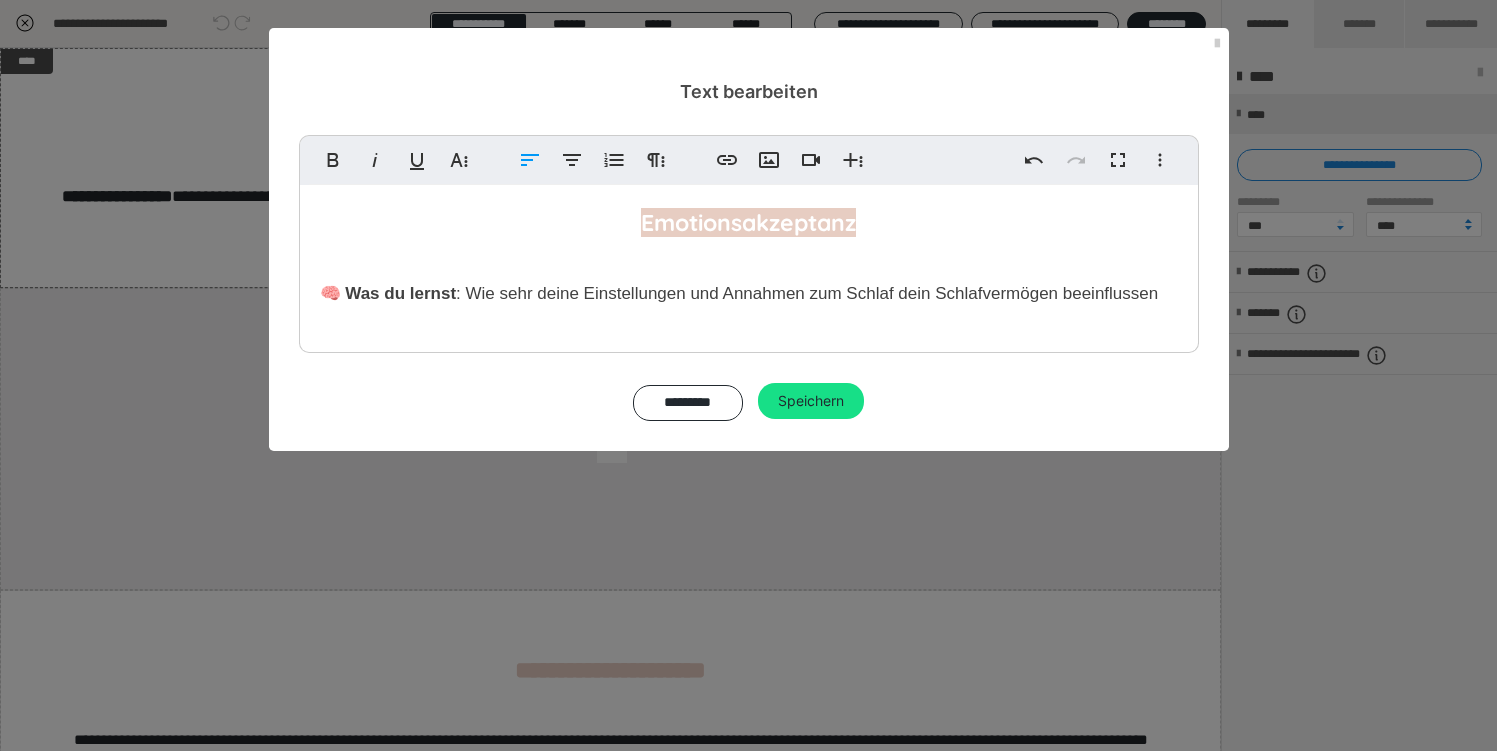 click on ": Wie sehr deine Einstellungen und Annahmen zum Schlaf dein Schlafvermögen beeinflussen" at bounding box center [807, 293] 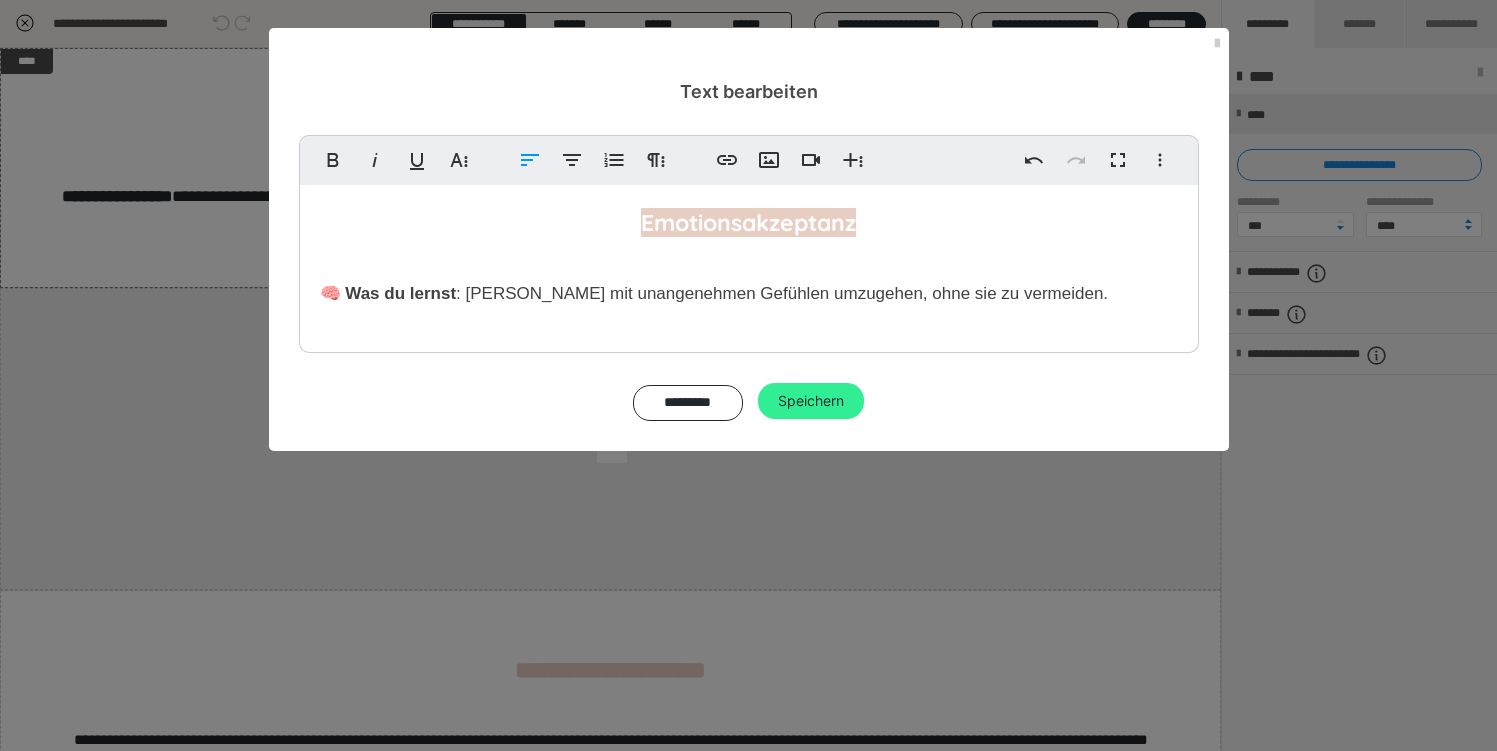 click on "Speichern" at bounding box center [811, 401] 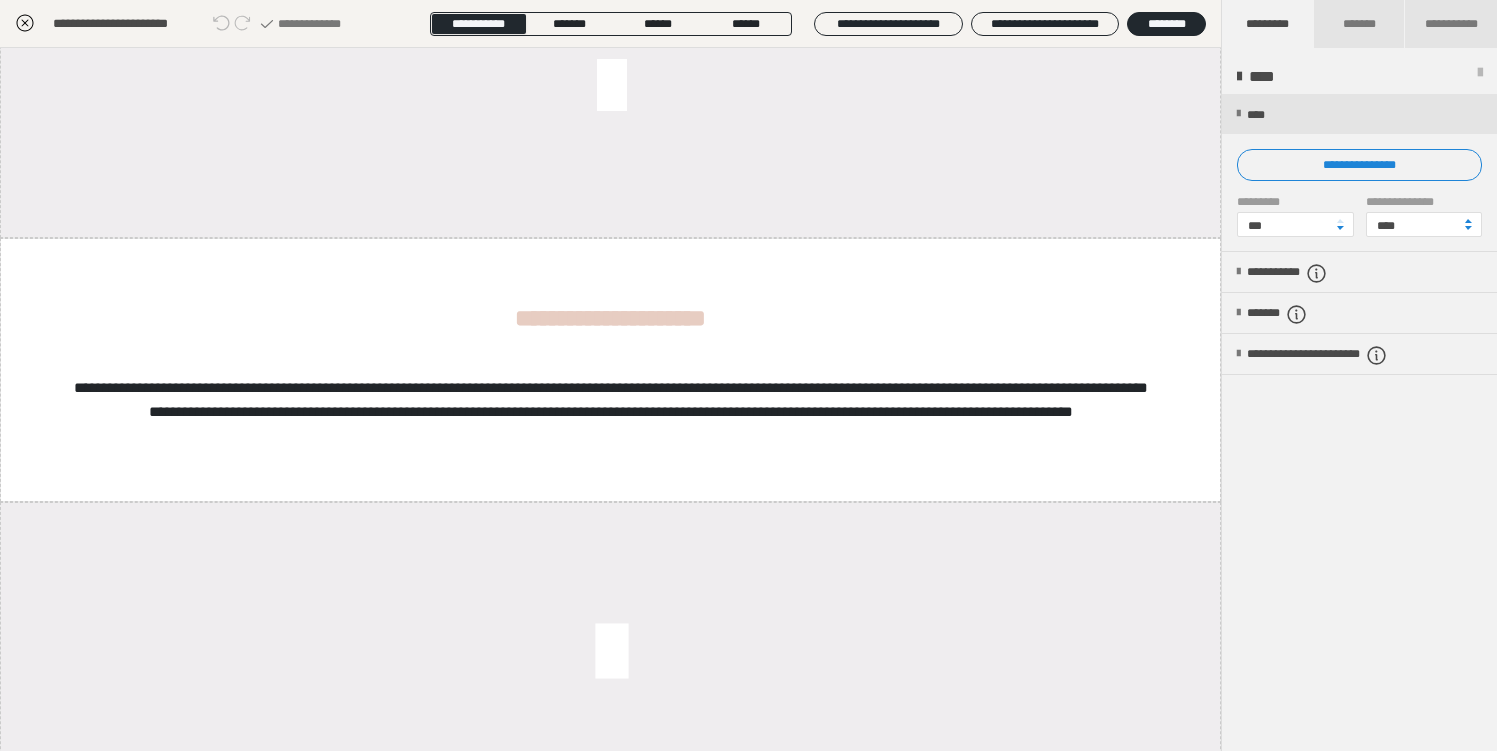 scroll, scrollTop: 385, scrollLeft: 0, axis: vertical 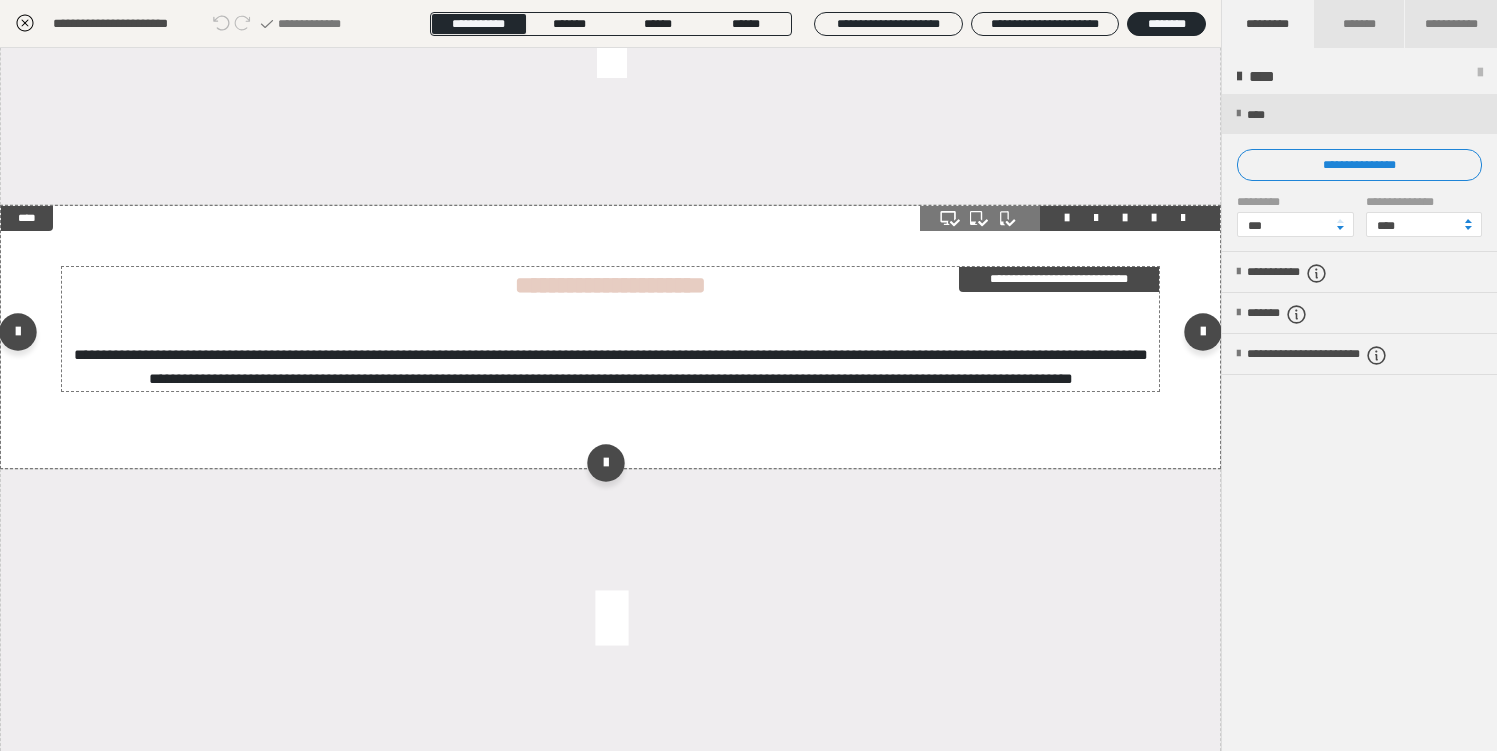 click on "**********" at bounding box center [1059, 279] 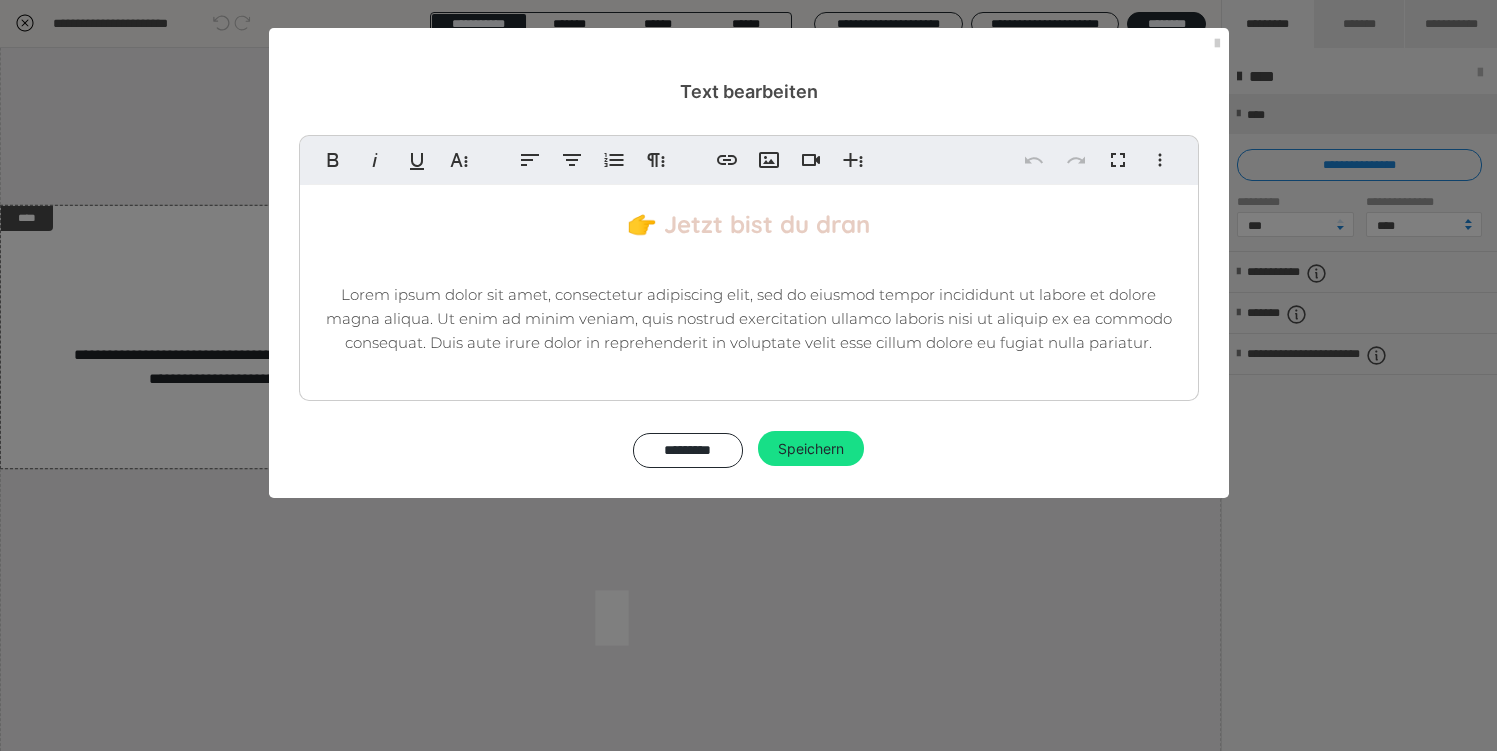 click on "Lorem ipsum dolor sit amet, consectetur adipiscing elit, sed do eiusmod tempor incididunt ut labore et dolore magna aliqua. Ut enim ad minim veniam, quis nostrud exercitation ullamco laboris nisi ut aliquip ex ea commodo consequat. Duis aute irure dolor in reprehenderit in voluptate velit esse cillum dolore eu fugiat nulla pariatur." at bounding box center [749, 318] 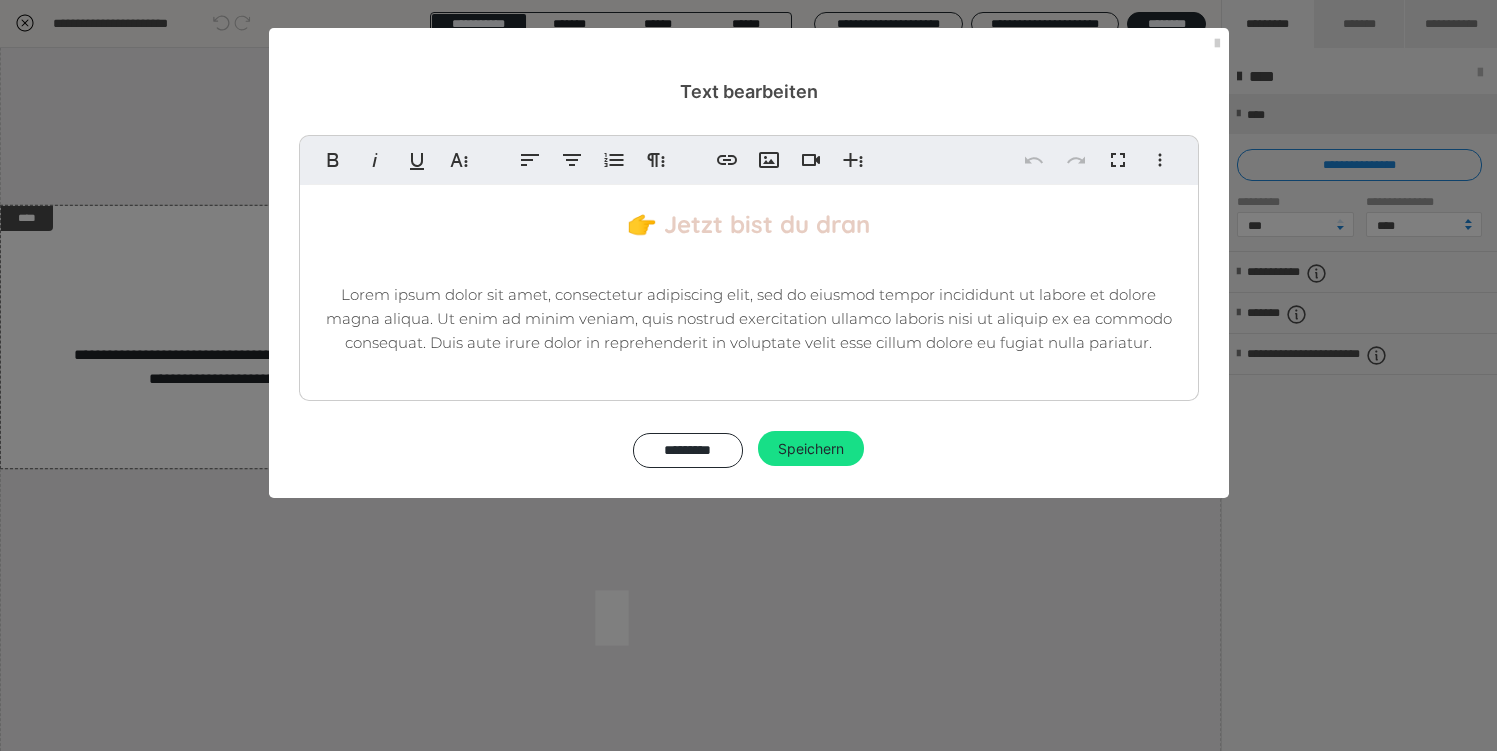 click on "Lorem ipsum dolor sit amet, consectetur adipiscing elit, sed do eiusmod tempor incididunt ut labore et dolore magna aliqua. Ut enim ad minim veniam, quis nostrud exercitation ullamco laboris nisi ut aliquip ex ea commodo consequat. Duis aute irure dolor in reprehenderit in voluptate velit esse cillum dolore eu fugiat nulla pariatur." at bounding box center (749, 318) 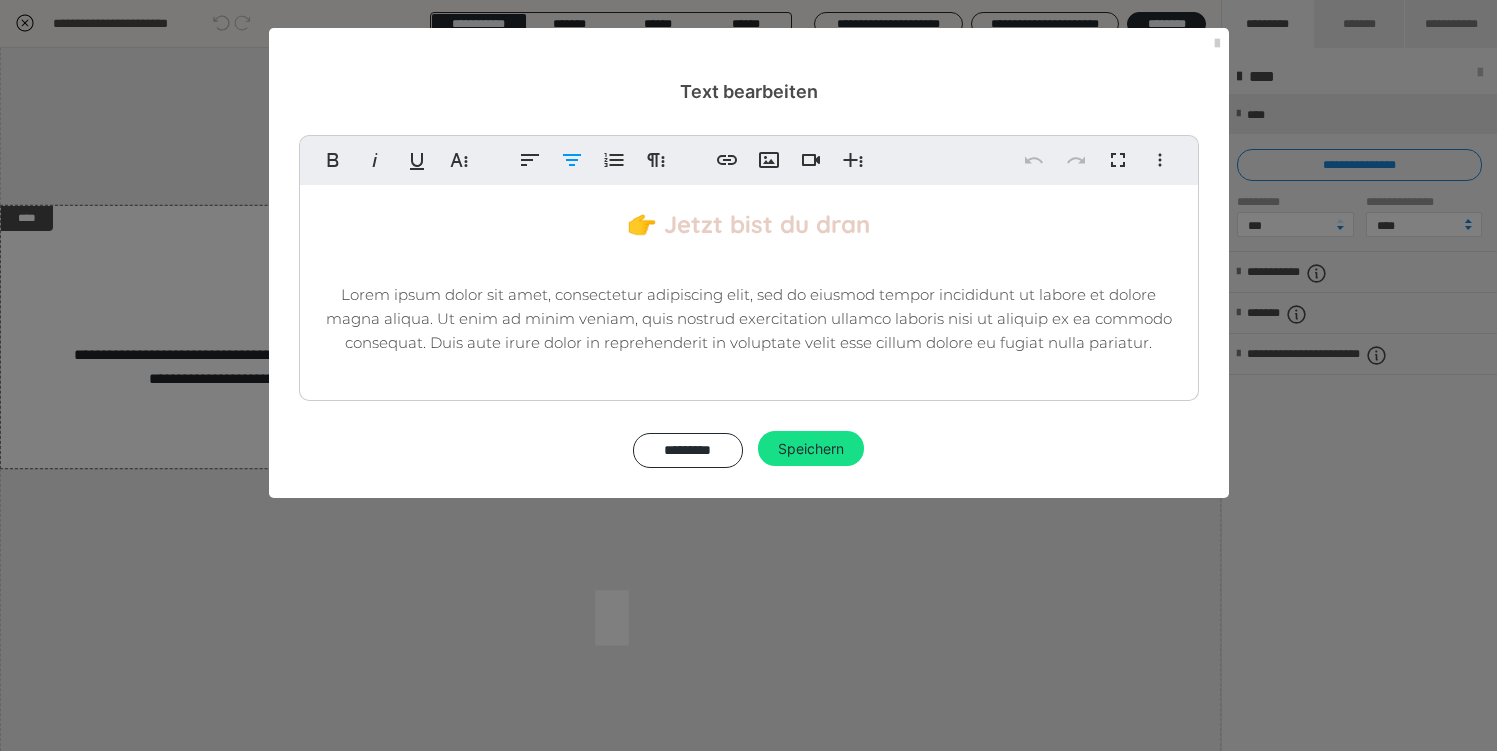 click on "Lorem ipsum dolor sit amet, consectetur adipiscing elit, sed do eiusmod tempor incididunt ut labore et dolore magna aliqua. Ut enim ad minim veniam, quis nostrud exercitation ullamco laboris nisi ut aliquip ex ea commodo consequat. Duis aute irure dolor in reprehenderit in voluptate velit esse cillum dolore eu fugiat nulla pariatur." at bounding box center [749, 318] 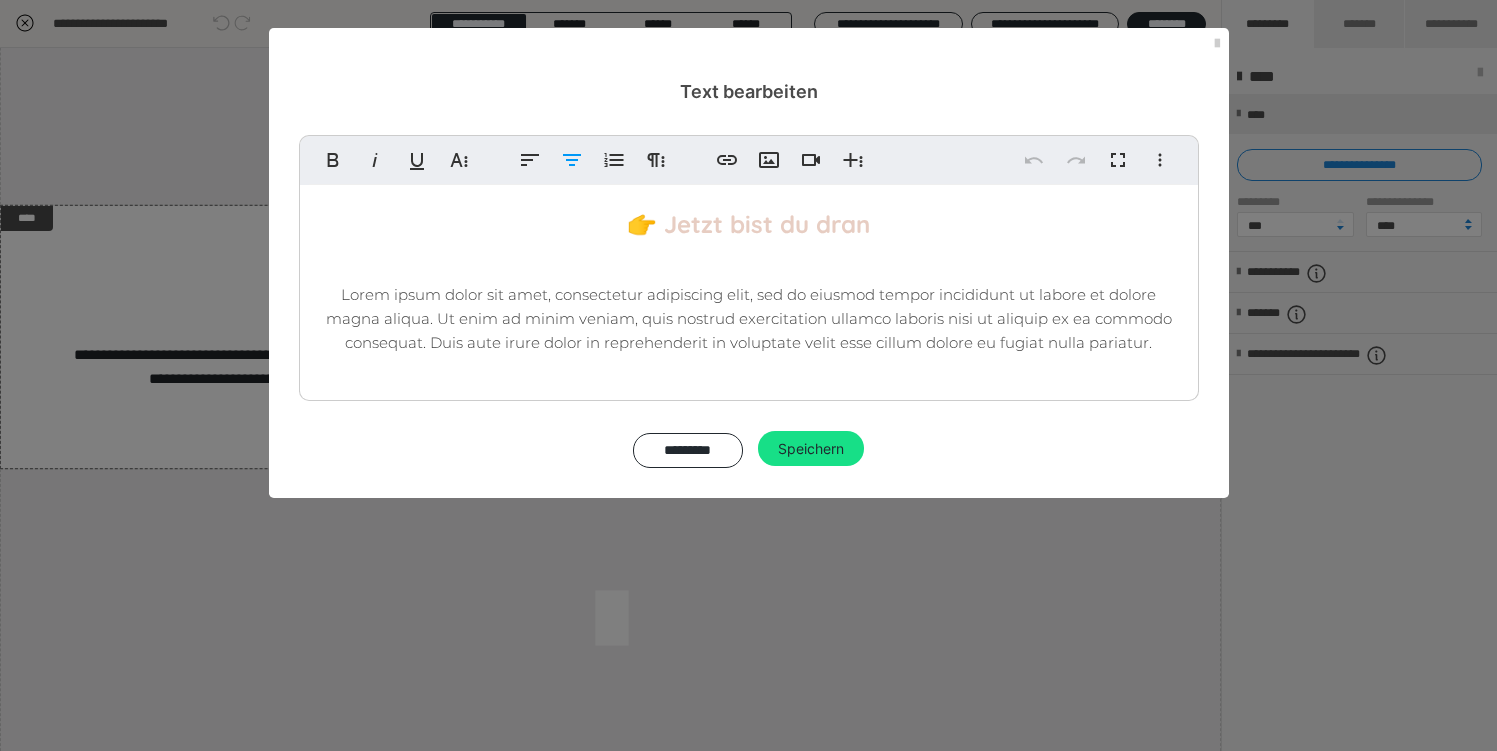 type 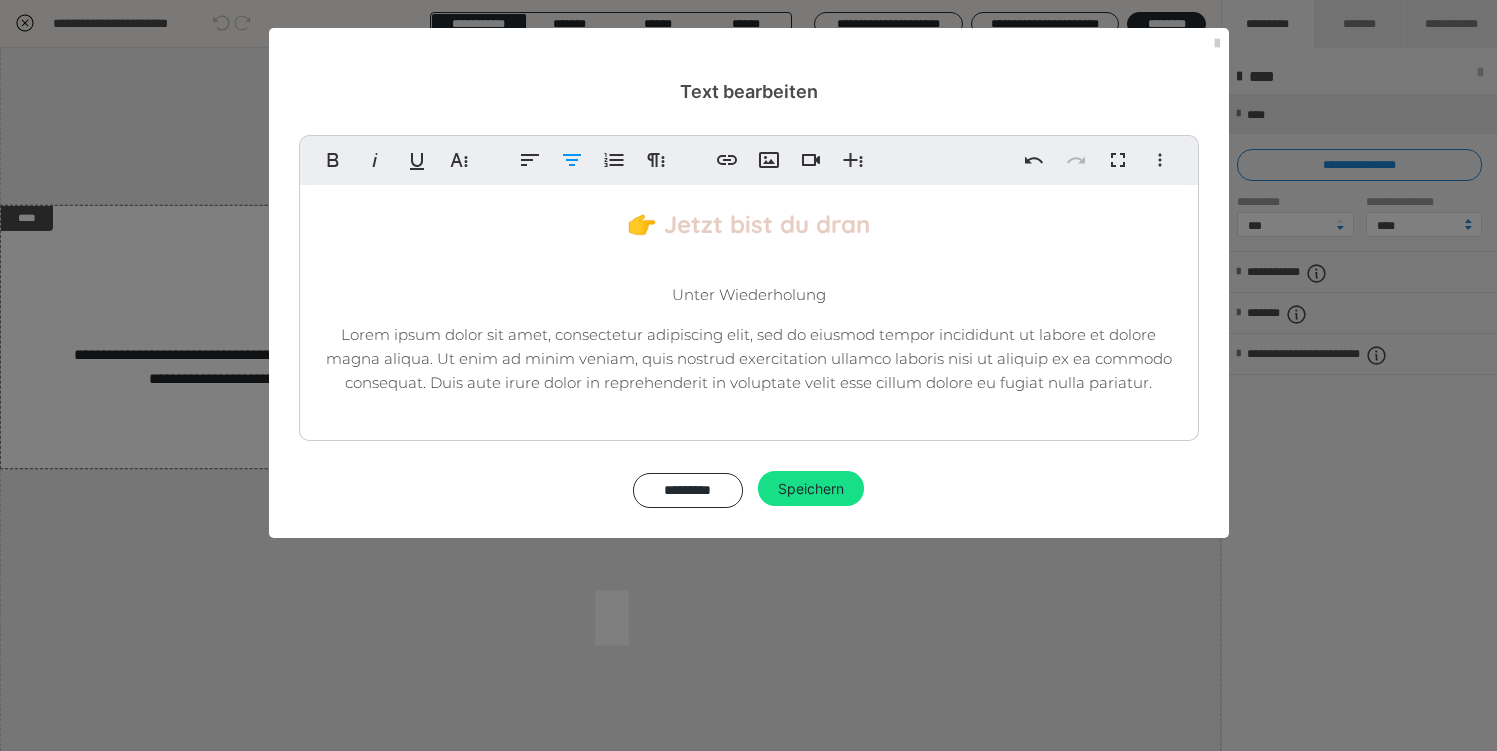 click on "Unter Wiederholung" at bounding box center [749, 295] 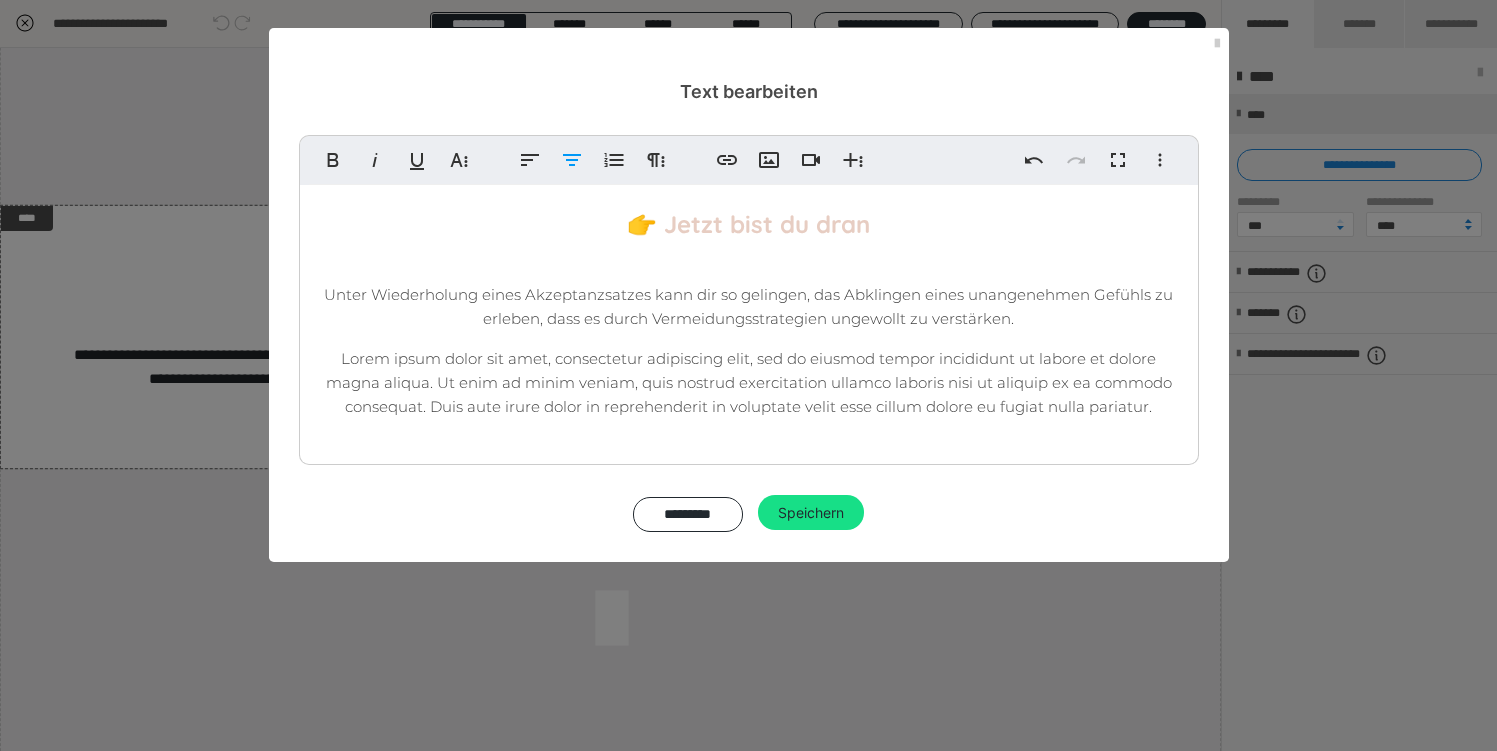 click on "Lorem ipsum dolor sit amet, consectetur adipiscing elit, sed do eiusmod tempor incididunt ut labore et dolore magna aliqua. Ut enim ad minim veniam, quis nostrud exercitation ullamco laboris nisi ut aliquip ex ea commodo consequat. Duis aute irure dolor in reprehenderit in voluptate velit esse cillum dolore eu fugiat nulla pariatur." at bounding box center (749, 382) 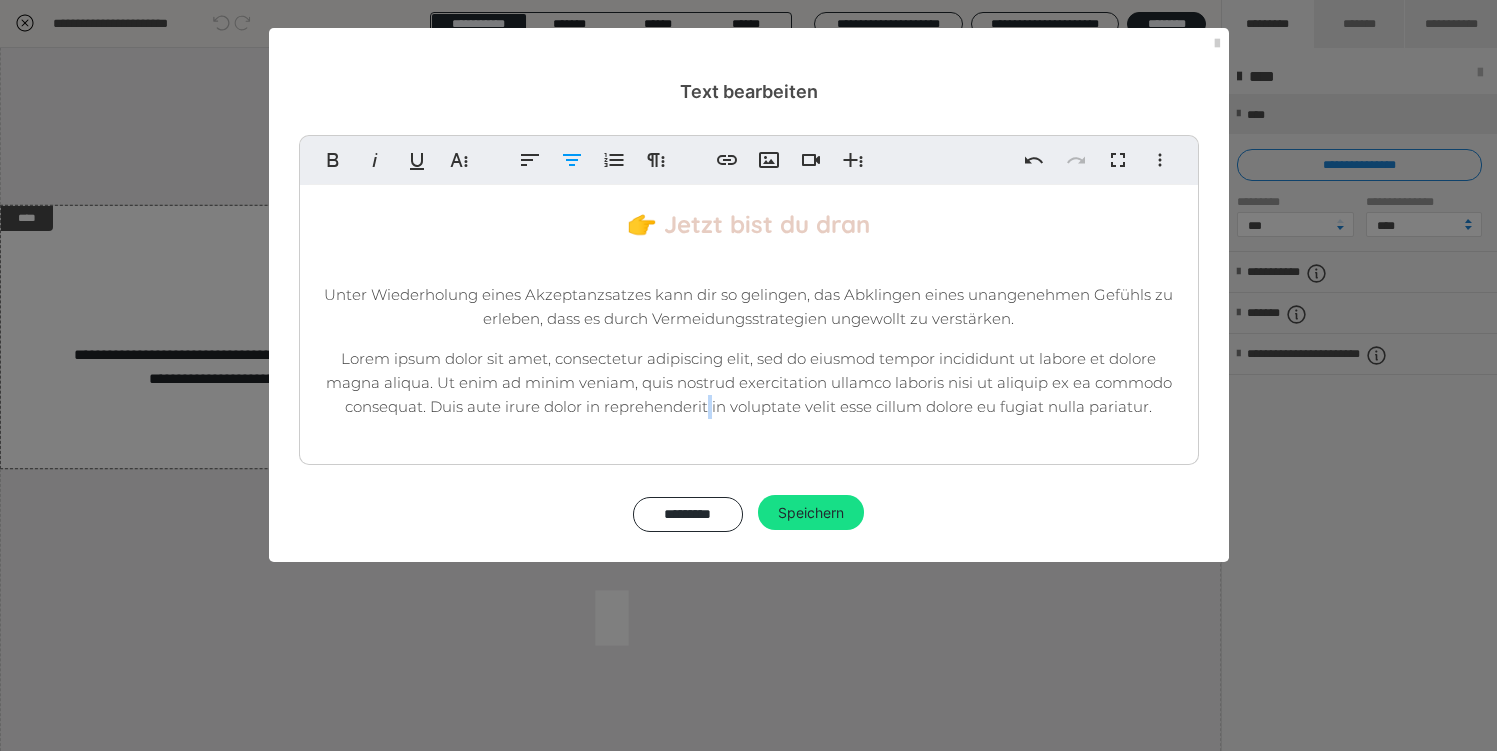 click on "Lorem ipsum dolor sit amet, consectetur adipiscing elit, sed do eiusmod tempor incididunt ut labore et dolore magna aliqua. Ut enim ad minim veniam, quis nostrud exercitation ullamco laboris nisi ut aliquip ex ea commodo consequat. Duis aute irure dolor in reprehenderit in voluptate velit esse cillum dolore eu fugiat nulla pariatur." at bounding box center (749, 382) 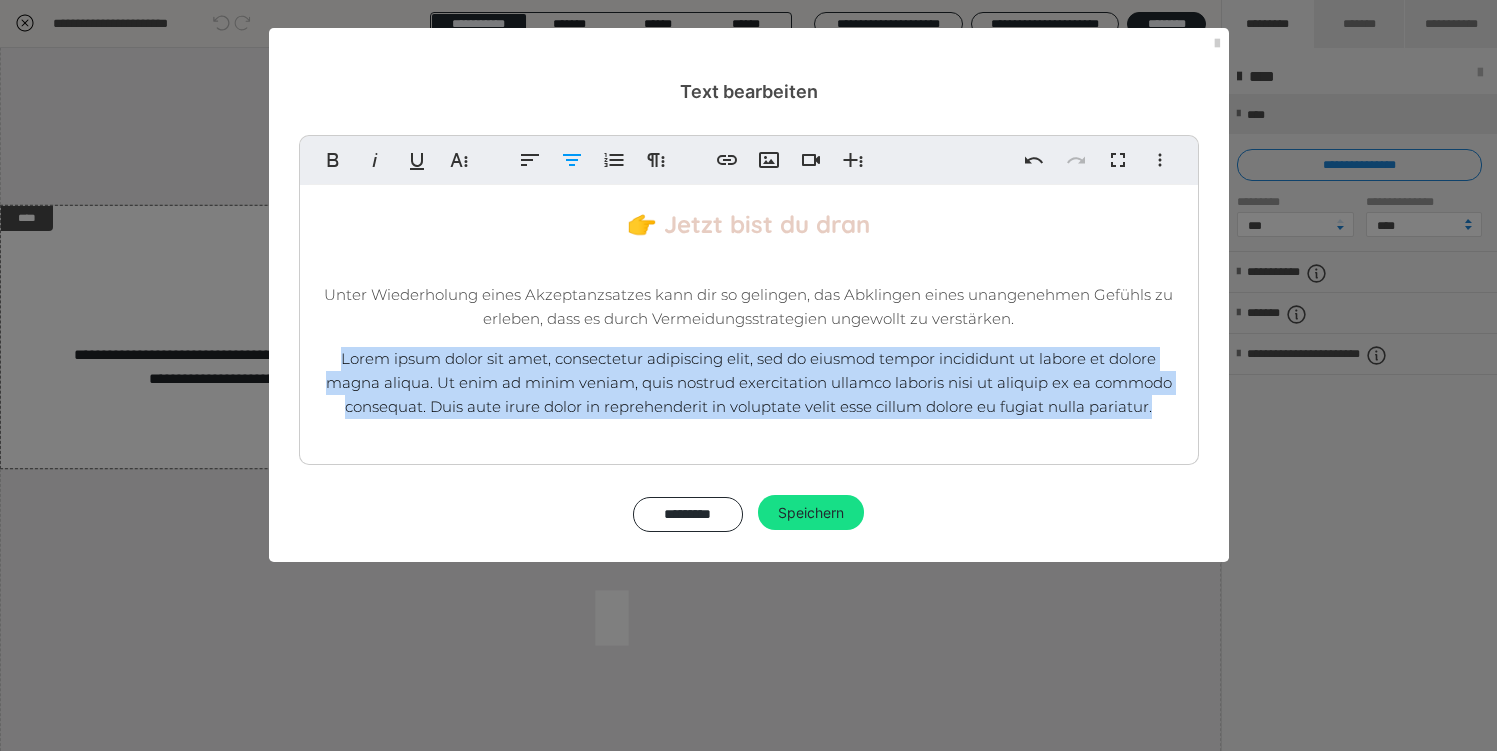 click on "Lorem ipsum dolor sit amet, consectetur adipiscing elit, sed do eiusmod tempor incididunt ut labore et dolore magna aliqua. Ut enim ad minim veniam, quis nostrud exercitation ullamco laboris nisi ut aliquip ex ea commodo consequat. Duis aute irure dolor in reprehenderit in voluptate velit esse cillum dolore eu fugiat nulla pariatur." at bounding box center (749, 382) 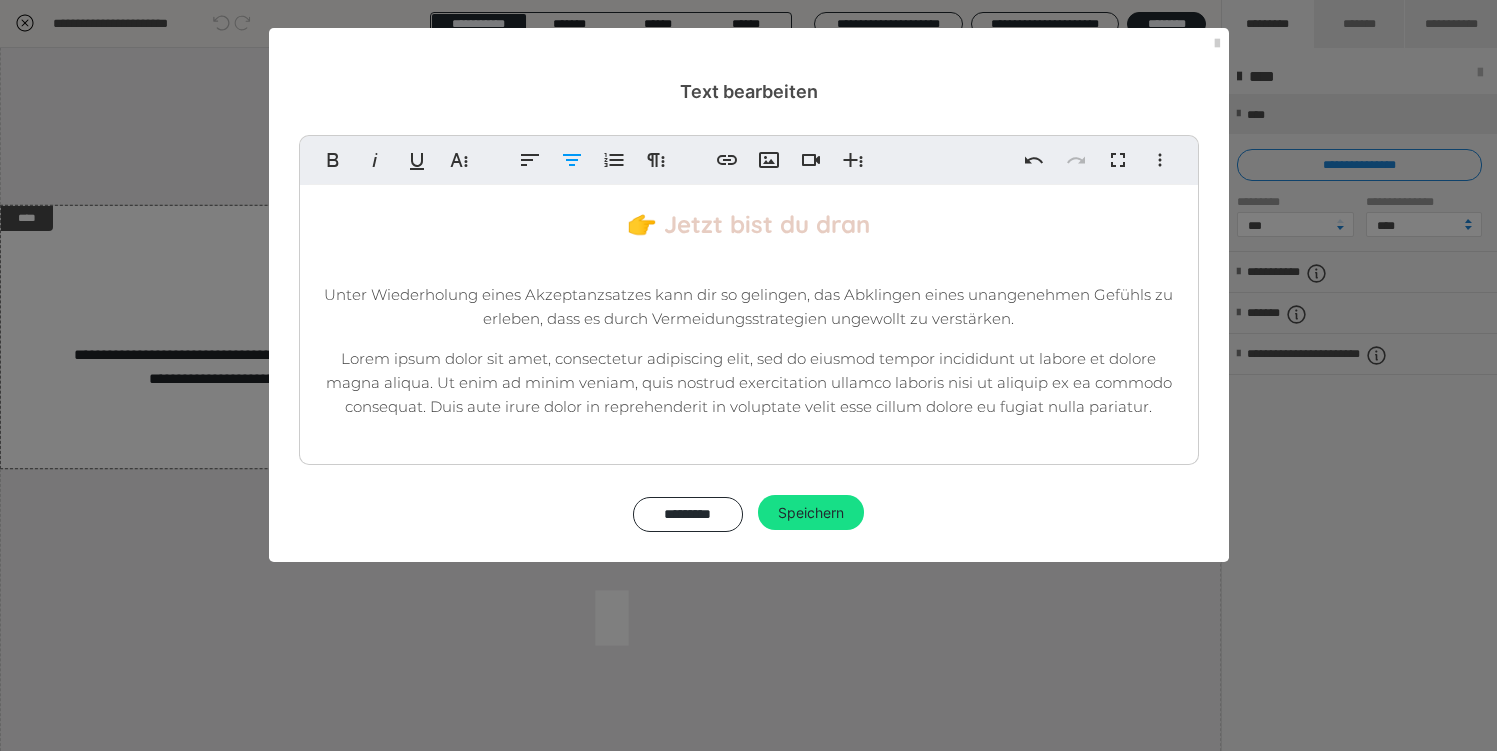 click on "Lorem ipsum dolor sit amet, consectetur adipiscing elit, sed do eiusmod tempor incididunt ut labore et dolore magna aliqua. Ut enim ad minim veniam, quis nostrud exercitation ullamco laboris nisi ut aliquip ex ea commodo consequat. Duis aute irure dolor in reprehenderit in voluptate velit esse cillum dolore eu fugiat nulla pariatur." at bounding box center [749, 382] 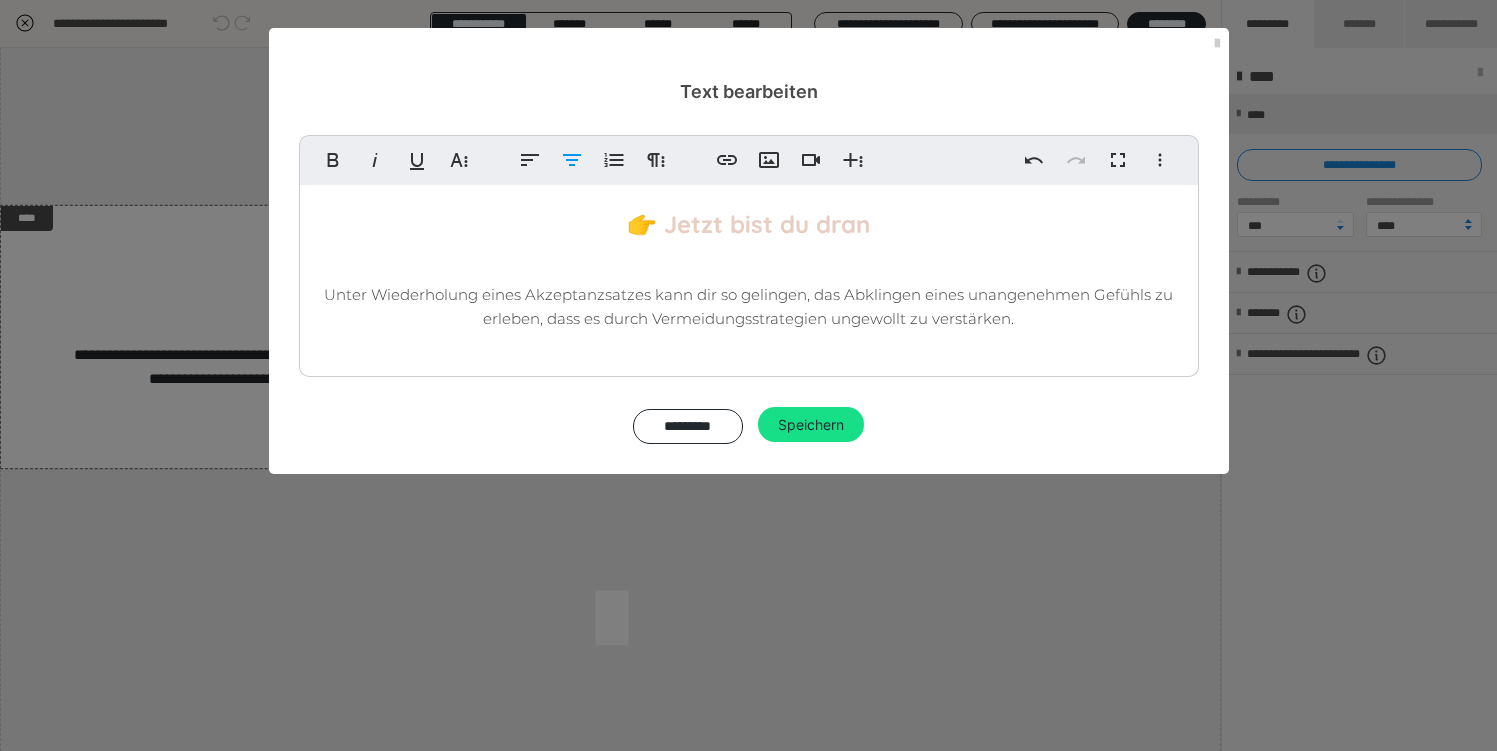 click on "👉 Jetzt bist du dran  Unter Wiederholung eines Akzeptanzsatzes kann dir so gelingen, das Abklingen eines unangenehmen Gefühls zu erleben, dass es durch Vermeidungsstrategien ungewollt zu verstärken." at bounding box center (749, 276) 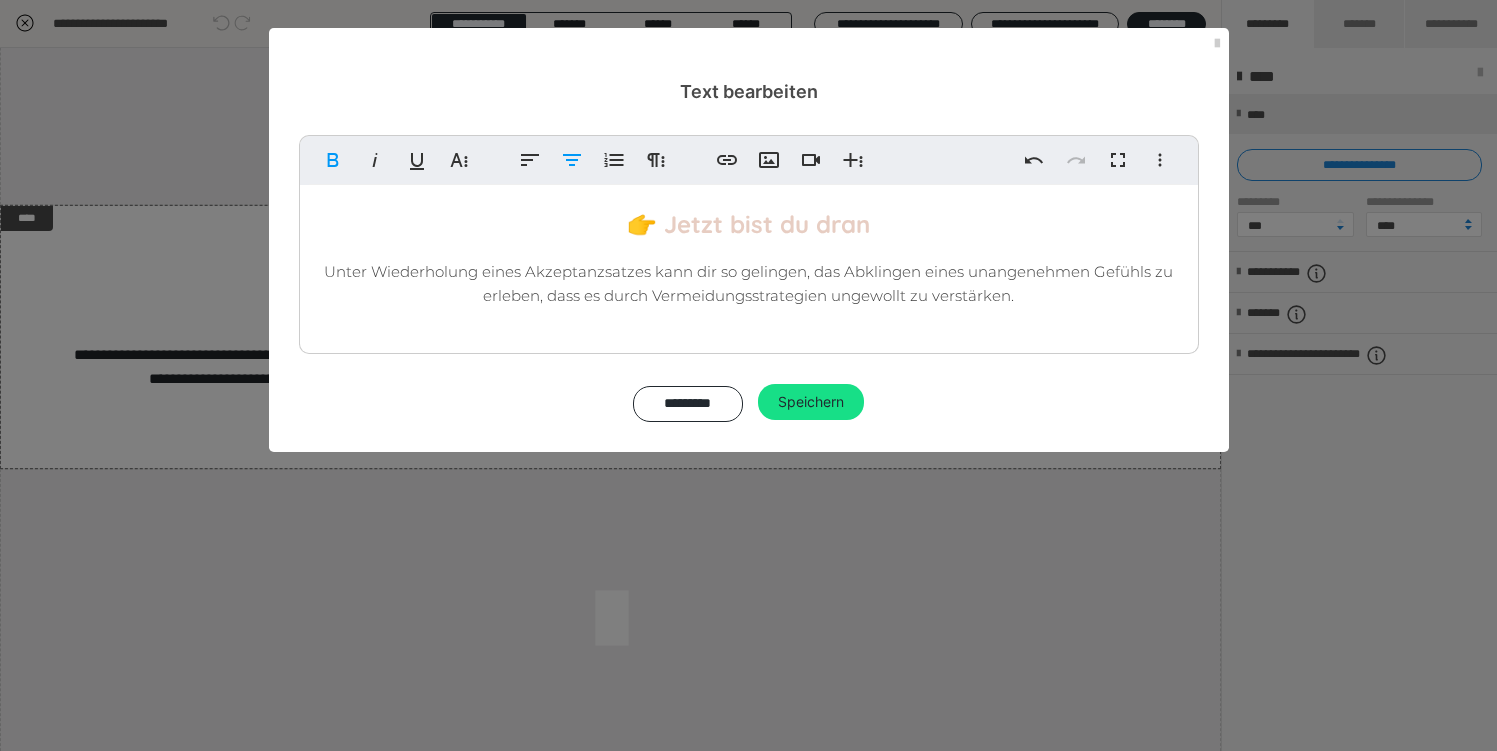 click on "Unter Wiederholung eines Akzeptanzsatzes kann dir so gelingen, das Abklingen eines unangenehmen Gefühls zu erleben, dass es durch Vermeidungsstrategien ungewollt zu verstärken." at bounding box center (748, 283) 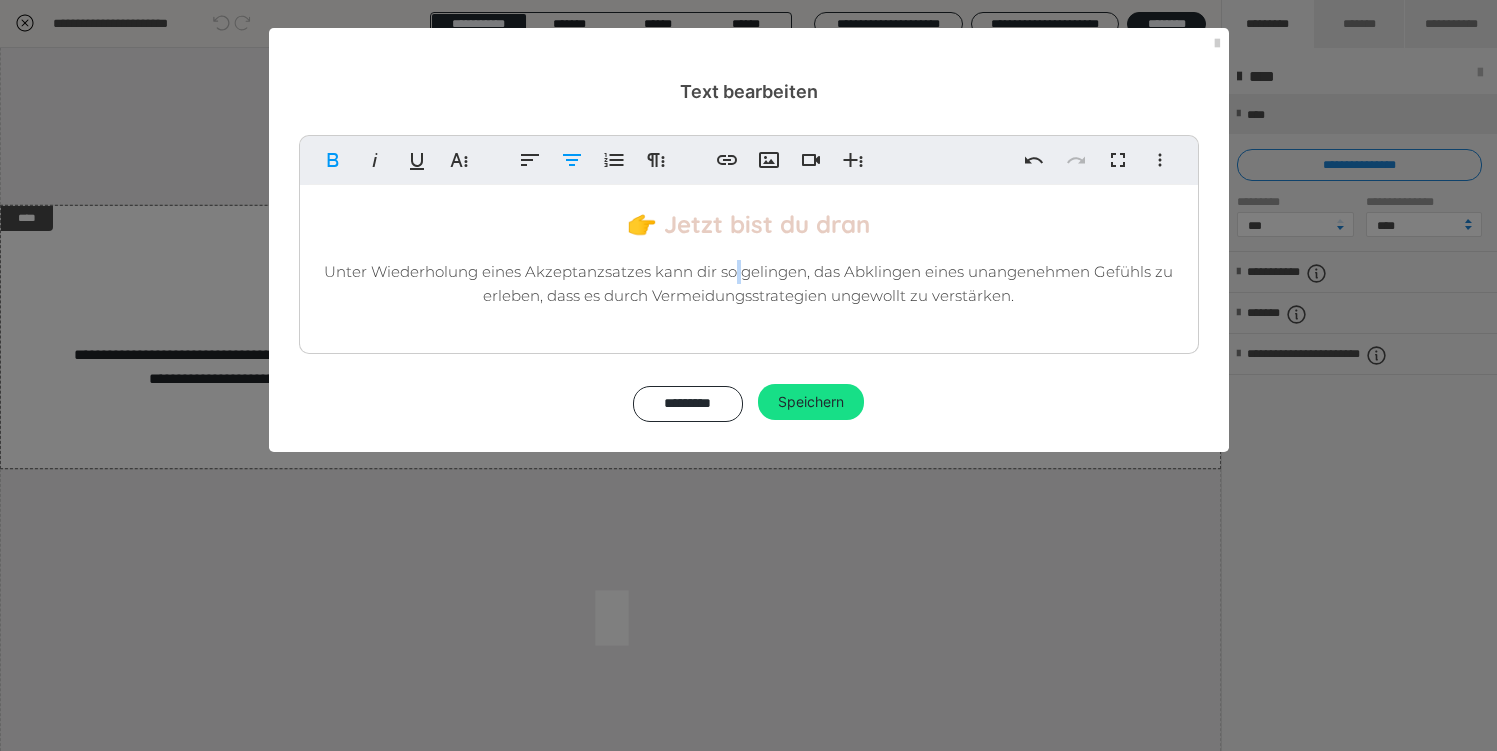 click on "Unter Wiederholung eines Akzeptanzsatzes kann dir so gelingen, das Abklingen eines unangenehmen Gefühls zu erleben, dass es durch Vermeidungsstrategien ungewollt zu verstärken." at bounding box center [748, 283] 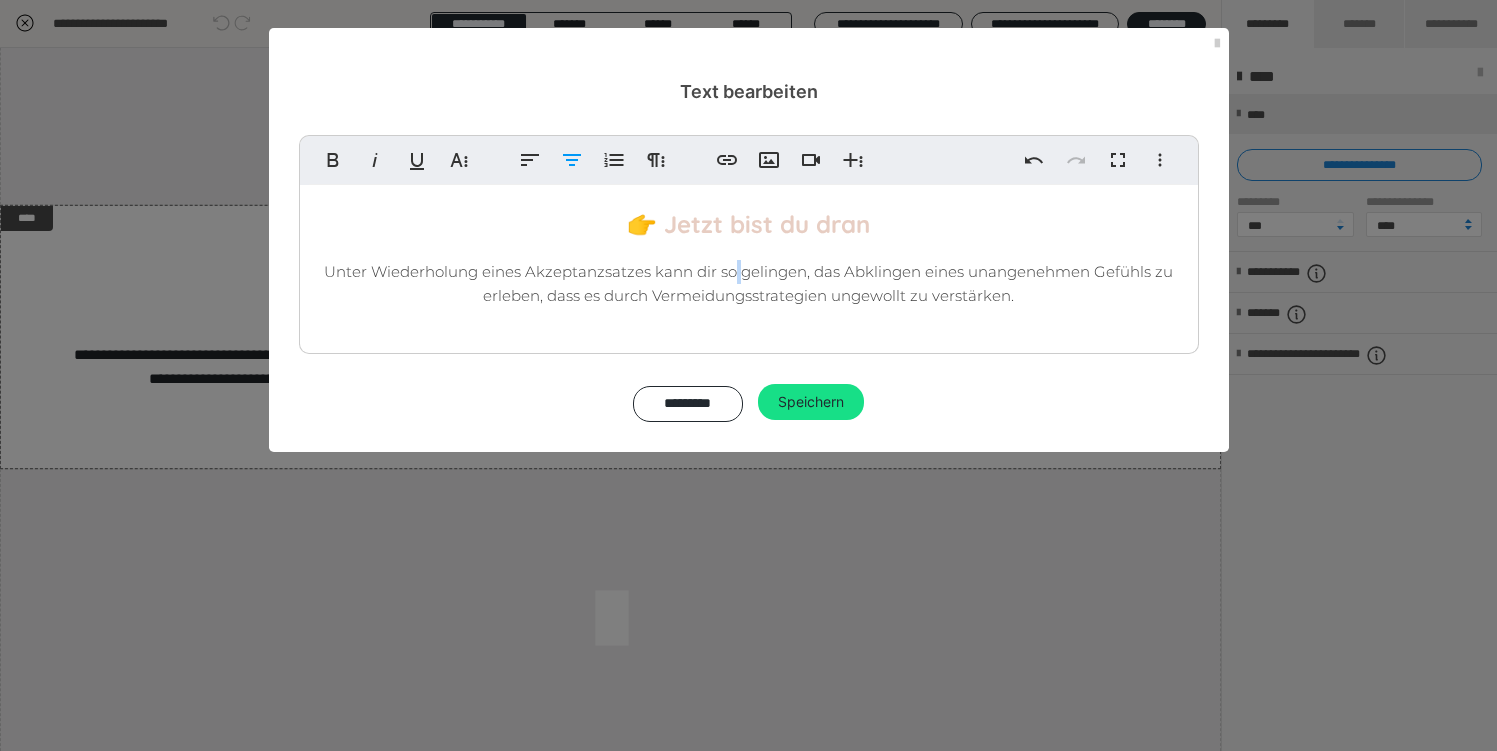 click on "Unter Wiederholung eines Akzeptanzsatzes kann dir so gelingen, das Abklingen eines unangenehmen Gefühls zu erleben, dass es durch Vermeidungsstrategien ungewollt zu verstärken." at bounding box center (748, 283) 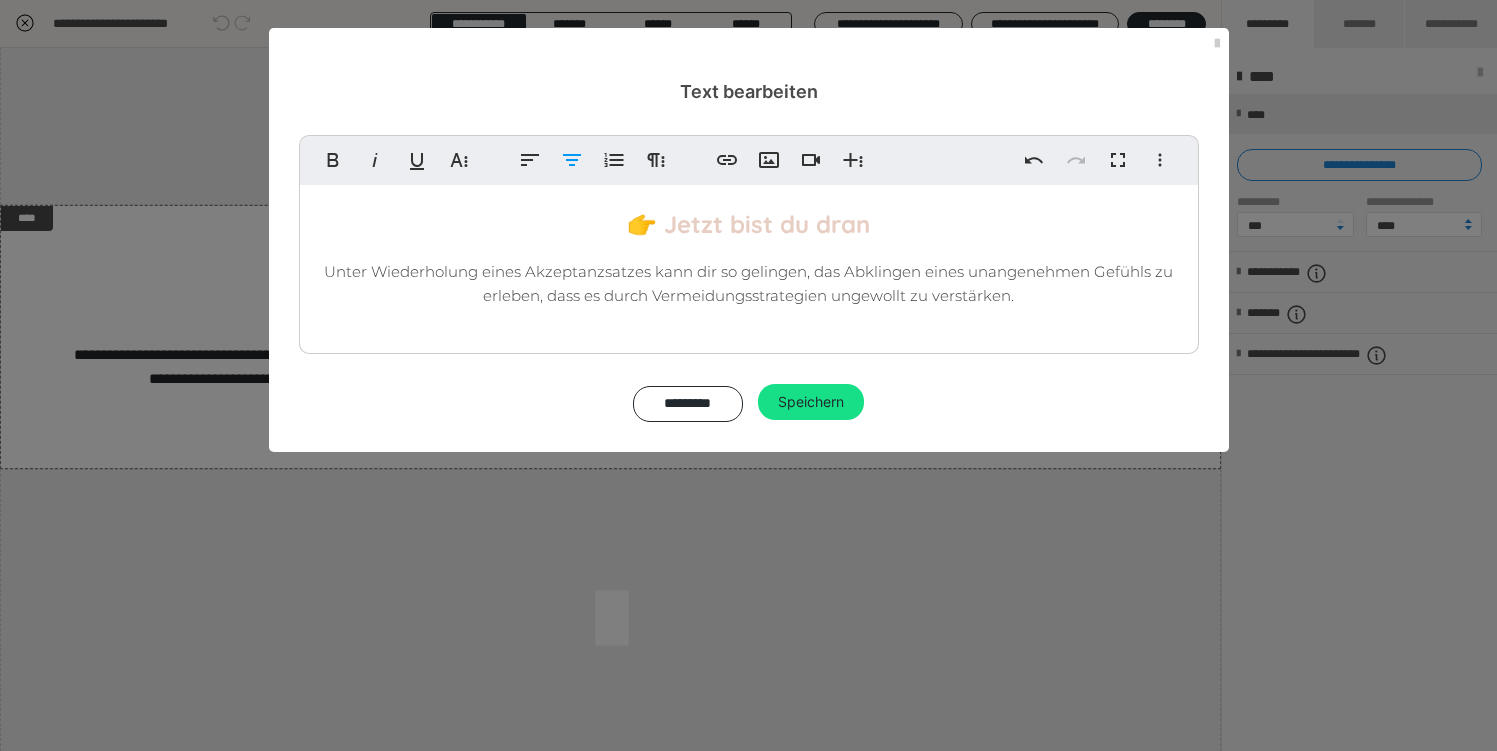 click on "Unter Wiederholung eines Akzeptanzsatzes kann dir so gelingen, das Abklingen eines unangenehmen Gefühls zu erleben, dass es durch Vermeidungsstrategien ungewollt zu verstärken." at bounding box center [748, 283] 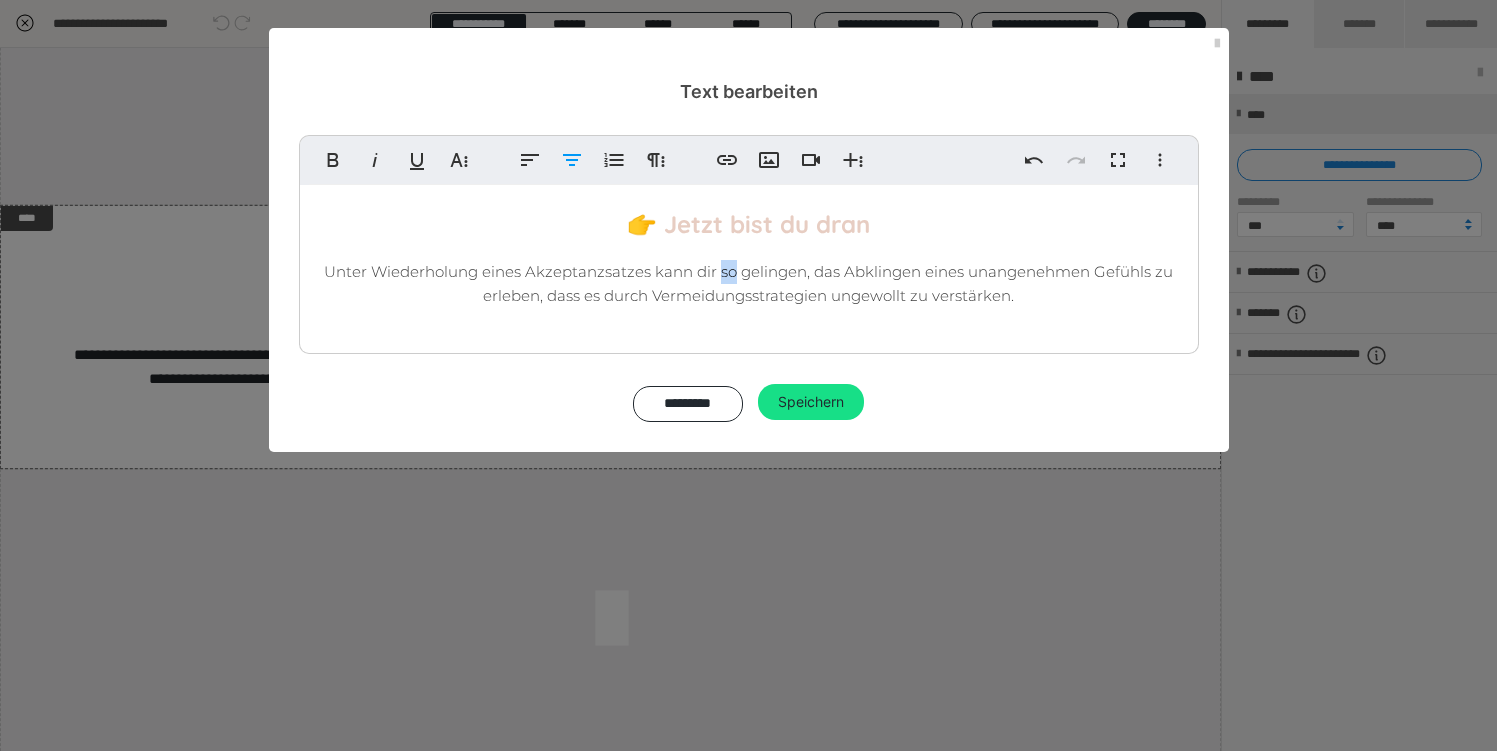 click on "Unter Wiederholung eines Akzeptanzsatzes kann dir so gelingen, das Abklingen eines unangenehmen Gefühls zu erleben, dass es durch Vermeidungsstrategien ungewollt zu verstärken." at bounding box center [748, 283] 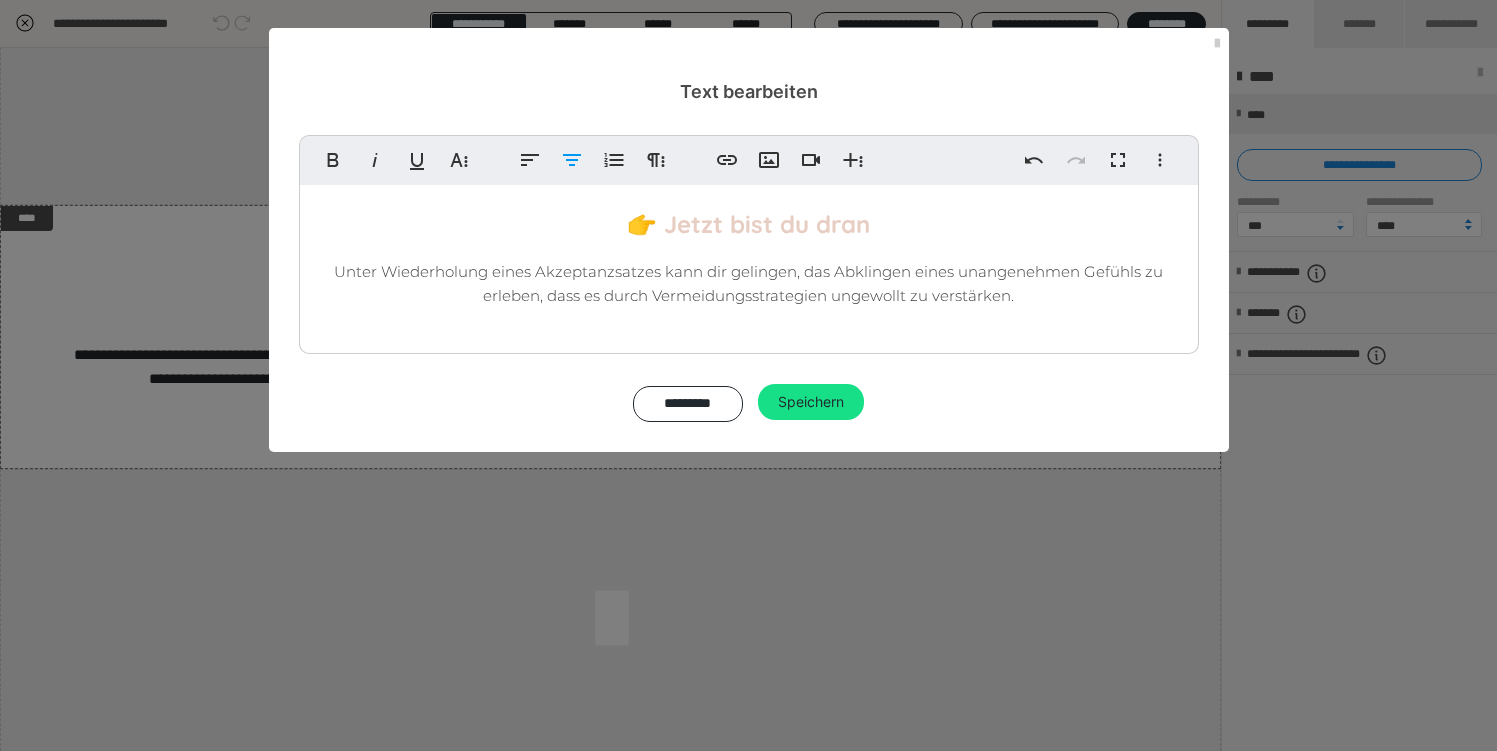 click on "Unter Wiederholung eines Akzeptanzsatzes kann dir gelingen, das Abklingen eines unangenehmen Gefühls zu erleben, dass es durch Vermeidungsstrategien ungewollt zu verstärken." at bounding box center [749, 284] 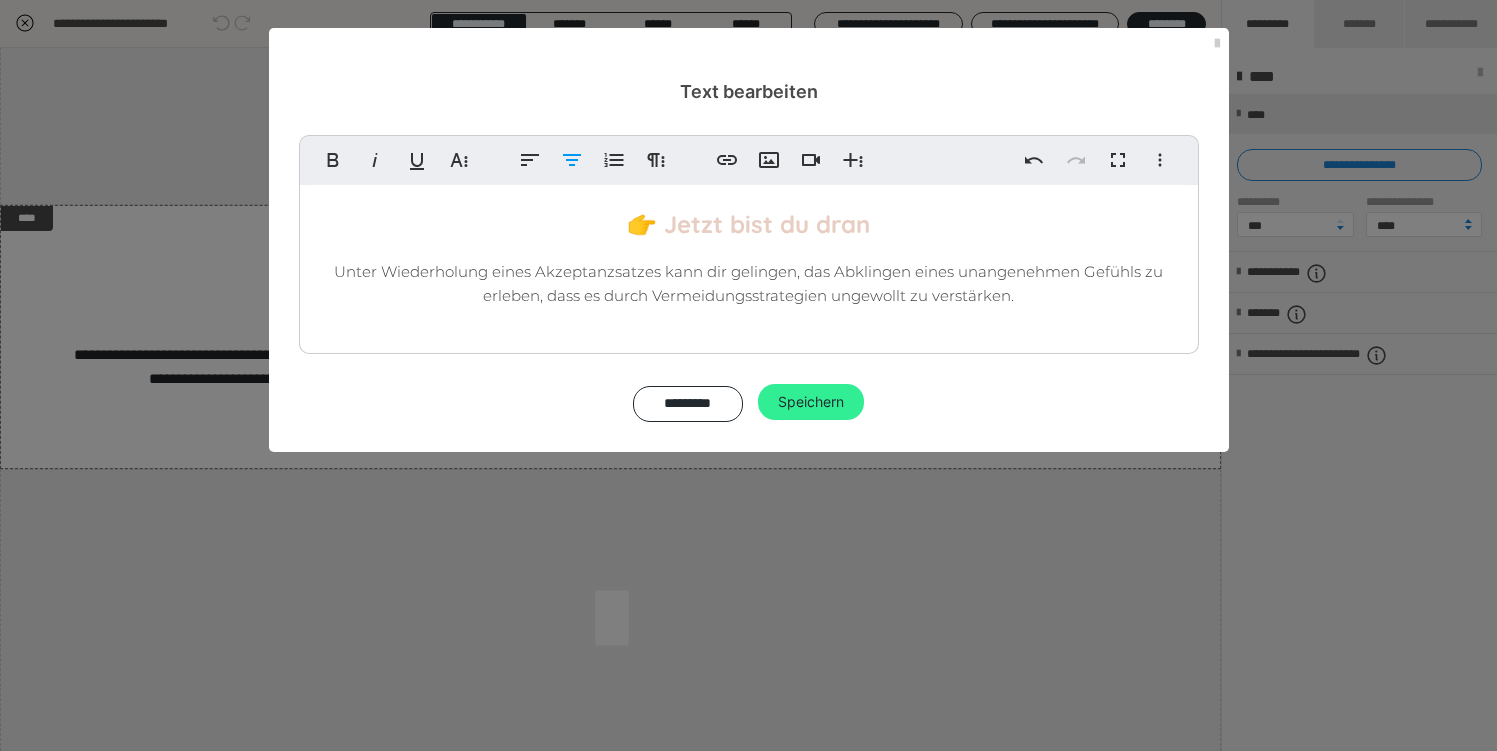 click on "Speichern" at bounding box center [811, 402] 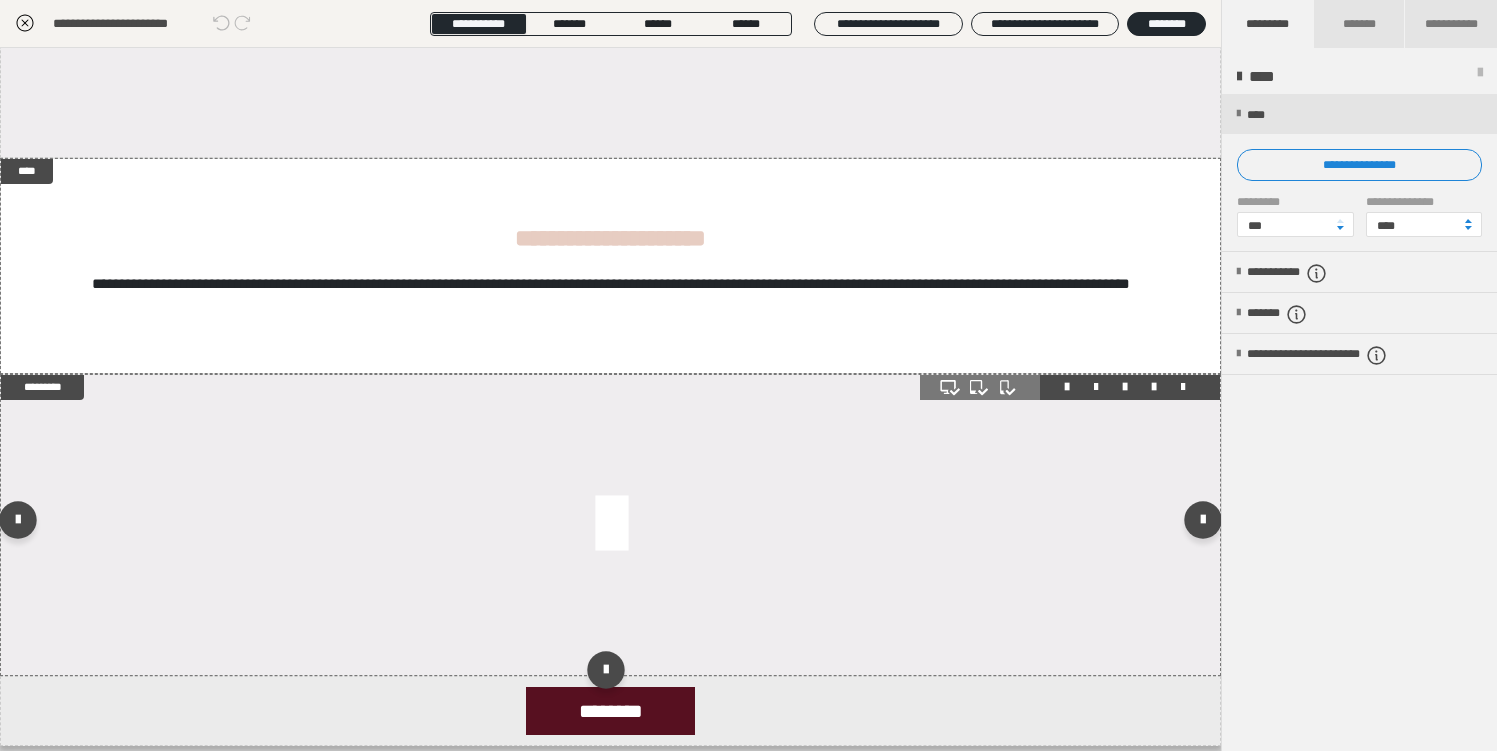 scroll, scrollTop: 521, scrollLeft: 0, axis: vertical 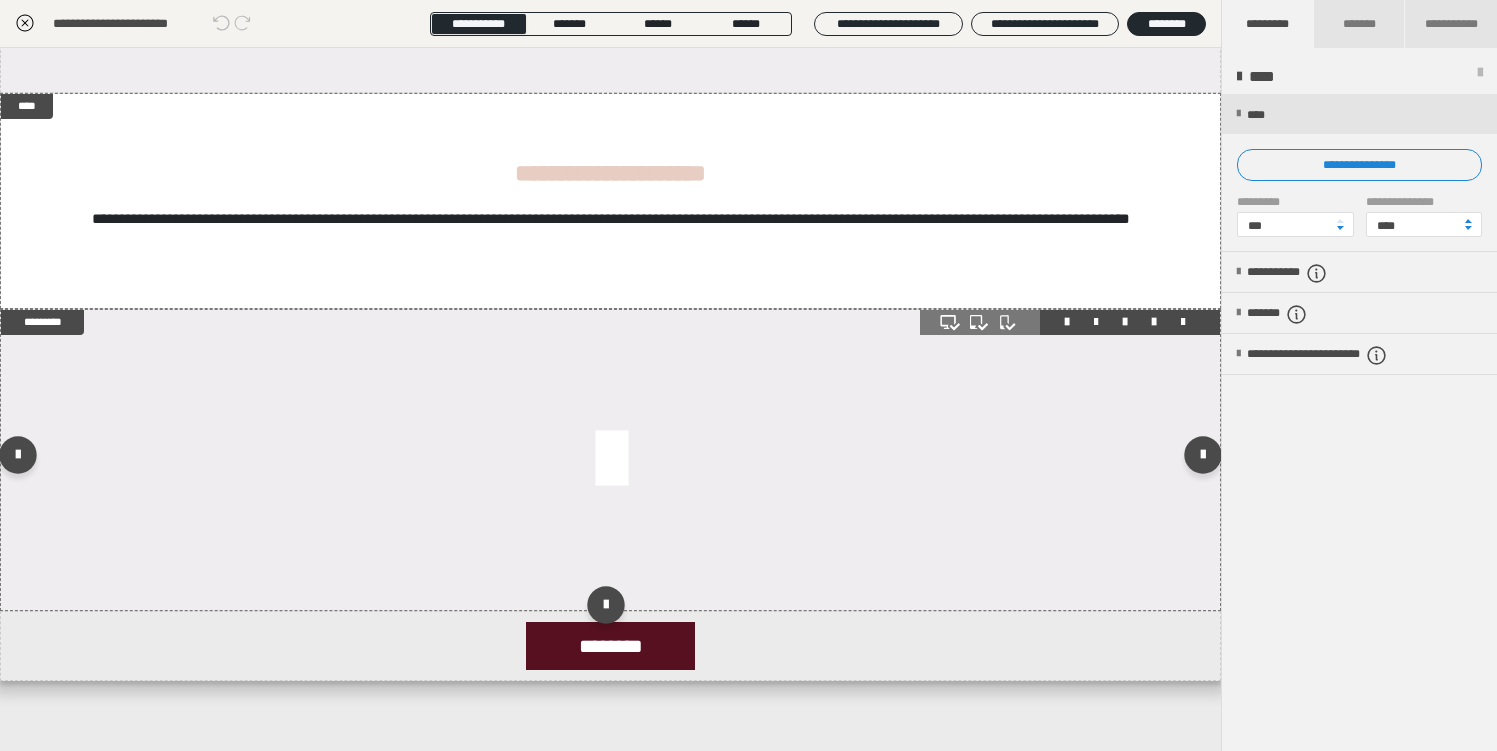 click at bounding box center (610, 460) 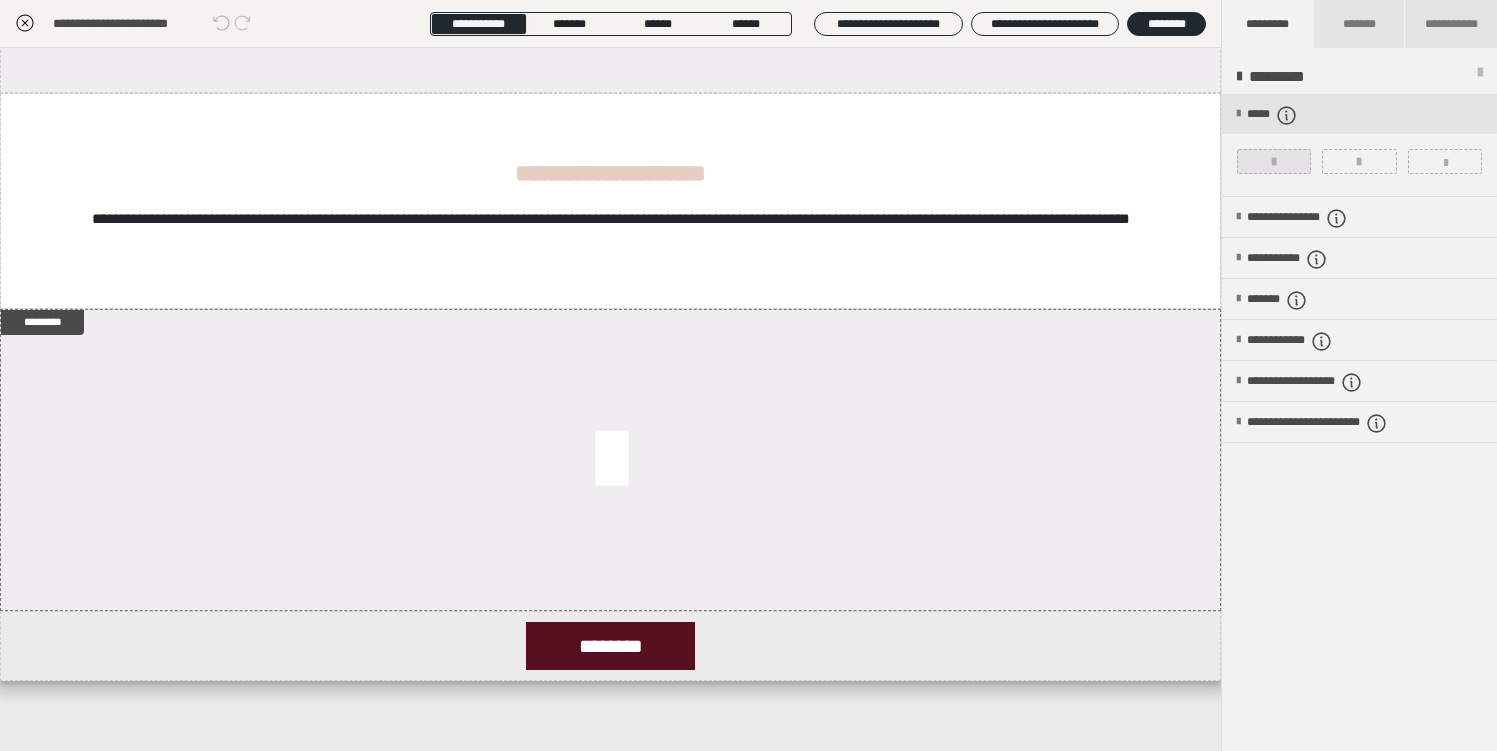 click at bounding box center [1274, 161] 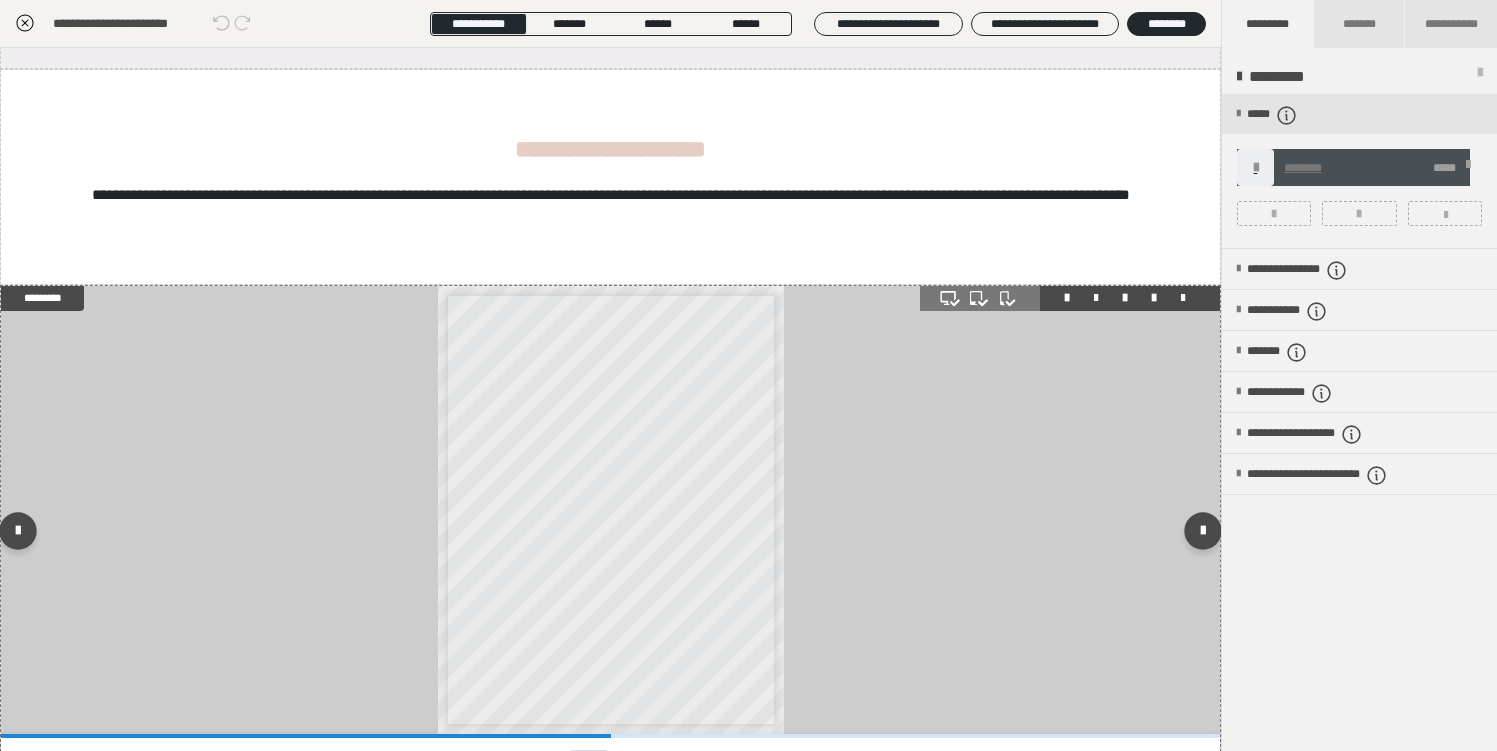 scroll, scrollTop: 1, scrollLeft: 0, axis: vertical 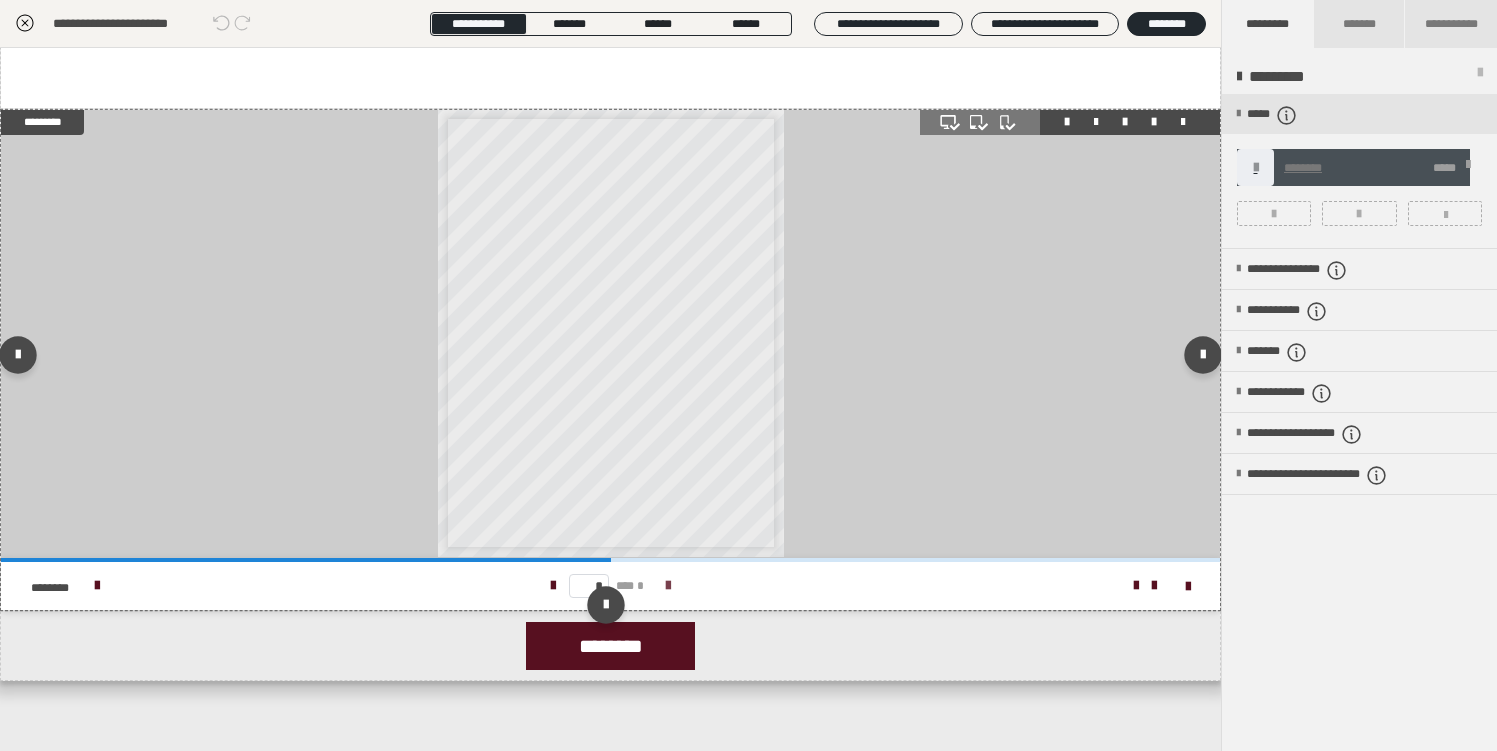 click at bounding box center (668, 586) 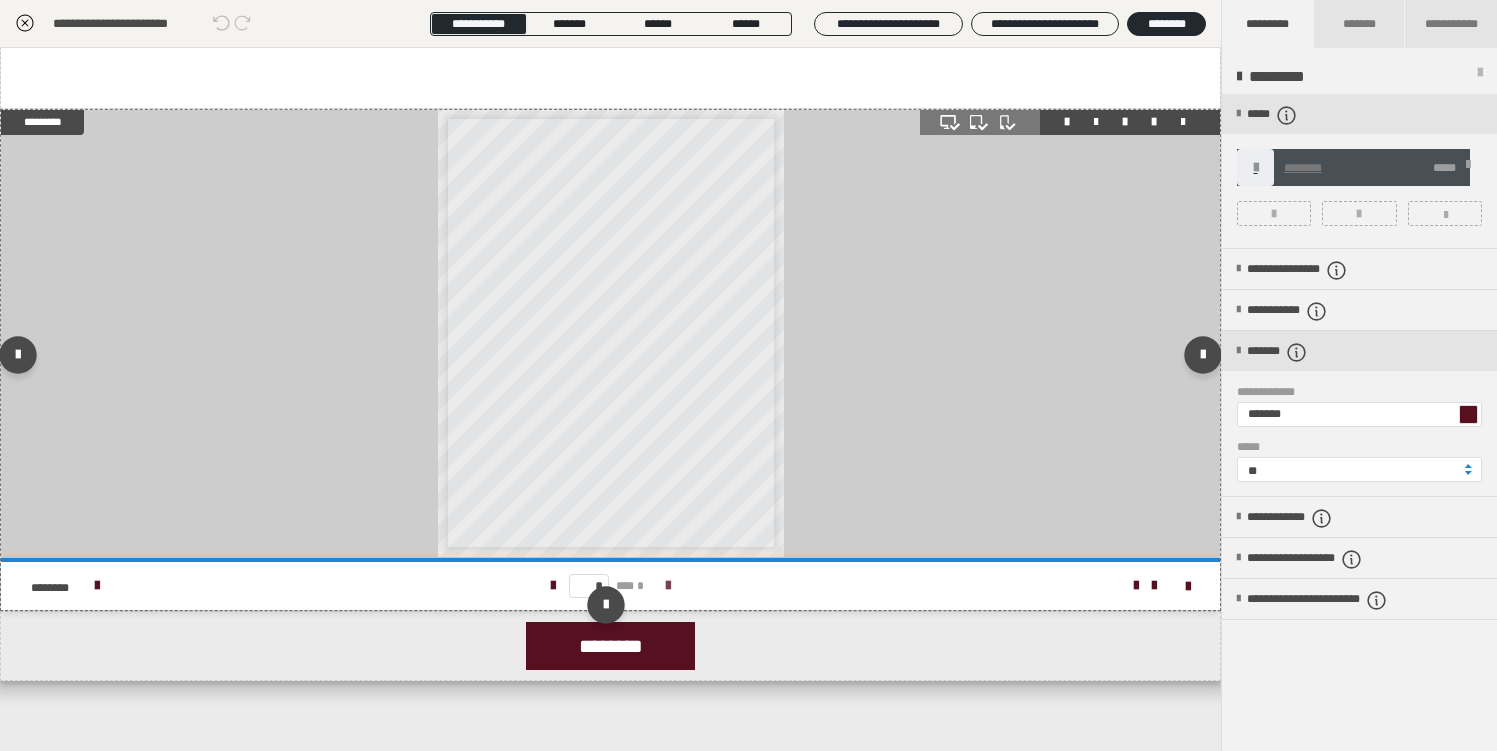 scroll, scrollTop: 0, scrollLeft: 0, axis: both 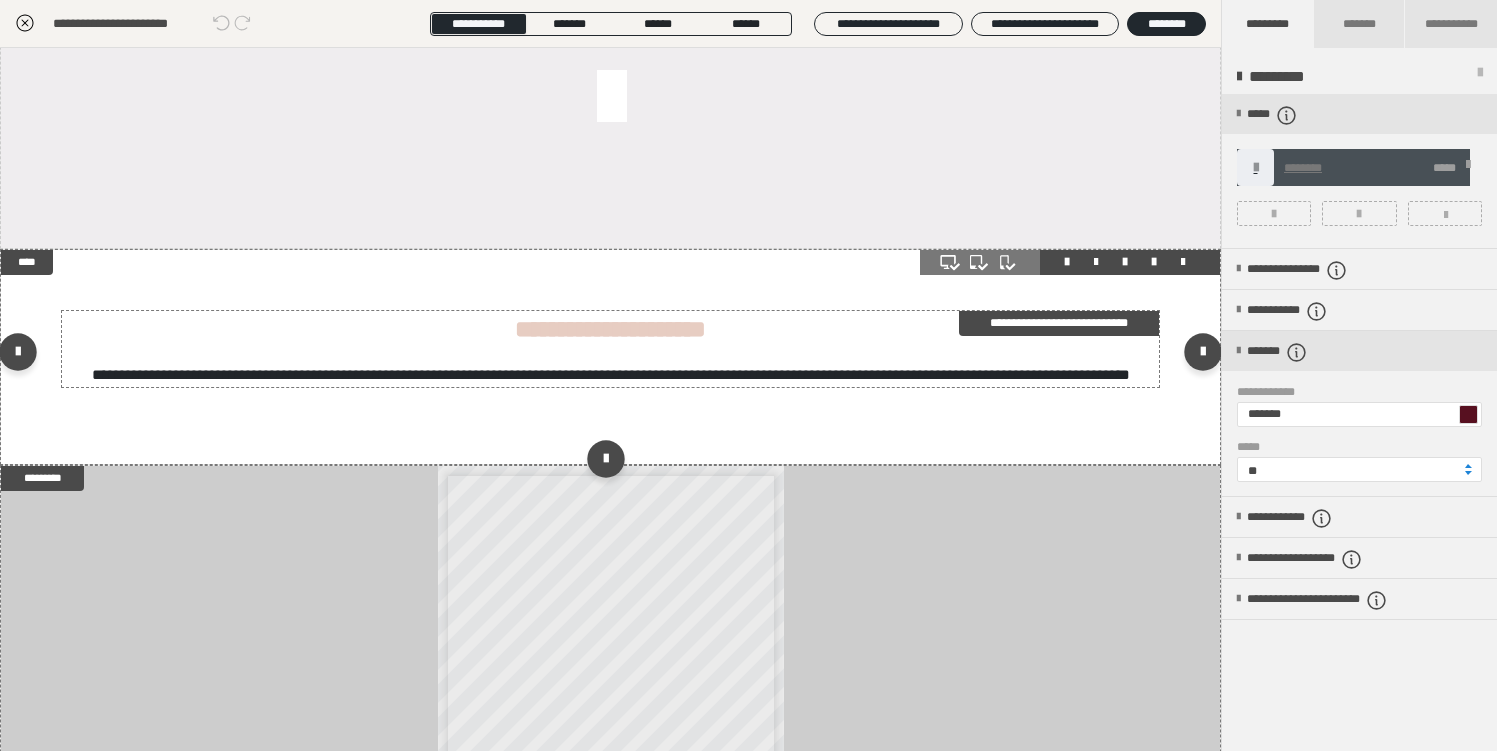 click on "**********" at bounding box center [1059, 323] 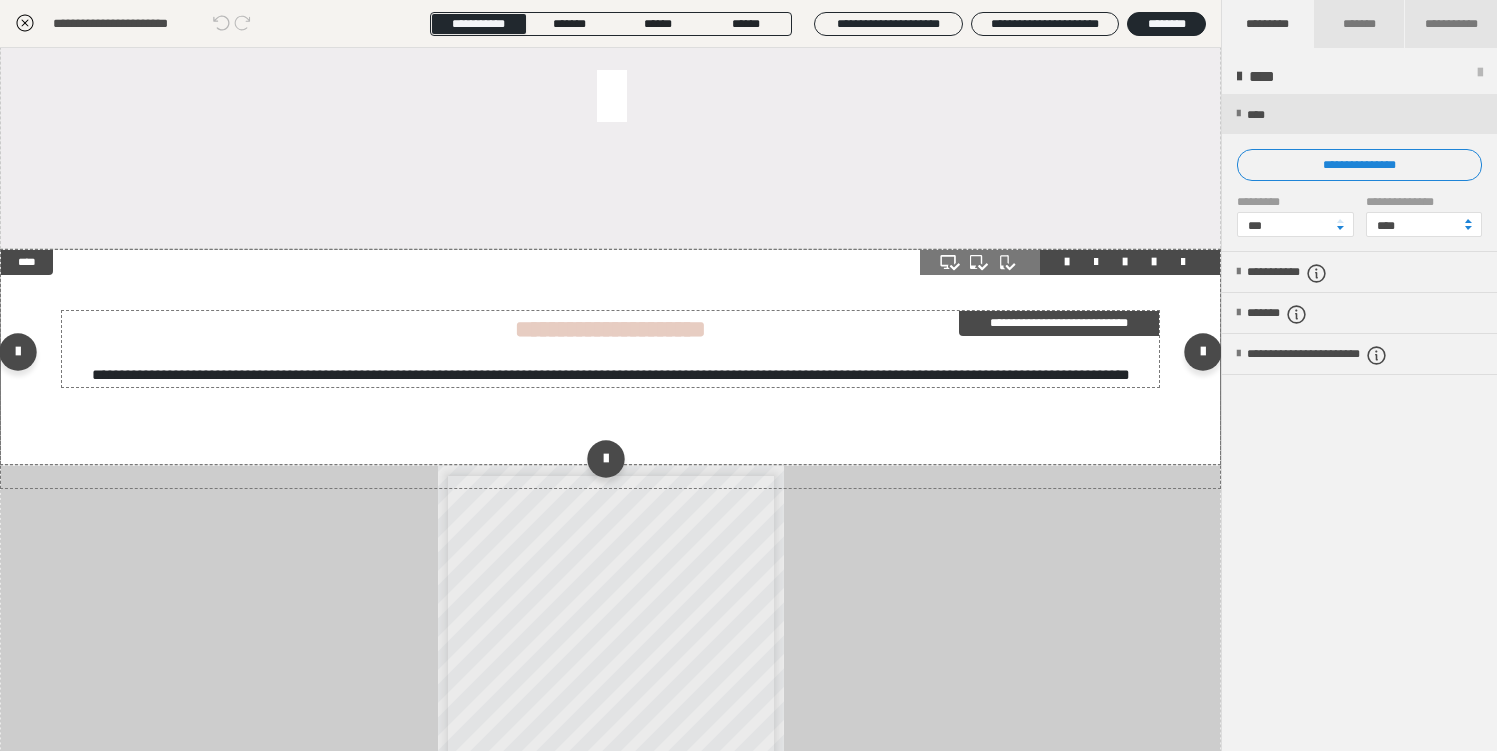 click on "**********" at bounding box center [1059, 323] 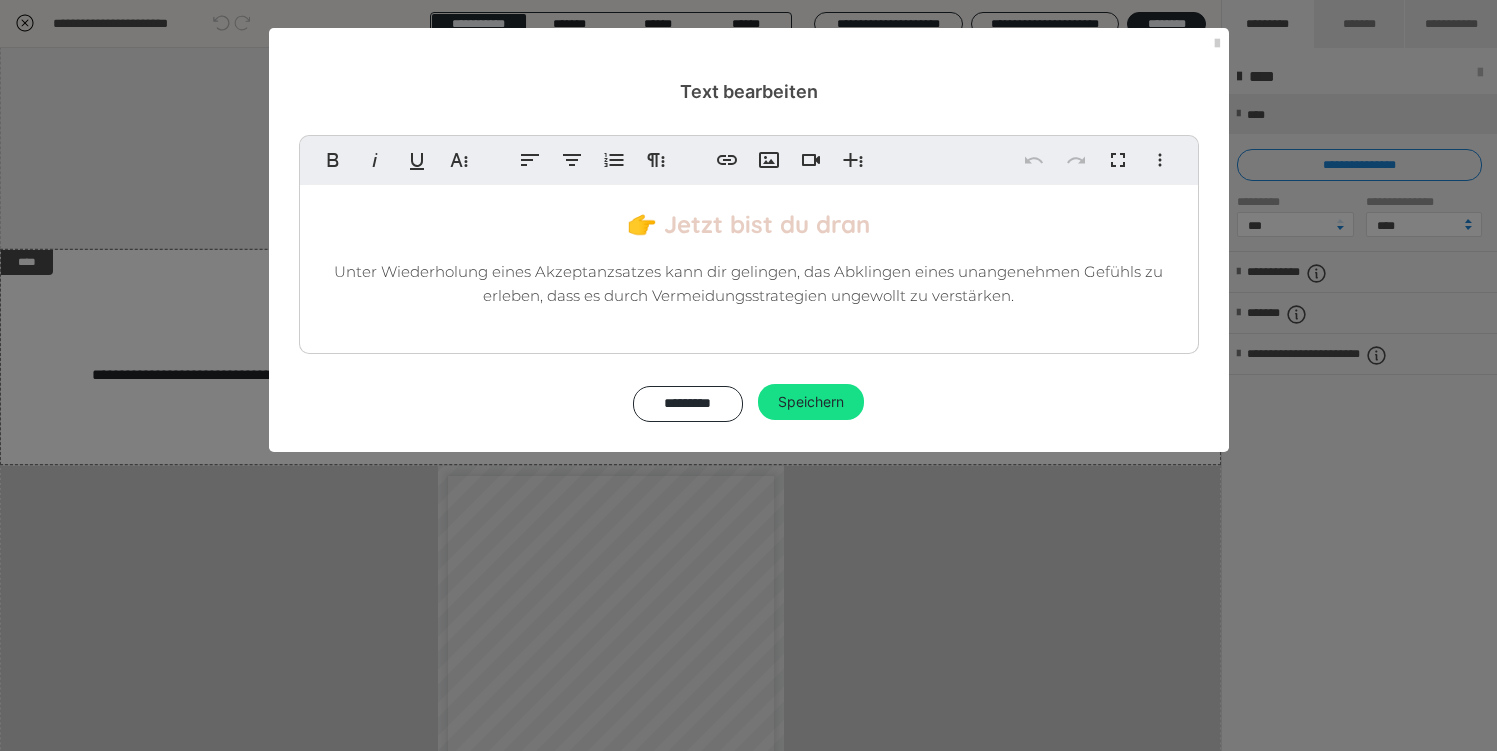 click on "Unter Wiederholung eines Akzeptanzsatzes kann dir gelingen, das Abklingen eines unangenehmen Gefühls zu erleben, dass es durch Vermeidungsstrategien ungewollt zu verstärken." at bounding box center [749, 284] 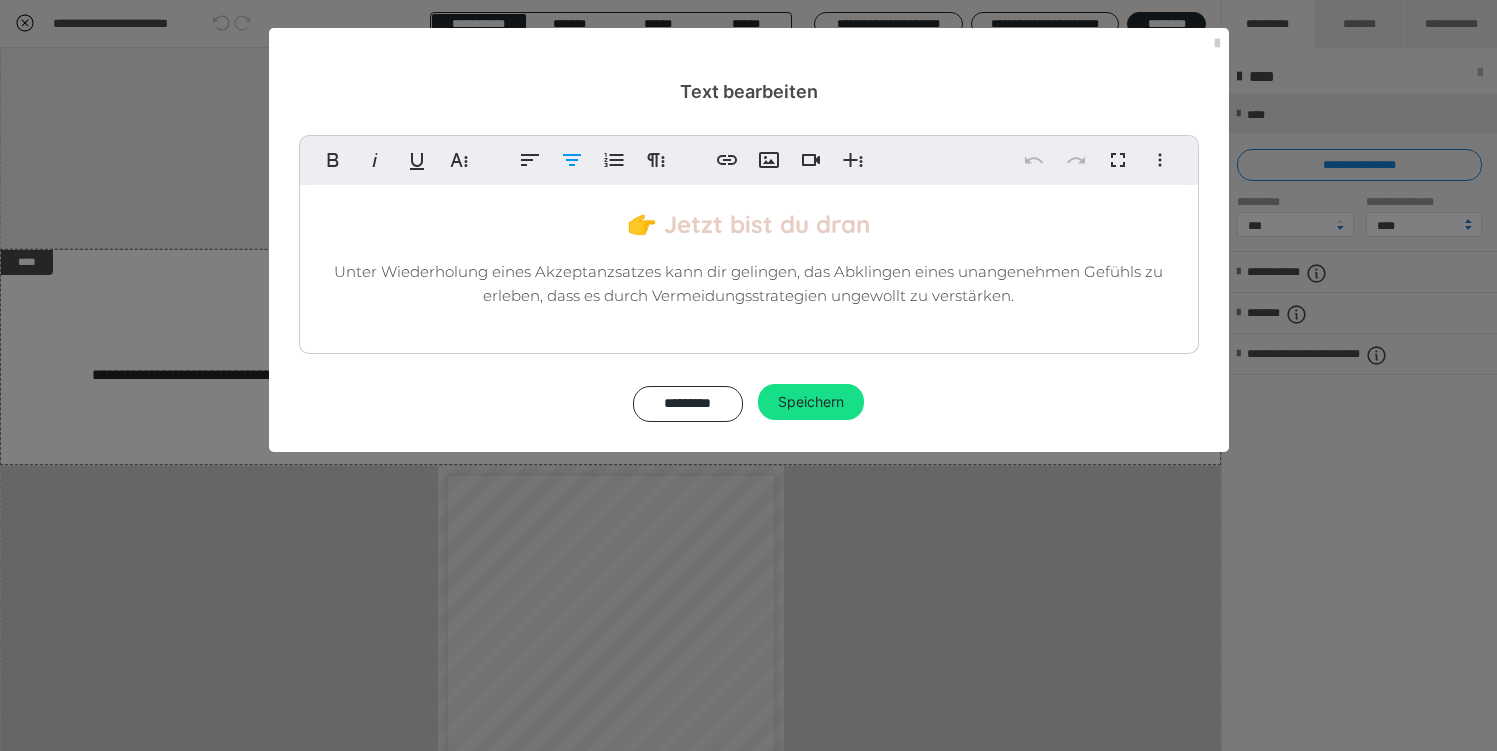 type 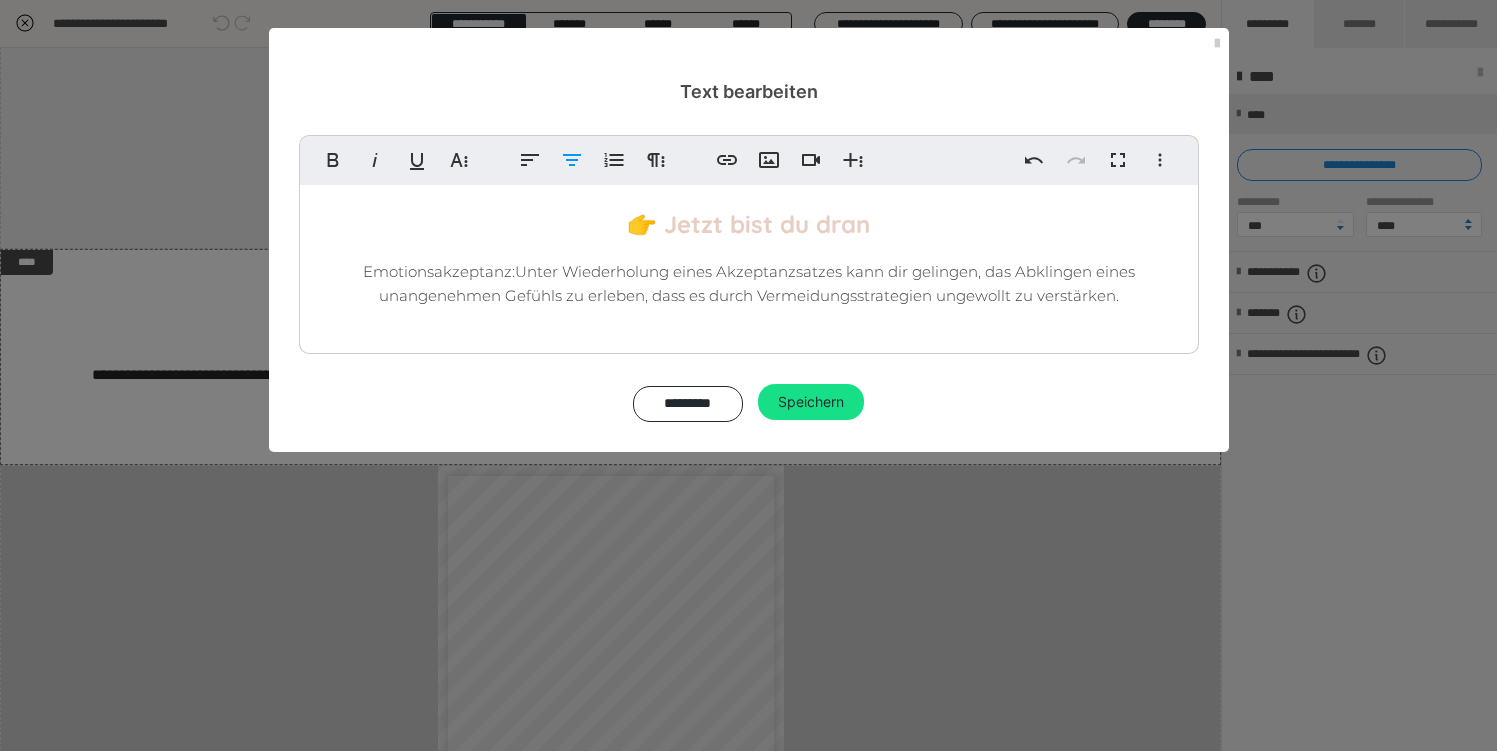 click on "Emotionsakzeptanz:  Unter Wiederholung eines Akzeptanzsatzes kann dir gelingen, das Abklingen eines unangenehmen Gefühls zu erleben, dass es durch Vermeidungsstrategien ungewollt zu verstärken." at bounding box center [749, 284] 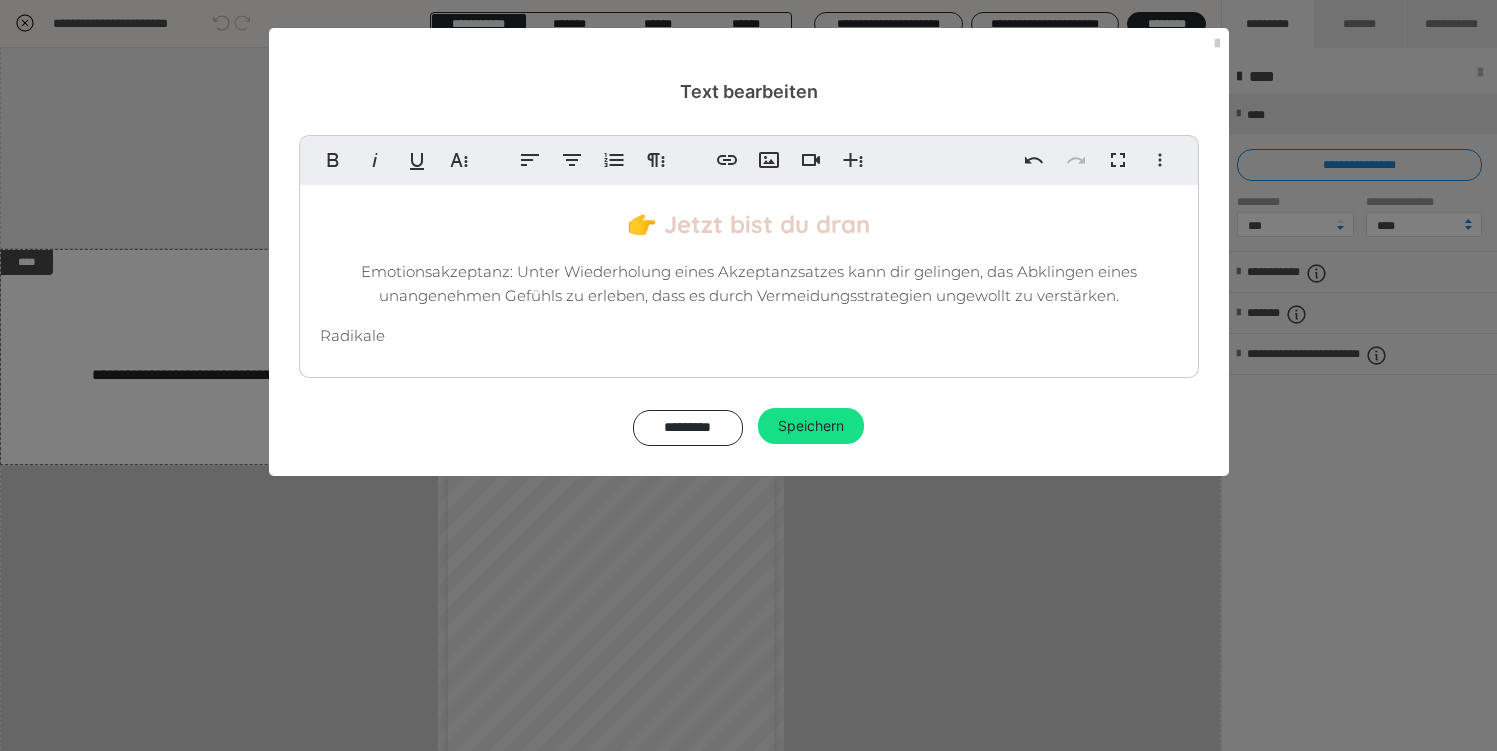 click on "Emotionsakzeptanz: Unter Wiederholung eines Akzeptanzsatzes kann dir gelingen, das Abklingen eines unangenehmen Gefühls zu erleben, dass es durch Vermeidungsstrategien ungewollt zu verstärken." at bounding box center (749, 284) 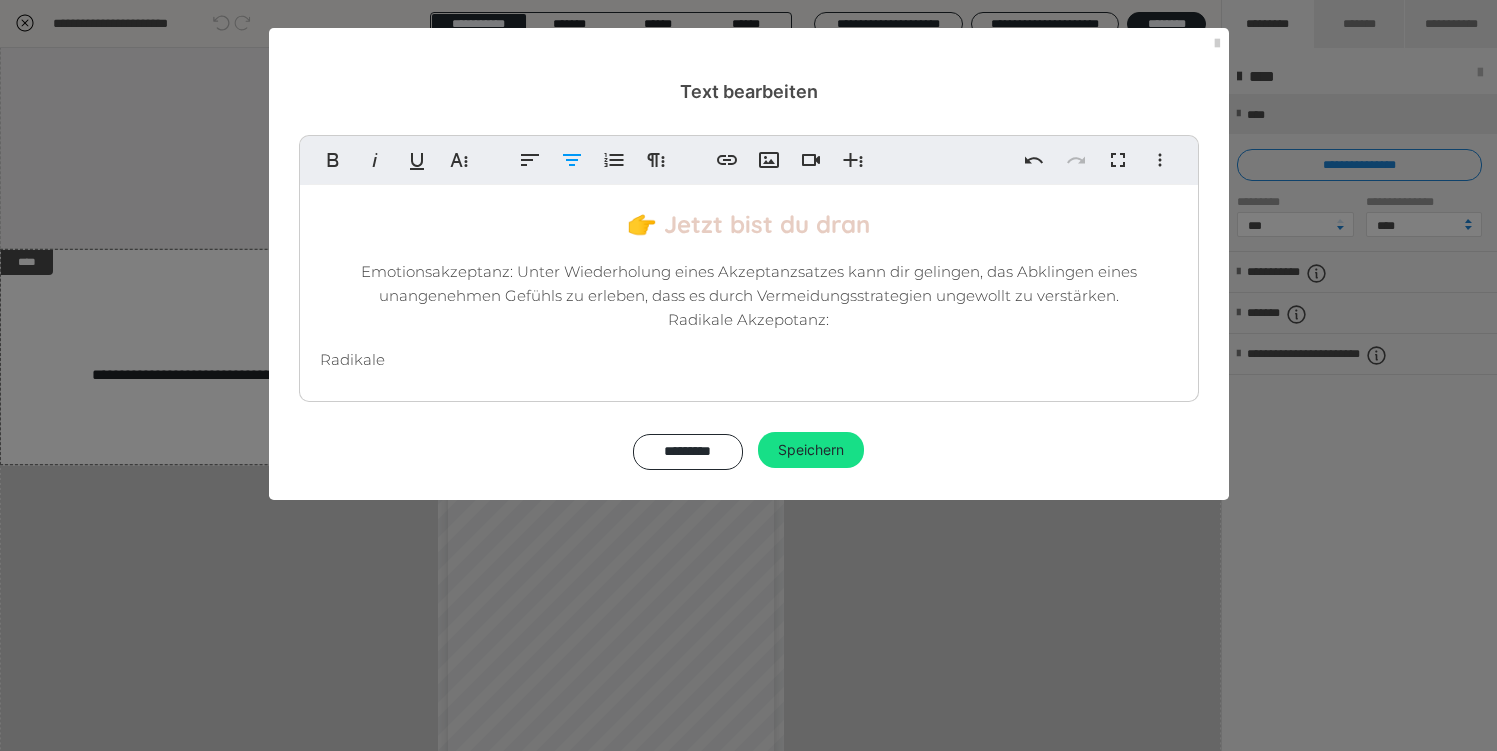 click on "Radikale" at bounding box center [352, 359] 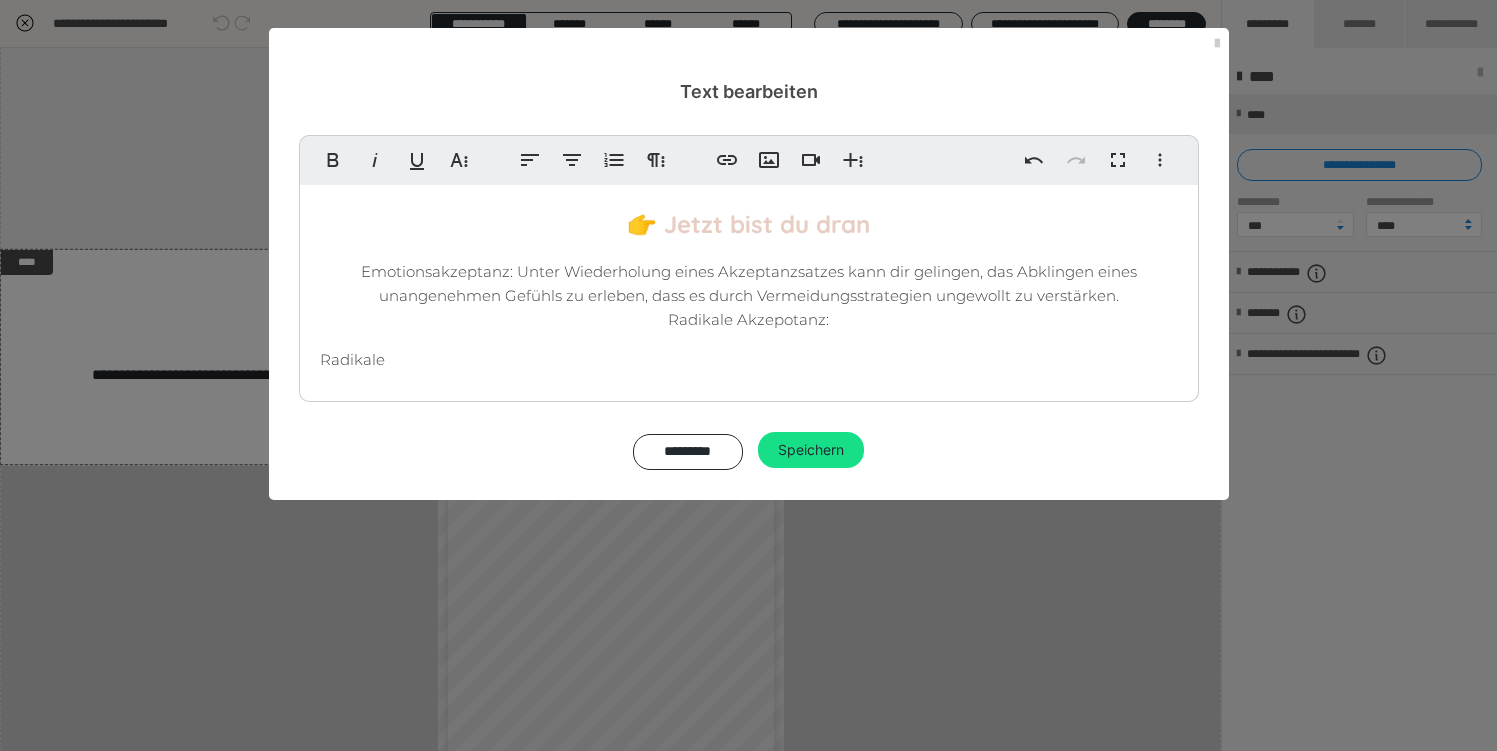 click on "Radikale" at bounding box center (352, 359) 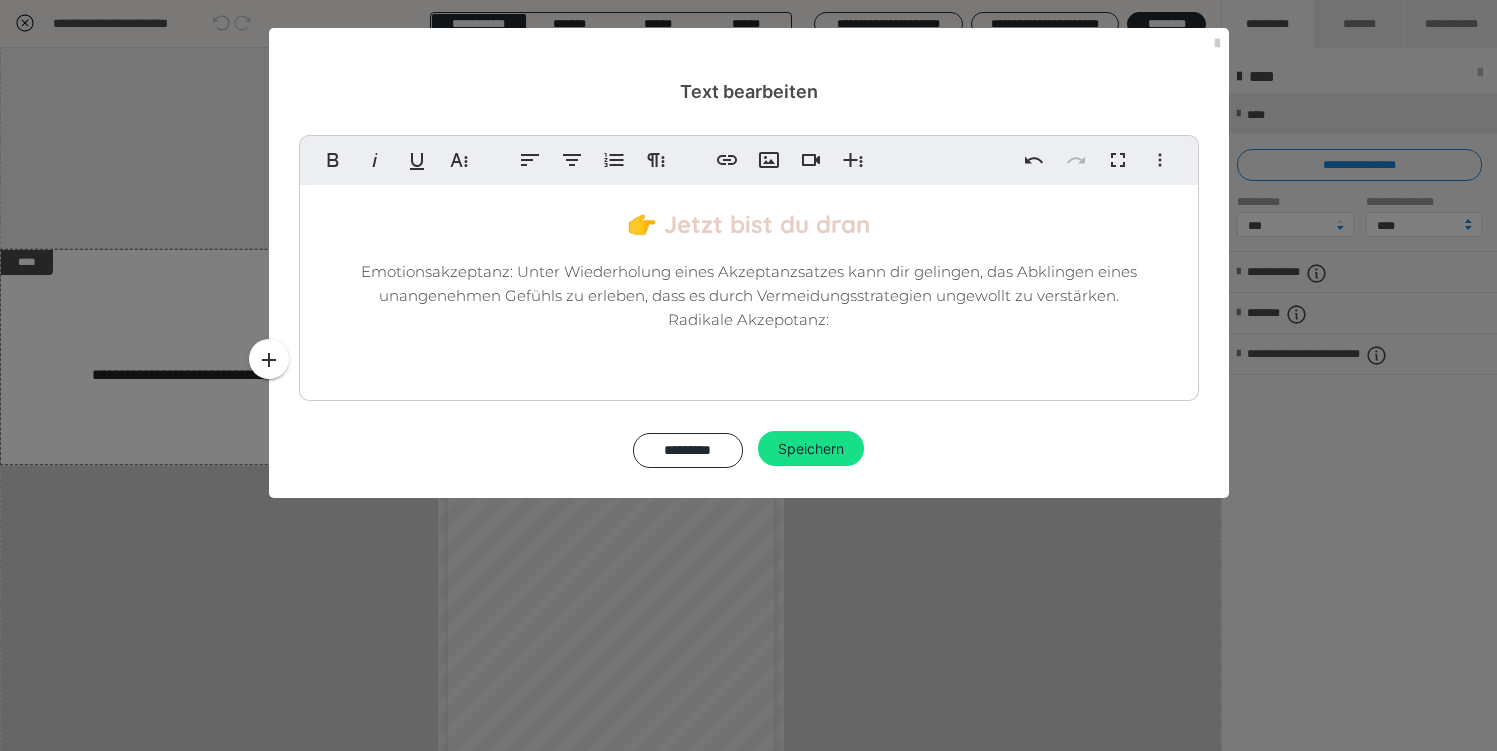 click on "Radikale Akzepotanz:" at bounding box center (748, 319) 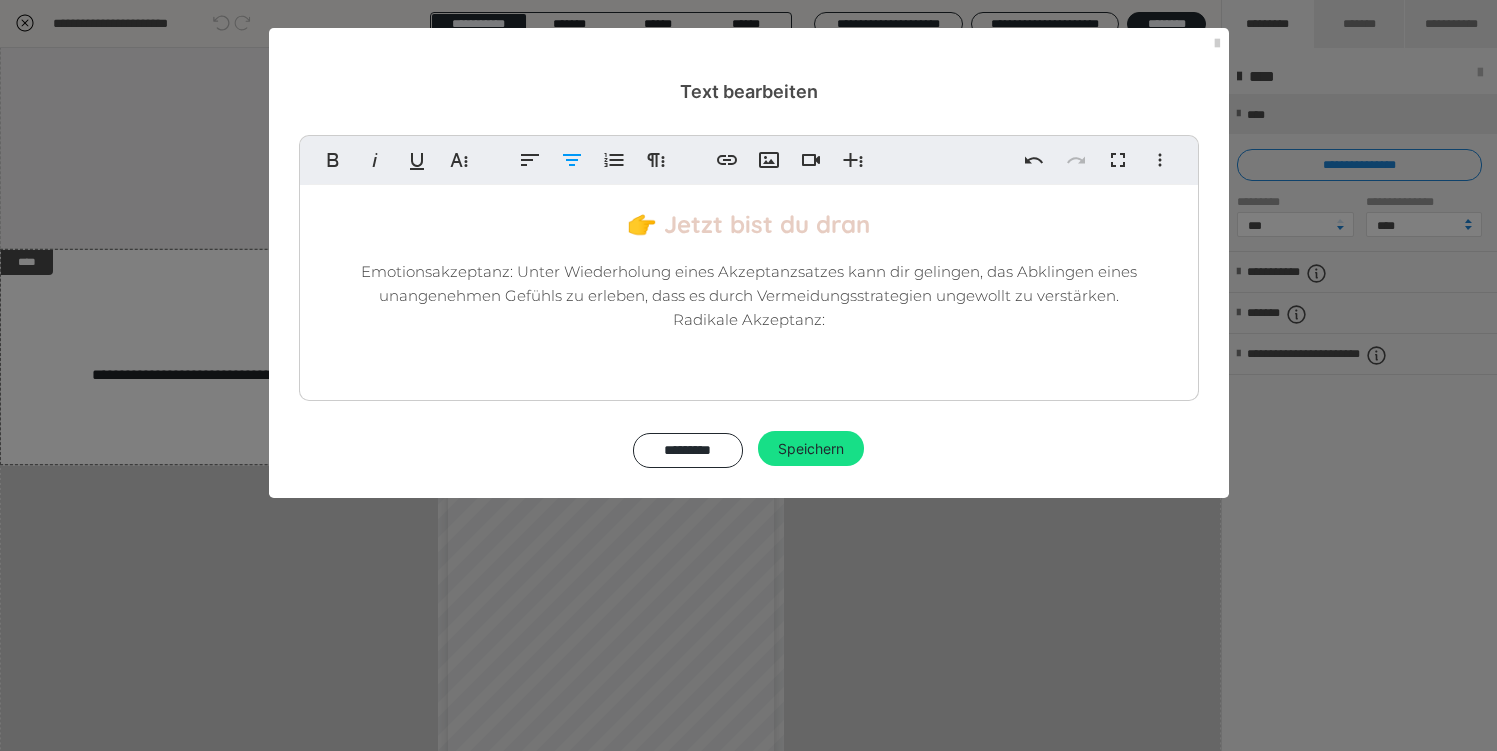 click on "Emotionsakzeptanz: Unter Wiederholung eines Akzeptanzsatzes kann dir gelingen, das Abklingen eines unangenehmen Gefühls zu erleben, dass es durch Vermeidungsstrategien ungewollt zu verstärken.  Radikale Akzeptanz:" at bounding box center (749, 296) 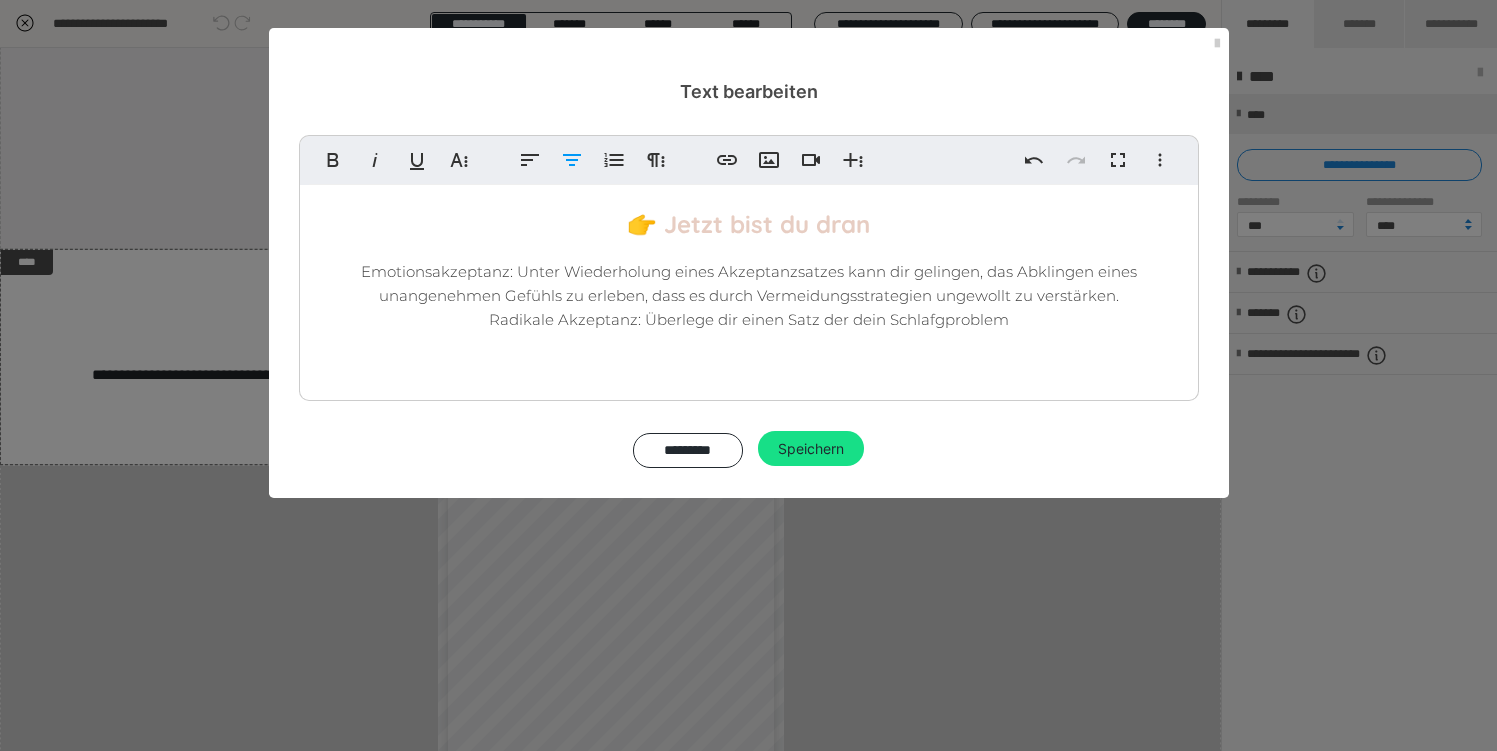 click on "Radikale Akzeptanz: Überlege dir einen Satz der dein Schlafgproblem" at bounding box center [749, 319] 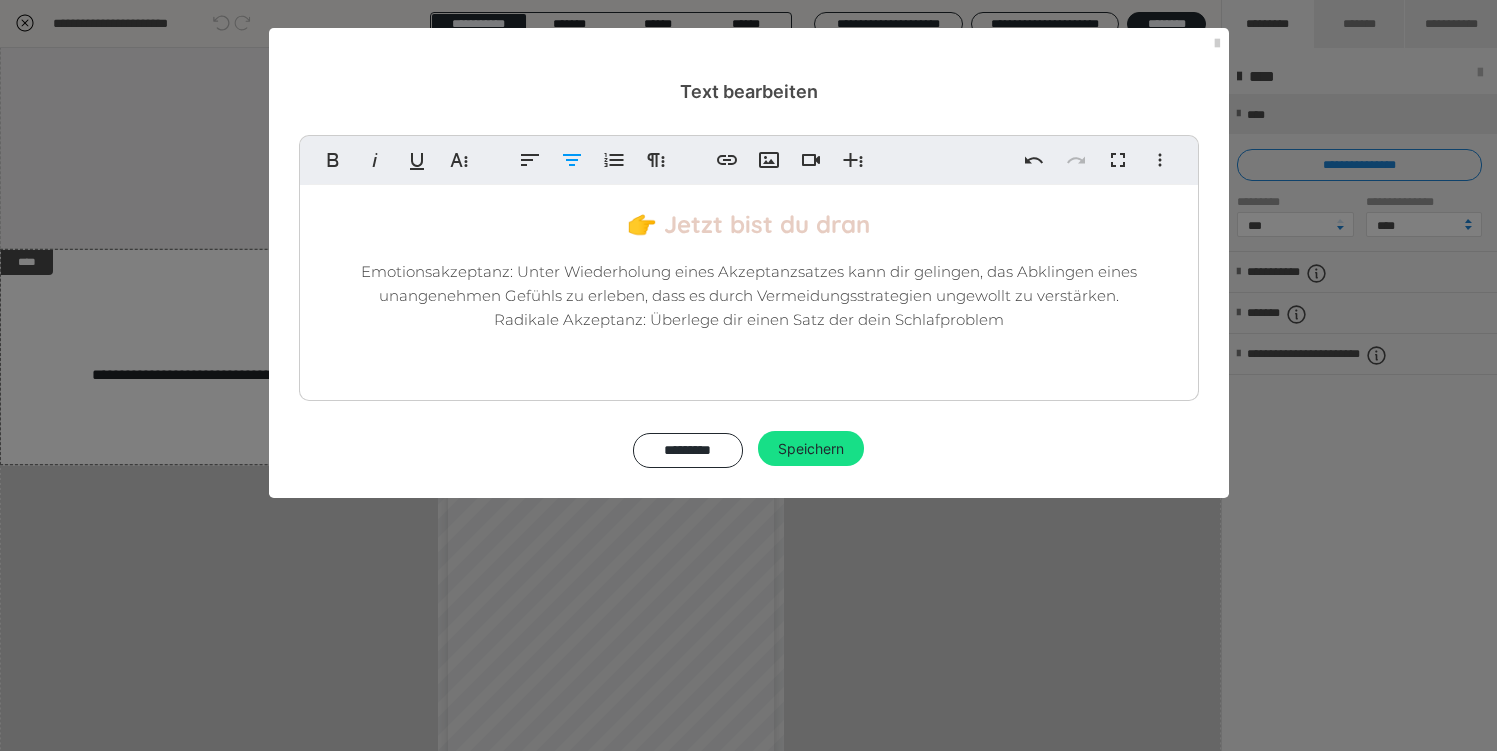 click on "Emotionsakzeptanz: Unter Wiederholung eines Akzeptanzsatzes kann dir gelingen, das Abklingen eines unangenehmen Gefühls zu erleben, dass es durch Vermeidungsstrategien ungewollt zu verstärken.  Radikale Akzeptanz: Überlege dir einen Satz der dein Schlafproblem" at bounding box center [749, 296] 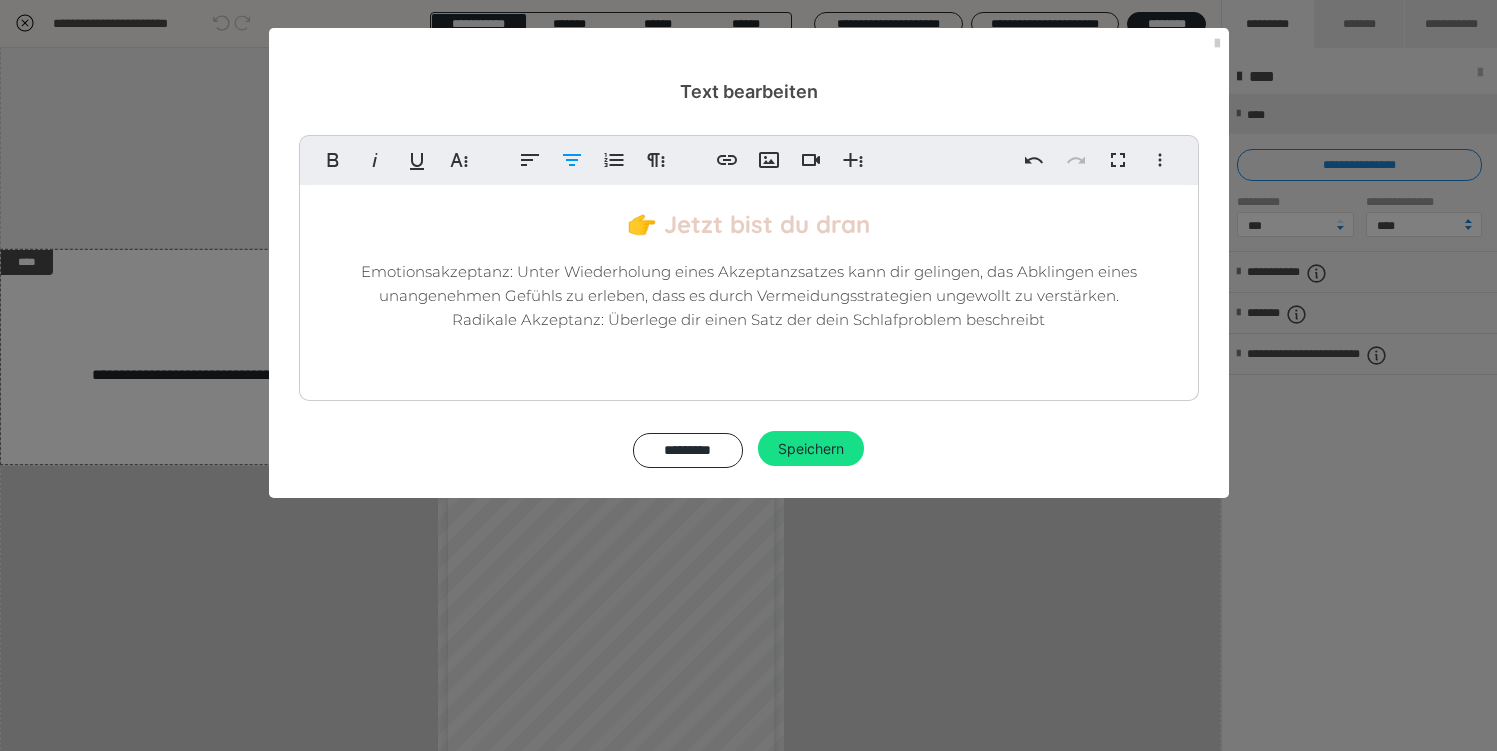 click on "Radikale Akzeptanz: Überlege dir einen Satz der dein Schlafproblem beschreibt" at bounding box center [748, 319] 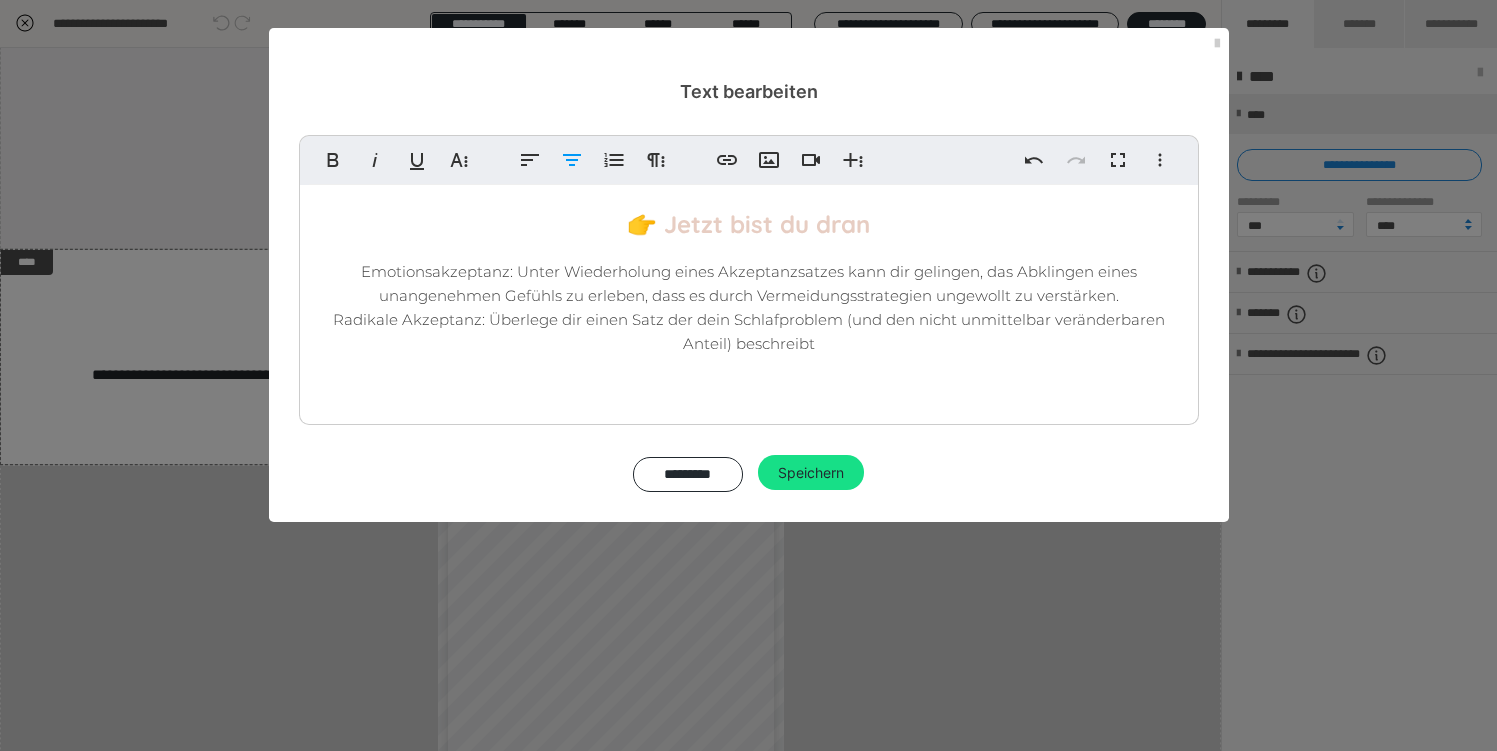 click on "Emotionsakzeptanz: Unter Wiederholung eines Akzeptanzsatzes kann dir gelingen, das Abklingen eines unangenehmen Gefühls zu erleben, dass es durch Vermeidungsstrategien ungewollt zu verstärken.  Radikale Akzeptanz: Überlege dir einen Satz der dein Schlafproblem (und den nicht unmittelbar veränderbaren Anteil) beschreibt" at bounding box center [749, 308] 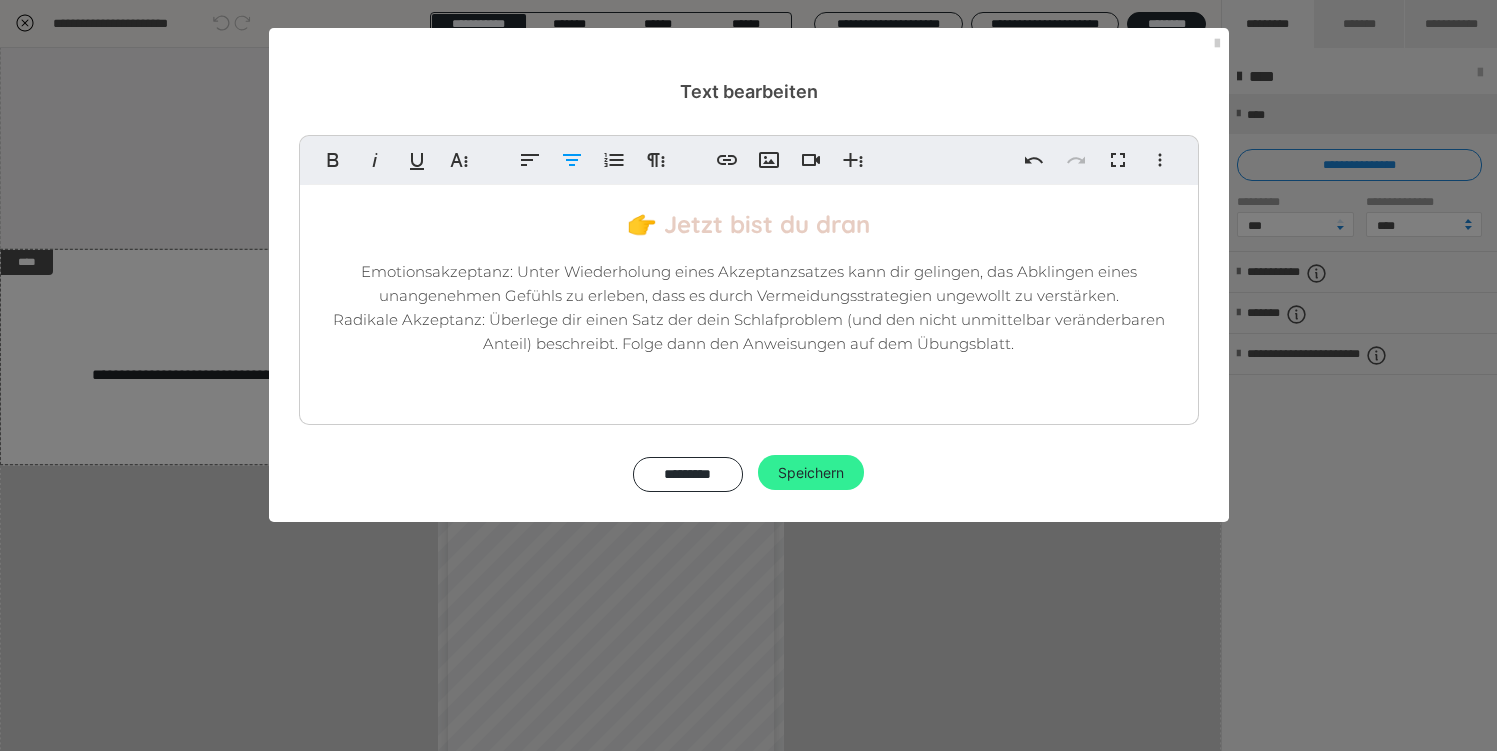 click on "Speichern" at bounding box center [811, 473] 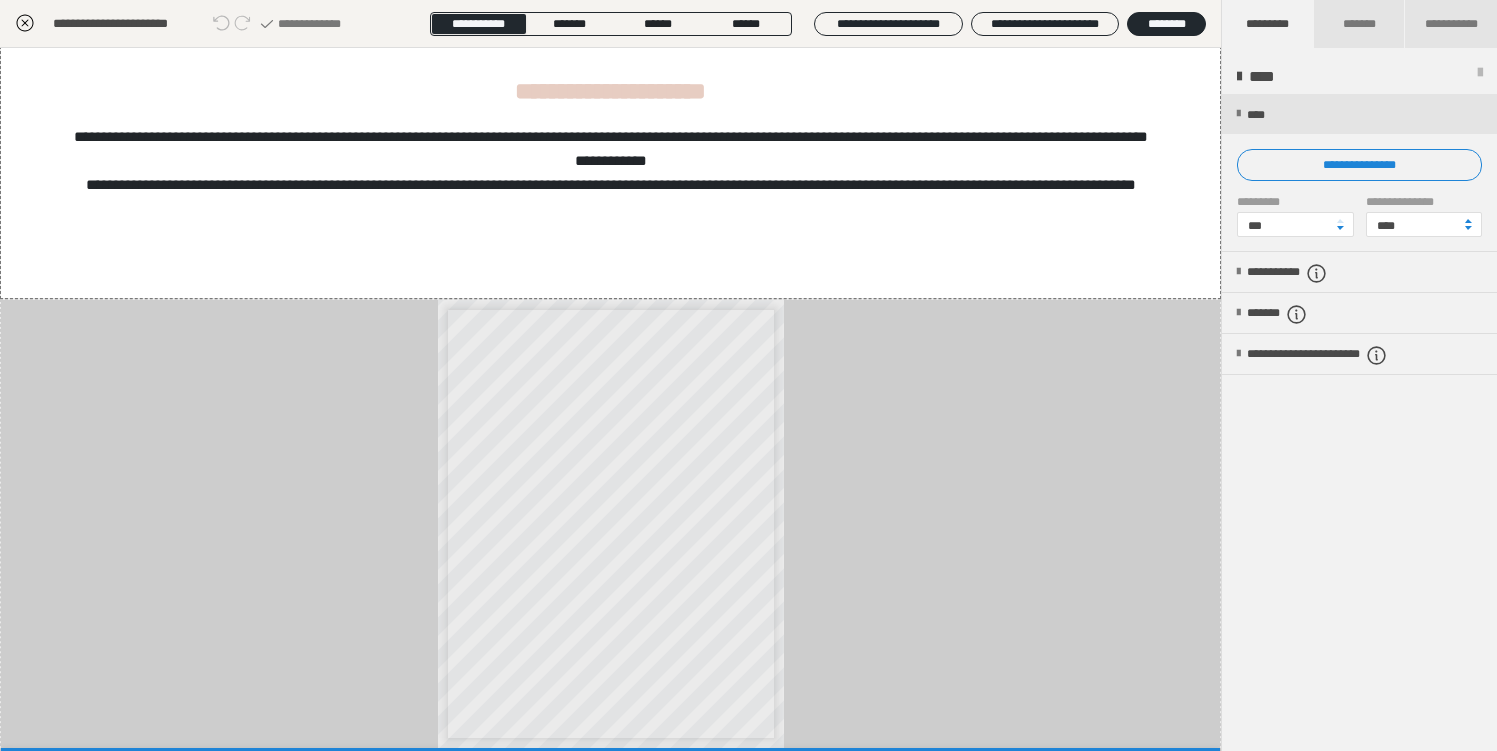 scroll, scrollTop: 648, scrollLeft: 0, axis: vertical 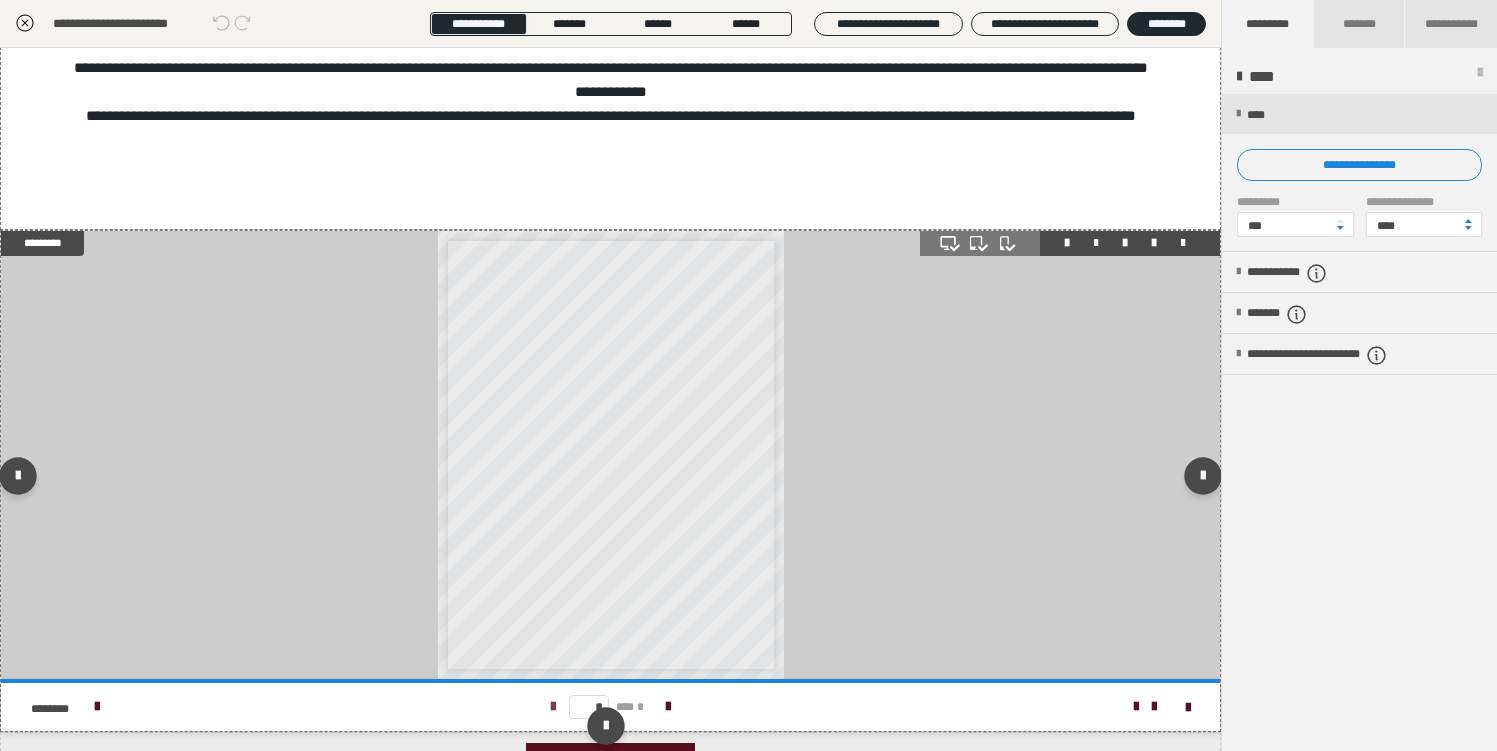 click at bounding box center [553, 707] 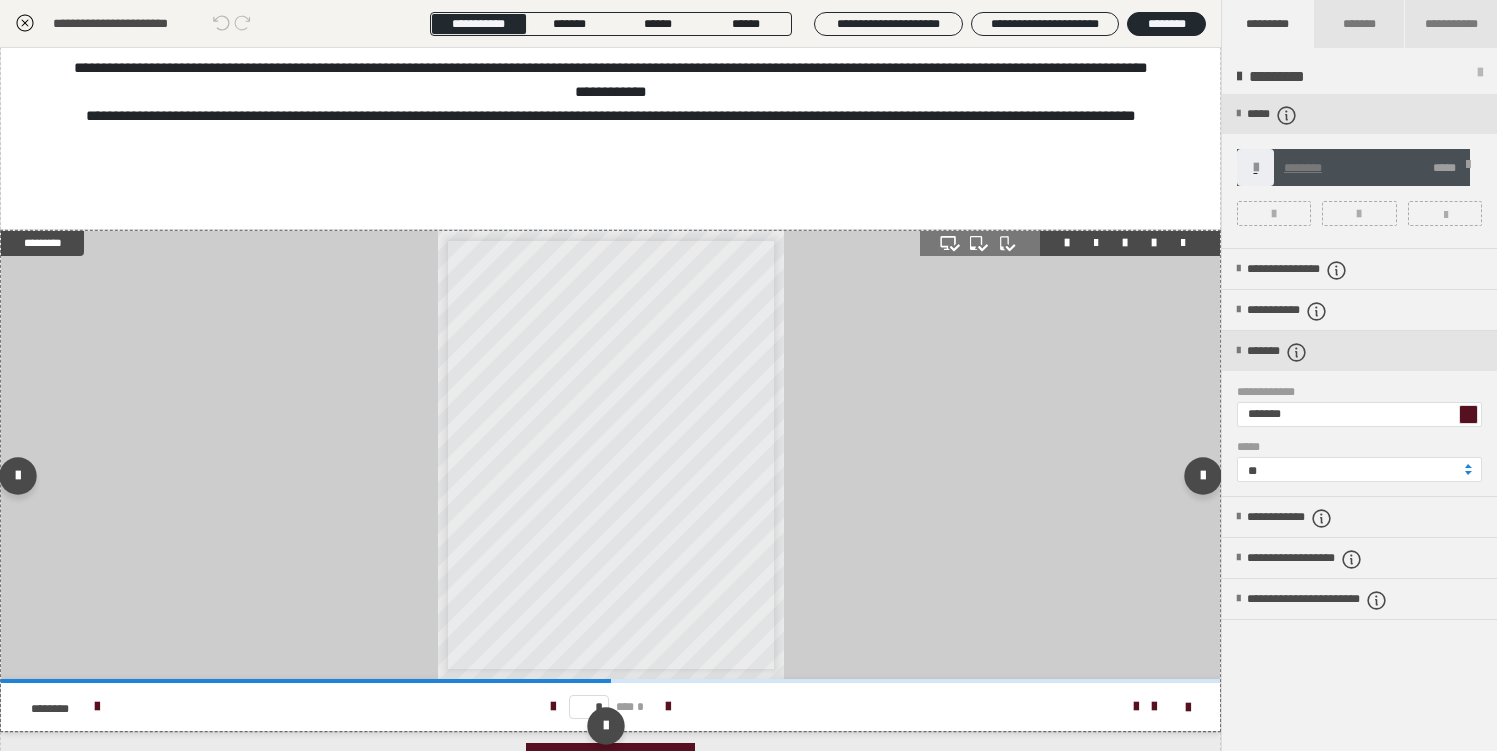 scroll, scrollTop: 1, scrollLeft: 0, axis: vertical 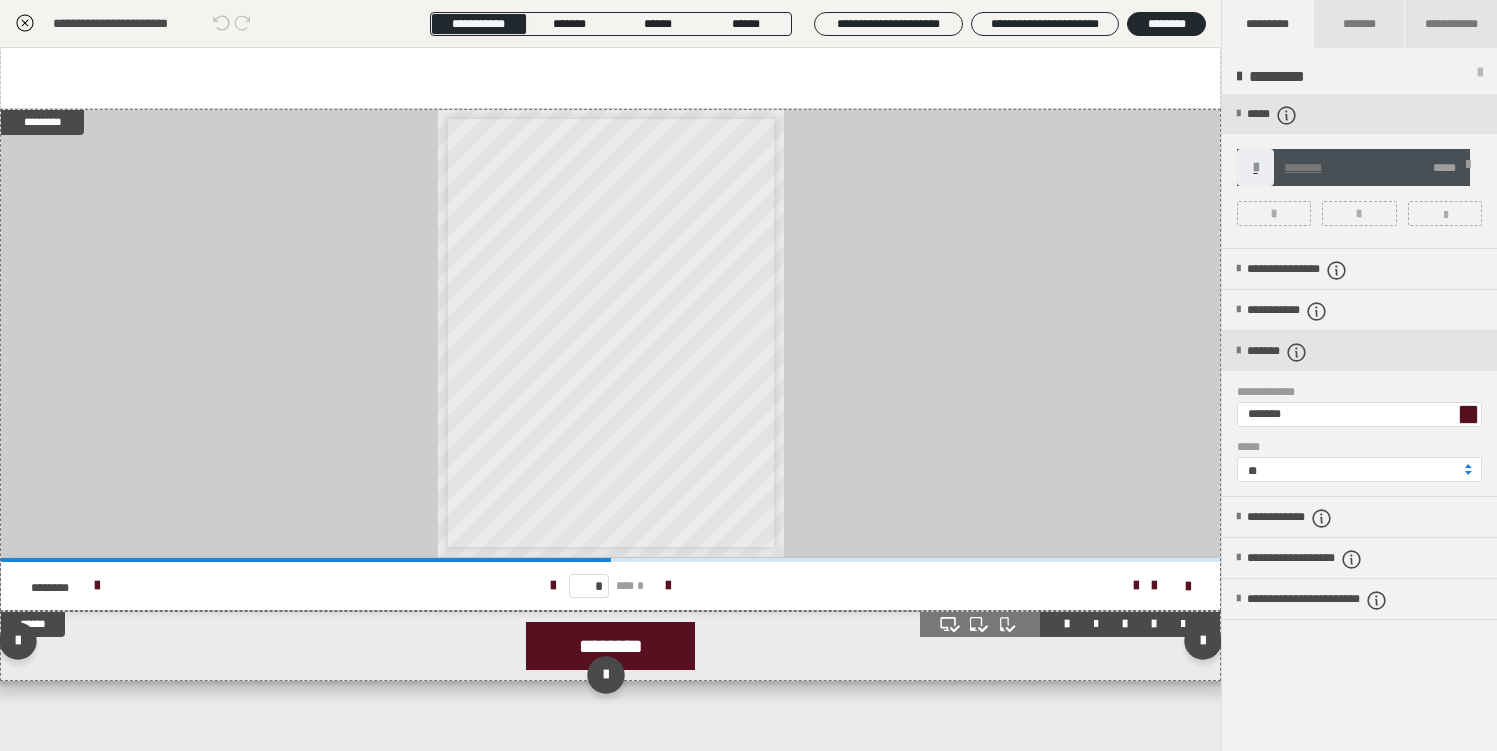 click on "********" at bounding box center (610, 646) 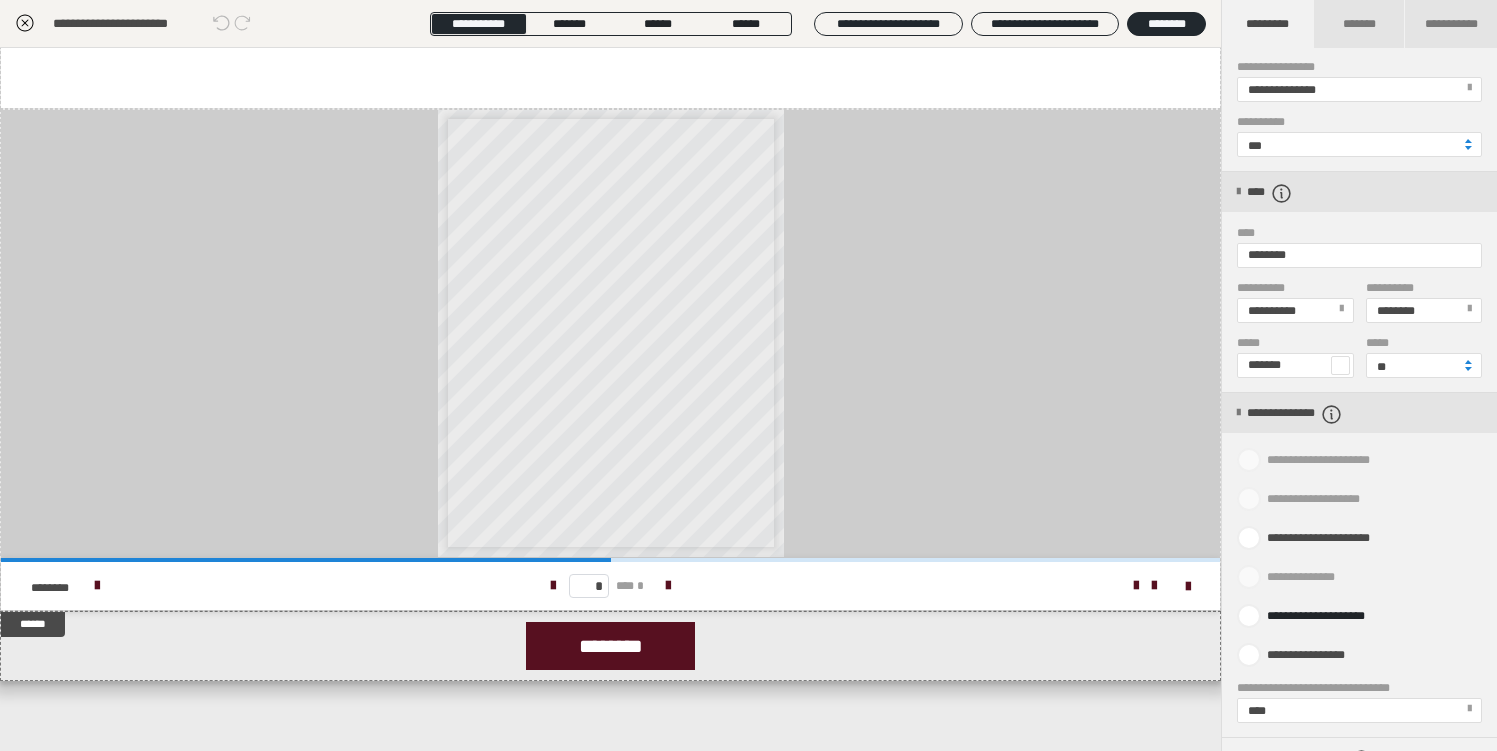scroll, scrollTop: 849, scrollLeft: 0, axis: vertical 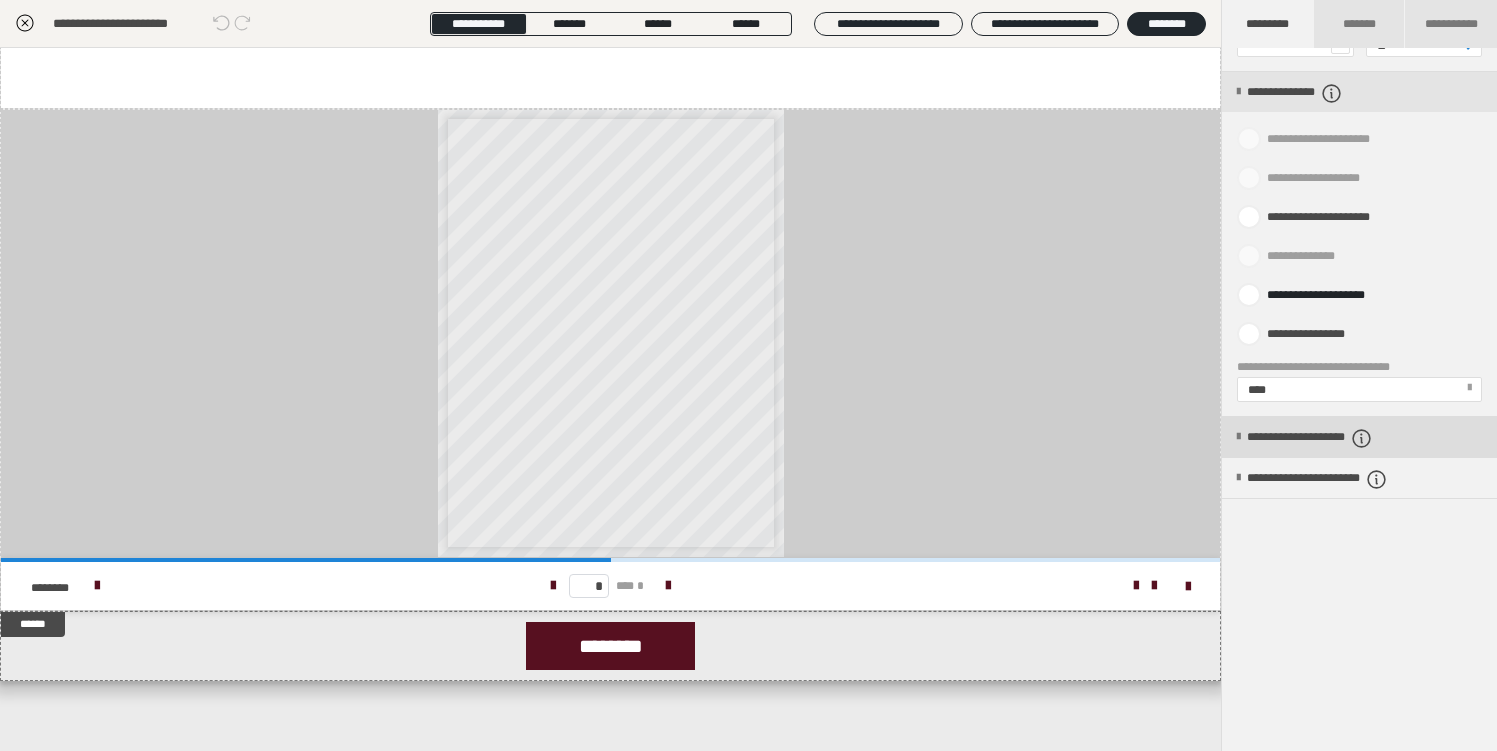click on "**********" at bounding box center [1339, 438] 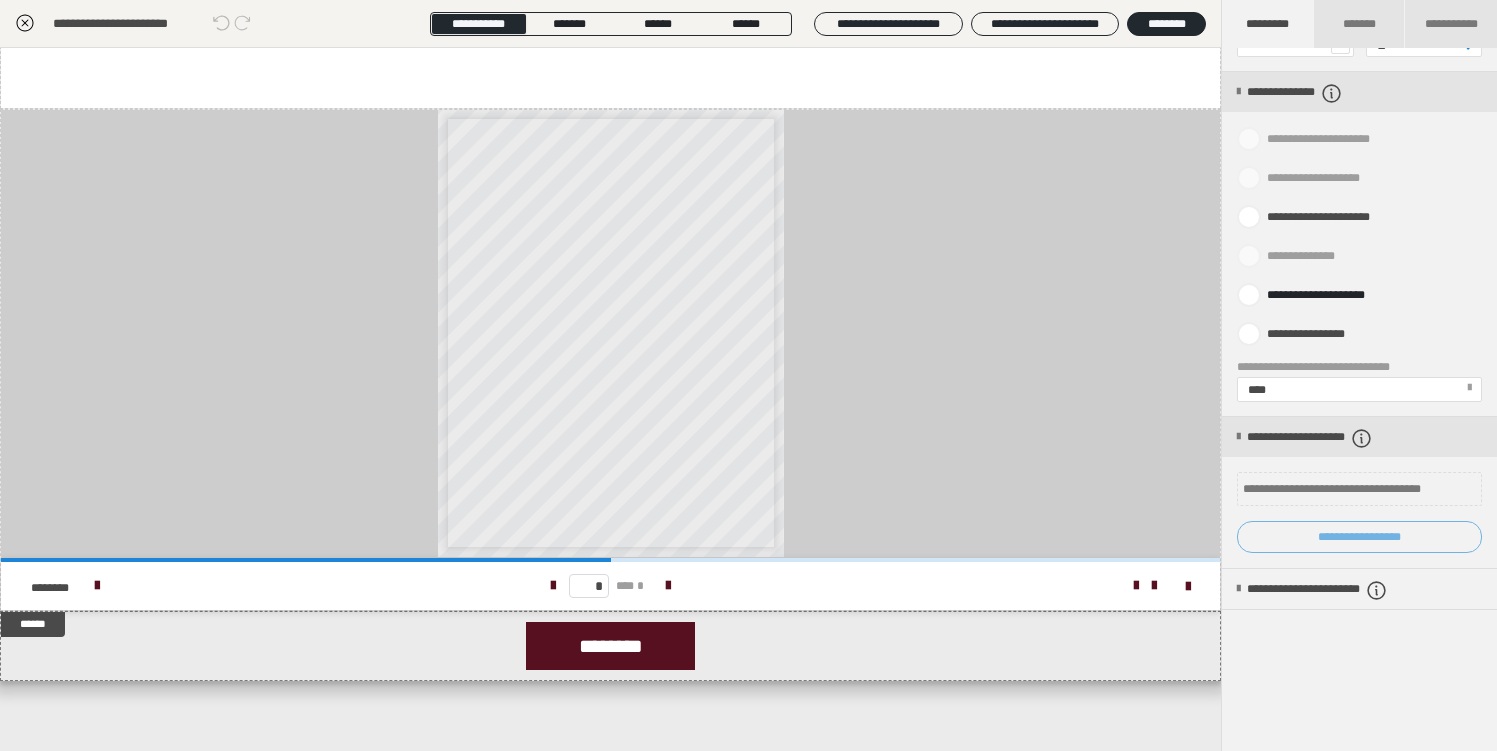 click on "**********" at bounding box center [1359, 537] 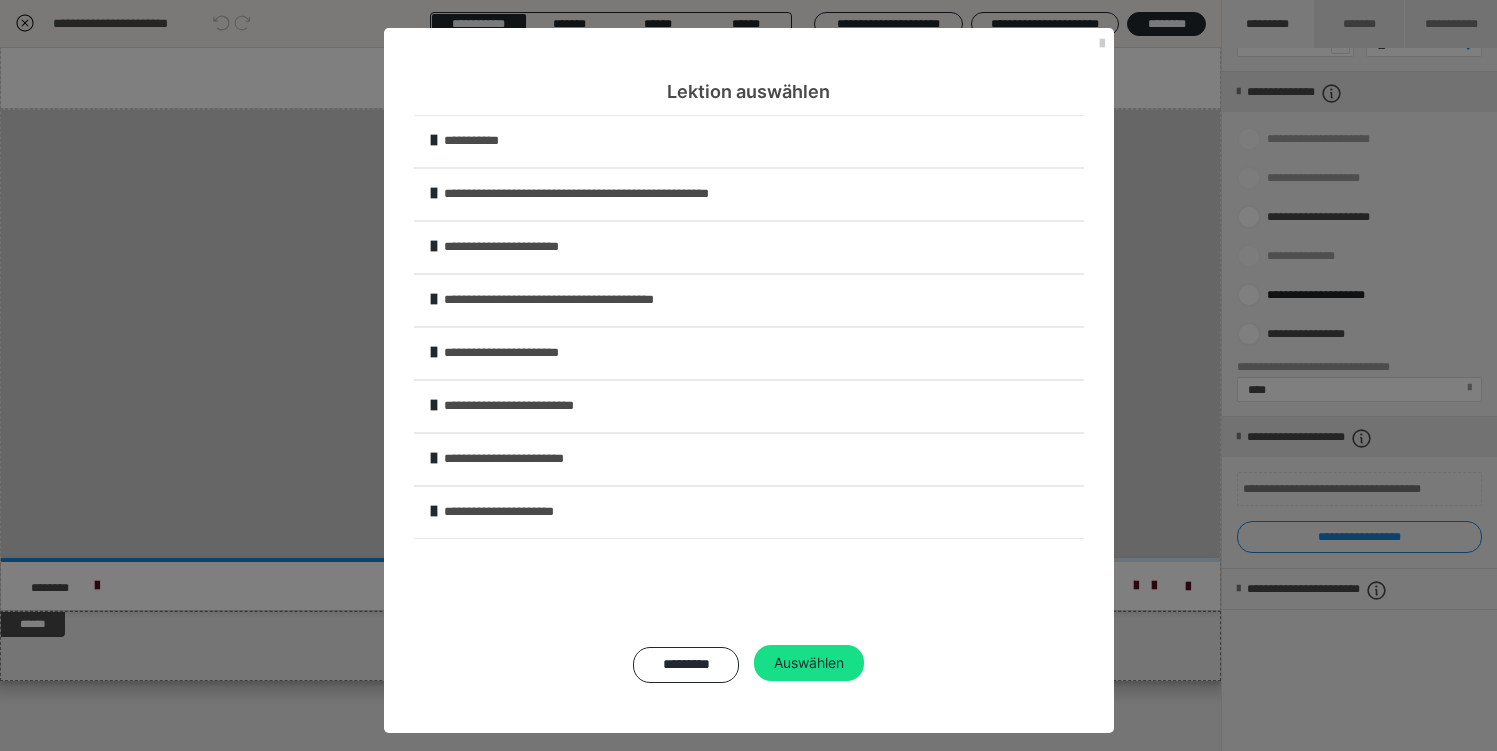 click on "**********" at bounding box center (762, 459) 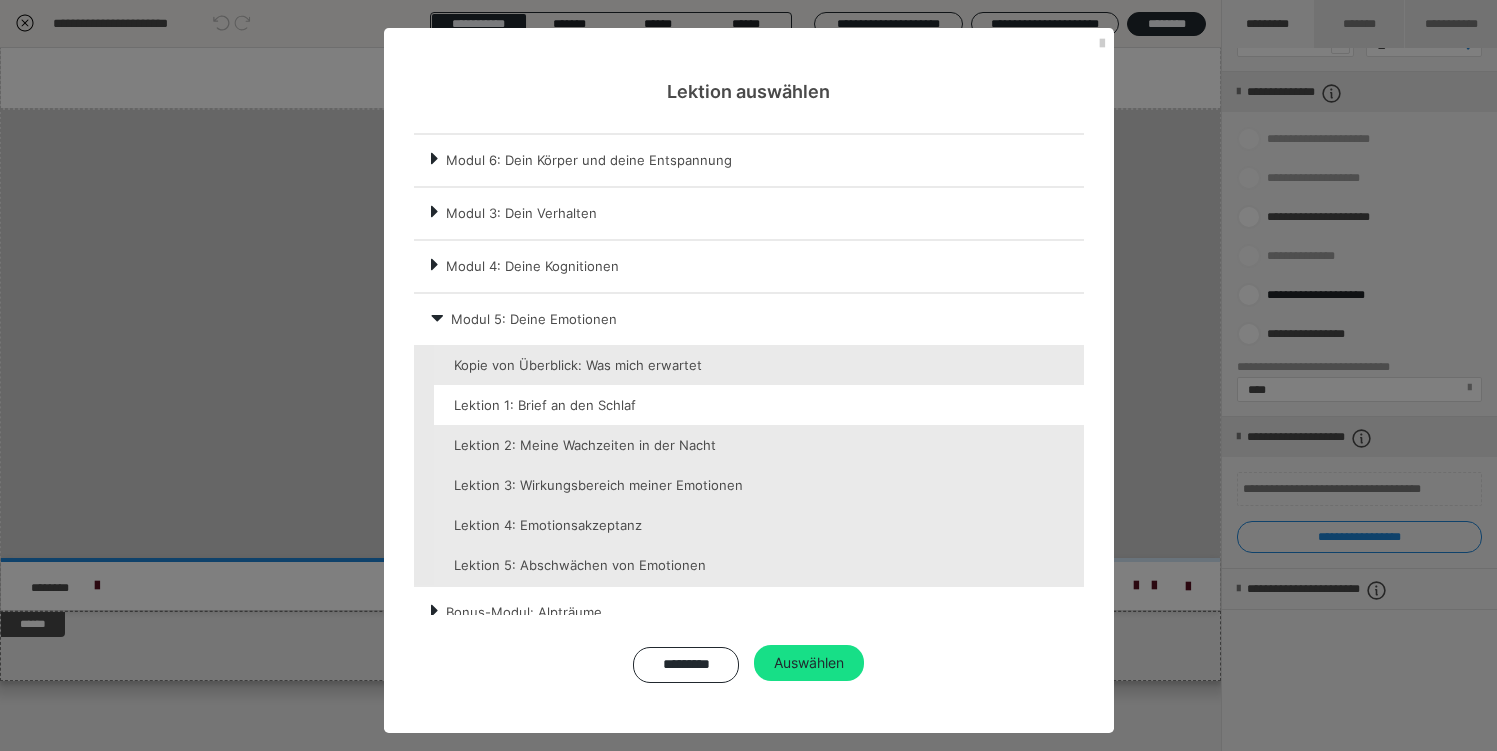 scroll, scrollTop: 164, scrollLeft: 0, axis: vertical 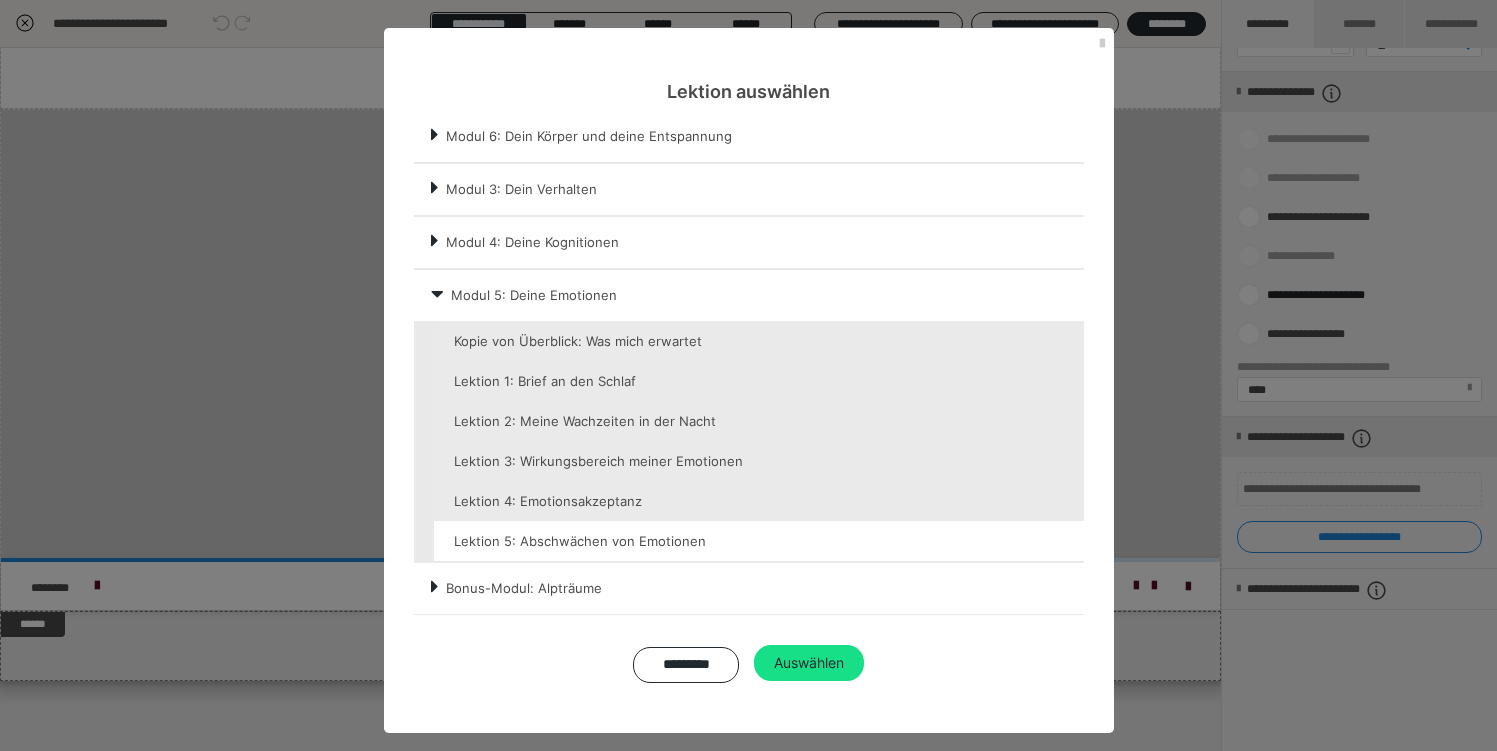 click at bounding box center (759, 541) 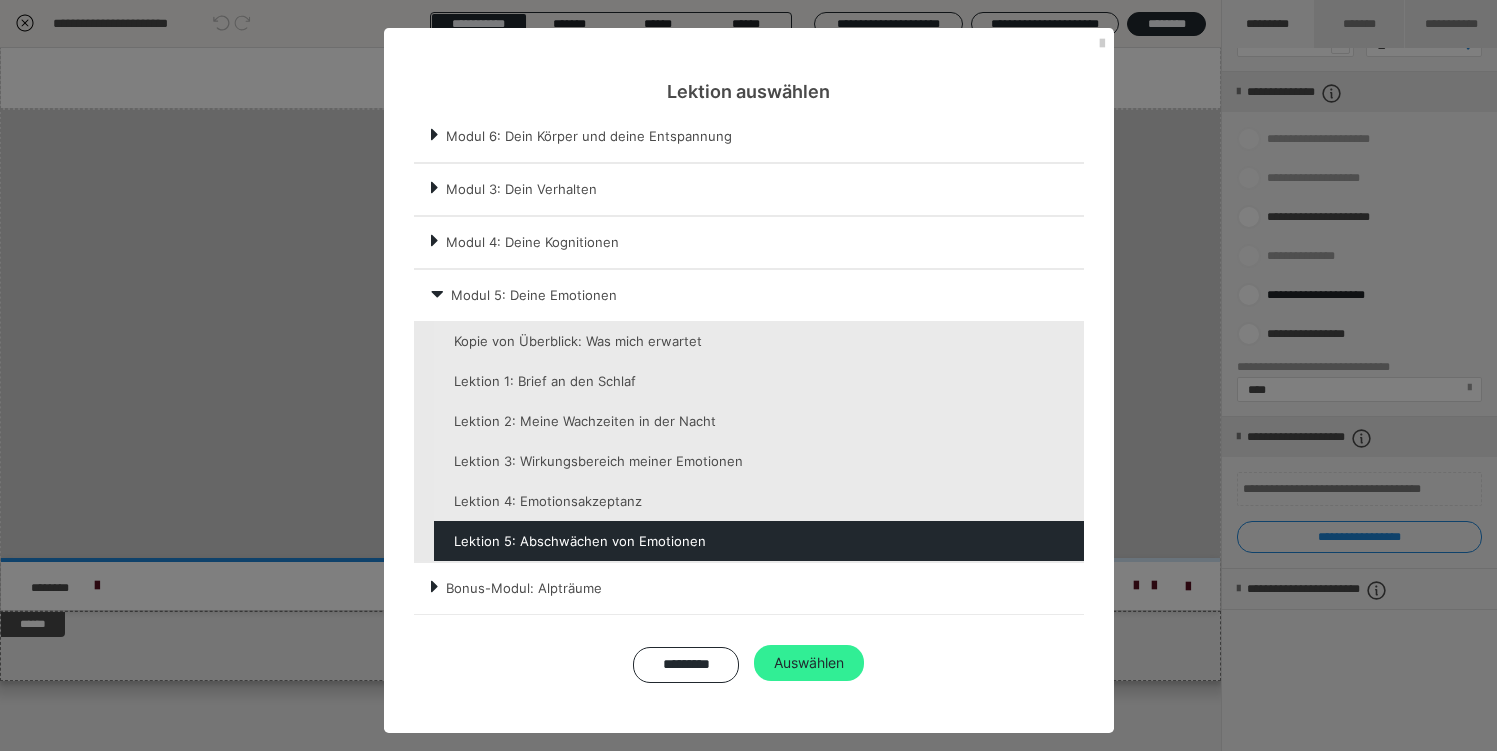 click on "Auswählen" at bounding box center (809, 663) 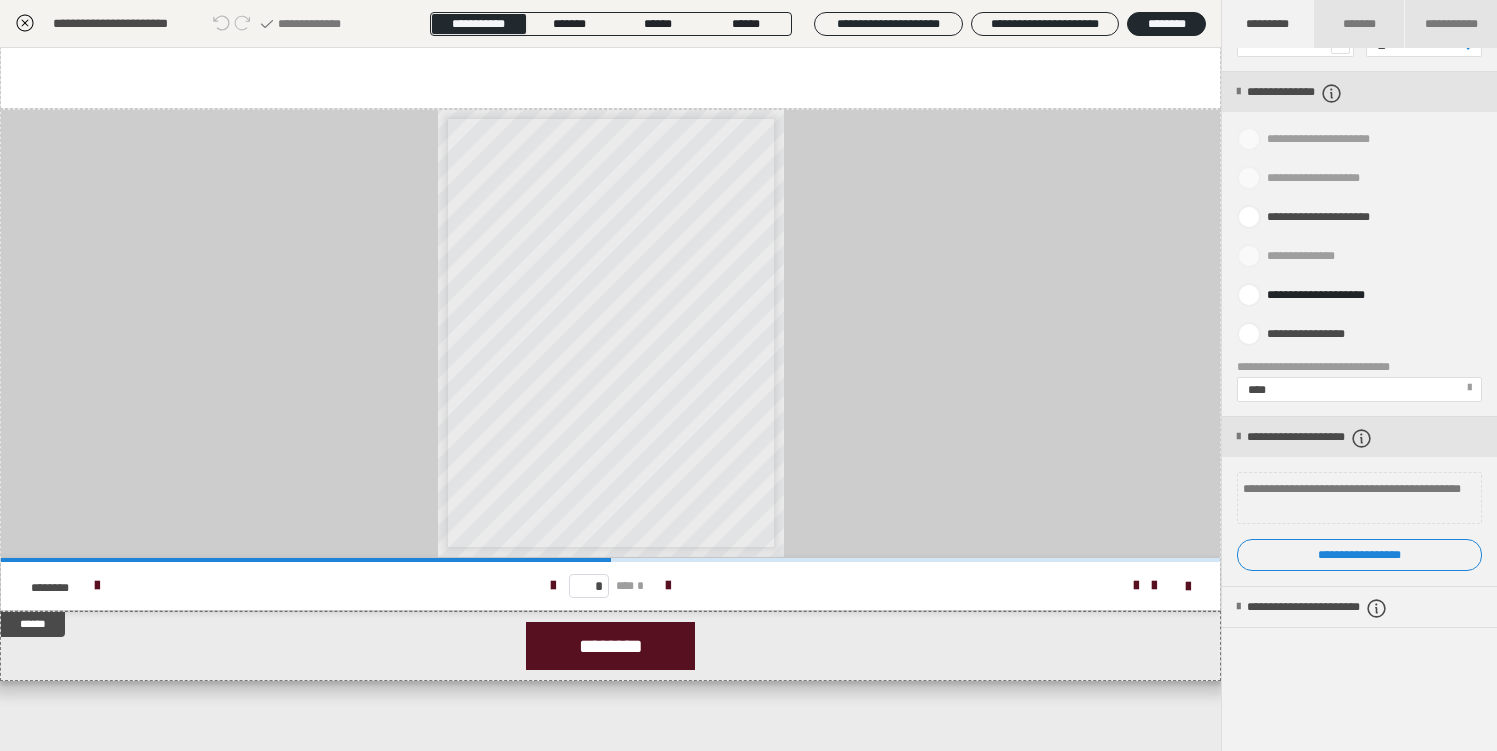 click 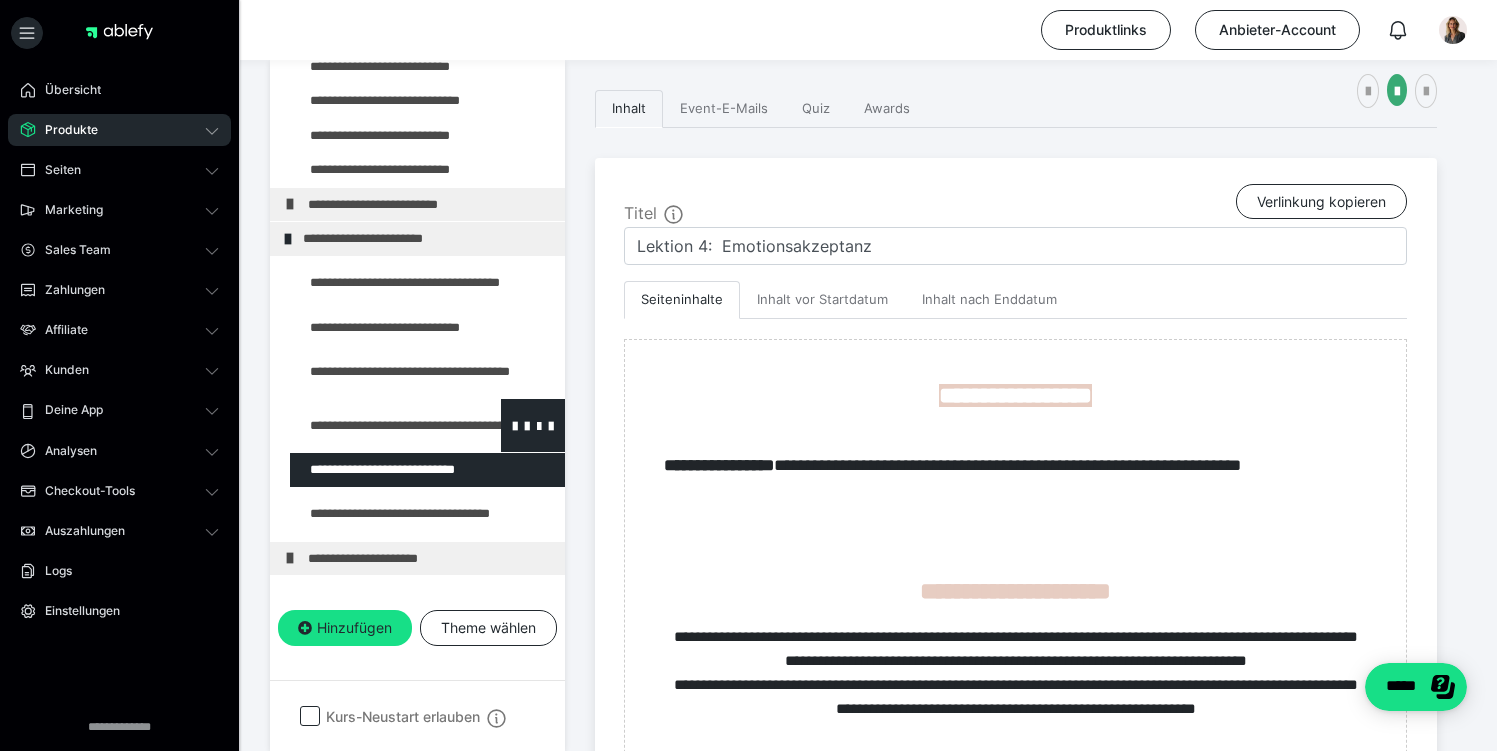 click at bounding box center (375, 425) 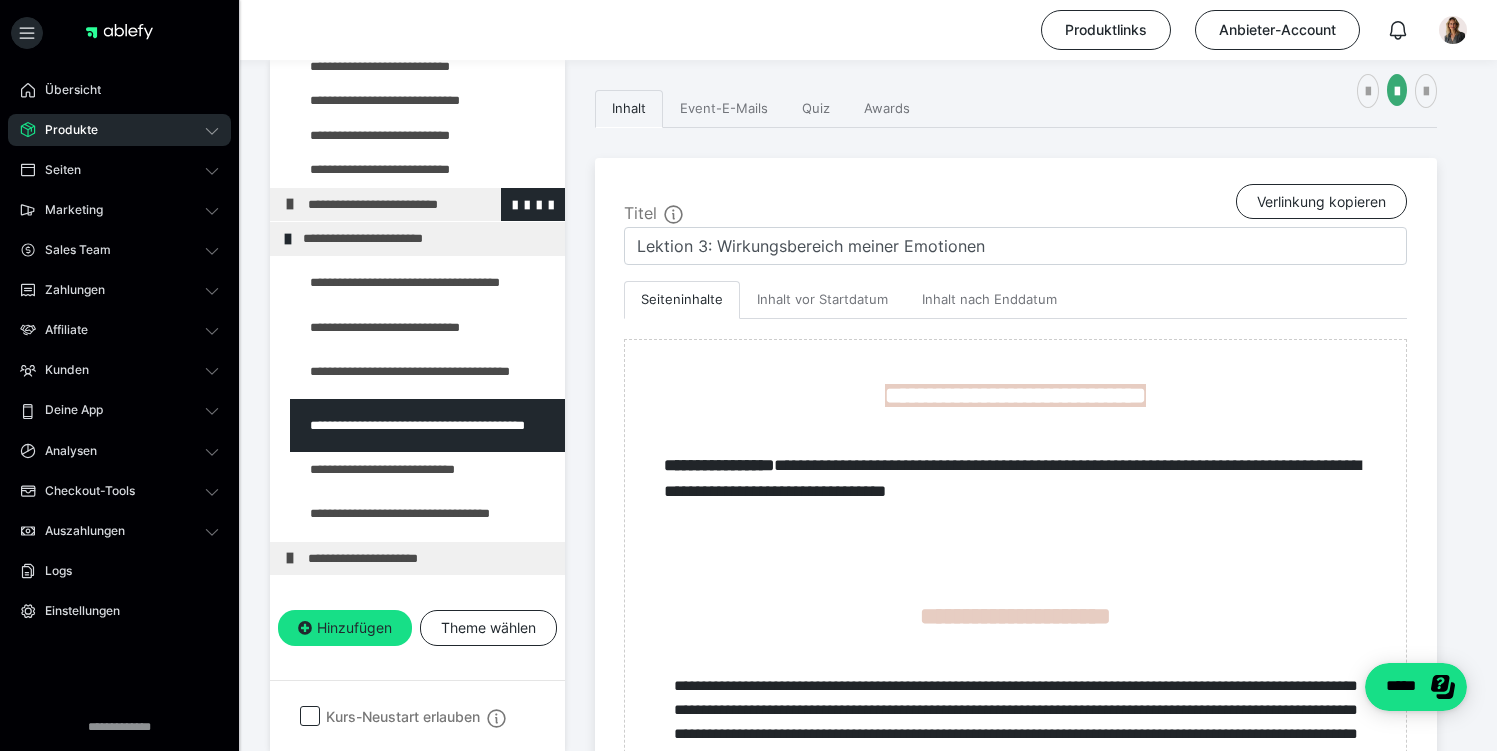 click on "**********" at bounding box center (417, 205) 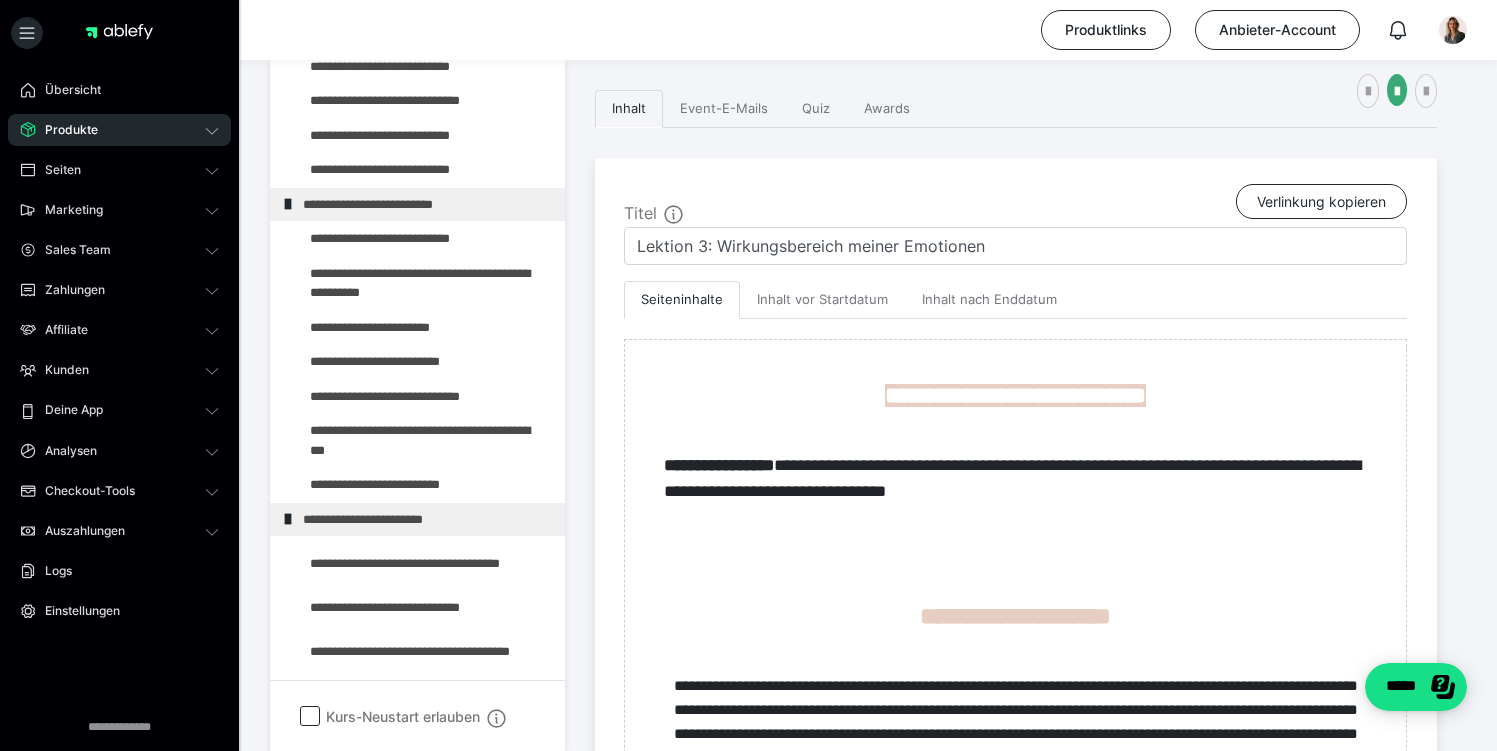 scroll, scrollTop: 338, scrollLeft: 0, axis: vertical 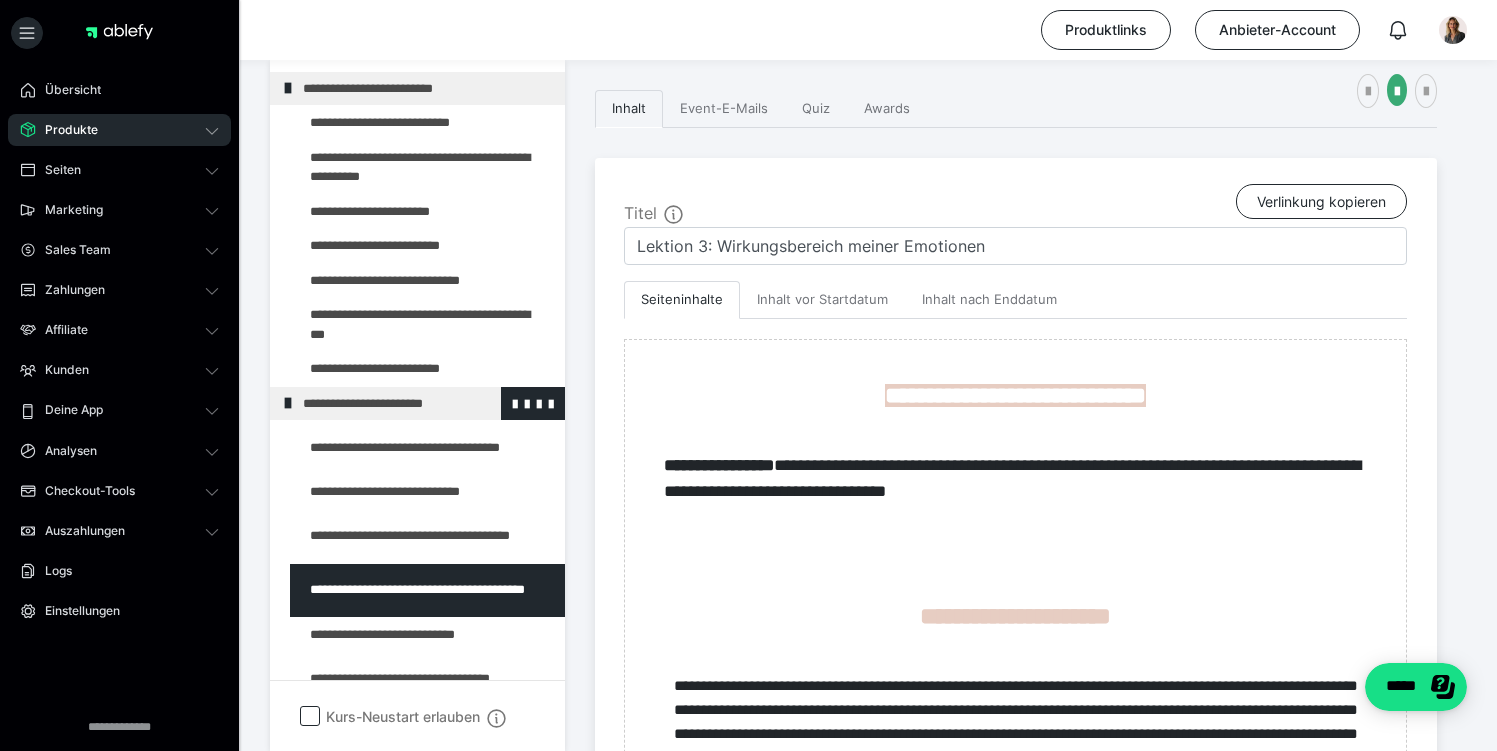 click at bounding box center (288, 403) 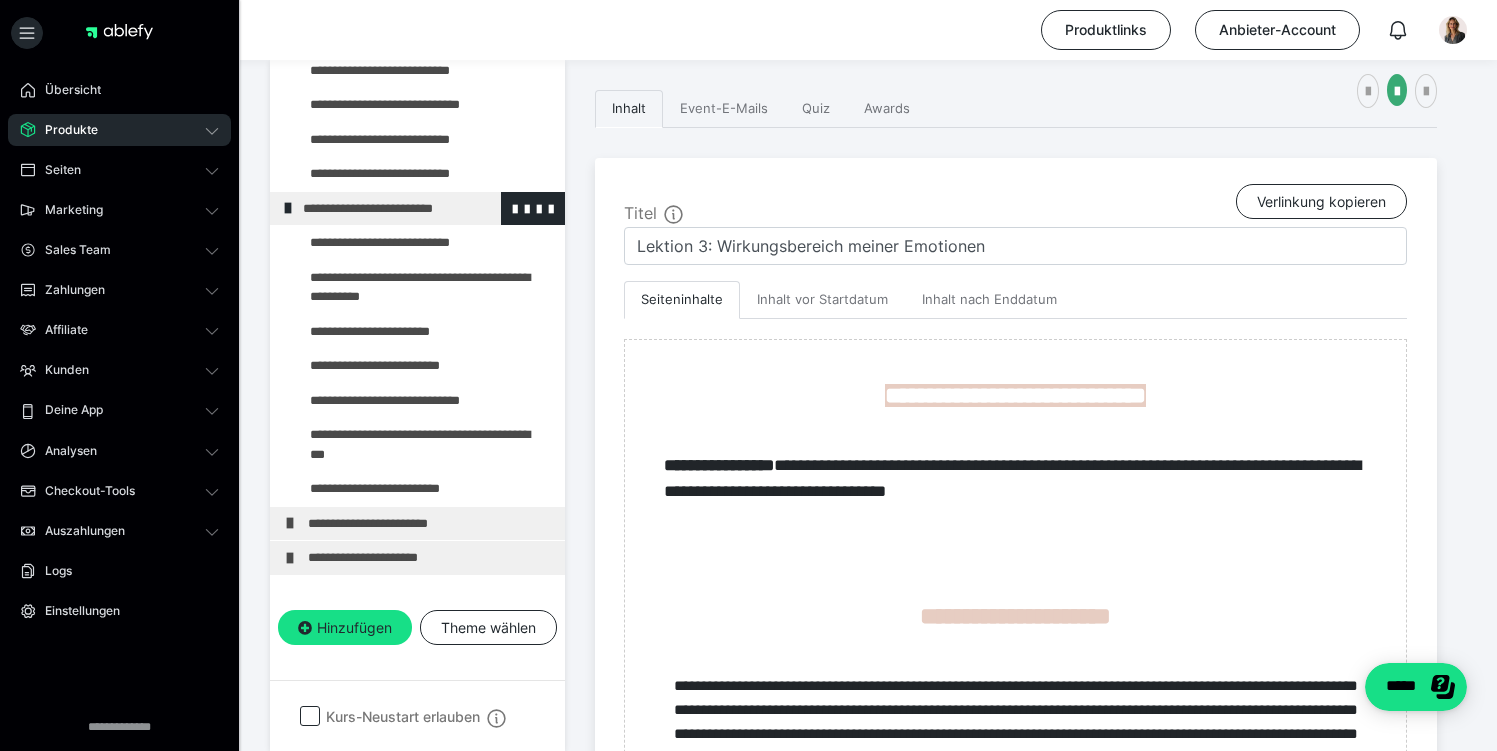 scroll, scrollTop: 0, scrollLeft: 0, axis: both 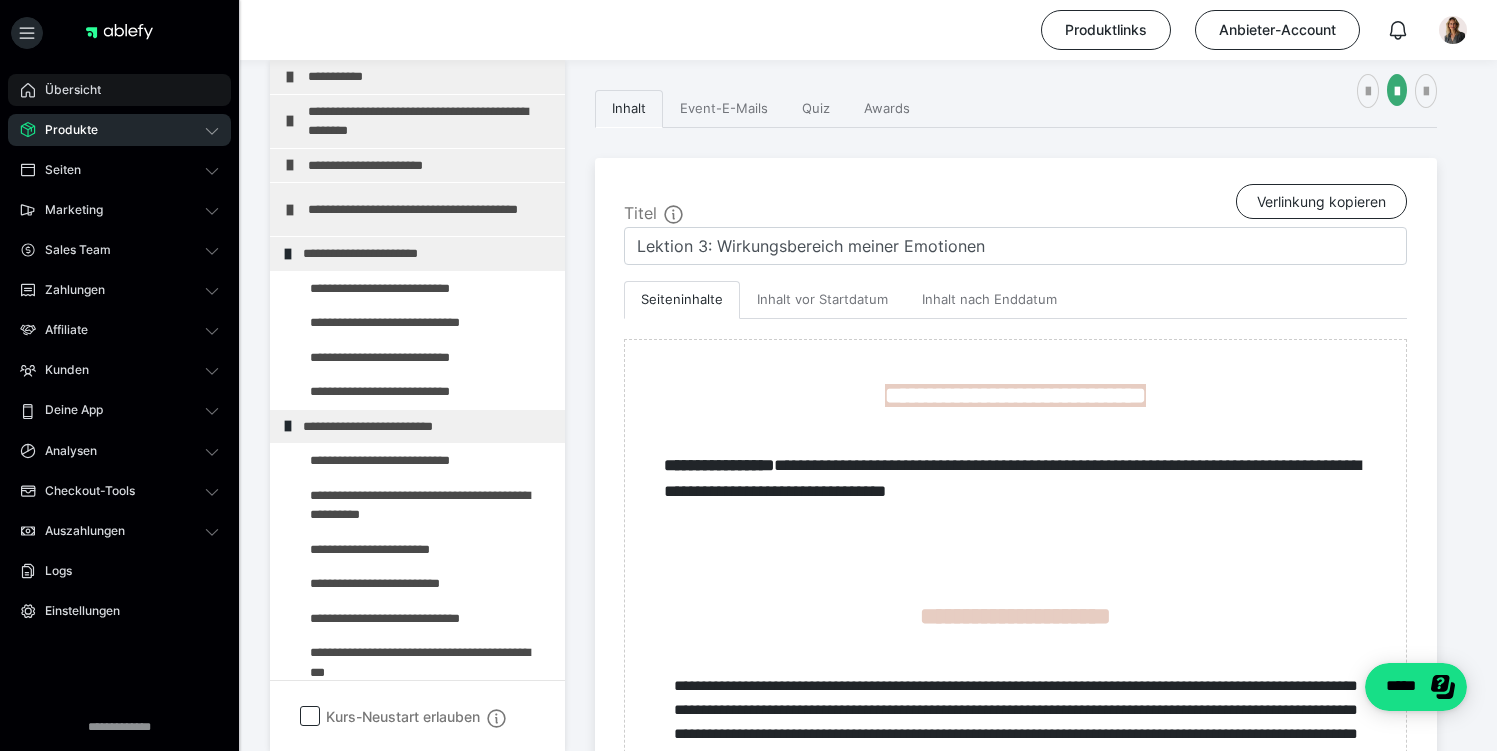click on "Übersicht" at bounding box center [66, 90] 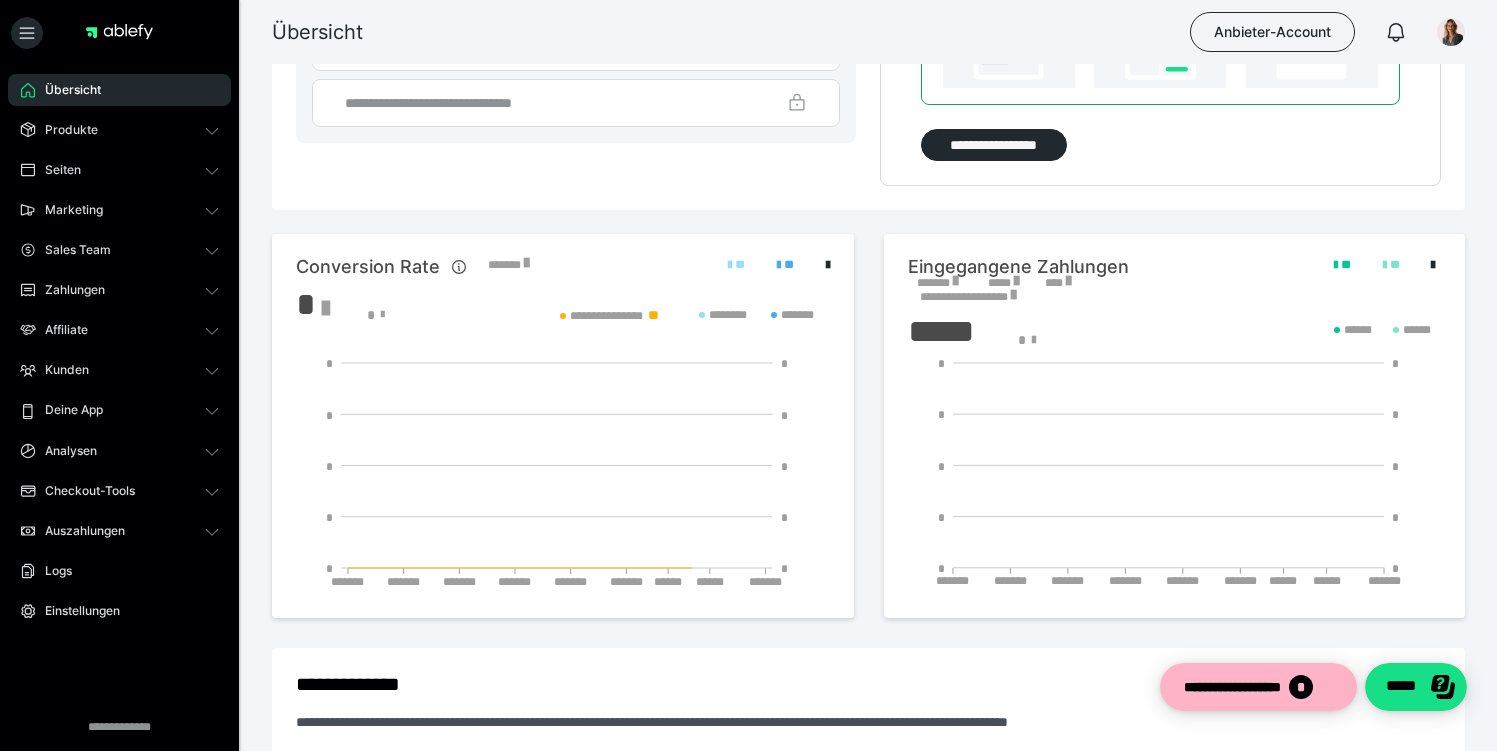 scroll, scrollTop: 0, scrollLeft: 0, axis: both 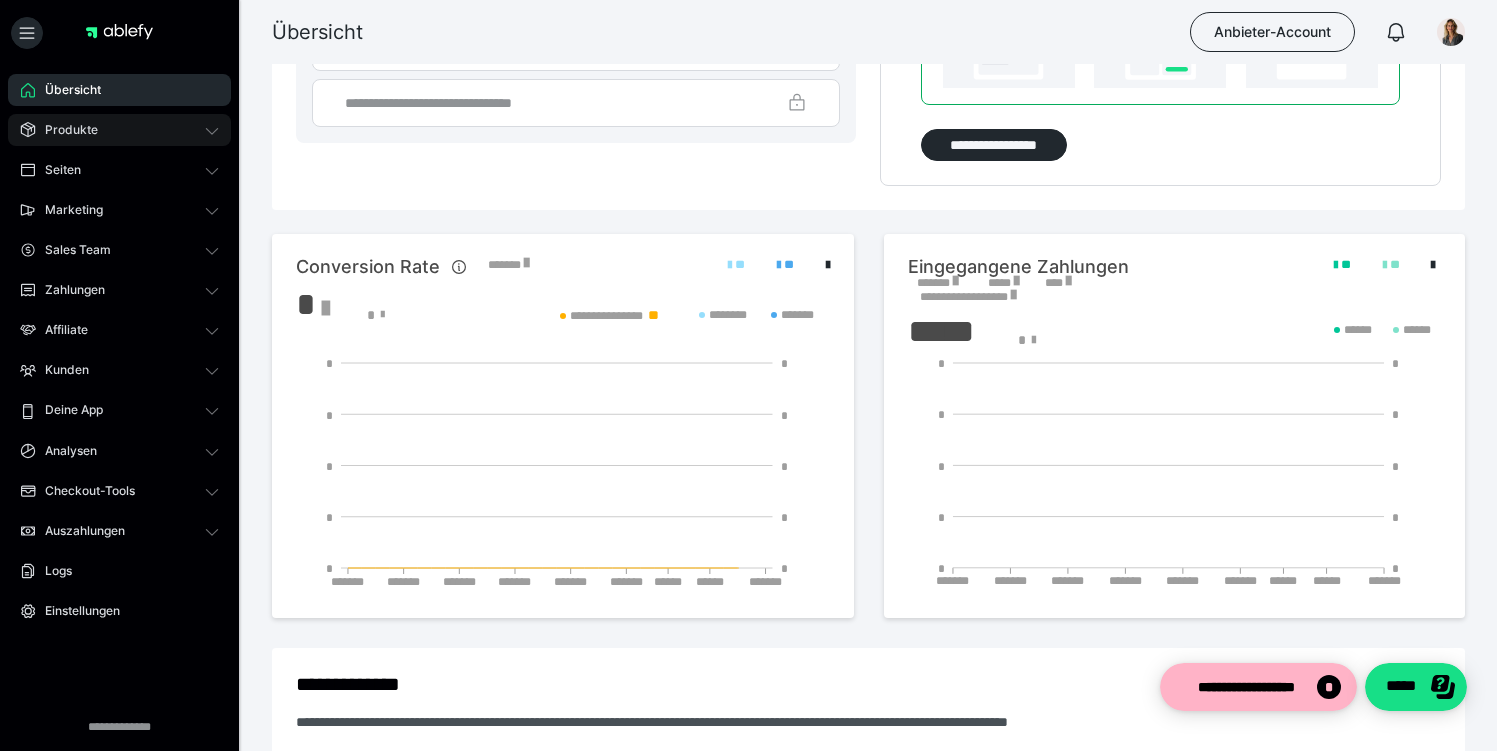 click on "Produkte" at bounding box center [119, 130] 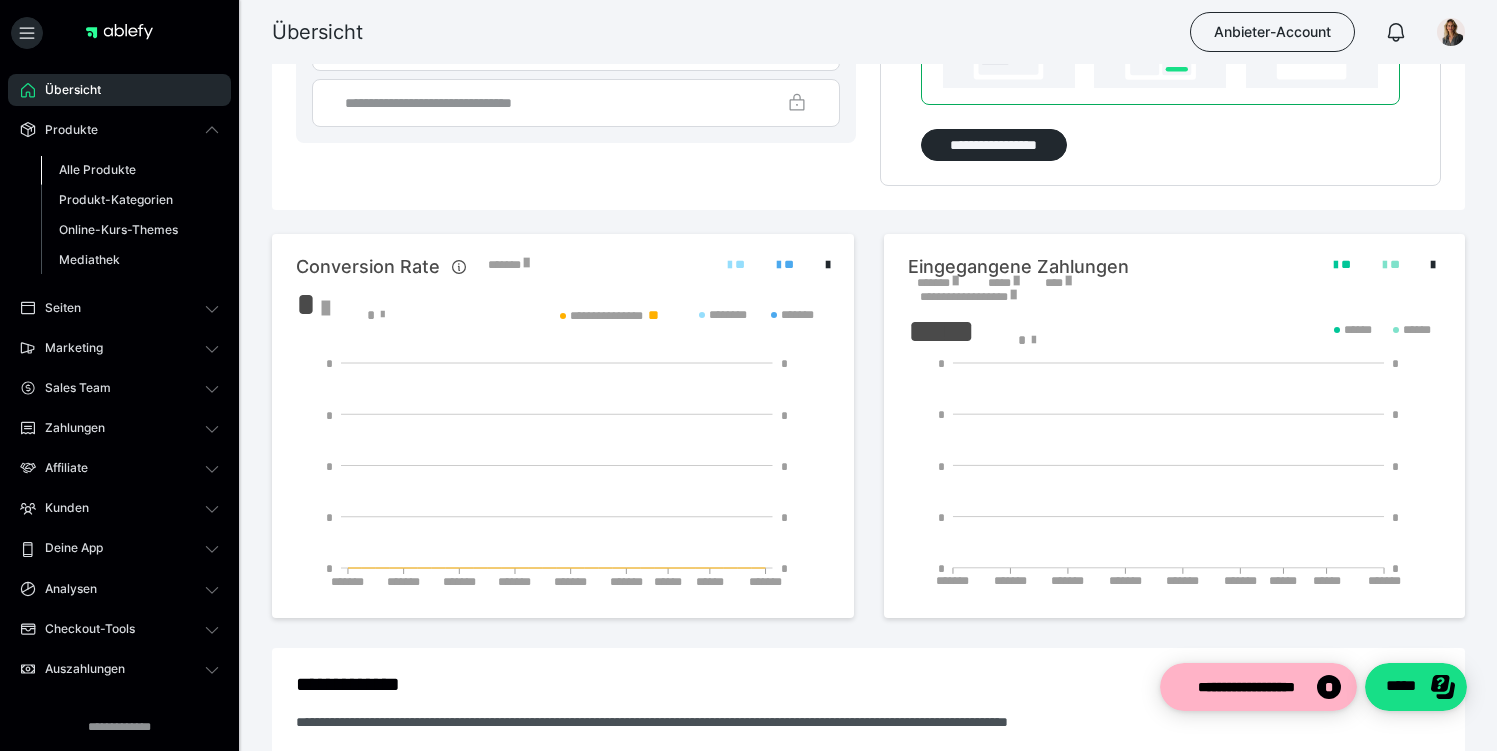 click on "Alle Produkte" at bounding box center [97, 169] 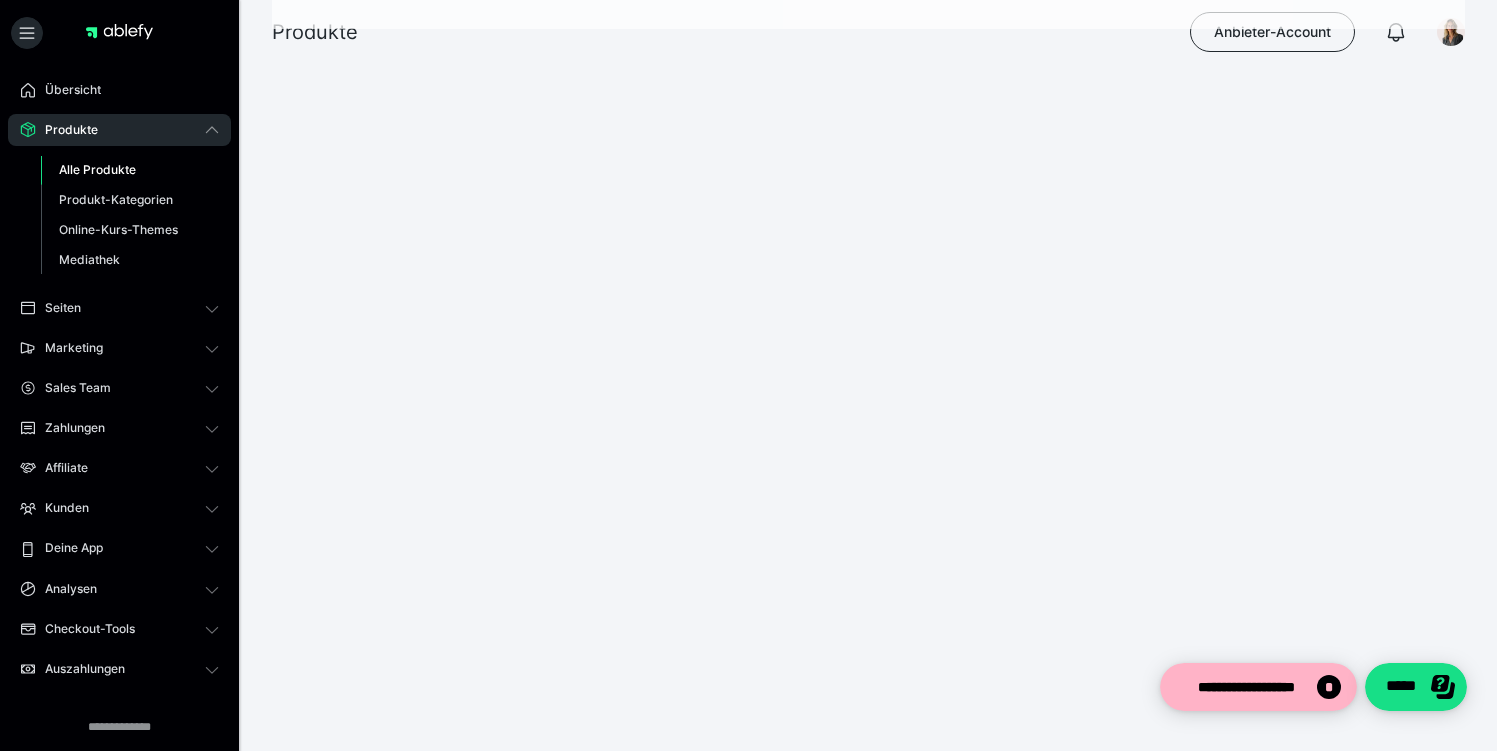 scroll, scrollTop: 0, scrollLeft: 0, axis: both 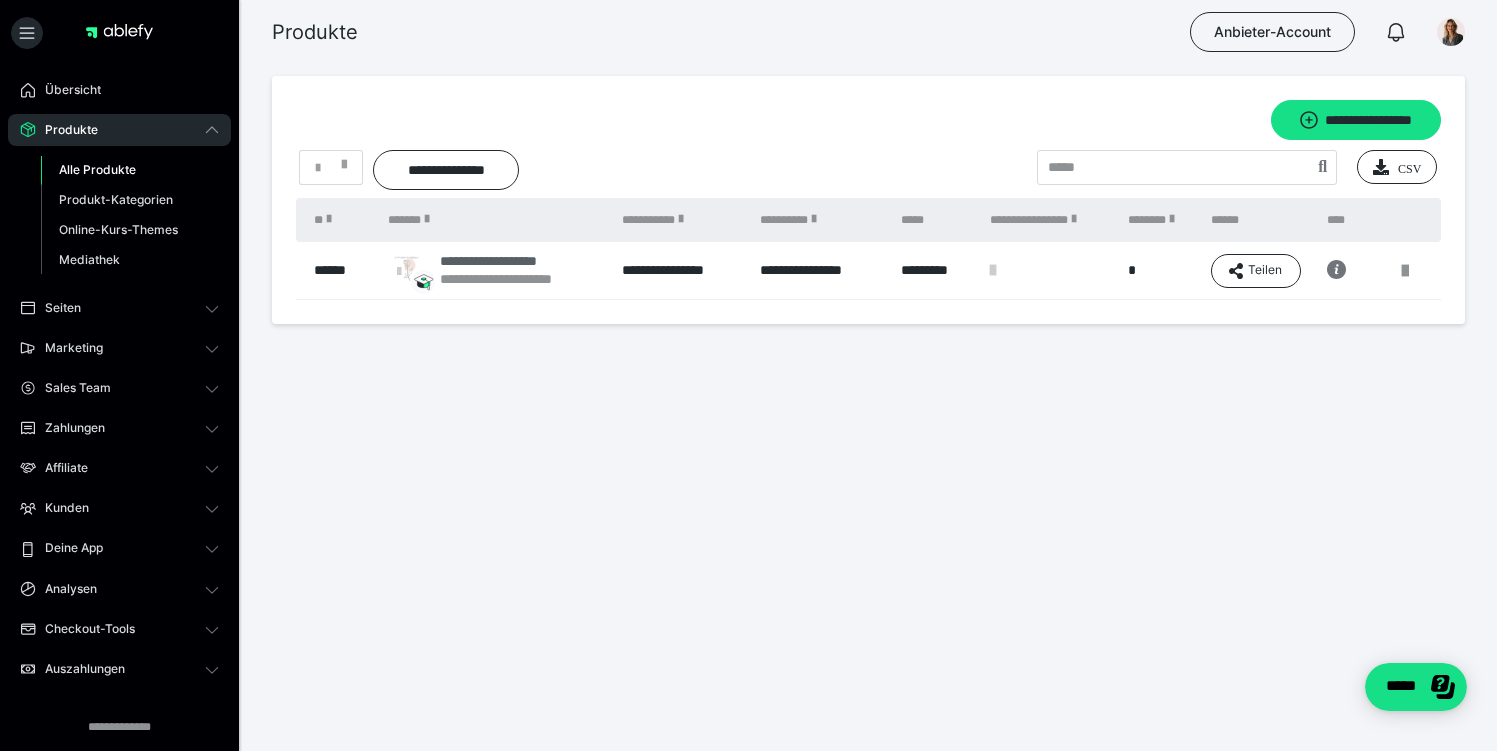 click on "**********" at bounding box center [515, 261] 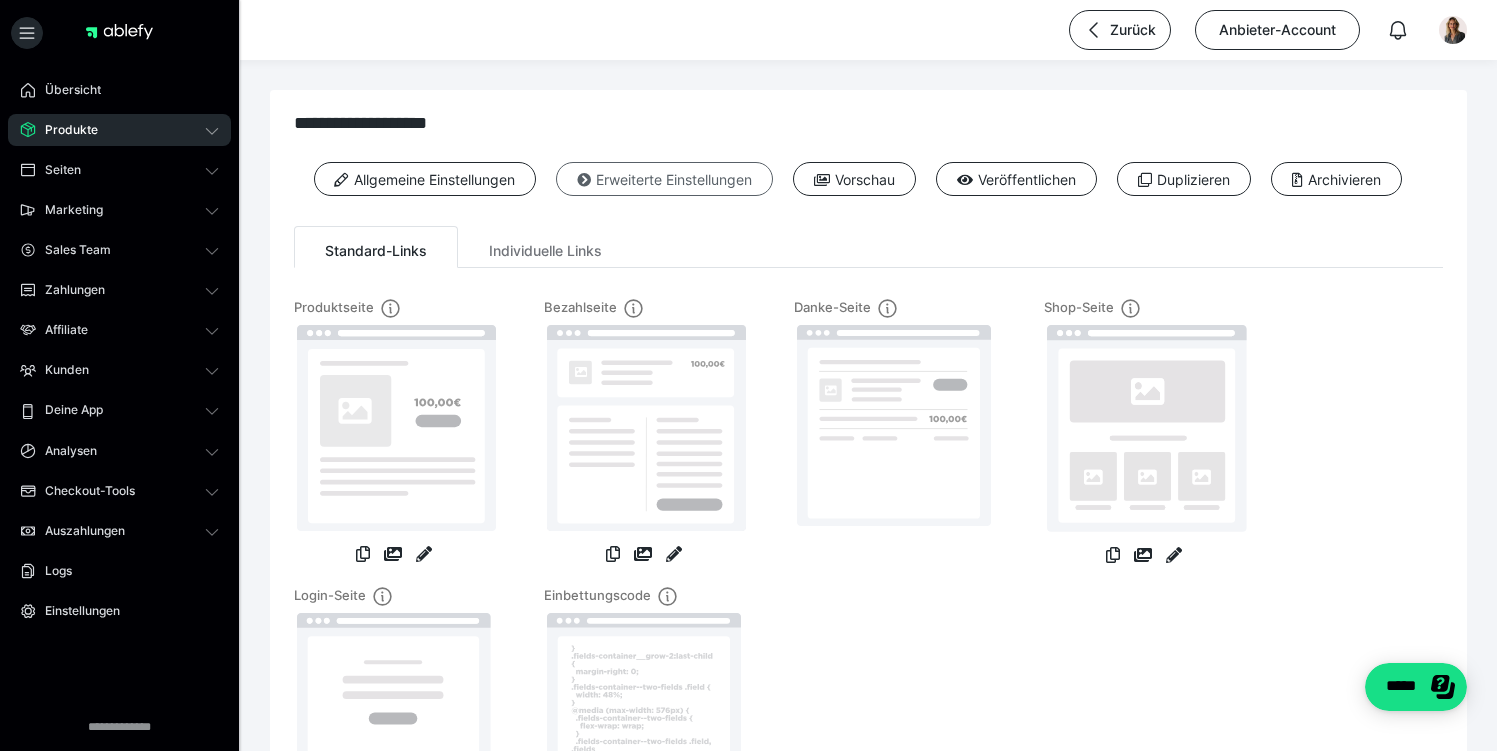 click on "Erweiterte Einstellungen" at bounding box center [664, 179] 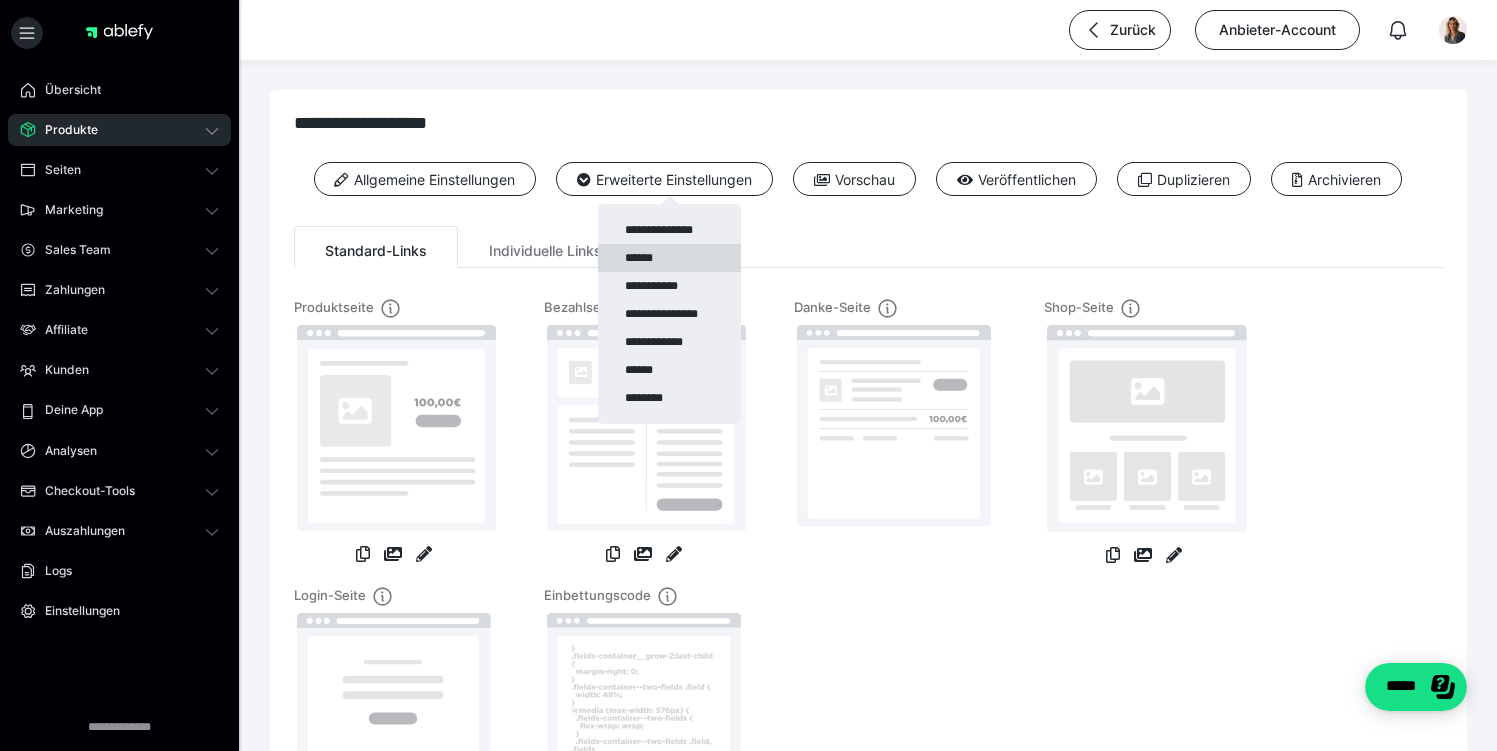 click on "******" at bounding box center [669, 258] 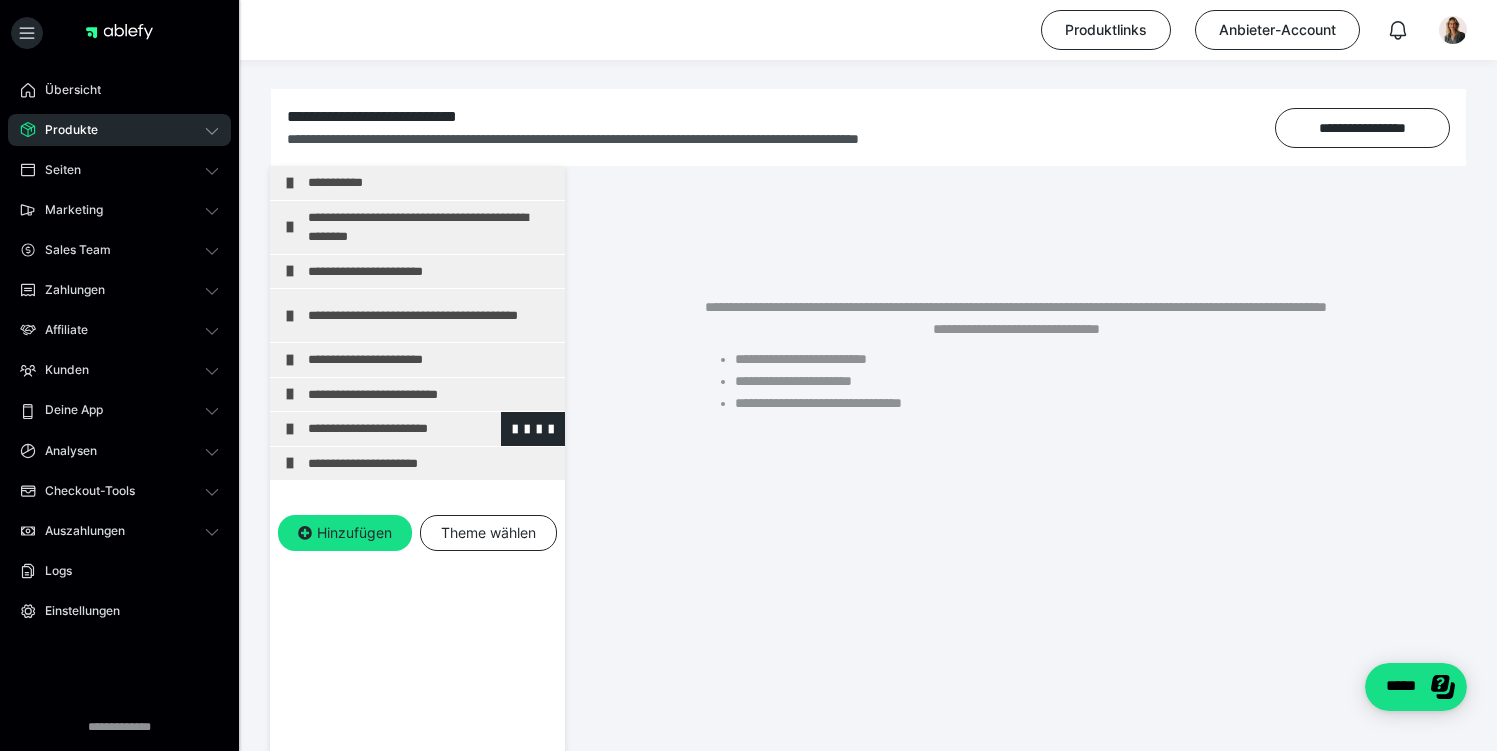 scroll, scrollTop: 0, scrollLeft: 0, axis: both 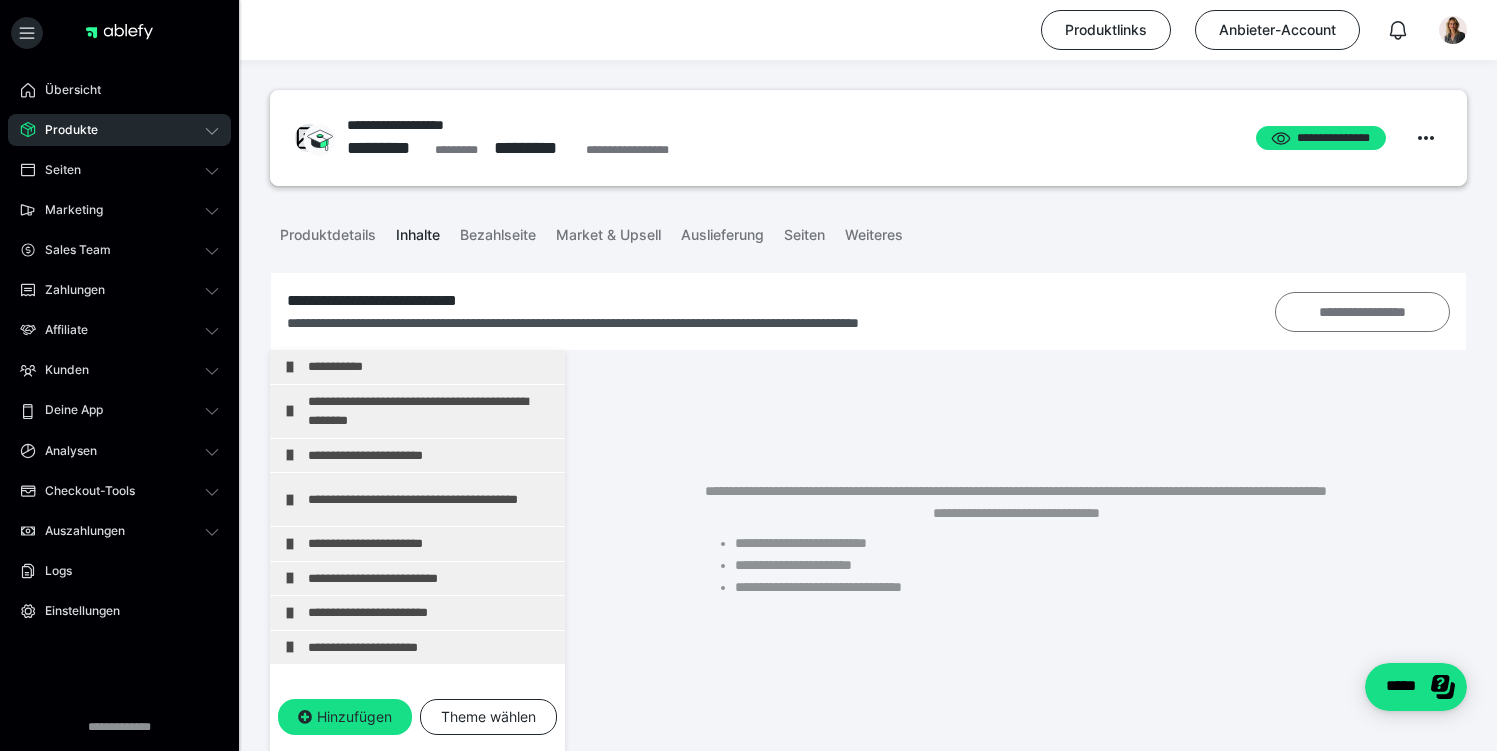 click on "**********" at bounding box center (1362, 312) 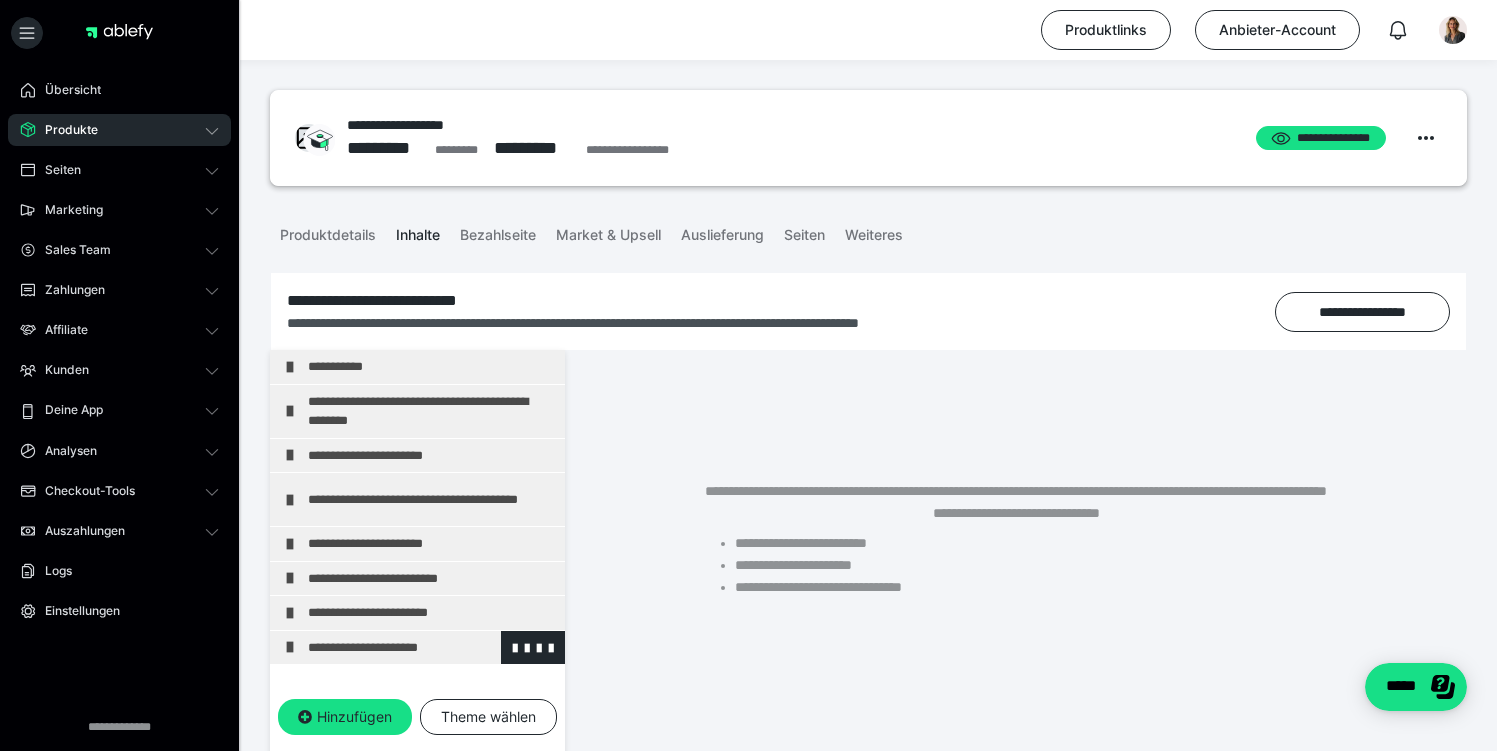 click on "**********" at bounding box center (431, 648) 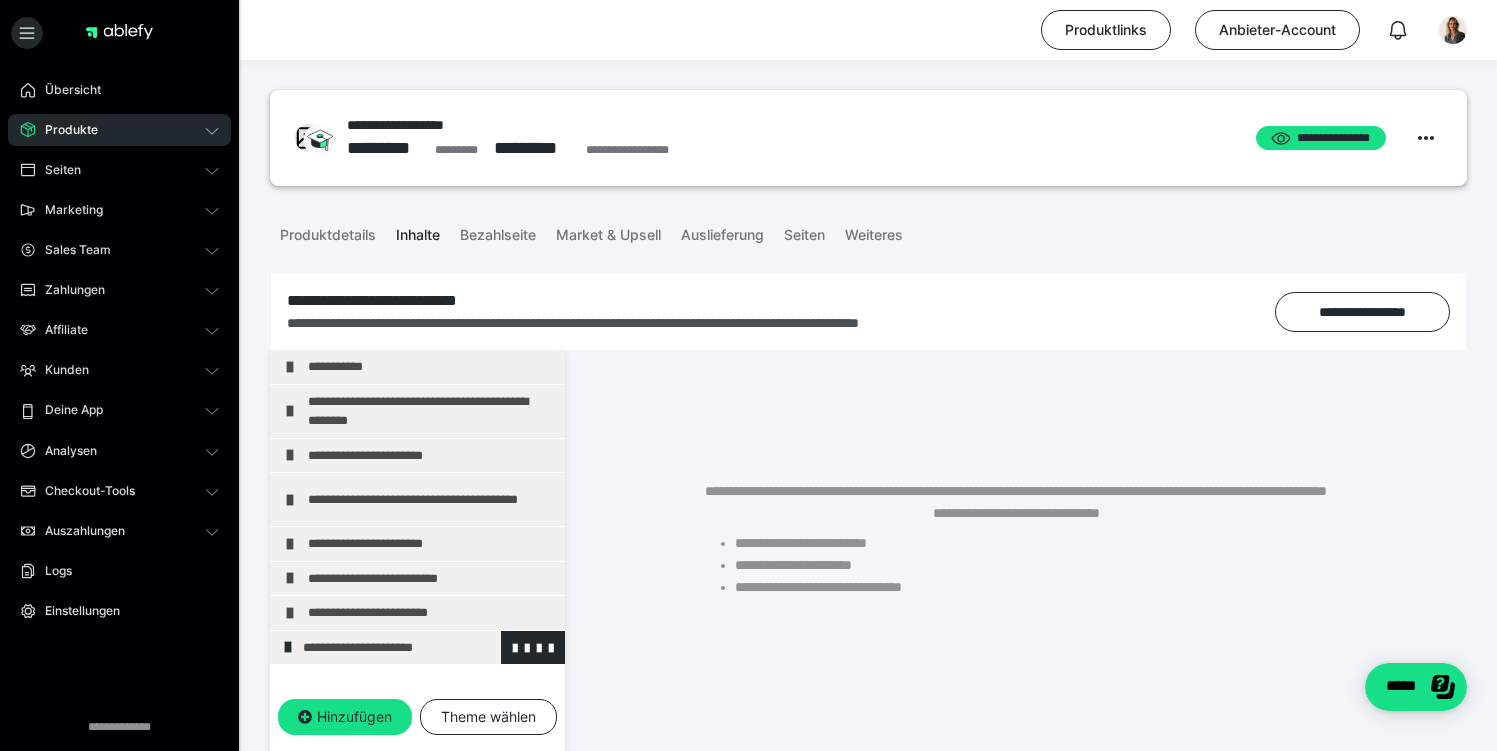 click on "**********" at bounding box center [426, 648] 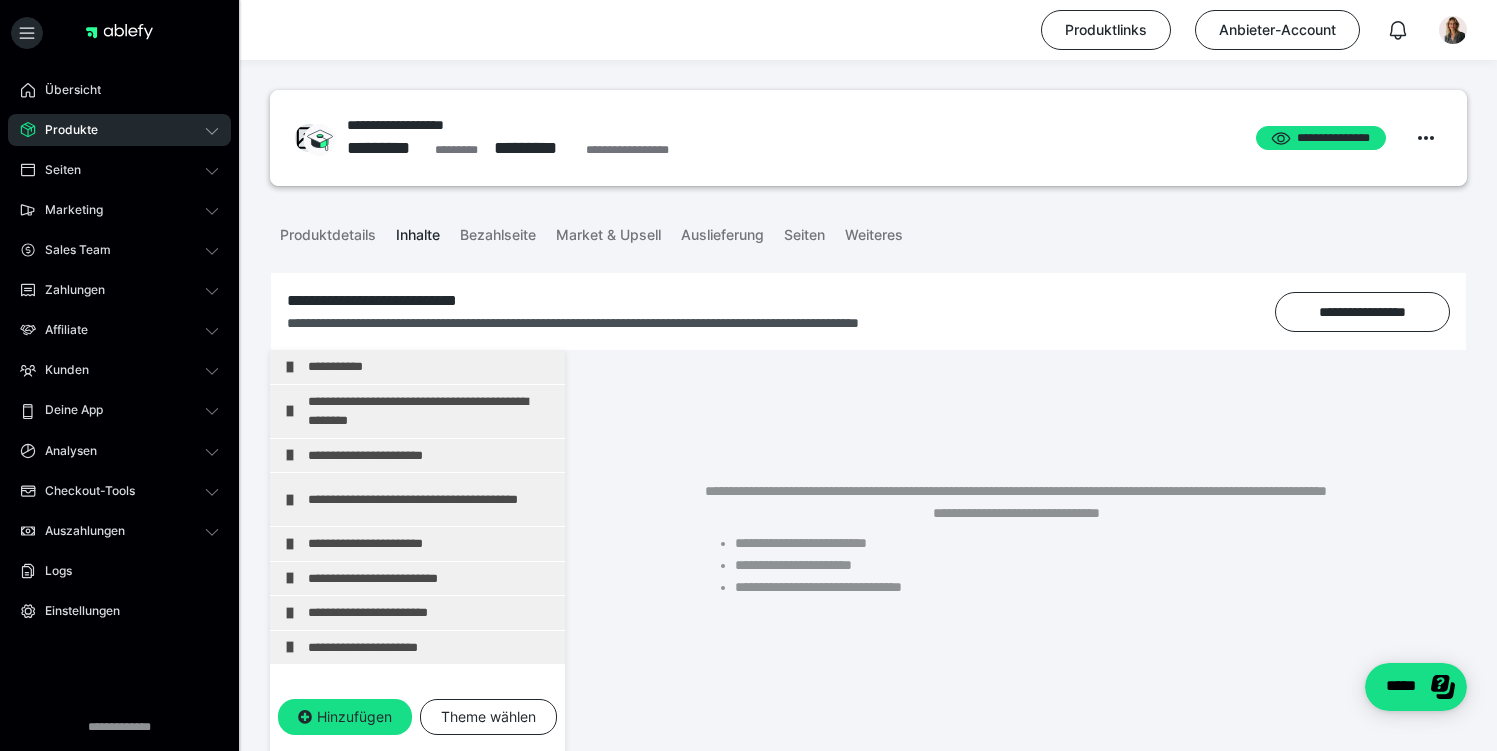 click on "**********" at bounding box center (1016, 547) 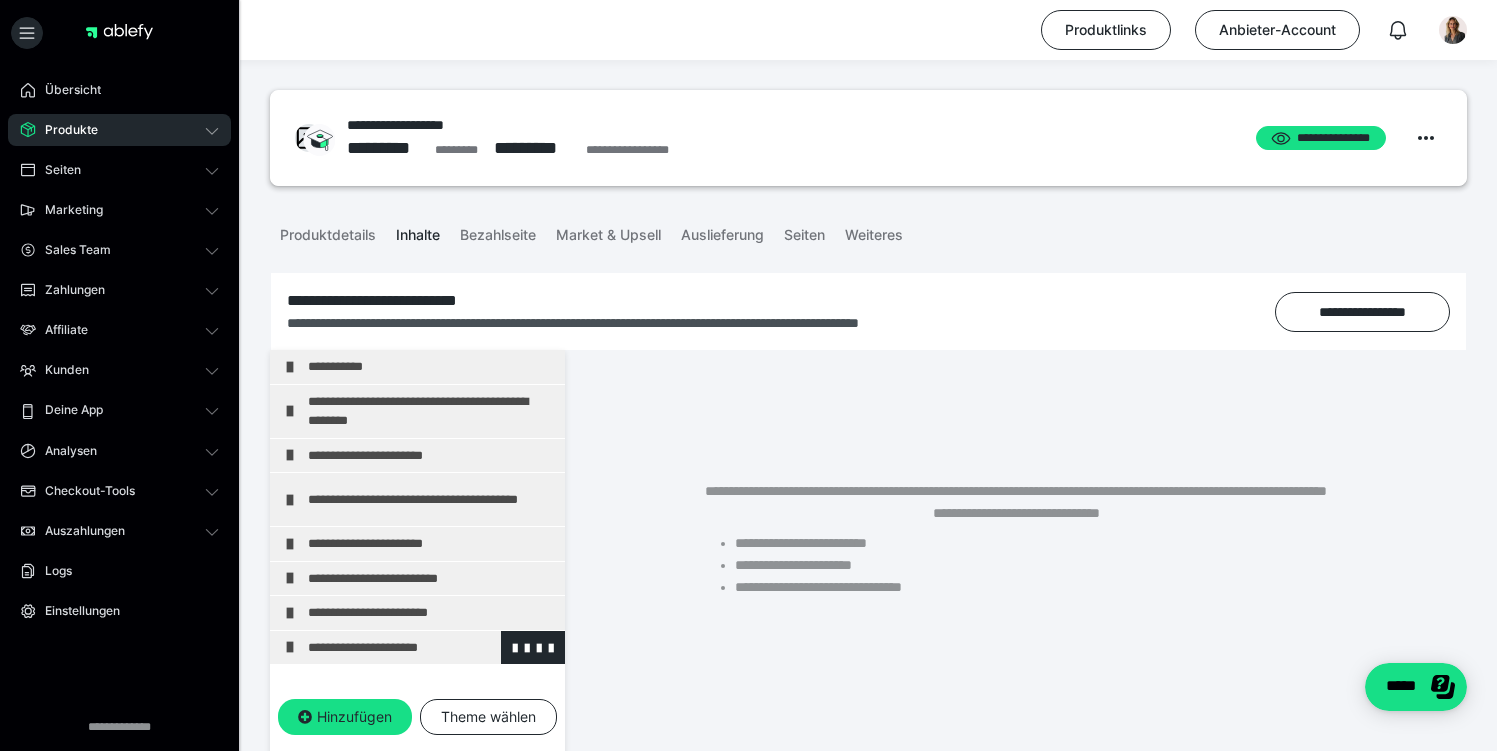 click on "**********" at bounding box center [431, 648] 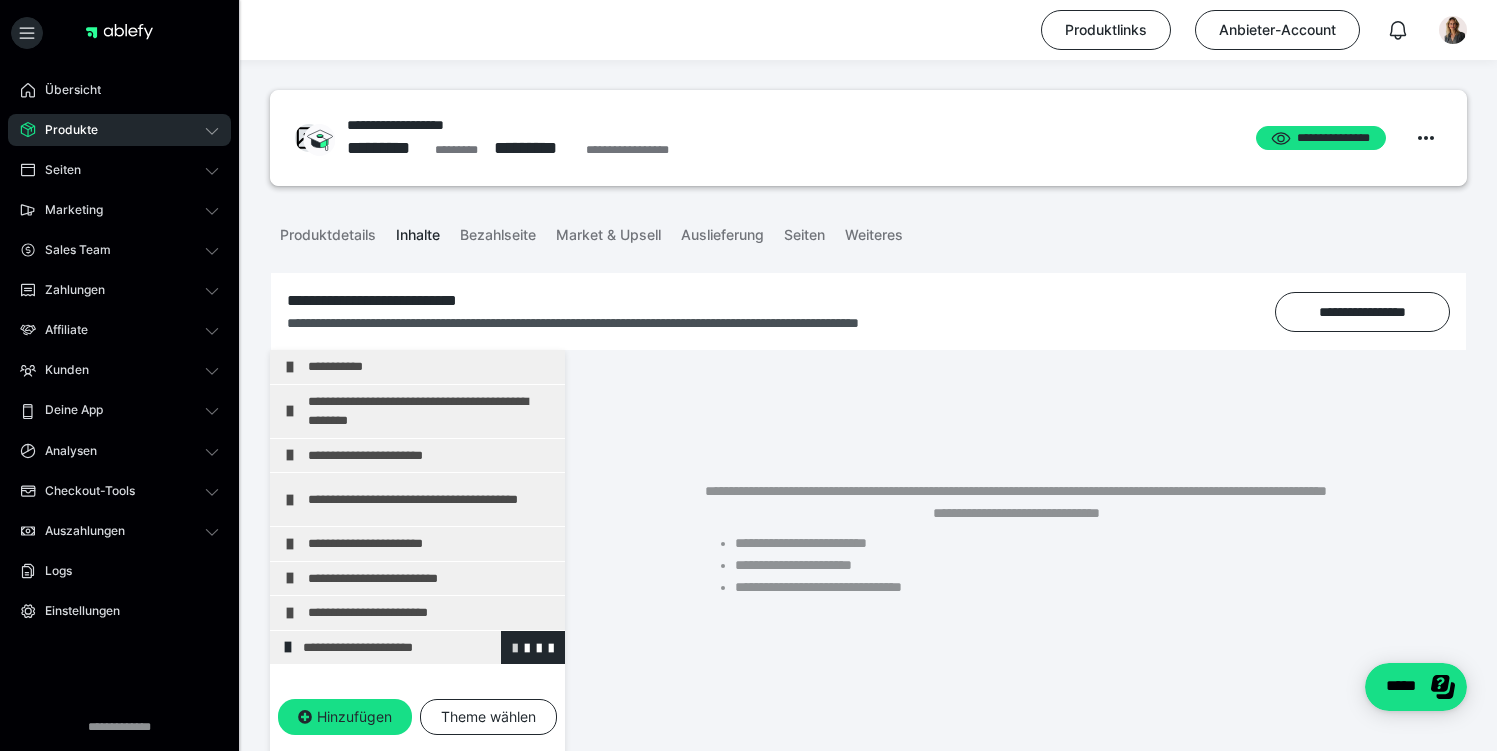 click at bounding box center (515, 647) 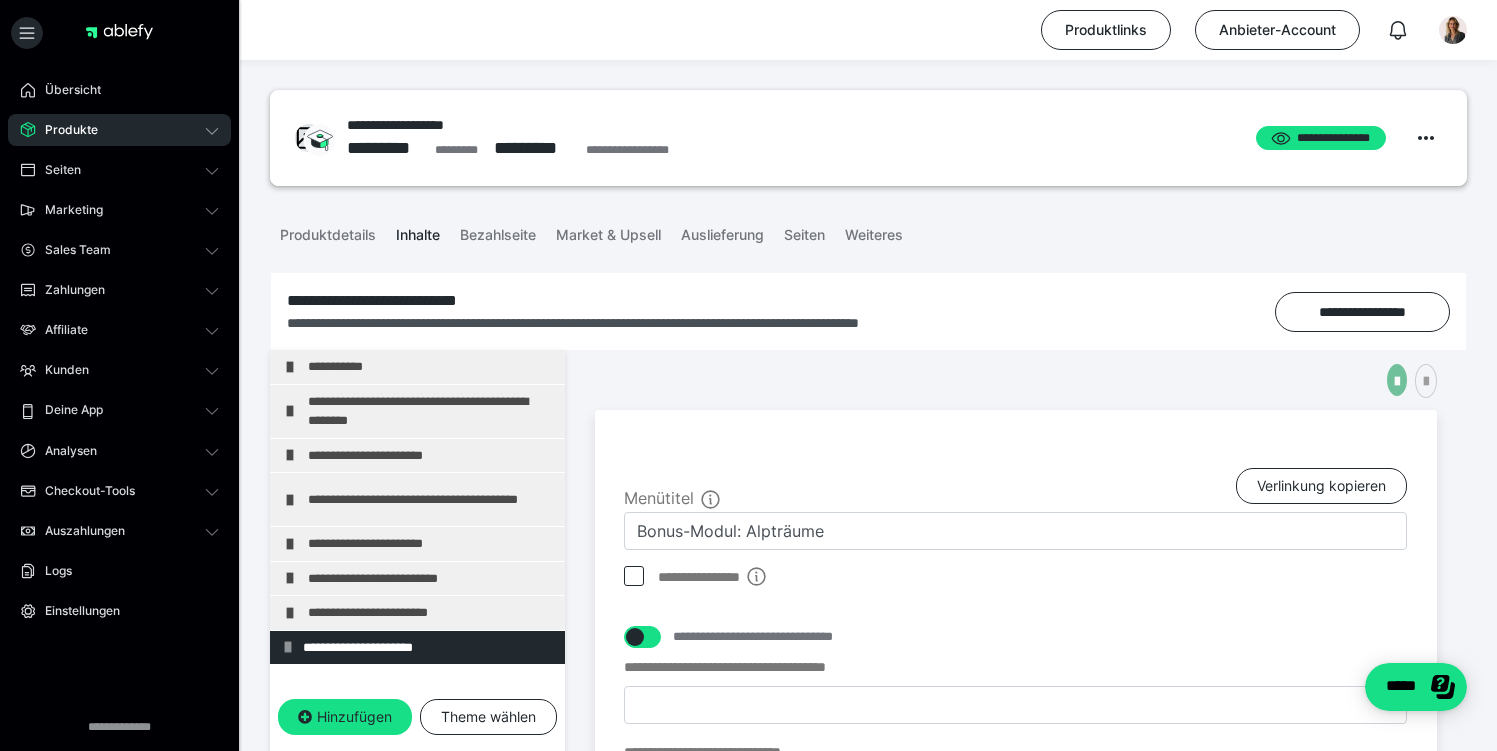 click at bounding box center [1397, 382] 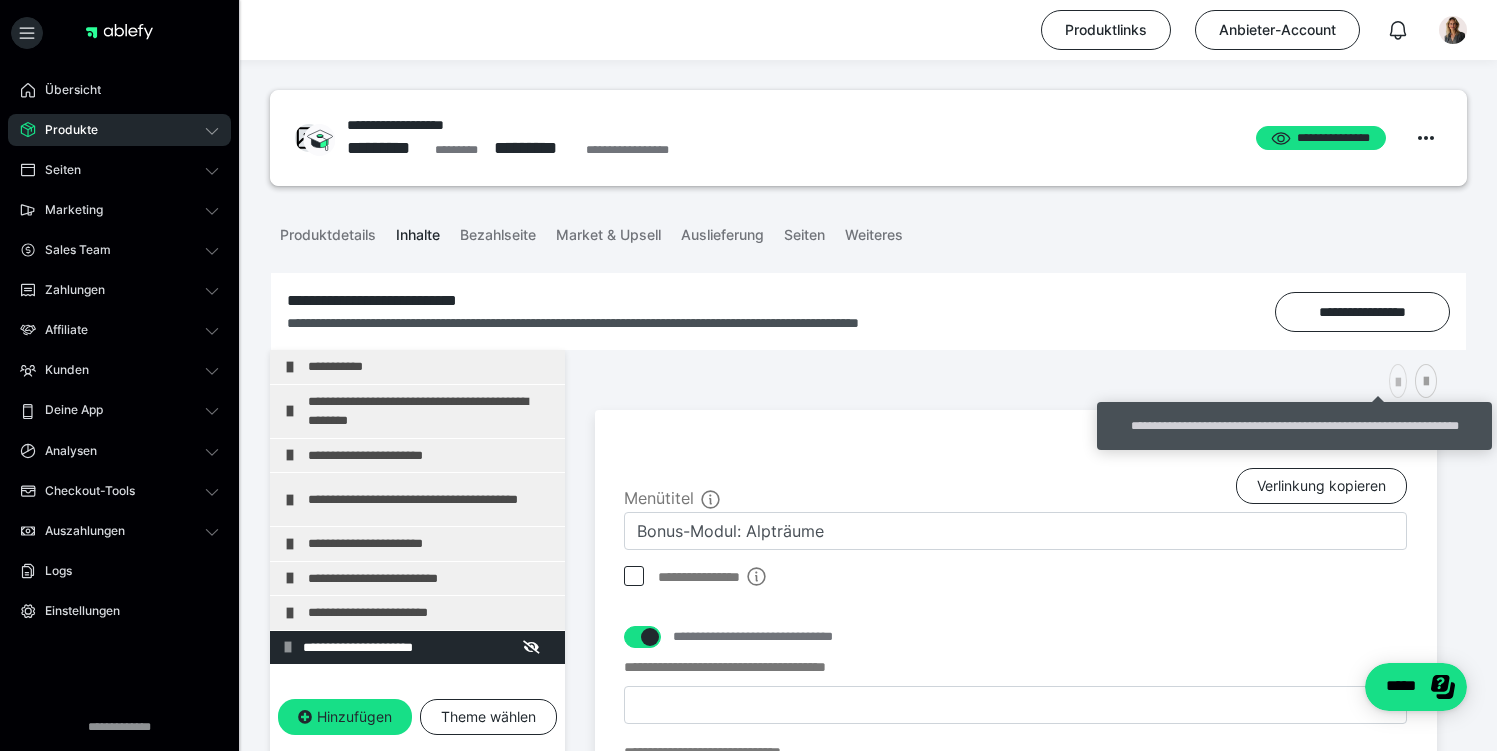 click at bounding box center [1398, 383] 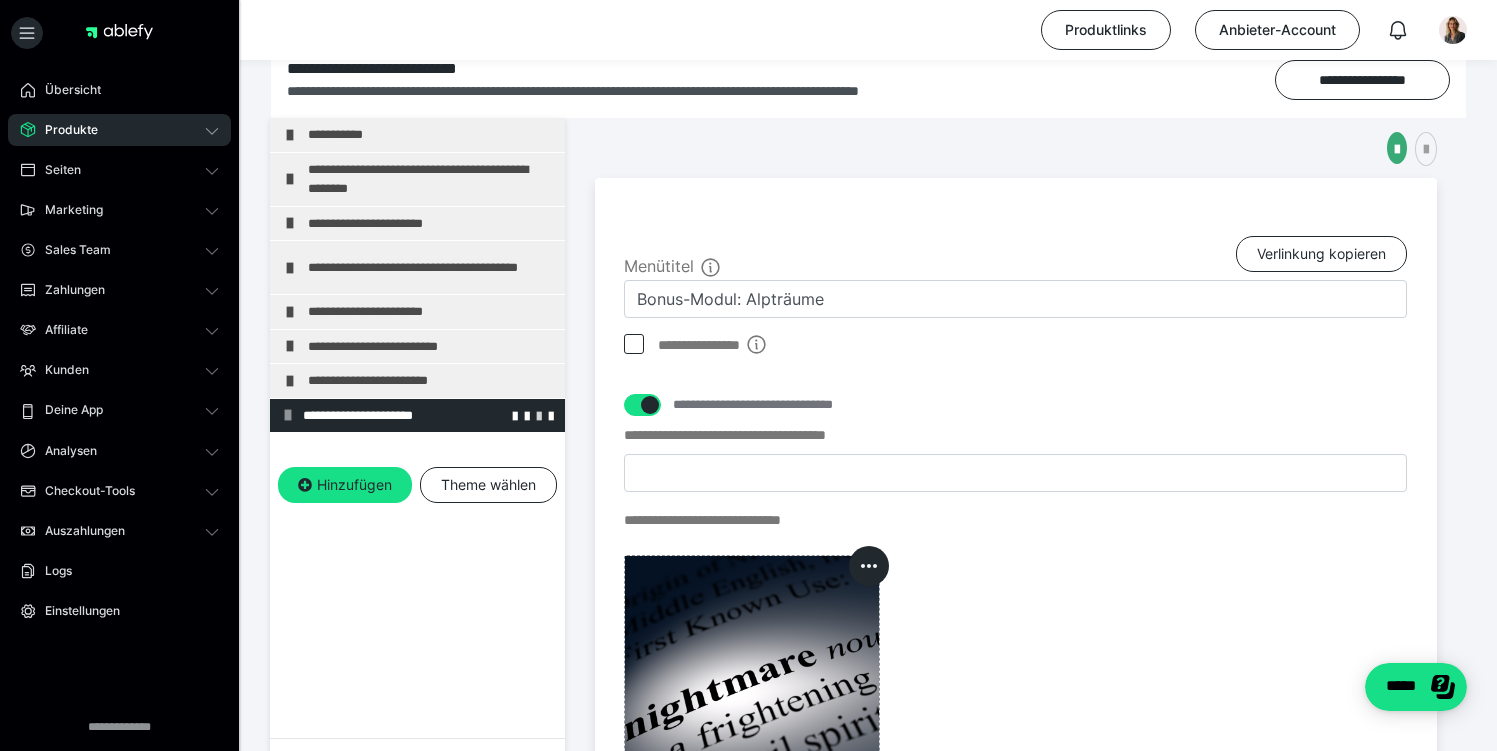 scroll, scrollTop: 174, scrollLeft: 0, axis: vertical 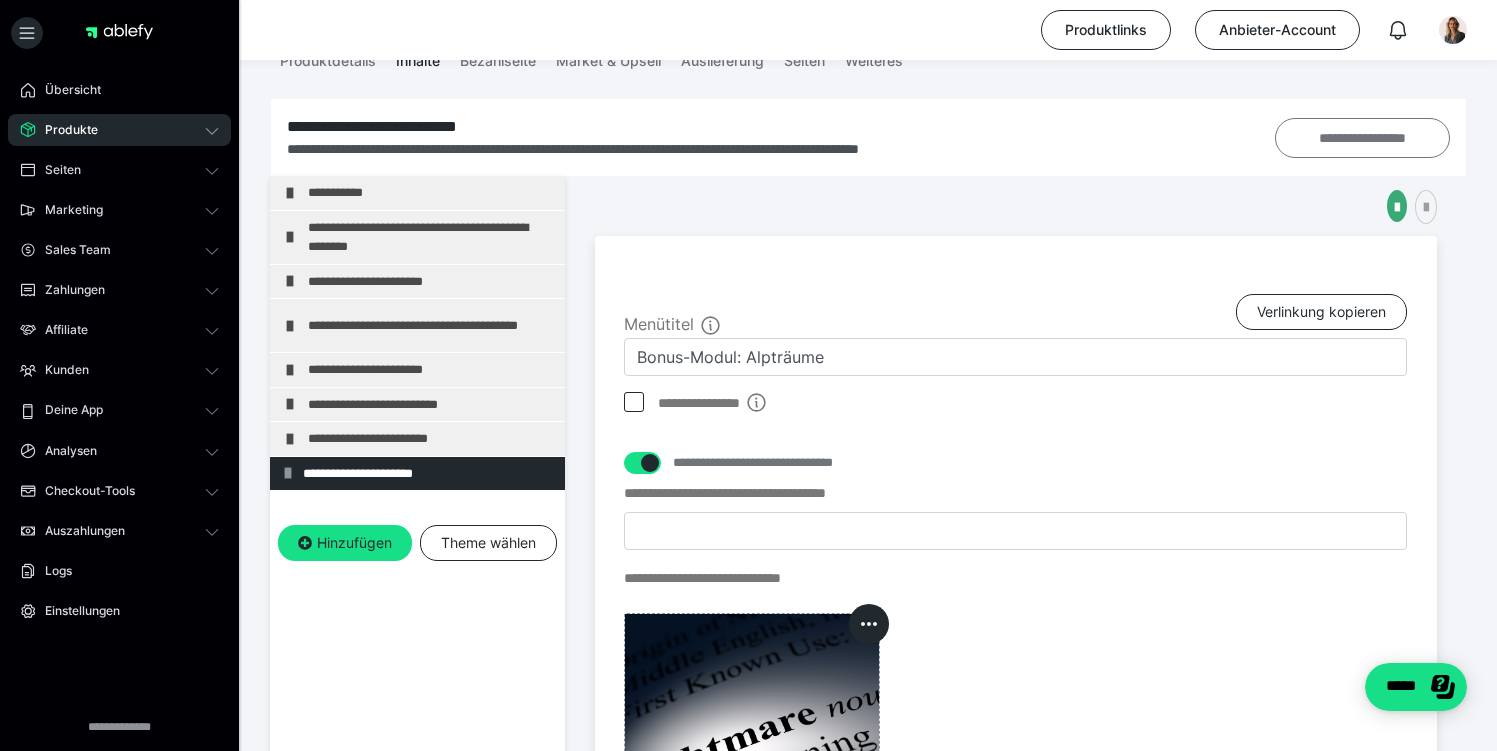 click on "**********" at bounding box center [1362, 138] 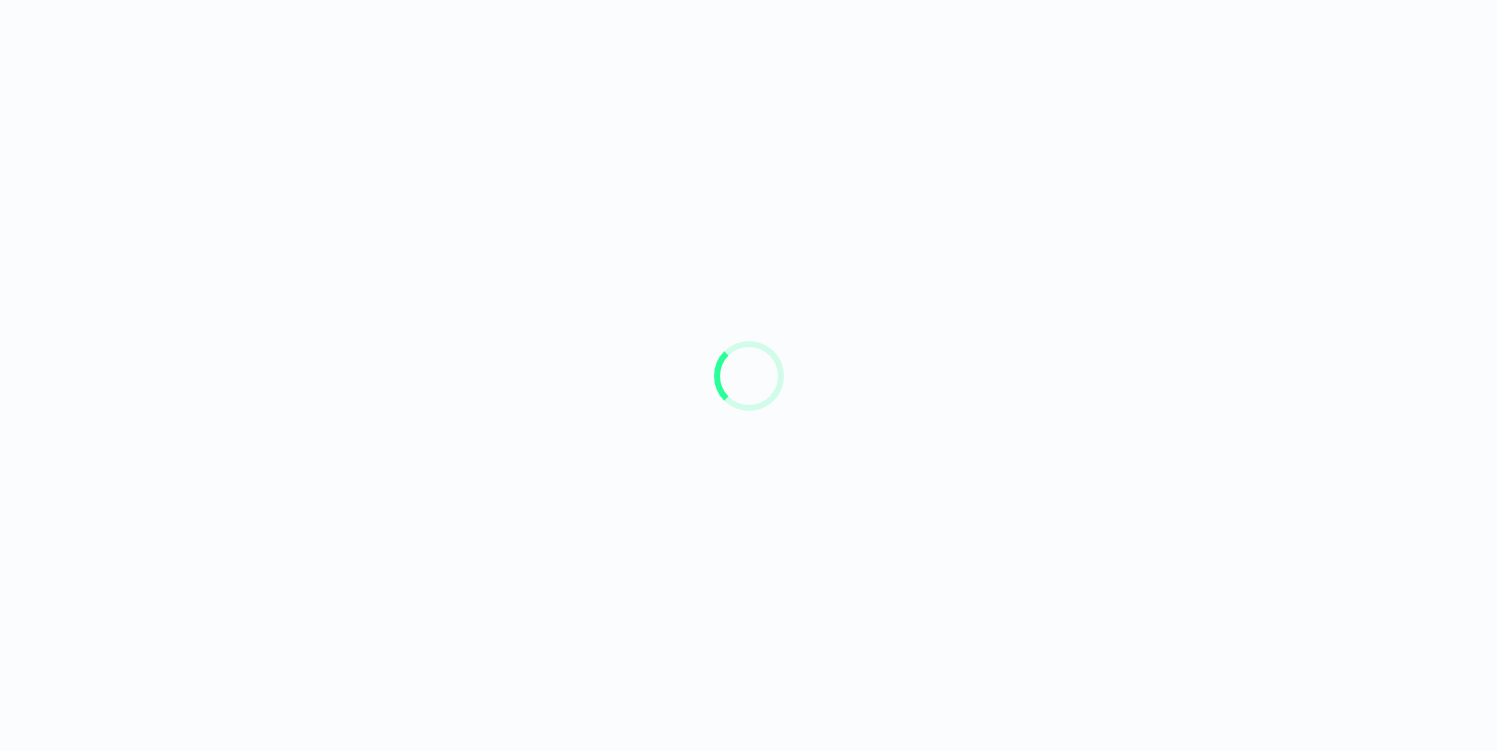 scroll, scrollTop: 0, scrollLeft: 0, axis: both 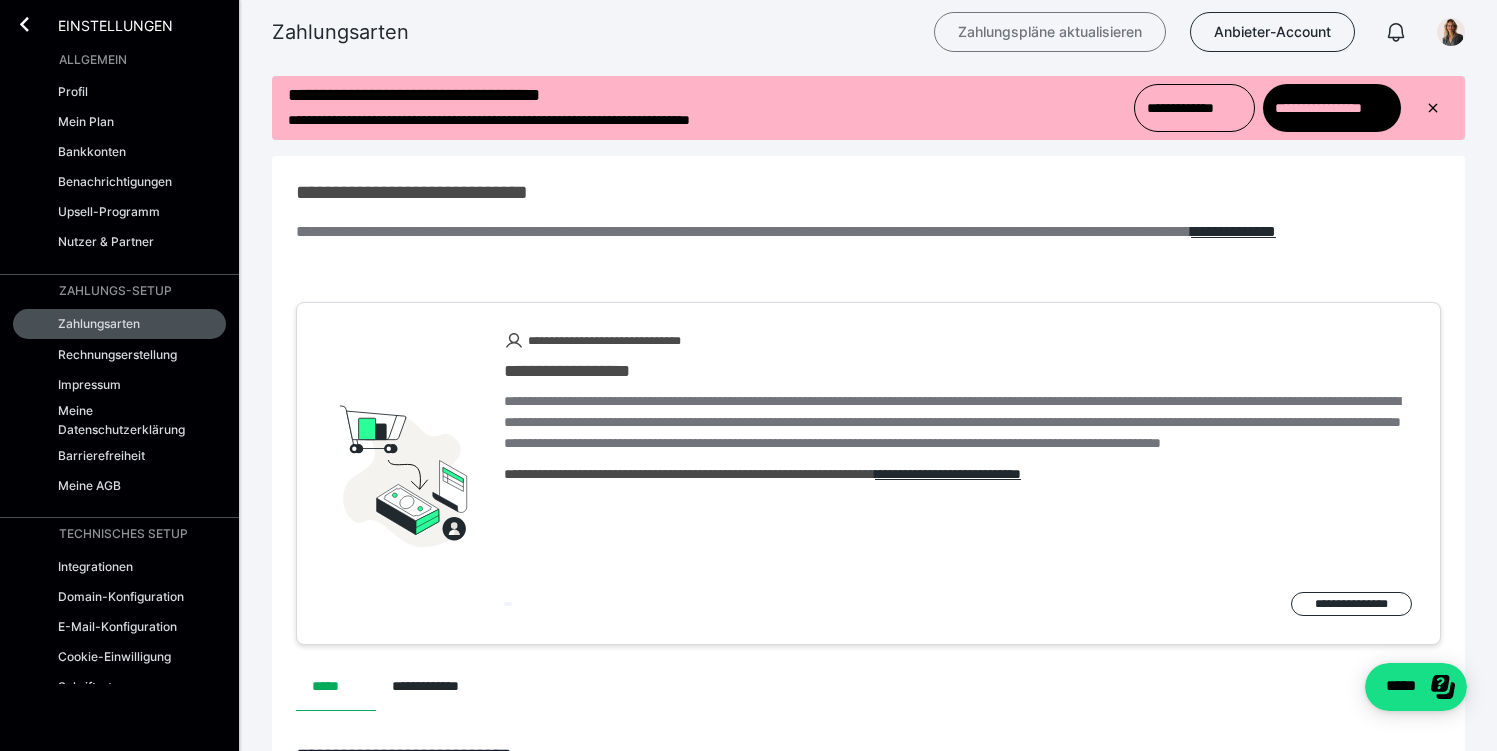 click on "Zahlungspläne aktualisieren" at bounding box center (1050, 32) 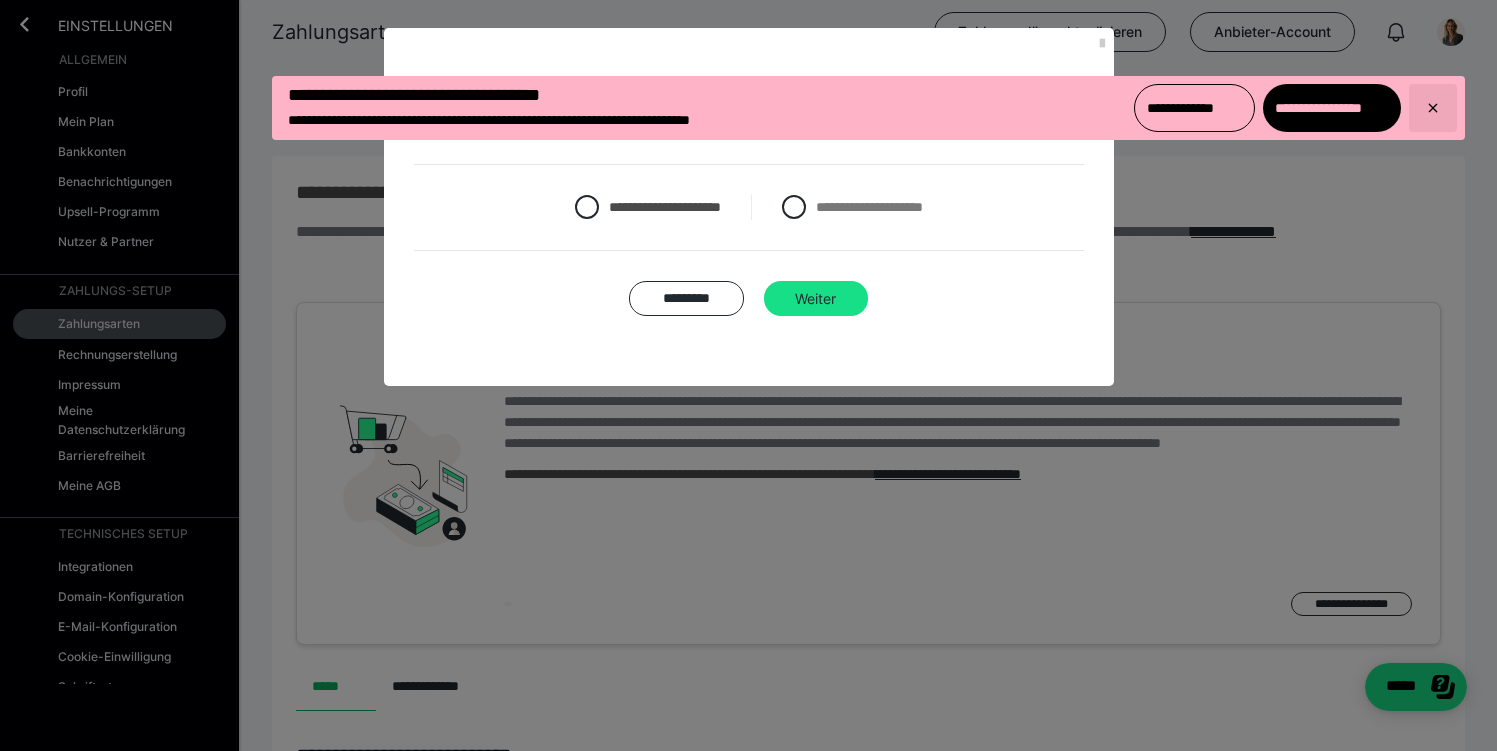 click at bounding box center [1433, 108] 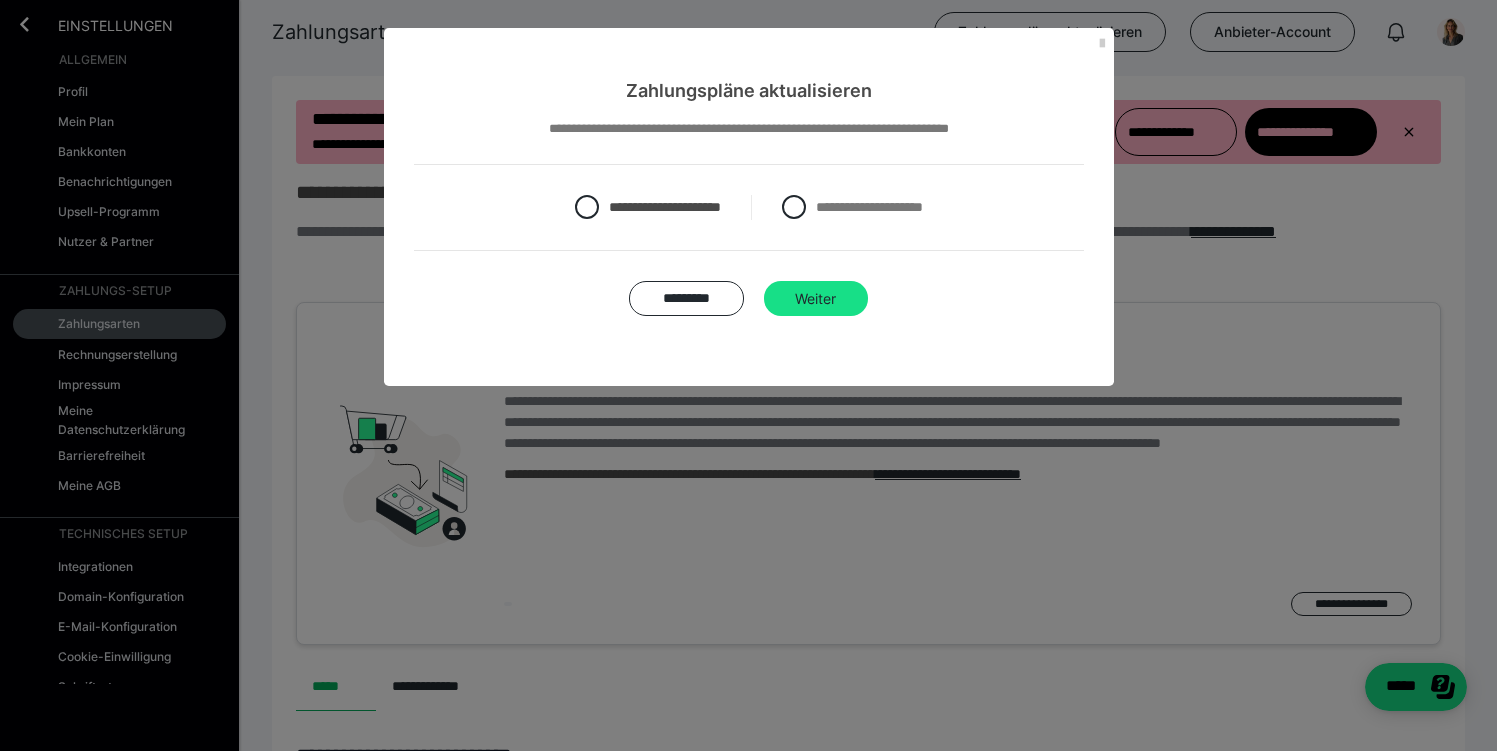 scroll, scrollTop: 0, scrollLeft: 0, axis: both 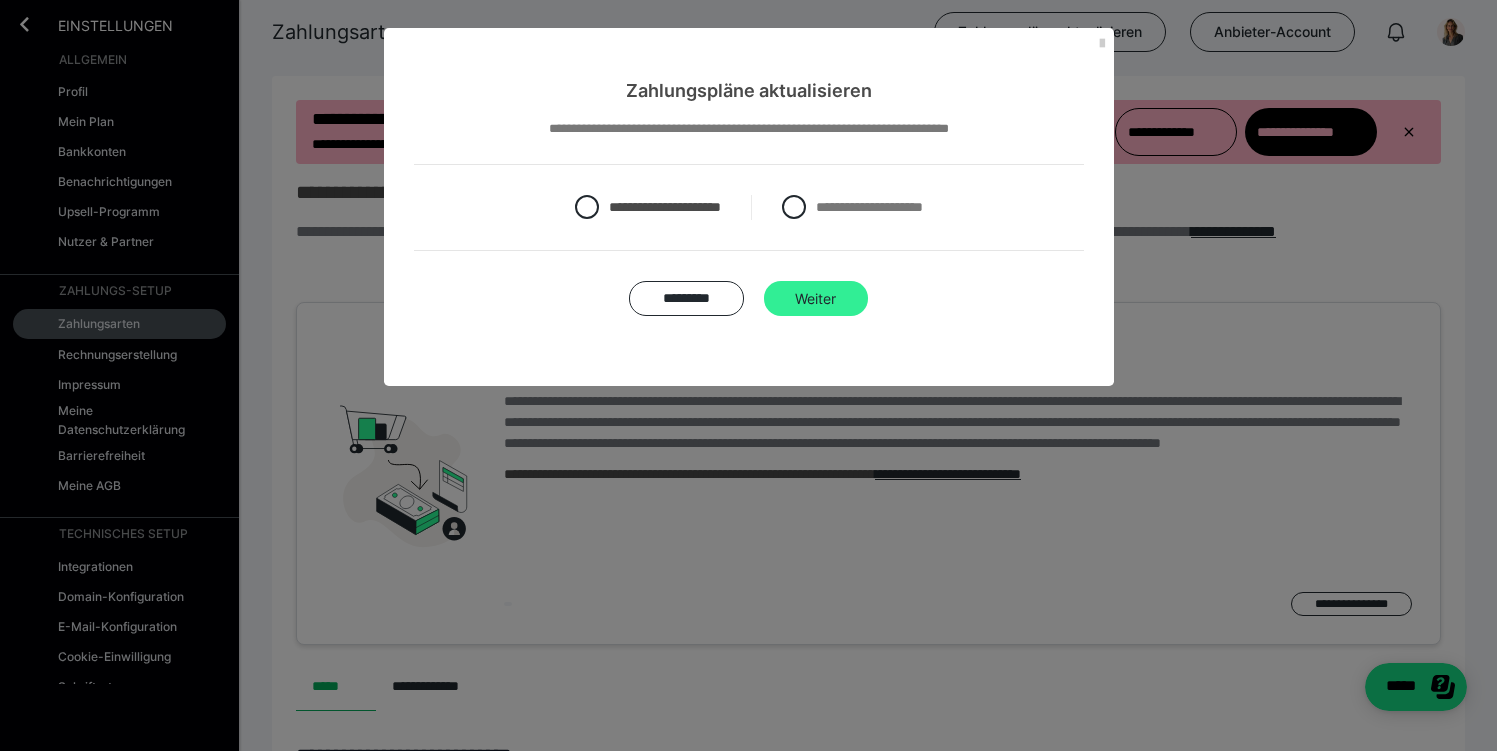 click on "Weiter" at bounding box center [816, 299] 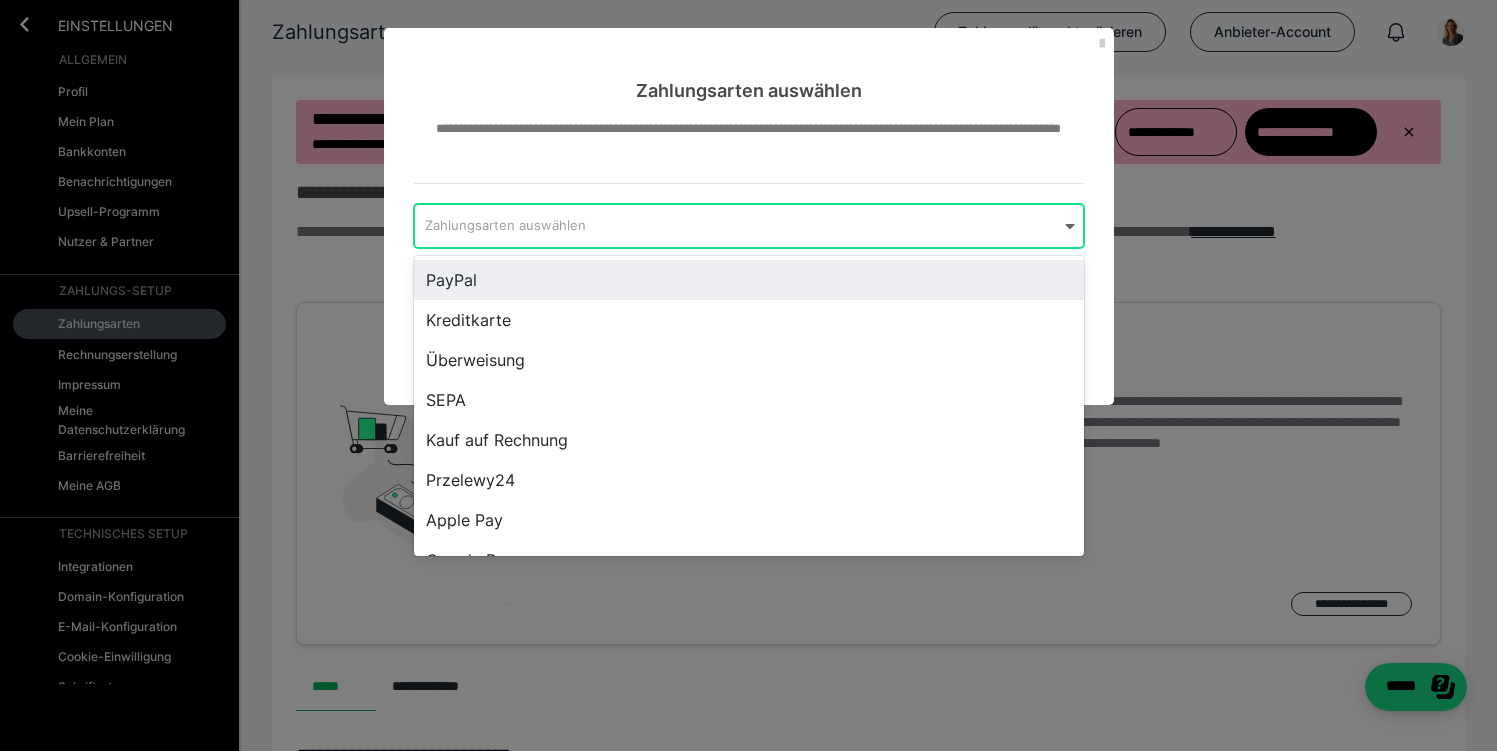 click on "Zahlungsarten auswählen" at bounding box center [749, 226] 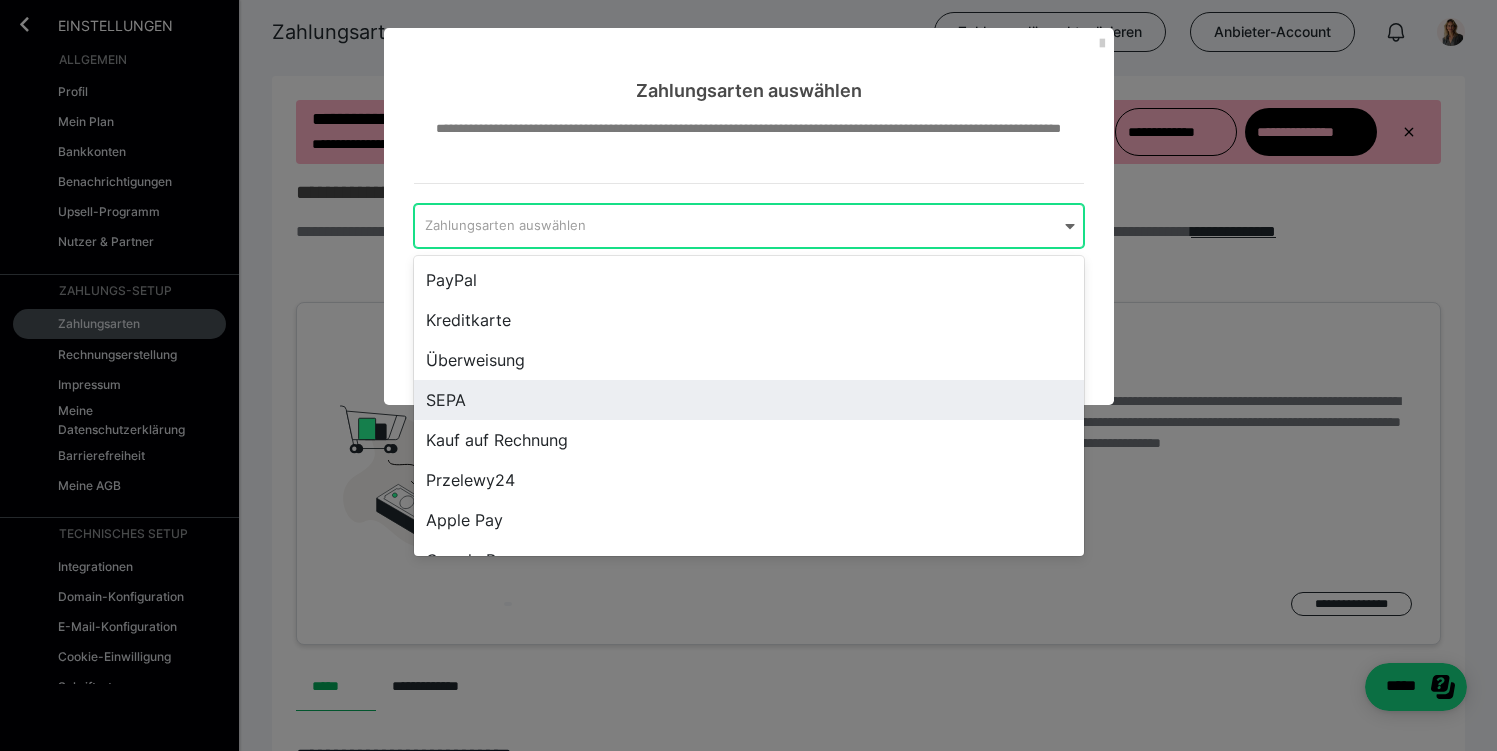 click on "SEPA" at bounding box center [749, 400] 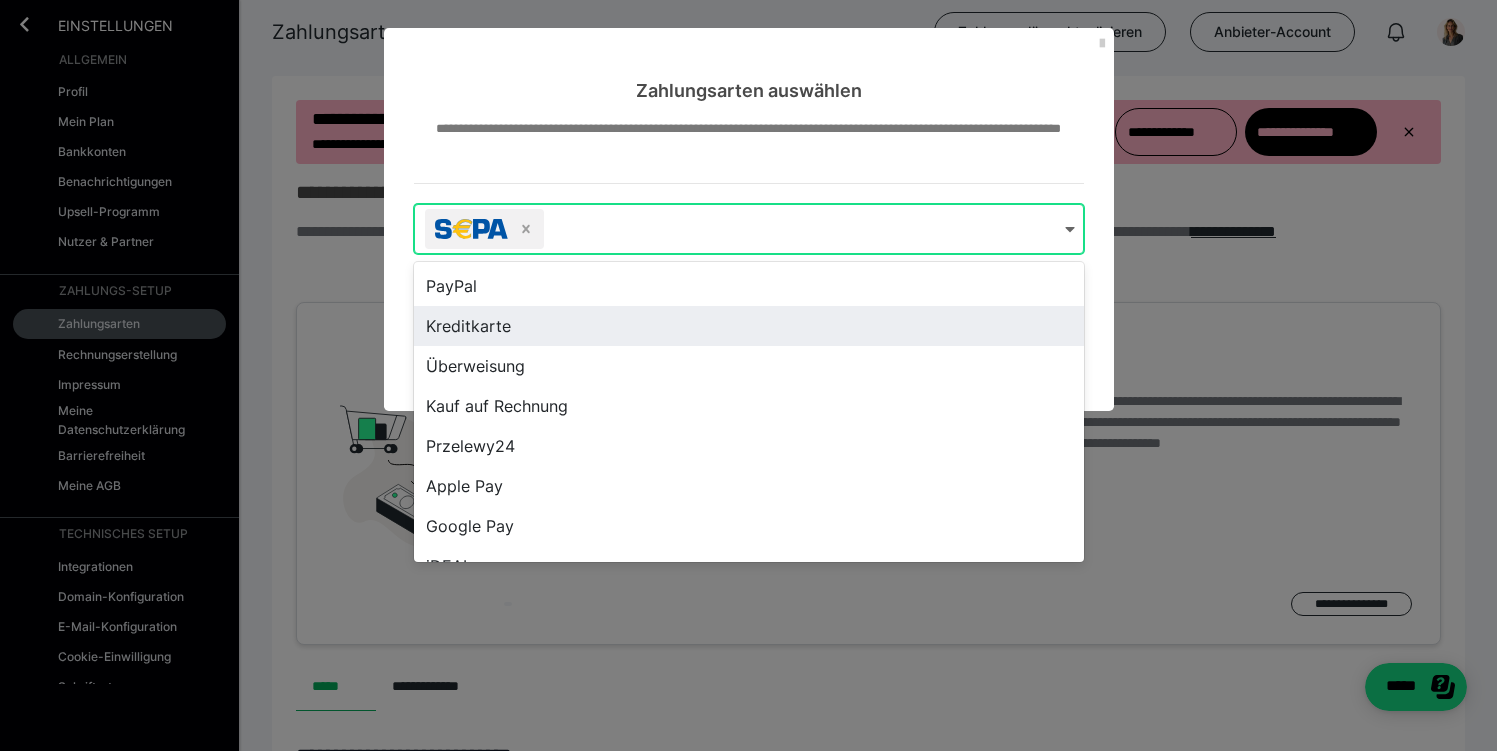 click on "Kreditkarte" at bounding box center (749, 326) 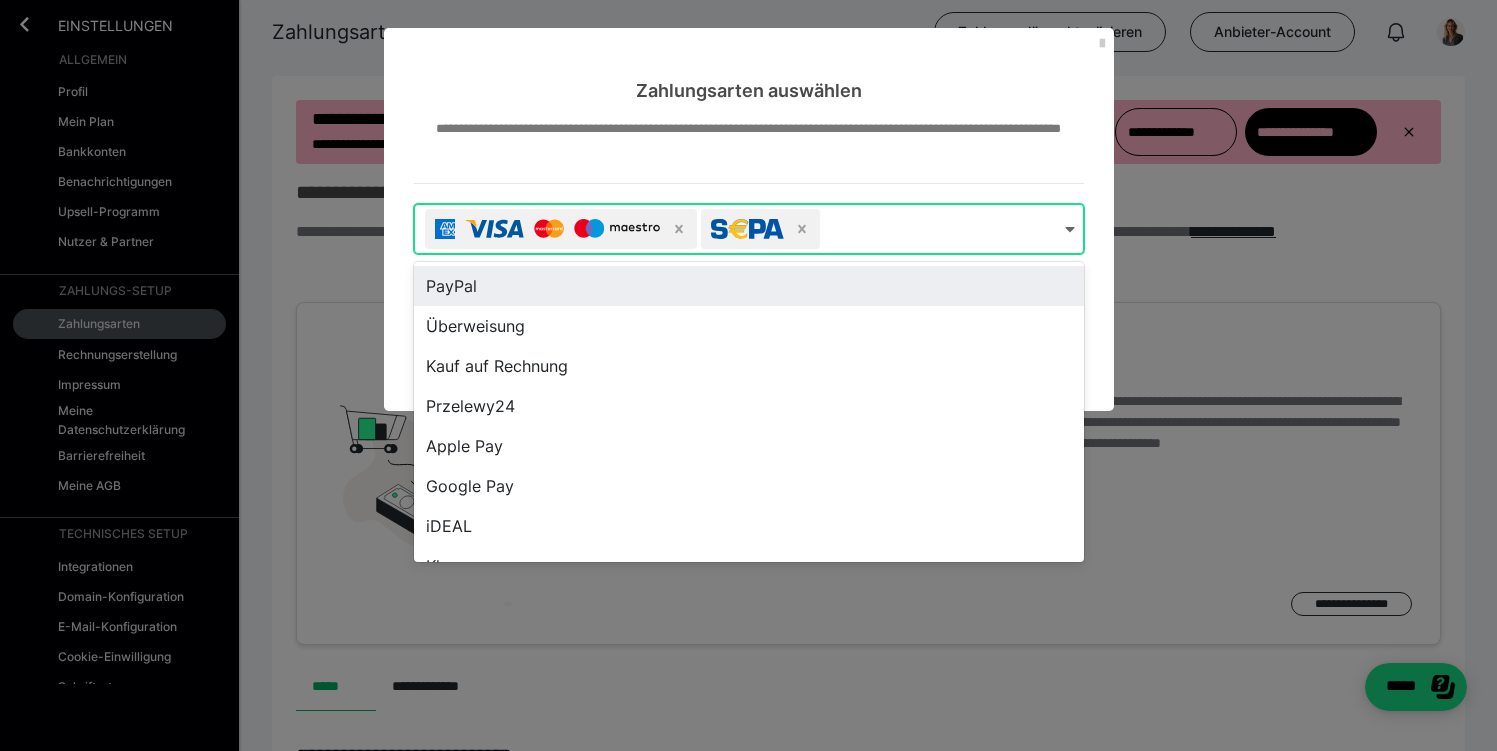 click on "**********" at bounding box center [749, 151] 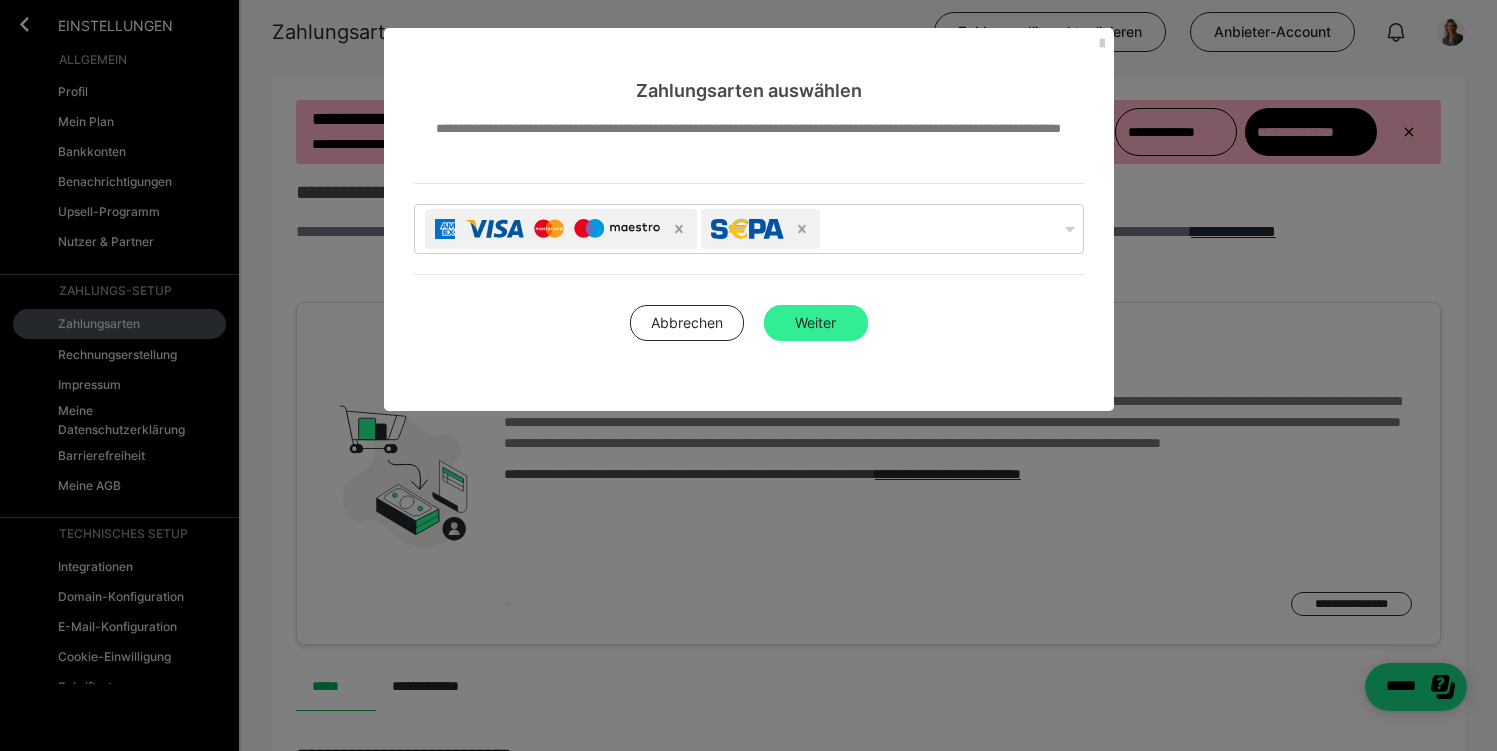 click on "Weiter" at bounding box center (816, 323) 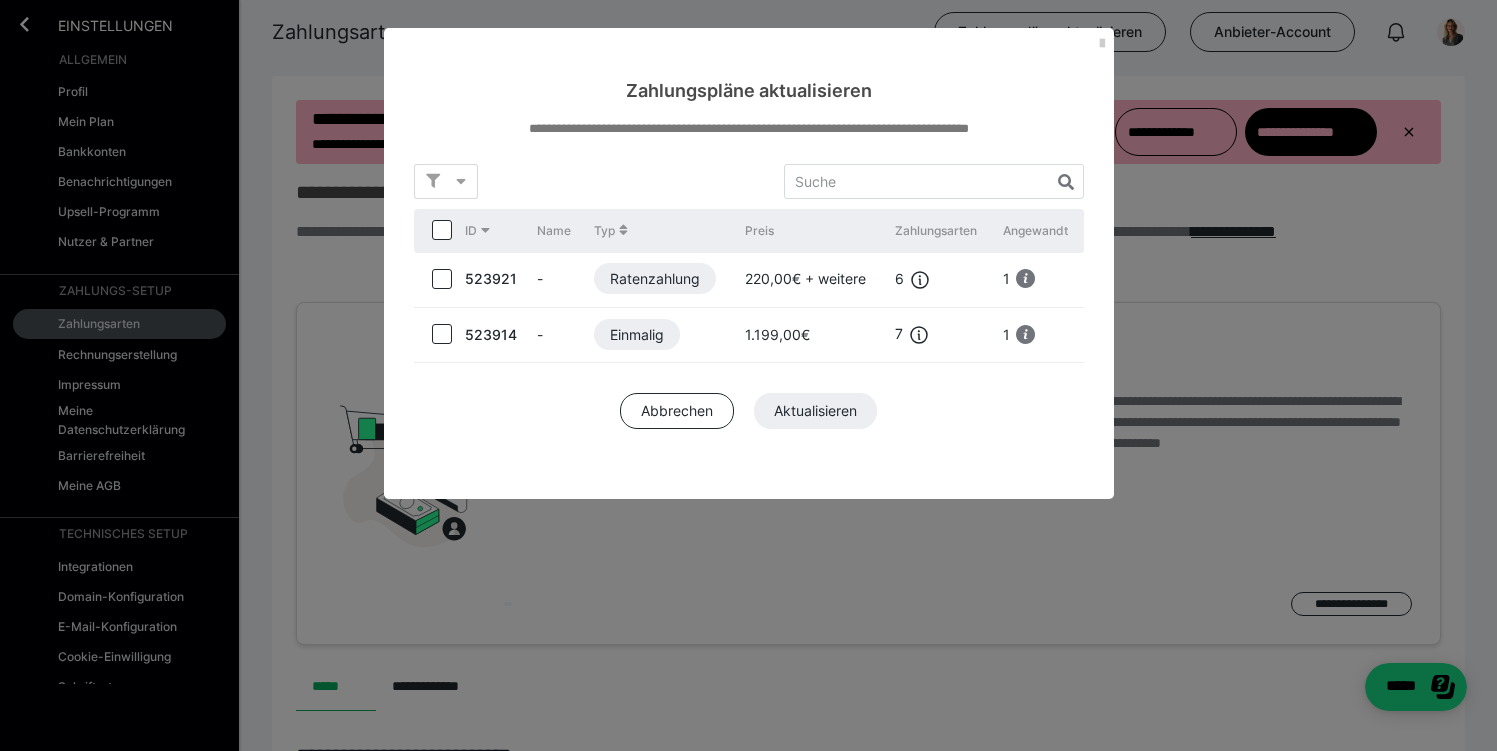 click at bounding box center [442, 279] 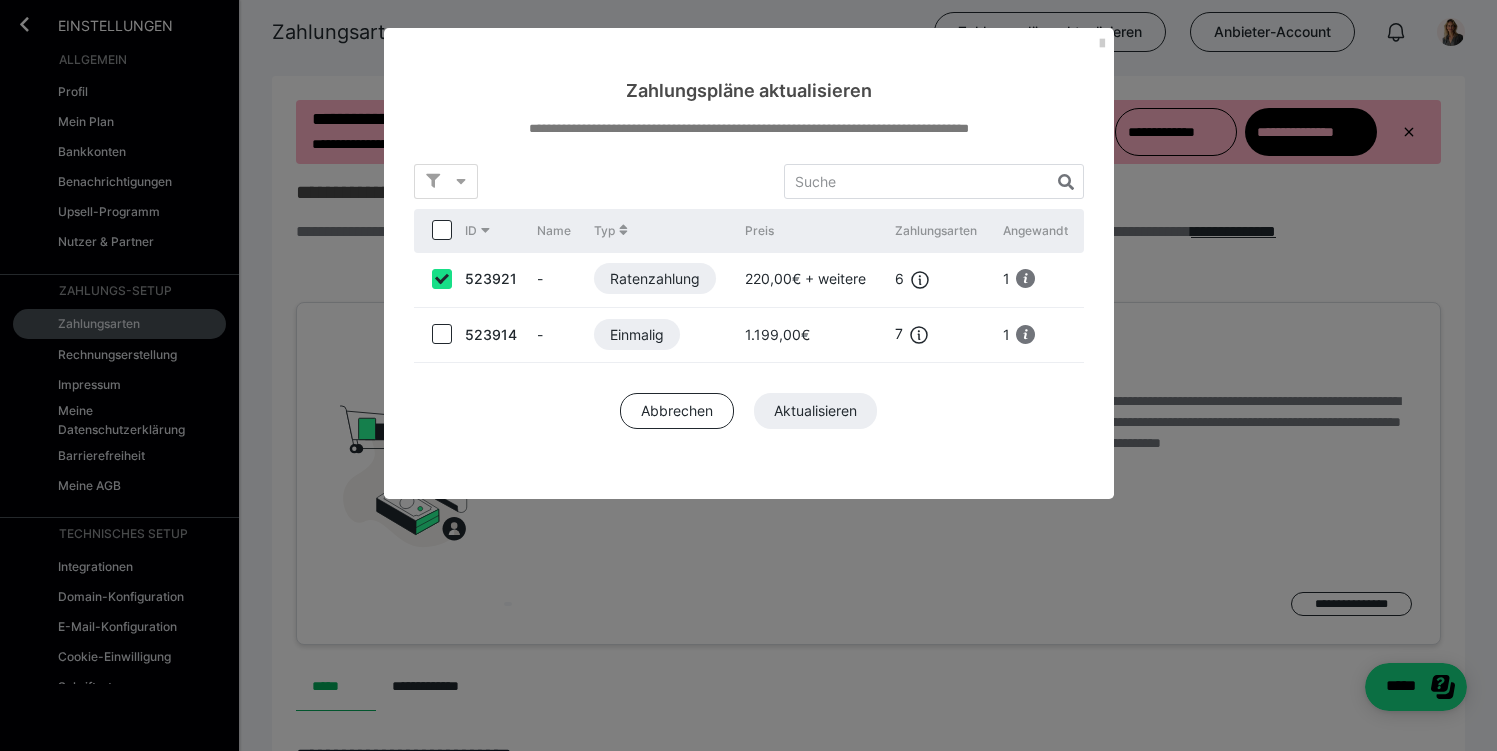 checkbox on "true" 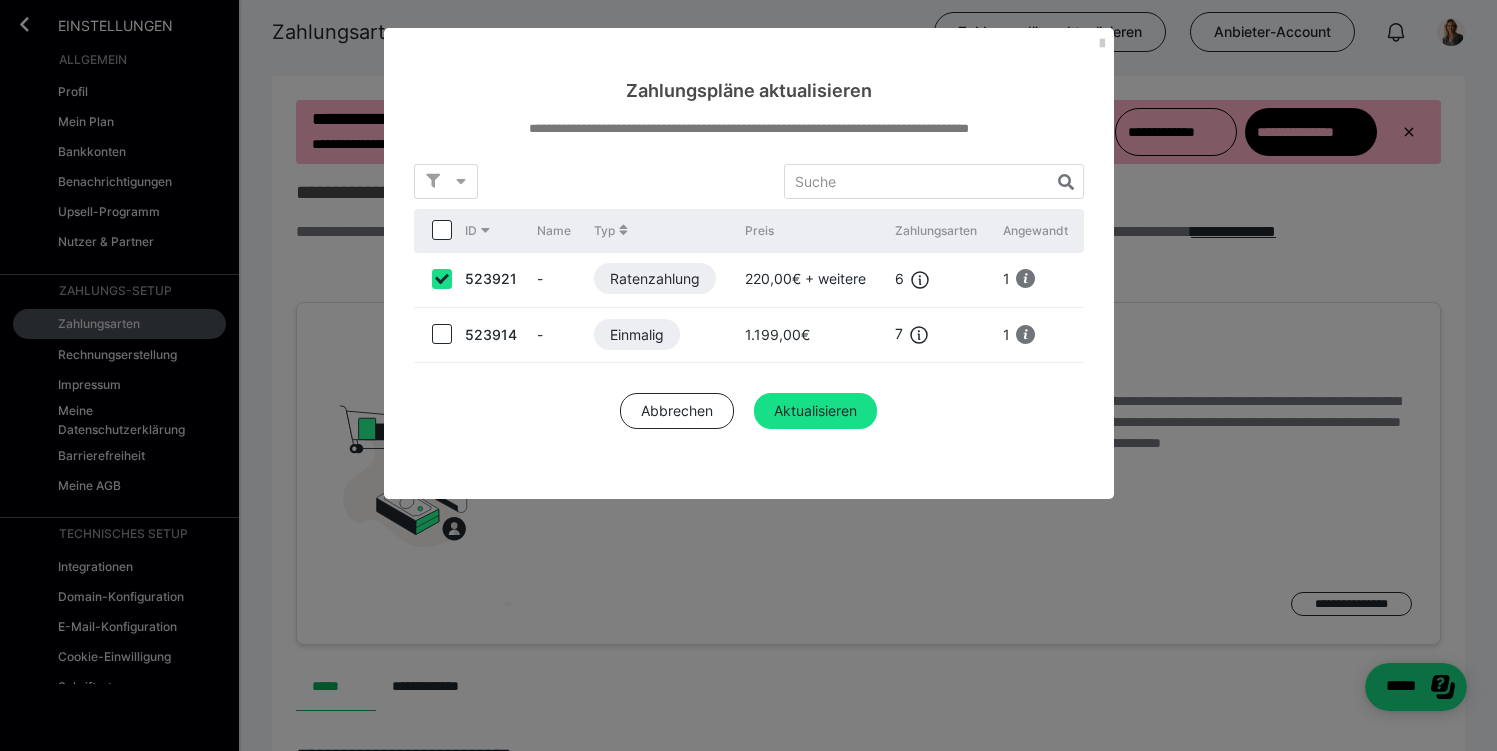 click at bounding box center [442, 334] 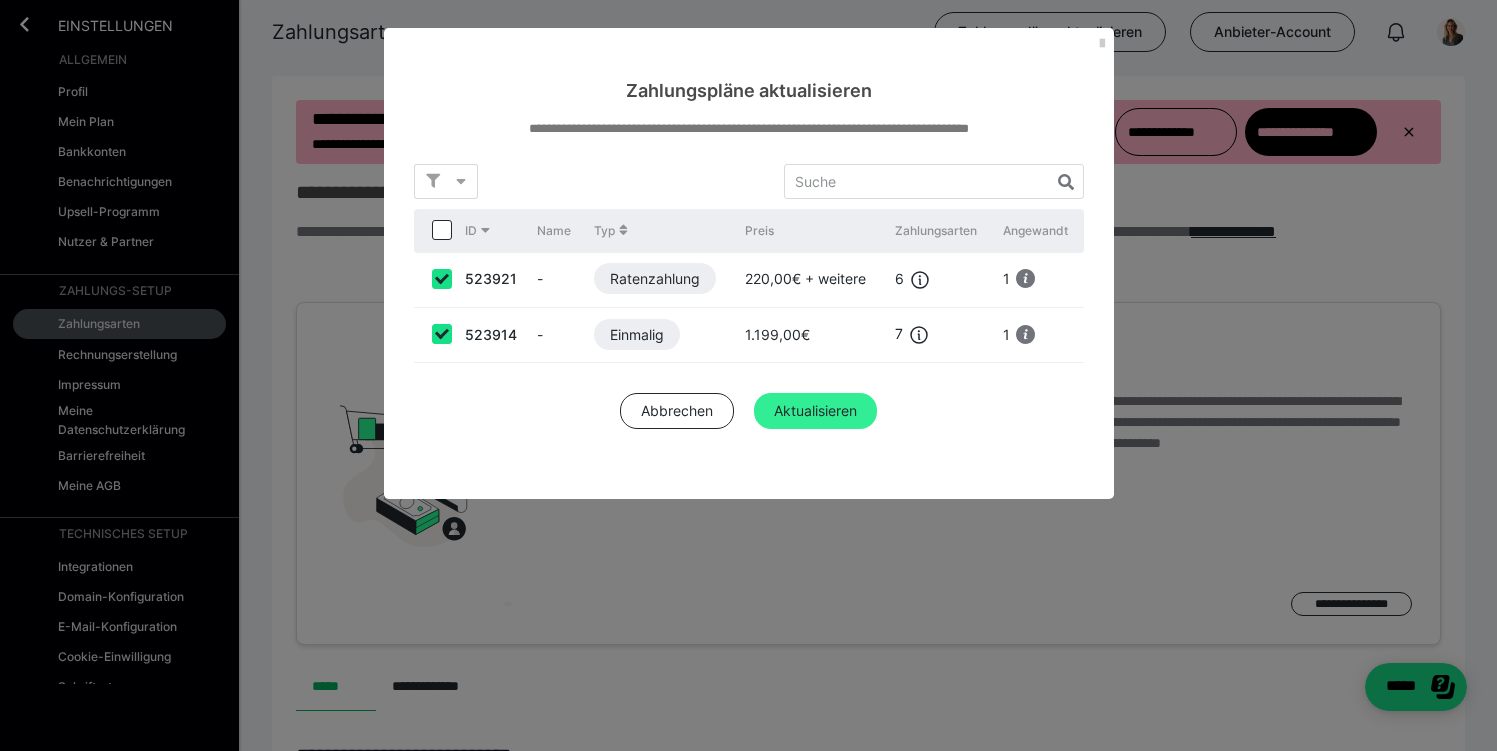 click on "Aktualisieren" at bounding box center (815, 411) 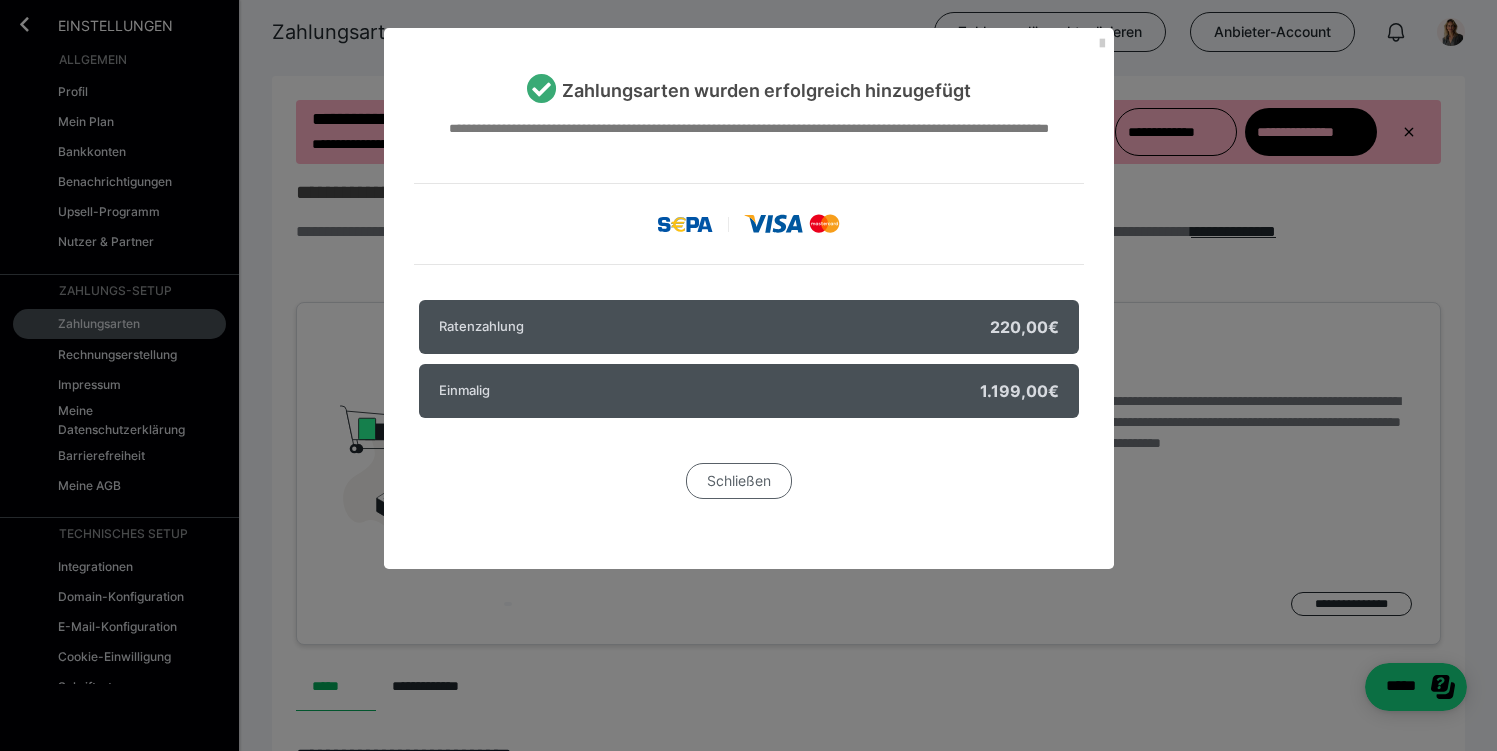 click on "Schließen" at bounding box center (739, 481) 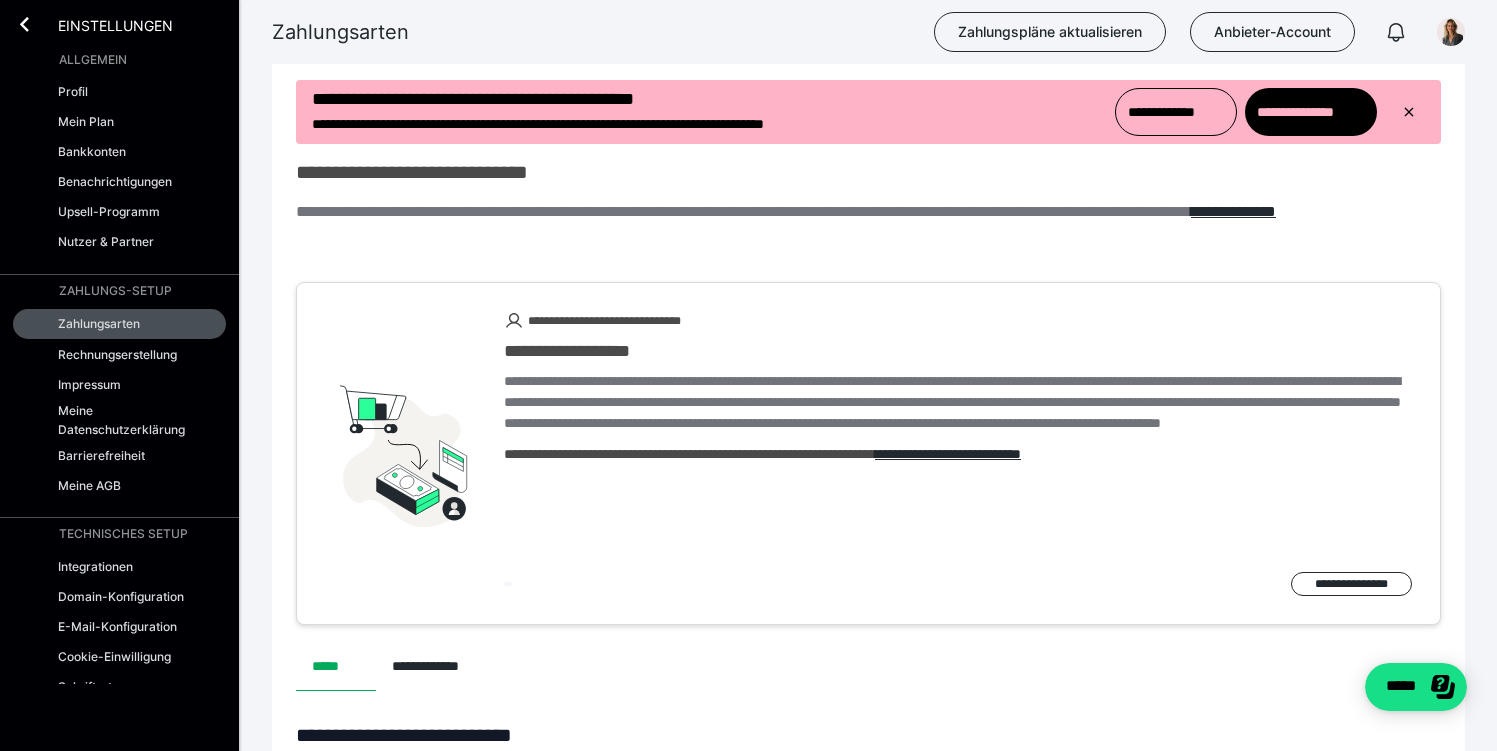 scroll, scrollTop: 0, scrollLeft: 0, axis: both 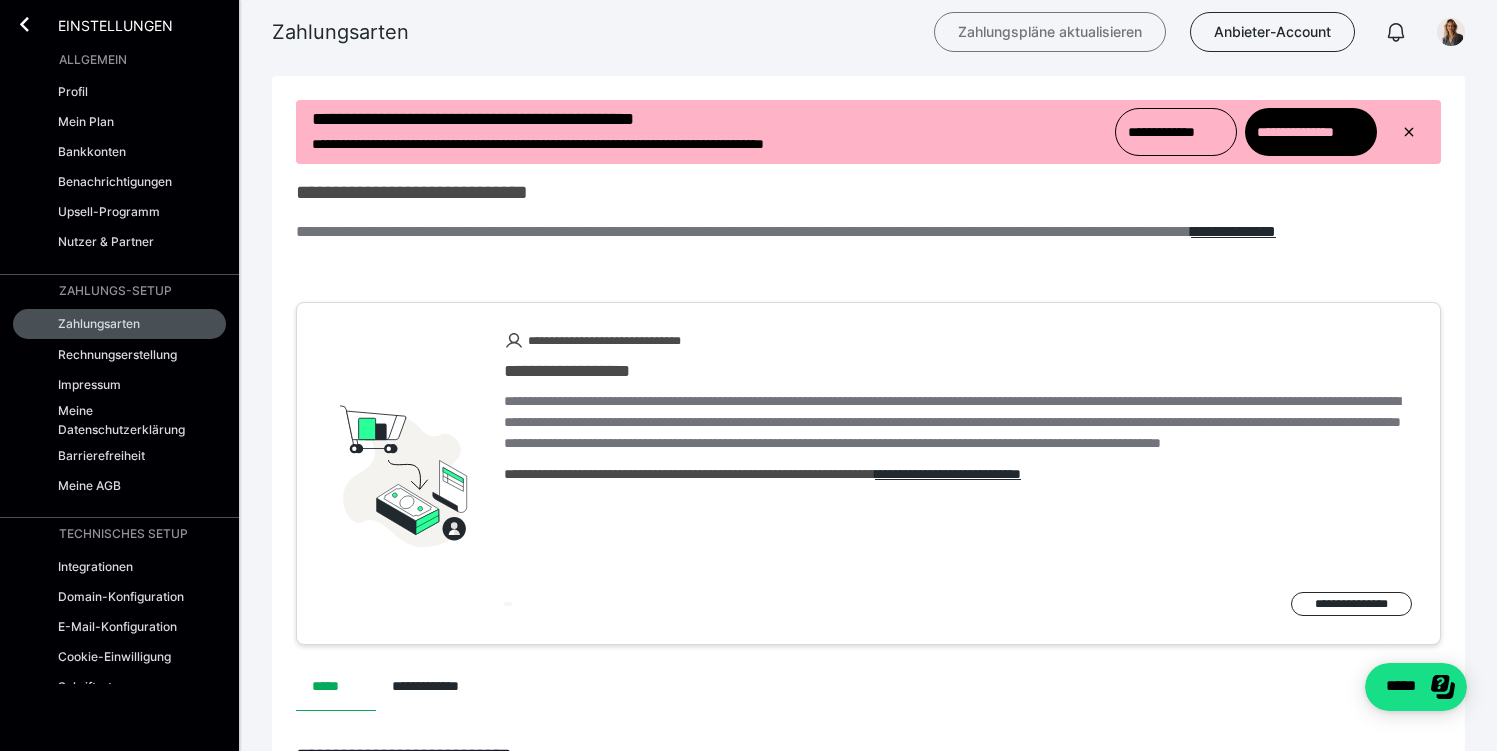 click on "Zahlungspläne aktualisieren" at bounding box center (1050, 32) 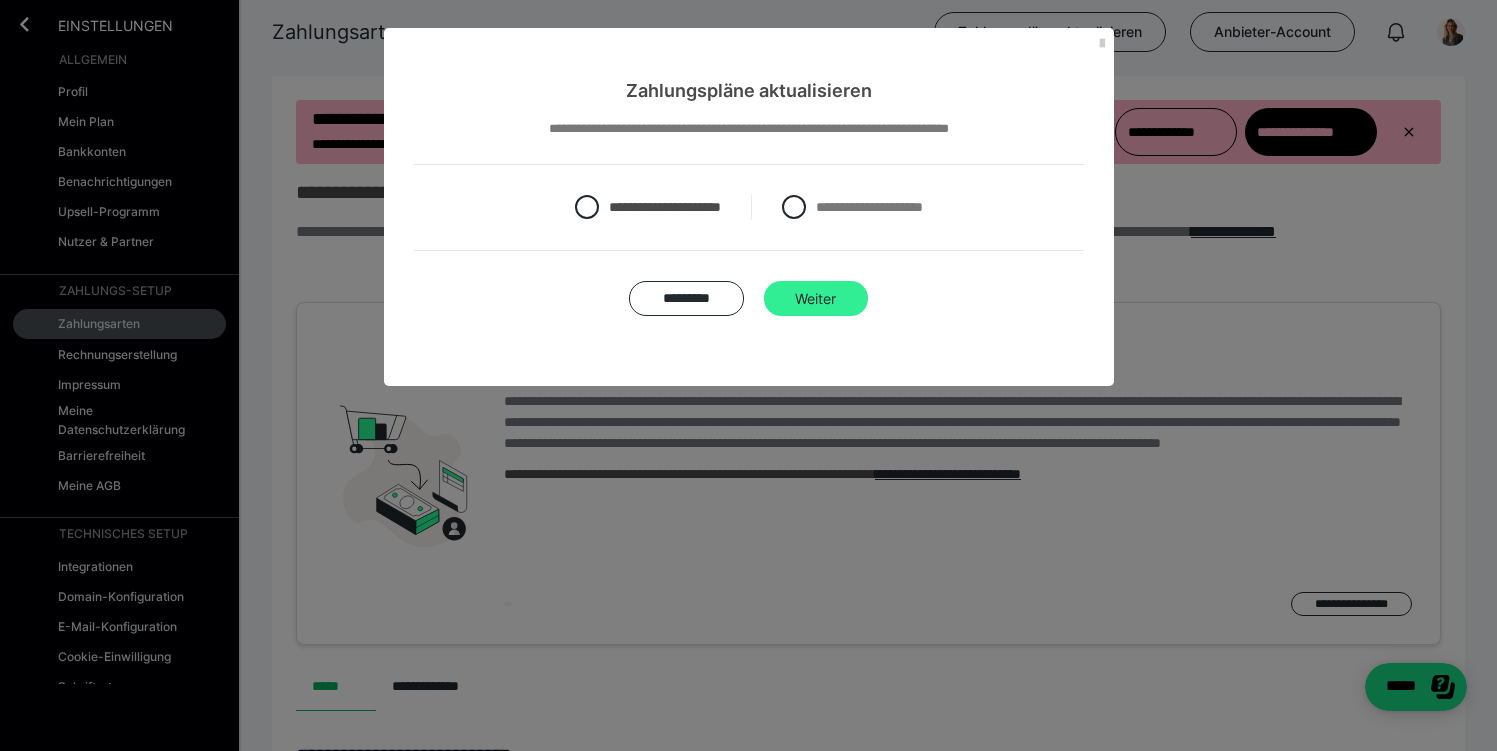 click on "Weiter" at bounding box center [816, 299] 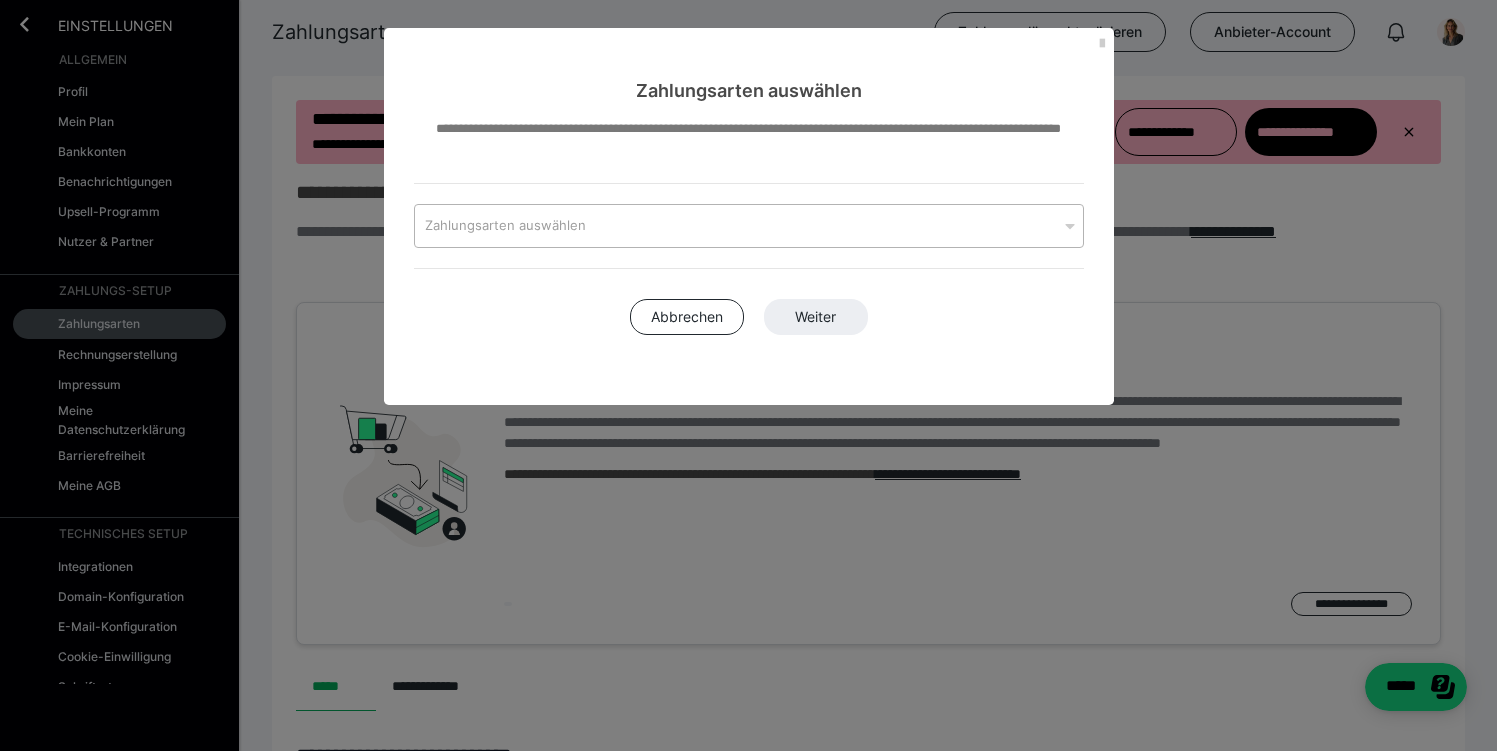 click on "Zahlungsarten auswählen" at bounding box center (736, 226) 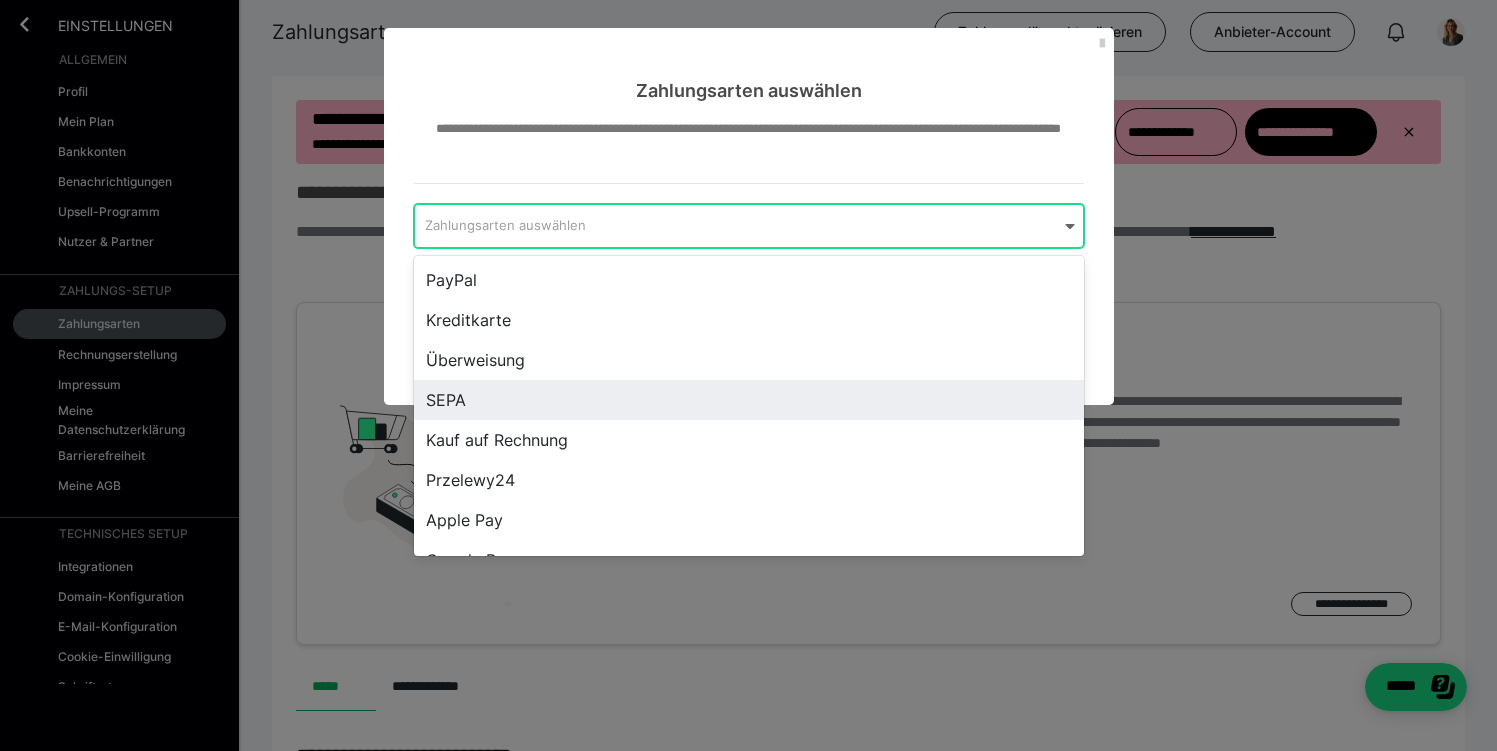 scroll, scrollTop: 108, scrollLeft: 0, axis: vertical 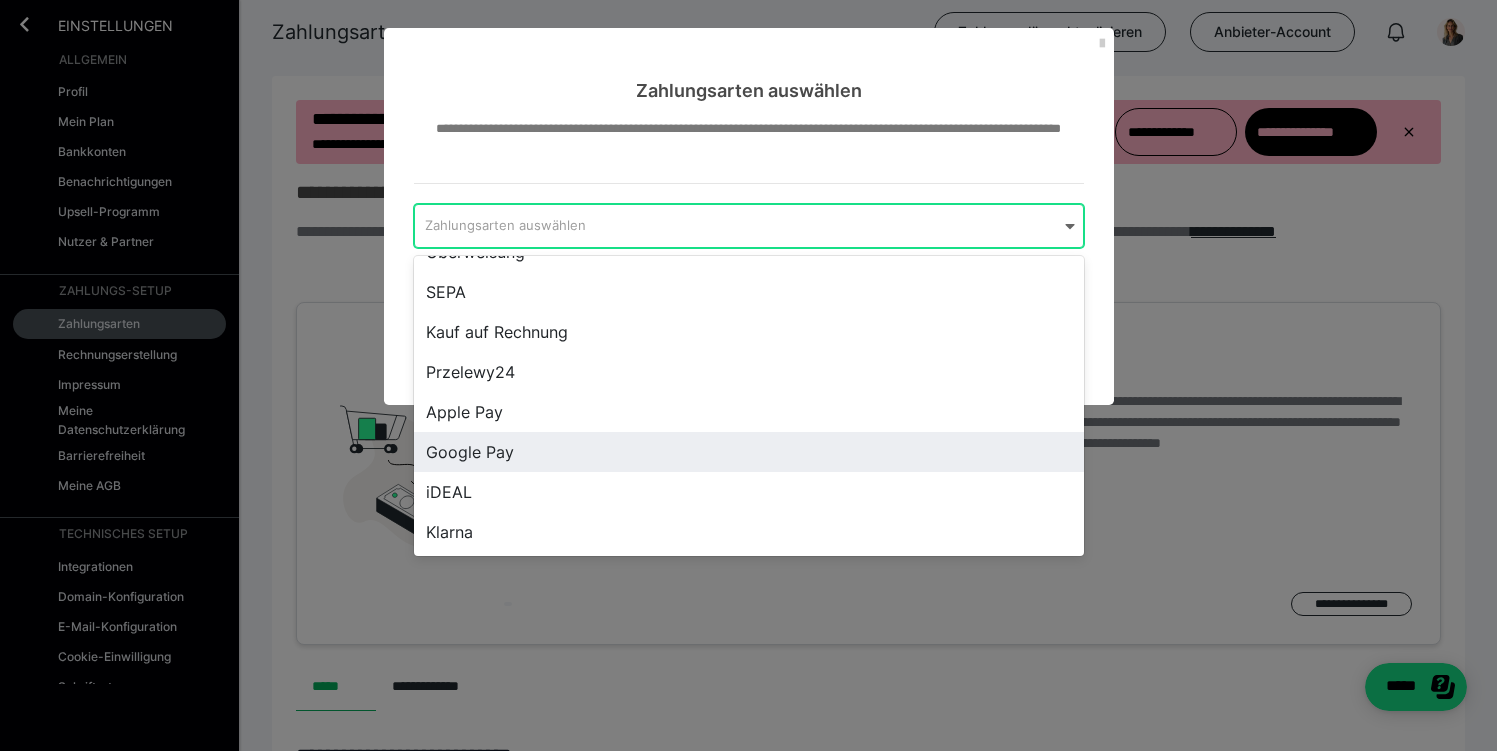 click on "**********" at bounding box center (748, 375) 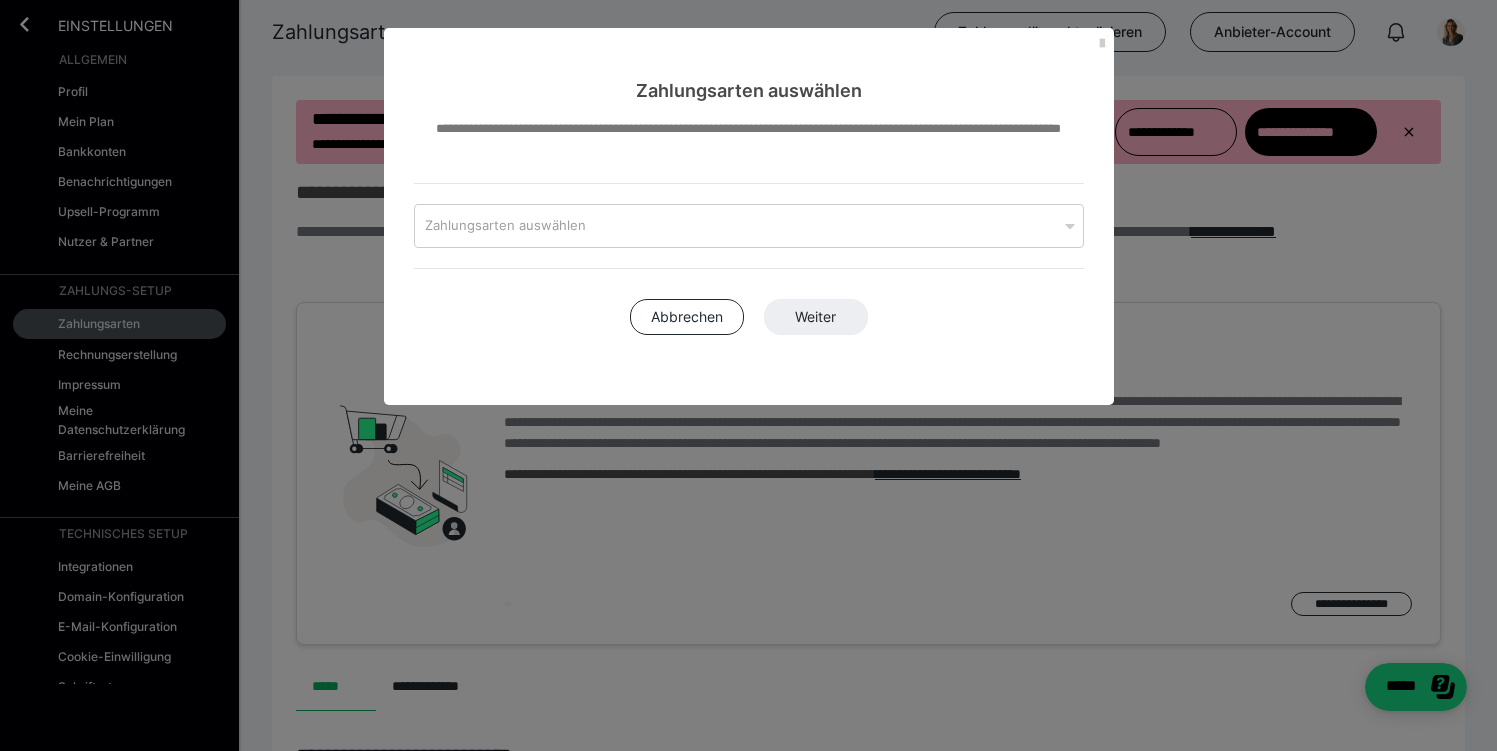 click on "Zahlungsarten auswählen" at bounding box center (749, 66) 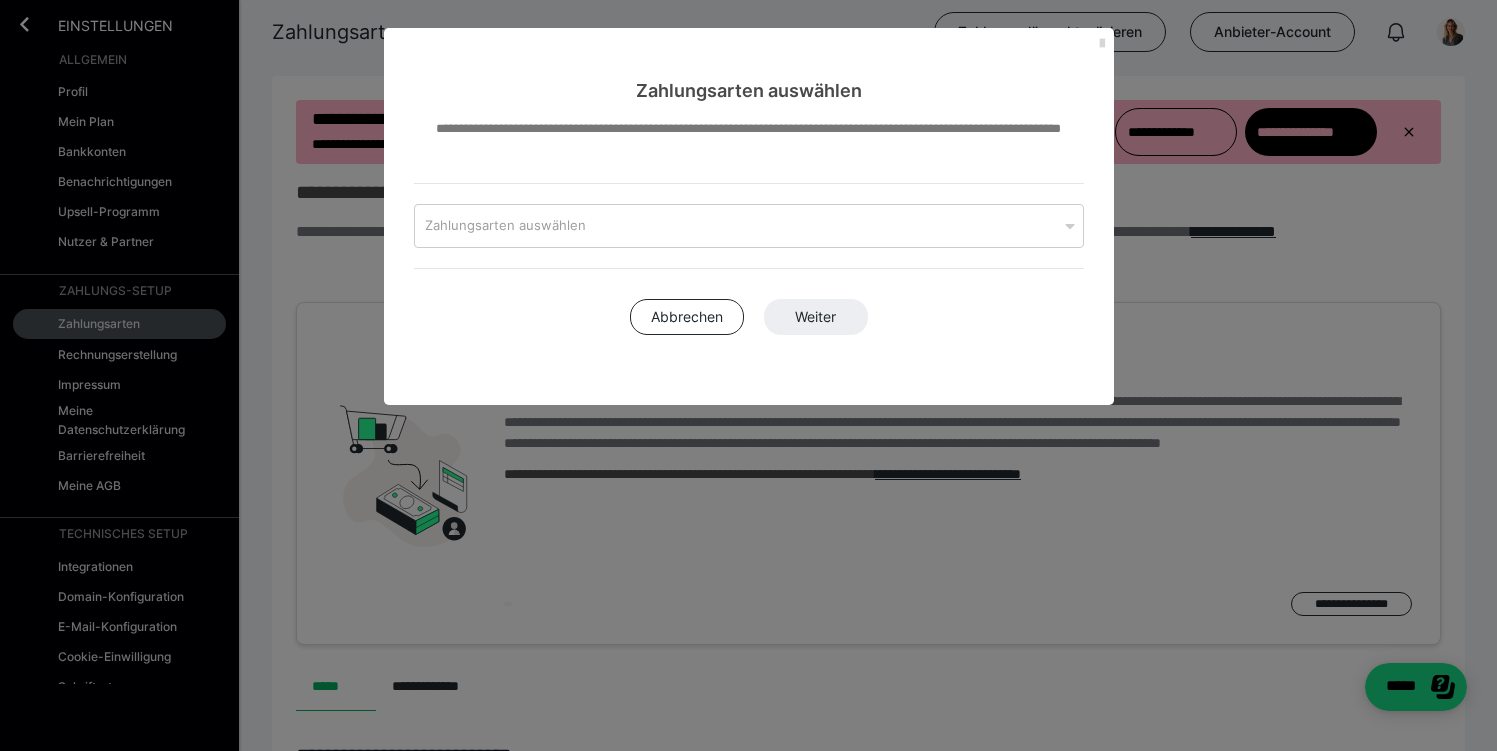 click at bounding box center (1102, 44) 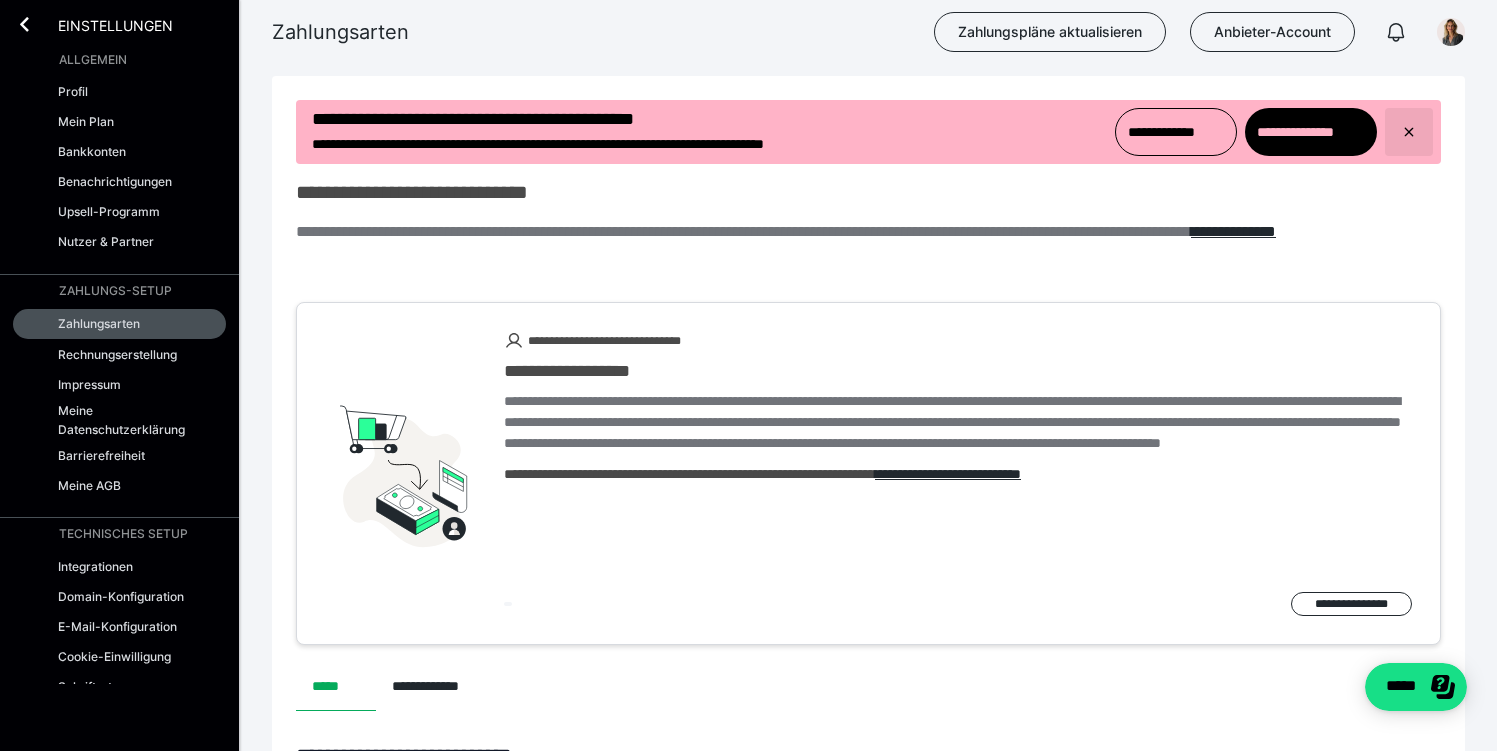 click at bounding box center (1409, 132) 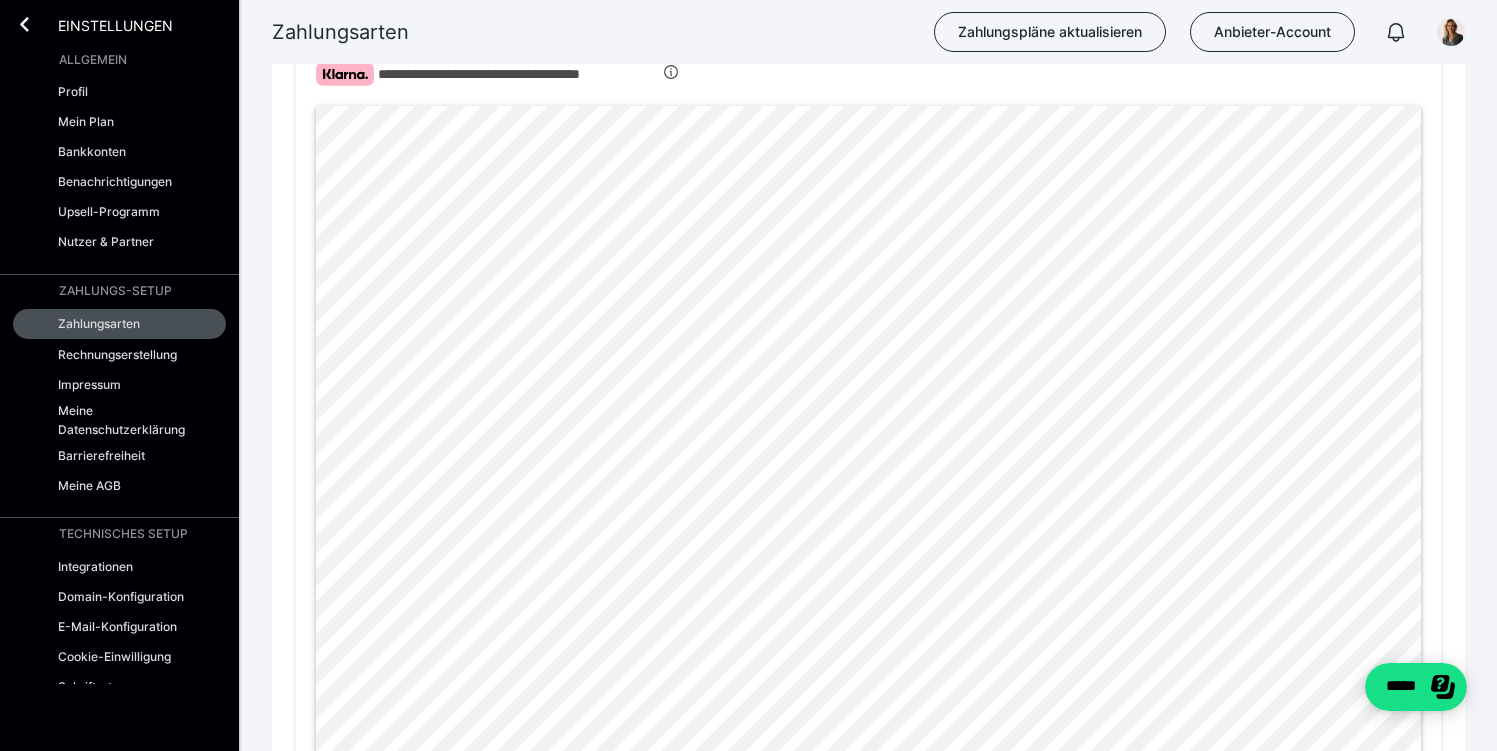 scroll, scrollTop: 788, scrollLeft: 0, axis: vertical 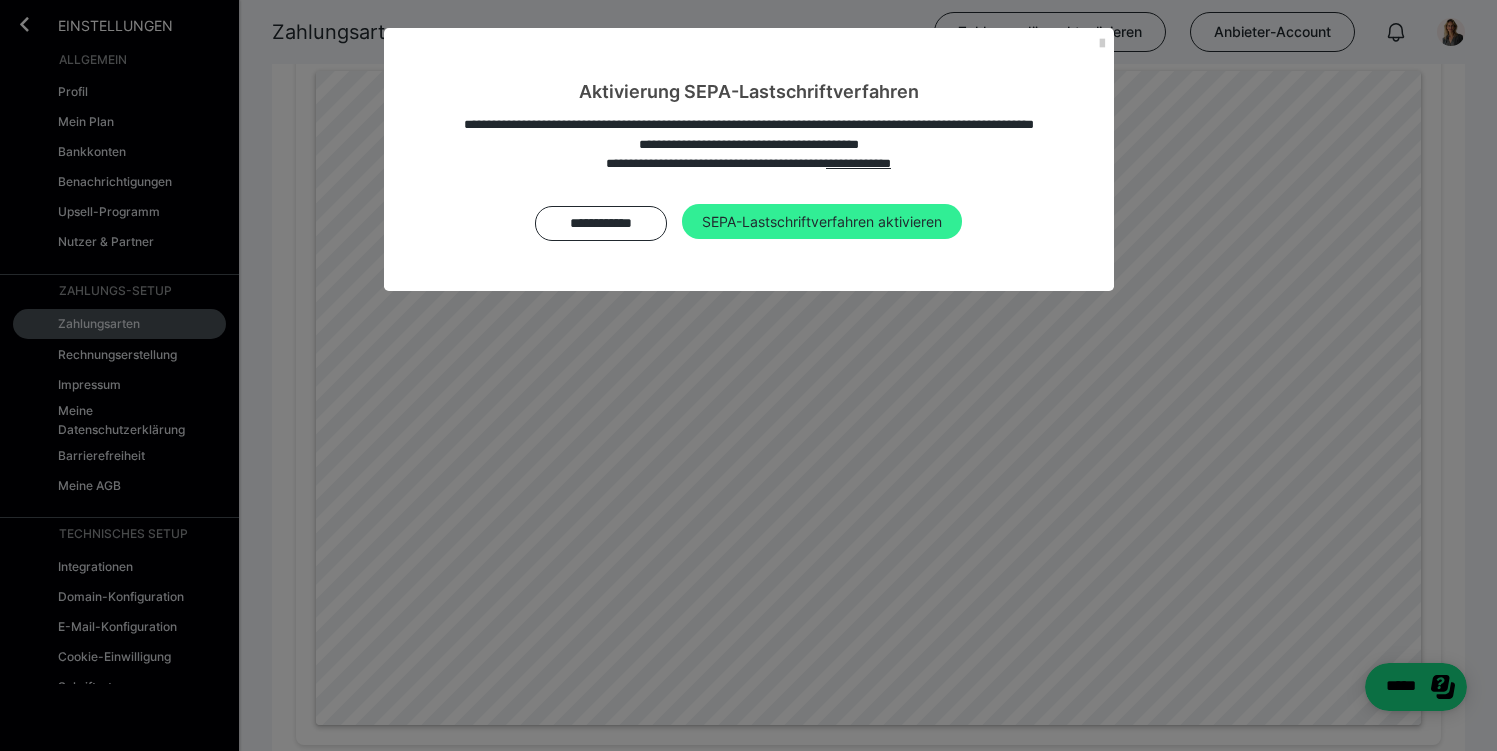 click on "SEPA-Lastschriftverfahren aktivieren" at bounding box center [822, 222] 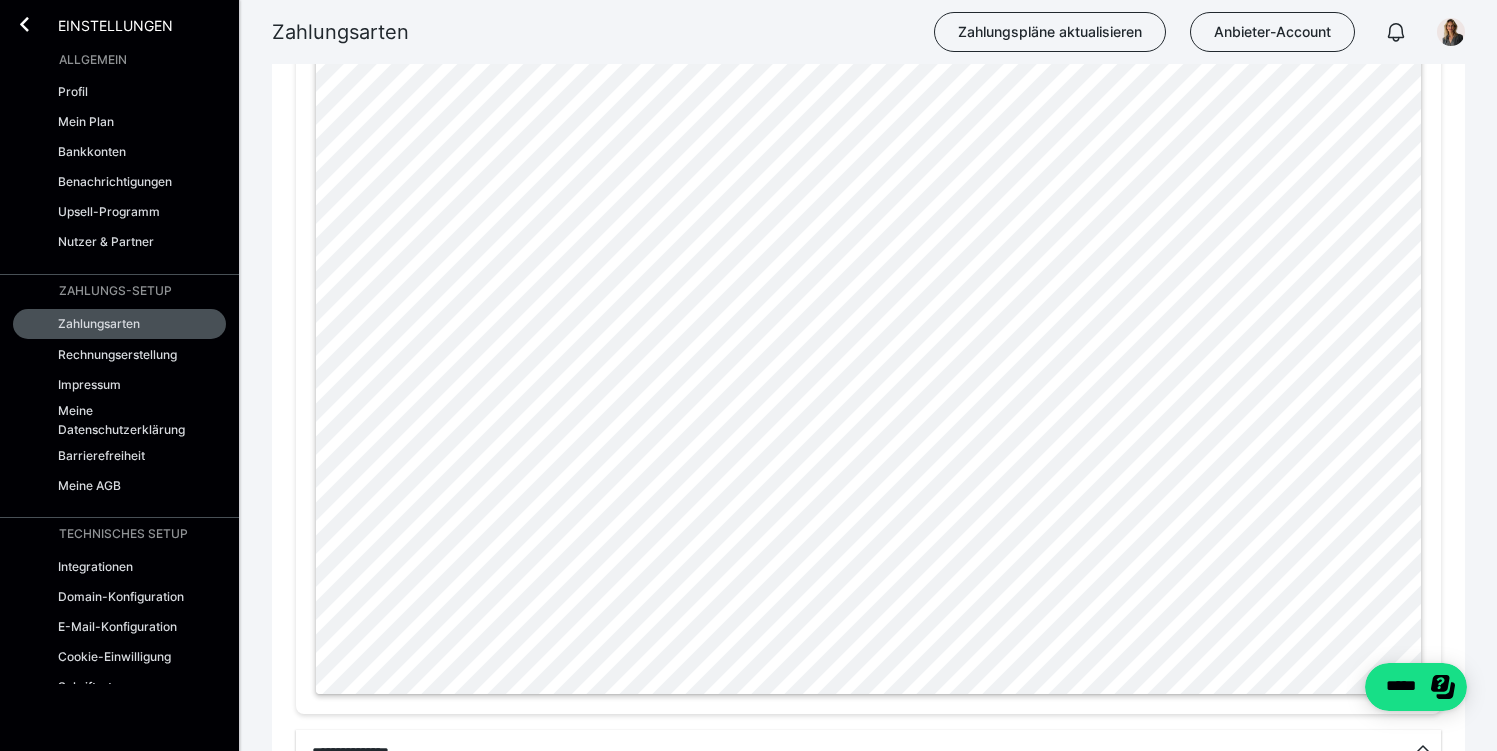scroll, scrollTop: 646, scrollLeft: 0, axis: vertical 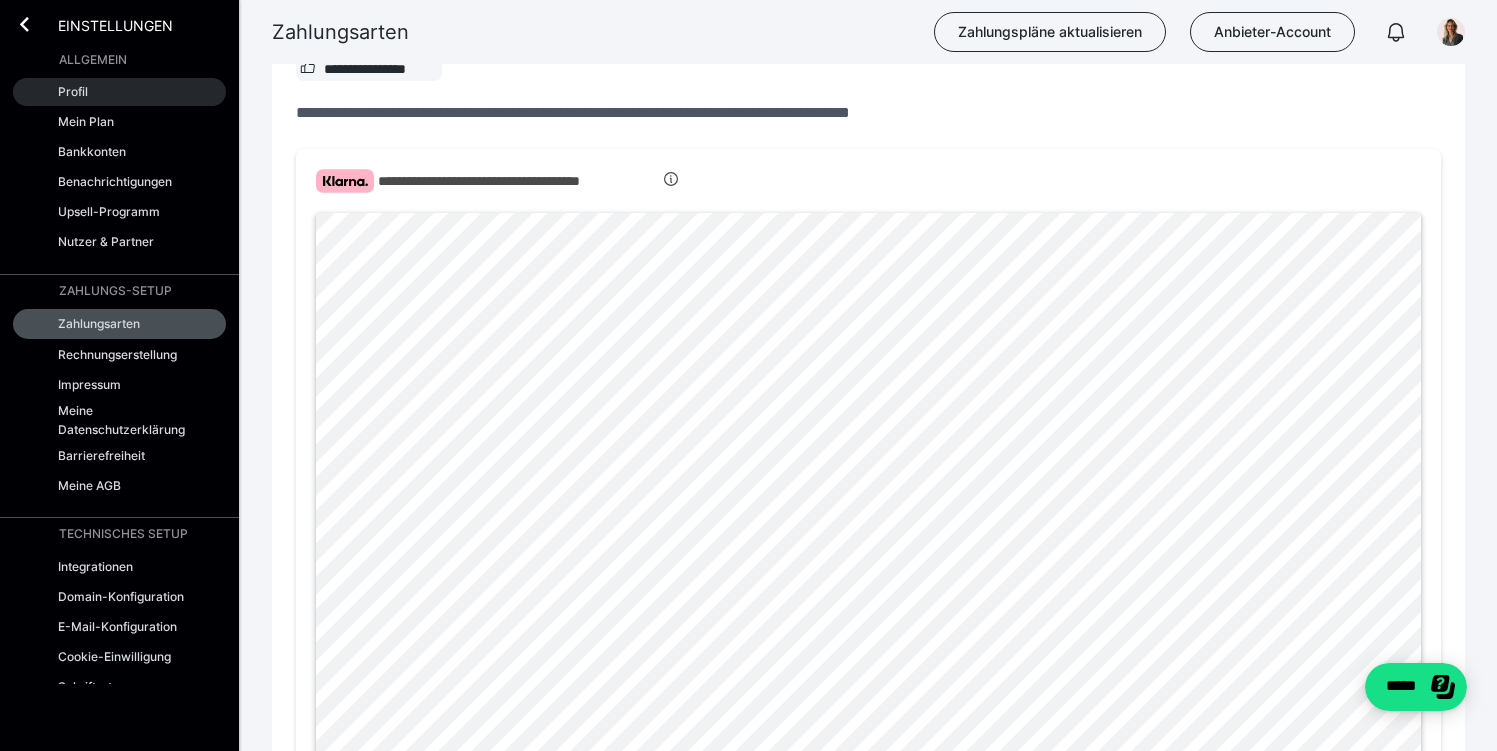 click on "Profil" at bounding box center (73, 91) 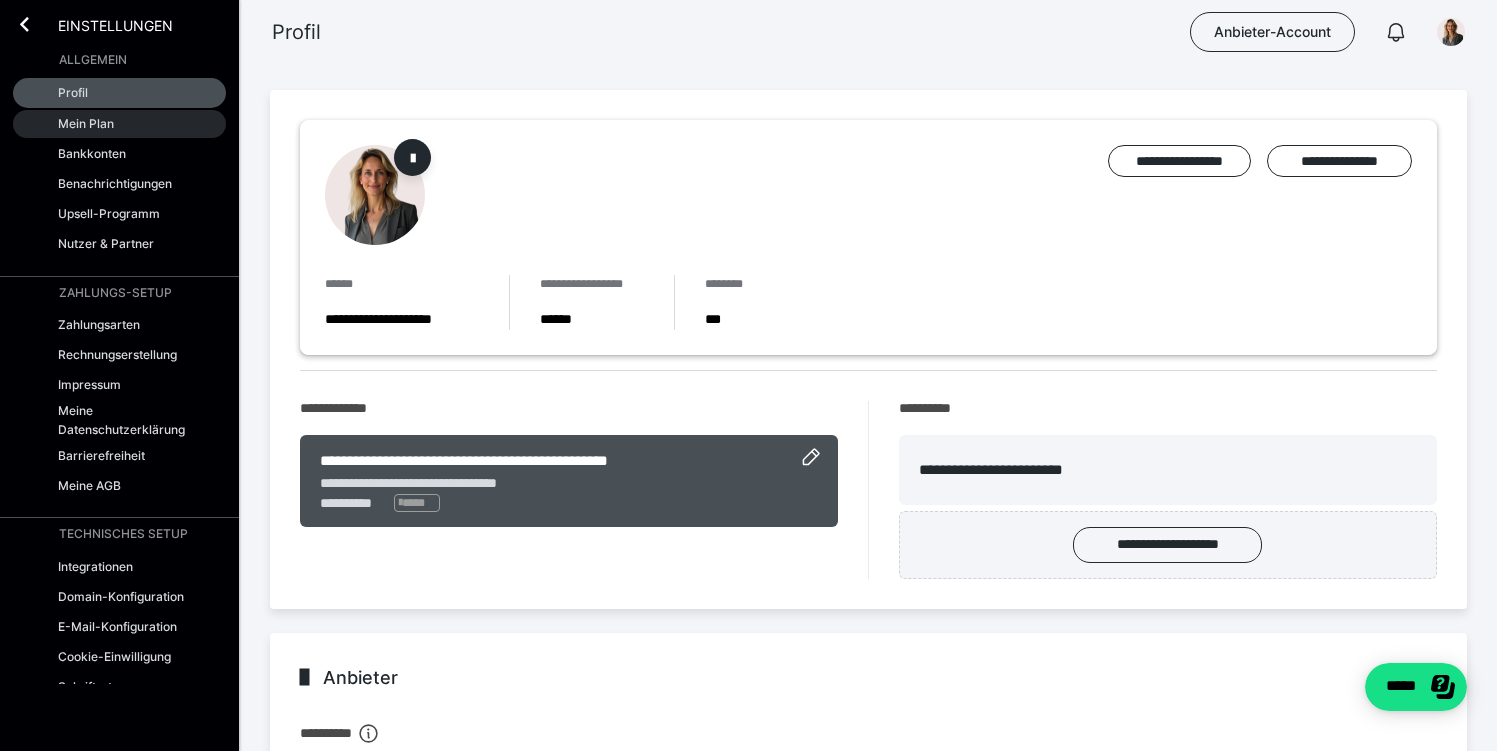 click on "Mein Plan" at bounding box center [86, 123] 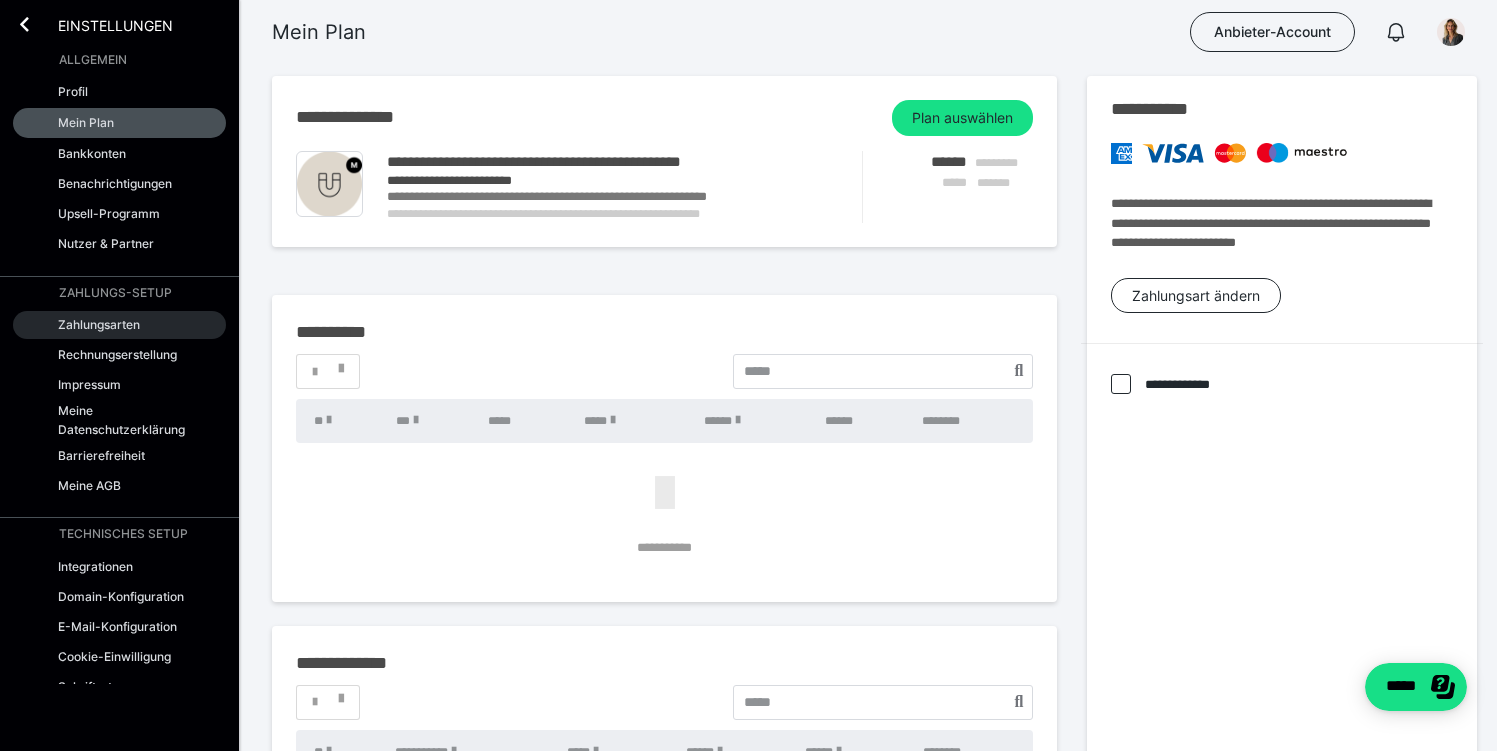 click on "Zahlungsarten" at bounding box center (99, 324) 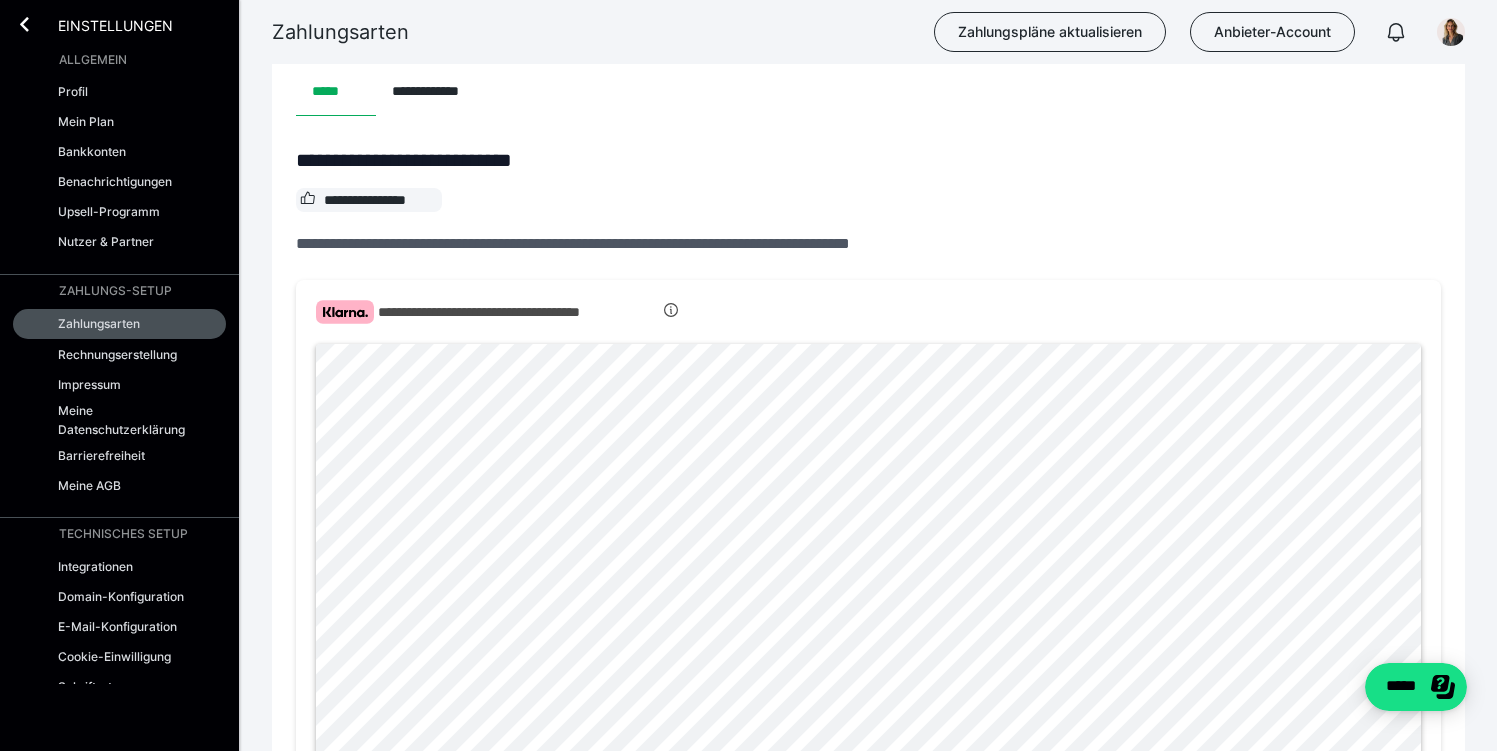 scroll, scrollTop: 989, scrollLeft: 0, axis: vertical 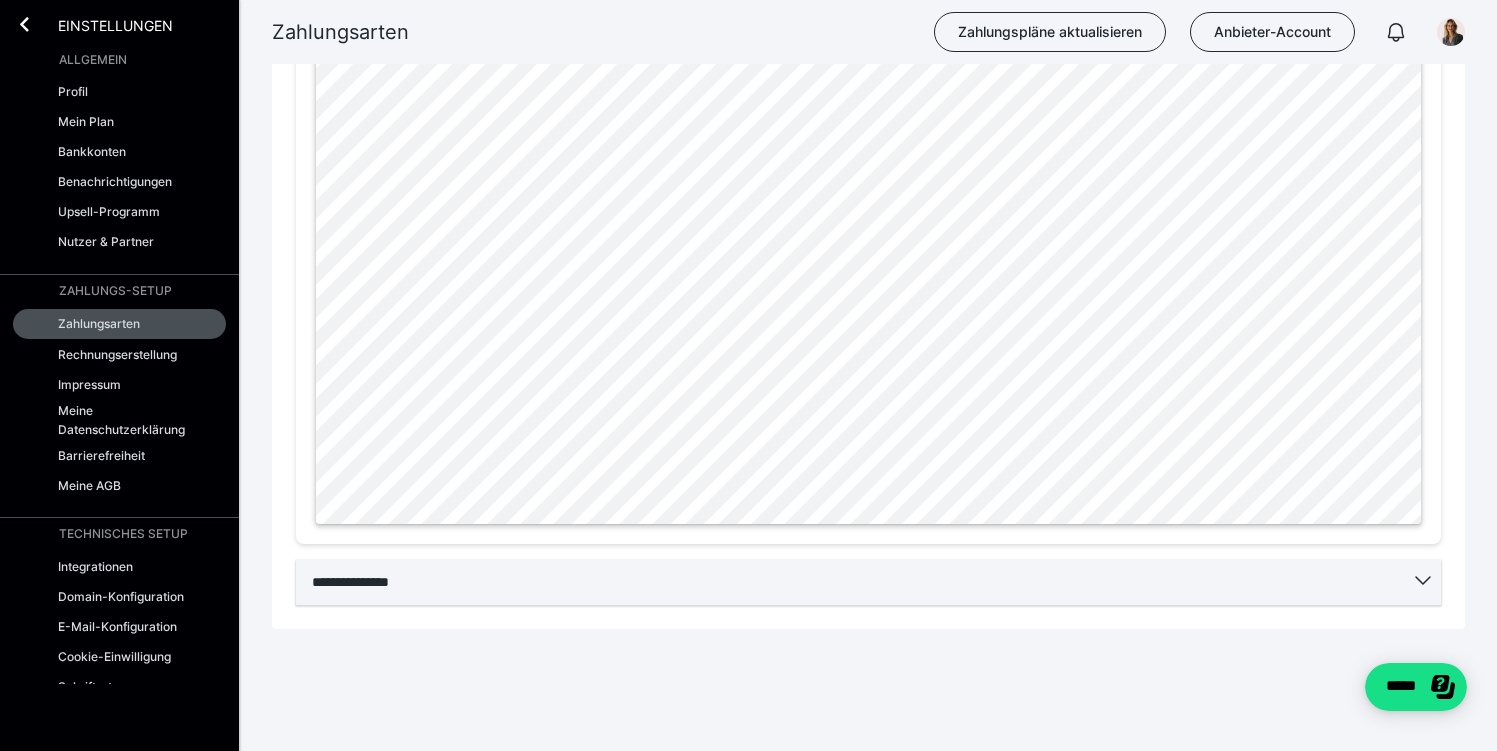 click on "**********" at bounding box center [868, 582] 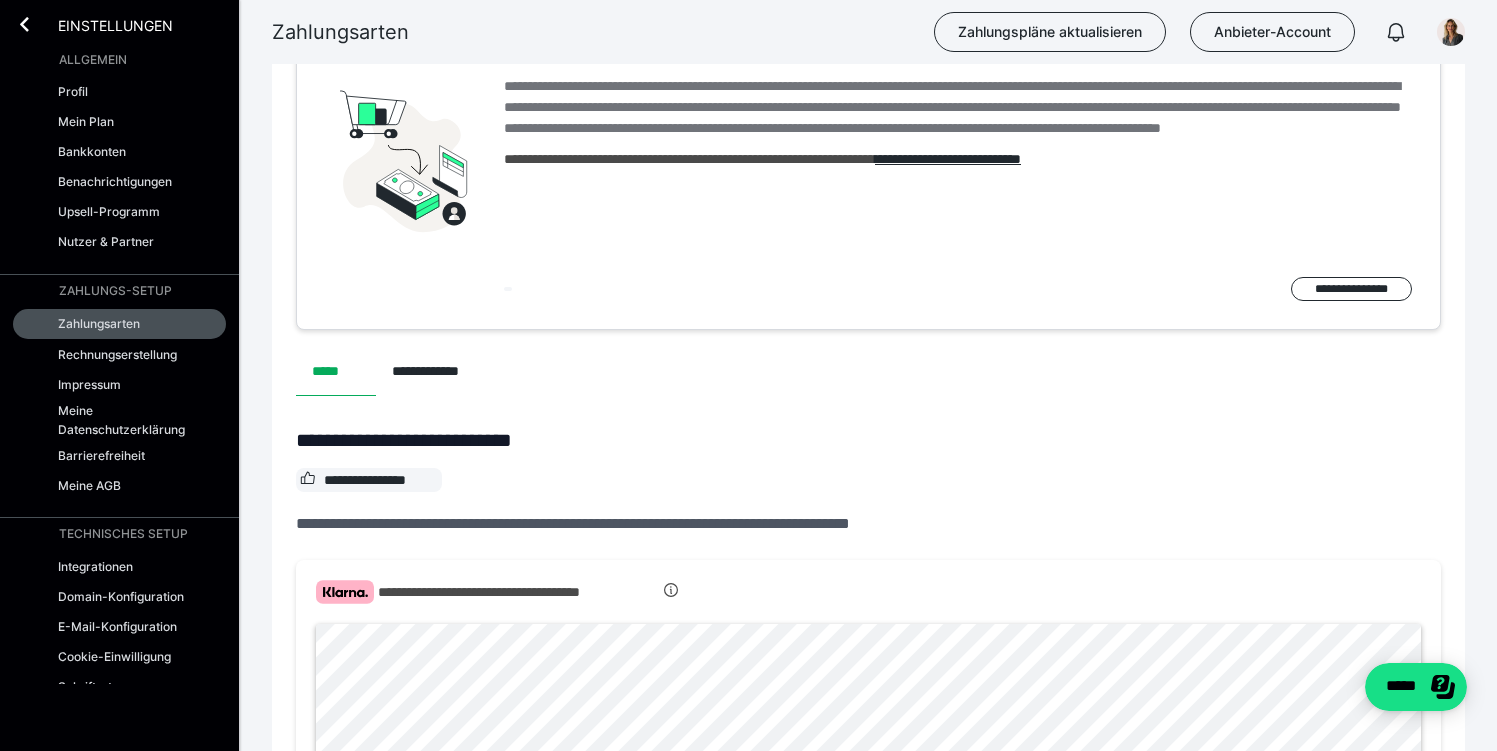 scroll, scrollTop: 0, scrollLeft: 0, axis: both 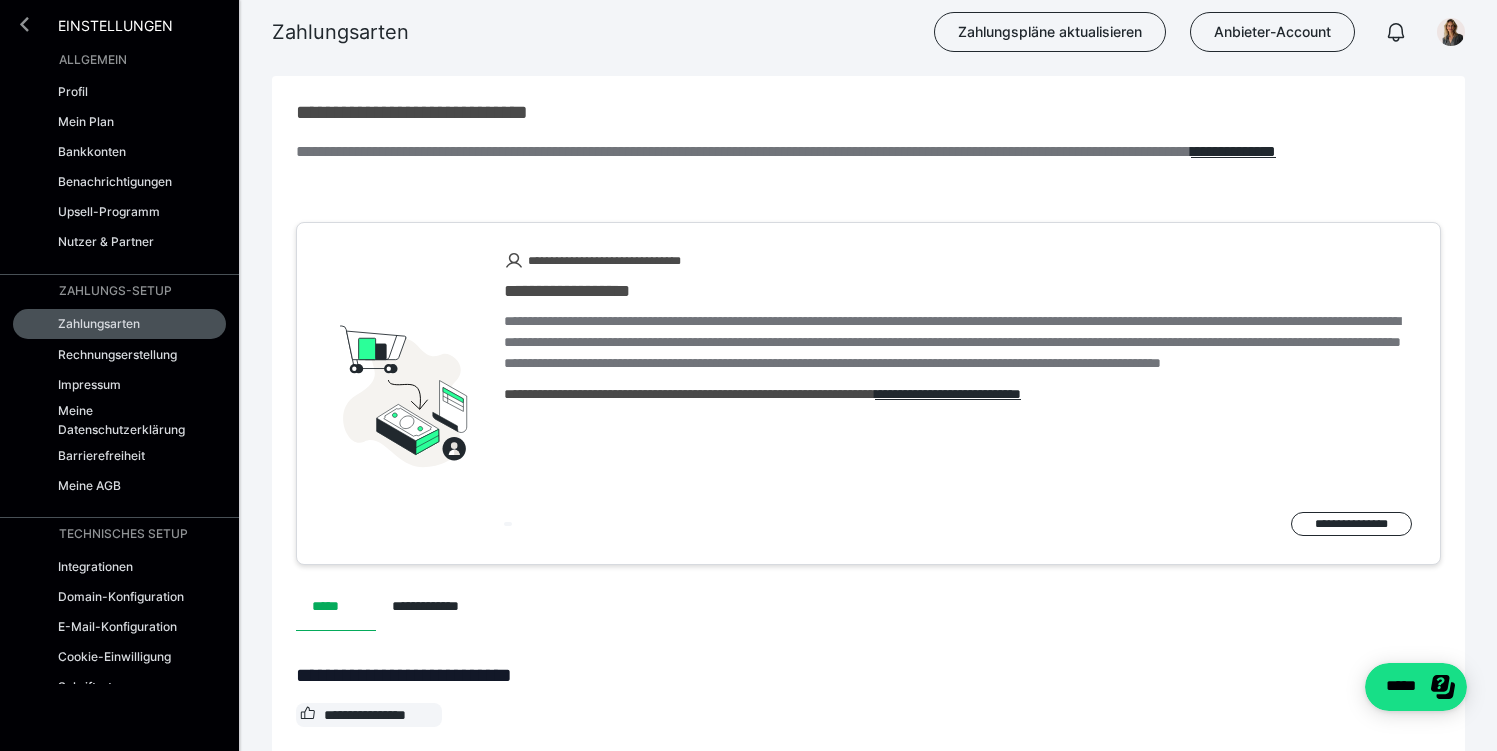 click at bounding box center (24, 24) 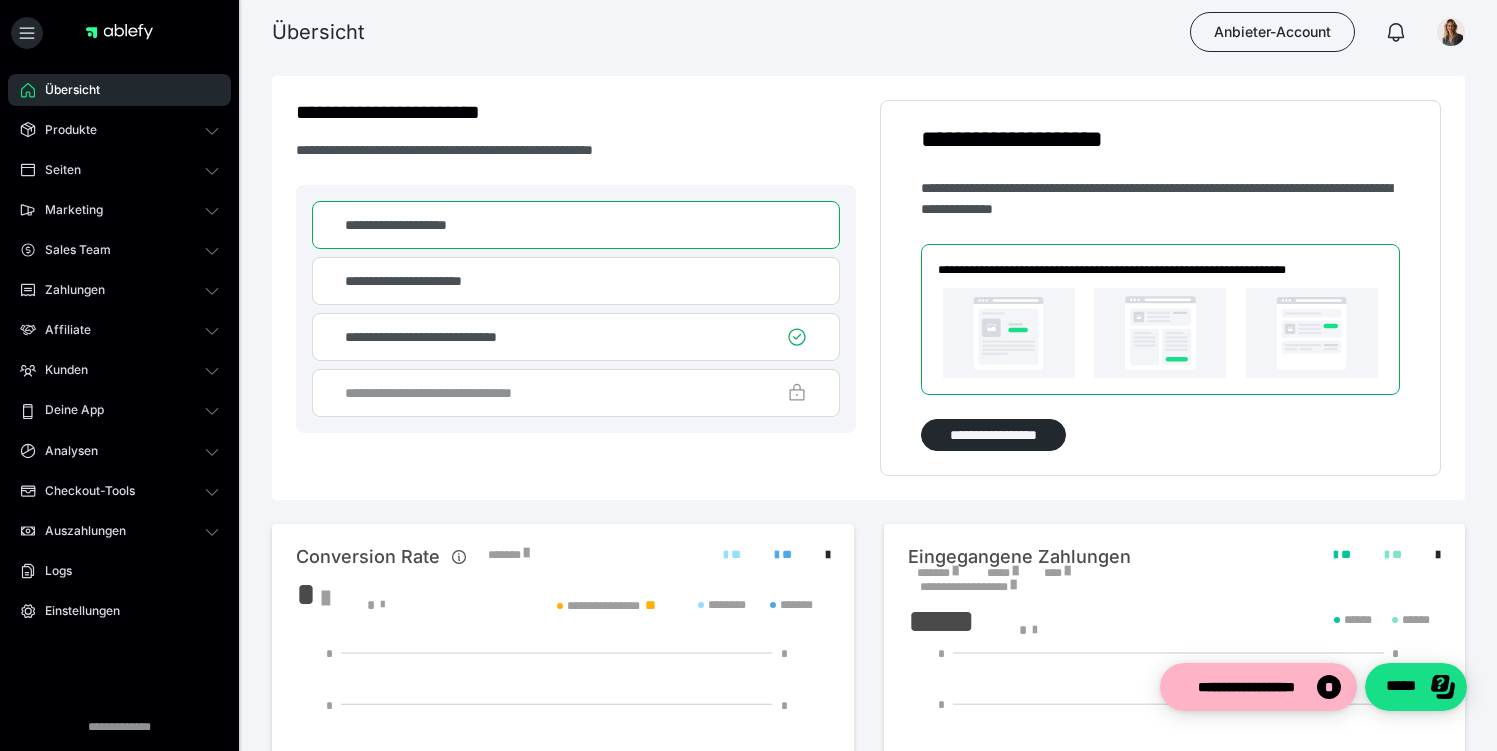 scroll, scrollTop: 0, scrollLeft: 0, axis: both 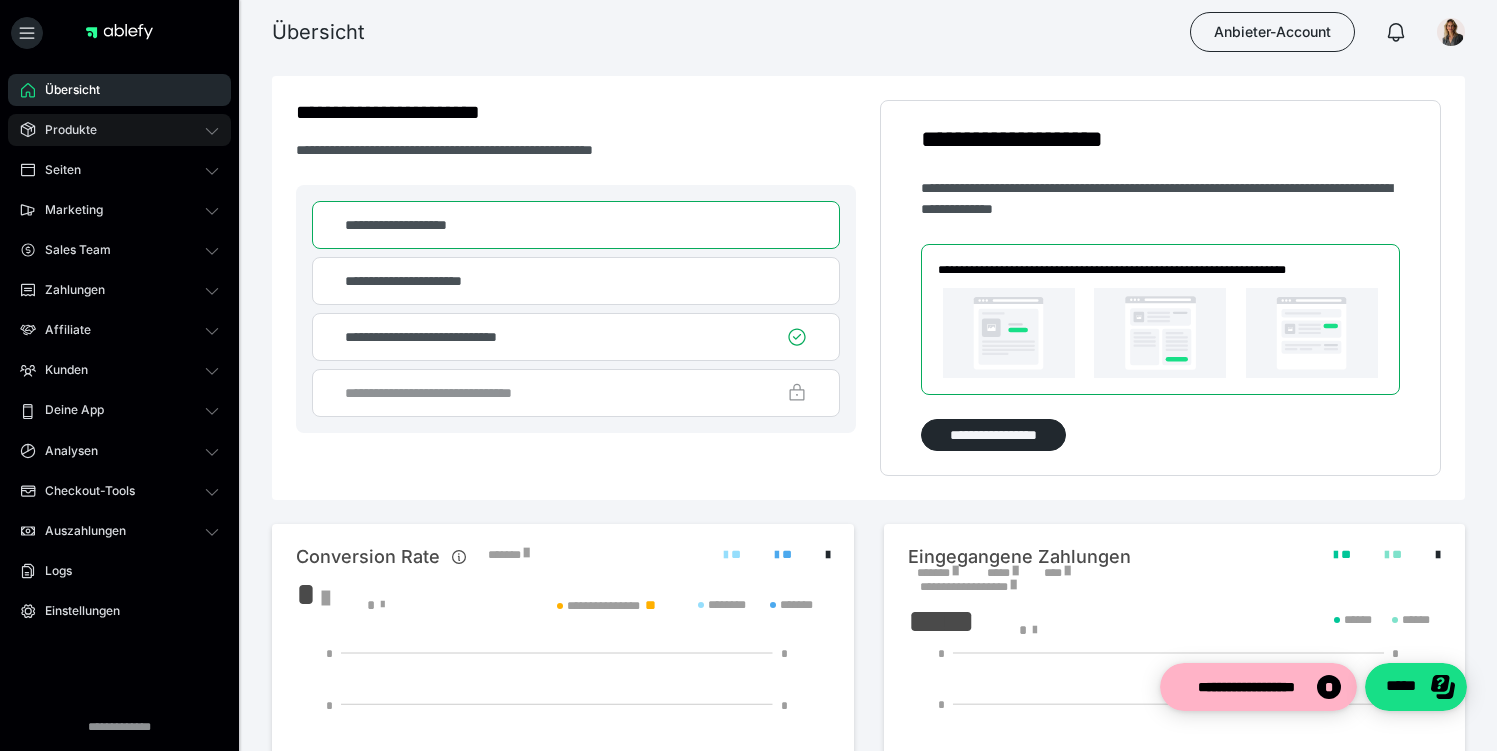 click on "Produkte" at bounding box center [64, 130] 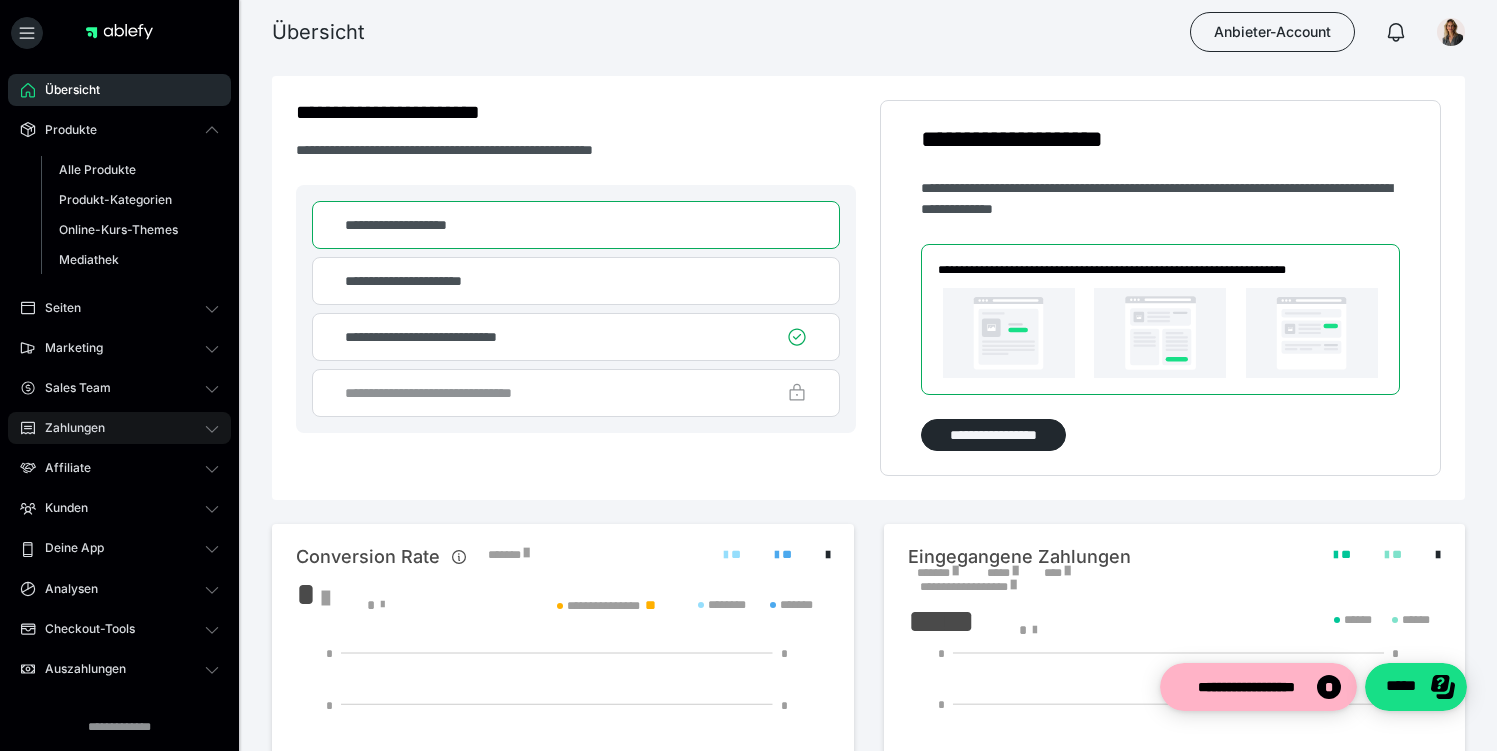 click on "Zahlungen" at bounding box center (68, 428) 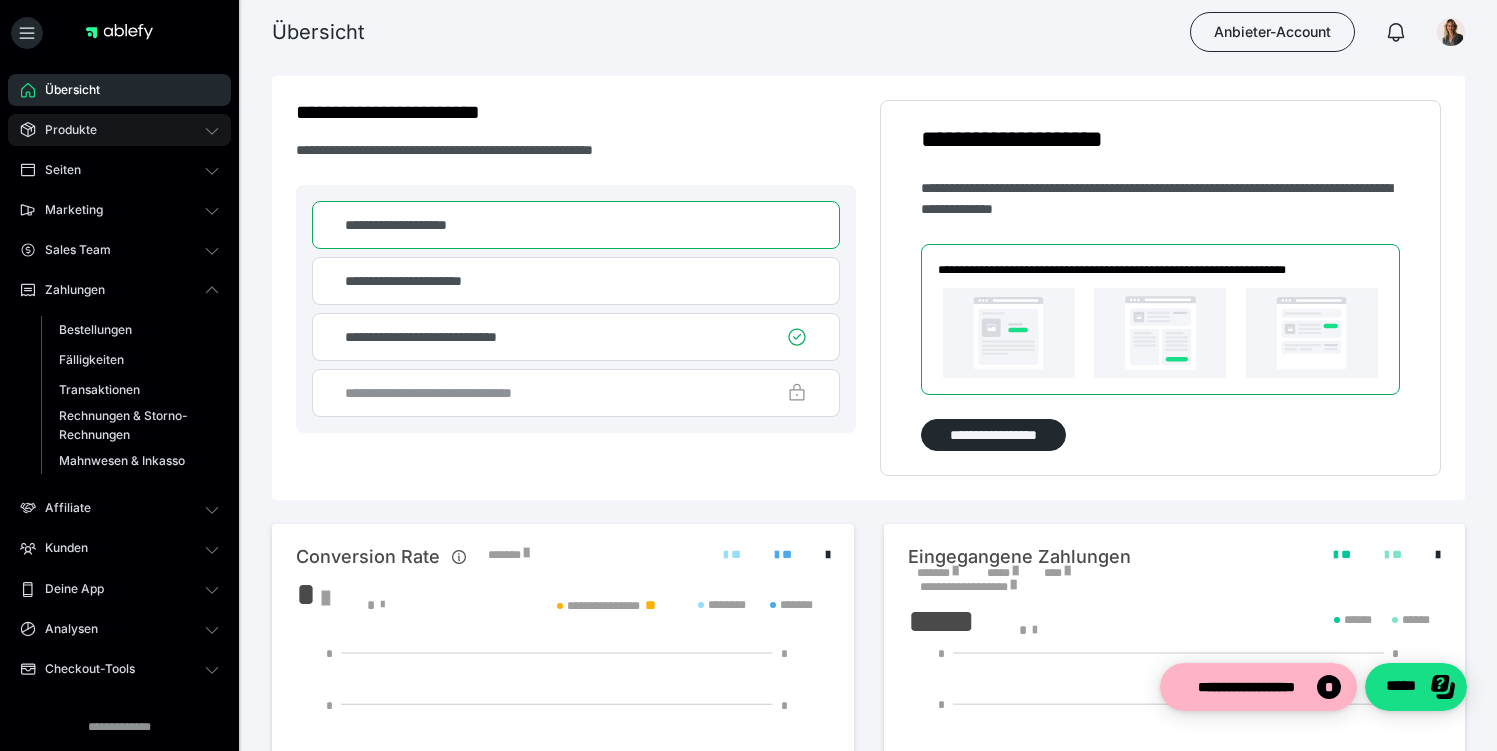 click on "Produkte" at bounding box center (119, 130) 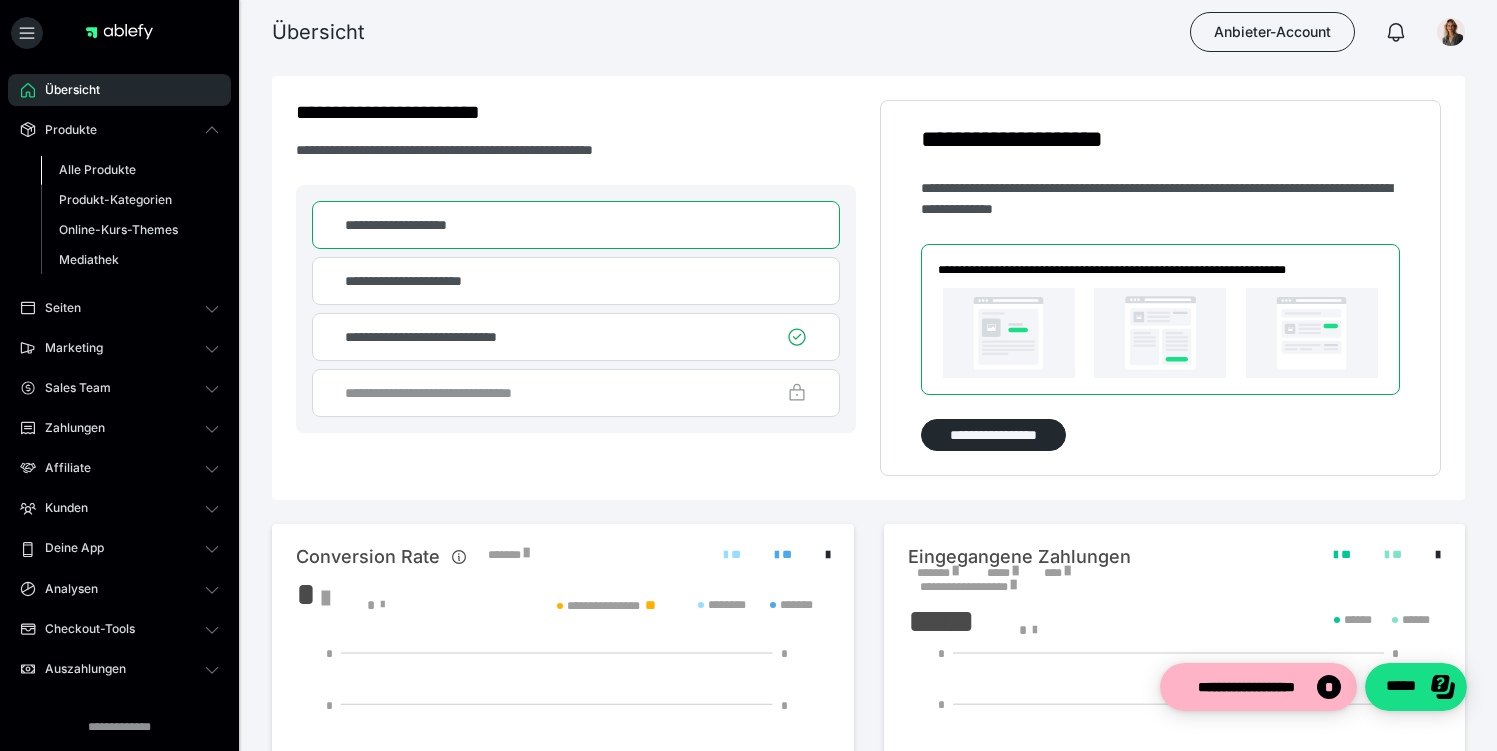click on "Alle Produkte" at bounding box center [97, 169] 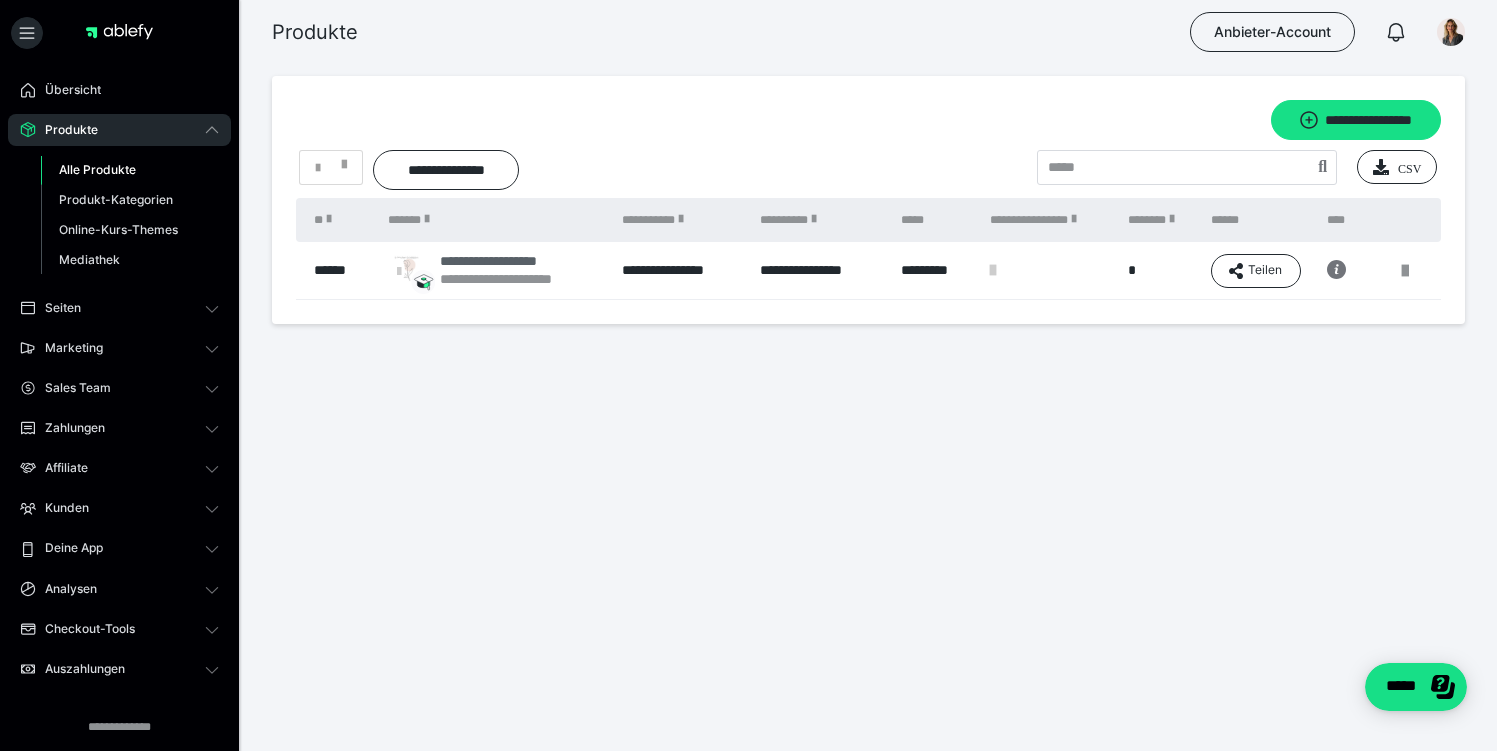 click on "**********" at bounding box center [515, 279] 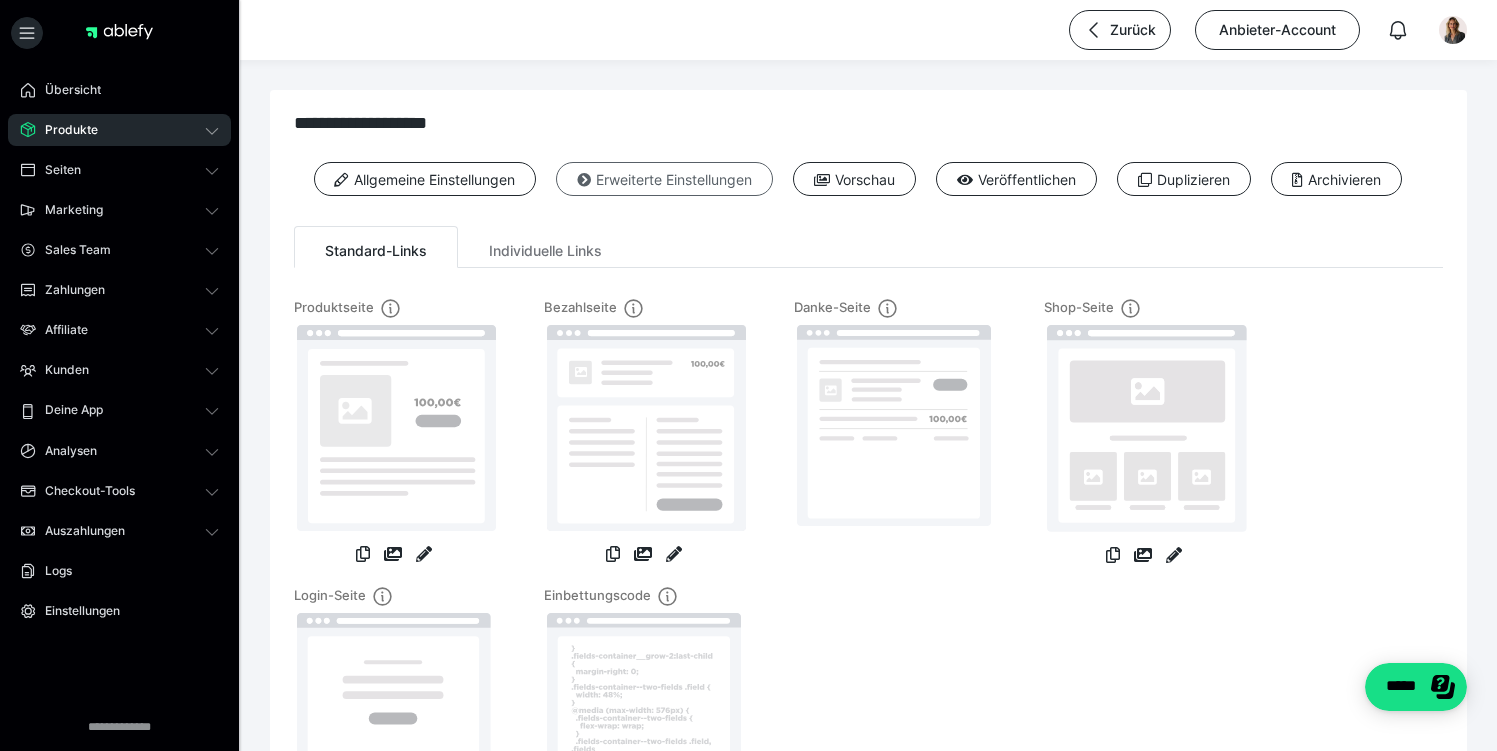 click on "Erweiterte Einstellungen" at bounding box center [664, 179] 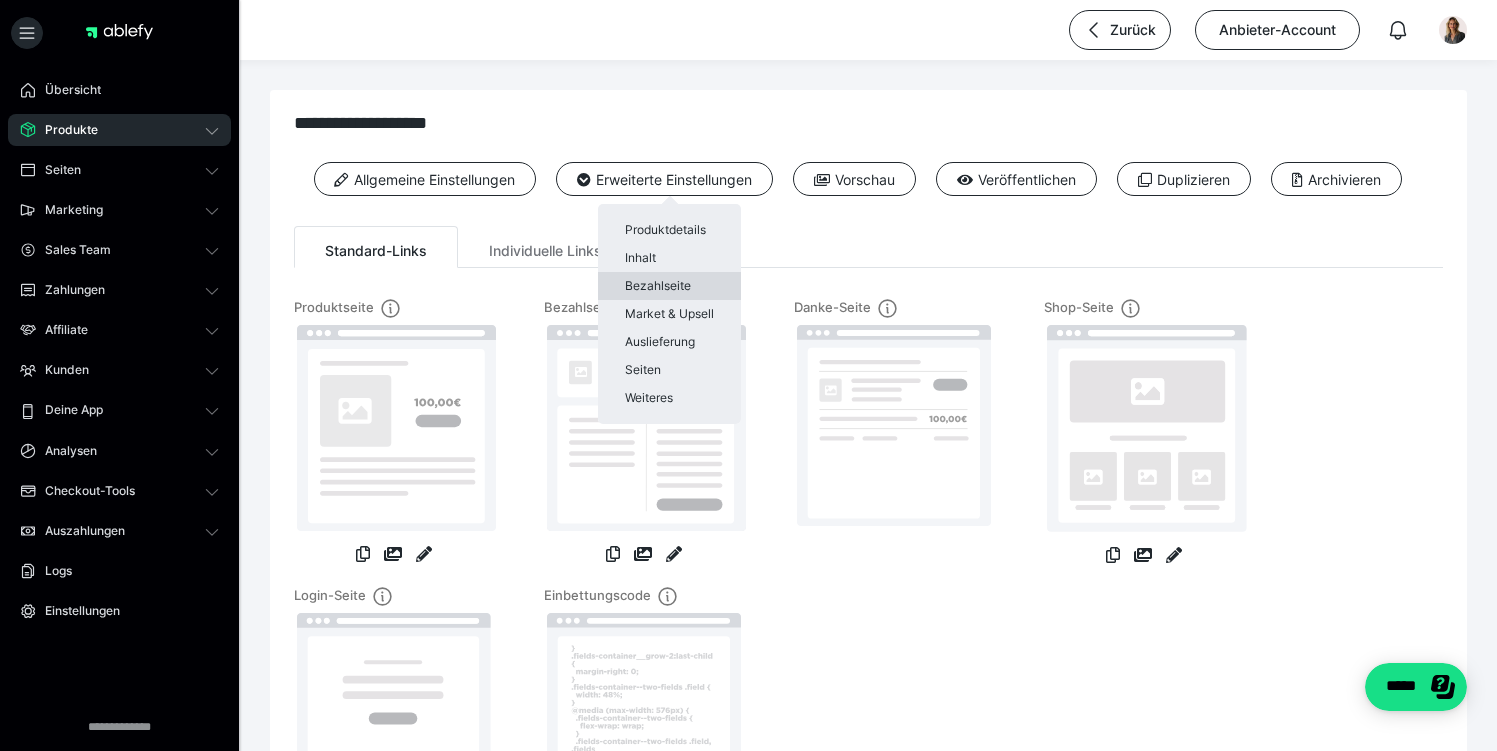 click on "Bezahlseite" at bounding box center (669, 286) 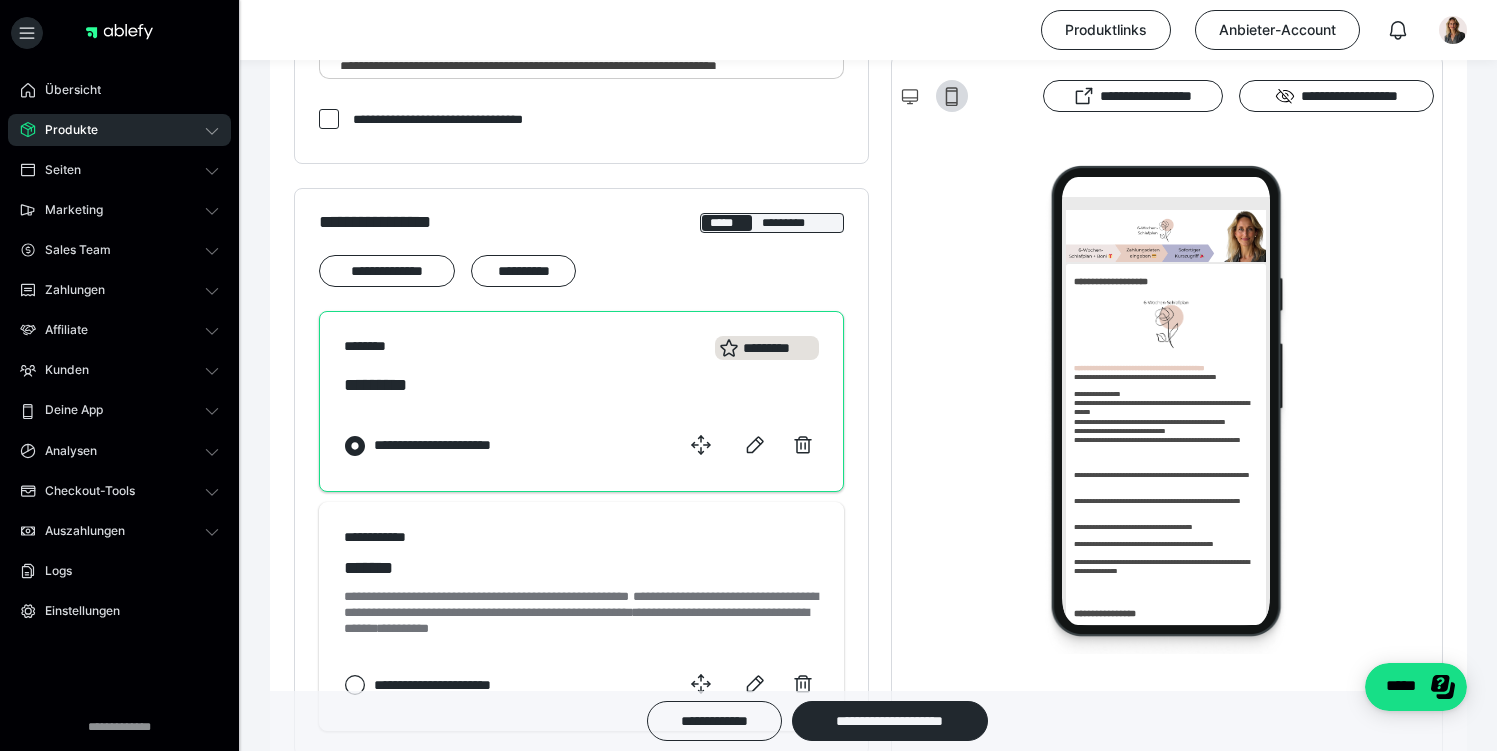 scroll, scrollTop: 979, scrollLeft: 0, axis: vertical 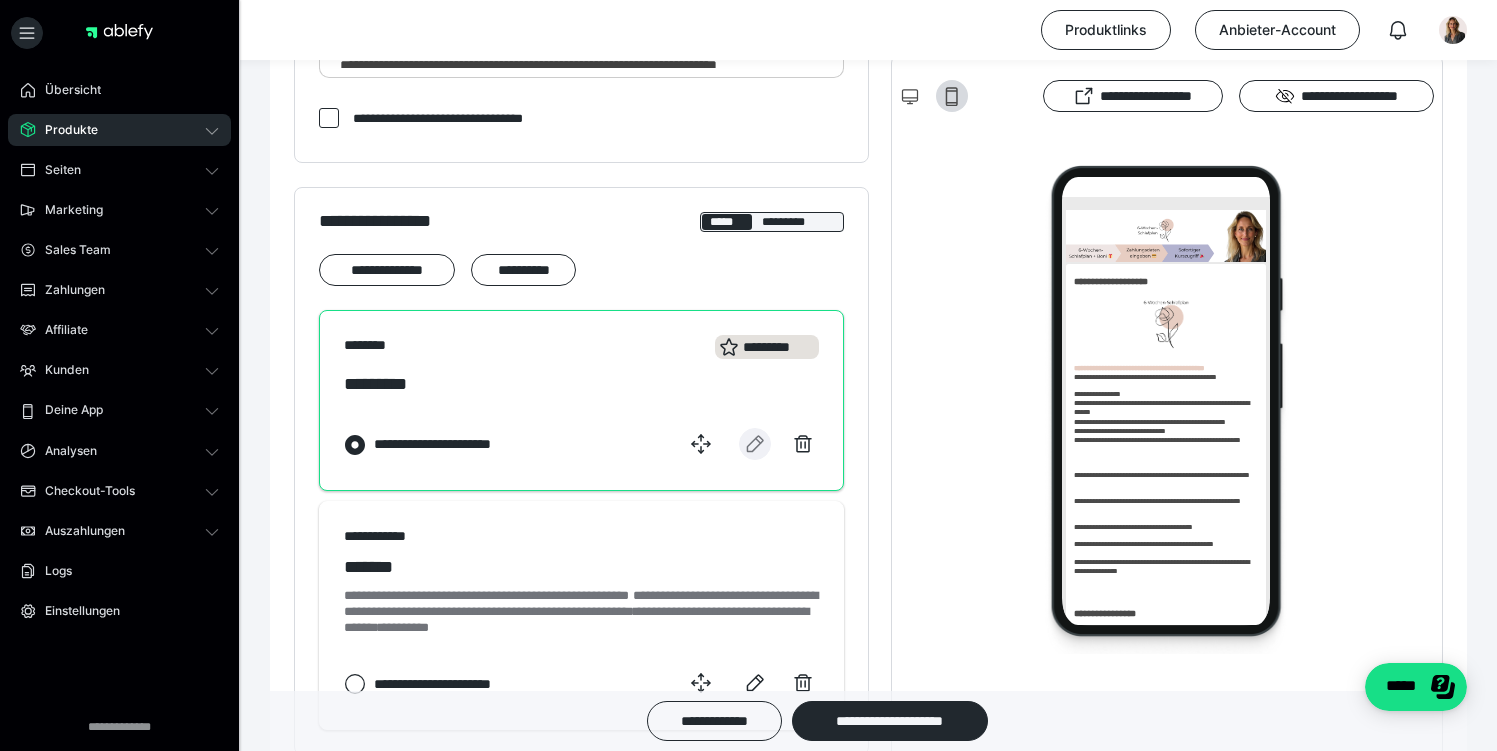 click 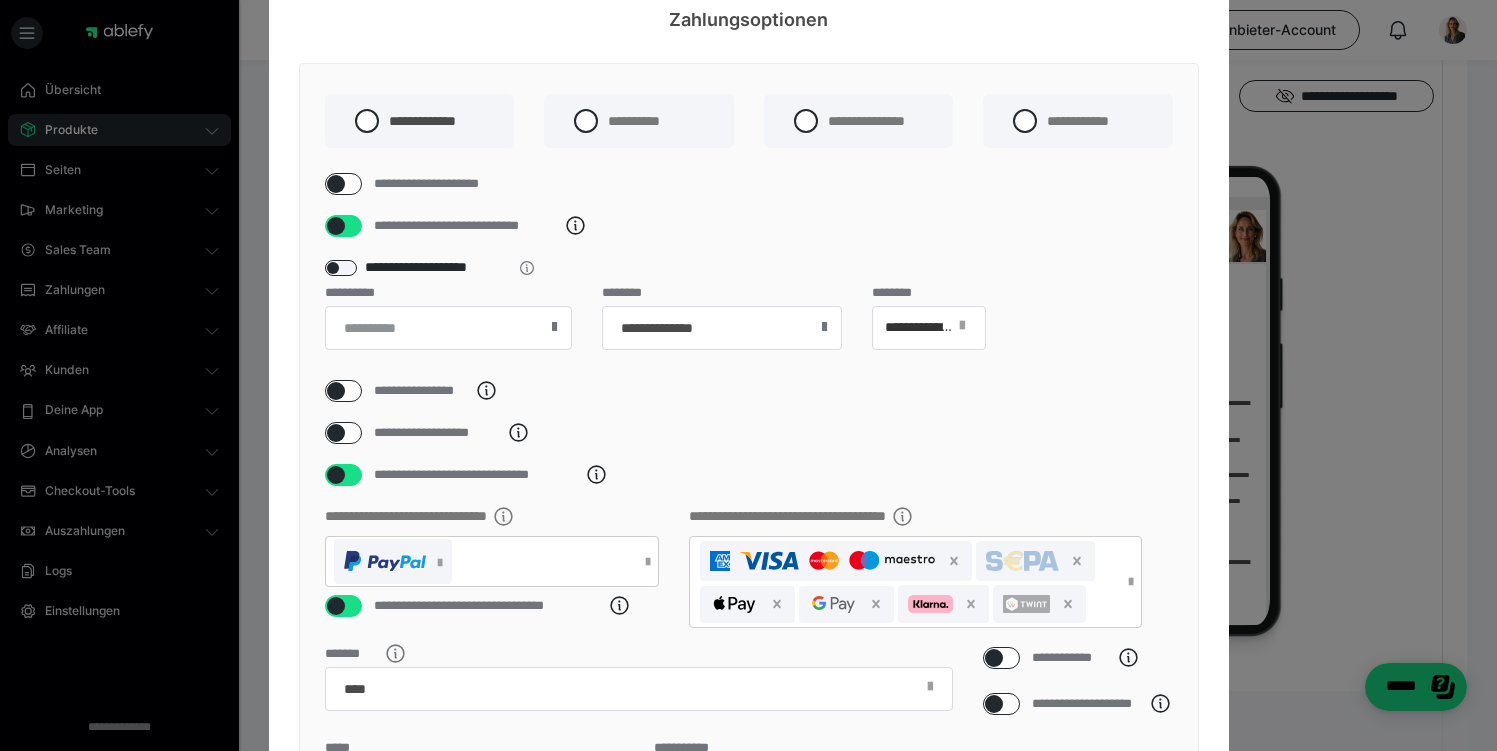 scroll, scrollTop: 211, scrollLeft: 0, axis: vertical 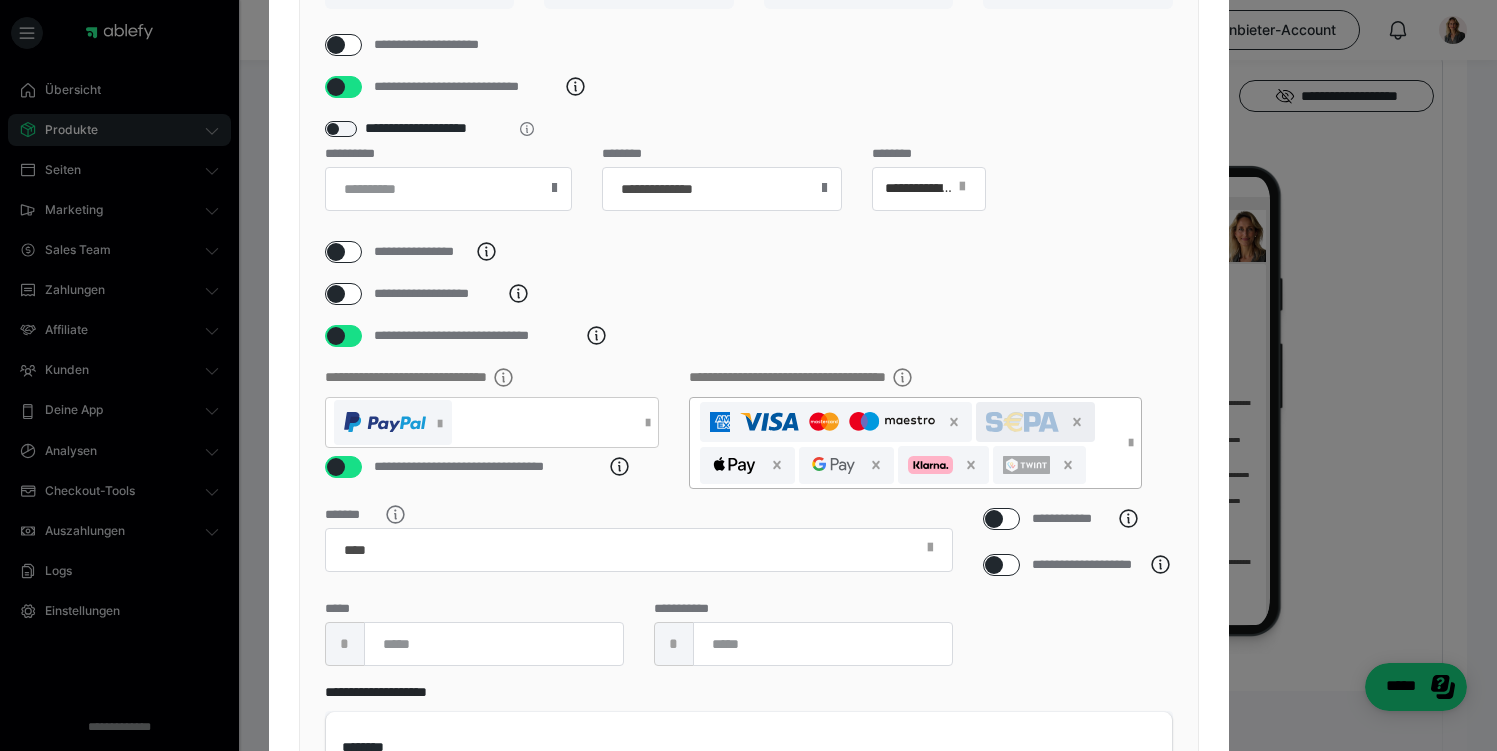 click at bounding box center [1022, 422] 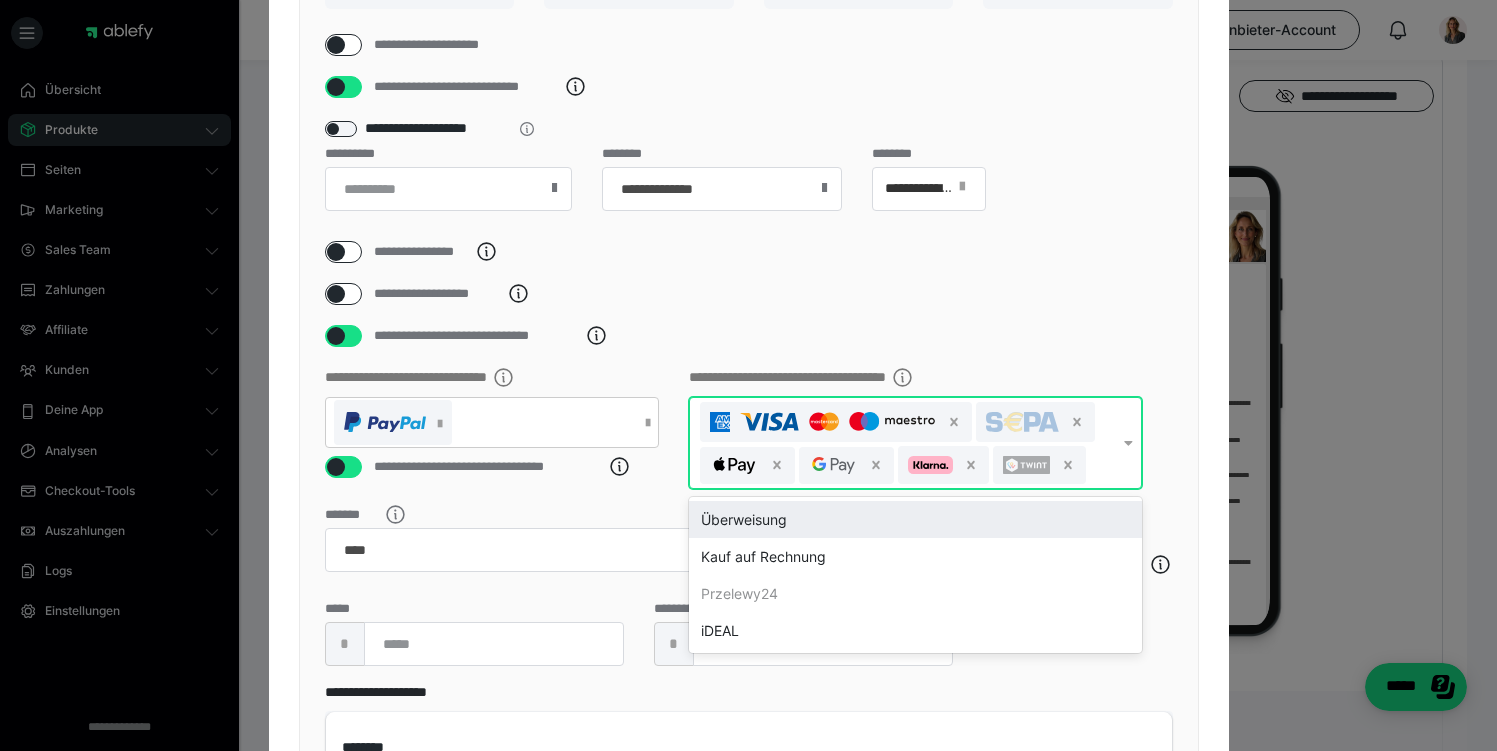 click on "**********" at bounding box center [749, 294] 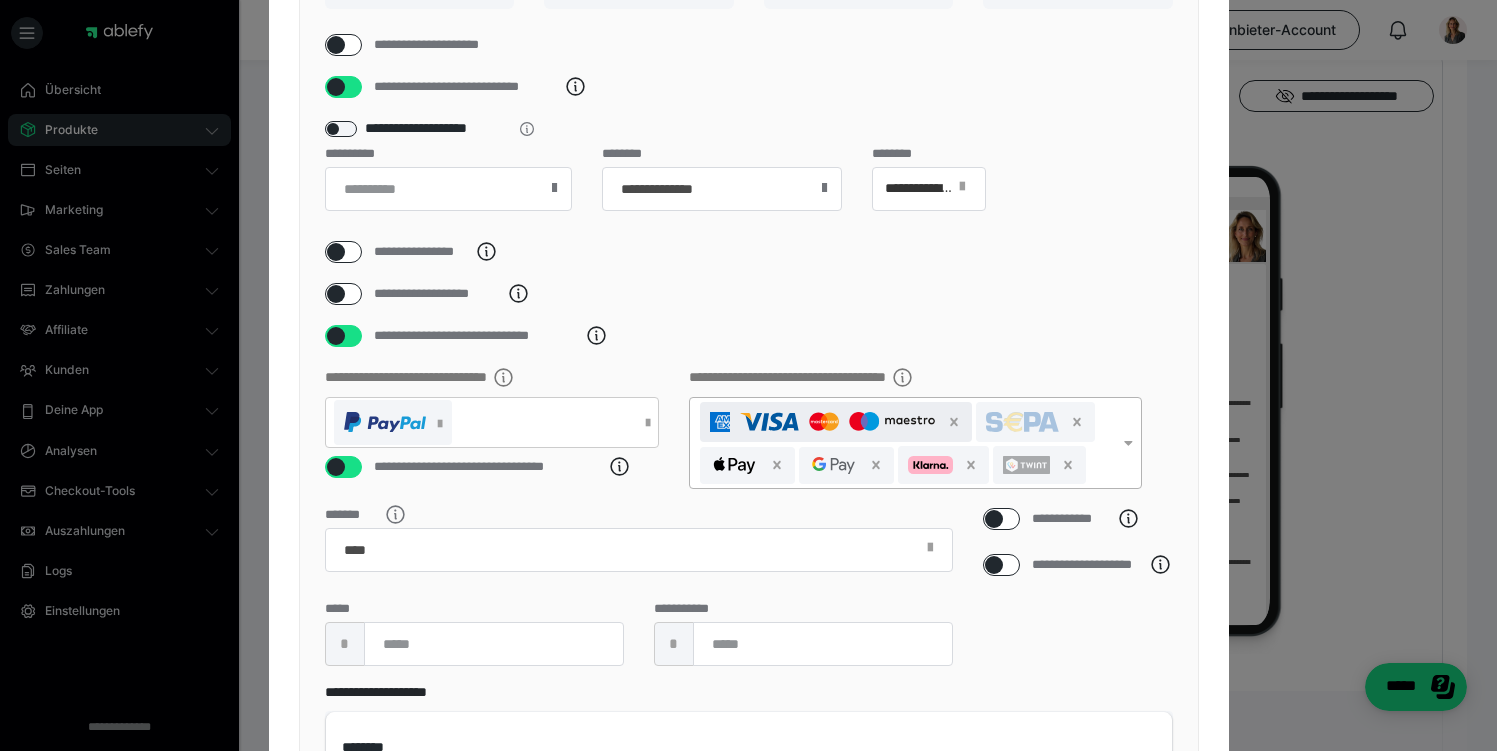 click at bounding box center [838, 422] 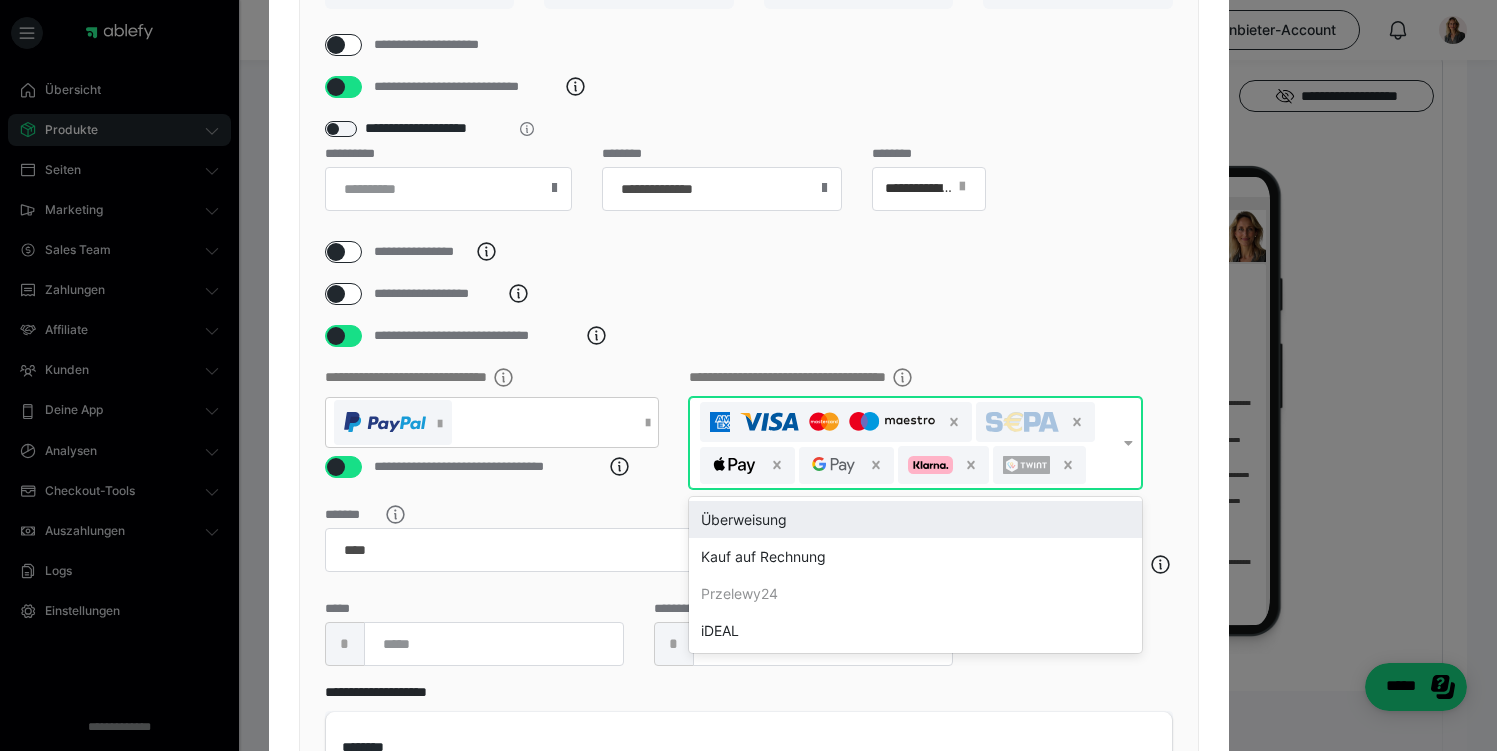 click on "**********" at bounding box center [749, 425] 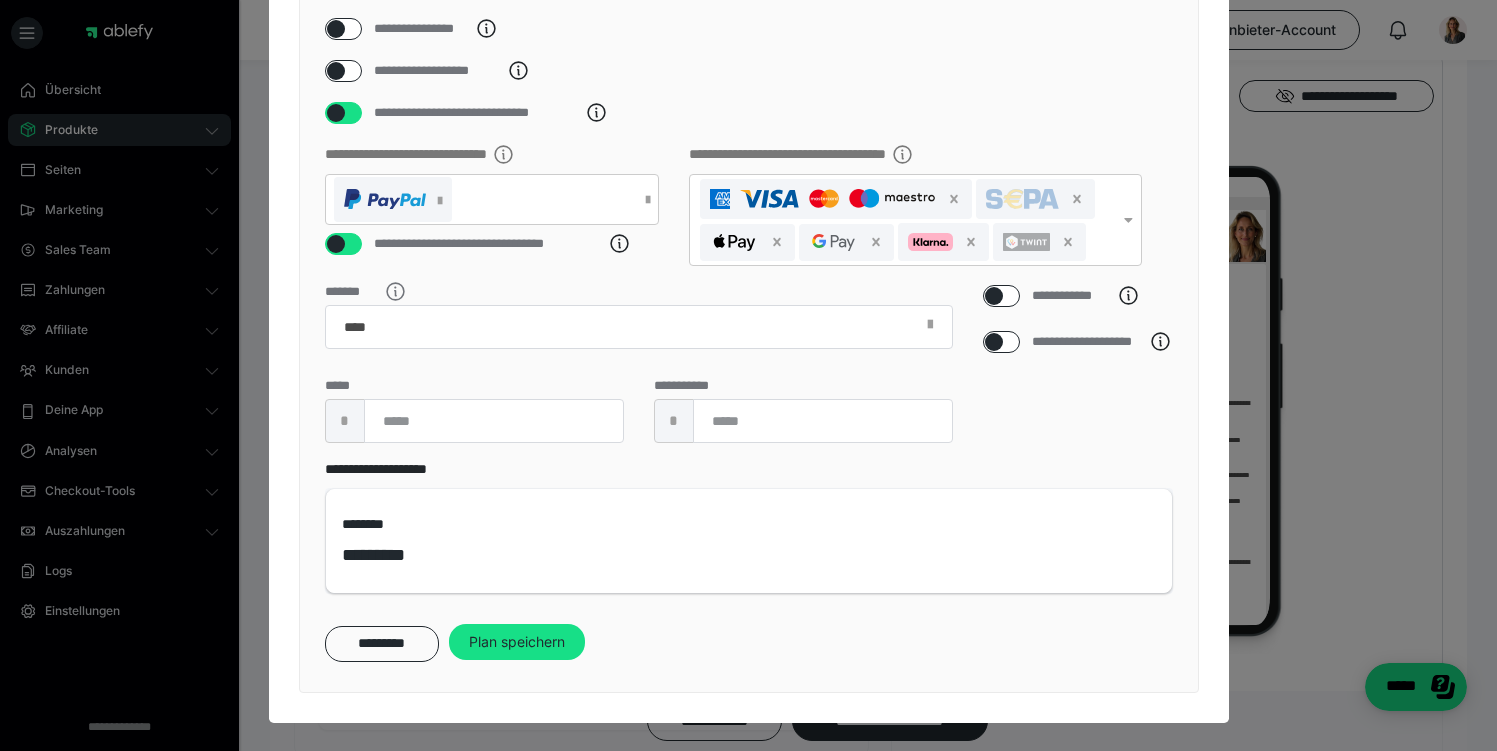 scroll, scrollTop: 457, scrollLeft: 0, axis: vertical 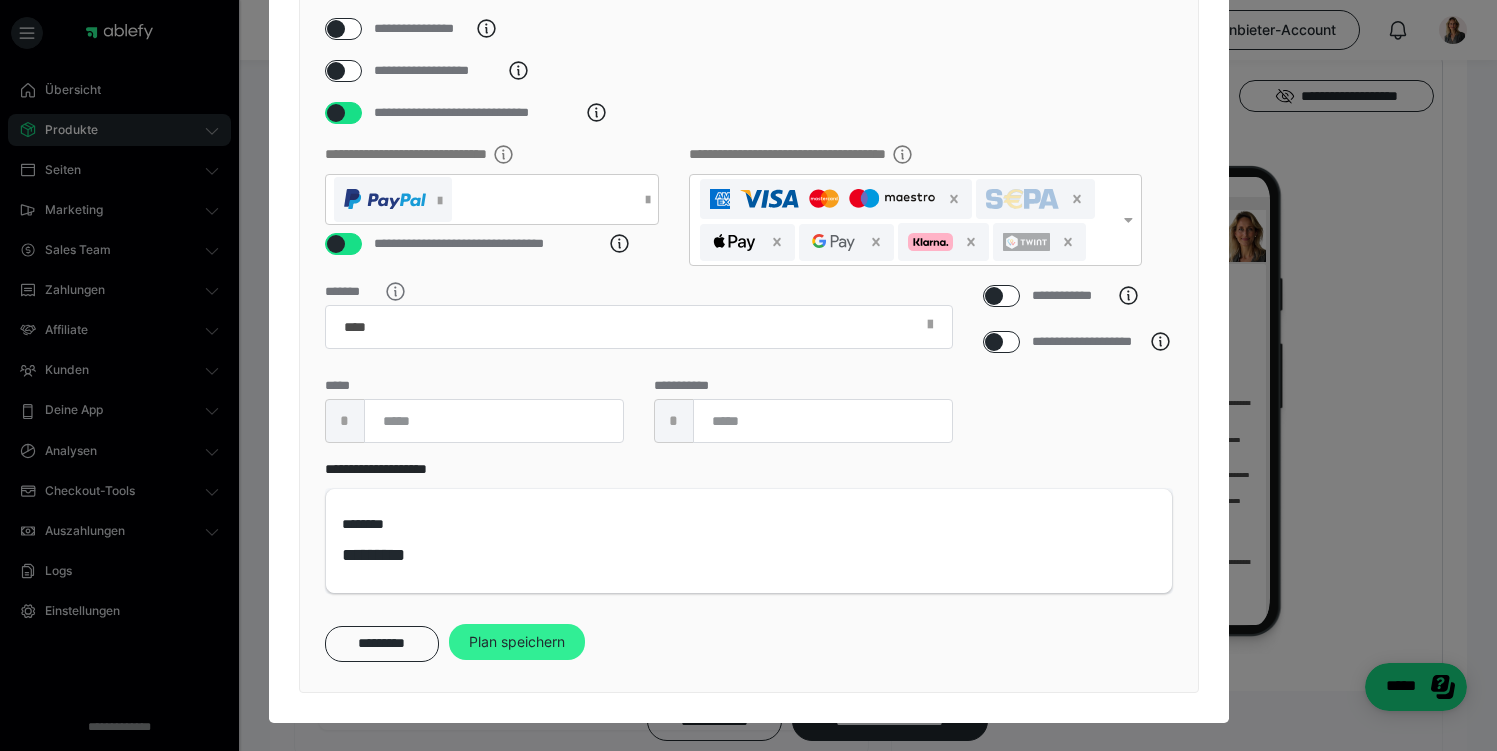 click on "Plan speichern" at bounding box center [517, 642] 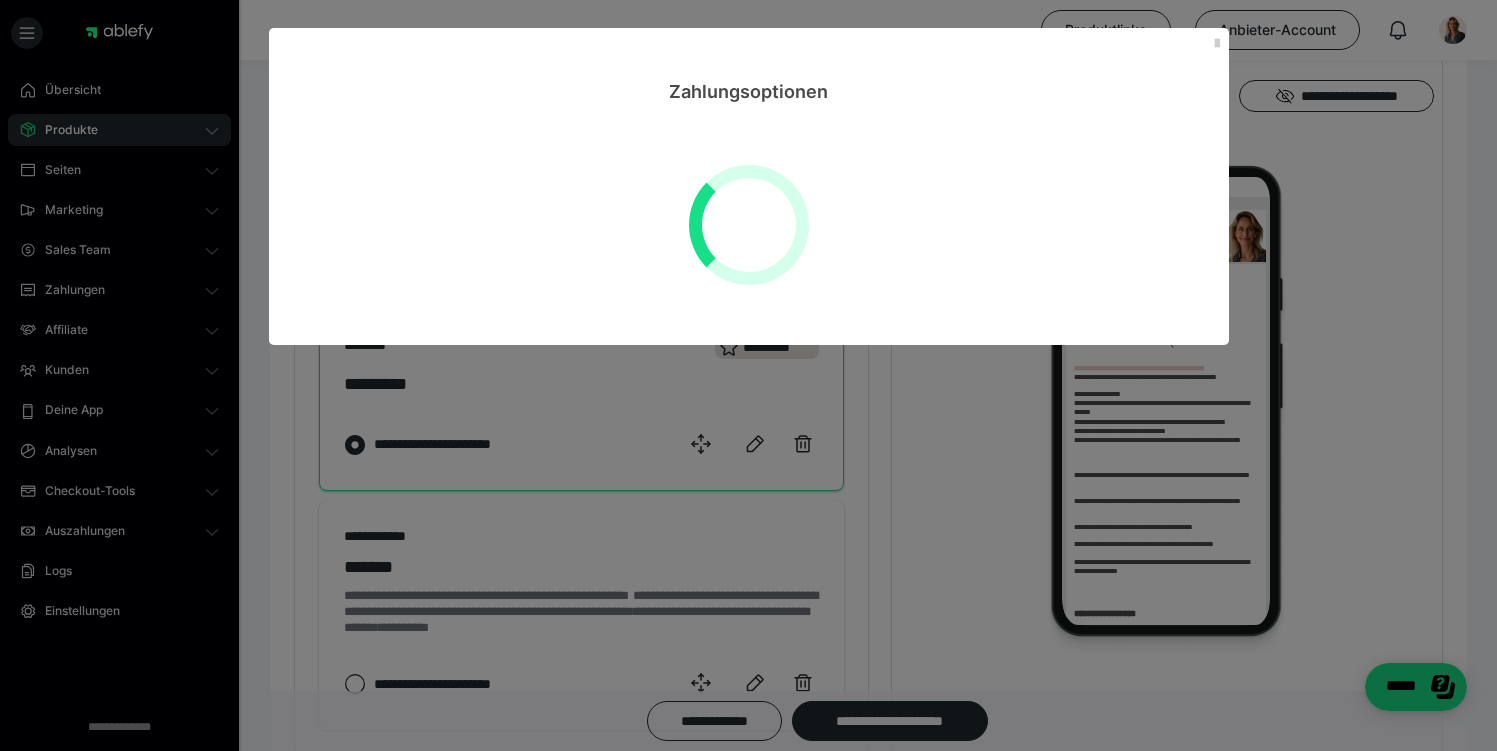 scroll, scrollTop: 0, scrollLeft: 0, axis: both 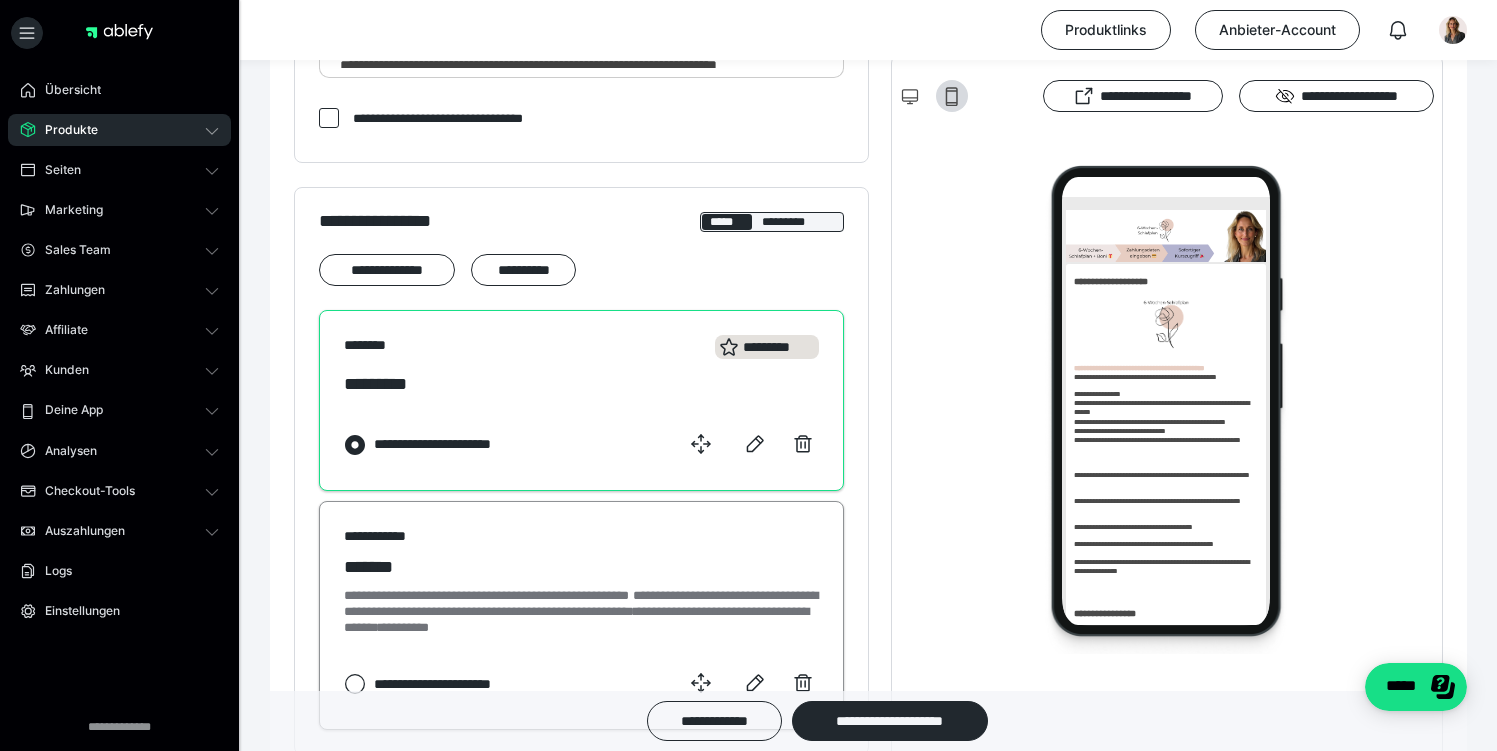 click on "**********" at bounding box center [486, 595] 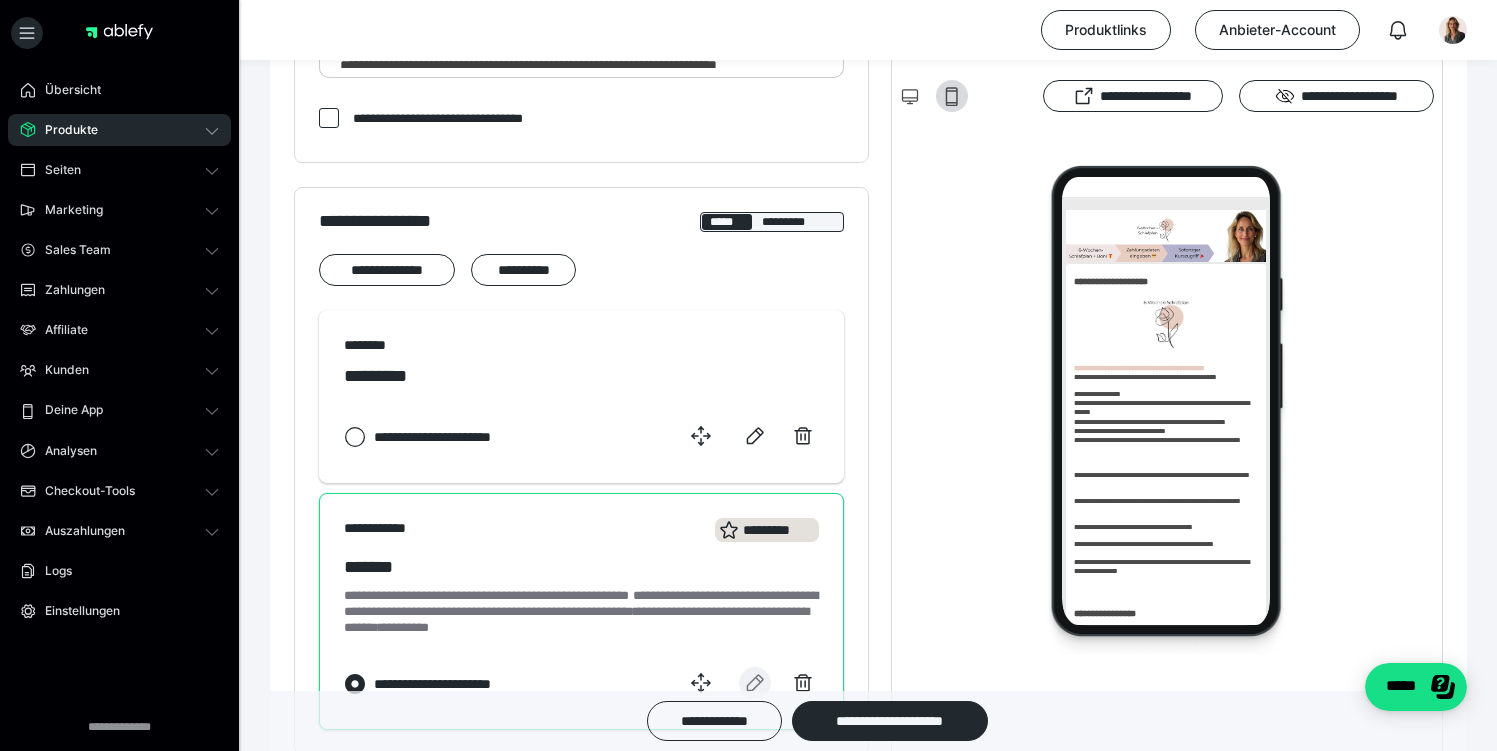 click at bounding box center [755, 683] 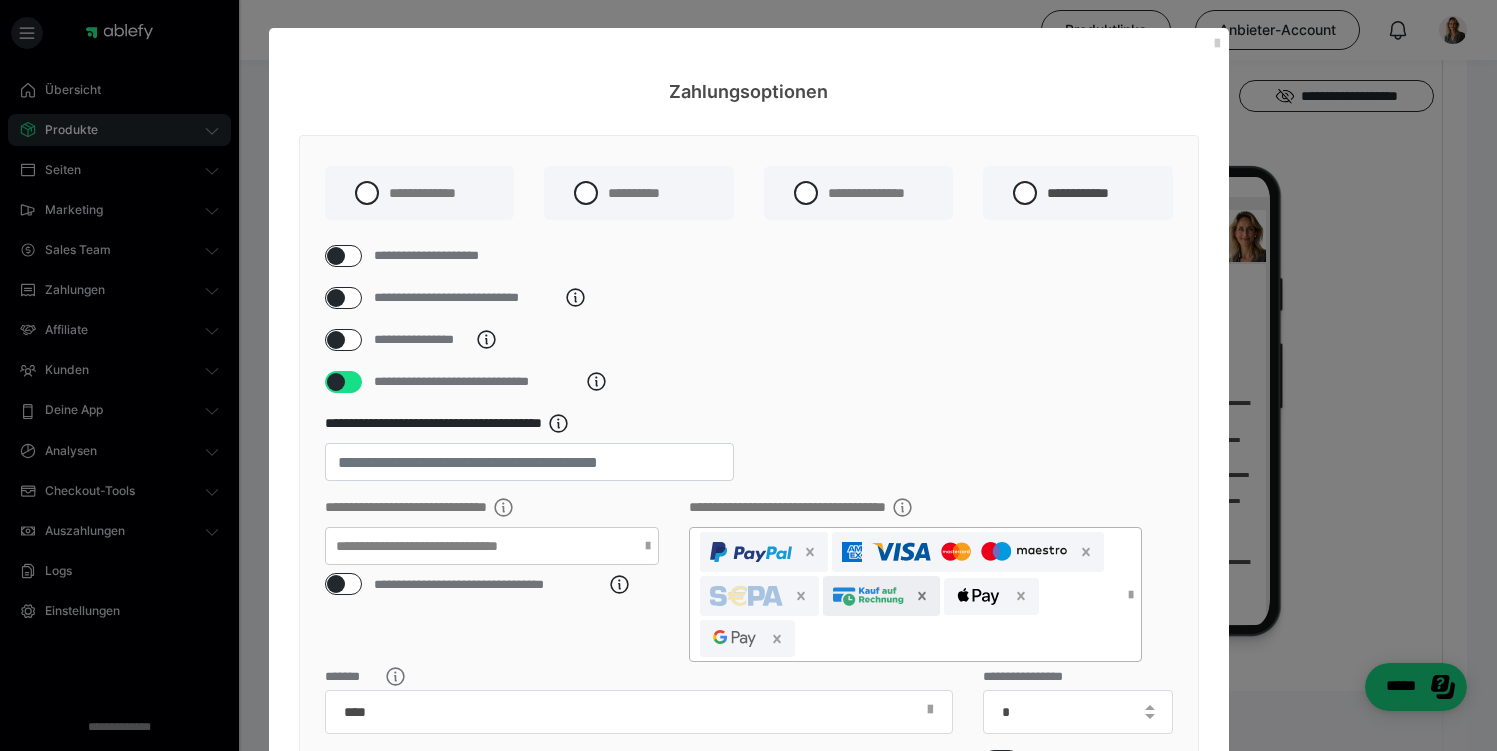 click 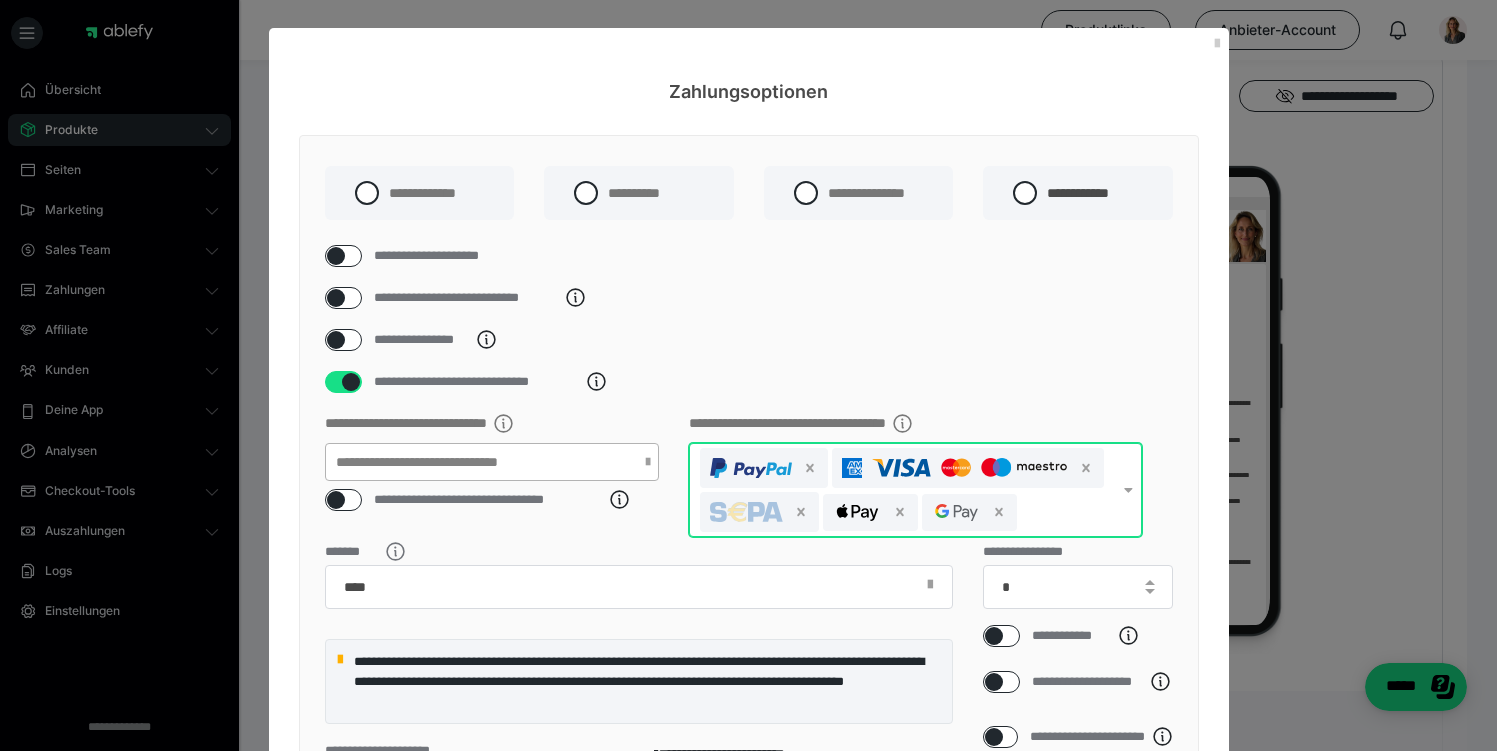click on "**********" at bounding box center [492, 462] 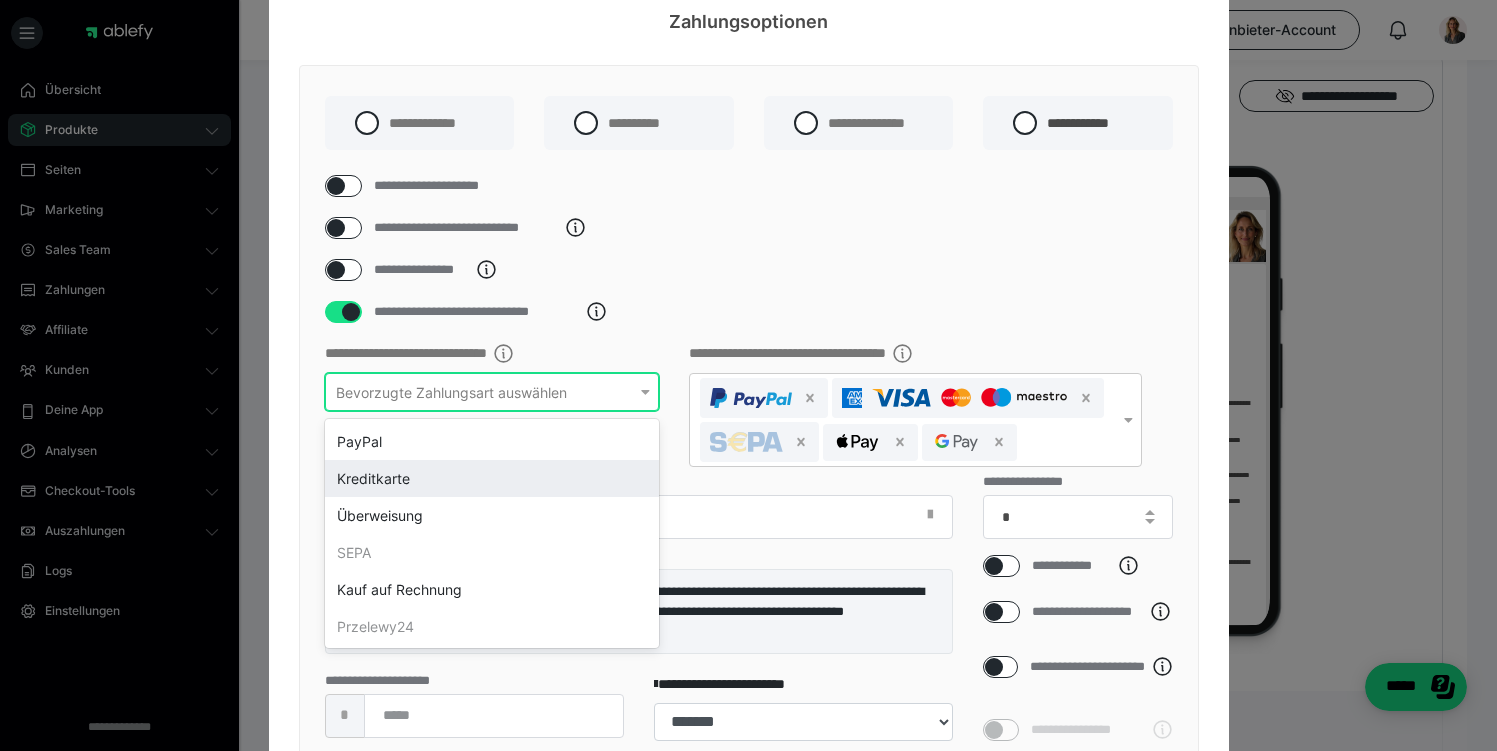 click on "Kreditkarte" at bounding box center [492, 478] 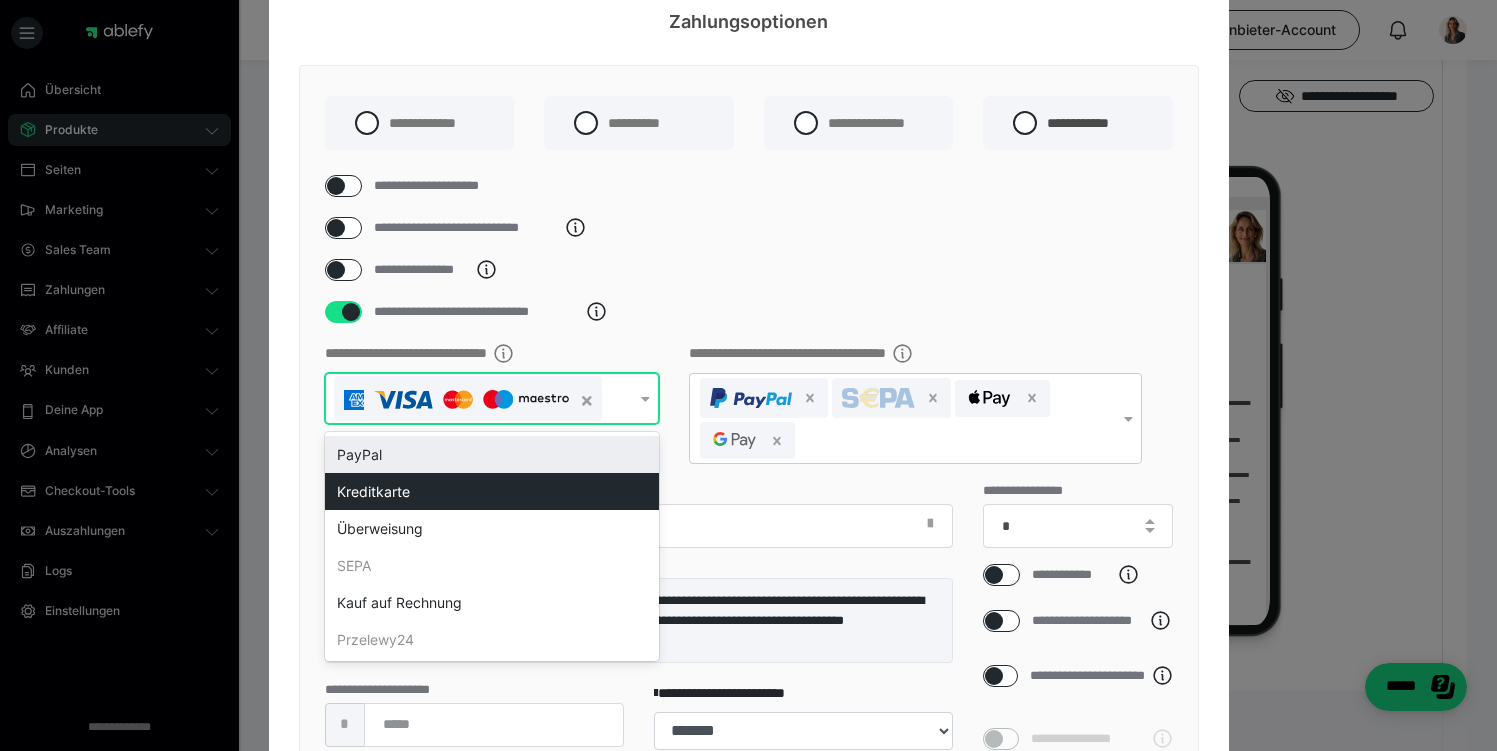 click on "**********" at bounding box center (749, 599) 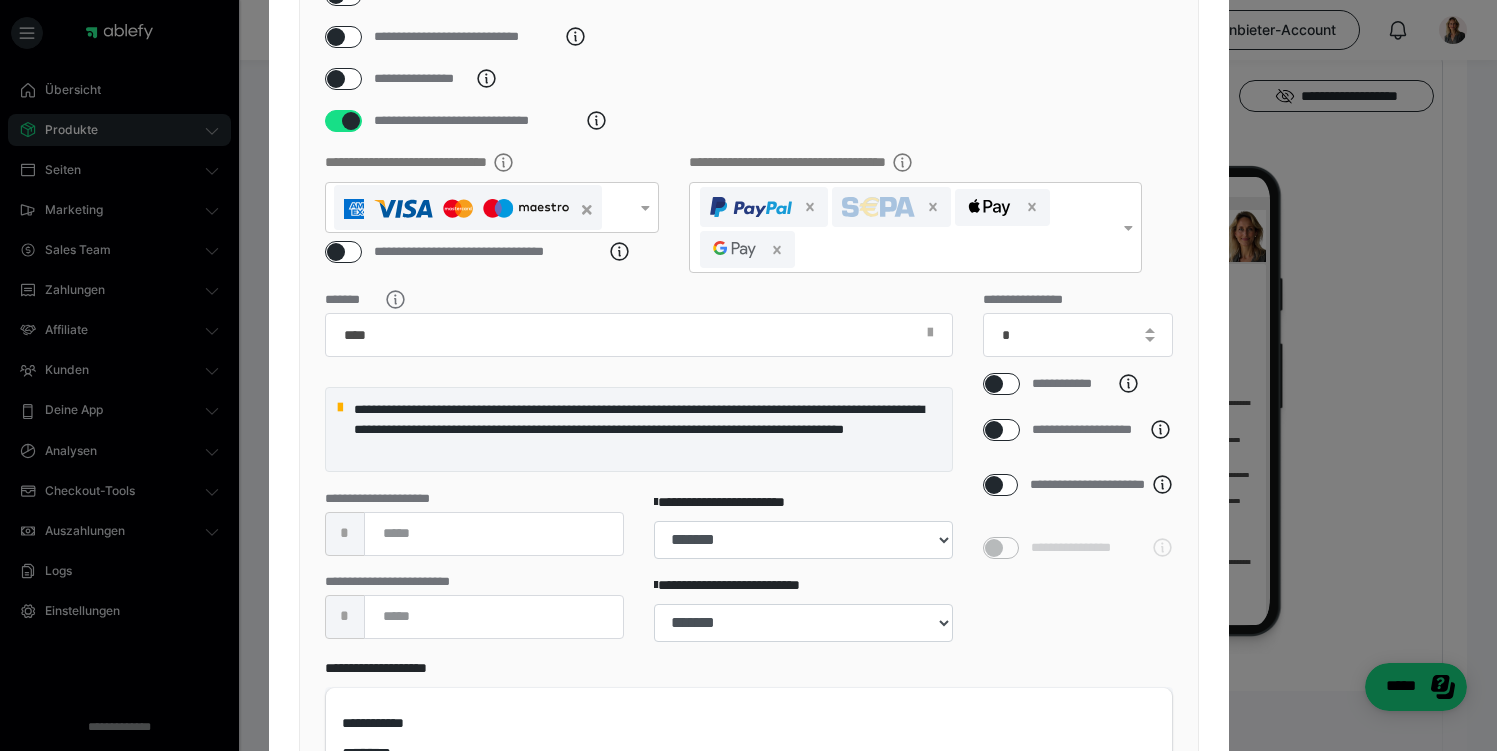 scroll, scrollTop: 522, scrollLeft: 0, axis: vertical 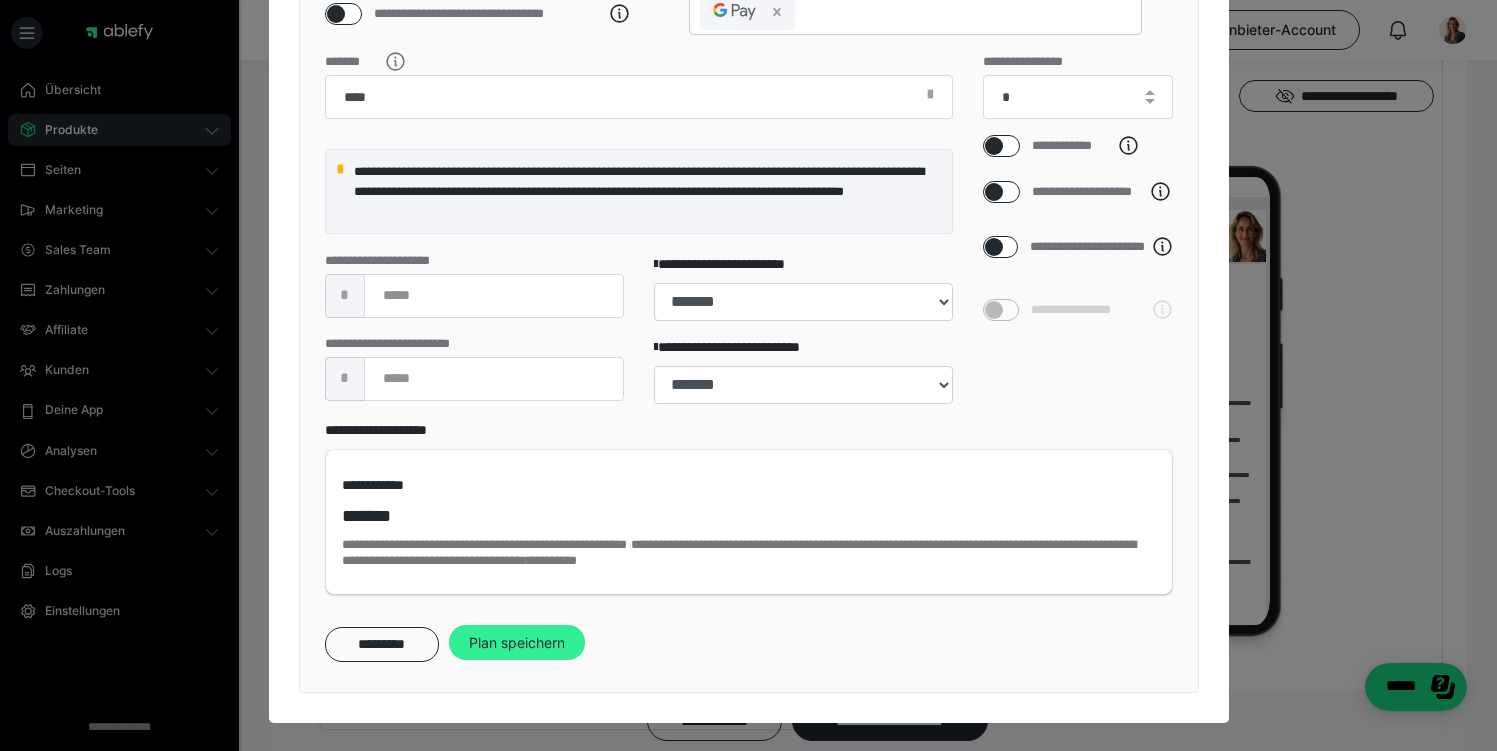 click on "Plan speichern" at bounding box center [517, 643] 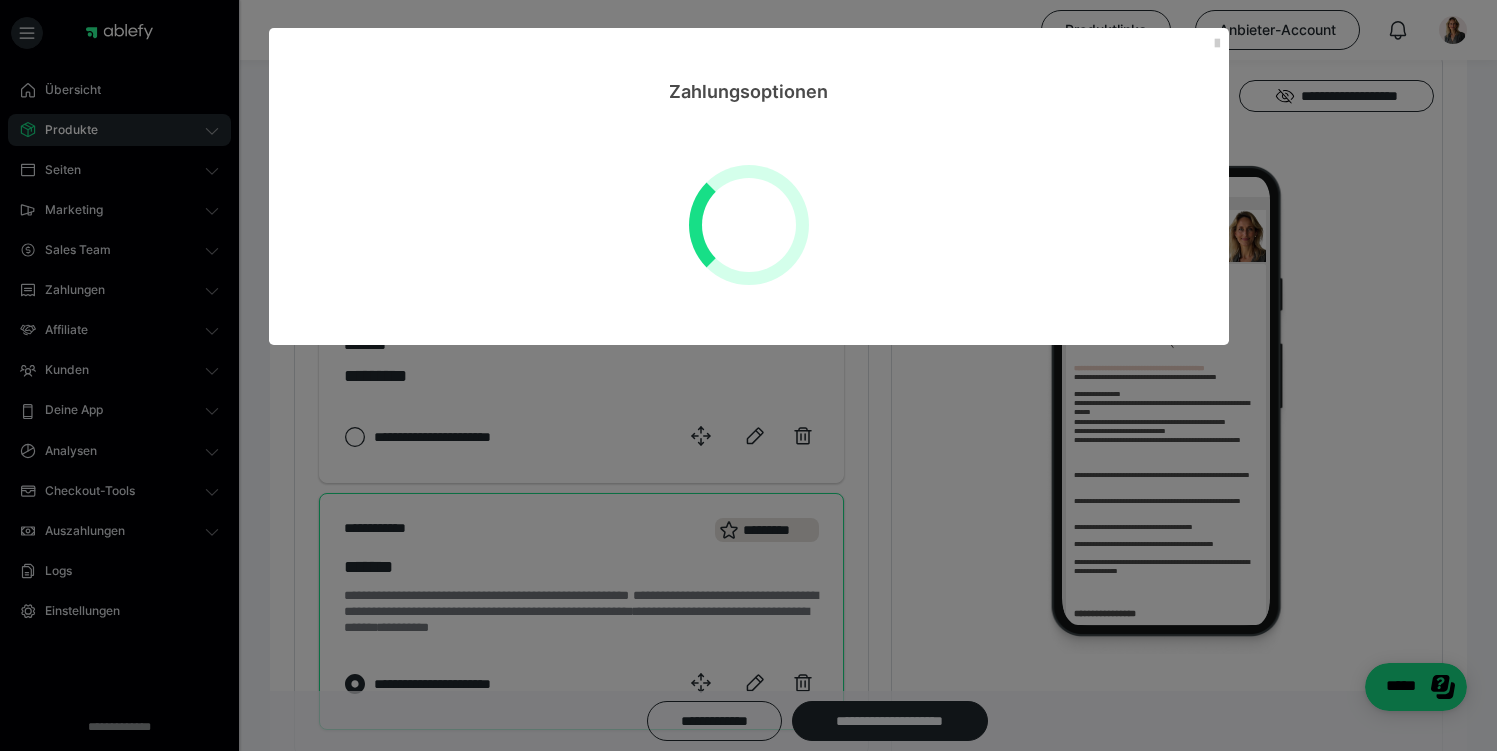 scroll, scrollTop: 0, scrollLeft: 0, axis: both 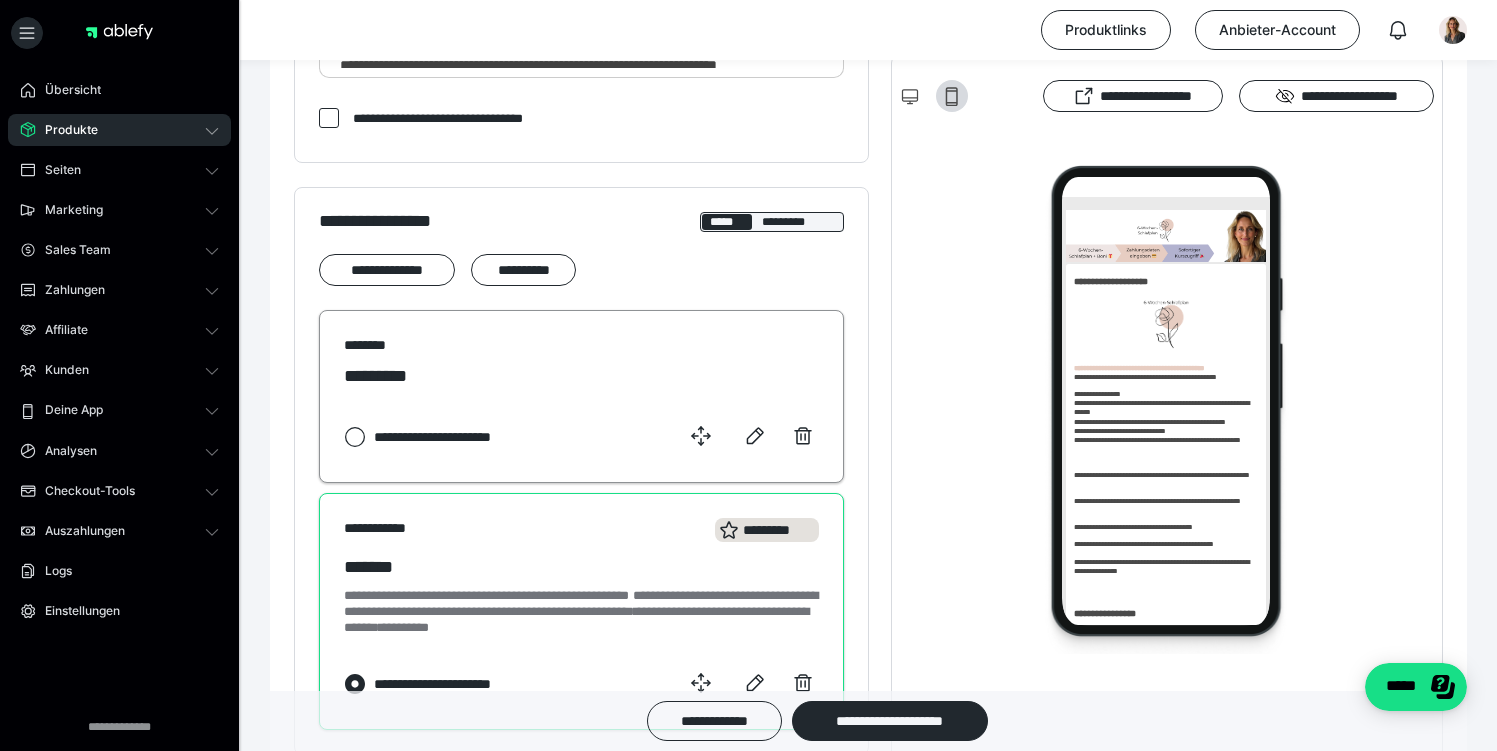 click 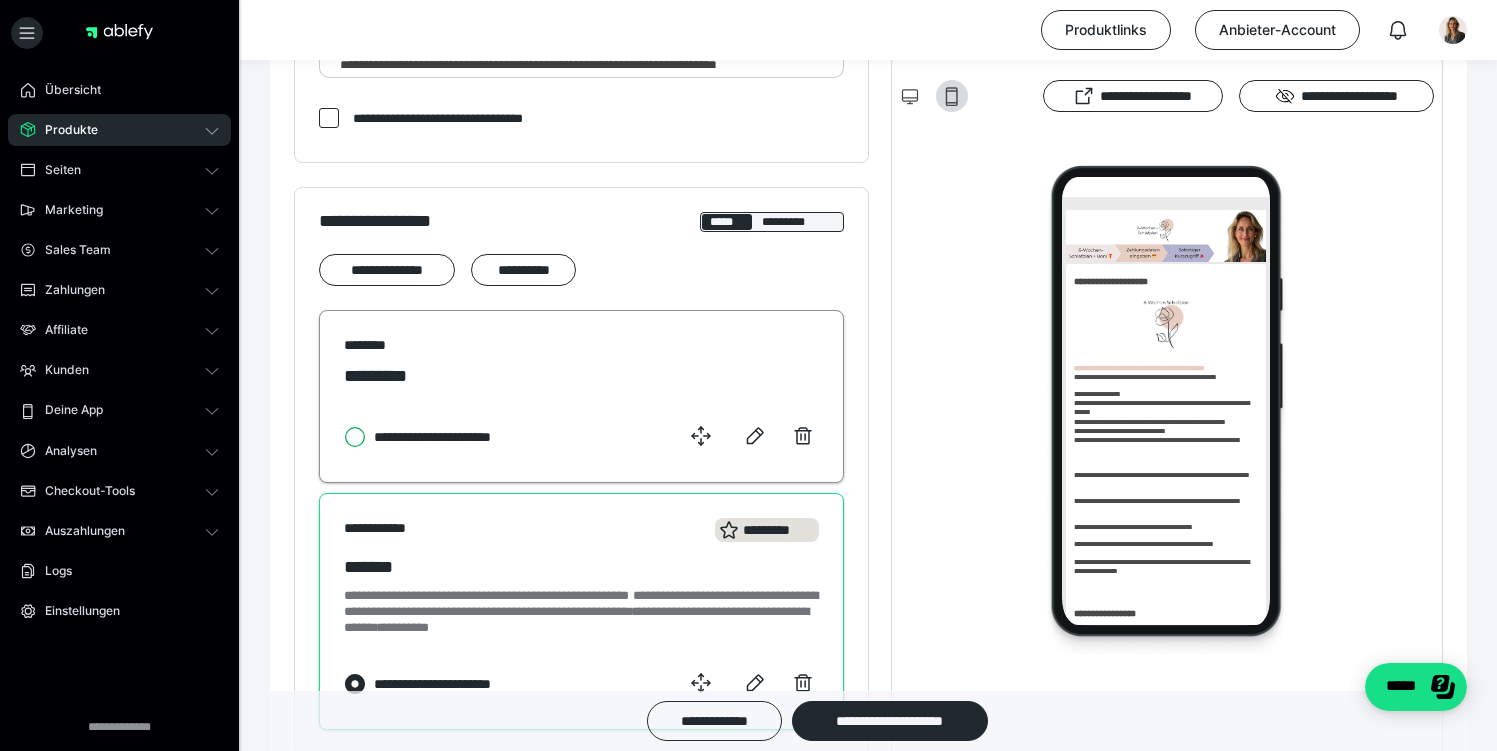 click on "**********" at bounding box center [344, 437] 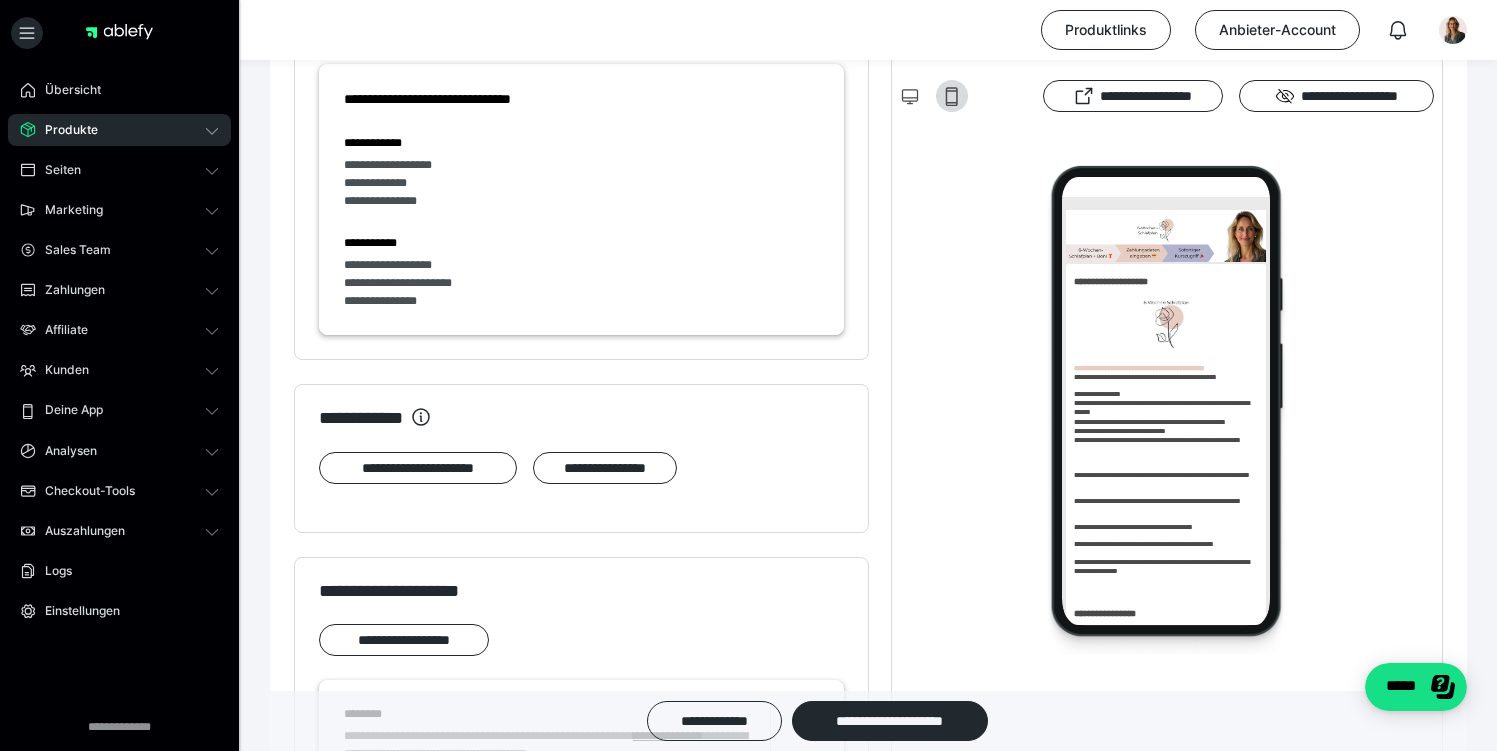 scroll, scrollTop: 2056, scrollLeft: 0, axis: vertical 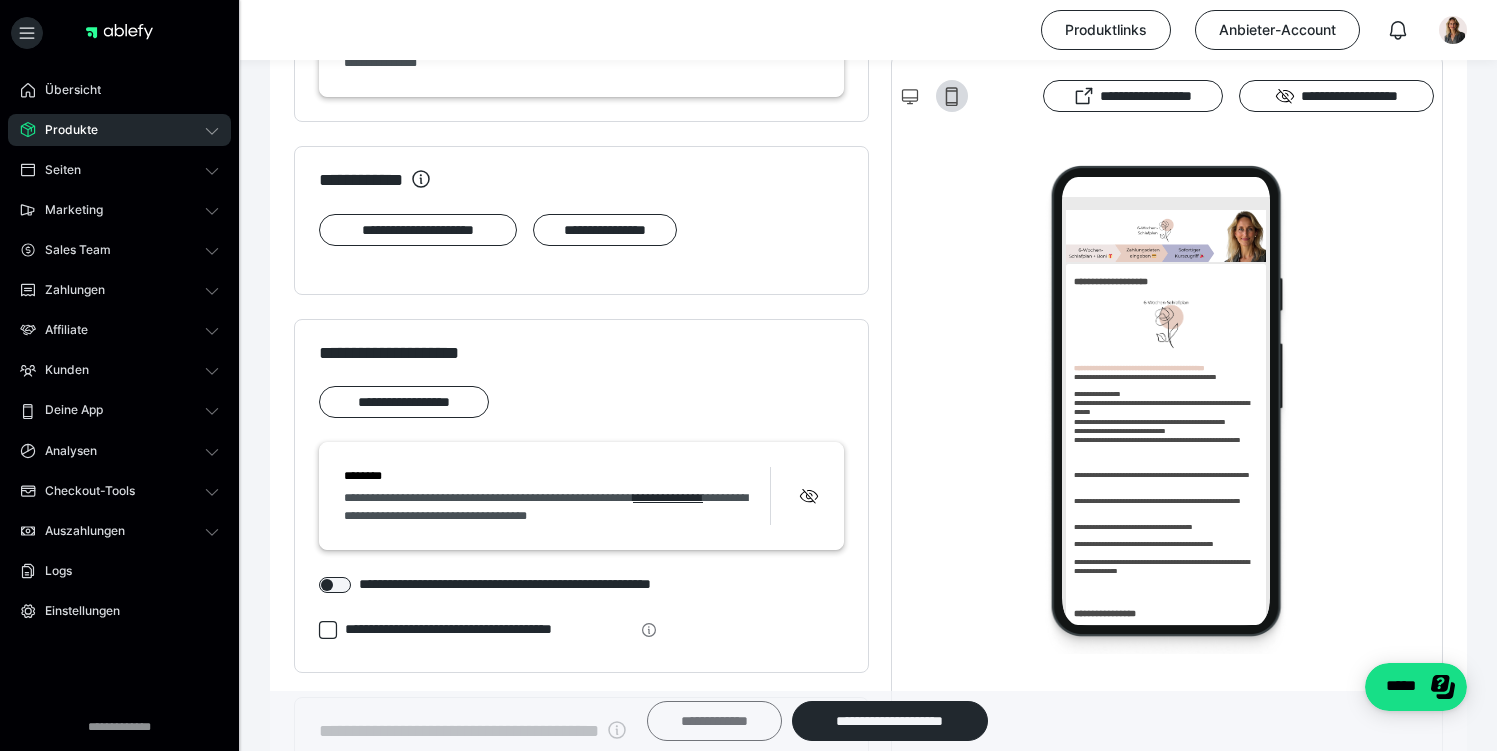 click on "**********" at bounding box center (714, 721) 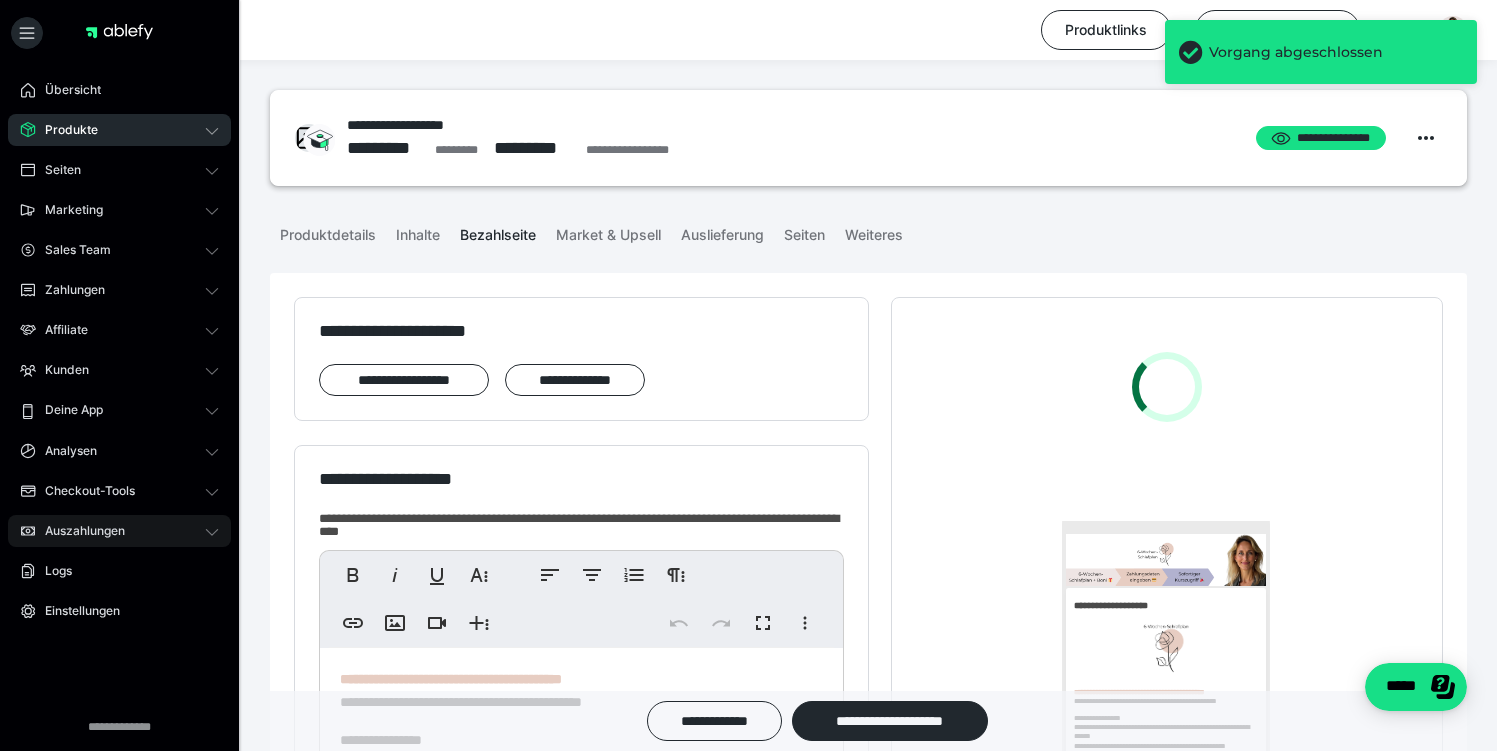 scroll, scrollTop: 0, scrollLeft: 0, axis: both 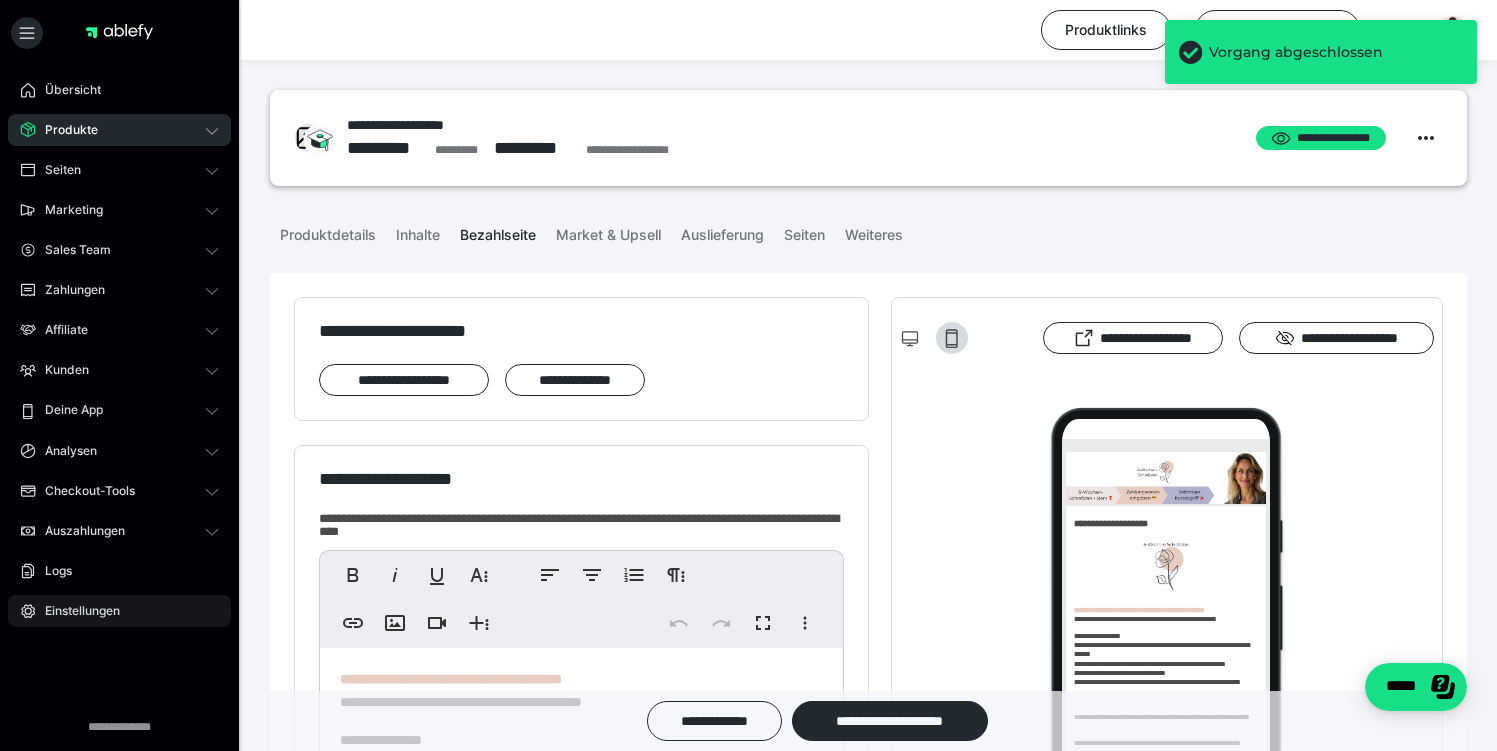 click on "Einstellungen" at bounding box center [75, 611] 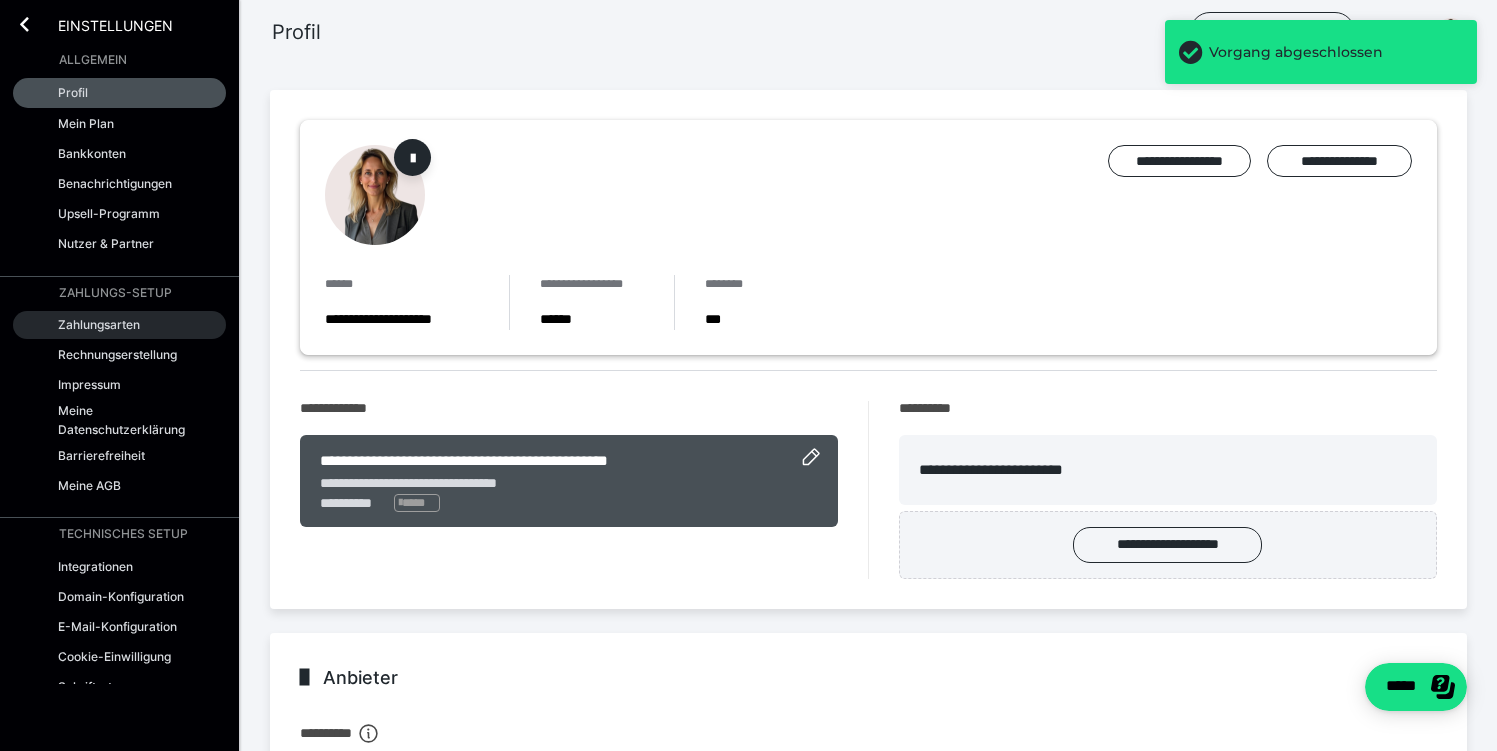 click on "Zahlungsarten" at bounding box center [99, 324] 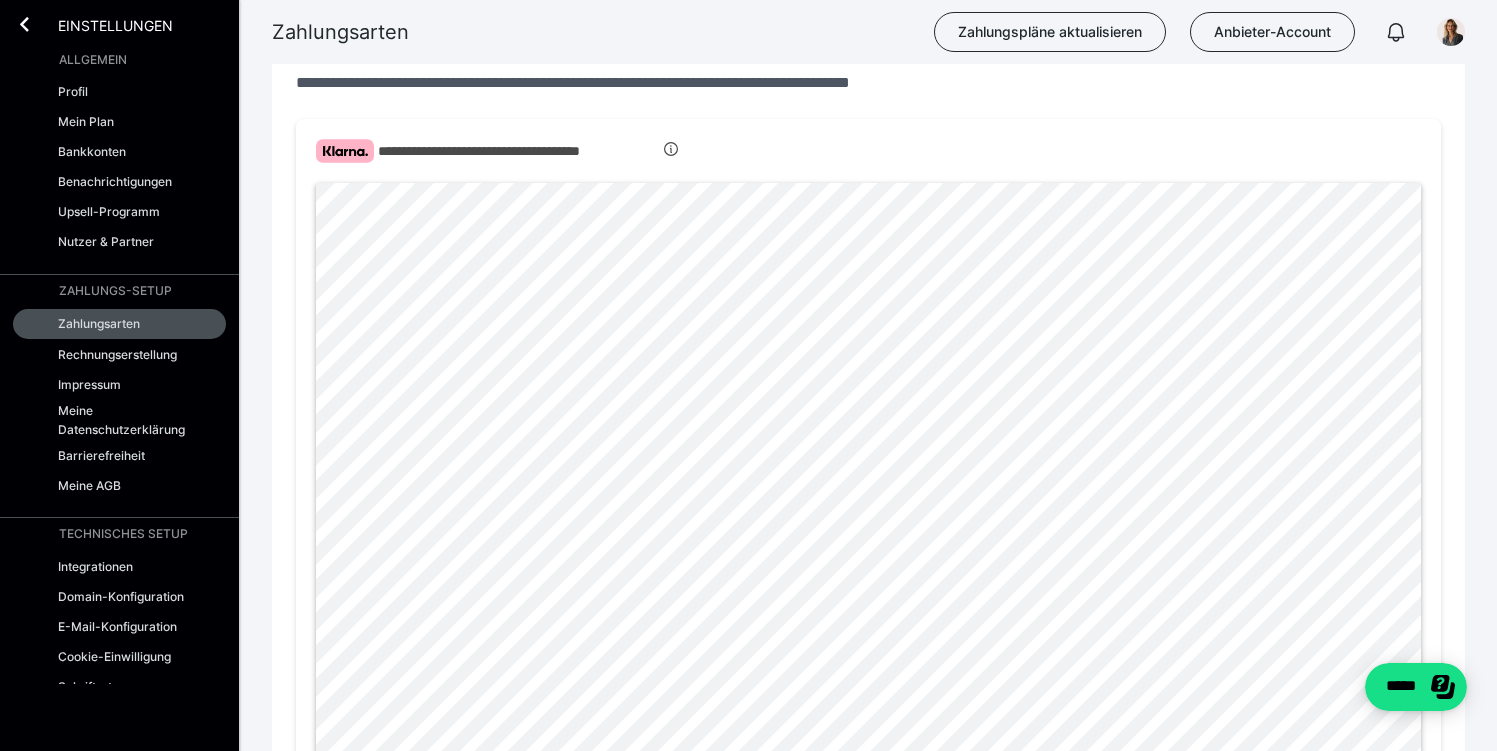 scroll, scrollTop: 689, scrollLeft: 0, axis: vertical 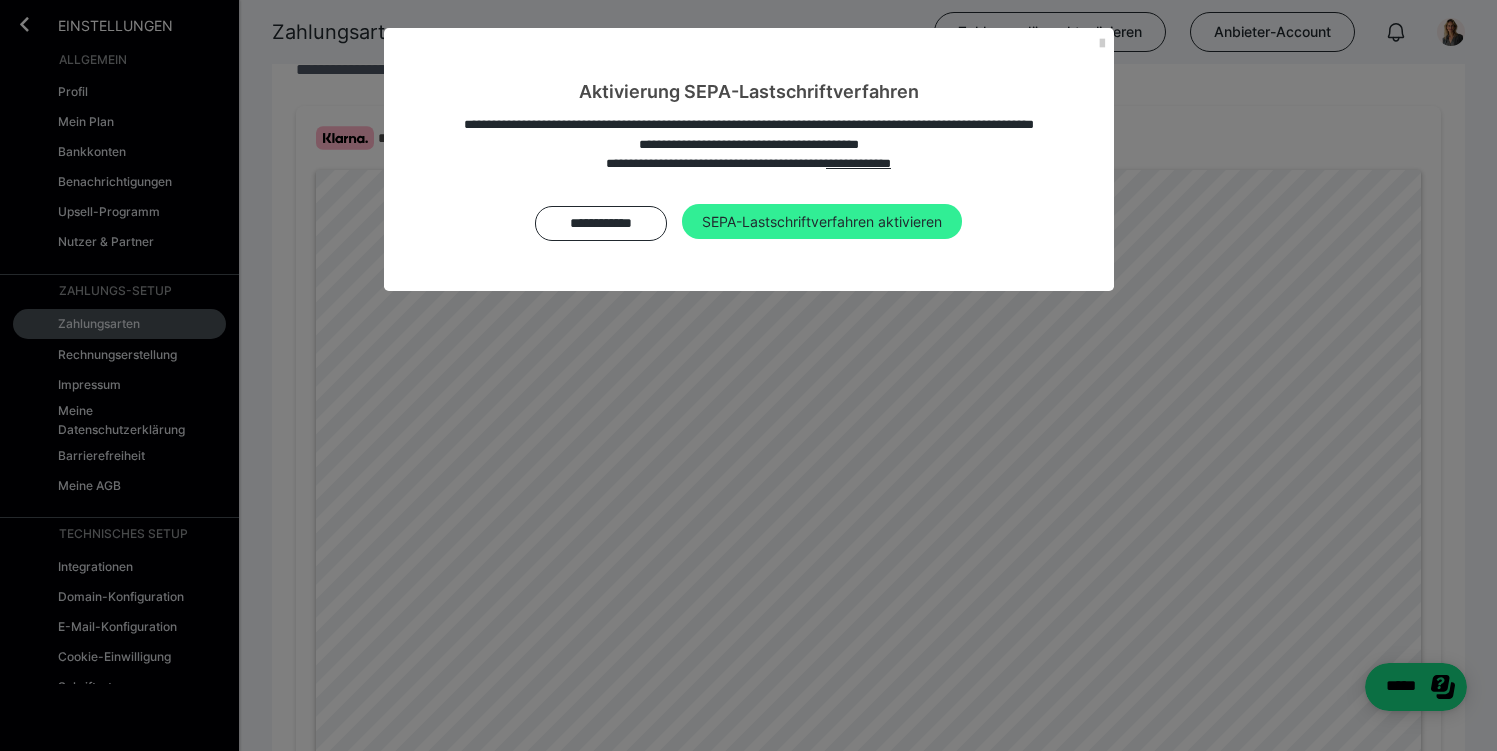 click on "SEPA-Lastschriftverfahren aktivieren" at bounding box center [822, 222] 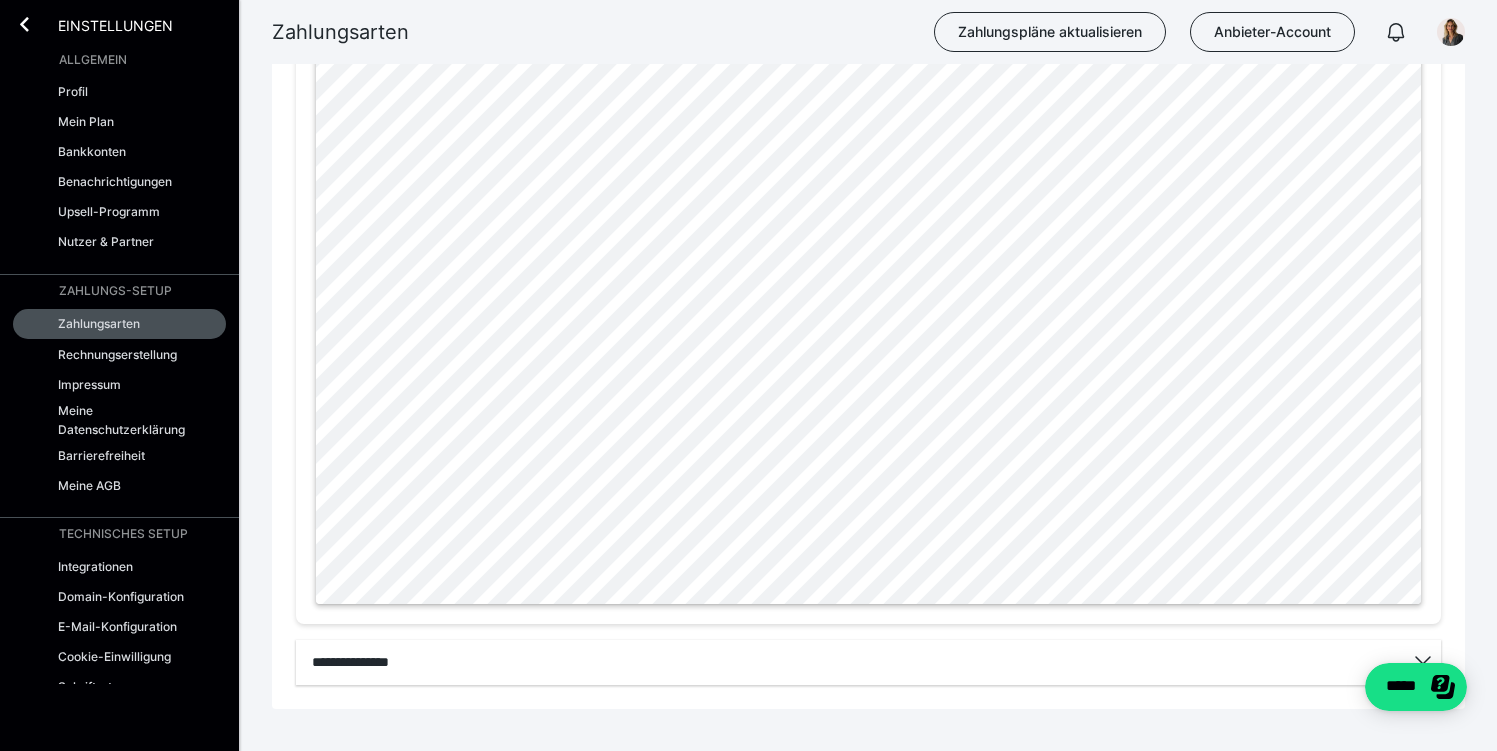 scroll, scrollTop: 989, scrollLeft: 0, axis: vertical 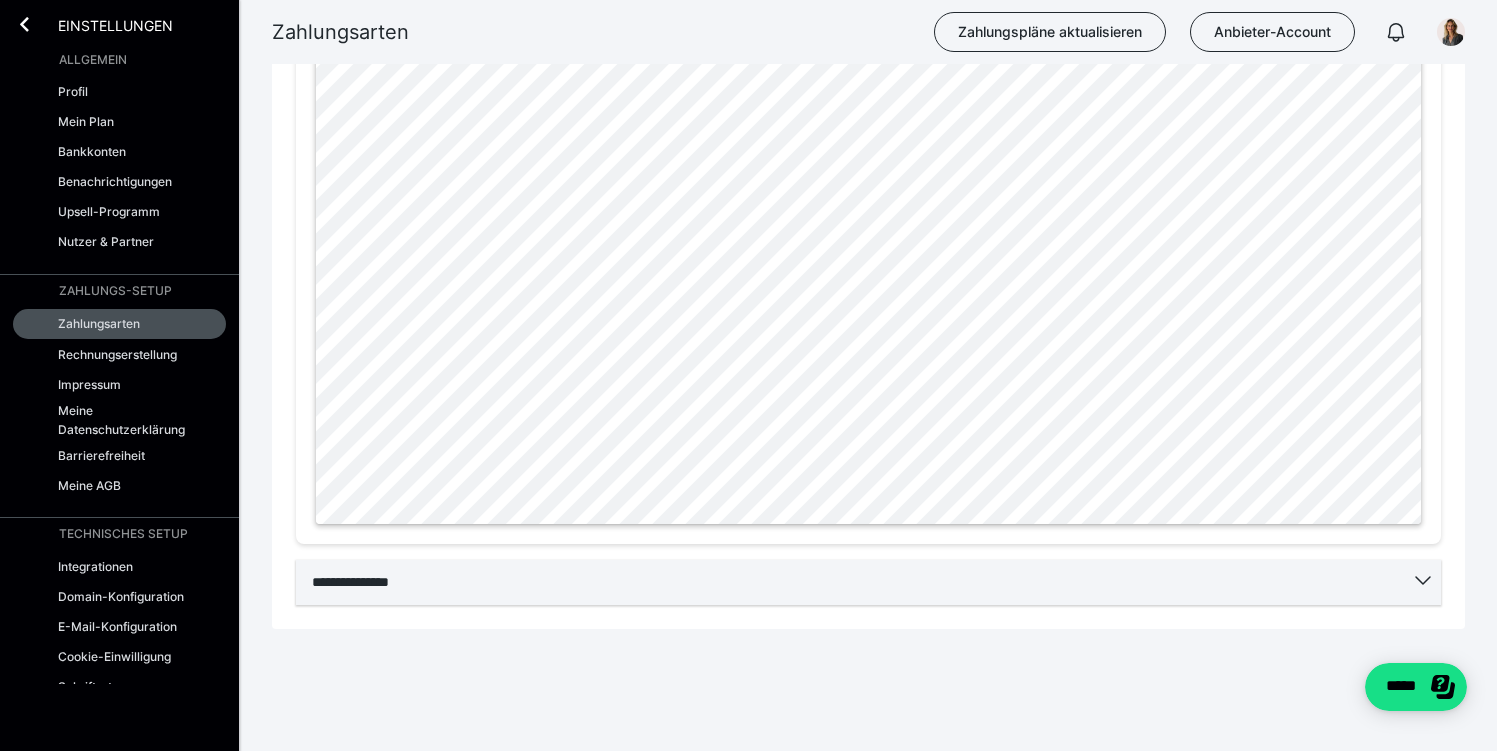 click 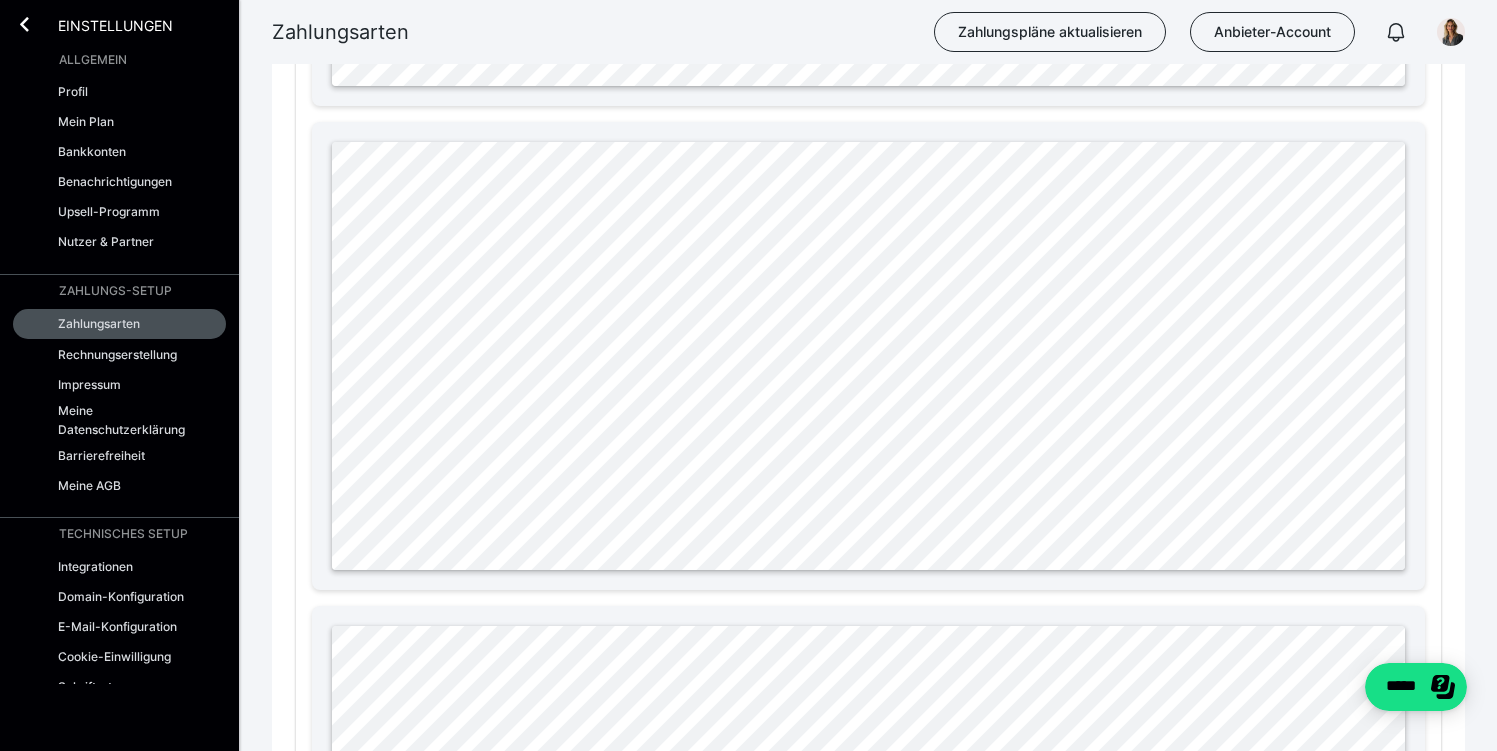 scroll, scrollTop: 1826, scrollLeft: 0, axis: vertical 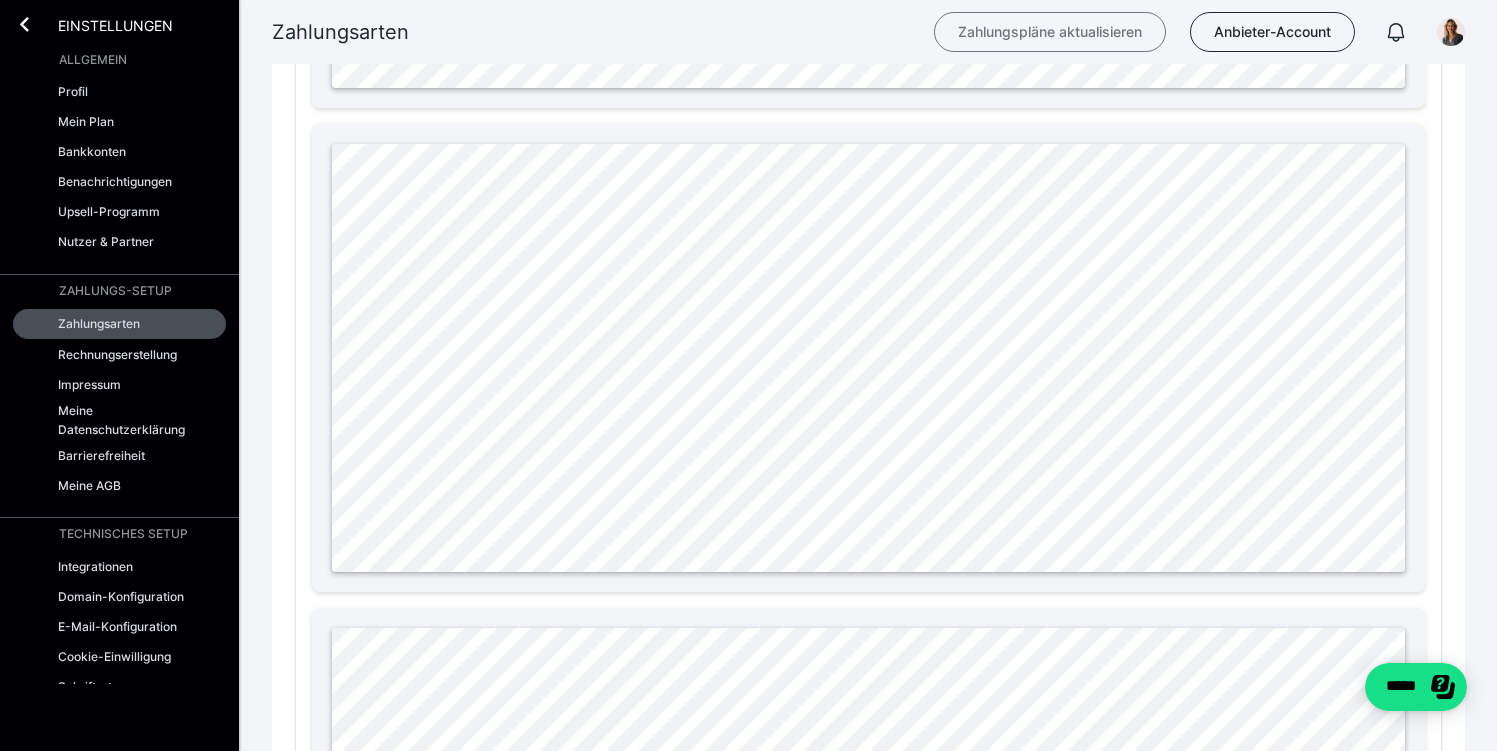 click on "Zahlungspläne aktualisieren" at bounding box center (1050, 32) 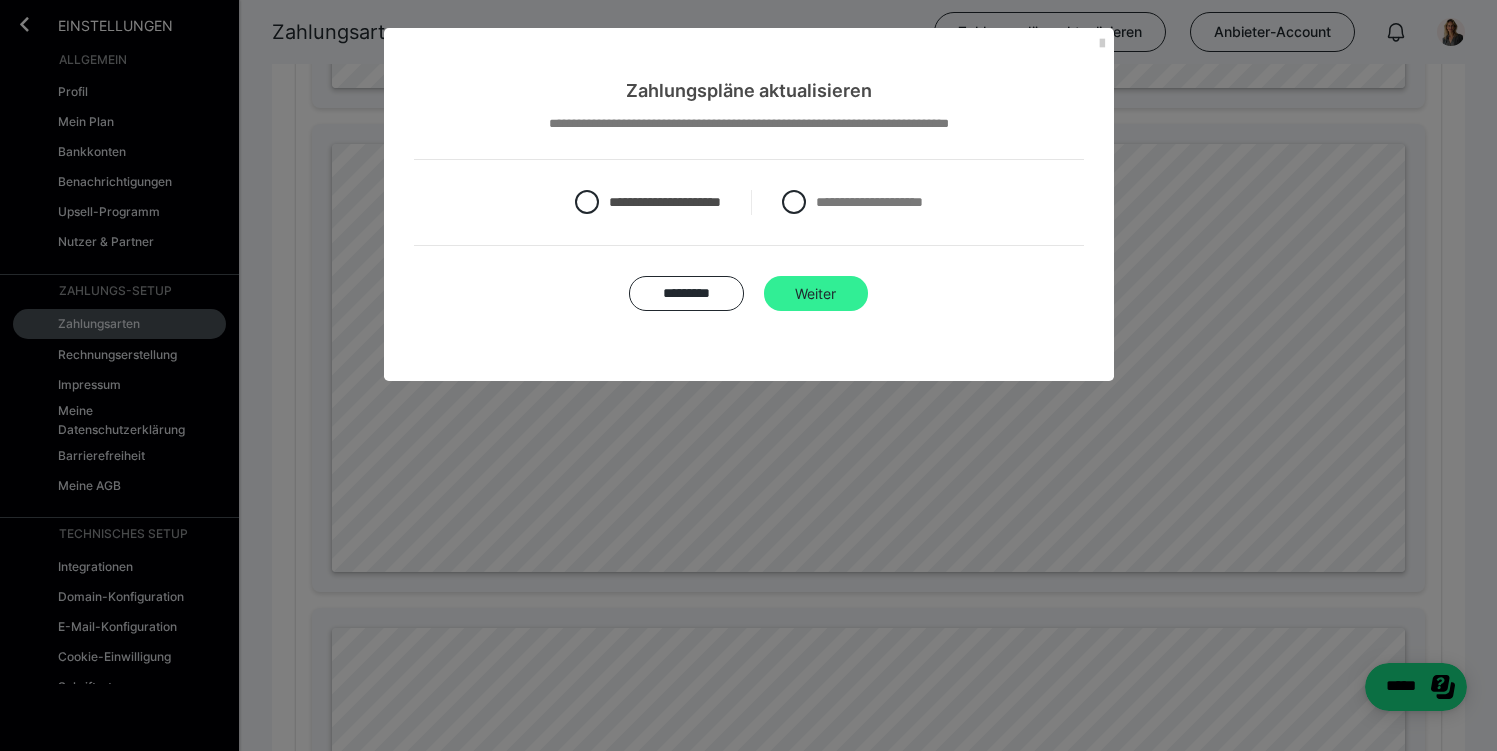 click on "Weiter" at bounding box center (816, 294) 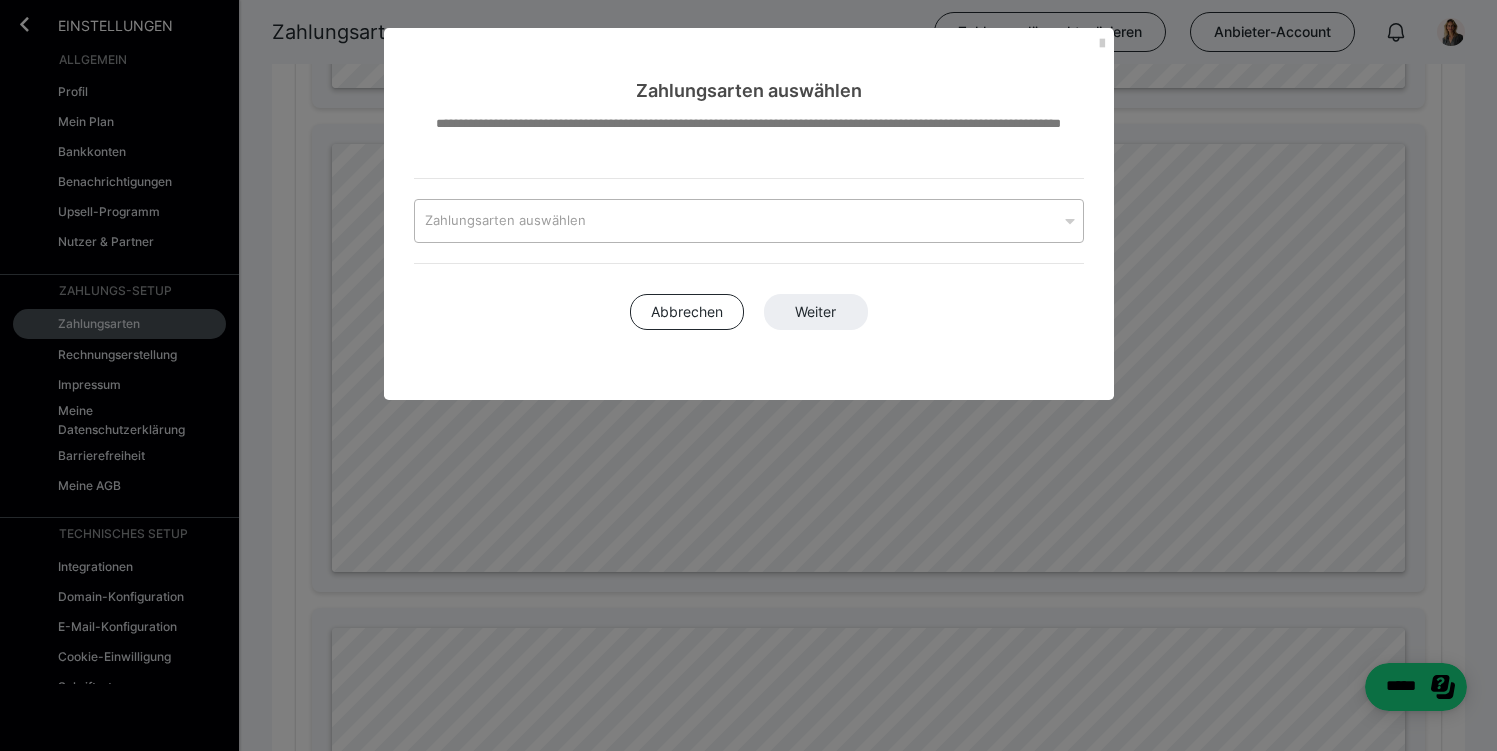 click on "Zahlungsarten auswählen" at bounding box center [736, 221] 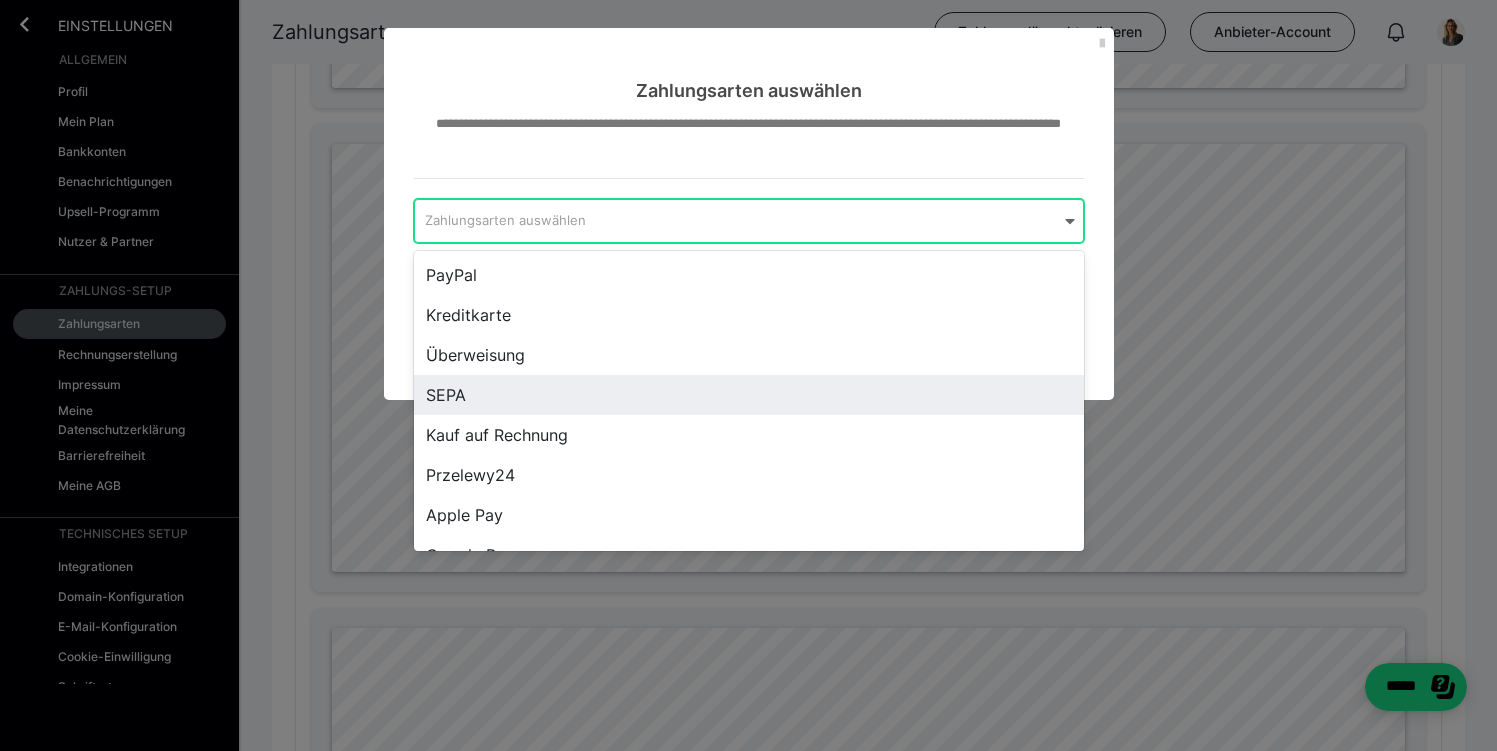 click on "SEPA" at bounding box center (749, 395) 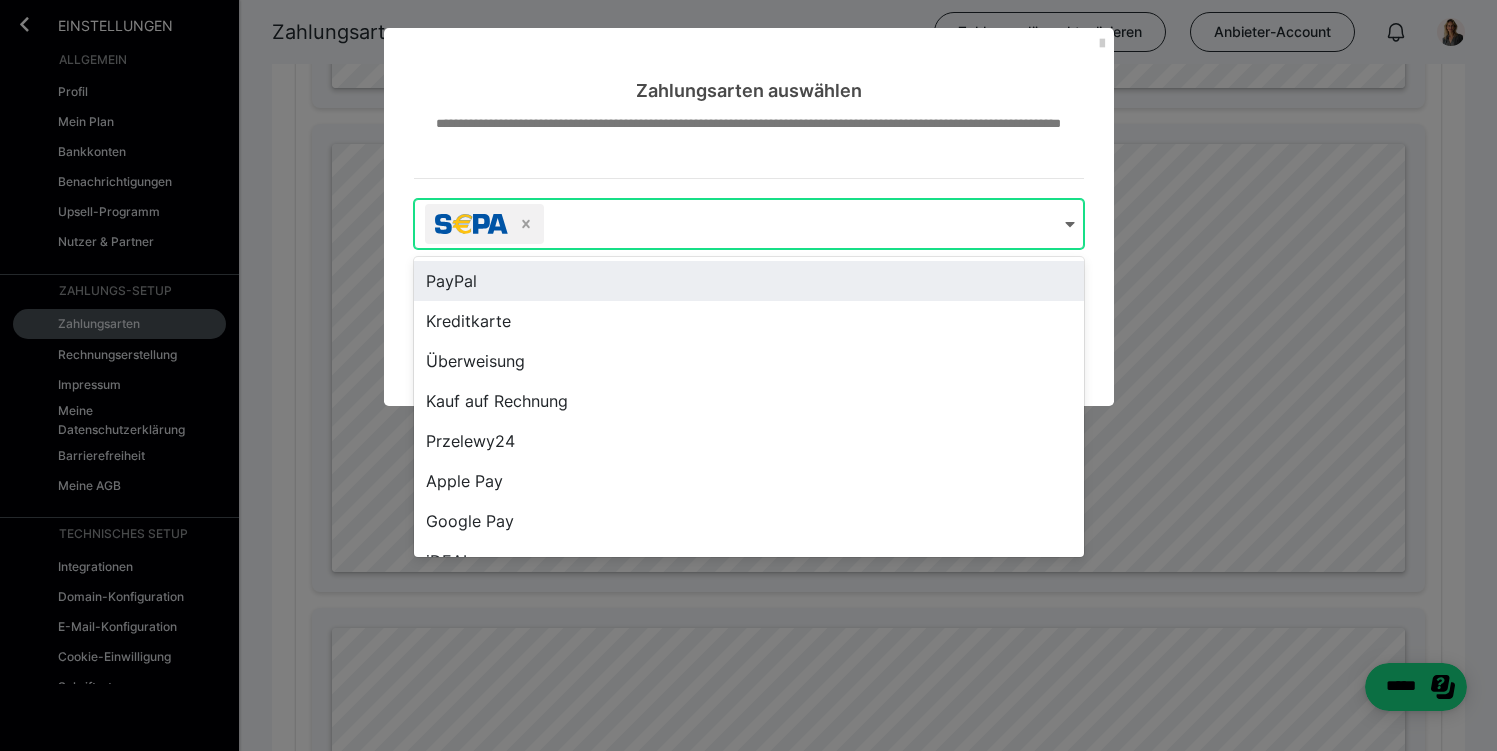 click on "**********" at bounding box center (749, 146) 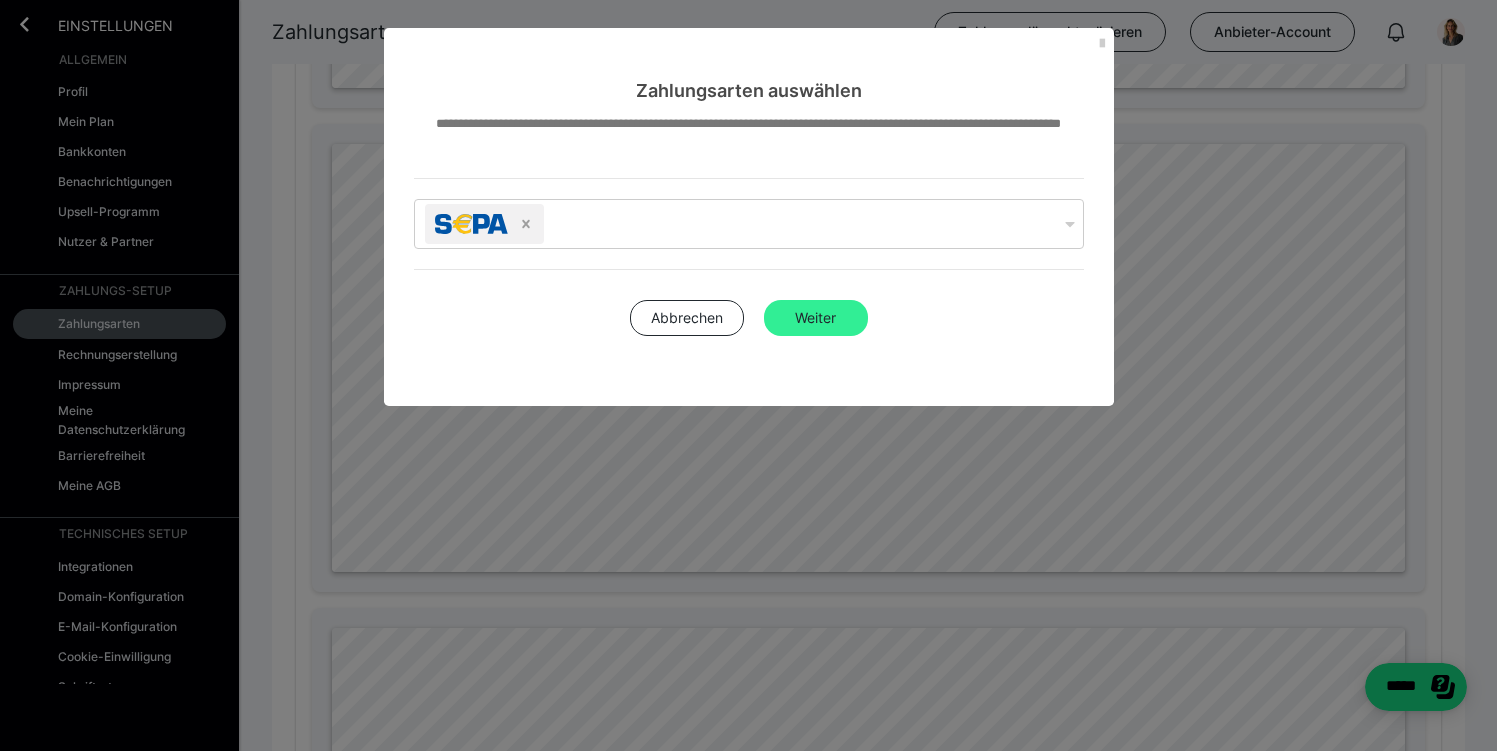 click on "Weiter" at bounding box center (816, 318) 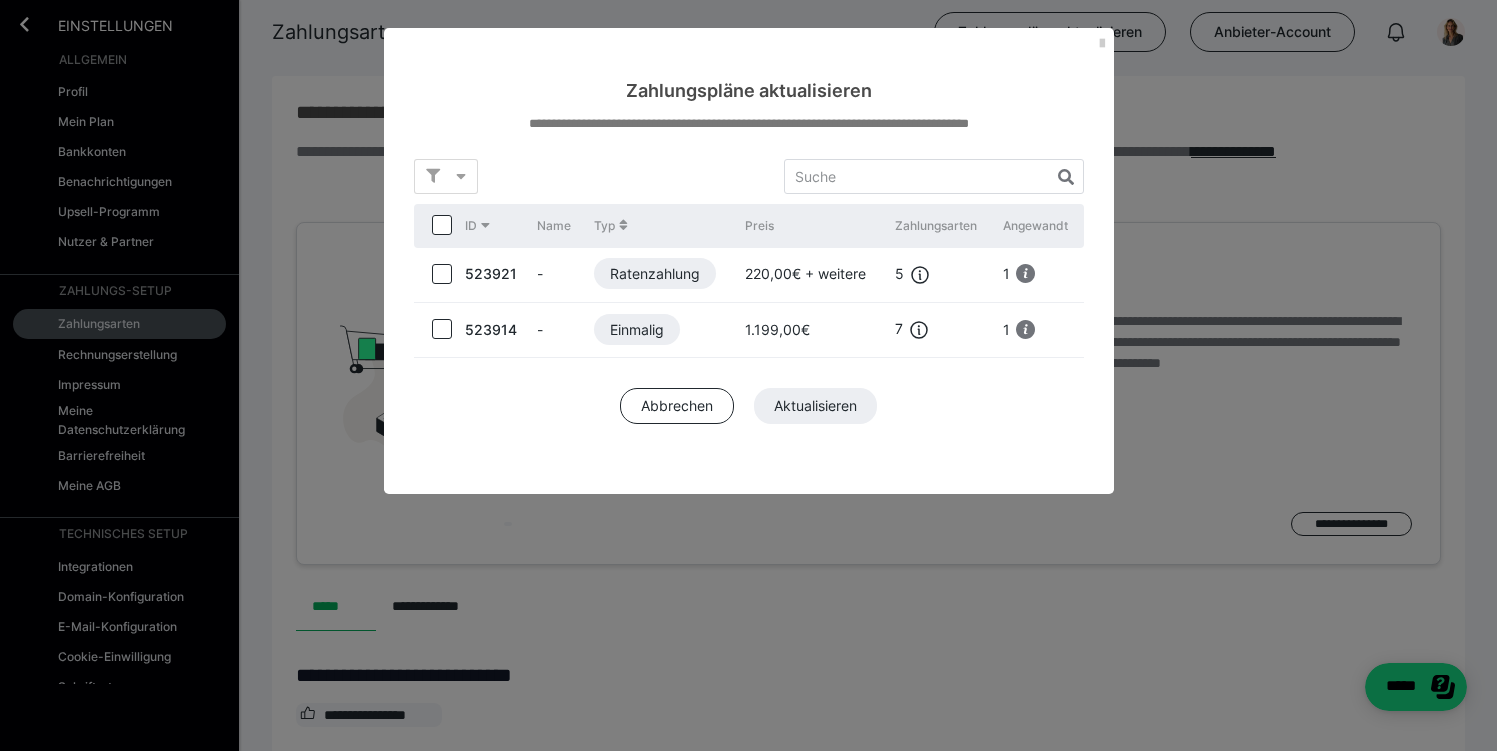 click at bounding box center (442, 274) 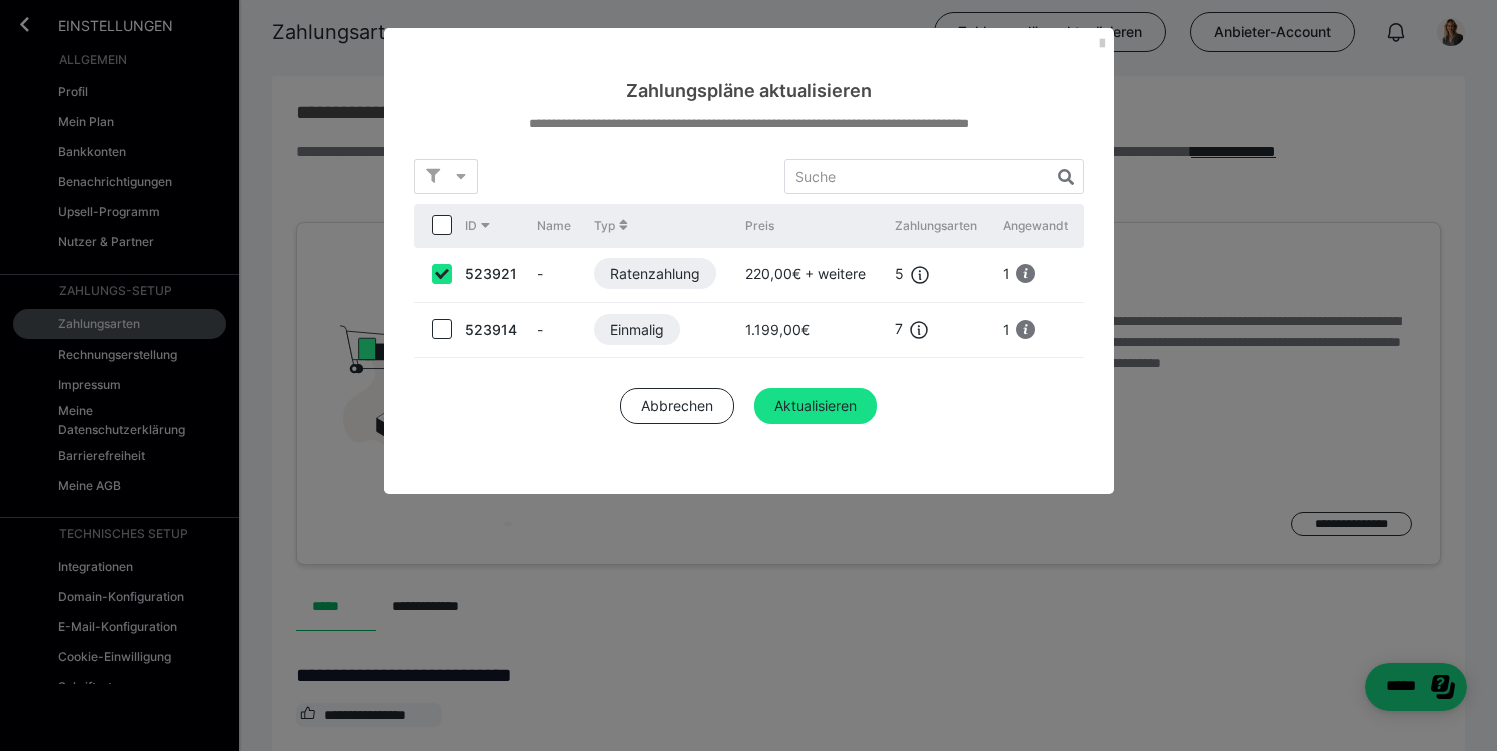 click at bounding box center (442, 329) 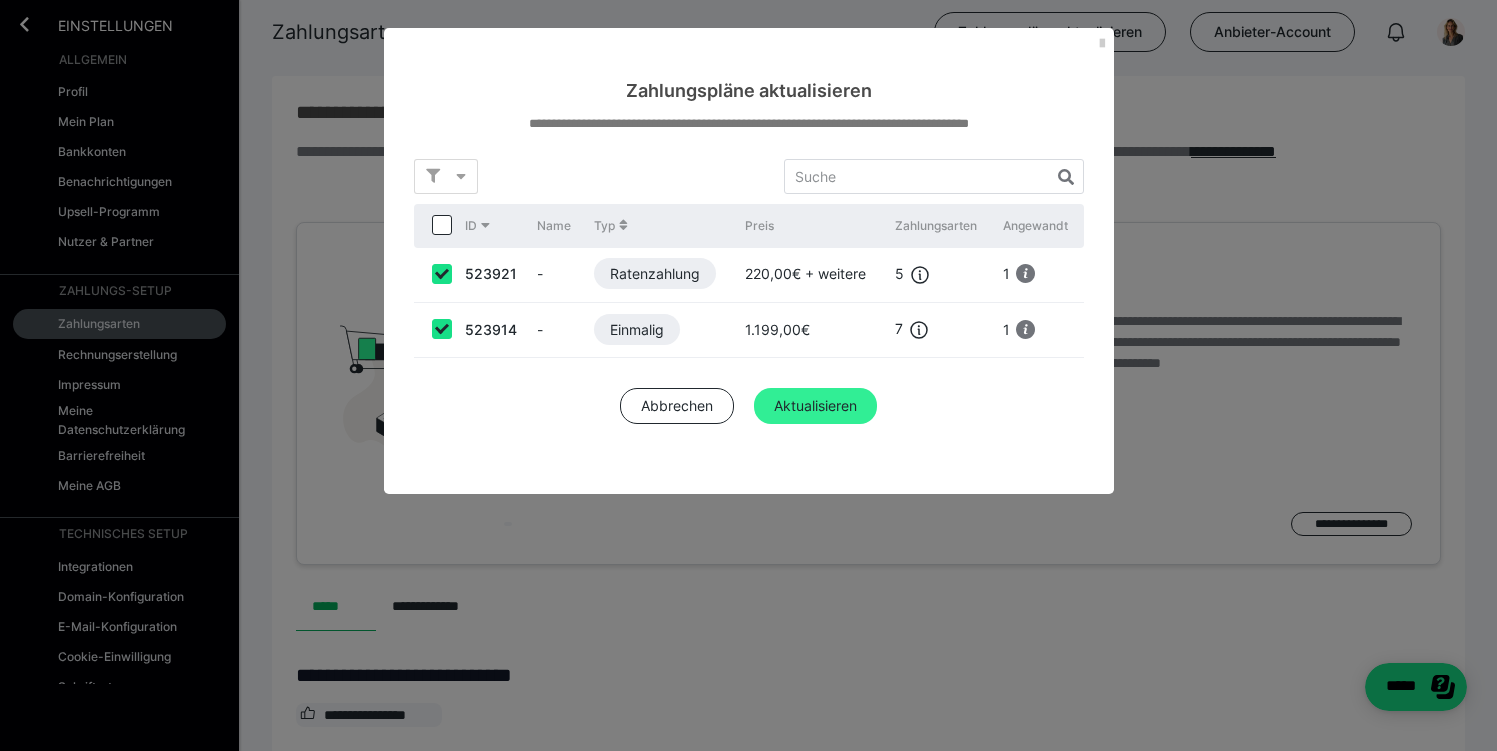 click on "Aktualisieren" at bounding box center (815, 406) 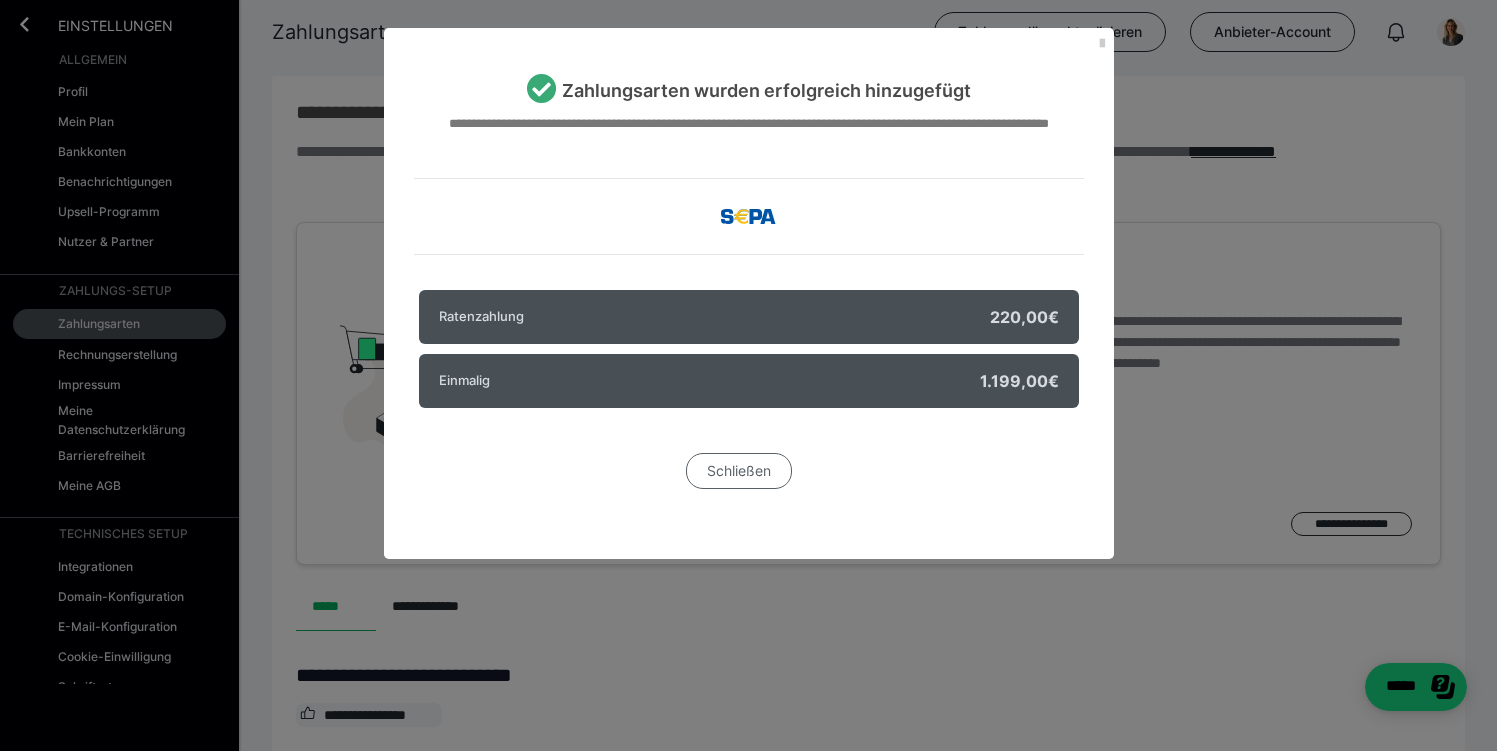 click on "Schließen" at bounding box center (739, 471) 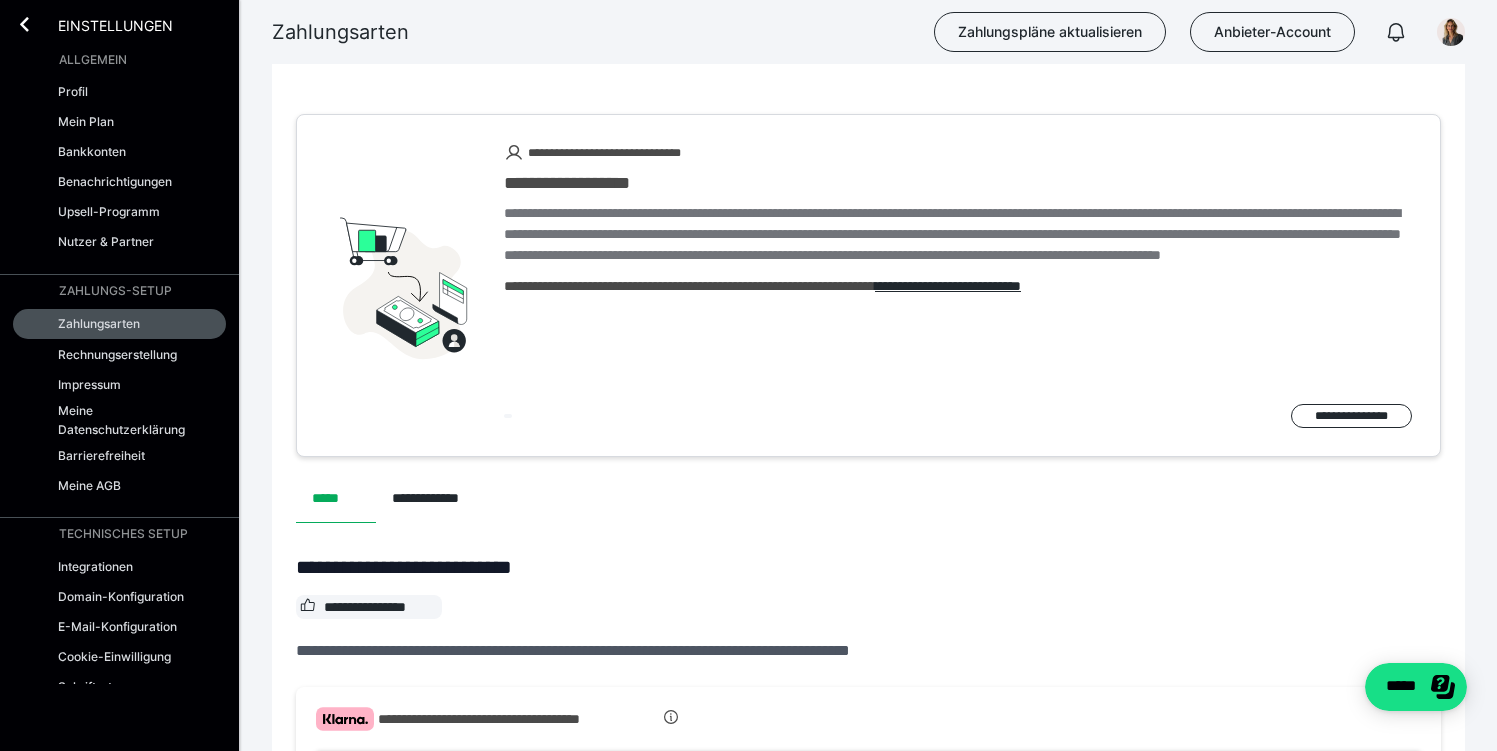 scroll, scrollTop: 0, scrollLeft: 0, axis: both 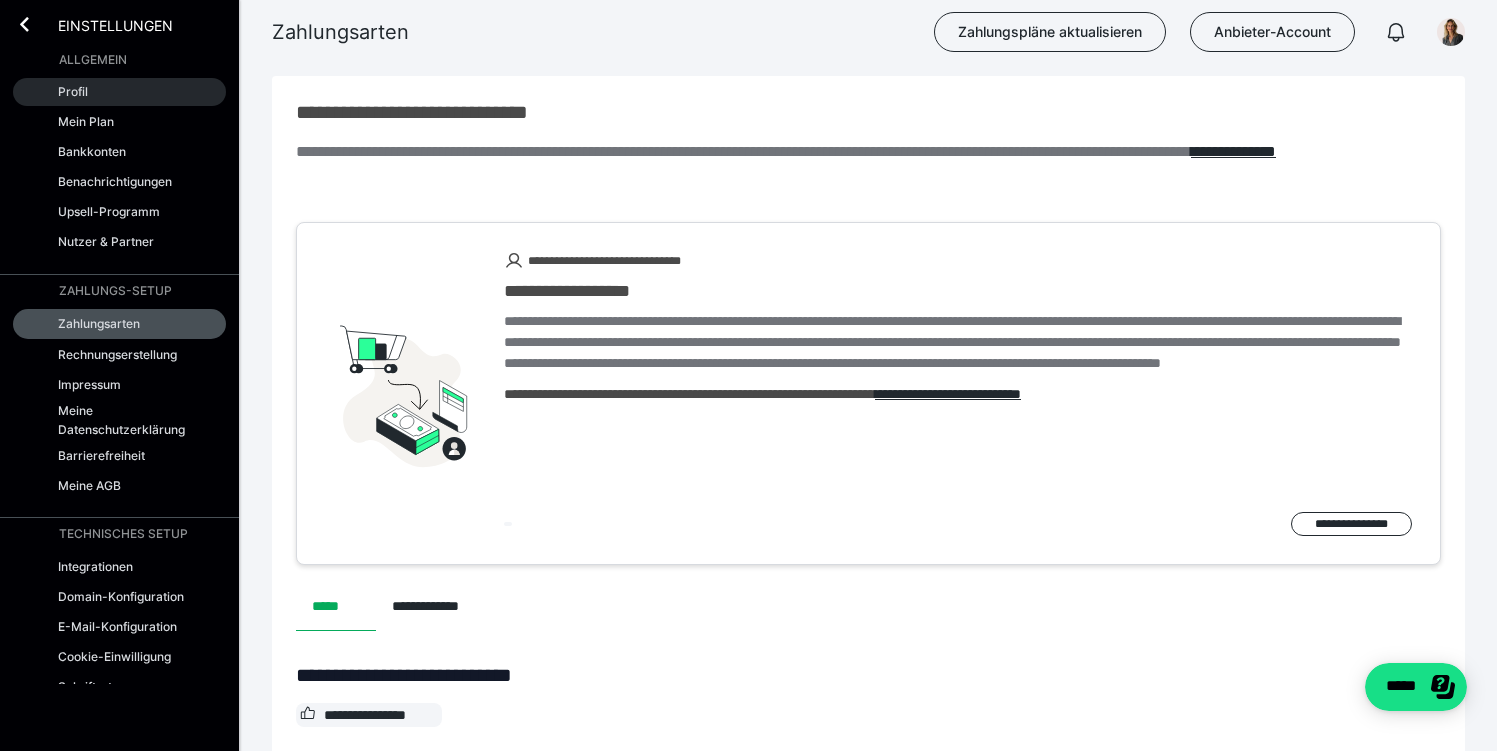 click on "Profil" at bounding box center [119, 92] 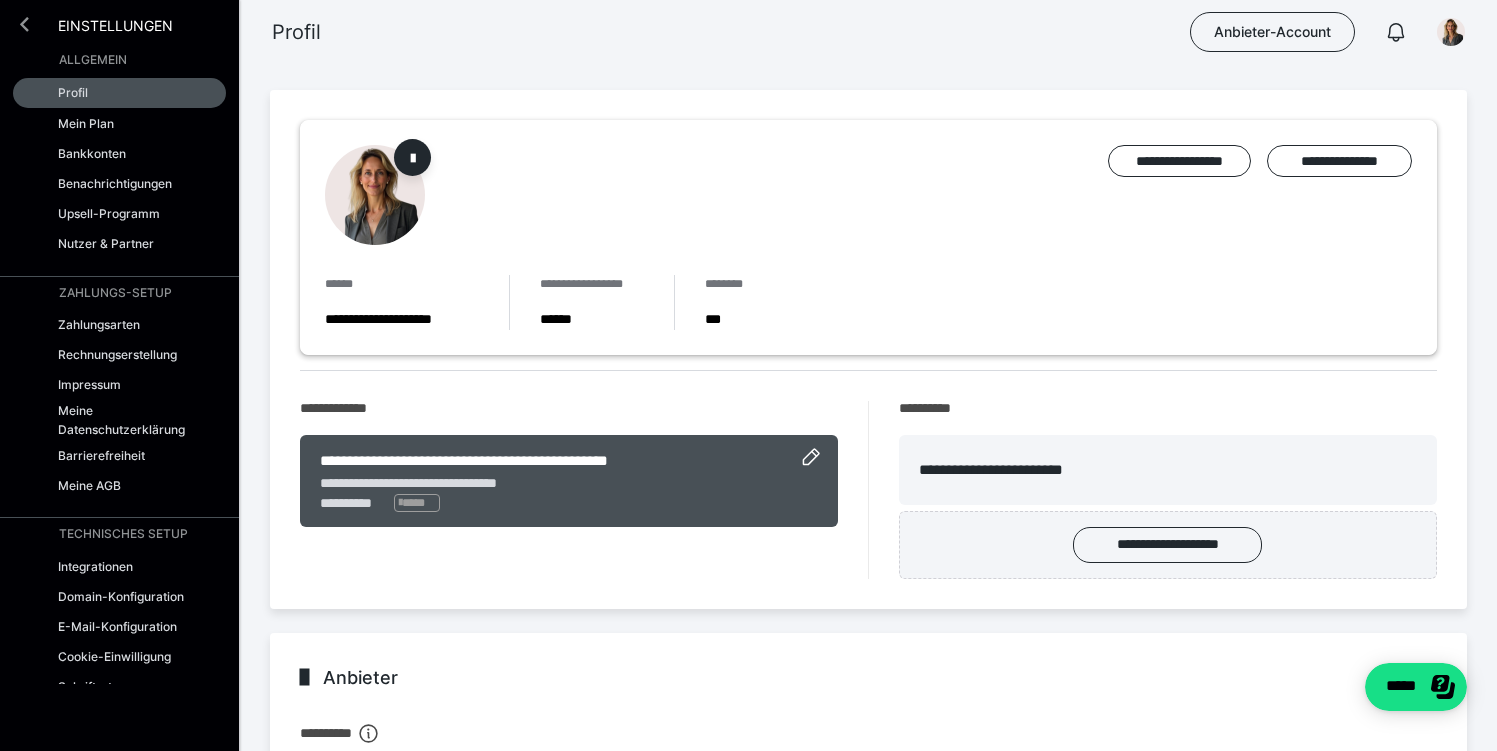 click at bounding box center (24, 24) 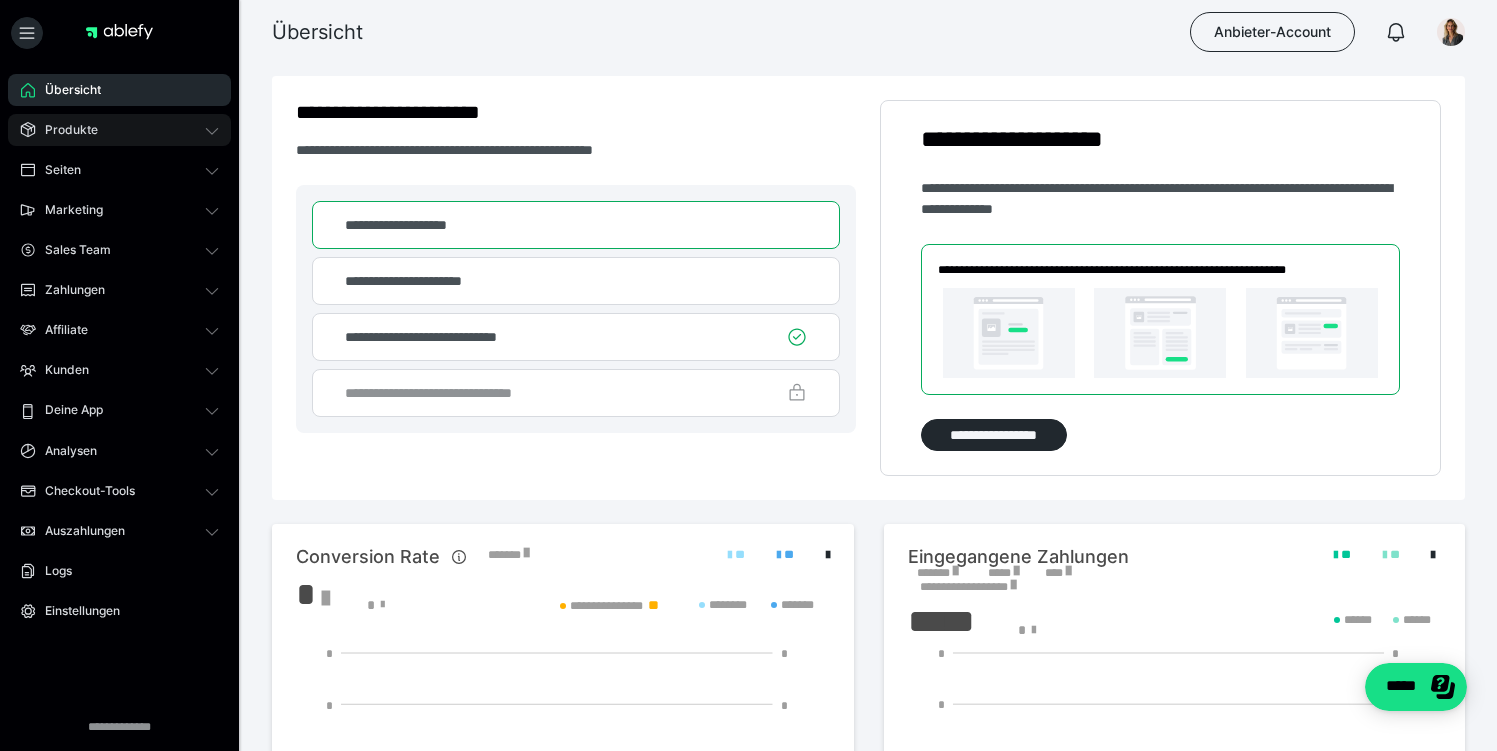 click on "Produkte" at bounding box center (119, 130) 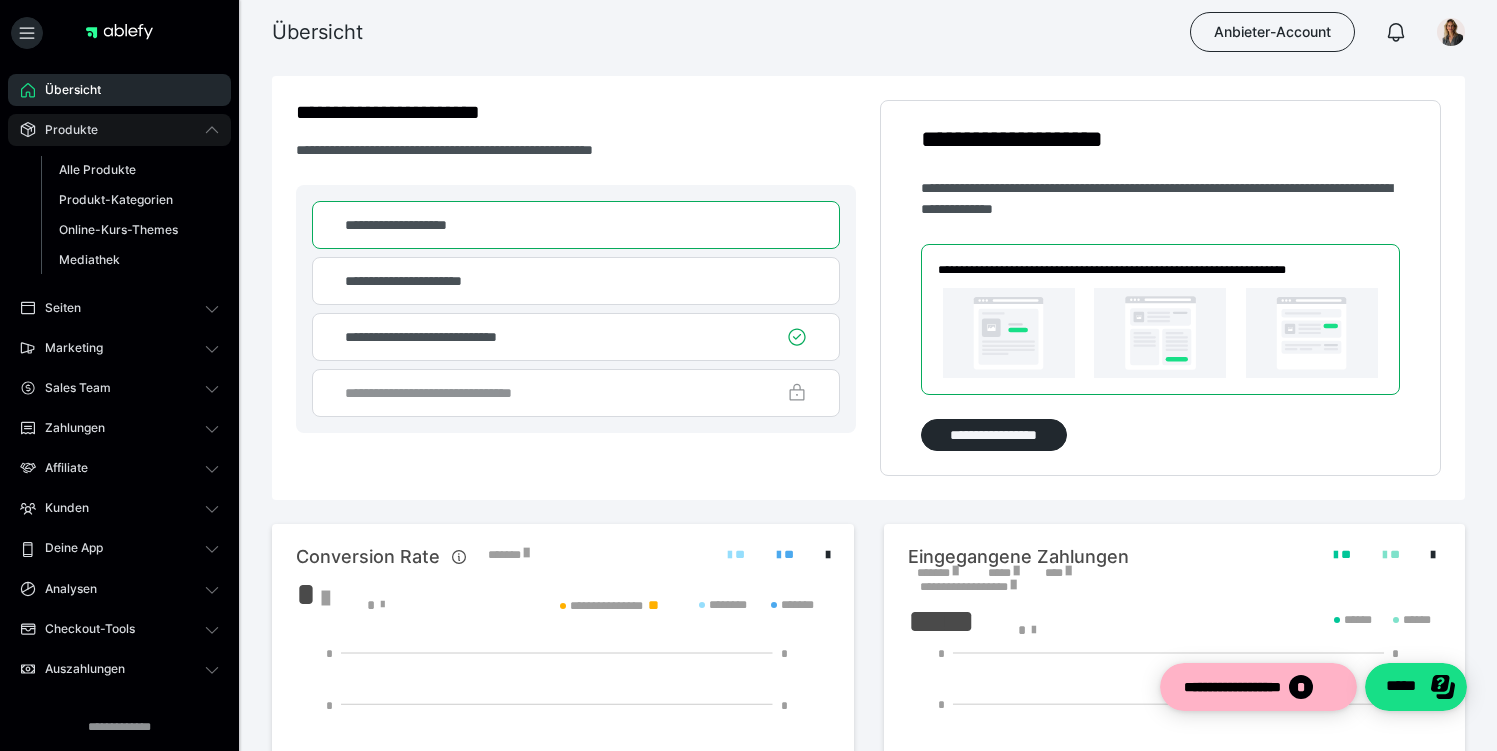 scroll, scrollTop: 0, scrollLeft: 0, axis: both 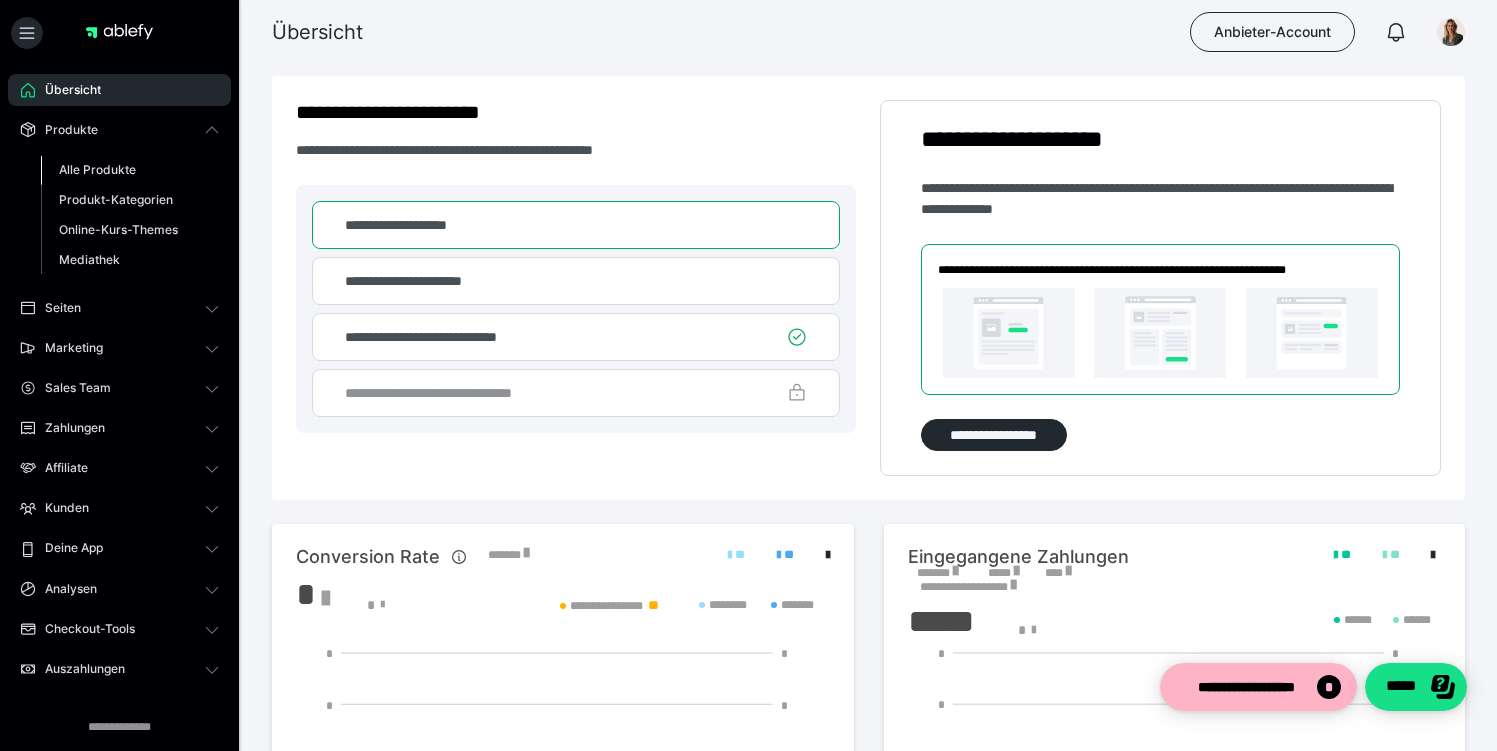 click on "Alle Produkte" at bounding box center [130, 170] 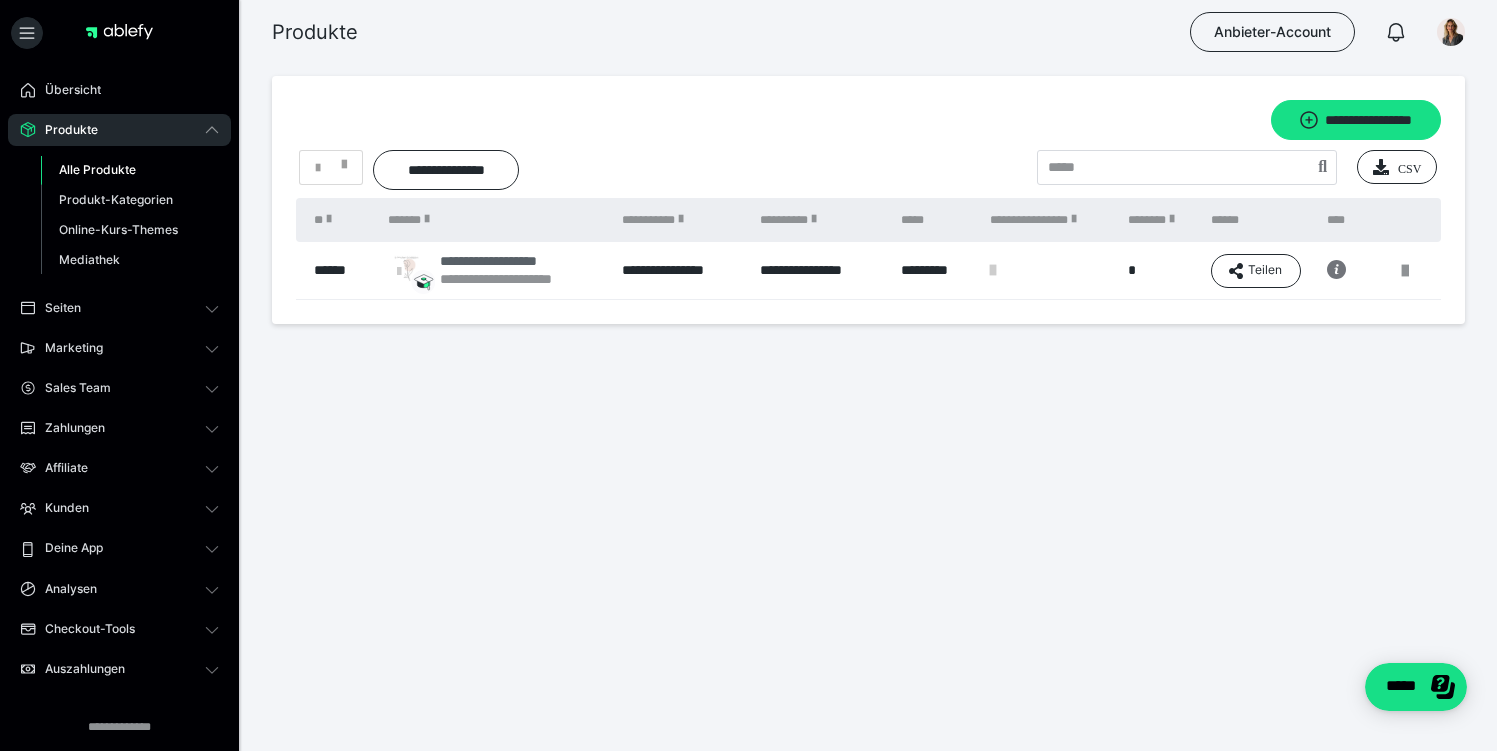 click on "**********" at bounding box center (515, 279) 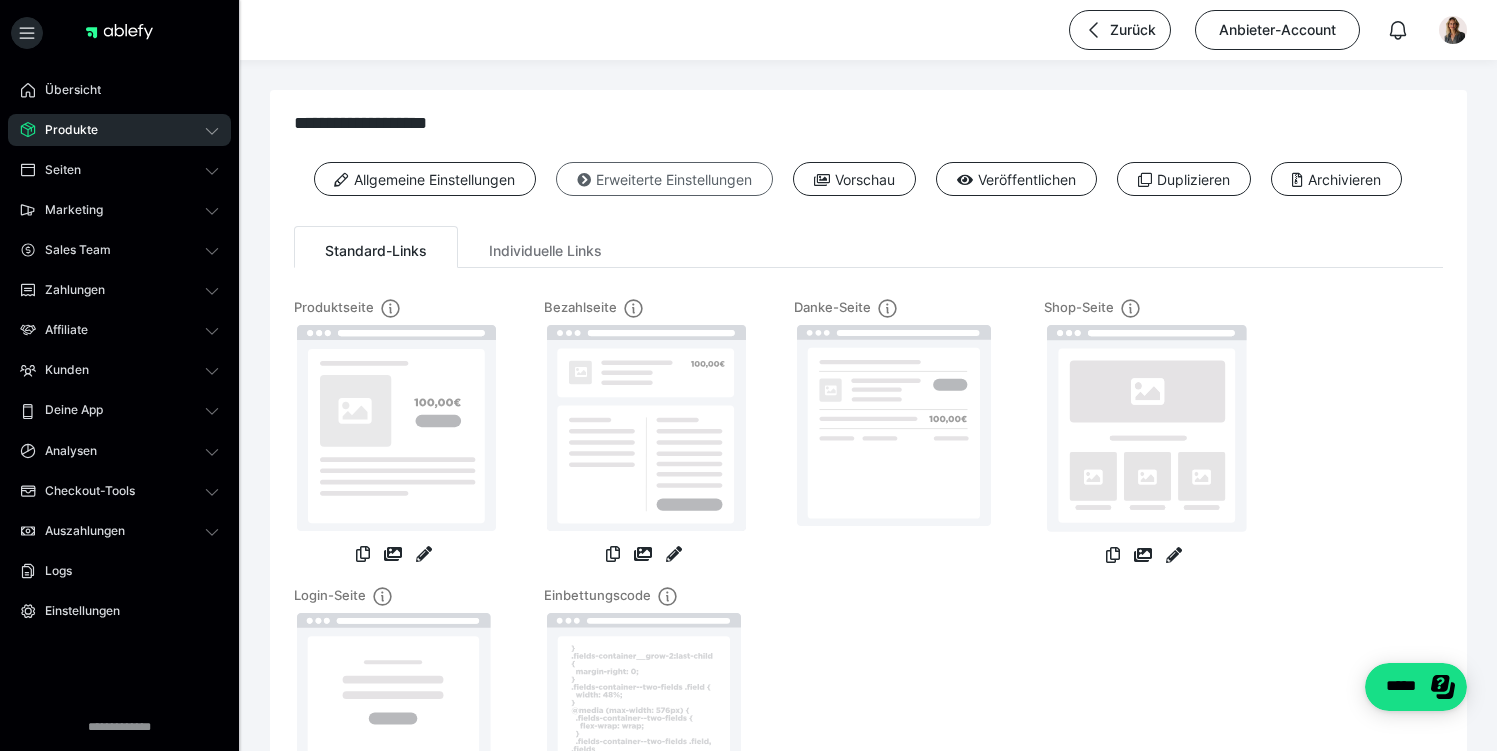 click on "Erweiterte Einstellungen" at bounding box center (664, 179) 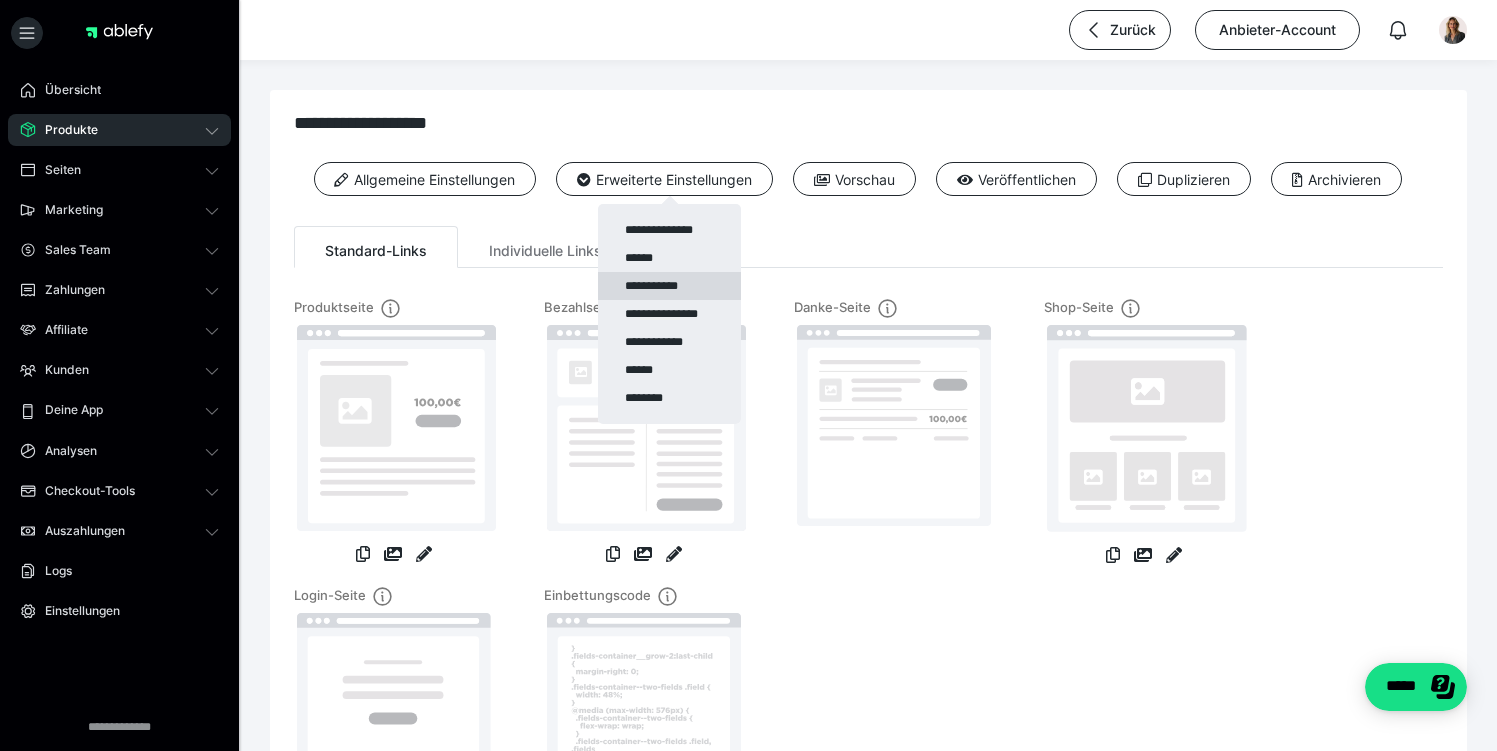 click on "**********" at bounding box center (669, 286) 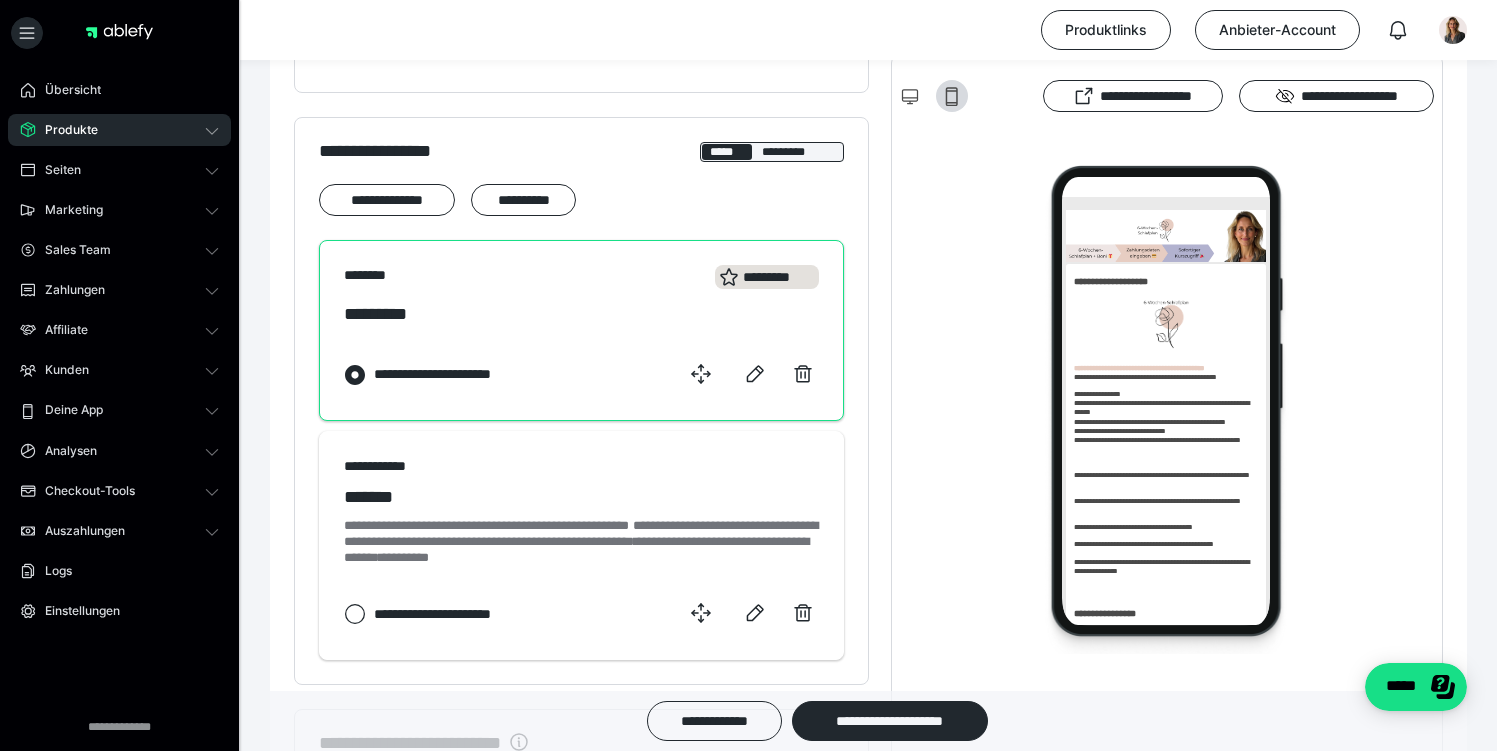 scroll, scrollTop: 1014, scrollLeft: 0, axis: vertical 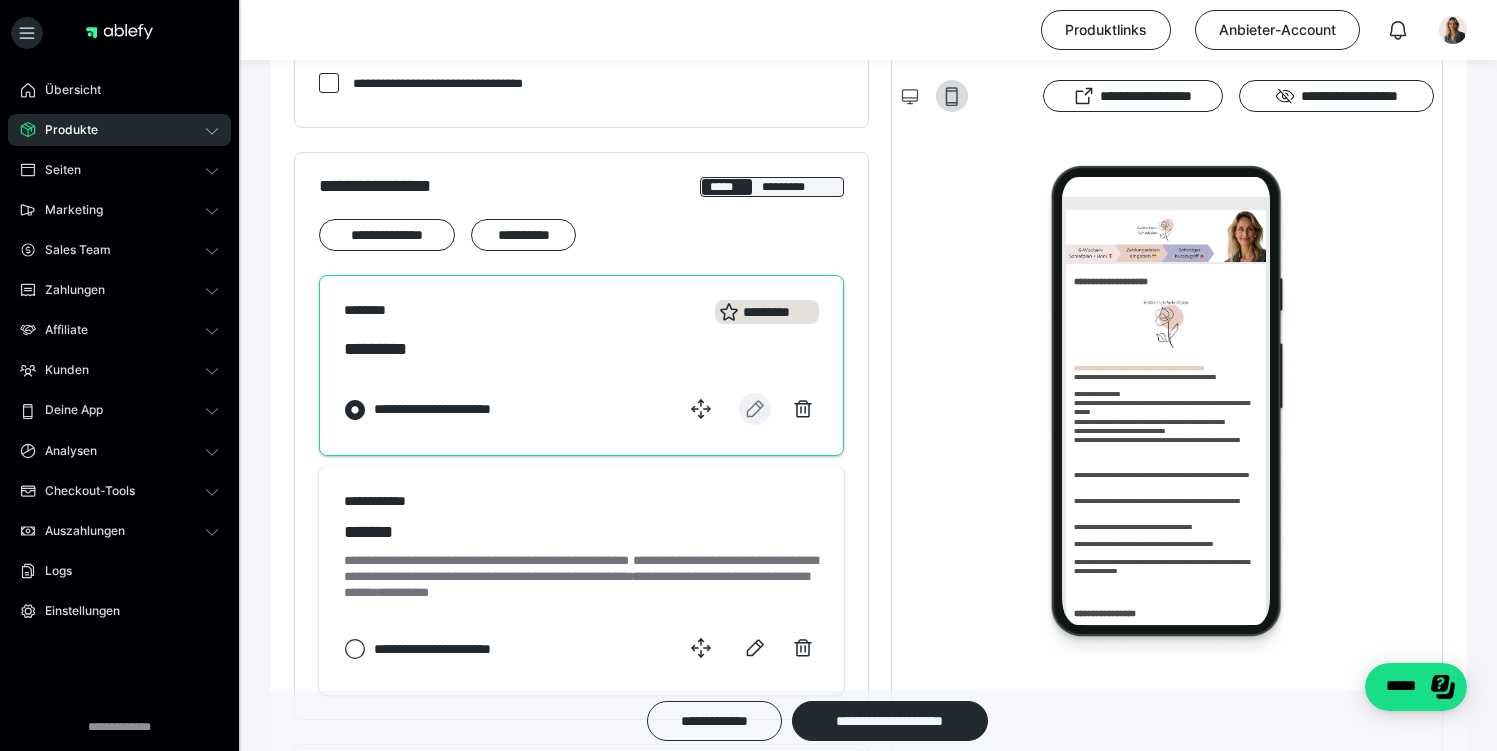 click 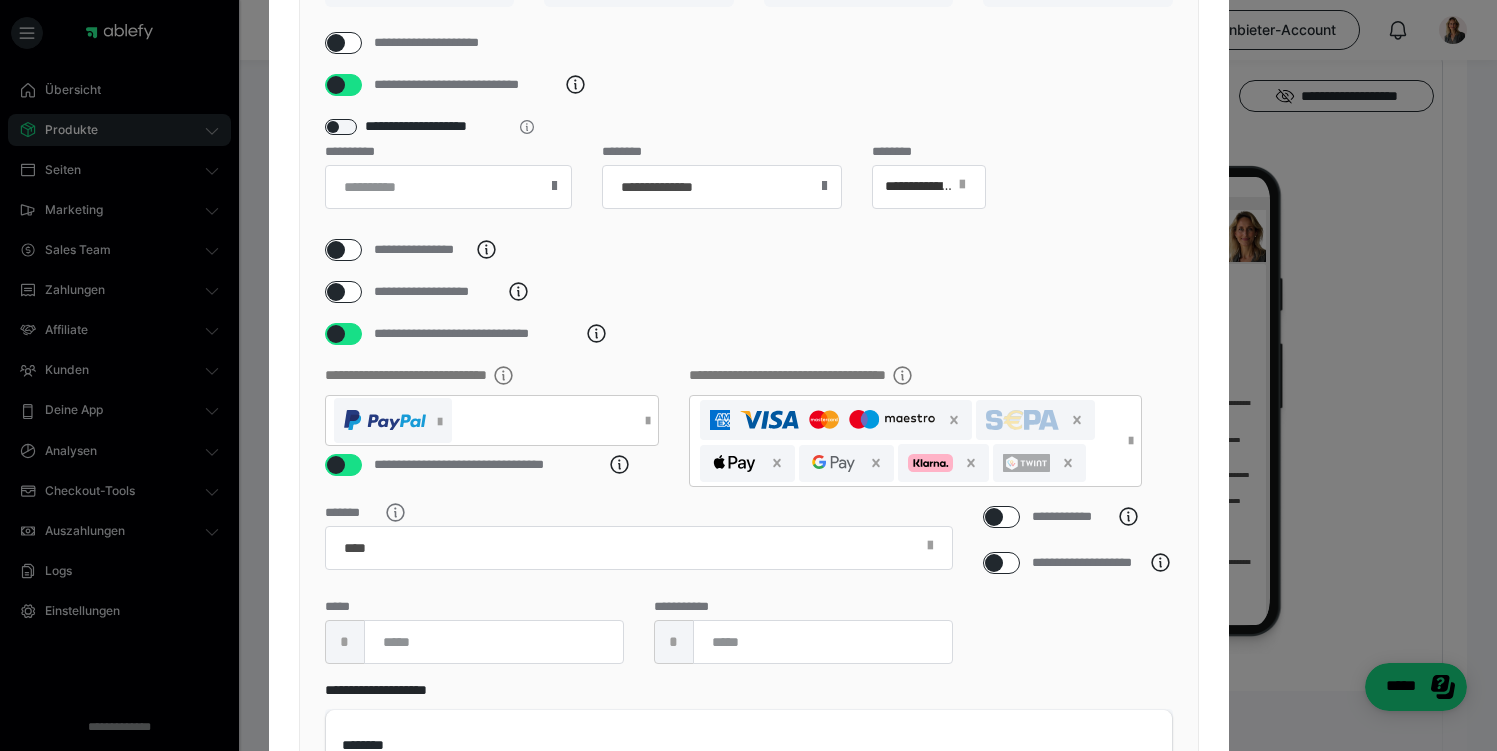 scroll, scrollTop: 224, scrollLeft: 0, axis: vertical 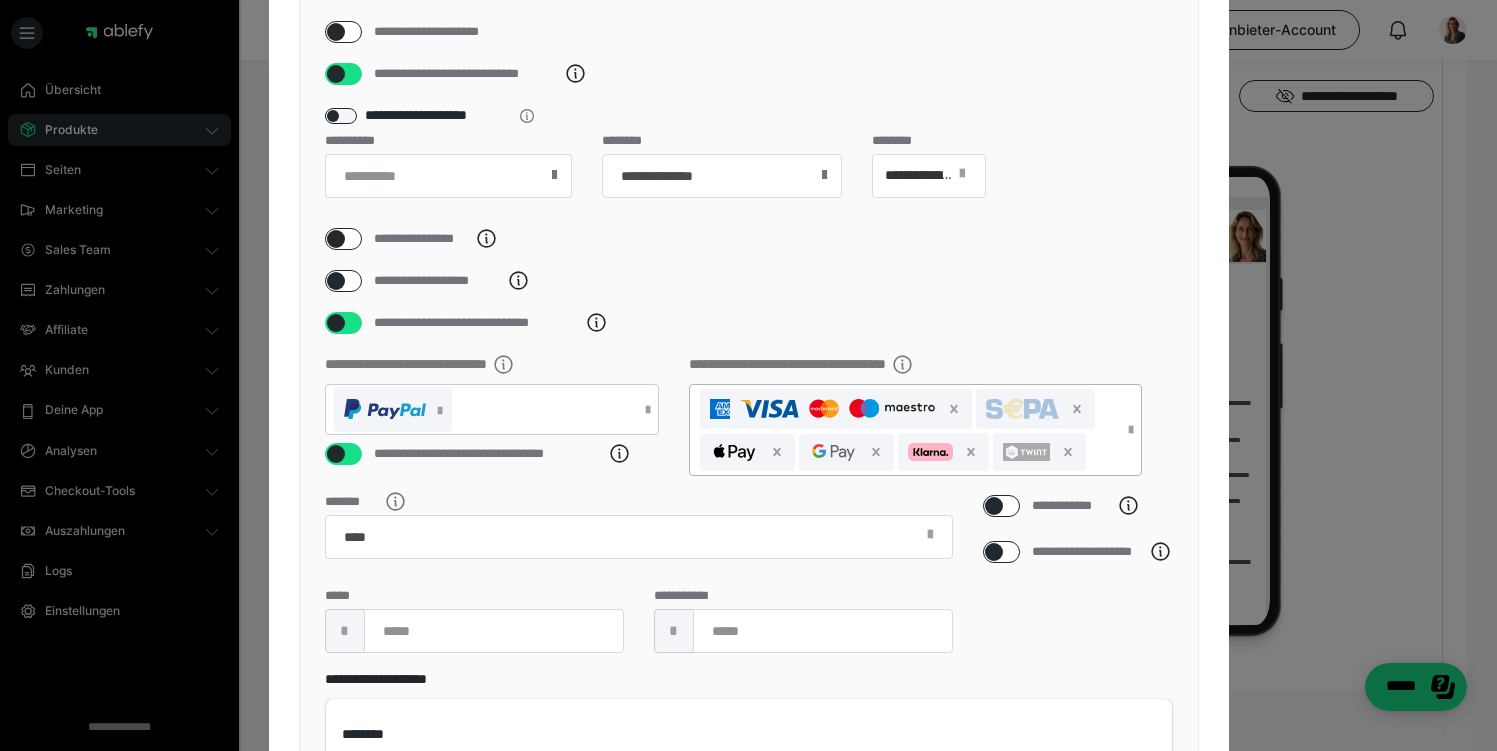 click at bounding box center (1131, 430) 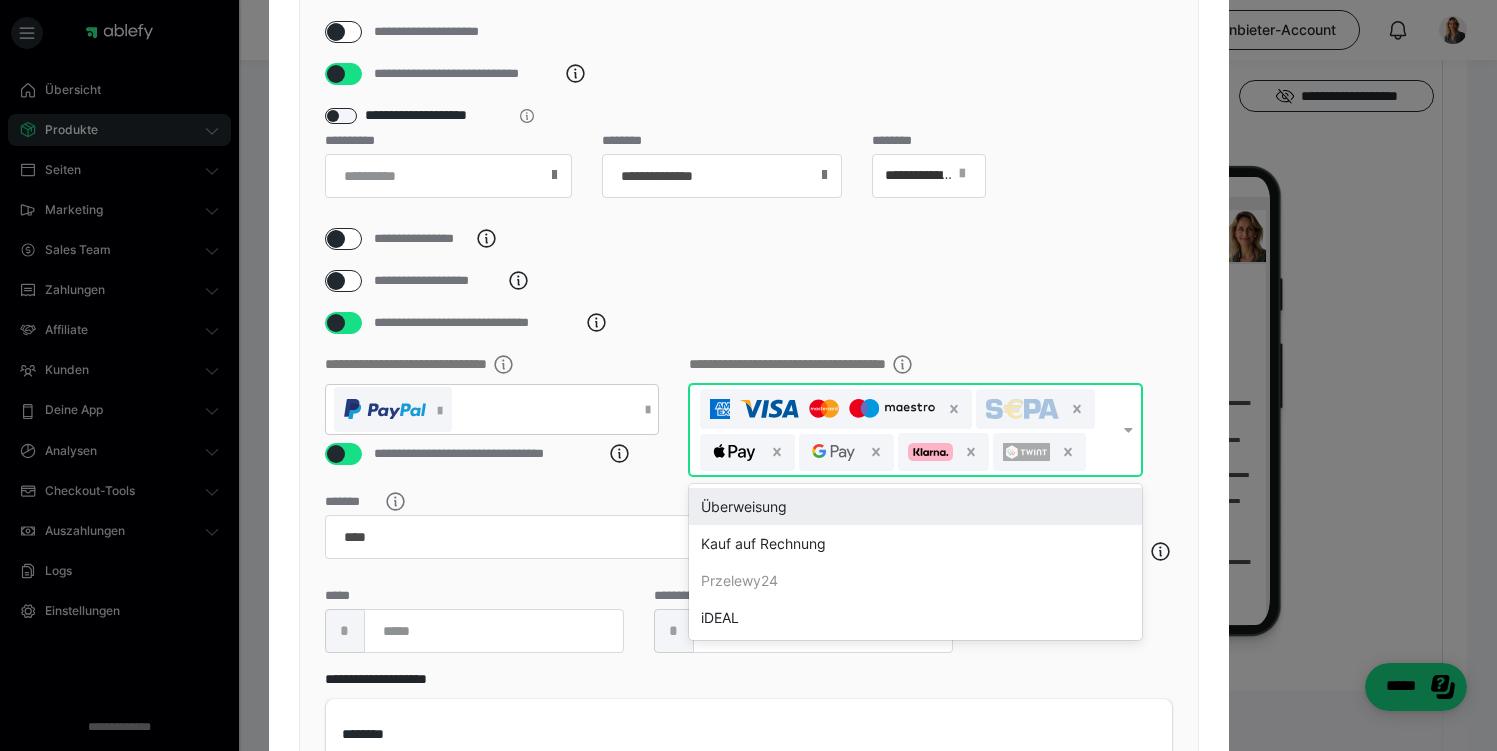 click on "**********" at bounding box center [749, 412] 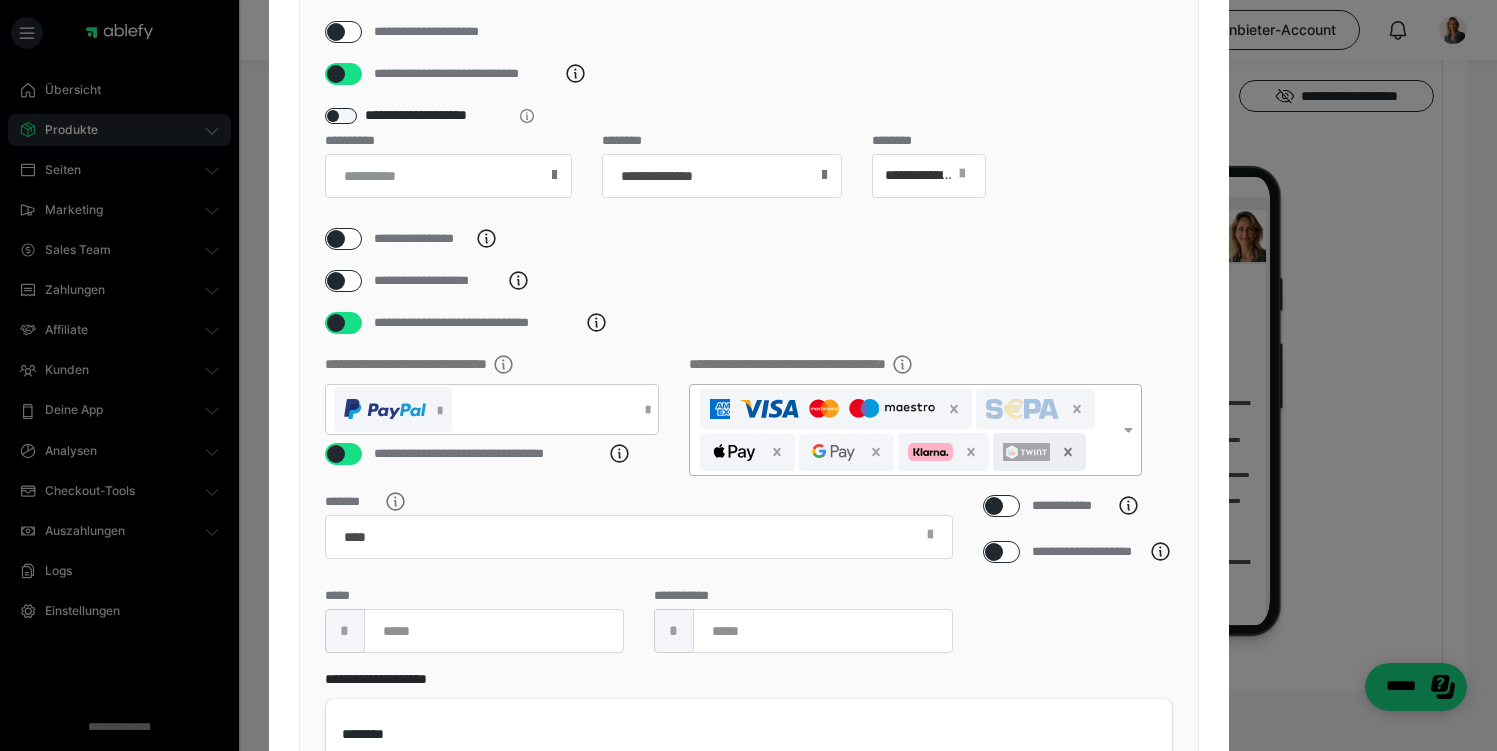click 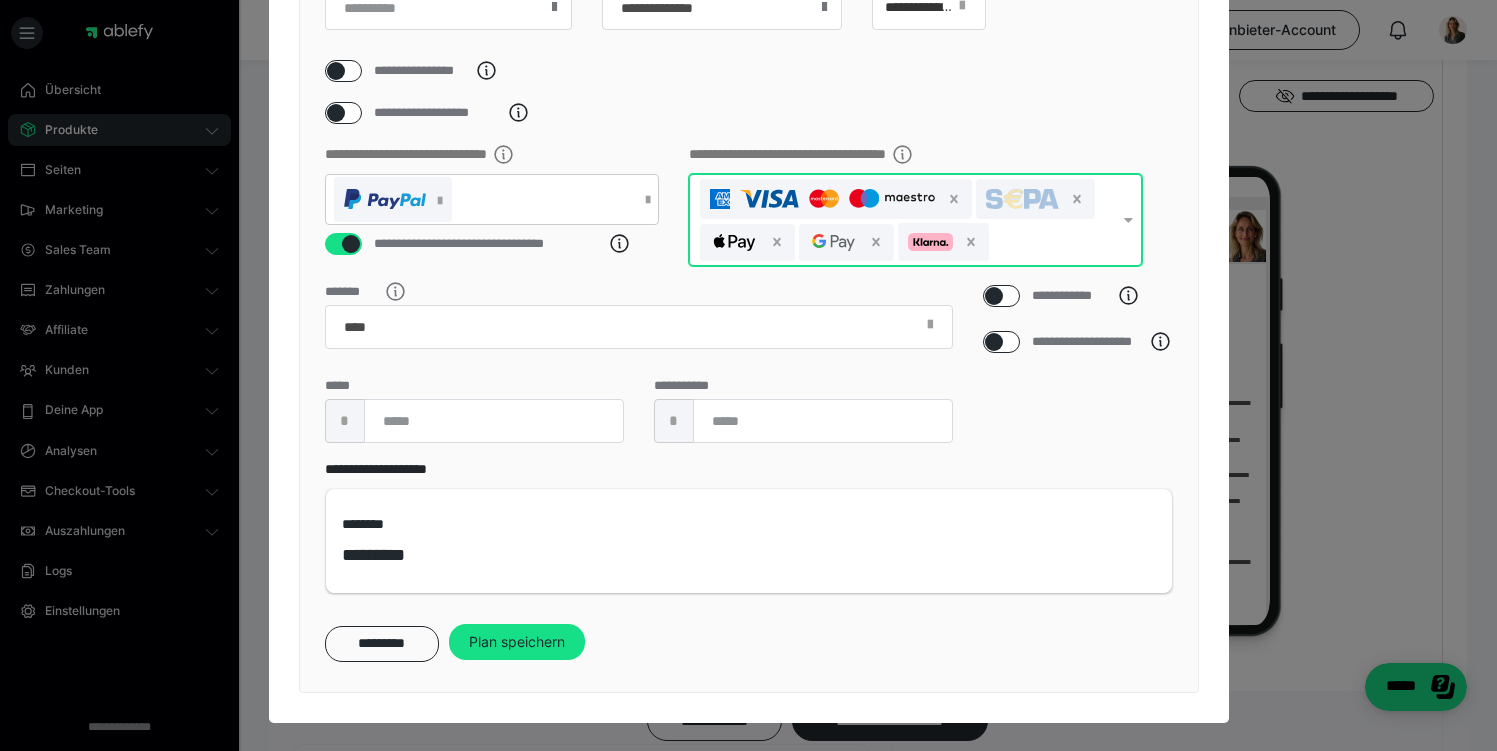 scroll, scrollTop: 414, scrollLeft: 0, axis: vertical 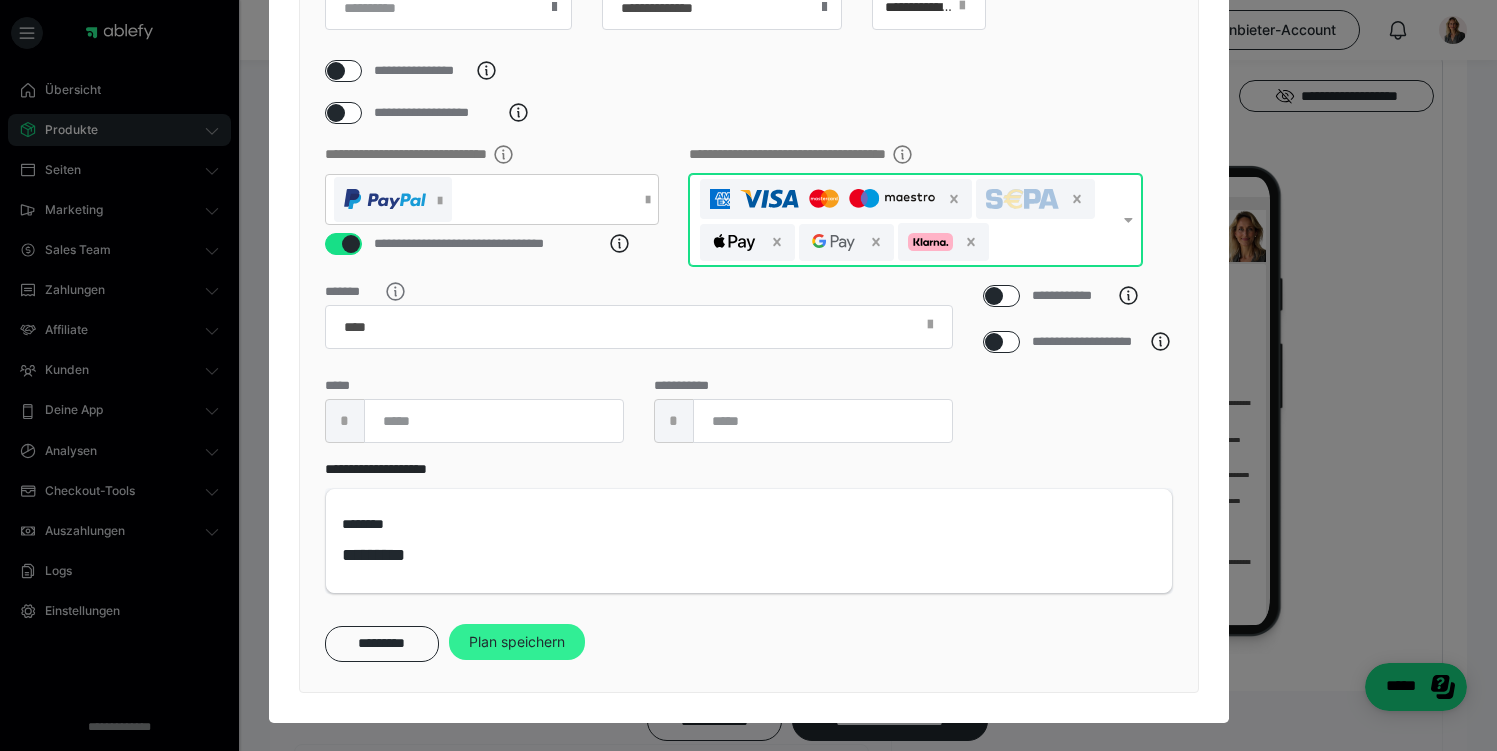 click on "Plan speichern" at bounding box center (517, 642) 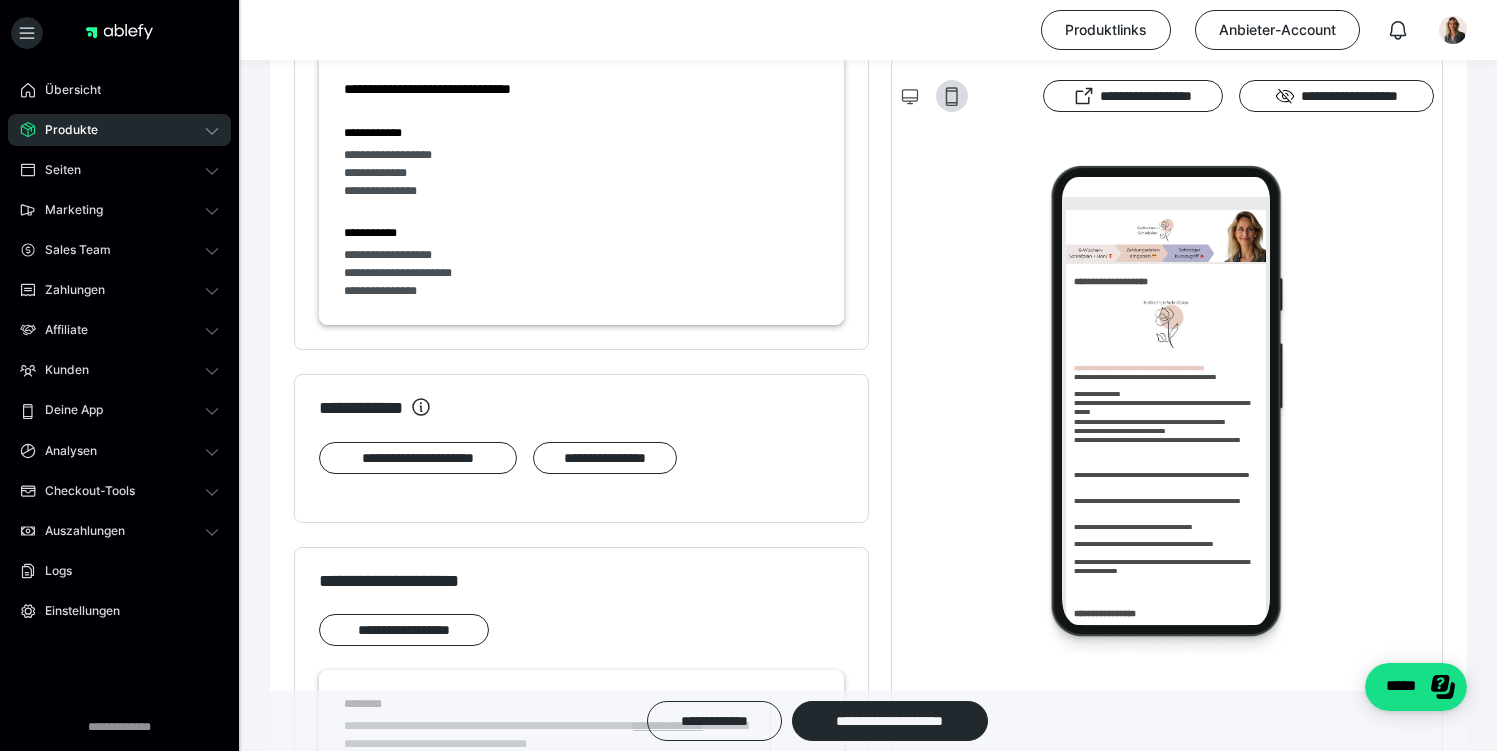 scroll, scrollTop: 1890, scrollLeft: 0, axis: vertical 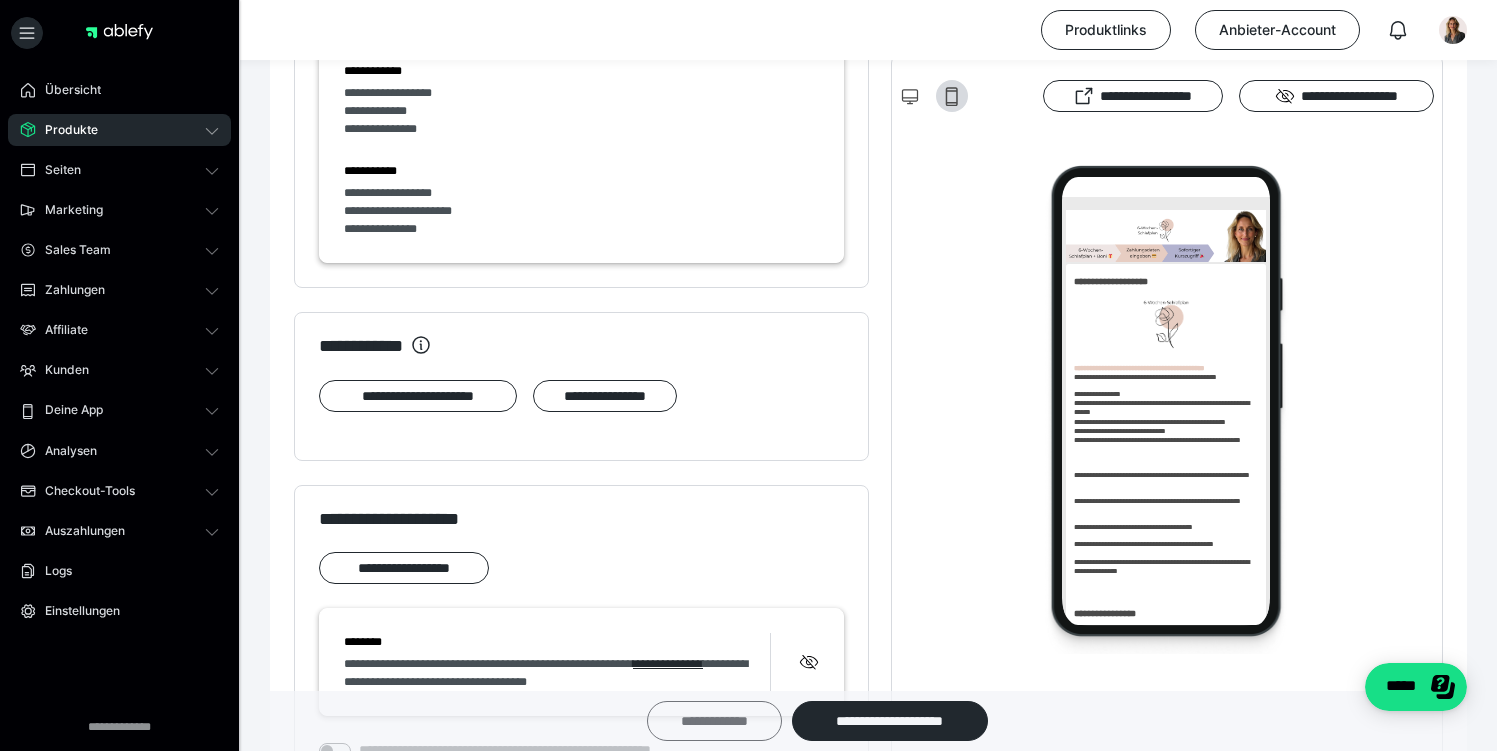 click on "**********" at bounding box center [714, 721] 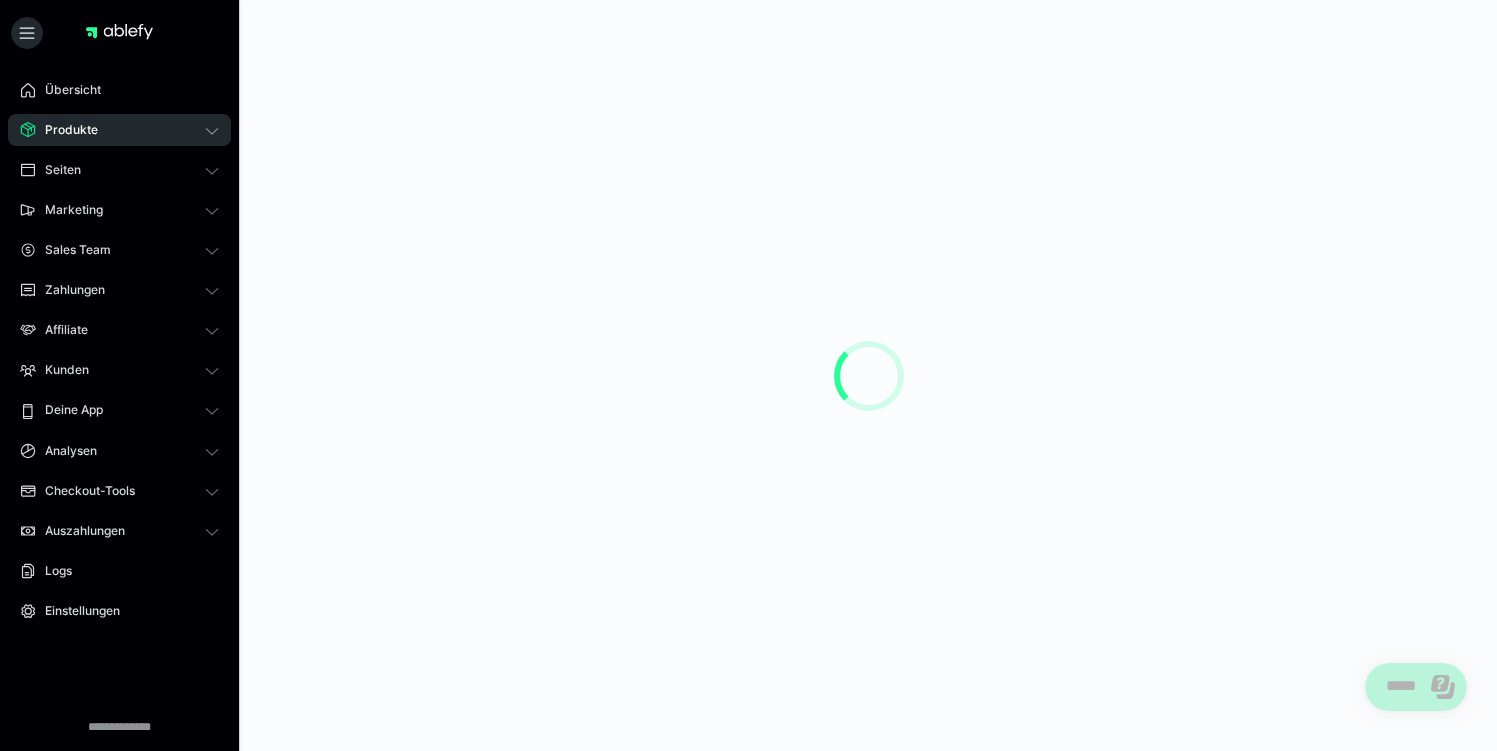 scroll, scrollTop: 0, scrollLeft: 0, axis: both 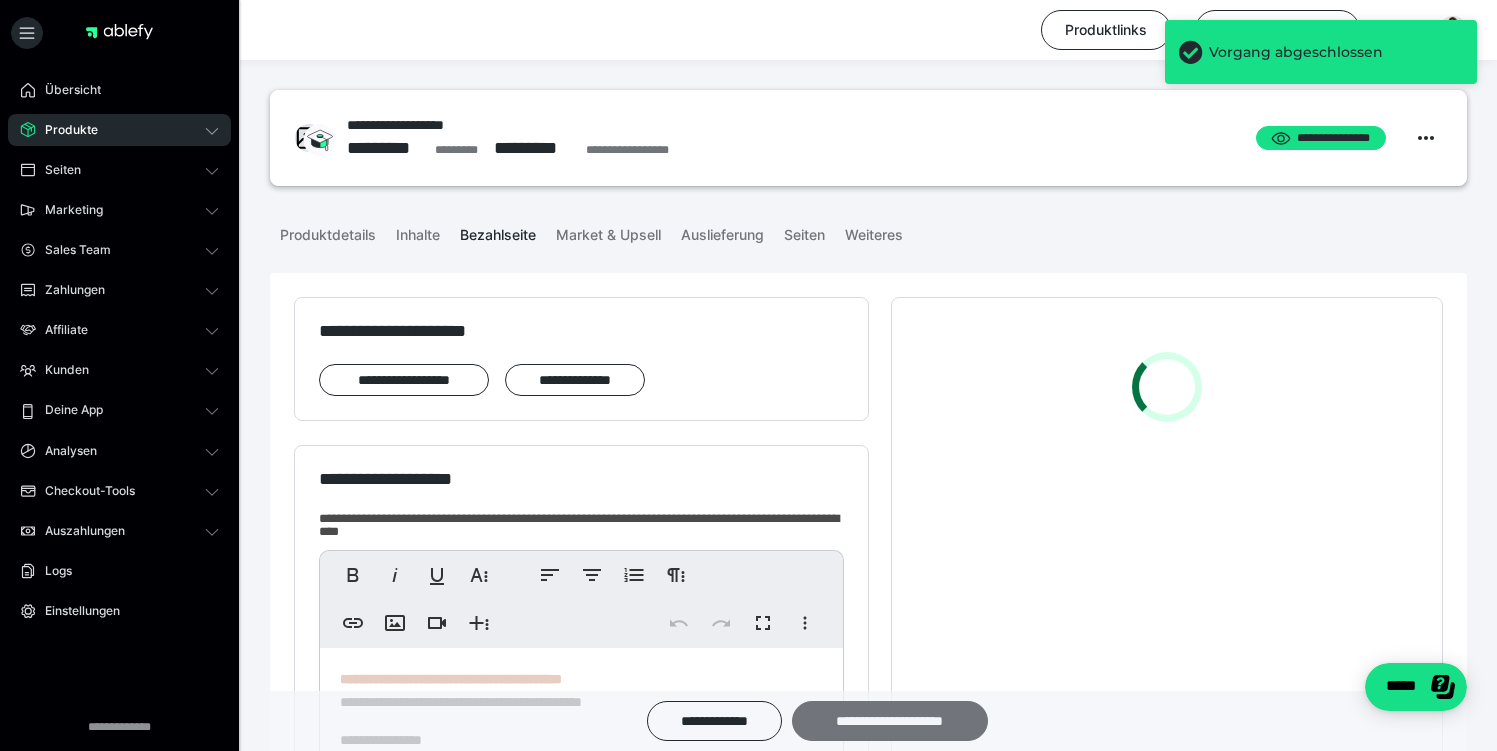 click on "**********" at bounding box center (890, 721) 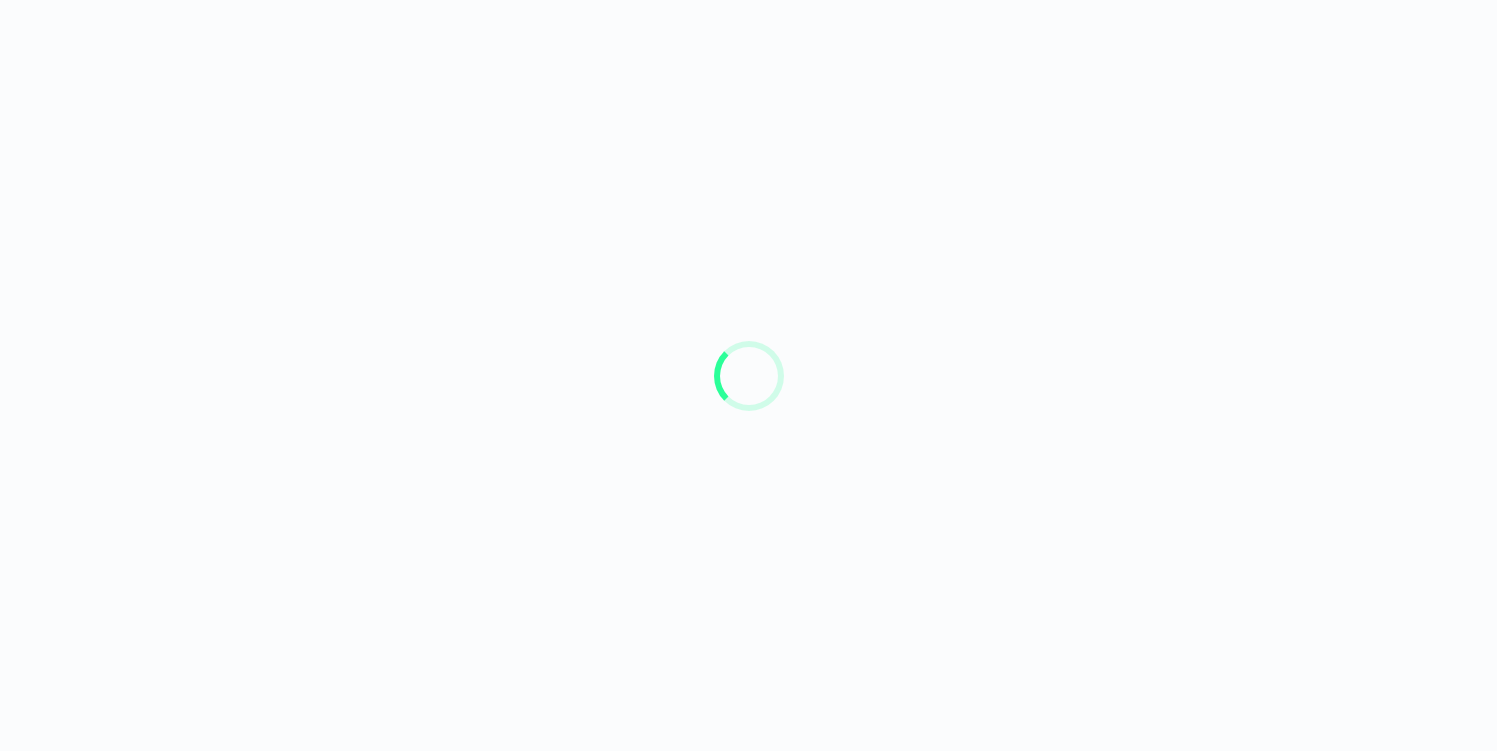 scroll, scrollTop: 0, scrollLeft: 0, axis: both 